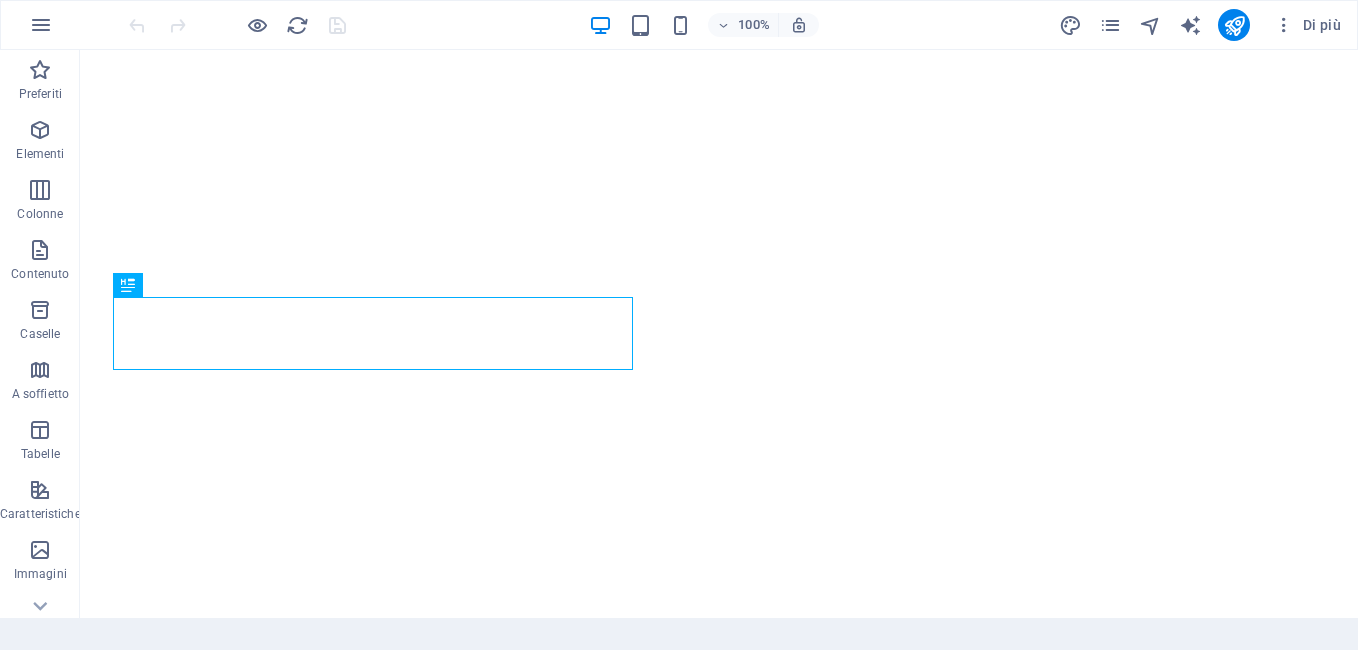 scroll, scrollTop: 0, scrollLeft: 0, axis: both 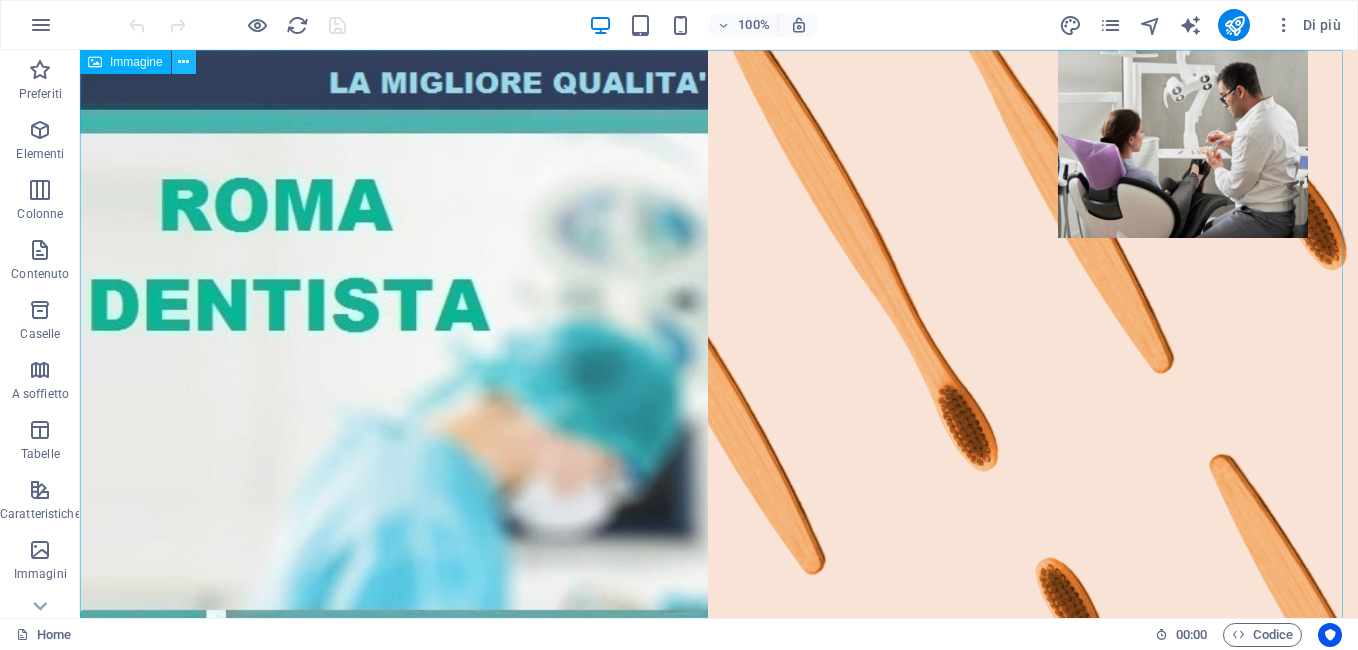 click at bounding box center [184, 62] 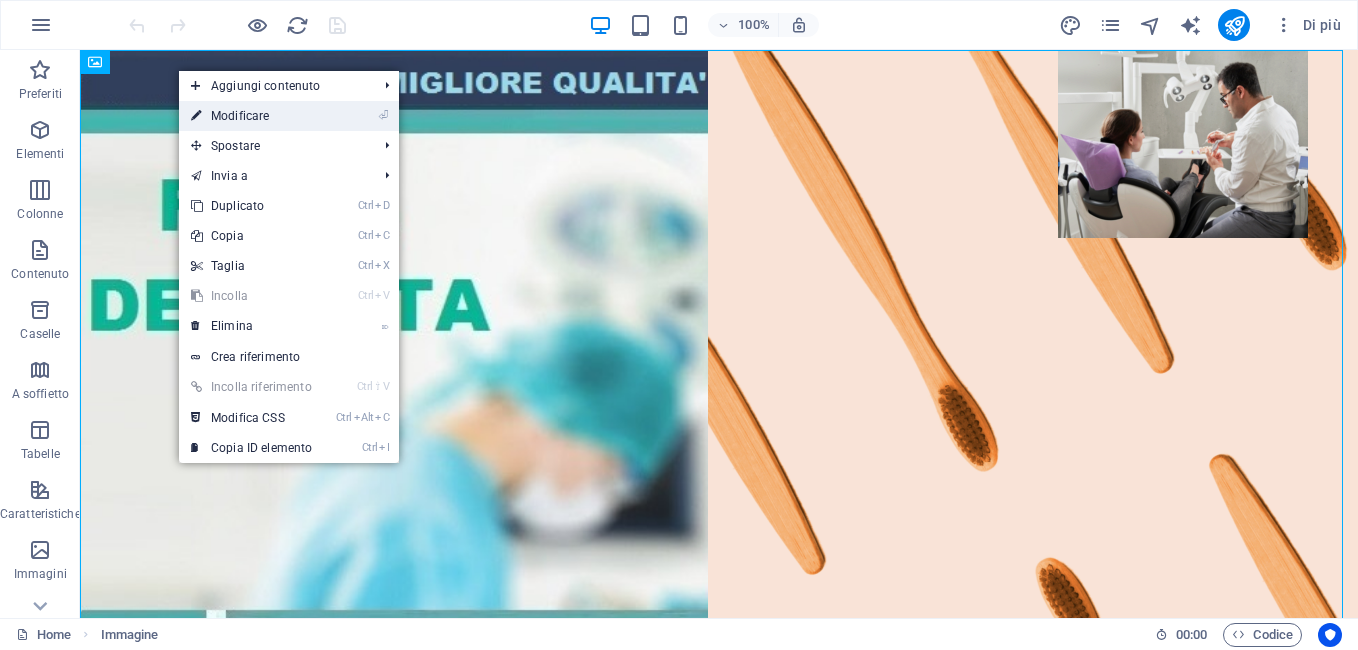 click on "⏎  Modificare" at bounding box center [289, 116] 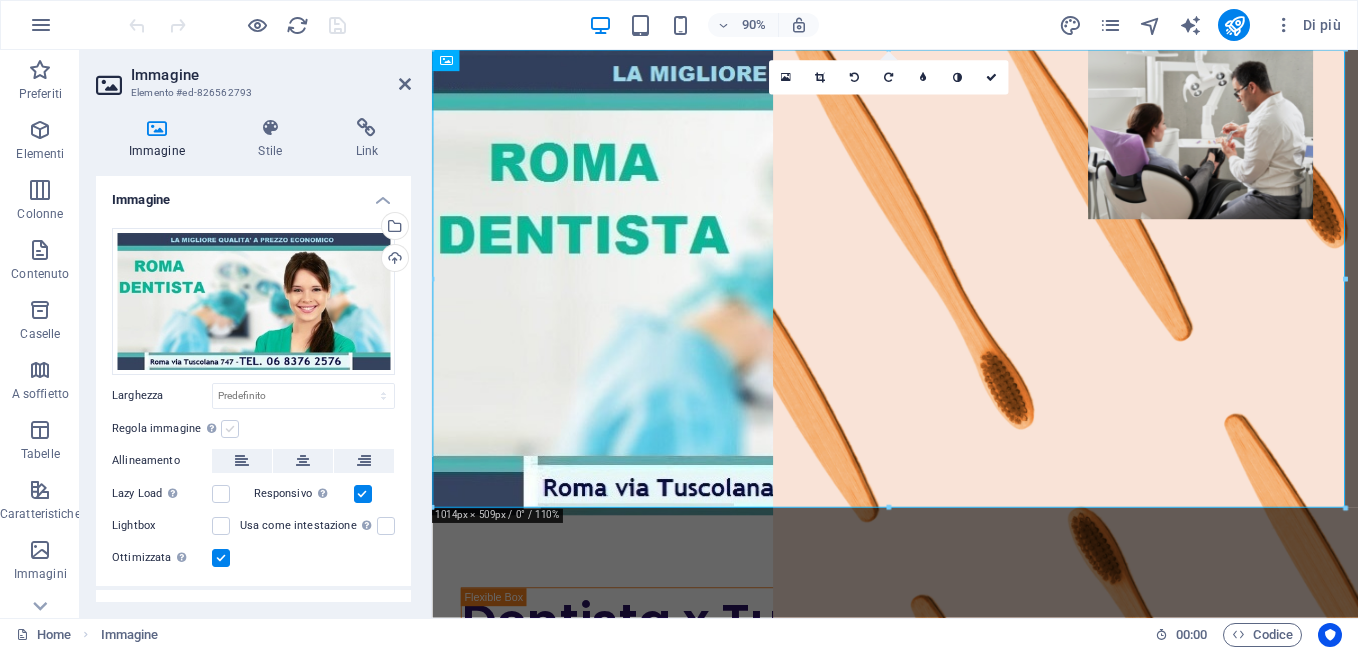 click at bounding box center (230, 429) 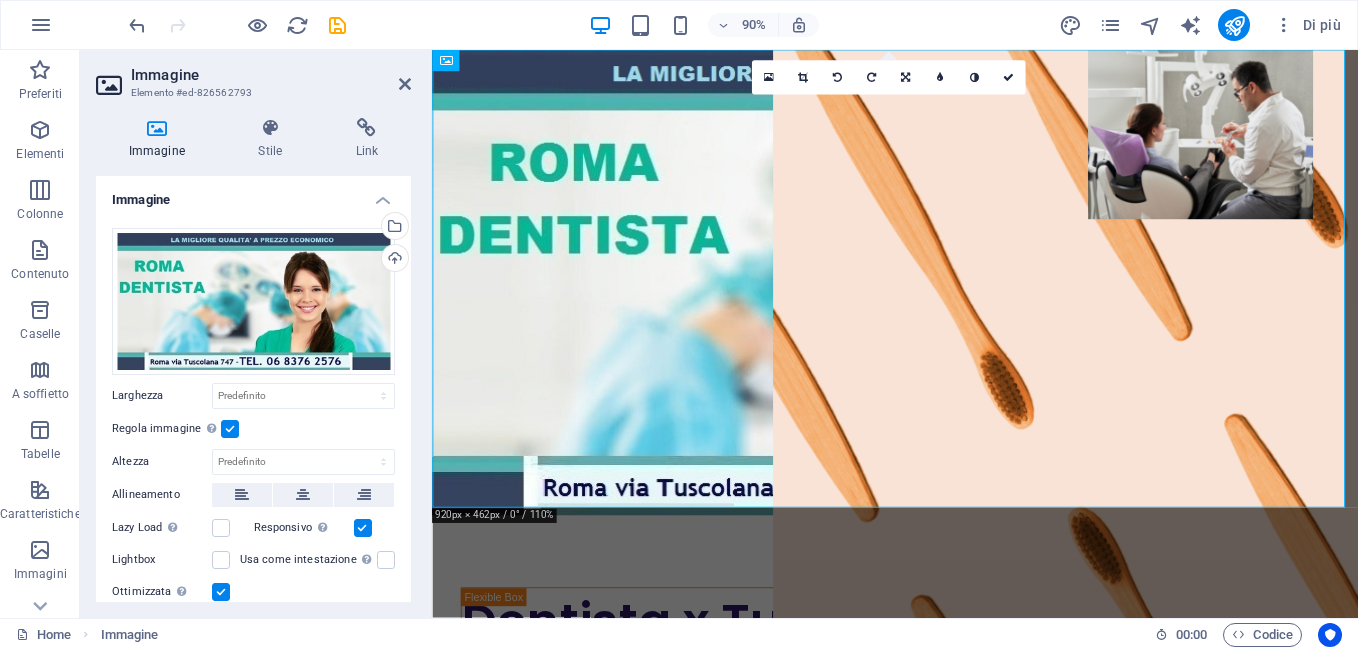 click at bounding box center [230, 429] 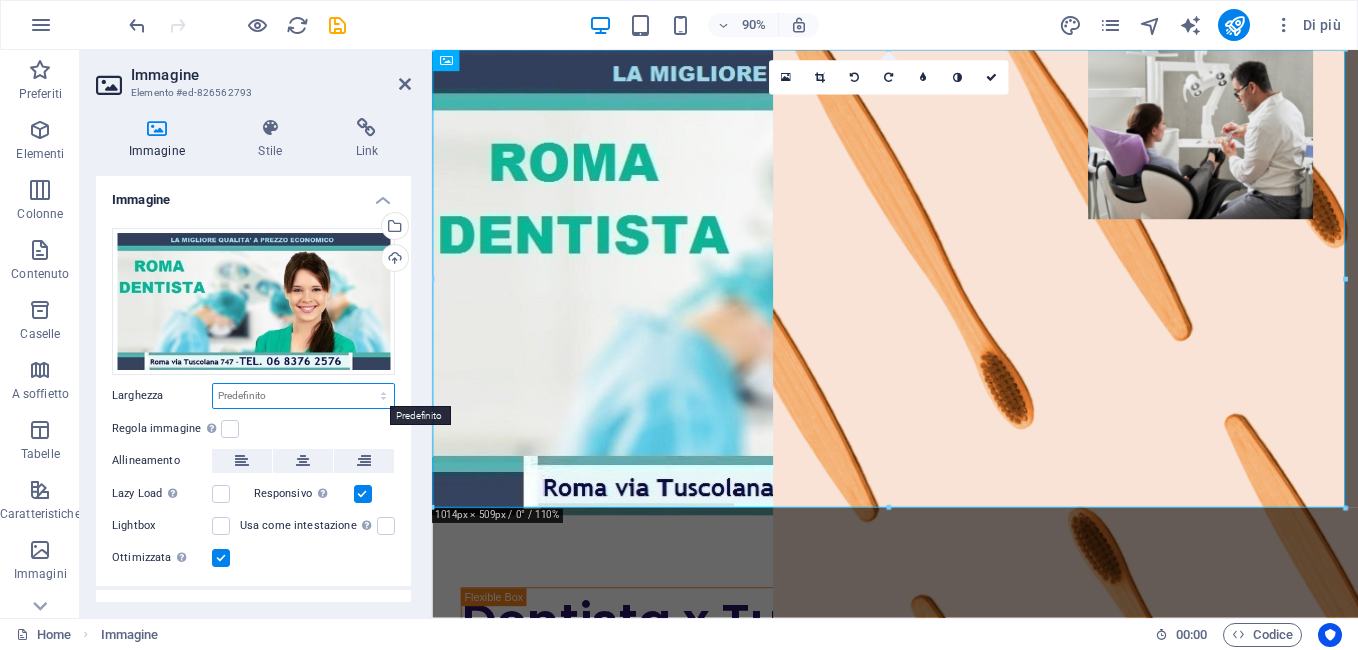 click on "Predefinito automatico px rem % em vh vw" at bounding box center (303, 396) 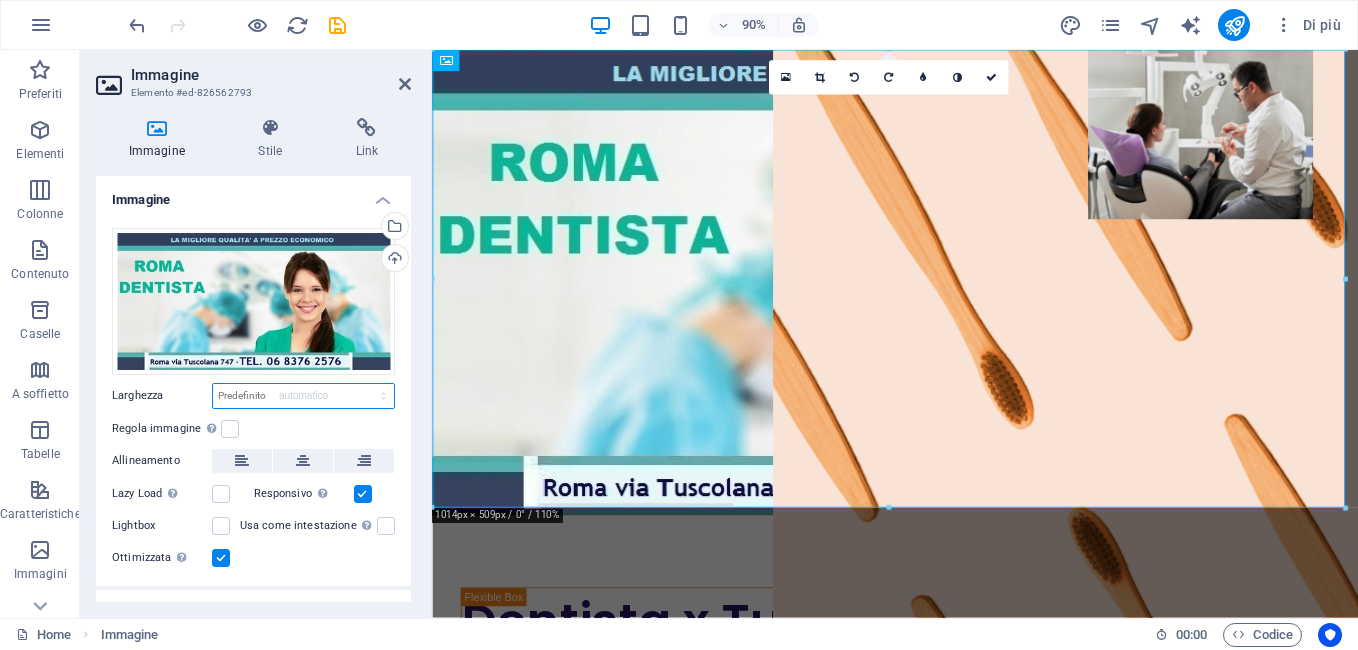 click on "Predefinito automatico px rem % em vh vw" at bounding box center [303, 396] 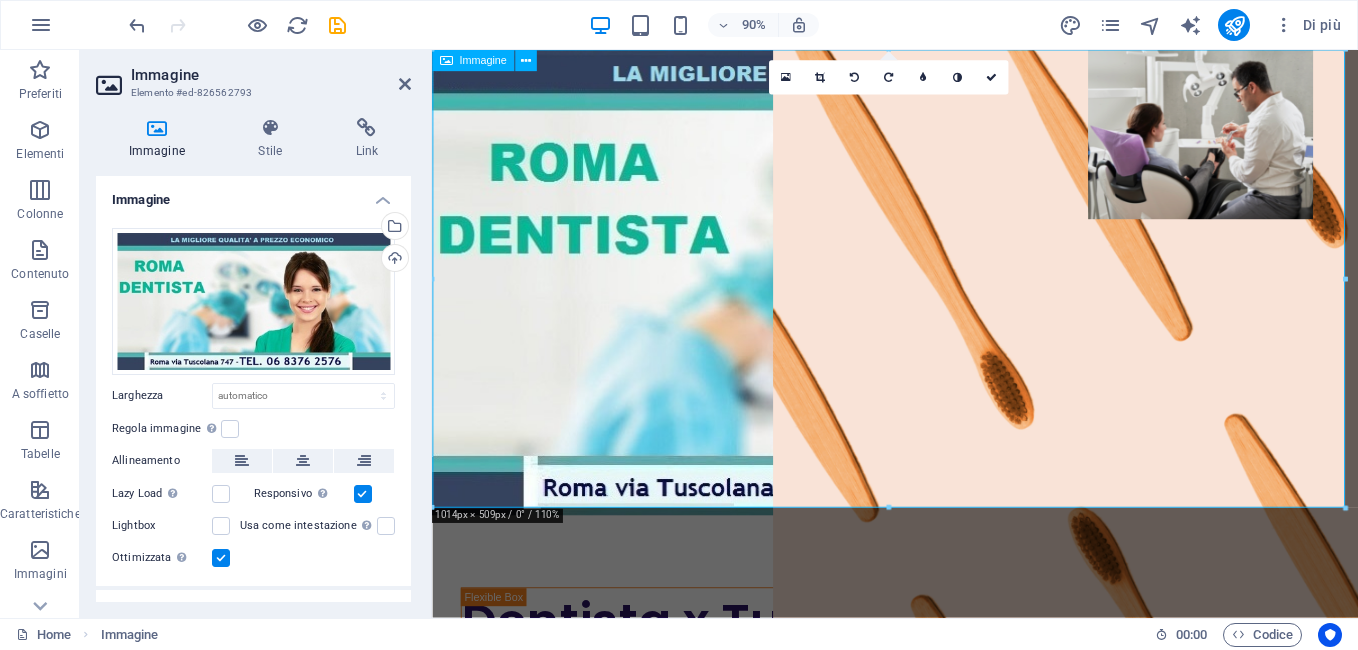 click at bounding box center [946, 308] 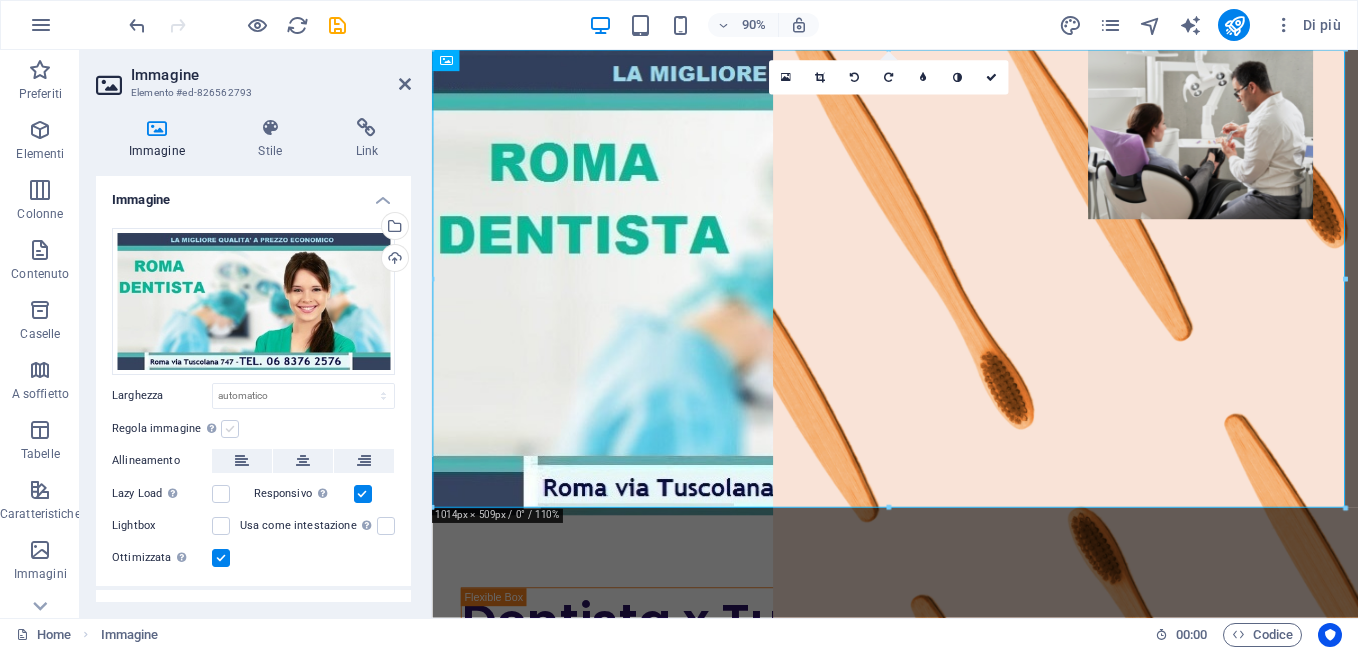 click at bounding box center (230, 429) 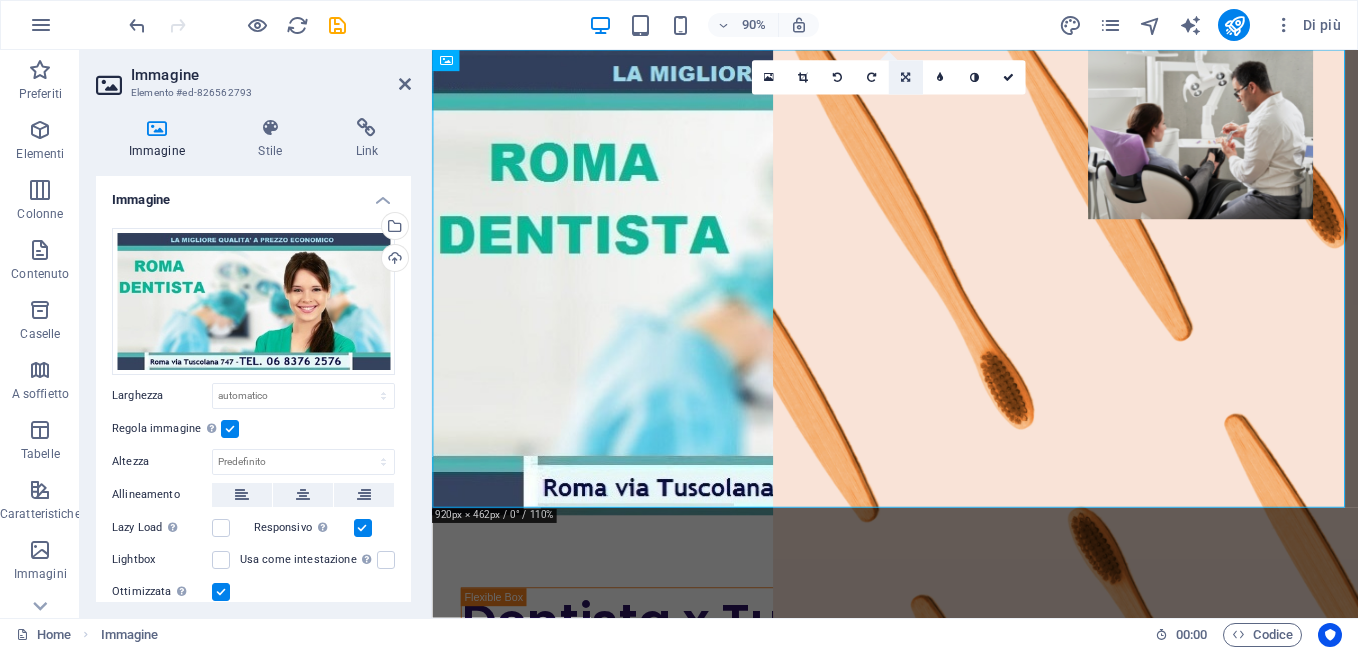 click at bounding box center (905, 78) 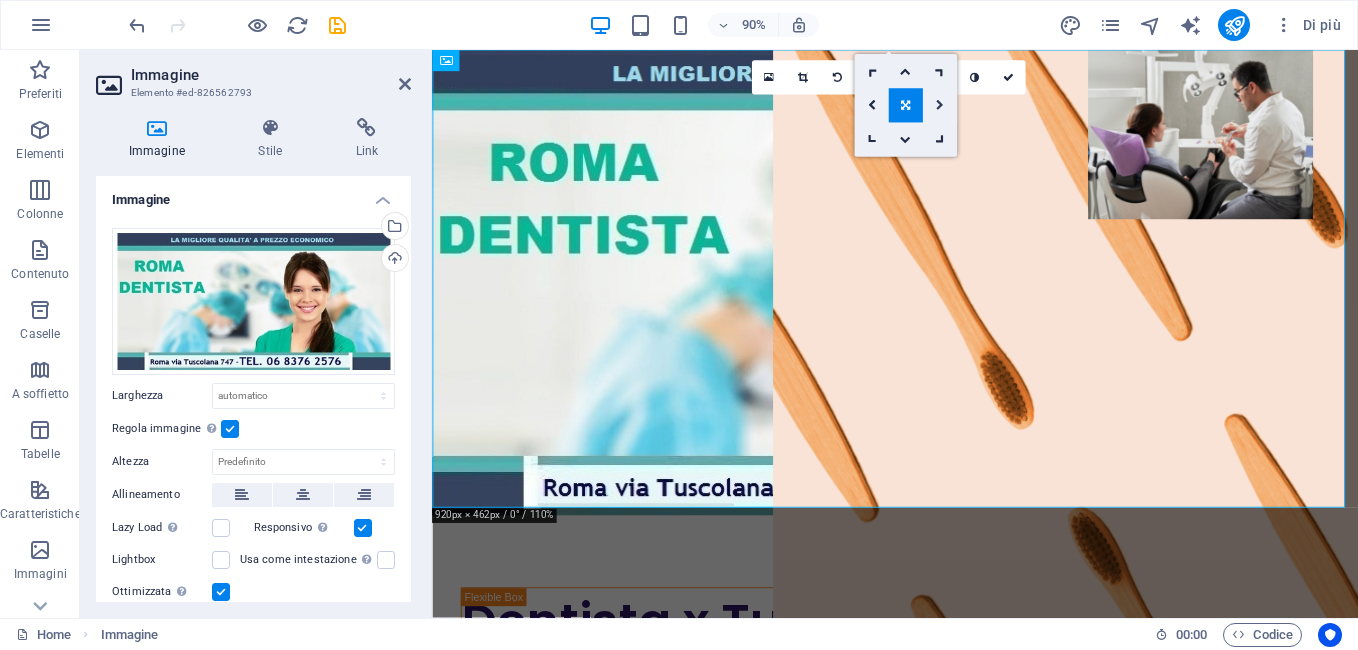 click at bounding box center (940, 106) 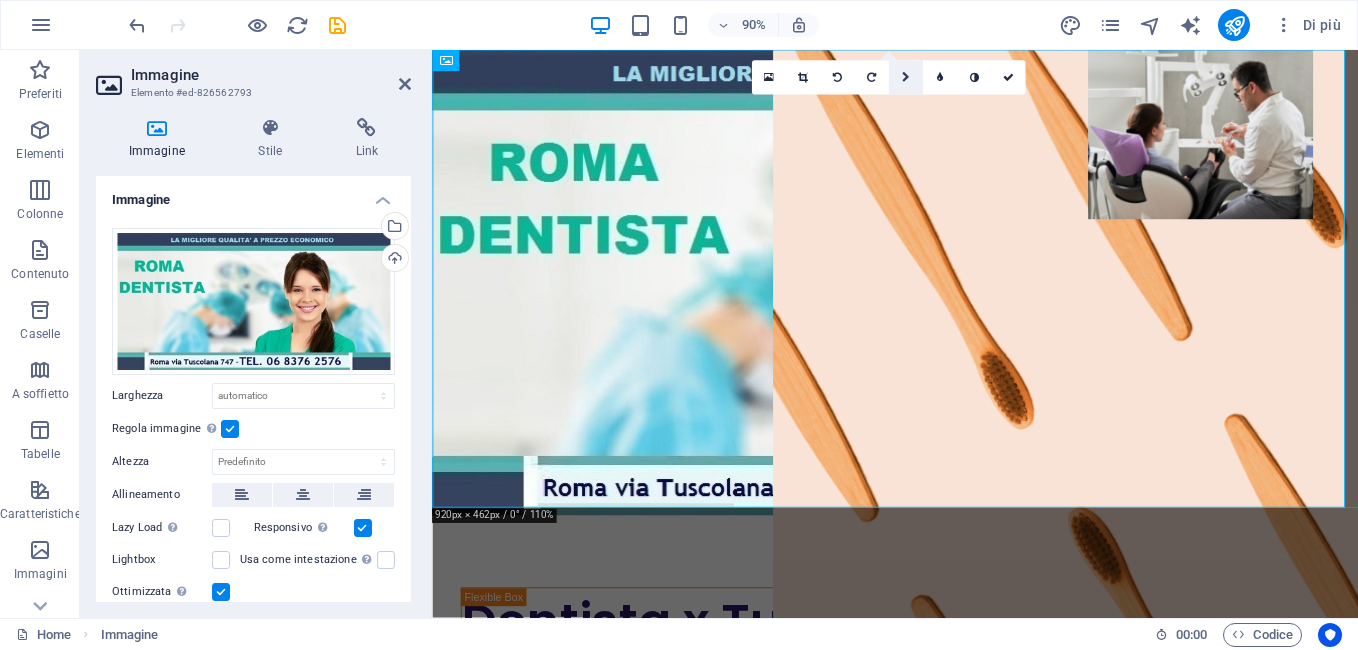 click at bounding box center [905, 78] 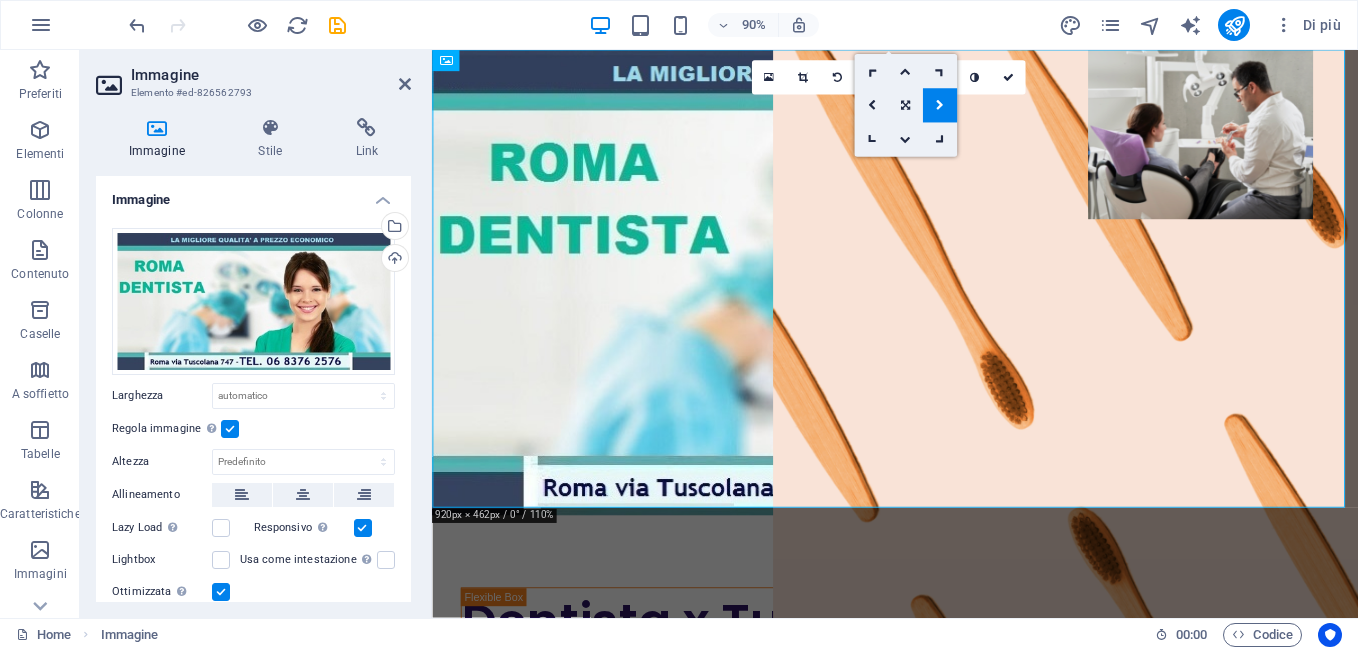 click at bounding box center (940, 106) 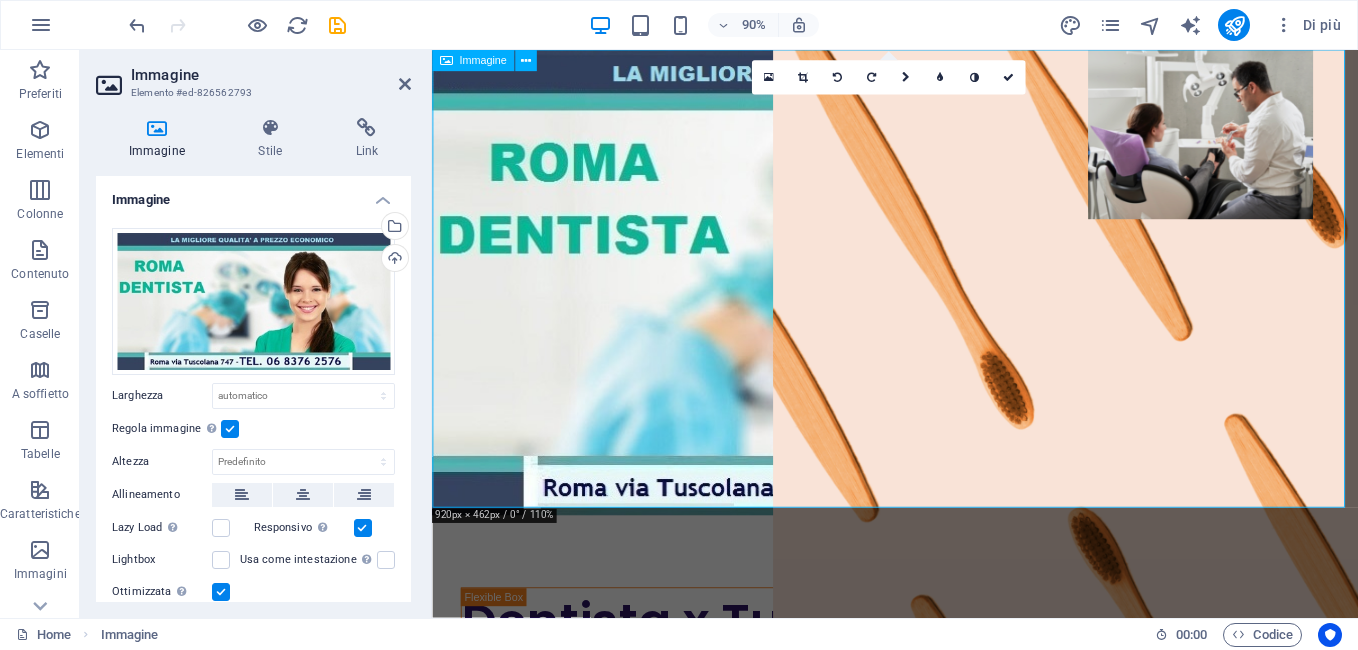 click at bounding box center (946, 308) 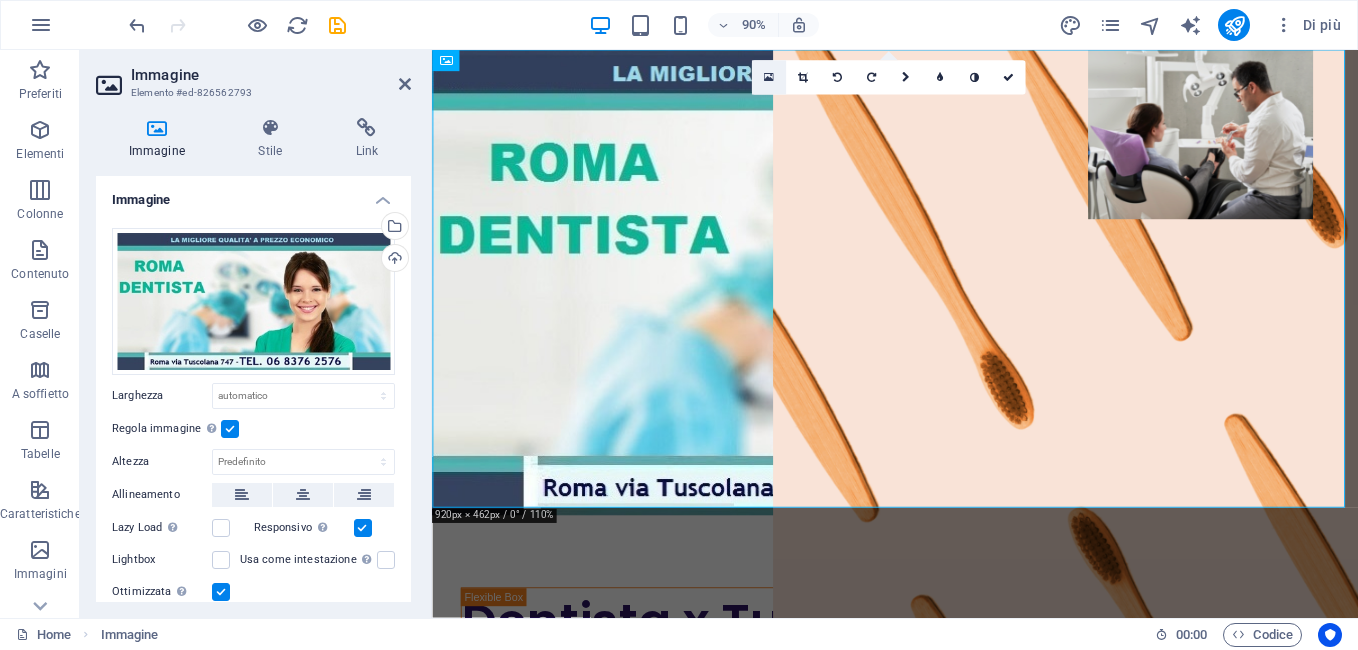 click at bounding box center (769, 78) 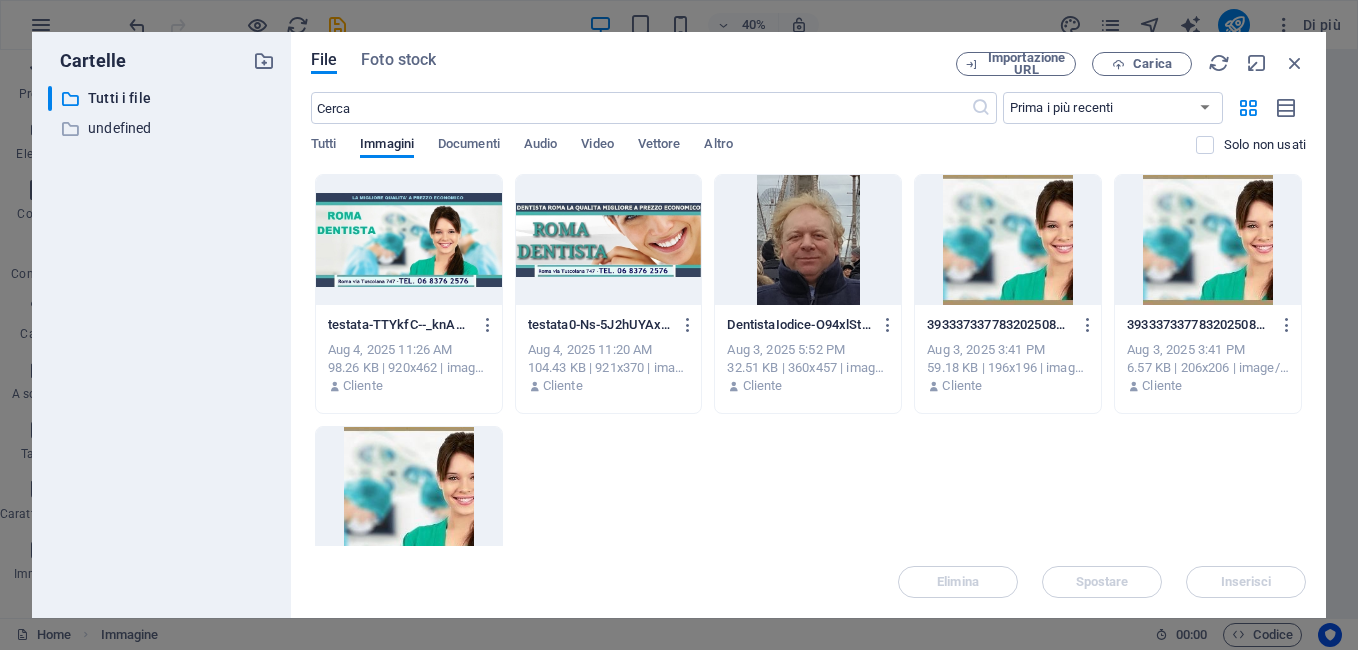click at bounding box center [609, 240] 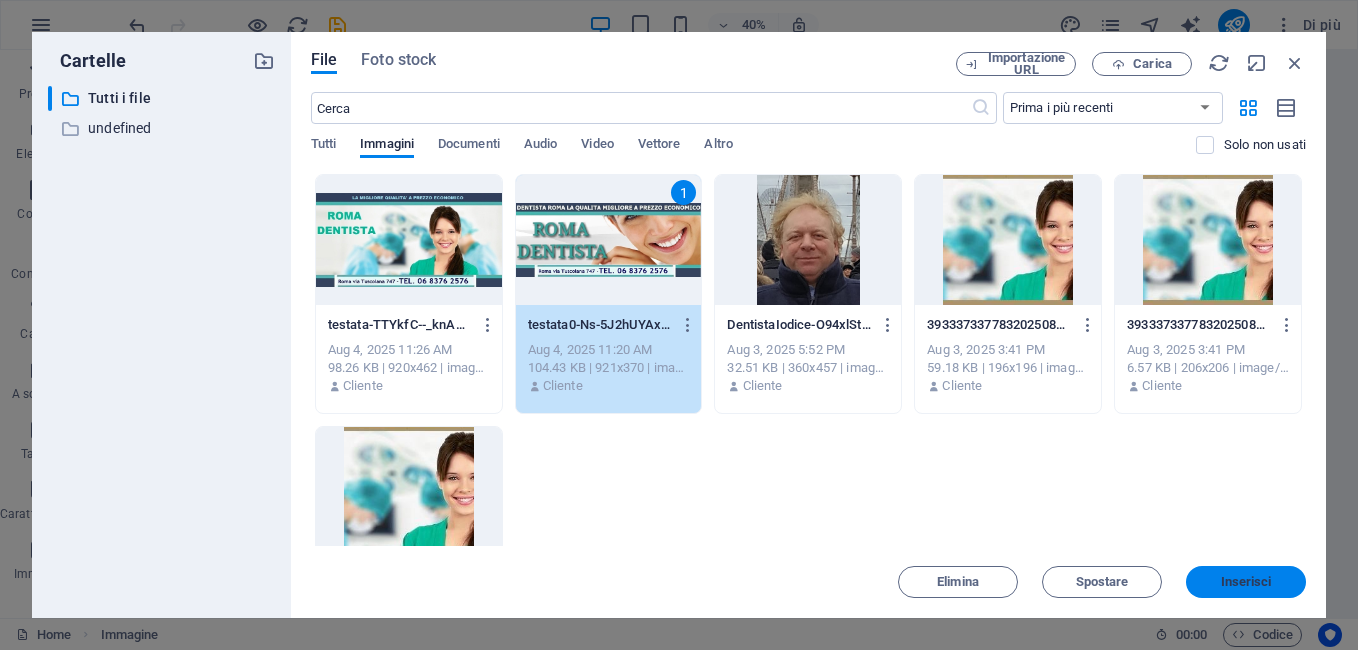 click on "Inserisci" at bounding box center [1246, 582] 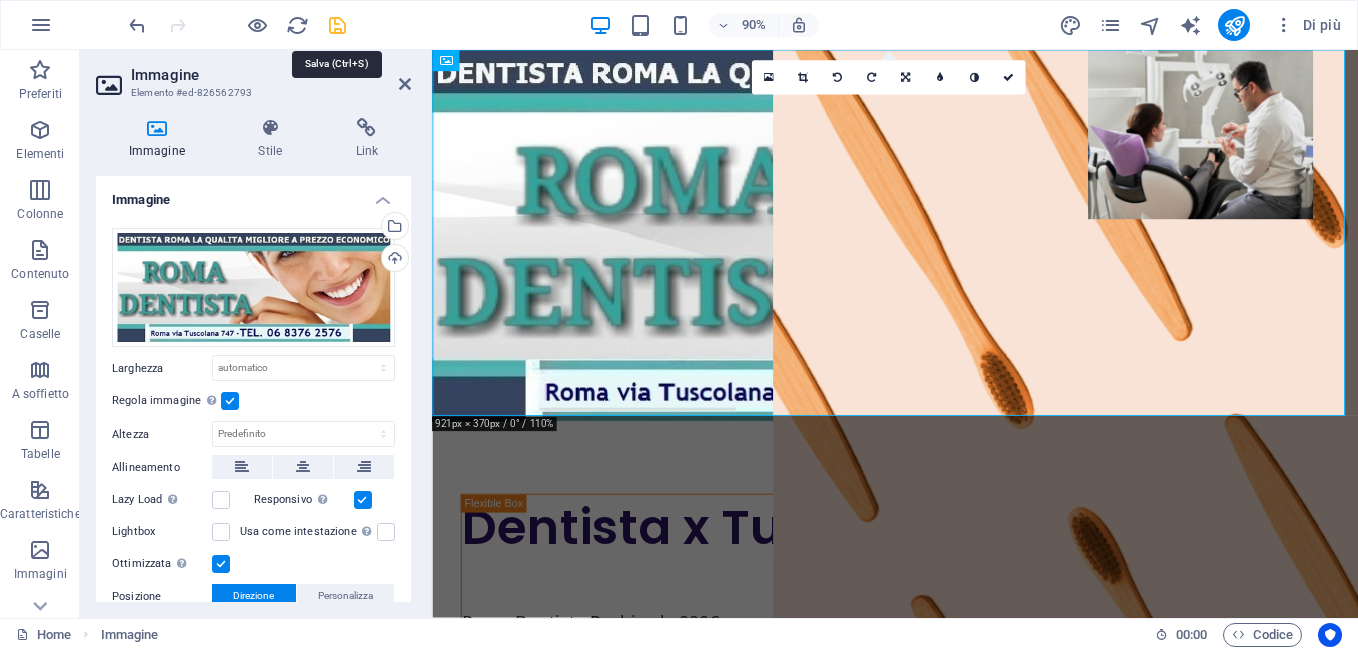 click at bounding box center (337, 25) 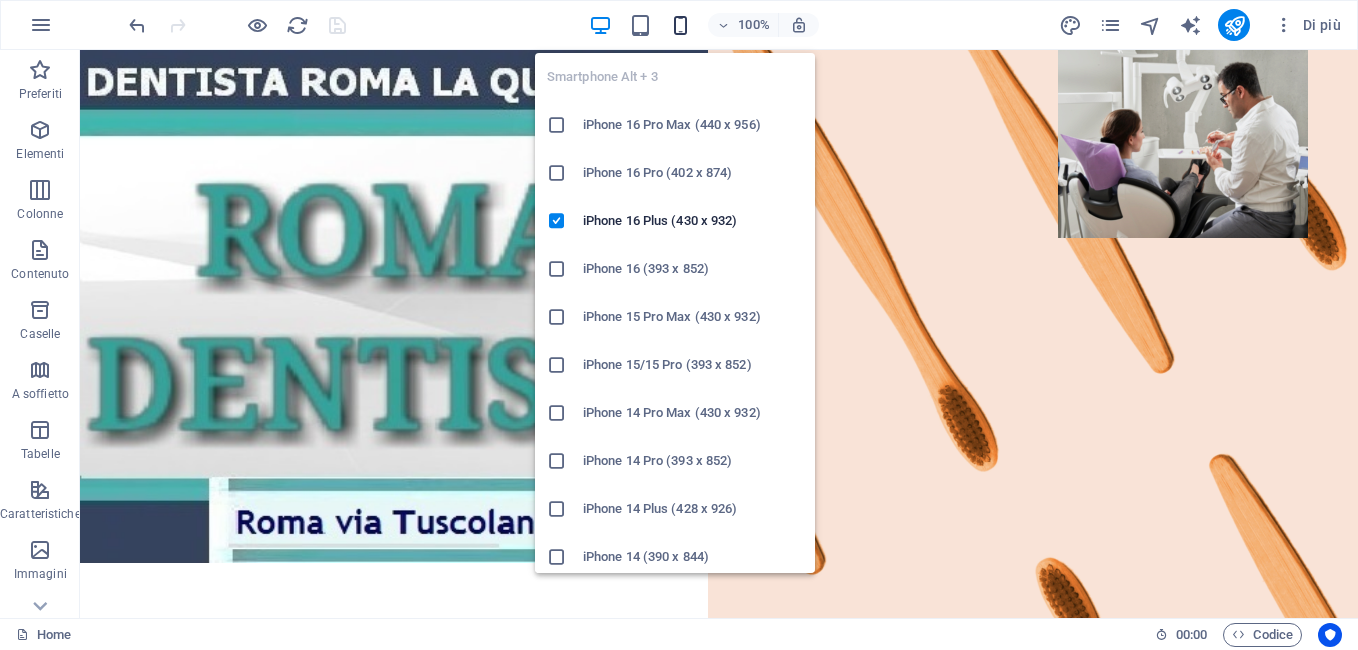 click at bounding box center (680, 25) 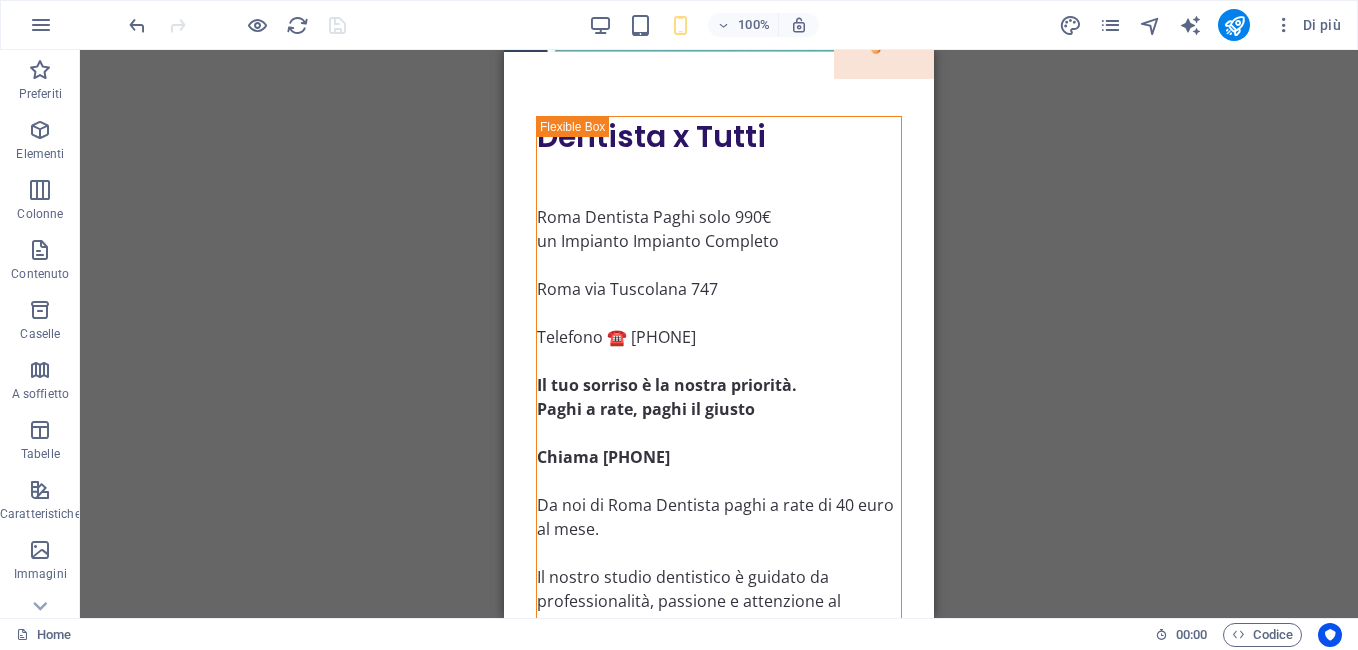 scroll, scrollTop: 0, scrollLeft: 0, axis: both 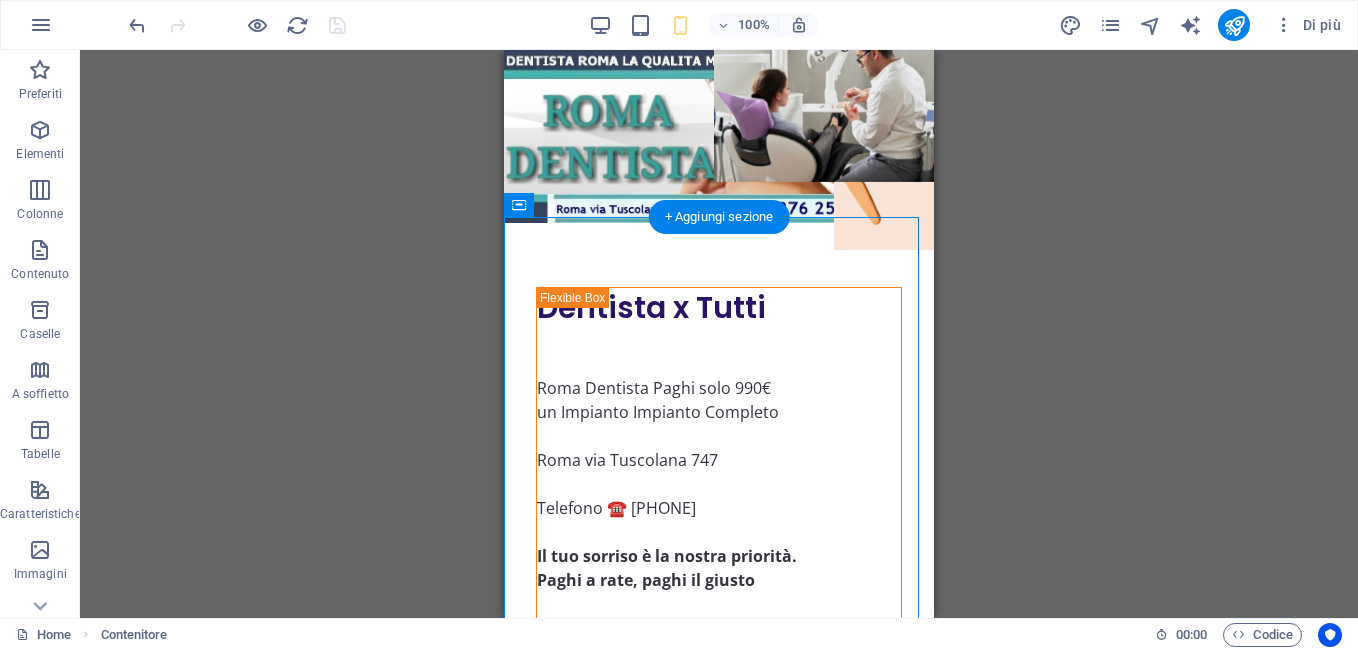 drag, startPoint x: 1127, startPoint y: 330, endPoint x: 620, endPoint y: 243, distance: 514.41034 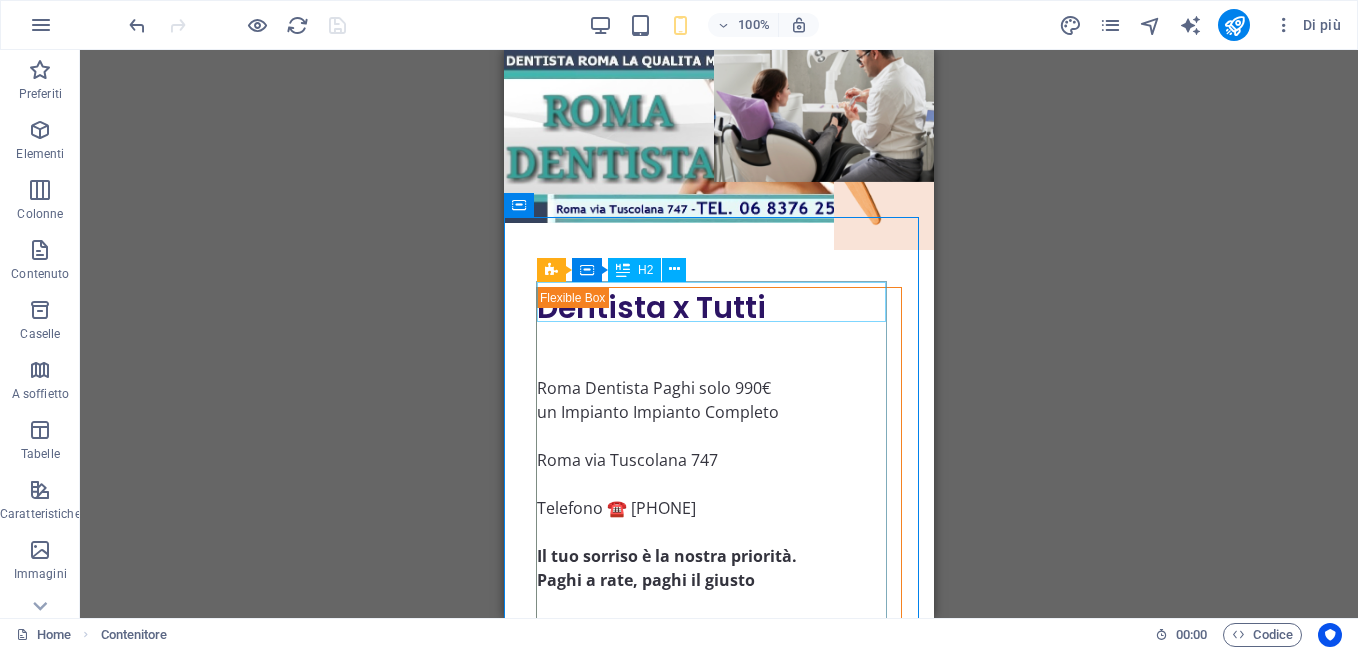 click at bounding box center (623, 270) 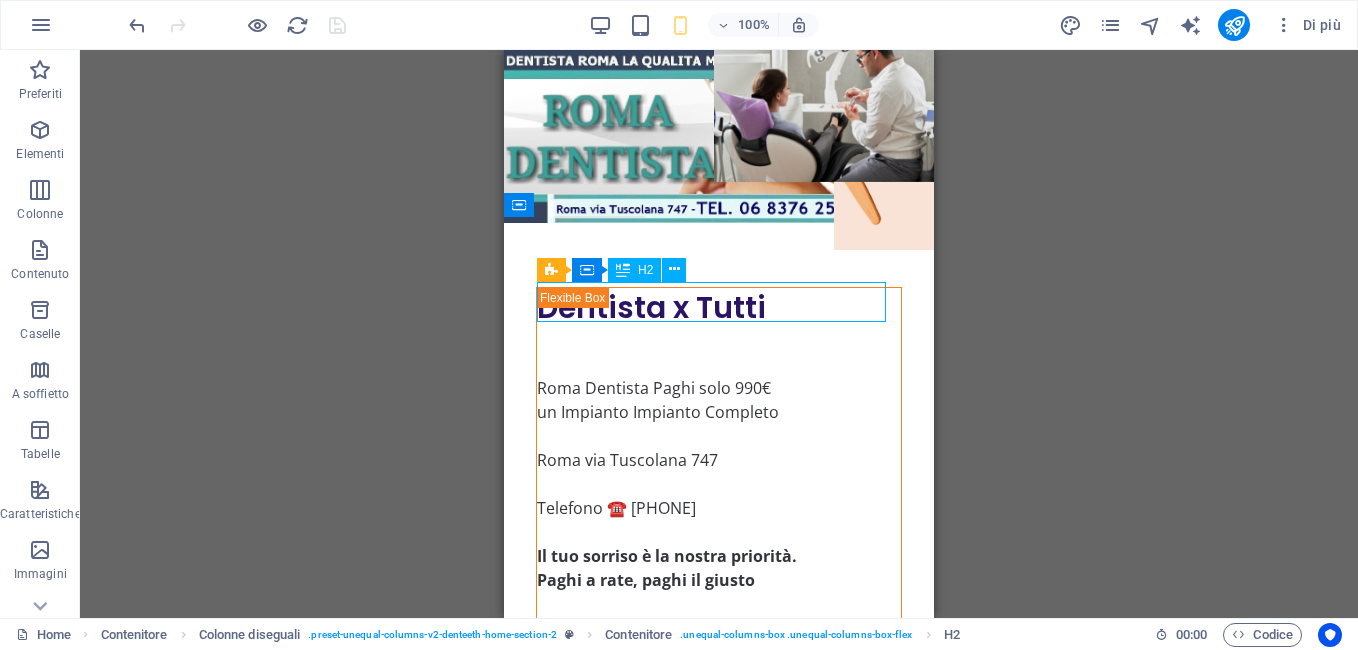 click at bounding box center (623, 270) 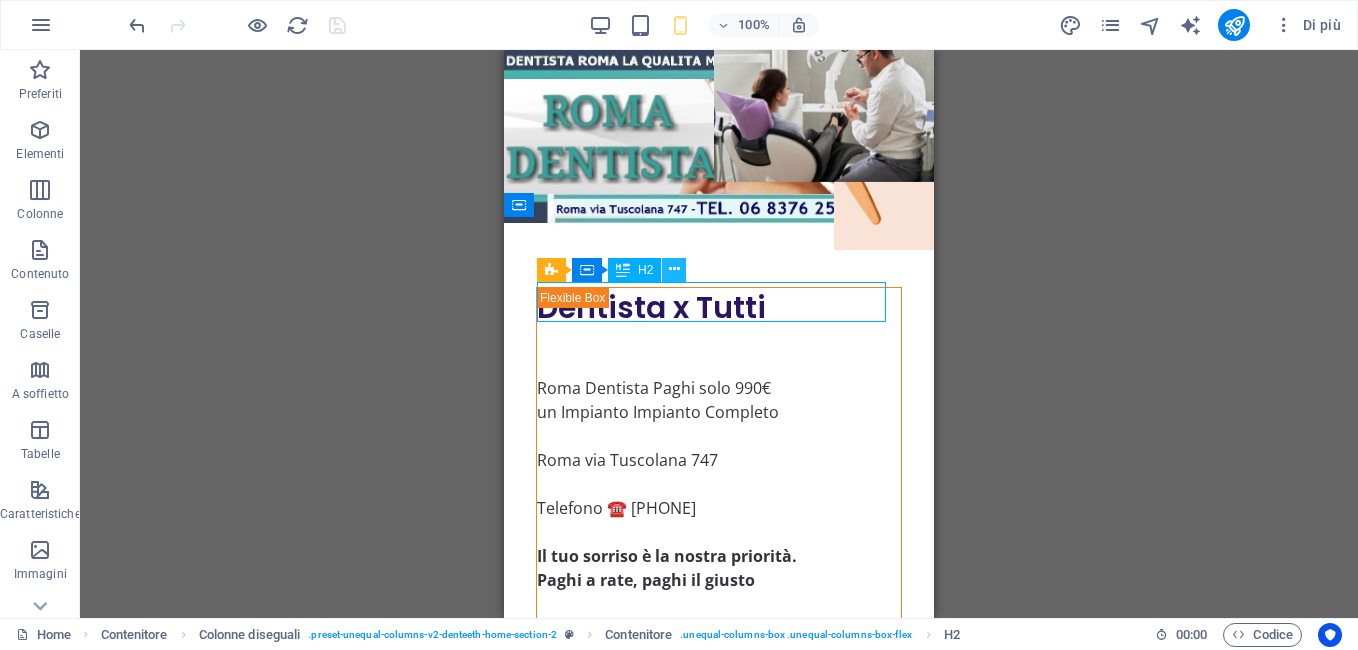 click at bounding box center (674, 269) 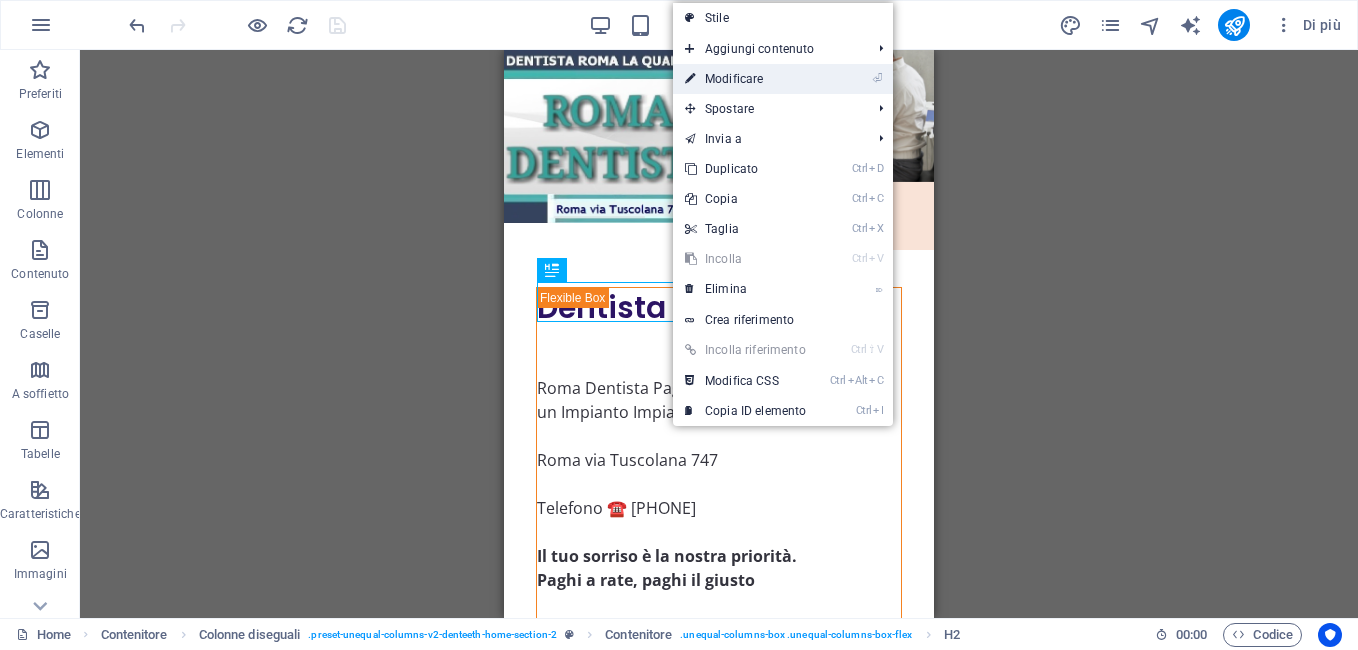 click on "⏎  Modificare" at bounding box center [745, 79] 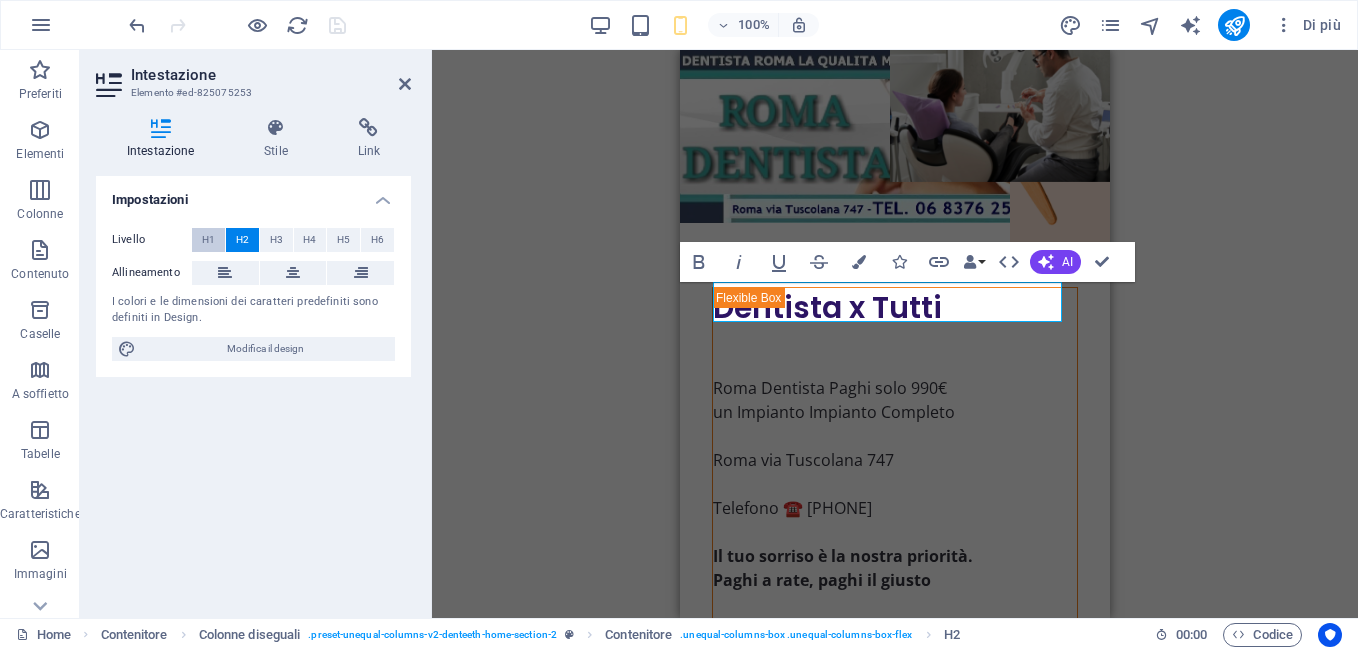 click on "H1" at bounding box center (208, 240) 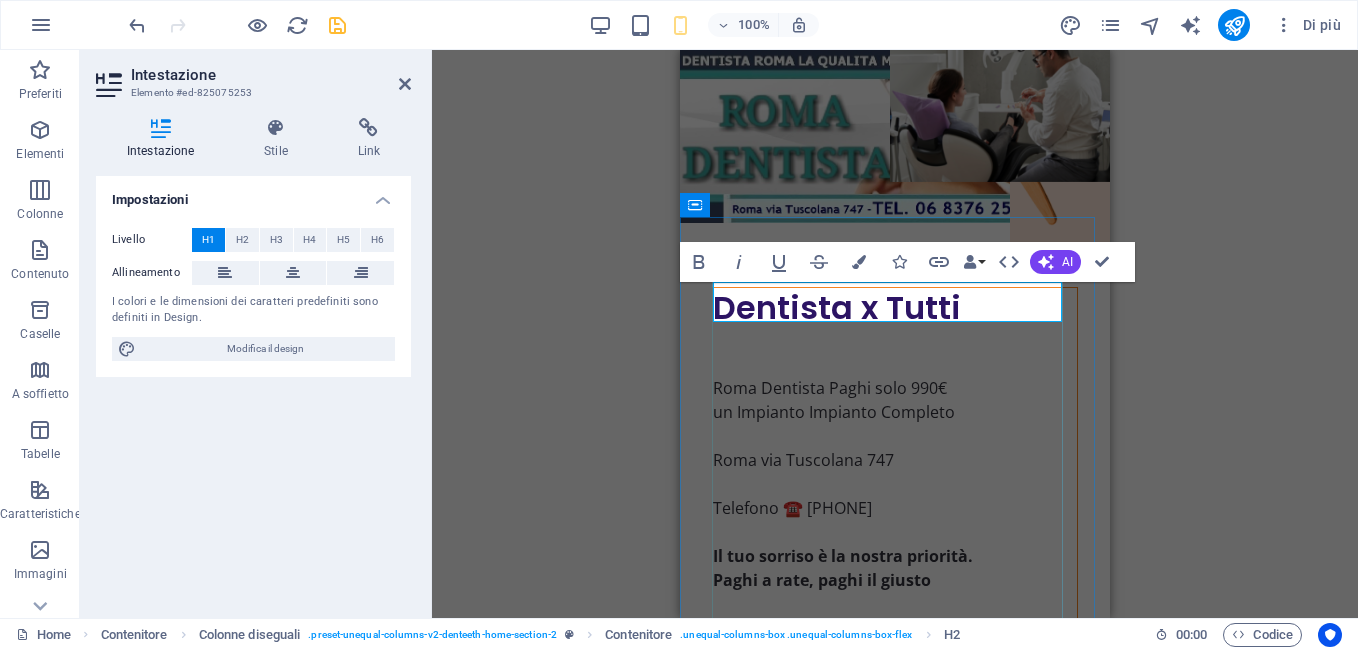 click on "Dentista x Tutti" at bounding box center [895, 308] 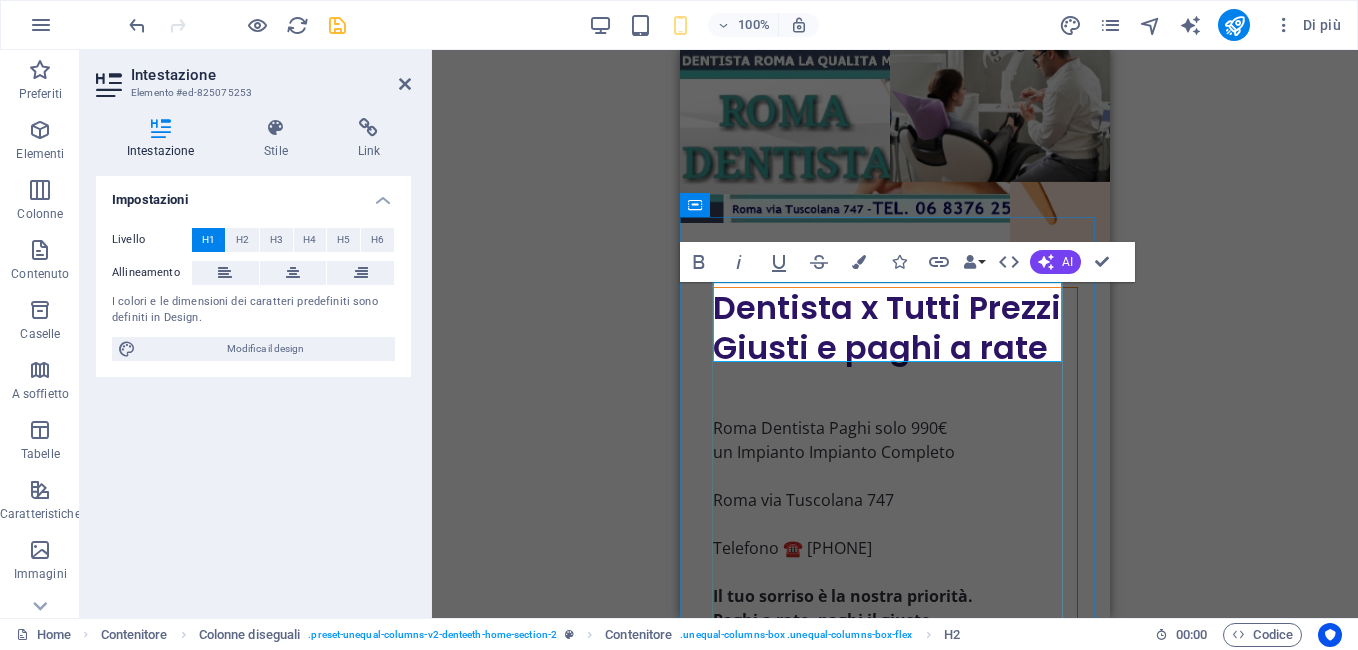 click on "Dentista x Tutti Prezzi Giusti e paghi a rate" at bounding box center [895, 328] 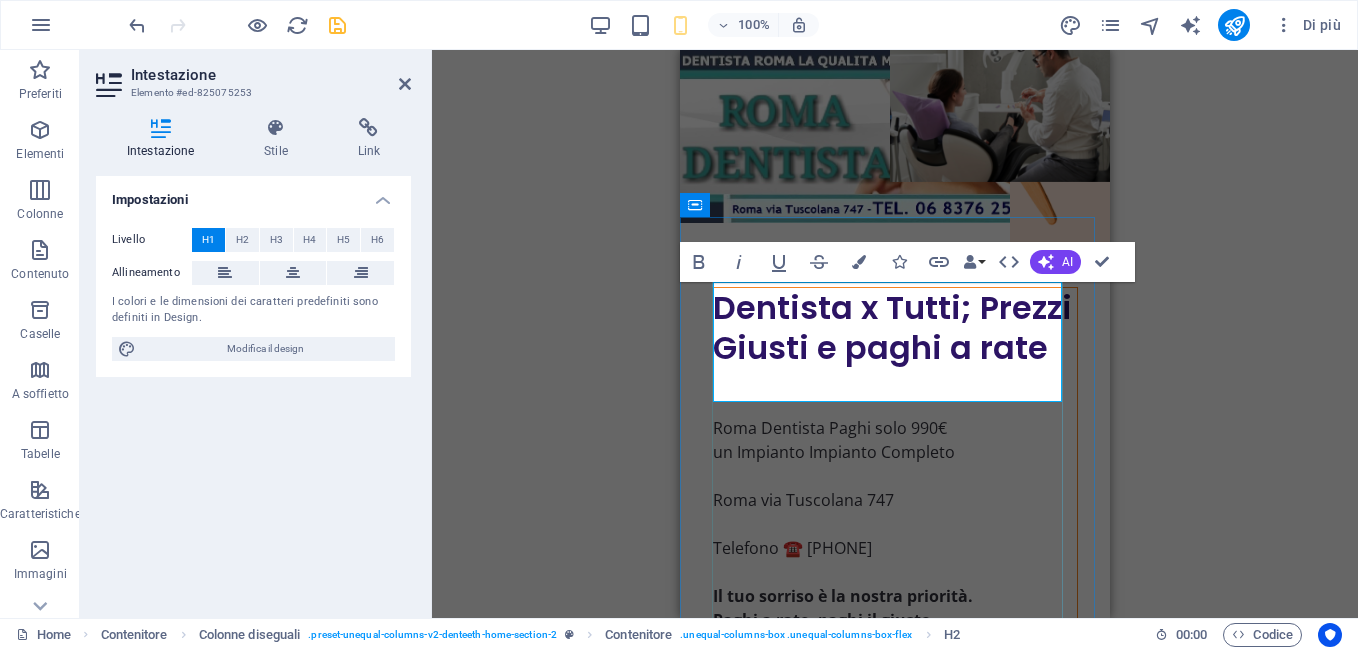 click on "Dentista x Tutti; Prezzi Giusti e paghi a rate" at bounding box center (895, 328) 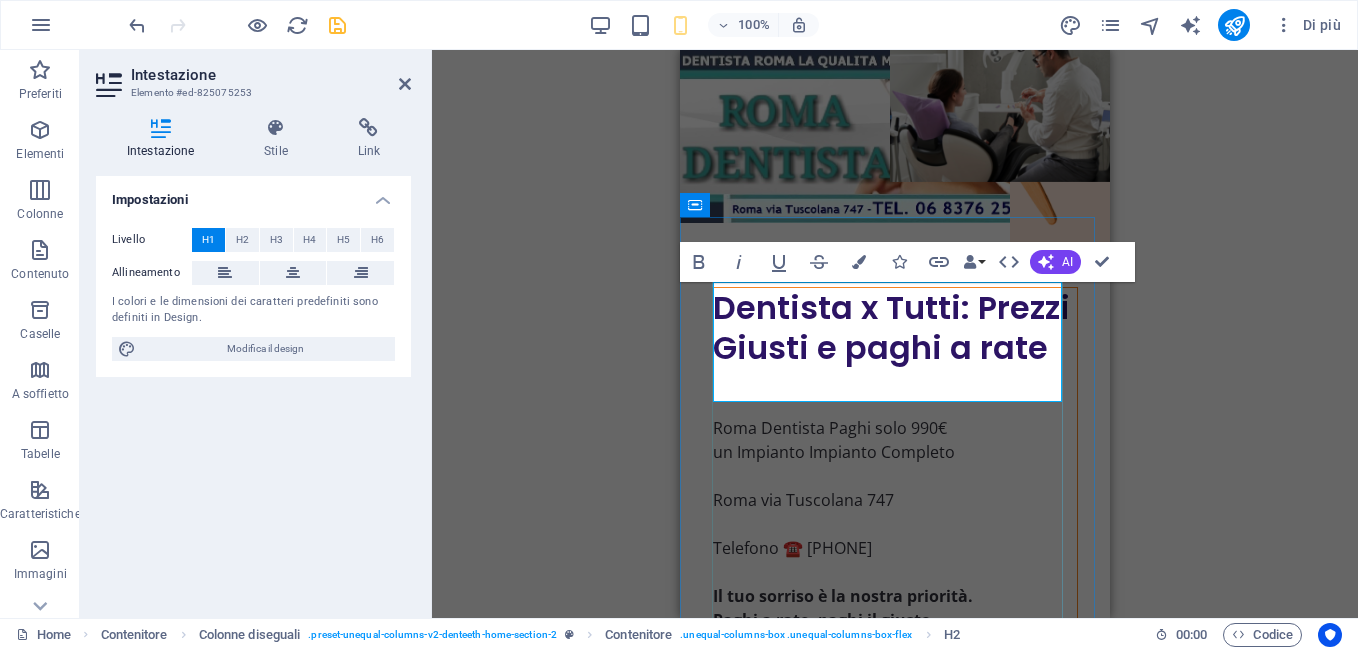 click on "Dentista x Tutti: Prezzi Giusti e paghi a rate" at bounding box center [895, 328] 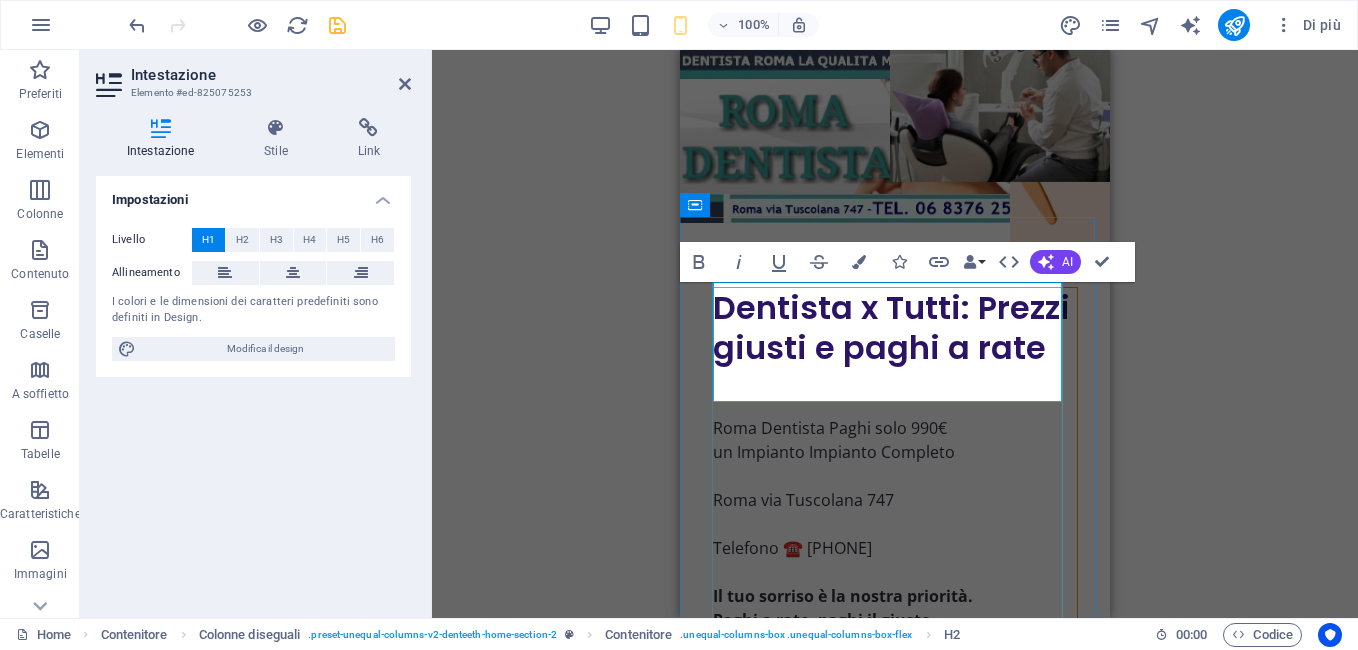 click on "Dentista x Tutti: Prezzi giusti e paghi a rate" at bounding box center (895, 328) 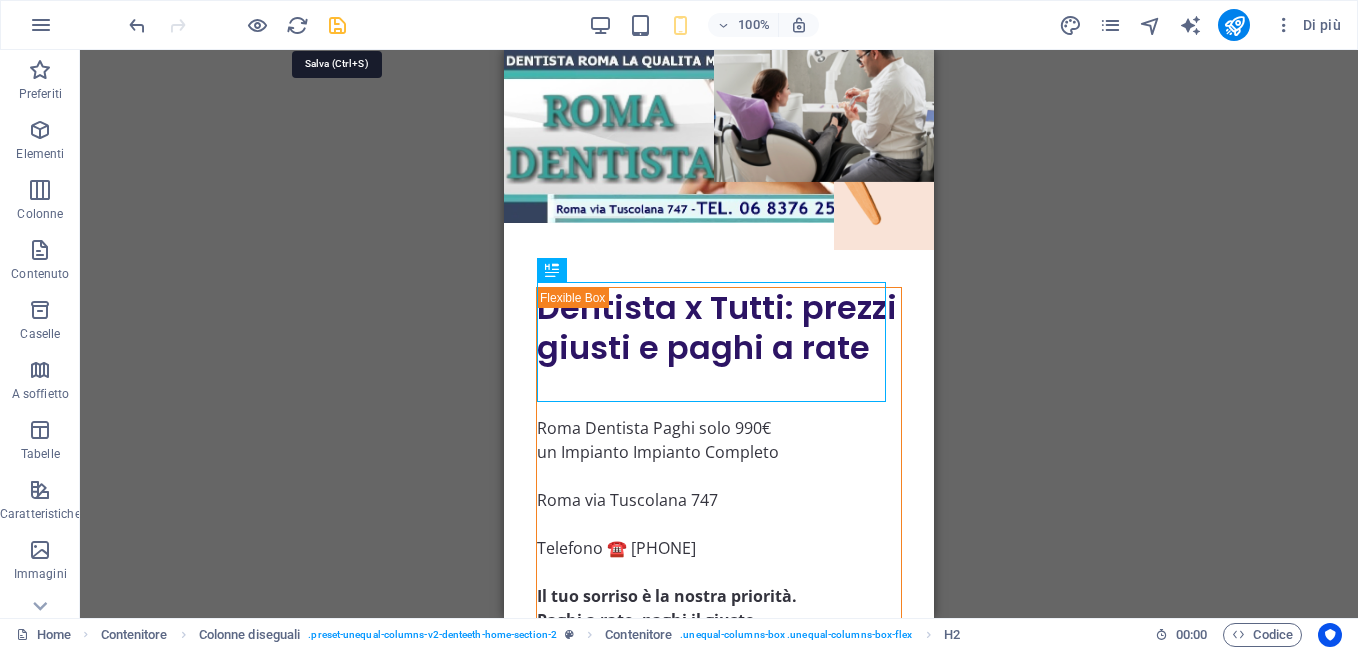 click at bounding box center (337, 25) 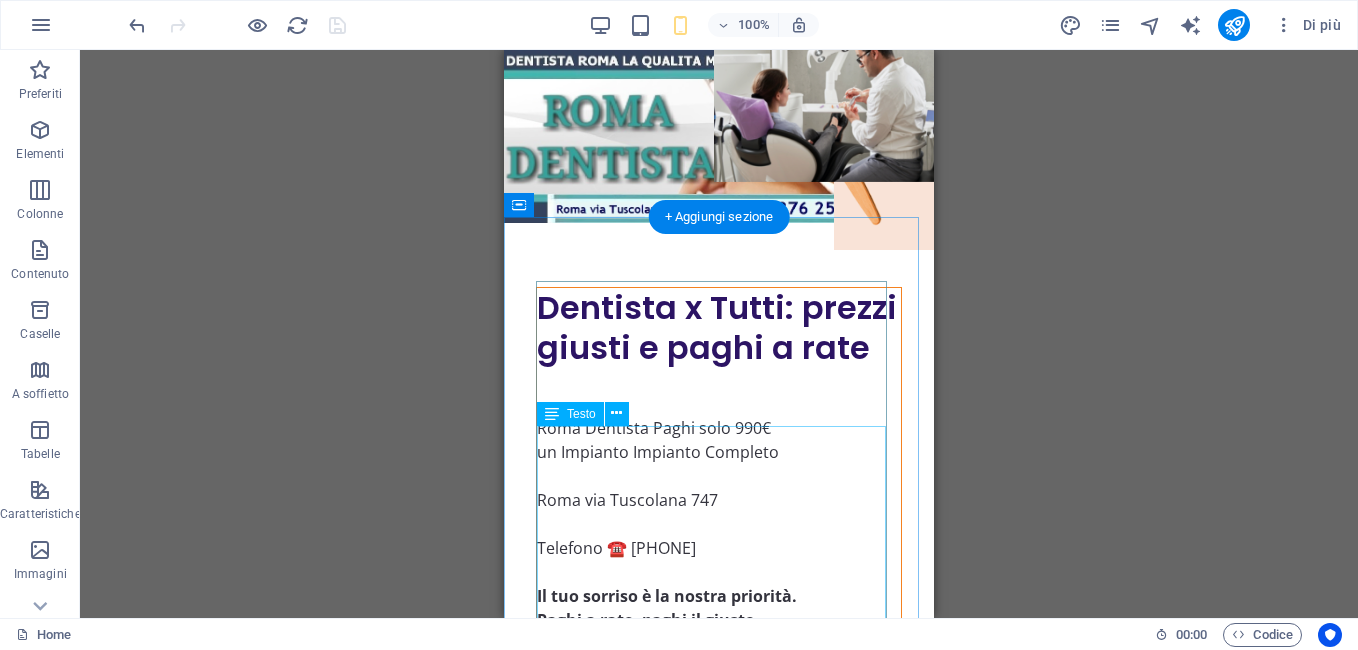 click on "Roma Dentista Paghi solo 990€  un Impianto Impianto Completo Roma via Tuscolana 747 Telefono ☎️ 333 733 7783 Il tuo sorriso è la nostra priorità. Paghi a rate, paghi il giusto Chiama 333 733 7783 Da noi di Roma Dentista paghi a rate di 40 euro al mese. Il nostro studio dentistico è guidato da professionalità, passione e attenzione al benessere dei pazienti, offrendo cure dentali eccellenti nella zona Tuscolana di Roma. Offriamo una gamma completa di servizi odontoiatrici, garantendo qualità, comfort e risultati di cui essere fieri. Dentista alla portata di tutti Roma via Tuscolana Cinema Atlantic Vieni e scopri i nostri servizi dentali di alta qualità, pensati per il tuo benessere. Igiene Orale Promozione 40 Euro Un servizio accurato per mantenere denti sani e prevenire problemi futuri. Sbiancamento Promozione 160 Euro Trattamenti per un sorriso più bianco e luminoso, in totale sicurezza. Implantologia Promozione 990 Euro Soluzioni avanzate per sostituire denti mancanti con massima precisione." at bounding box center (719, 1328) 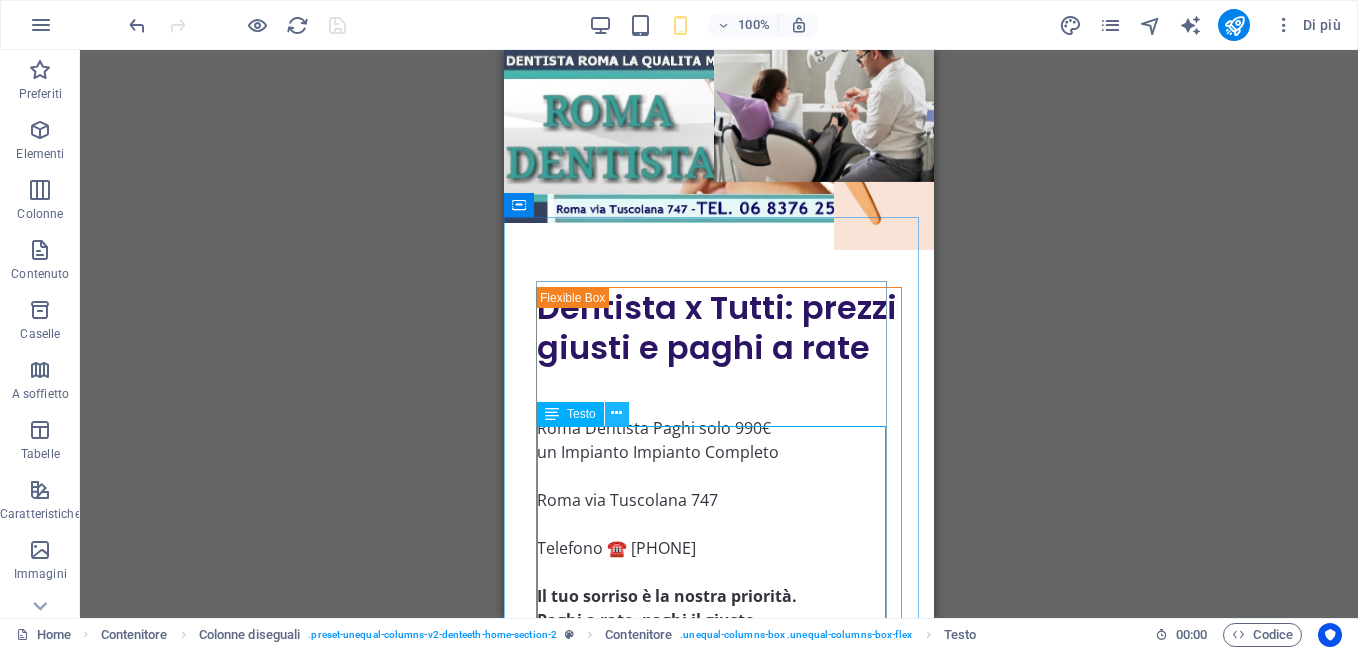 click at bounding box center (616, 413) 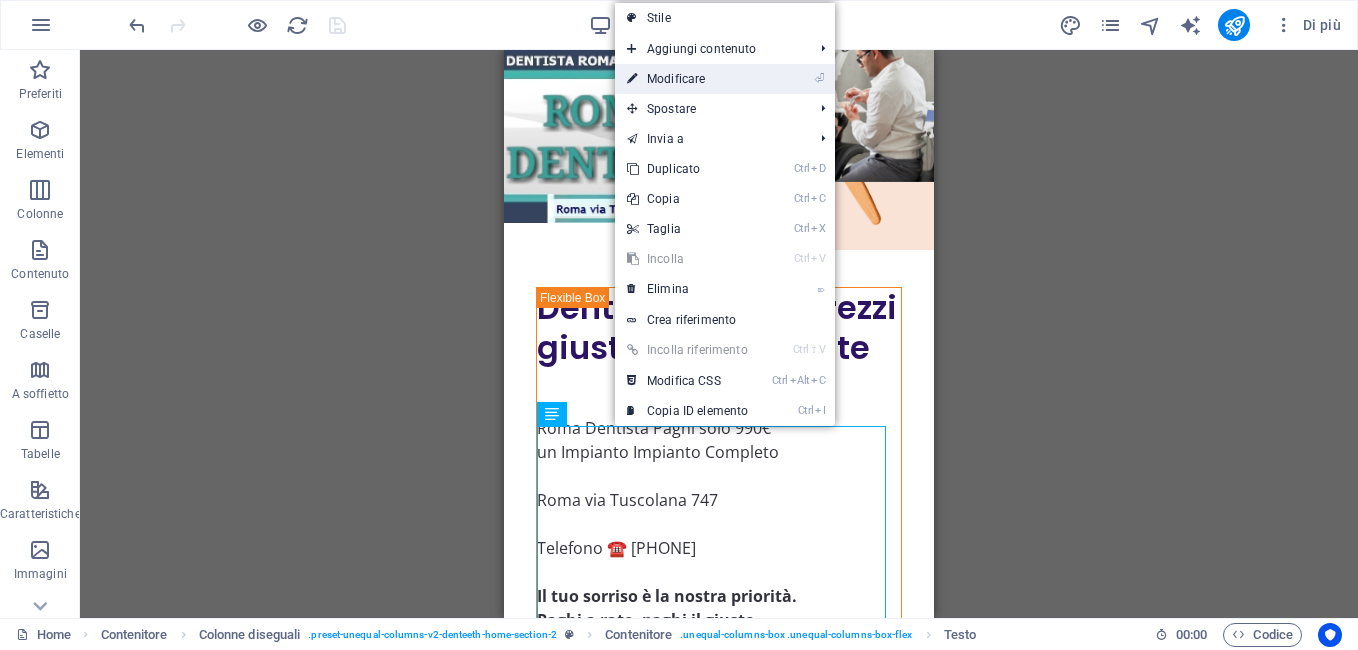click on "⏎  Modificare" at bounding box center [687, 79] 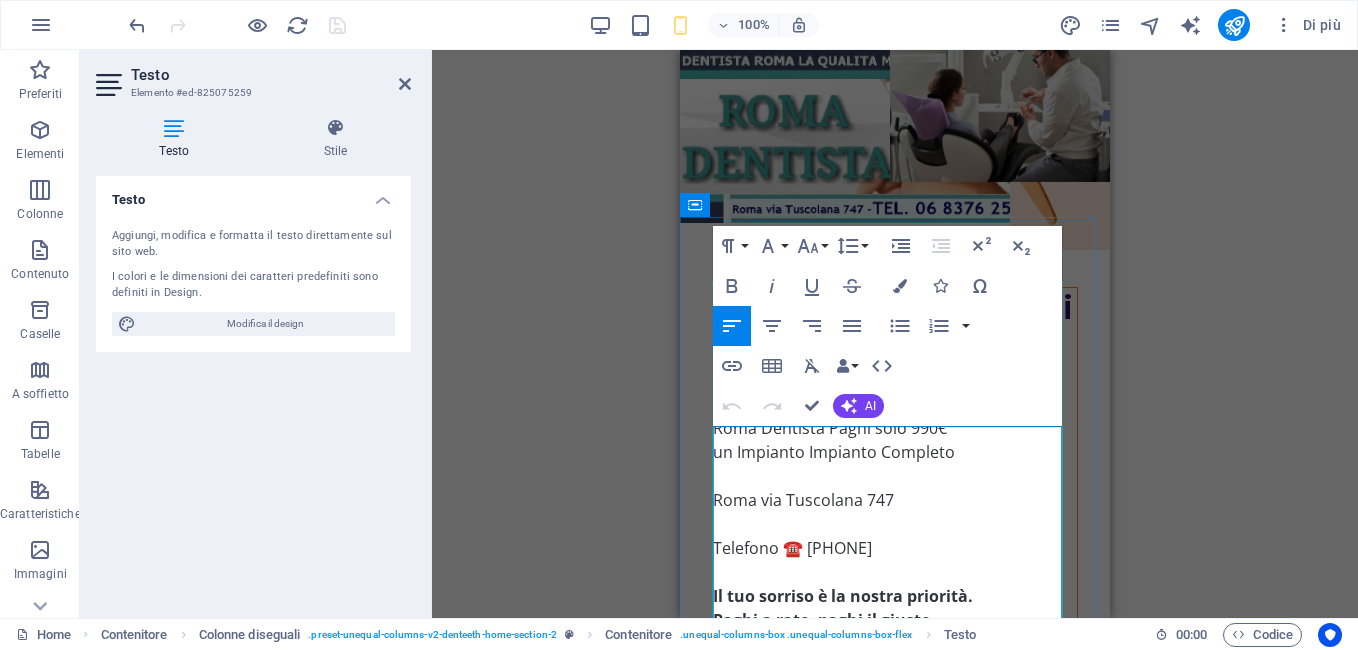 click on "un Impianto Impianto Completo" at bounding box center (895, 452) 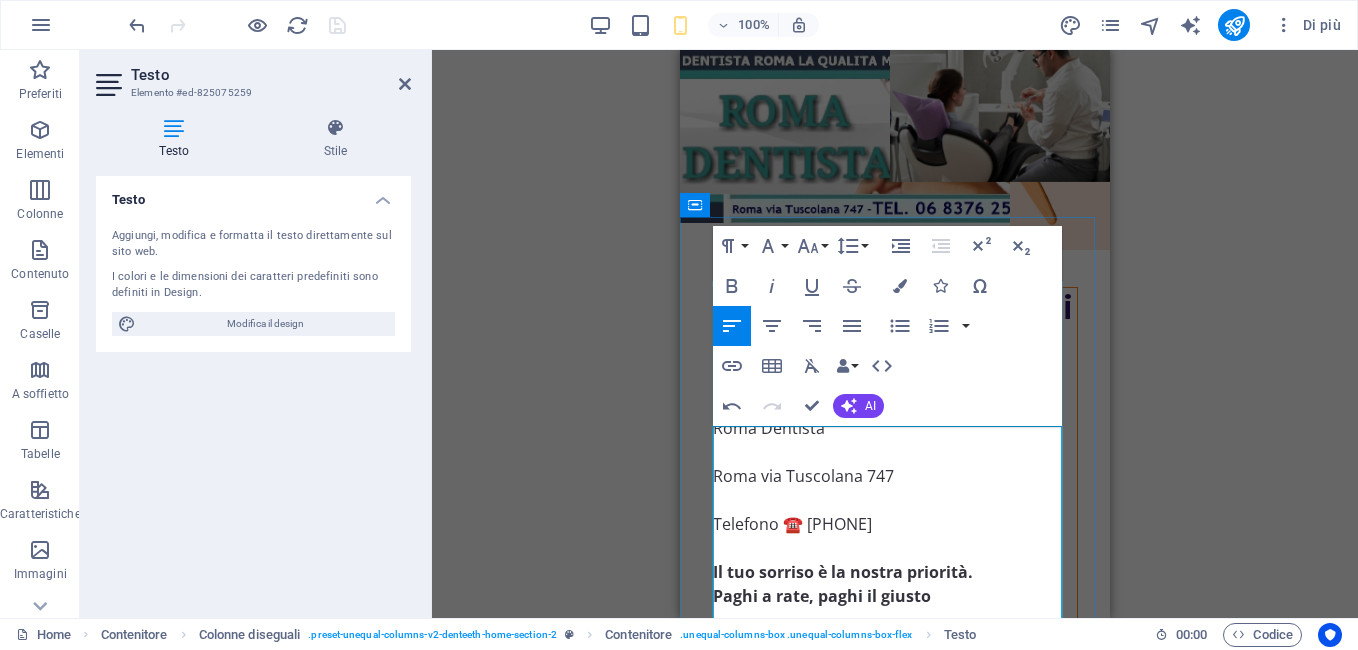 type 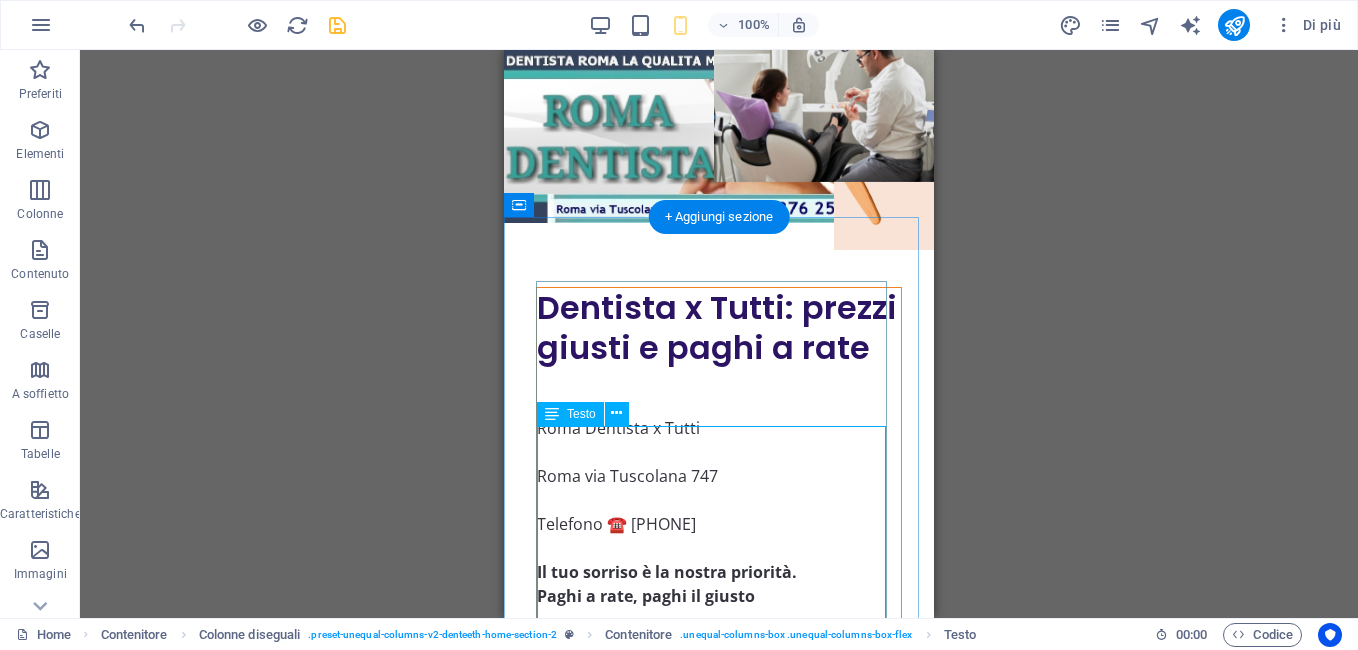 click on "Roma Dentista x Tutti Roma via Tuscolana 747 Telefono ☎️ 333 733 7783 Il tuo sorriso è la nostra priorità. Paghi a rate, paghi il giusto Chiama 333 733 7783 Da noi di Roma Dentista paghi a rate di 40 euro al mese. Il nostro studio dentistico è guidato da professionalità, passione e attenzione al benessere dei pazienti, offrendo cure dentali eccellenti nella zona Tuscolana di Roma. Offriamo una gamma completa di servizi odontoiatrici, garantendo qualità, comfort e risultati di cui essere fieri. Dentista alla portata di tutti Roma via Tuscolana Cinema Atlantic Vieni e scopri i nostri servizi dentali di alta qualità, pensati per il tuo benessere. Igiene Orale Promozione 40 Euro Un servizio accurato per mantenere denti sani e prevenire problemi futuri. Sbiancamento Promozione 160 Euro Trattamenti per un sorriso più bianco e luminoso, in totale sicurezza. Implantologia Promozione 990 Euro Soluzioni avanzate per sostituire denti mancanti con massima precisione. Cosa offriamo Tecnologie Avanzate" at bounding box center (719, 1316) 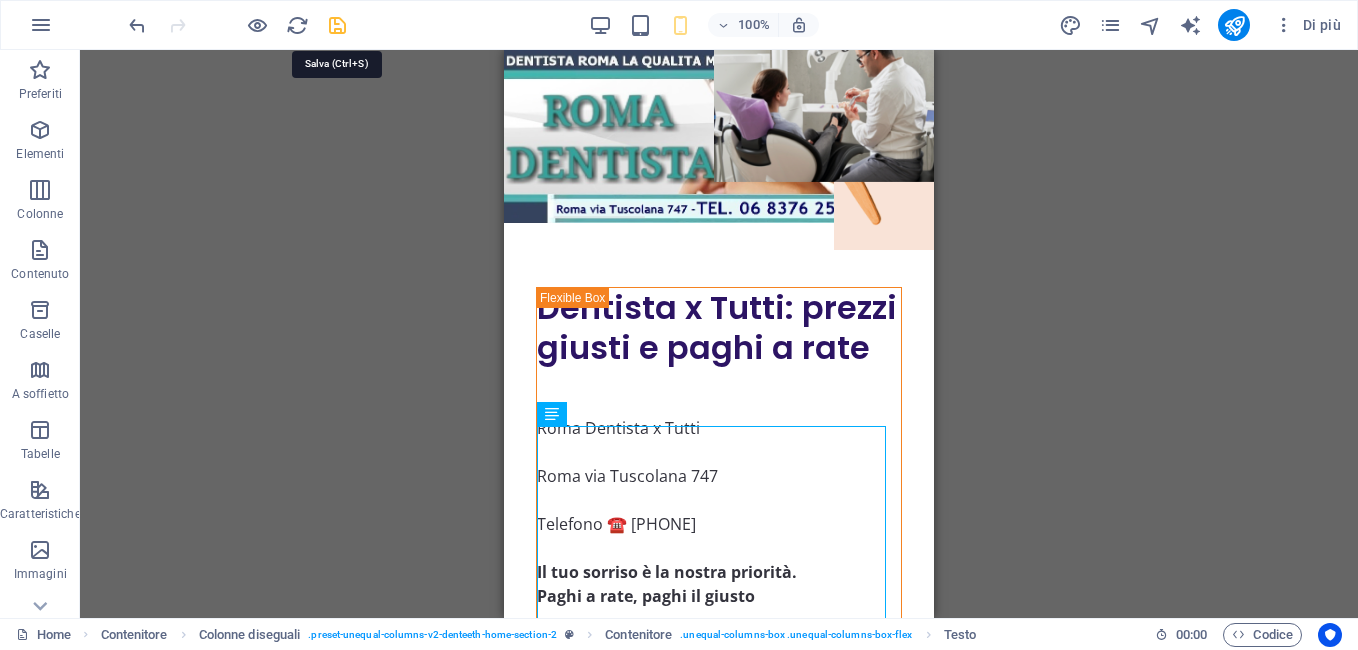 click at bounding box center (337, 25) 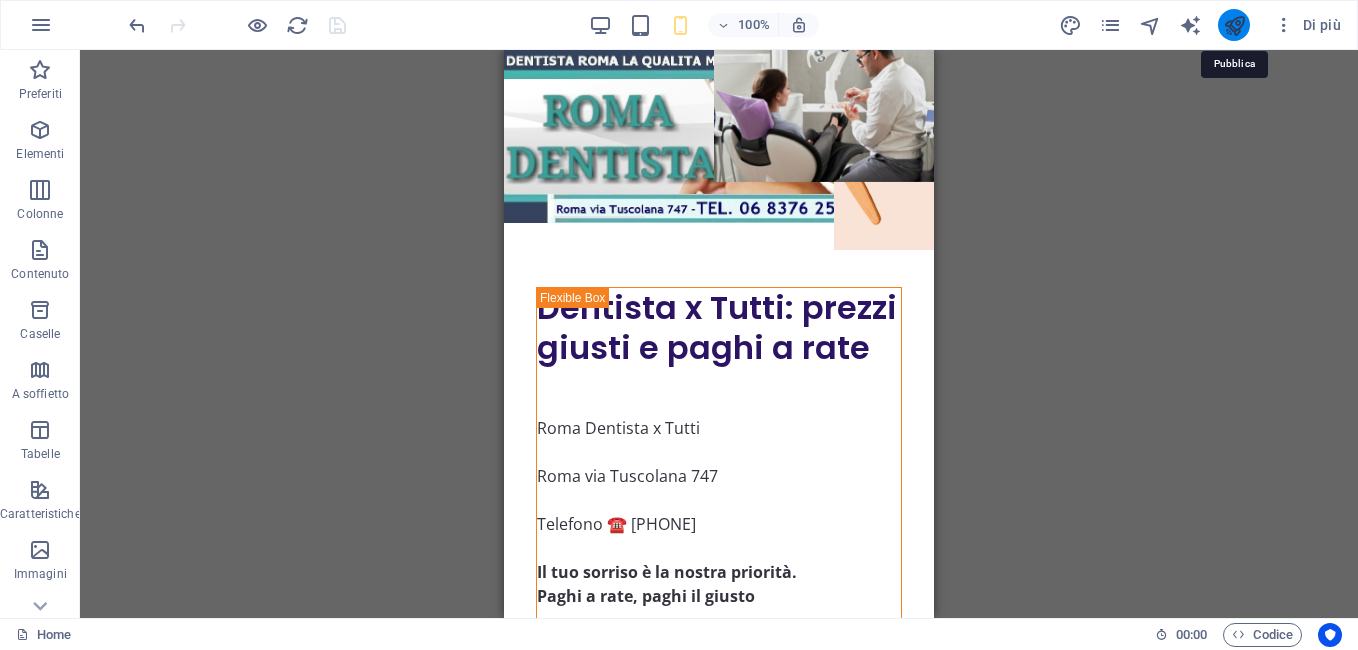 click at bounding box center (1234, 25) 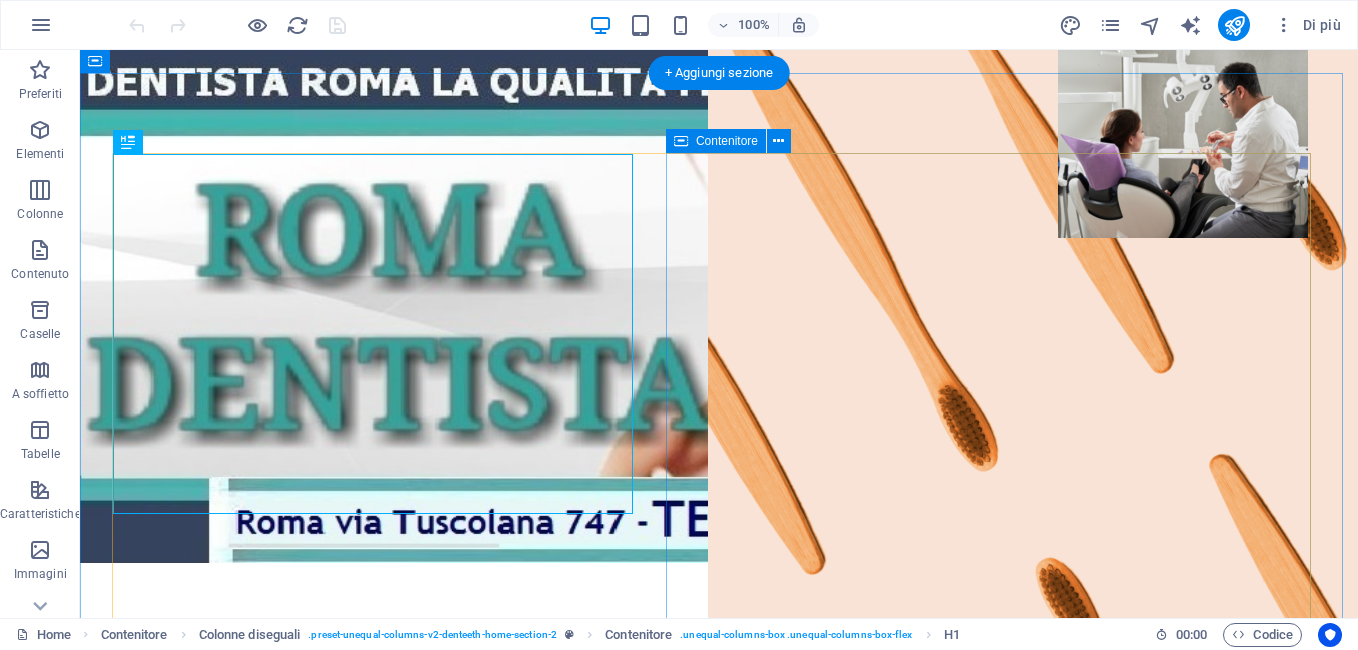 scroll, scrollTop: 484, scrollLeft: 0, axis: vertical 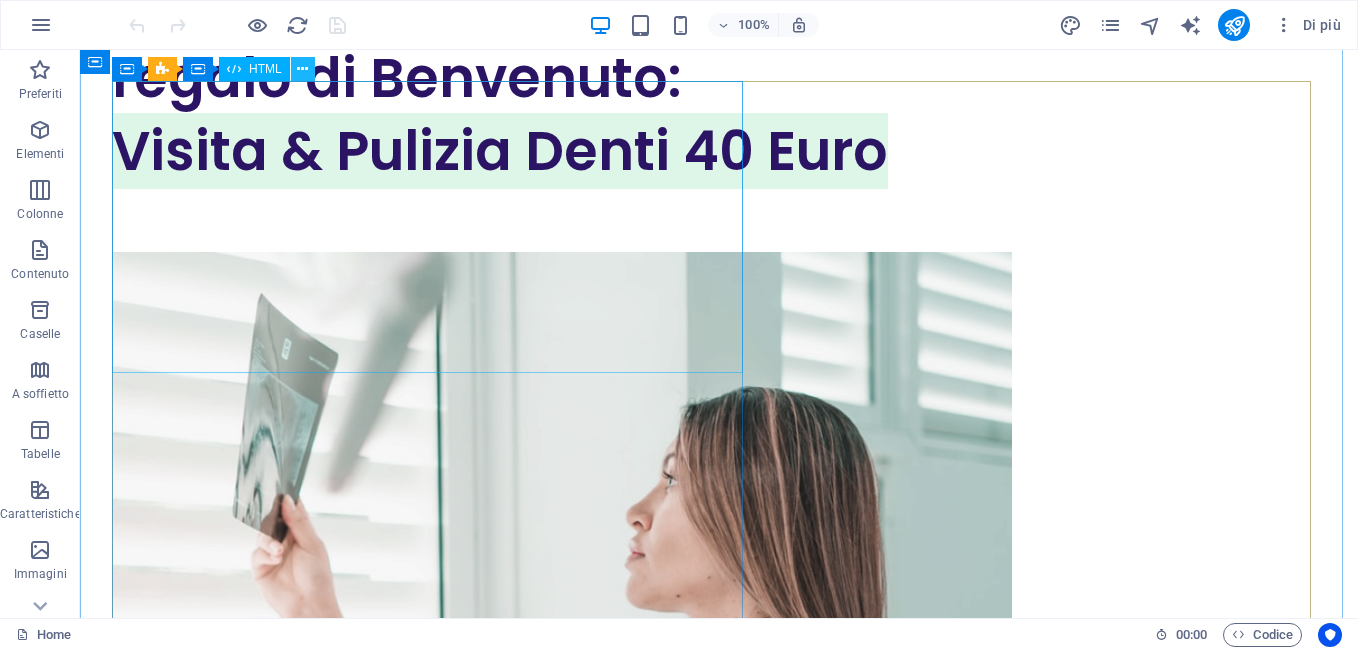 click at bounding box center (303, 69) 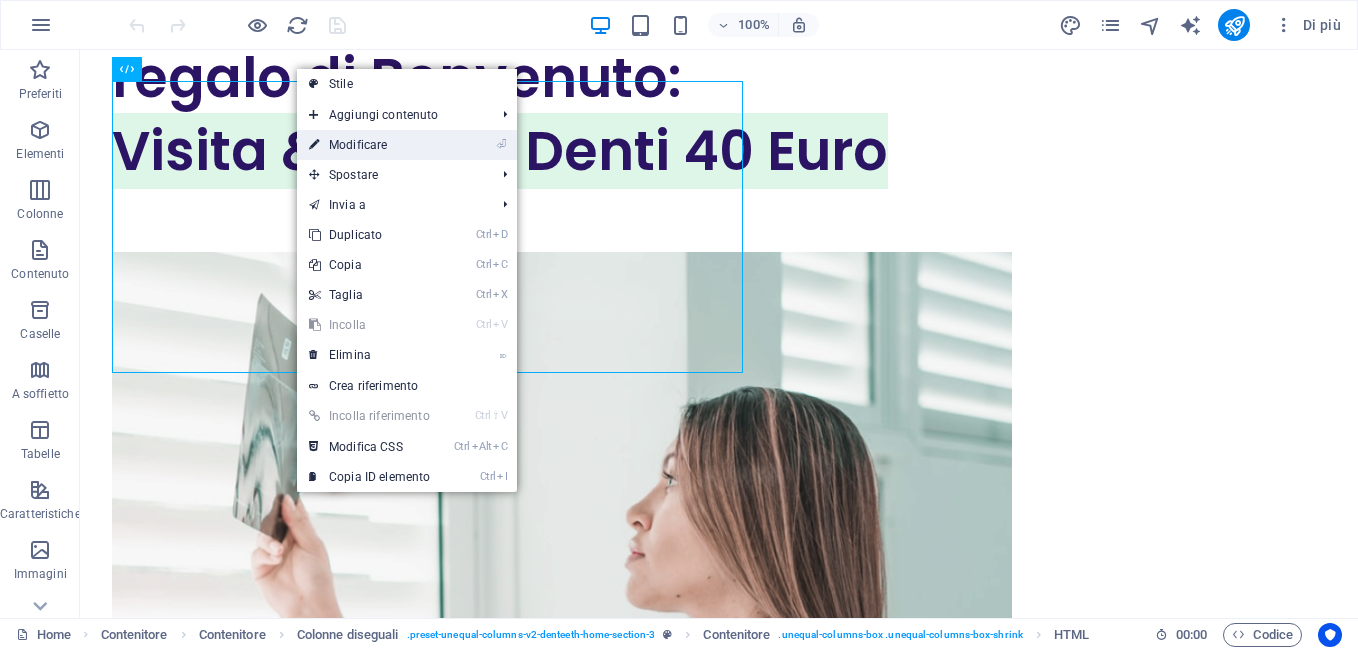 click on "⏎  Modificare" at bounding box center [369, 145] 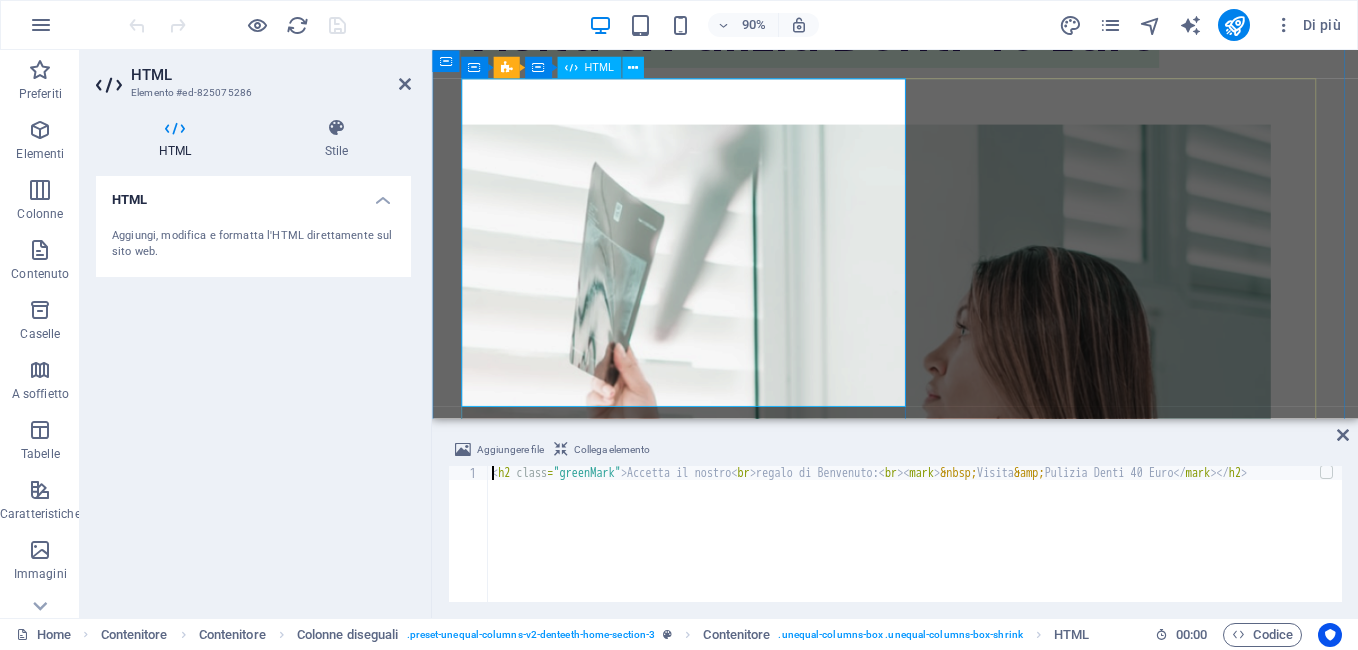 scroll, scrollTop: 3552, scrollLeft: 0, axis: vertical 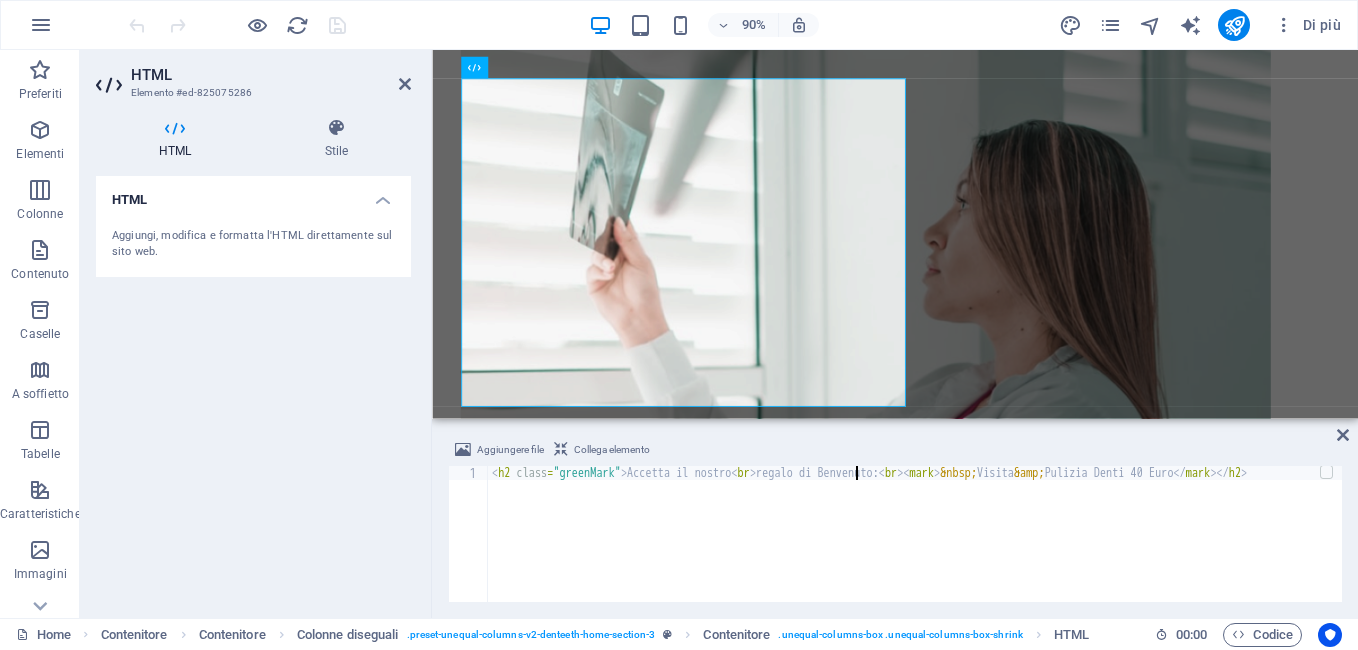 click on "< h2   class = "greenMark" > Accetta il nostro  < br > regalo di Benvenuto: < br > < mark > &nbsp; Visita  &amp;  Pulizia Denti 40 Euro </ mark > </ h2 >" at bounding box center [916, 546] 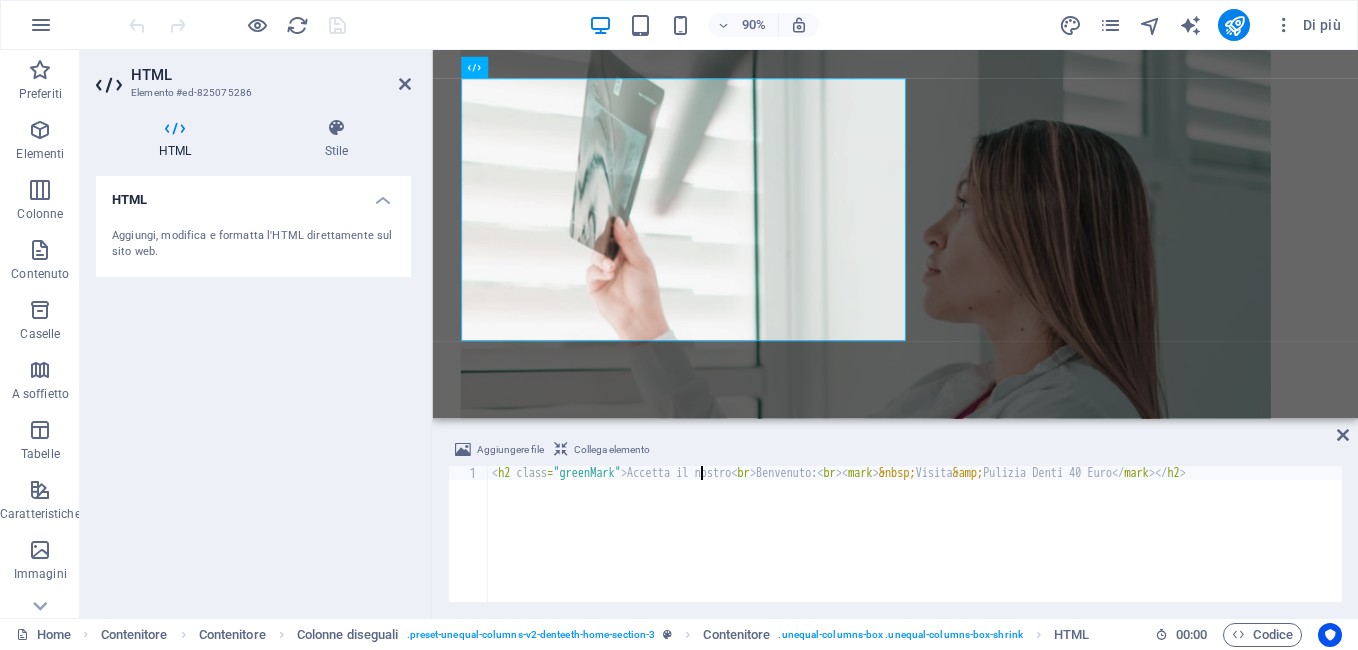 click on "< h2   class = "greenMark" > Accetta il nostro  < br > Benvenuto: < br > < mark > &nbsp; Visita  &amp;  Pulizia Denti 40 Euro </ mark > </ h2 >" at bounding box center (915, 548) 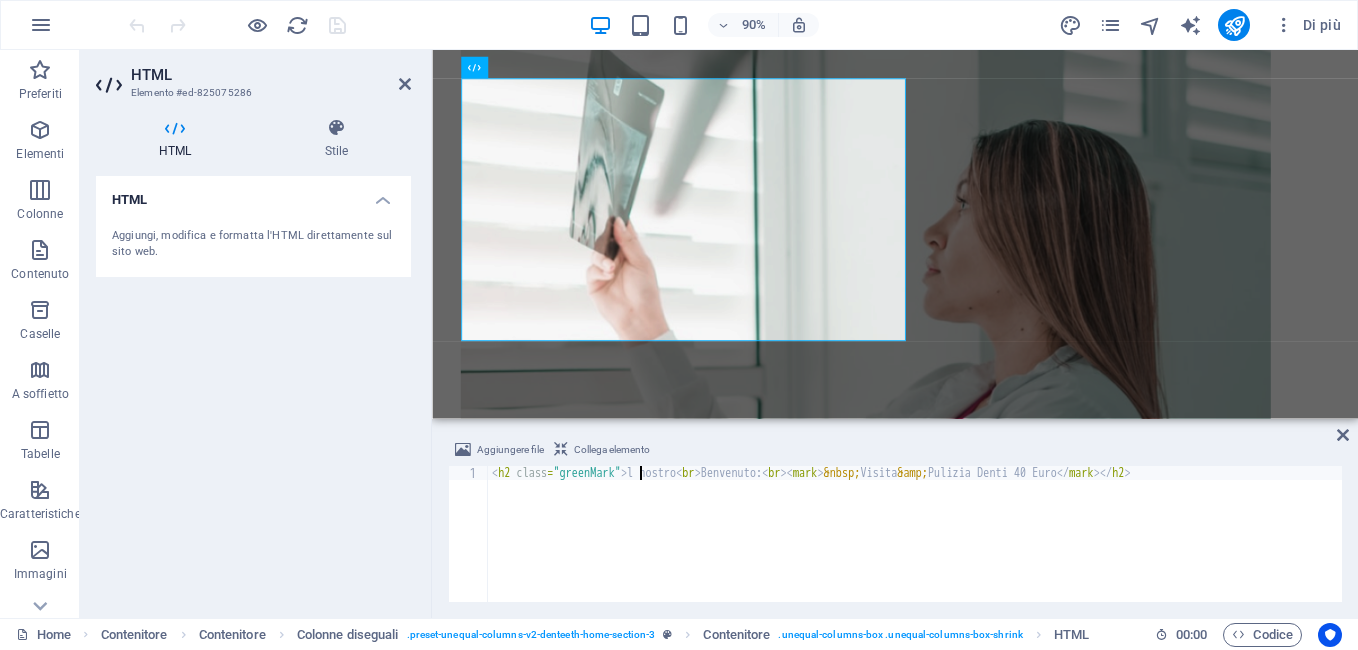 scroll, scrollTop: 0, scrollLeft: 12, axis: horizontal 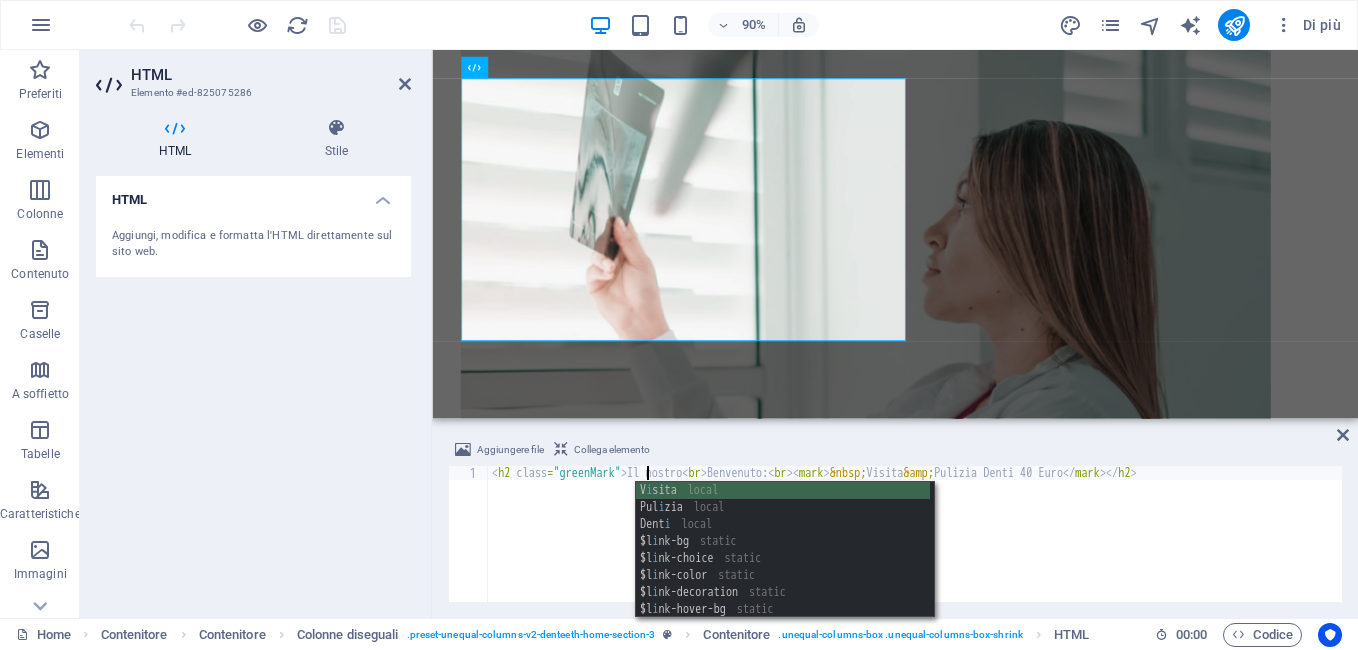 click on "< h2   class = "greenMark" > Il nostro  < br > Benvenuto: < br > < mark > &nbsp; Visita  &amp;  Pulizia Denti 40 Euro </ mark > </ h2 >" at bounding box center [915, 548] 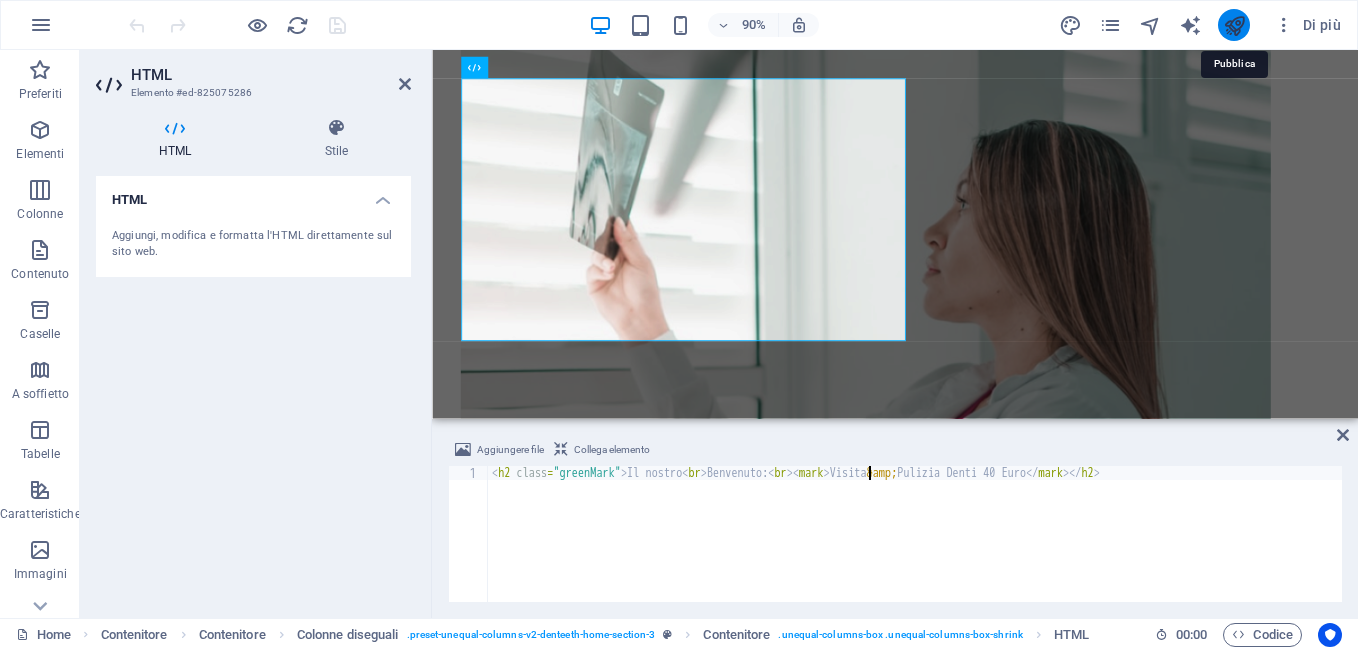 type on "<h2 class="greenMark">Il nostro <br>Benvenuto:<br><mark>Visita &amp; Pulizia Denti 40 Euro</mark></h2>" 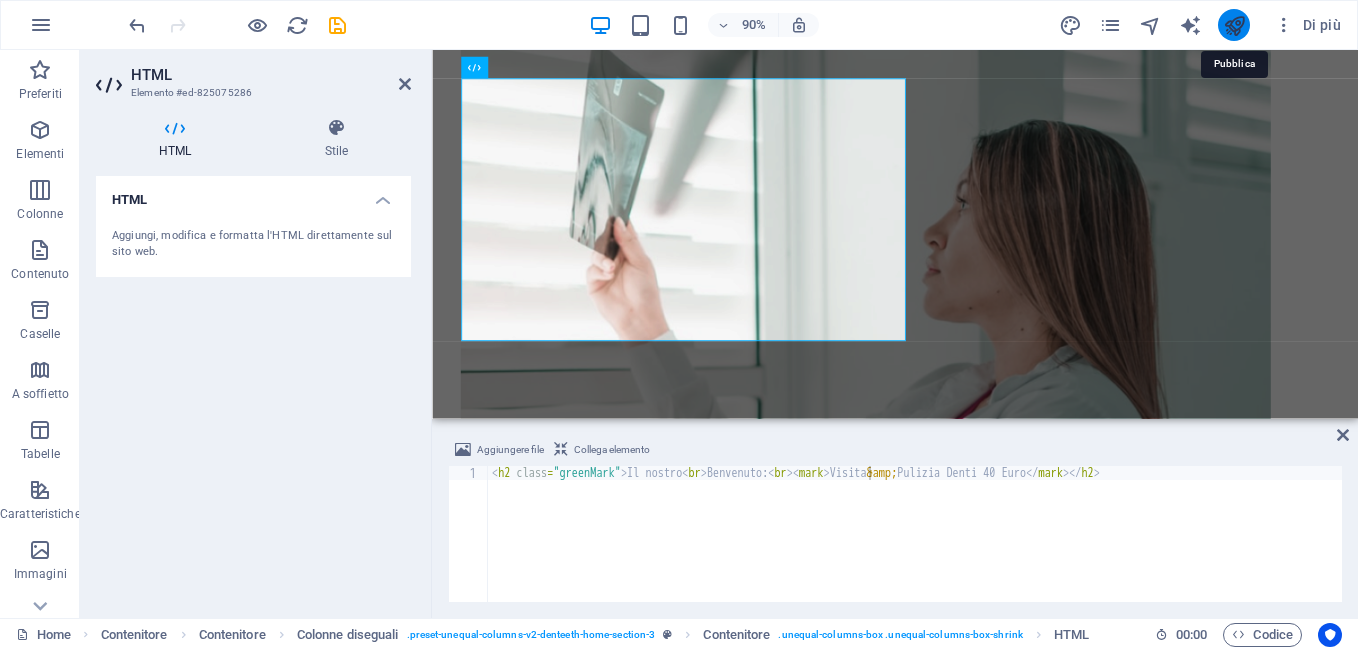 click at bounding box center (1234, 25) 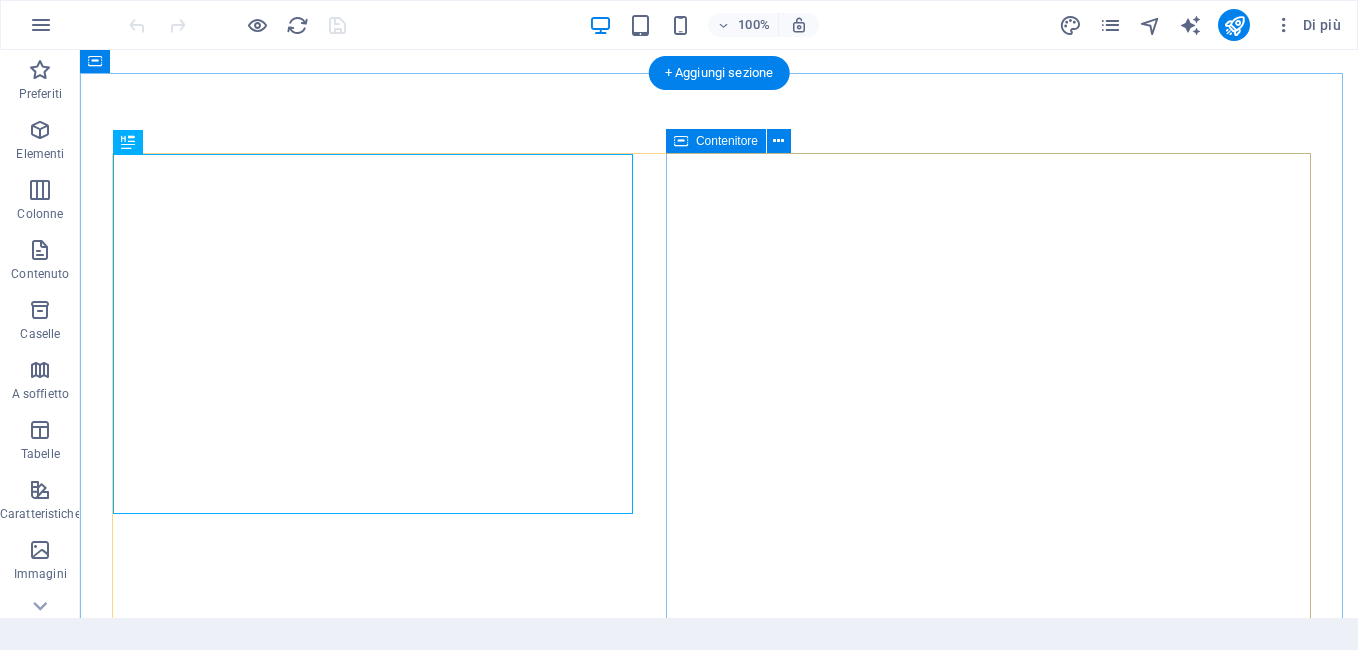 scroll, scrollTop: 0, scrollLeft: 0, axis: both 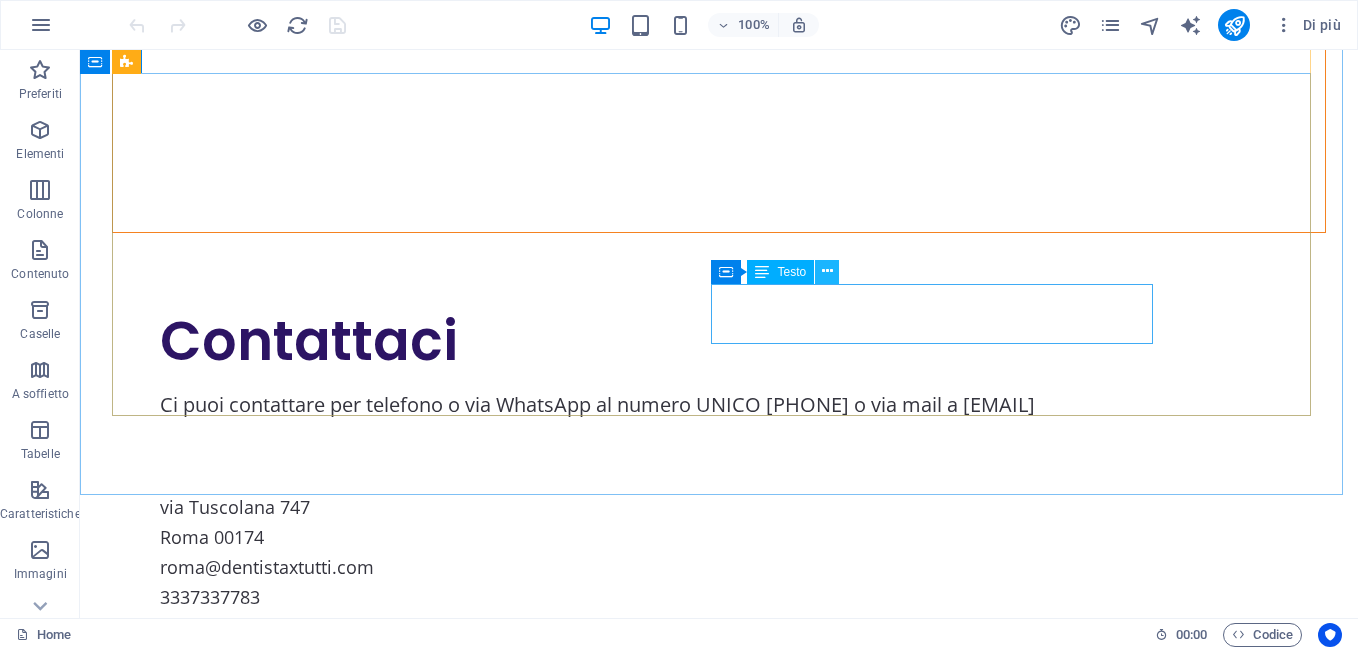 click at bounding box center (827, 271) 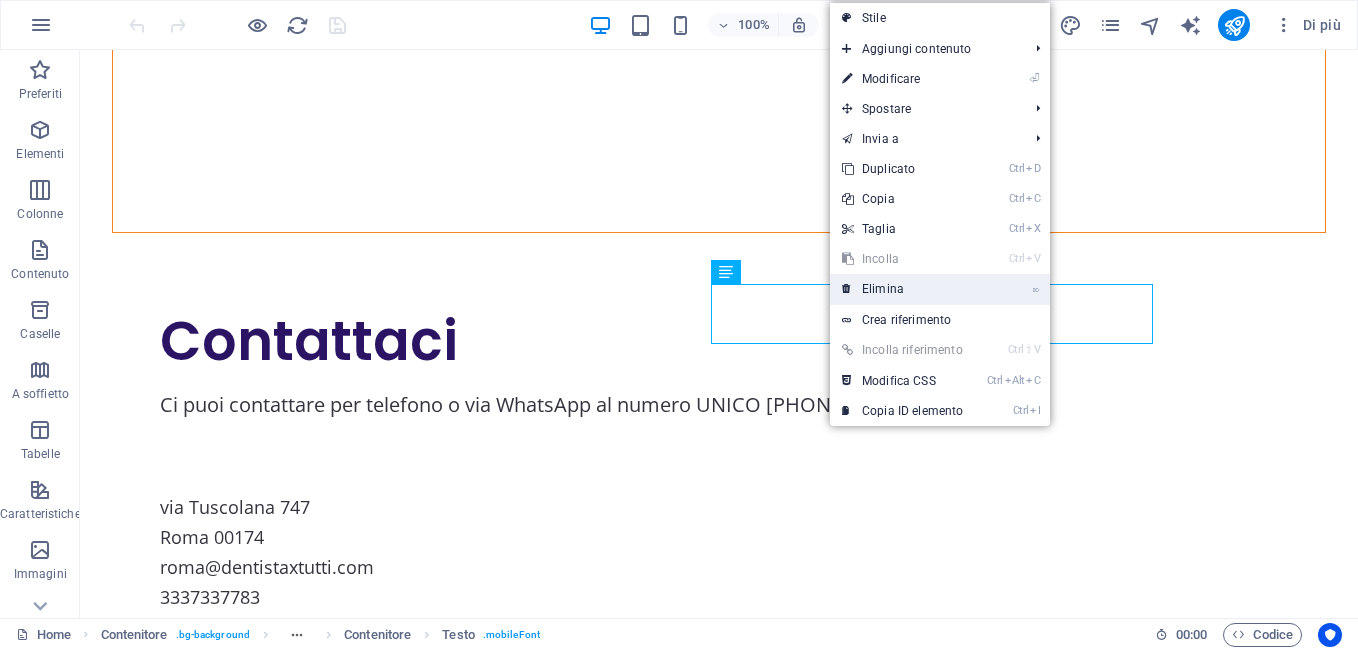 click on "⌦  Elimina" at bounding box center [902, 289] 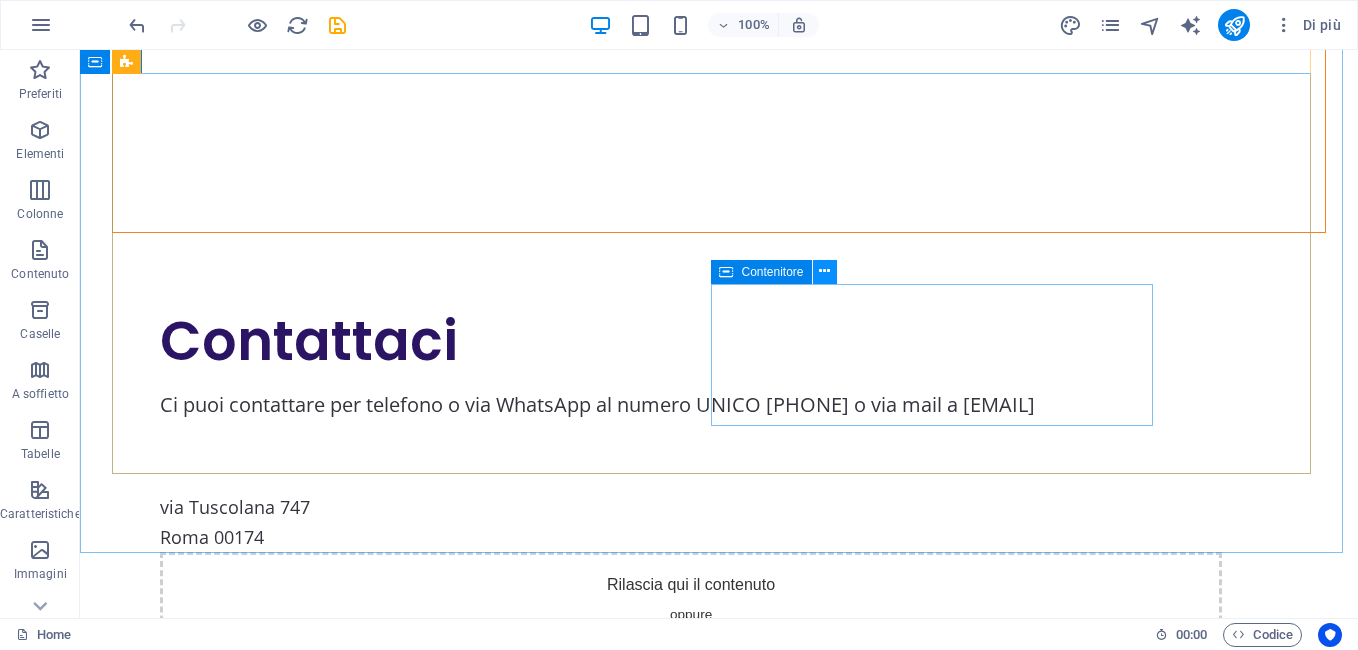 click at bounding box center [824, 271] 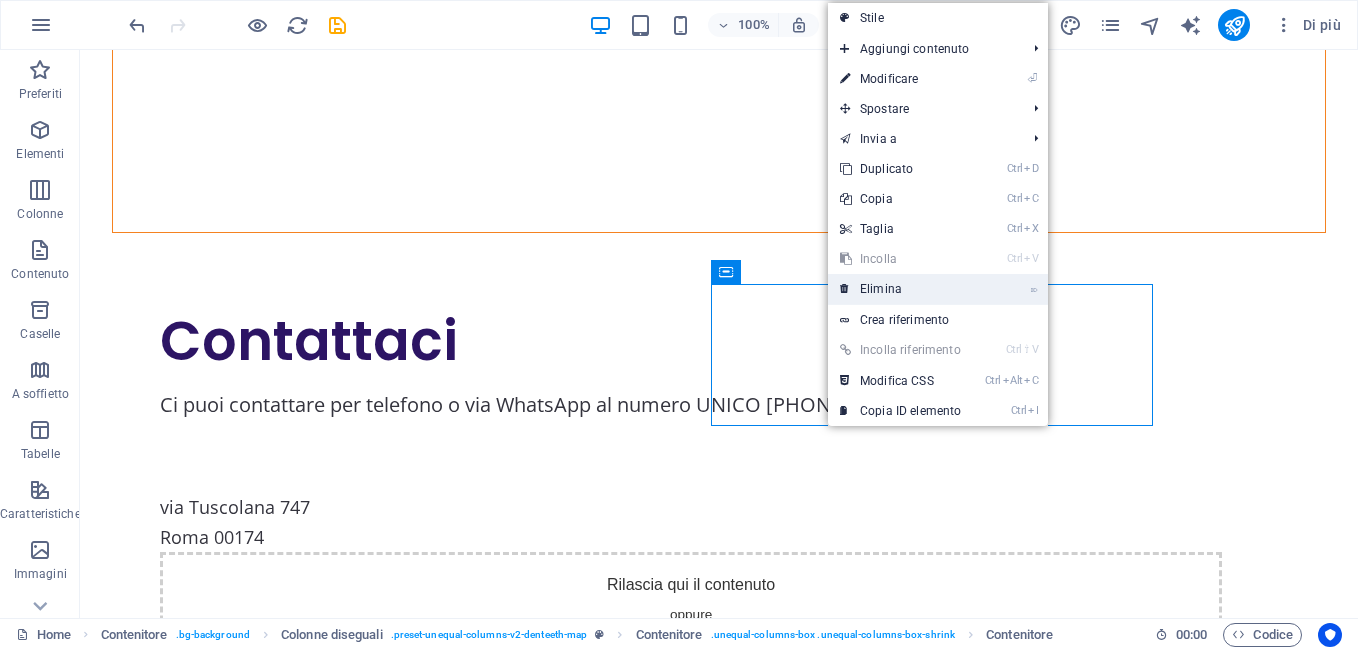 click on "⌦  Elimina" at bounding box center (900, 289) 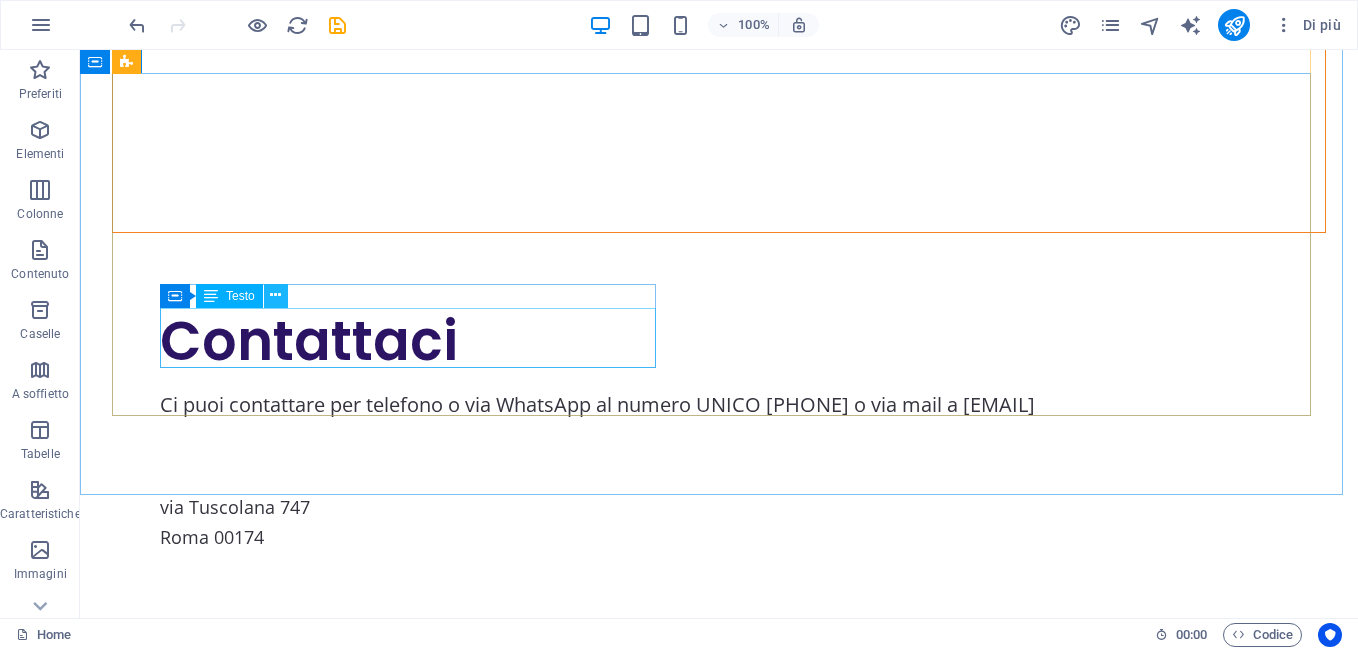 click at bounding box center (275, 295) 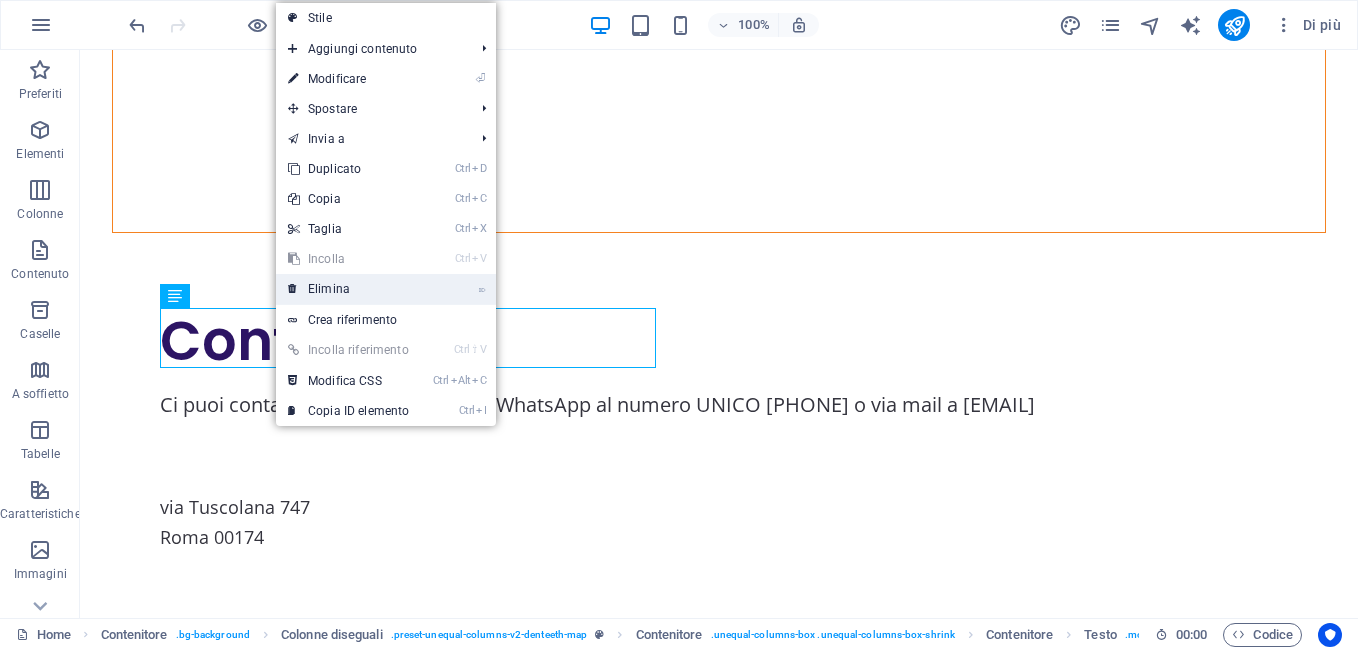 click on "⌦  Elimina" at bounding box center (348, 289) 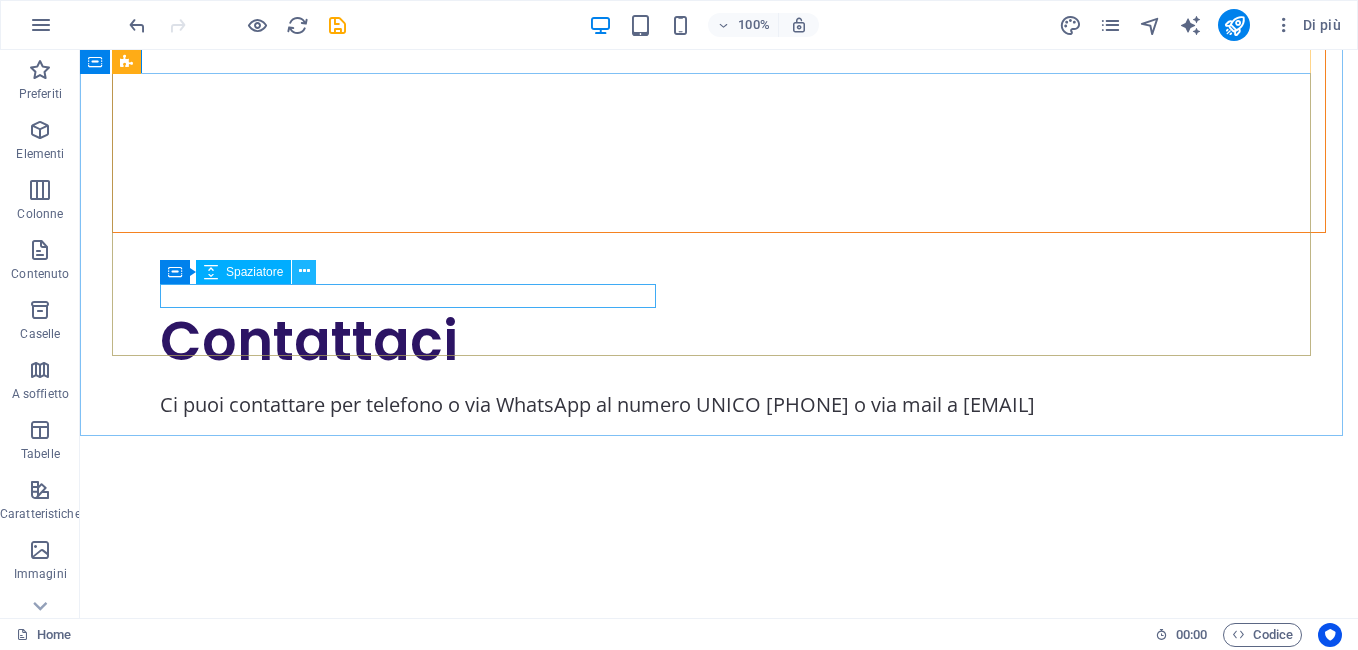 click at bounding box center [304, 271] 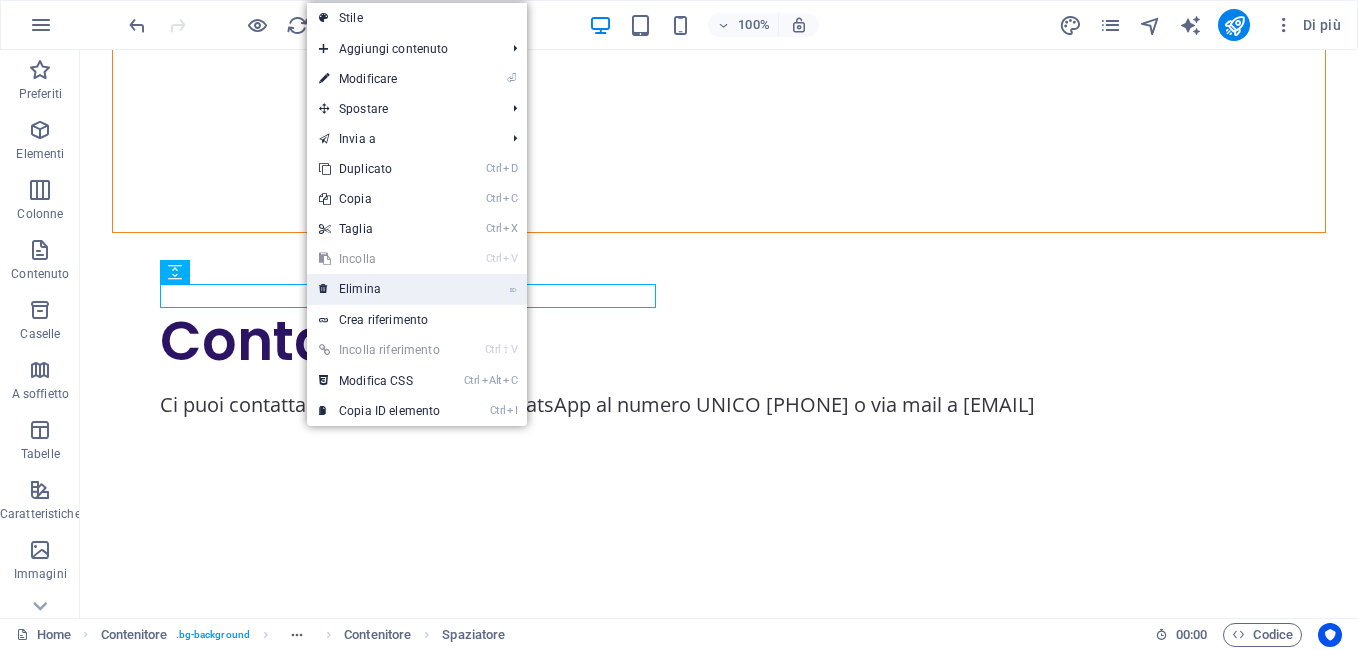 click on "⌦  Elimina" at bounding box center [379, 289] 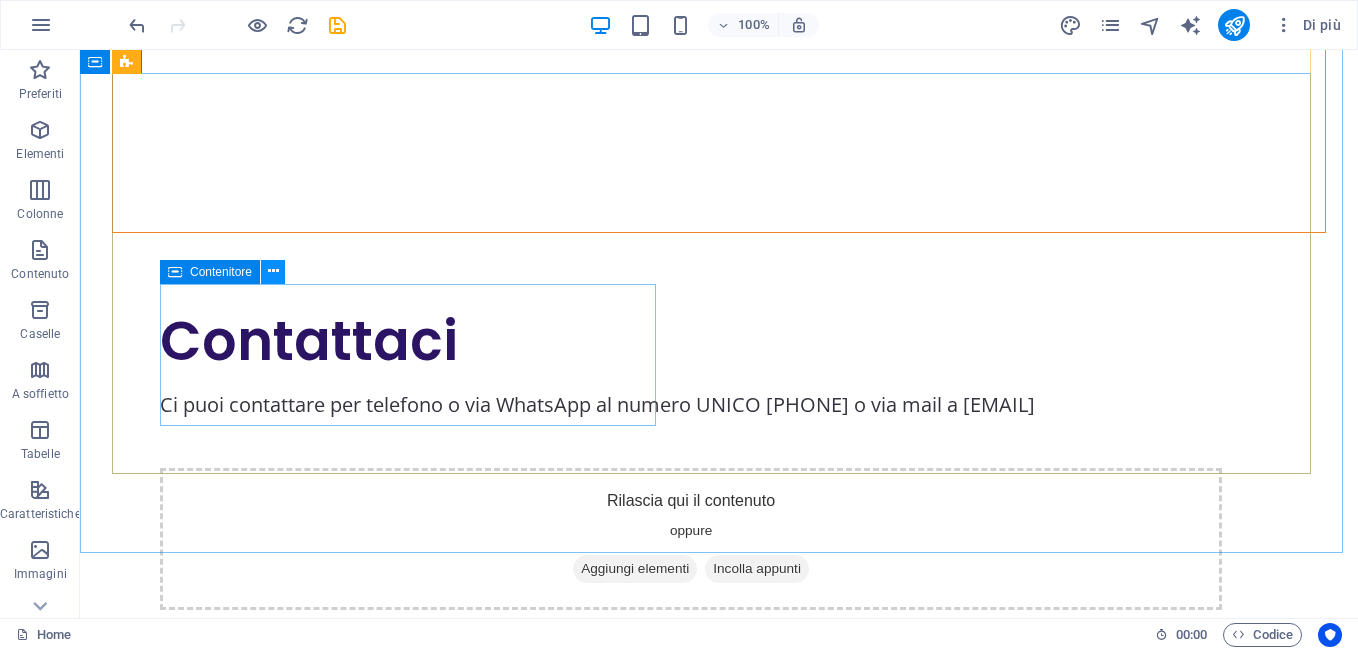 click at bounding box center (273, 271) 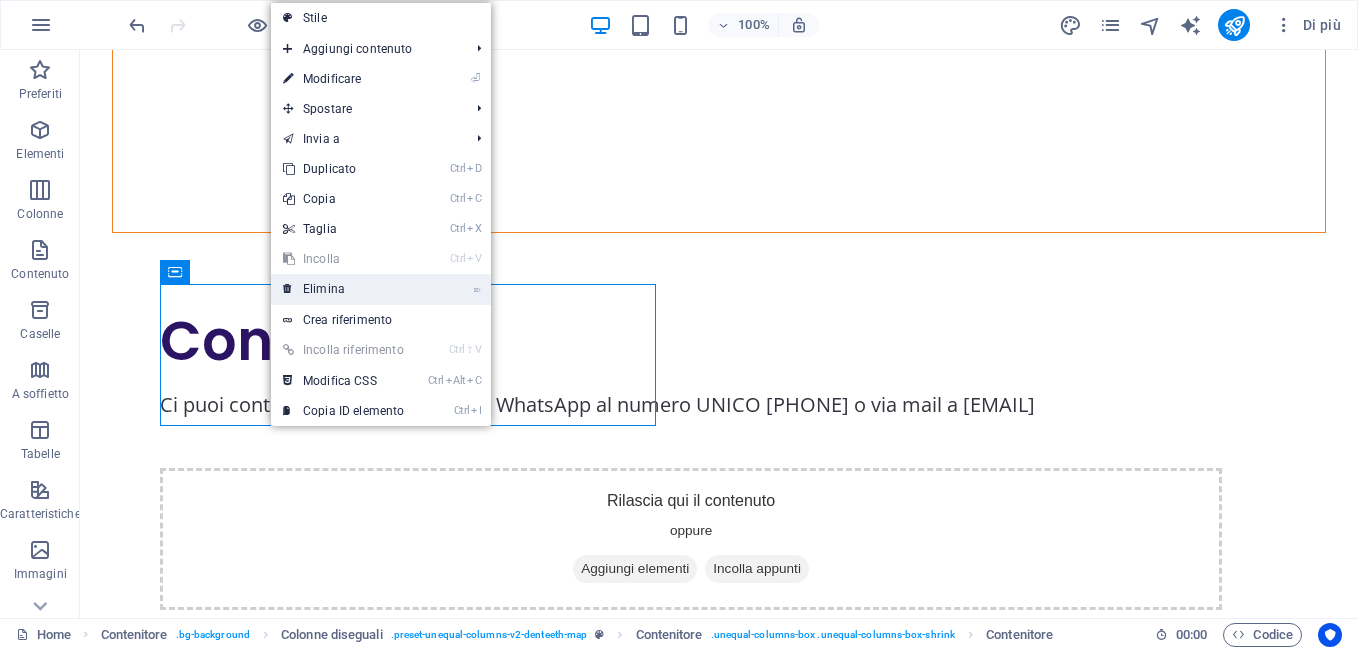 click on "⌦  Elimina" at bounding box center [343, 289] 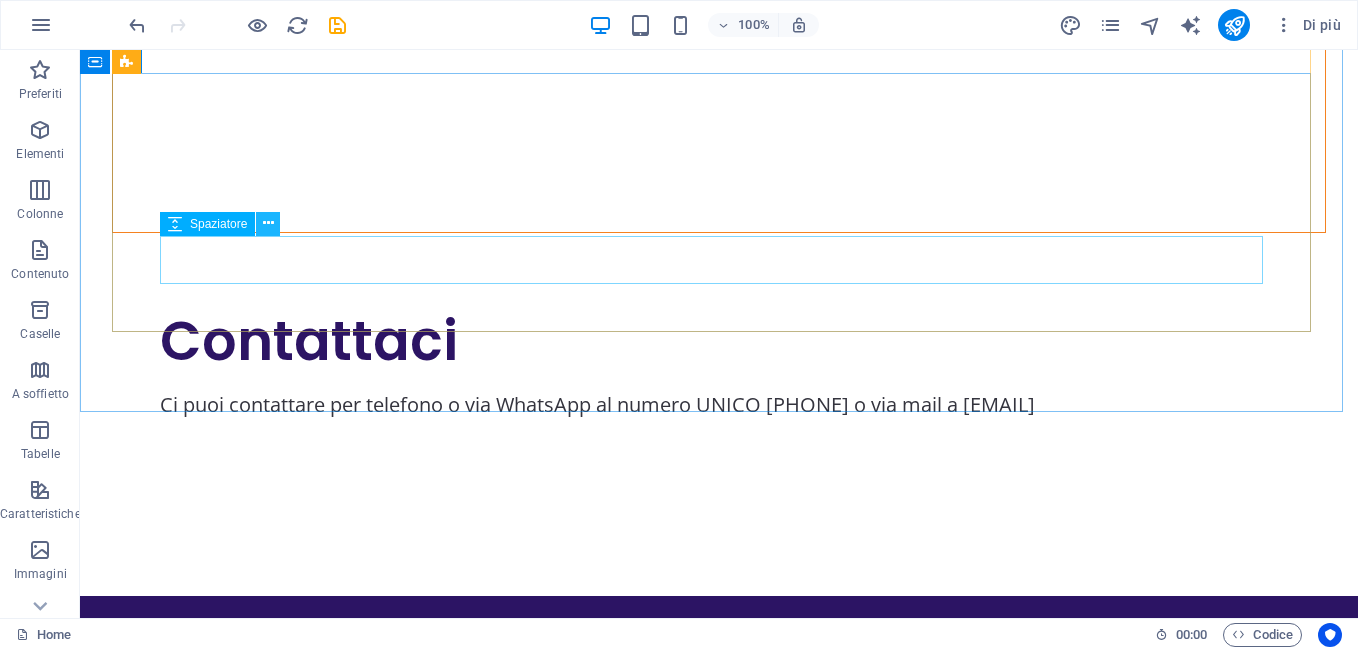 click at bounding box center [268, 223] 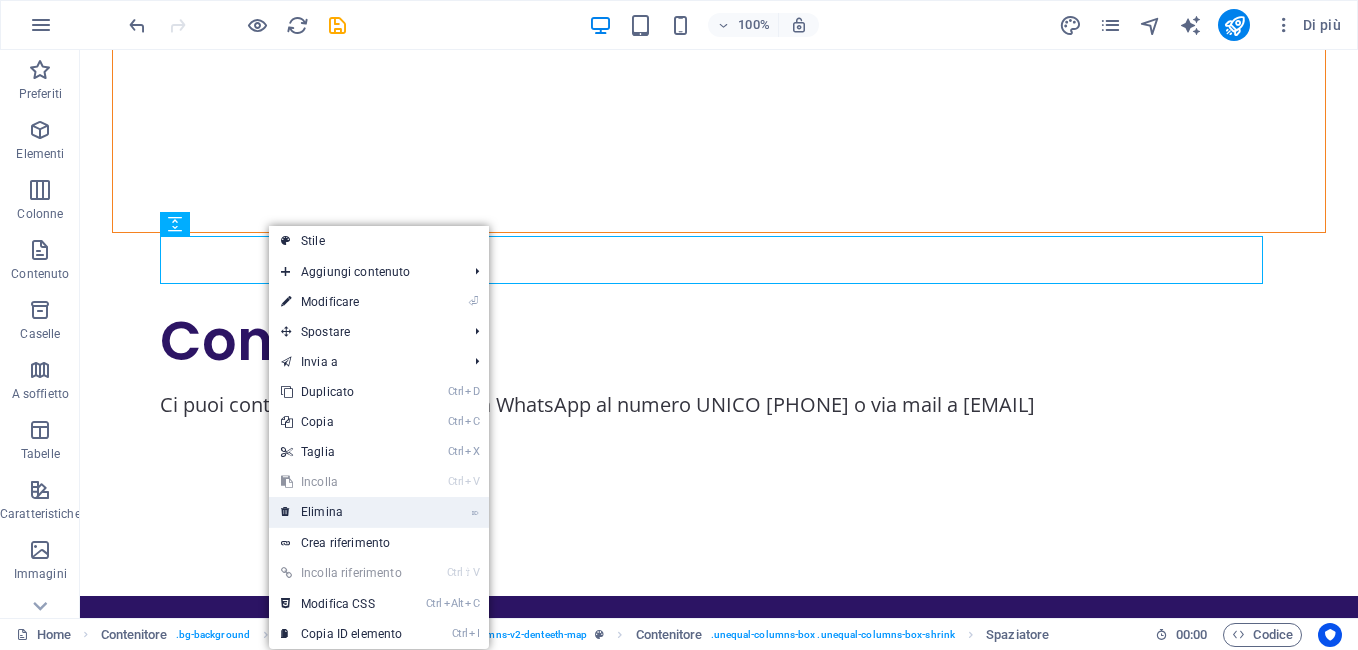click on "⌦  Elimina" at bounding box center [341, 512] 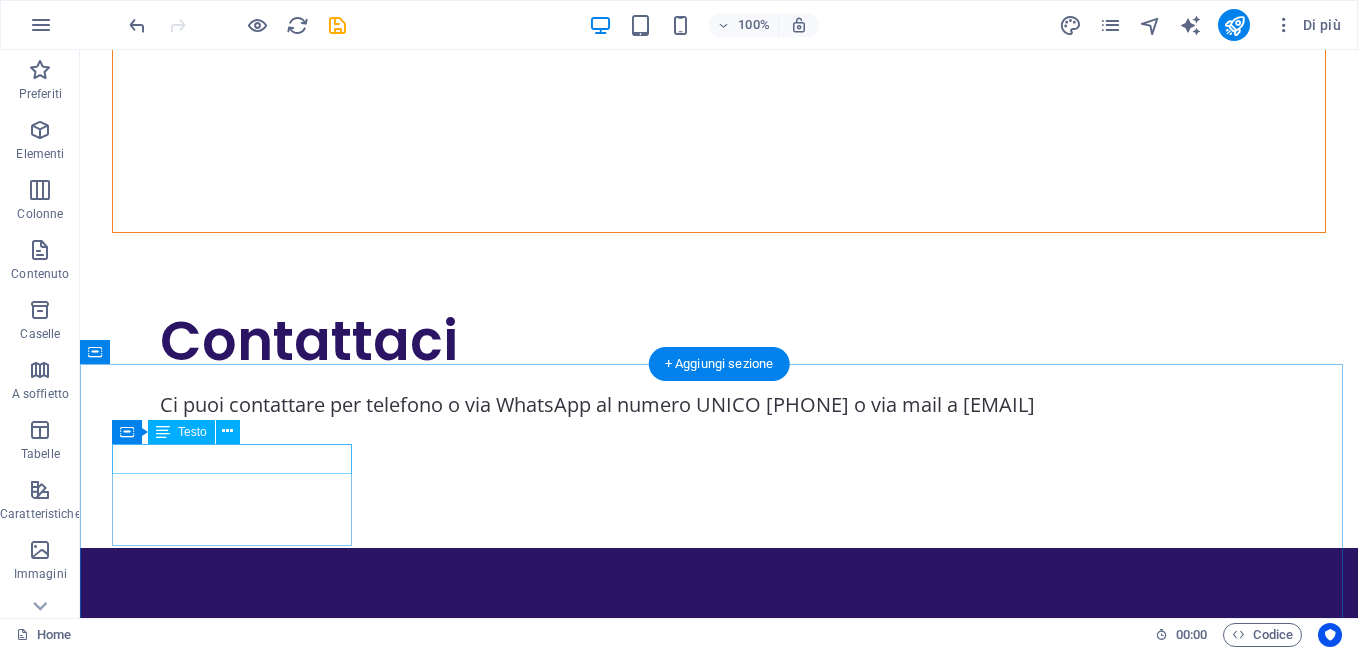 click on "Contatti" at bounding box center [688, 643] 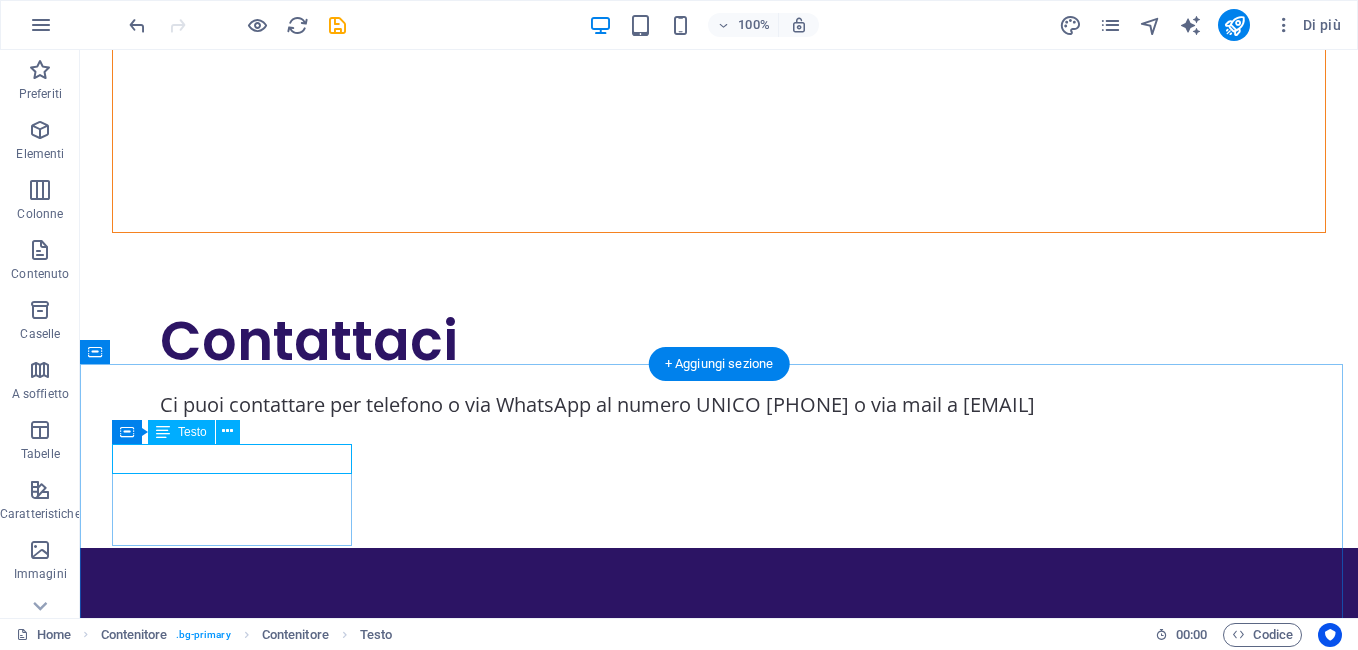 click on "Contatti" at bounding box center (688, 643) 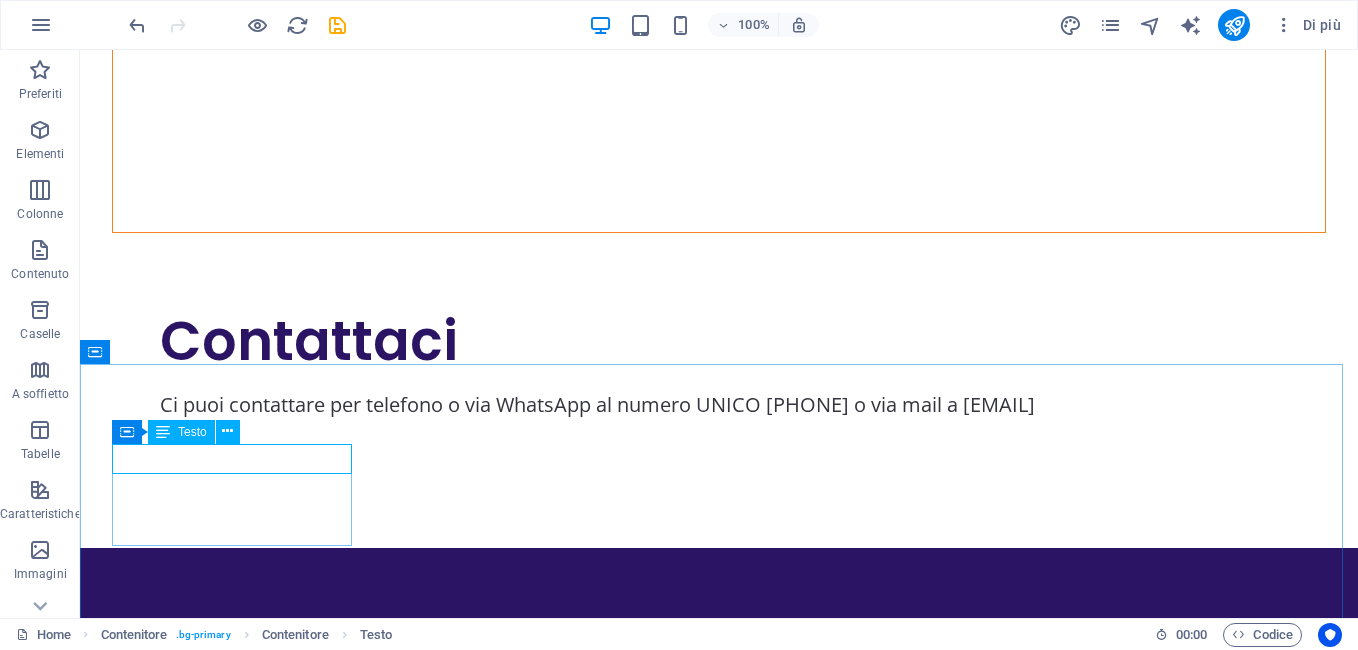 click on "Testo" at bounding box center [192, 432] 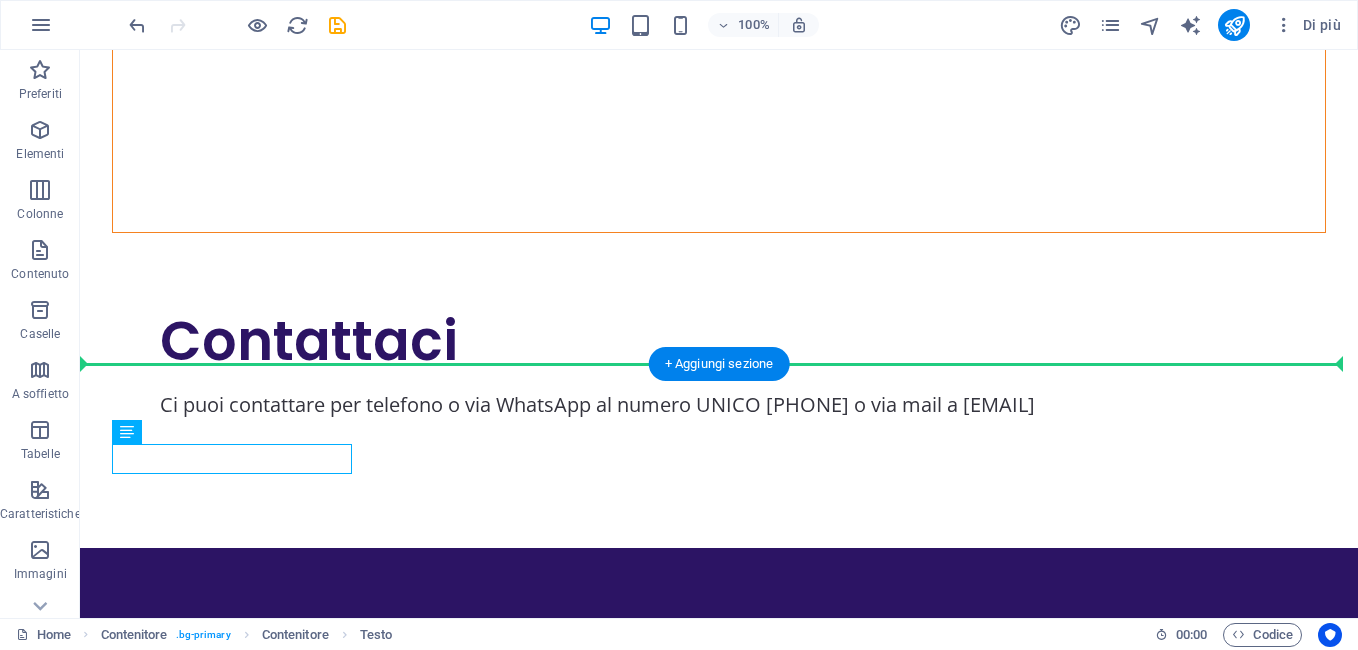 drag, startPoint x: 269, startPoint y: 483, endPoint x: 185, endPoint y: 411, distance: 110.63454 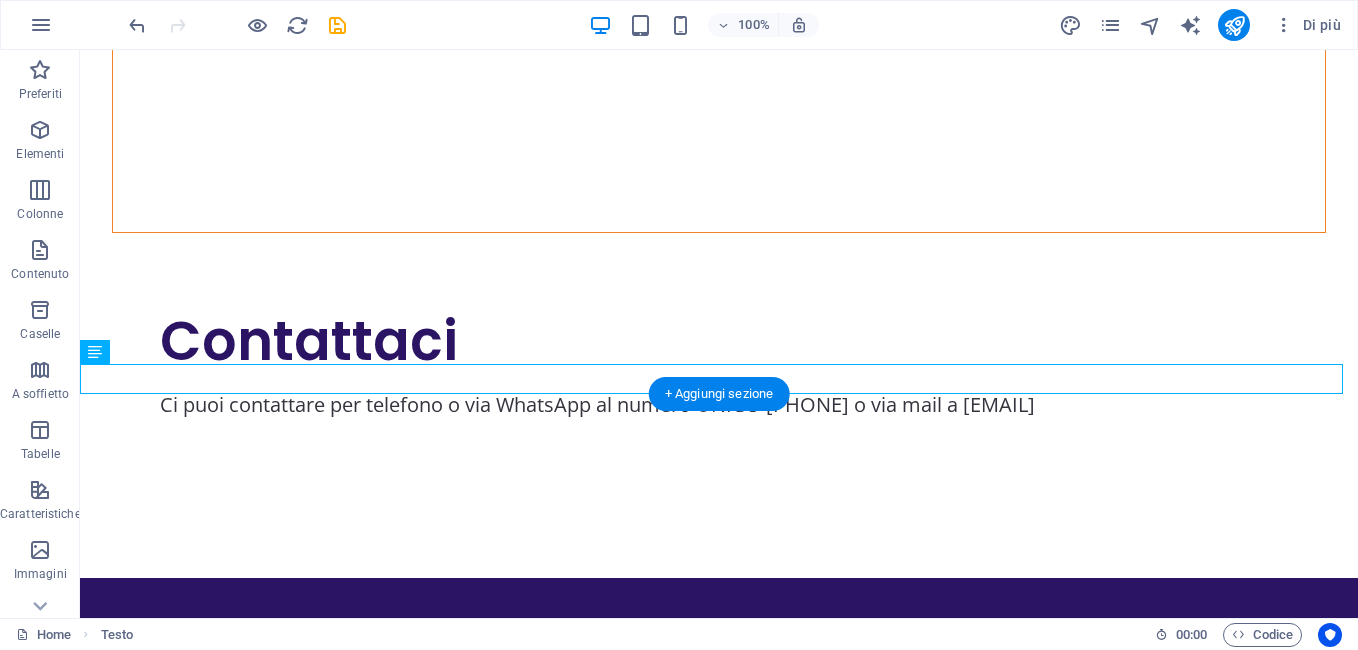 click on "roma@dentistaxtutti.com 3337337783   via Tuscolana 747 Roma    00174" at bounding box center (719, 750) 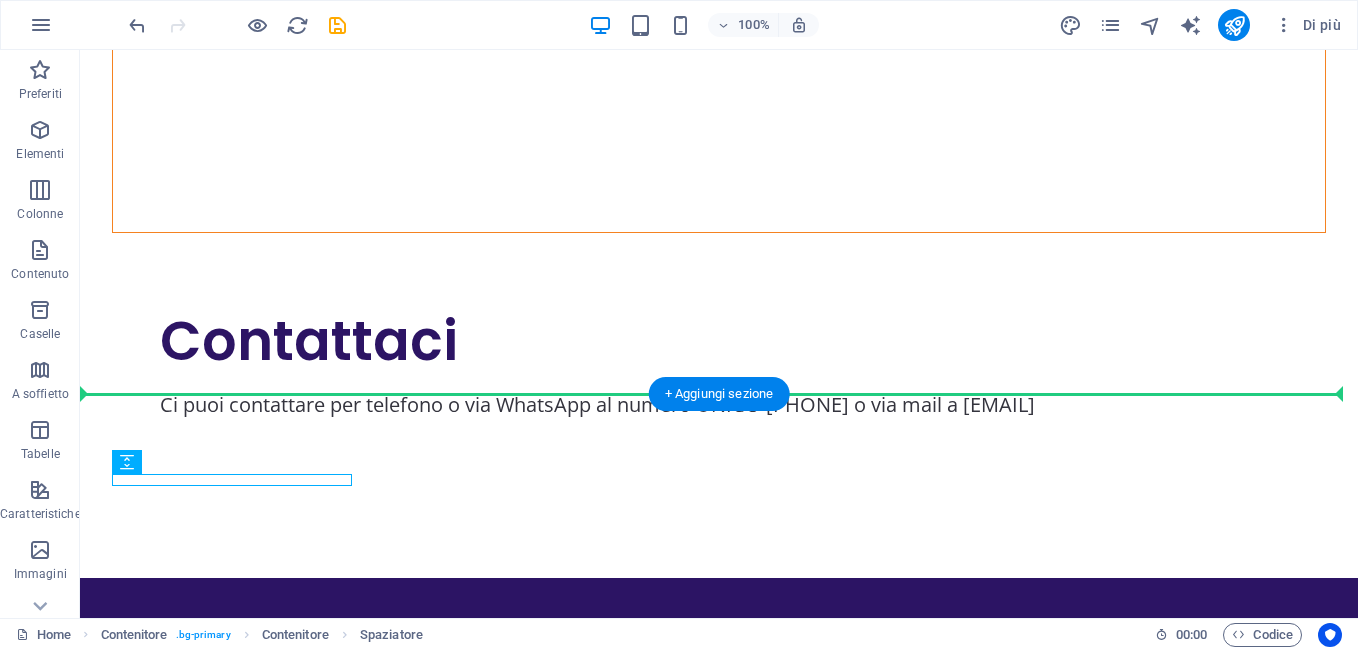 drag, startPoint x: 245, startPoint y: 514, endPoint x: 161, endPoint y: 435, distance: 115.31262 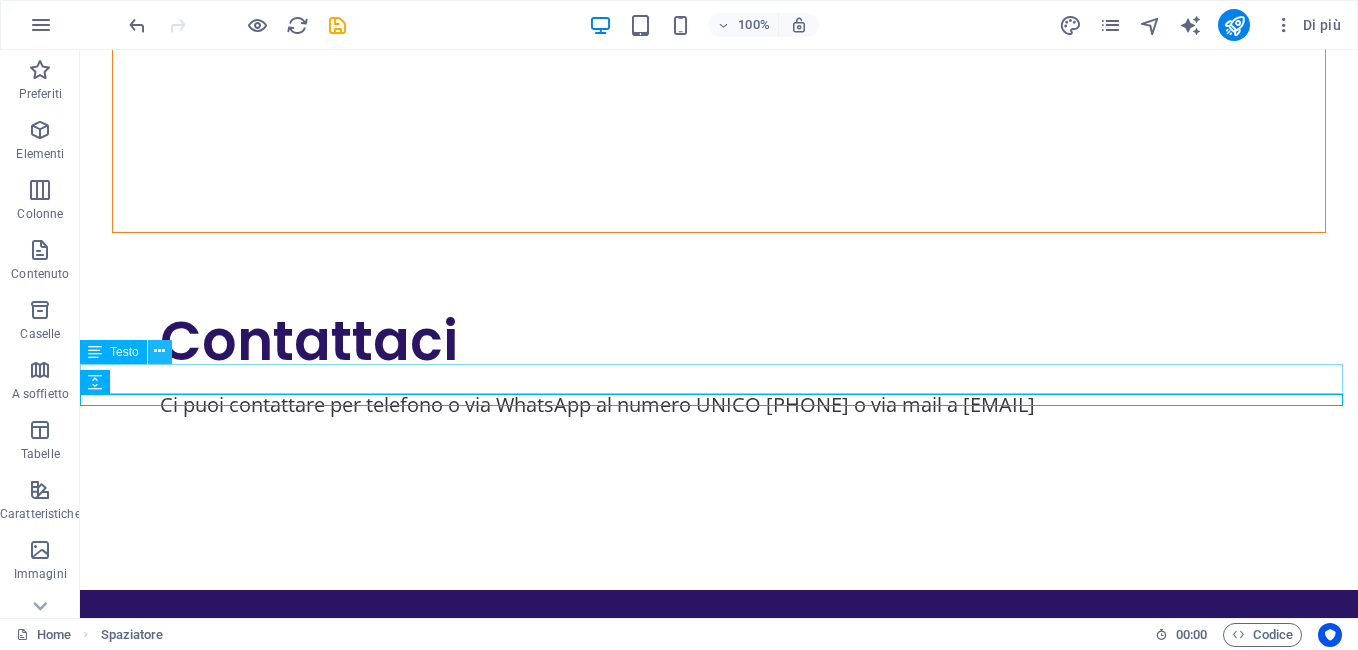 click at bounding box center (159, 351) 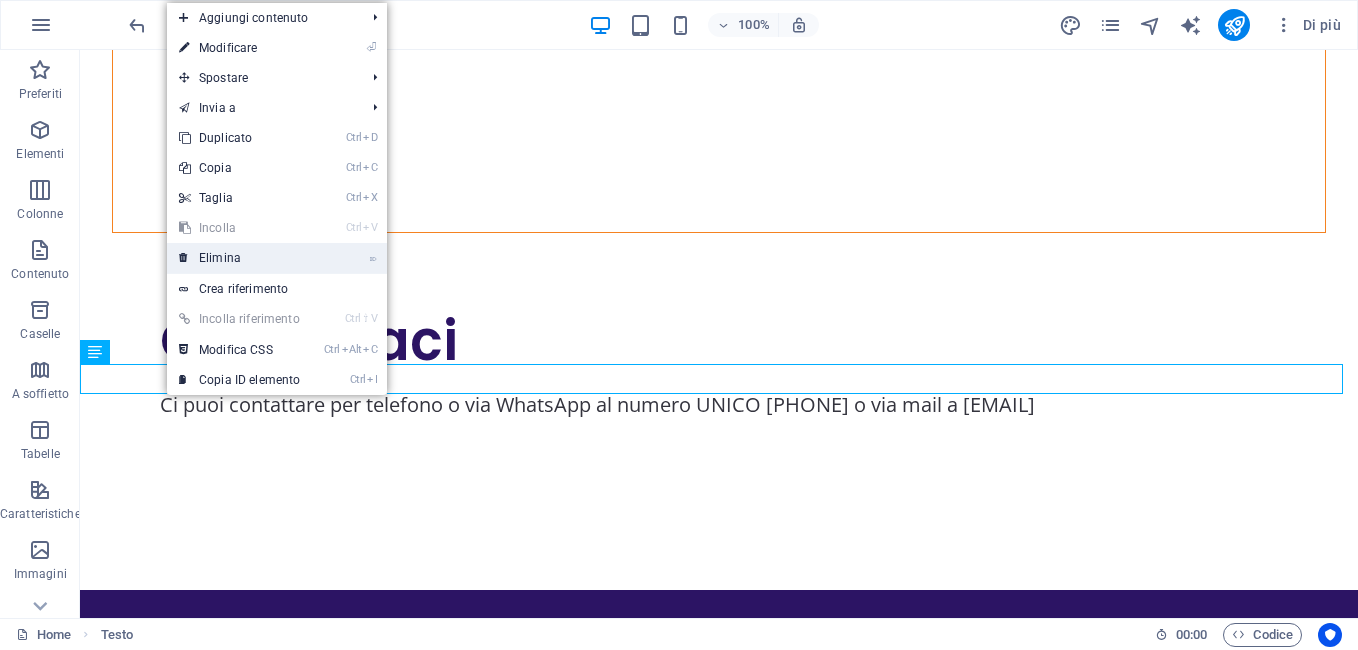 click on "⌦  Elimina" at bounding box center (239, 258) 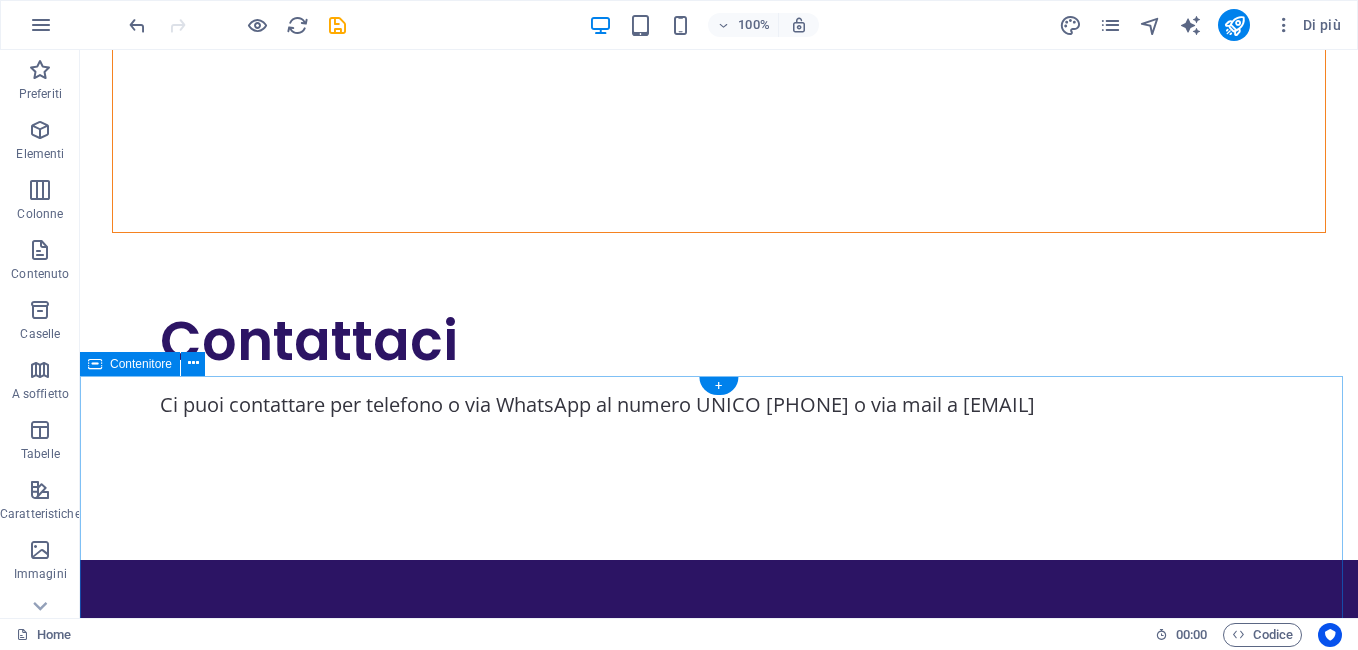 click on "roma@dentistaxtutti.com 3337337783   via Tuscolana 747 Roma    00174" at bounding box center (719, 726) 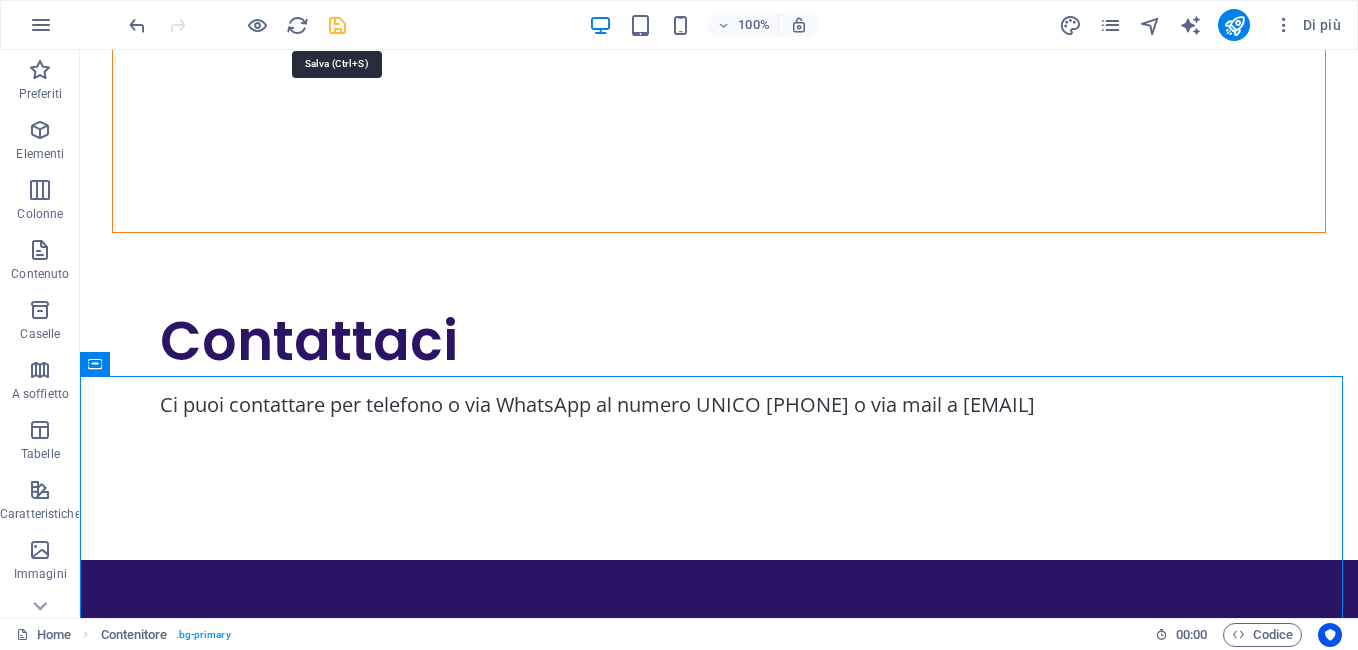 click at bounding box center [337, 25] 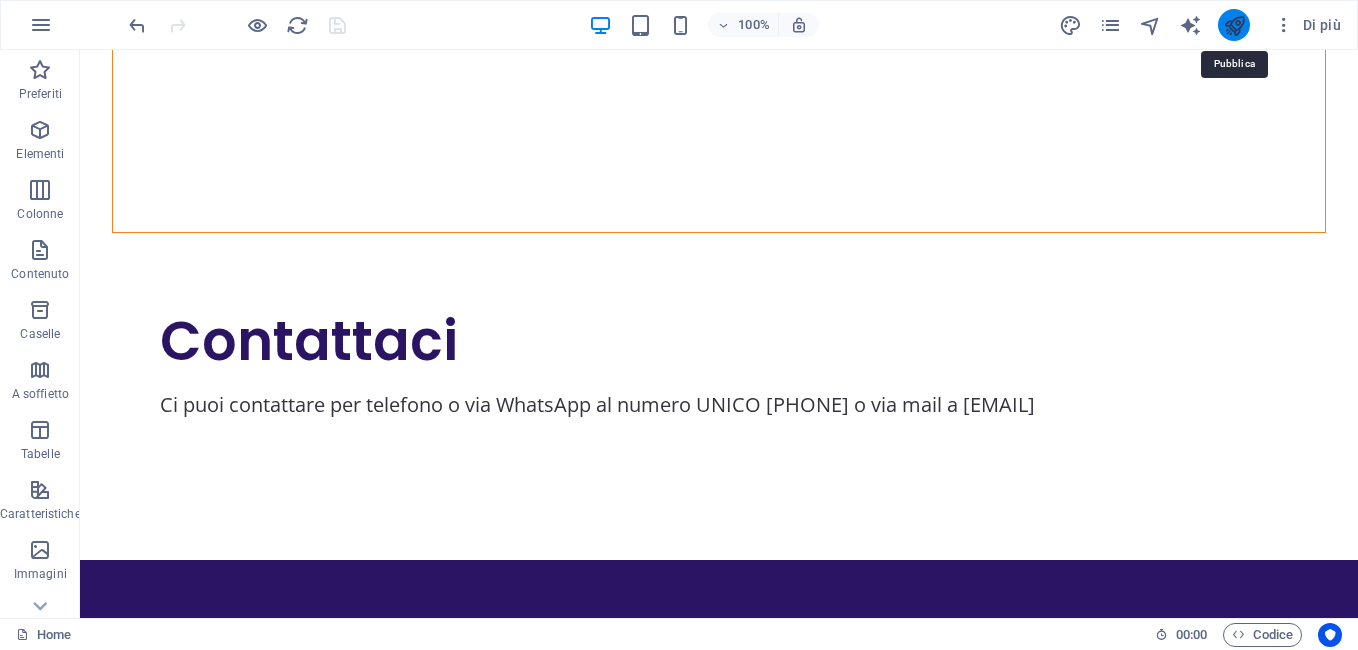 click at bounding box center (1234, 25) 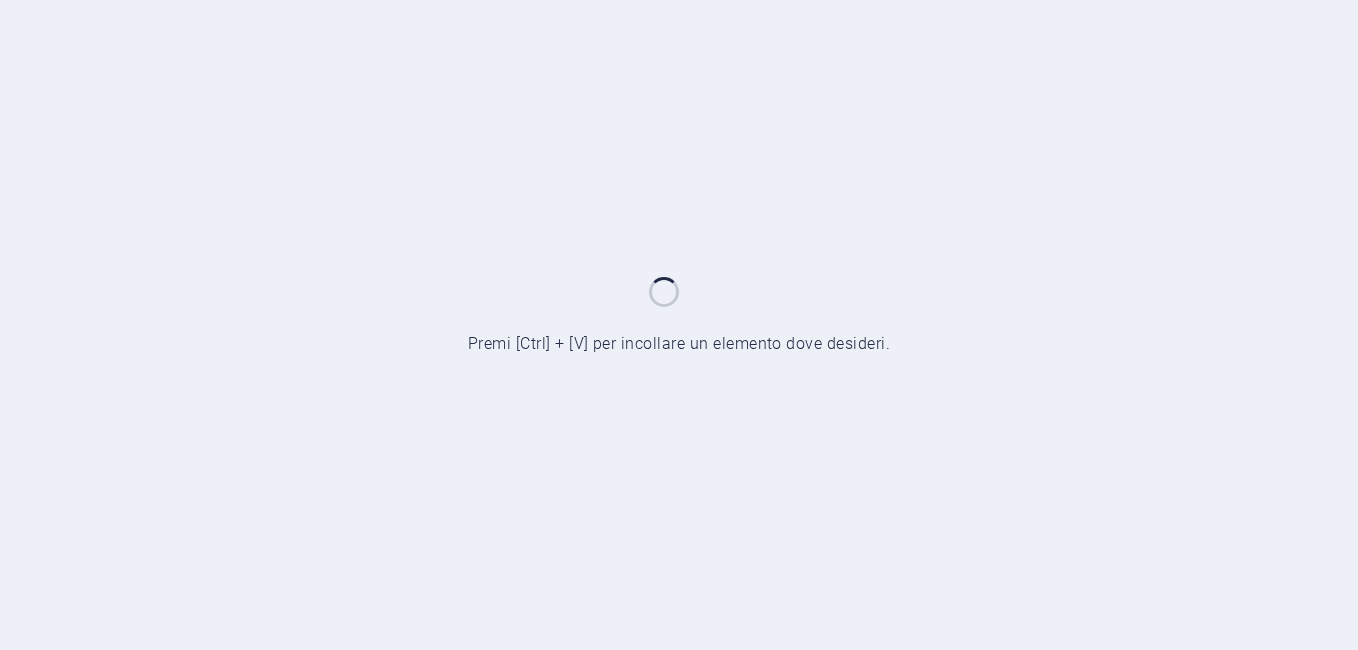 scroll, scrollTop: 0, scrollLeft: 0, axis: both 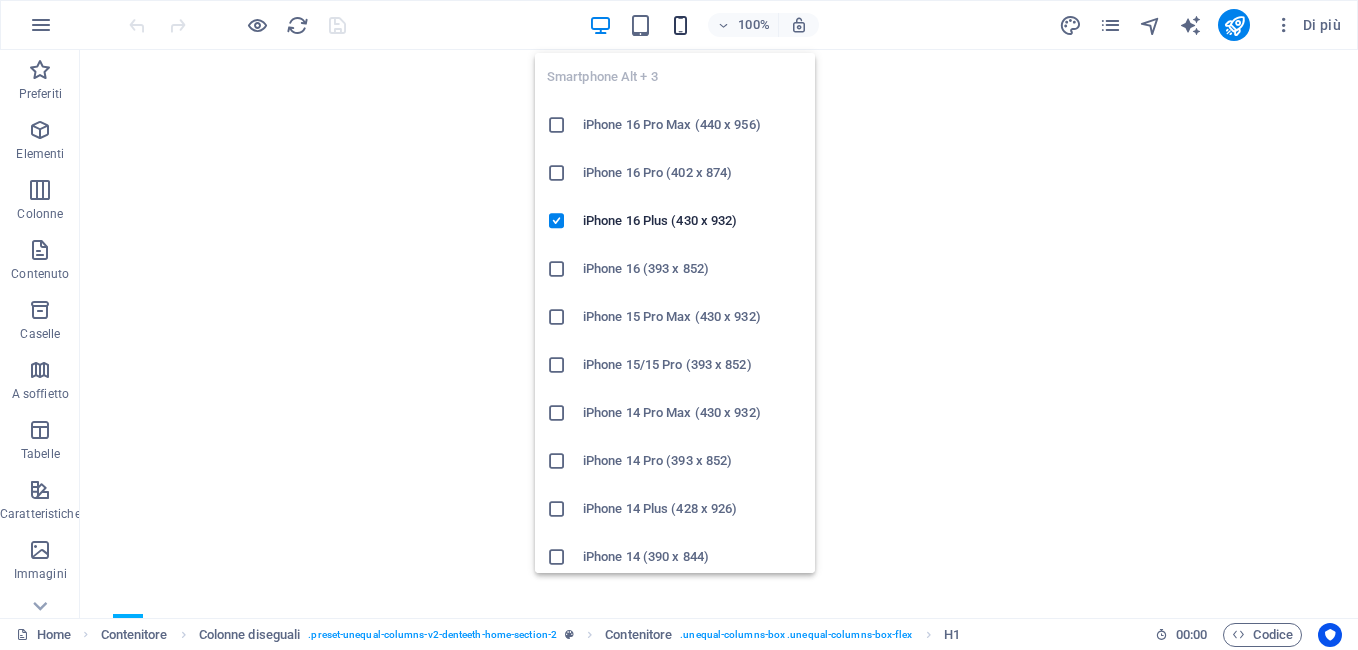 click at bounding box center (680, 25) 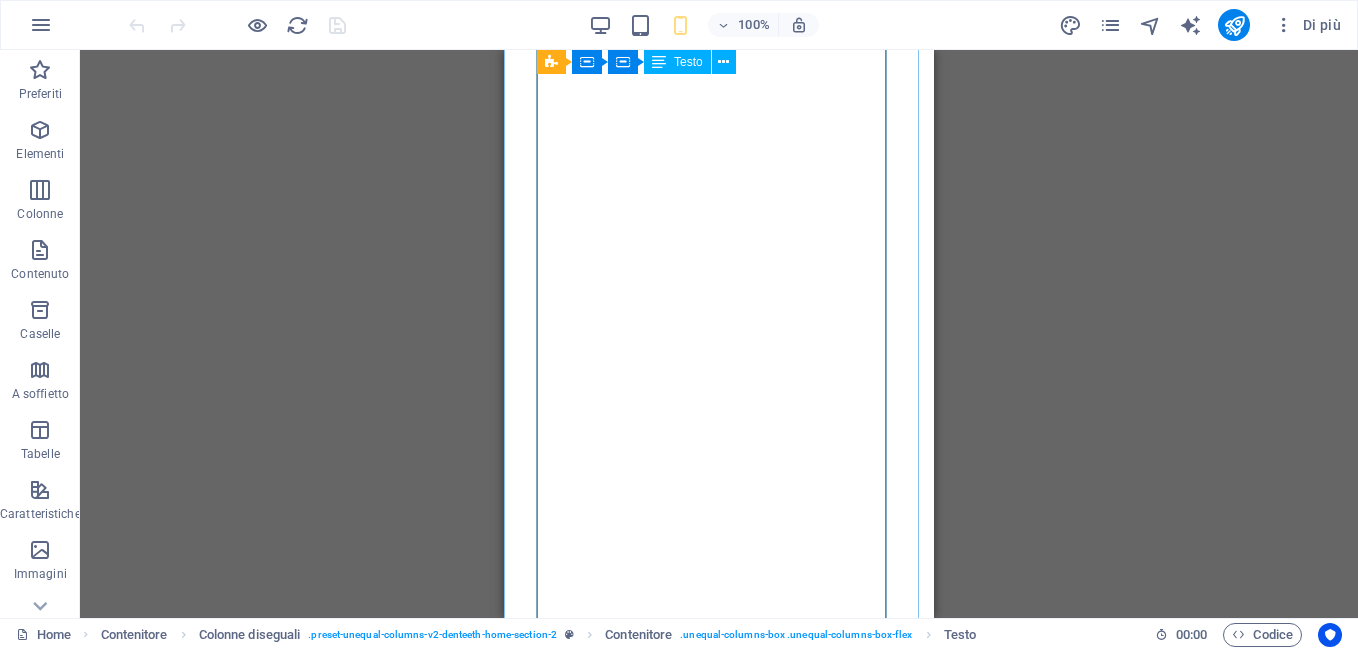click on "Testo" at bounding box center [688, 62] 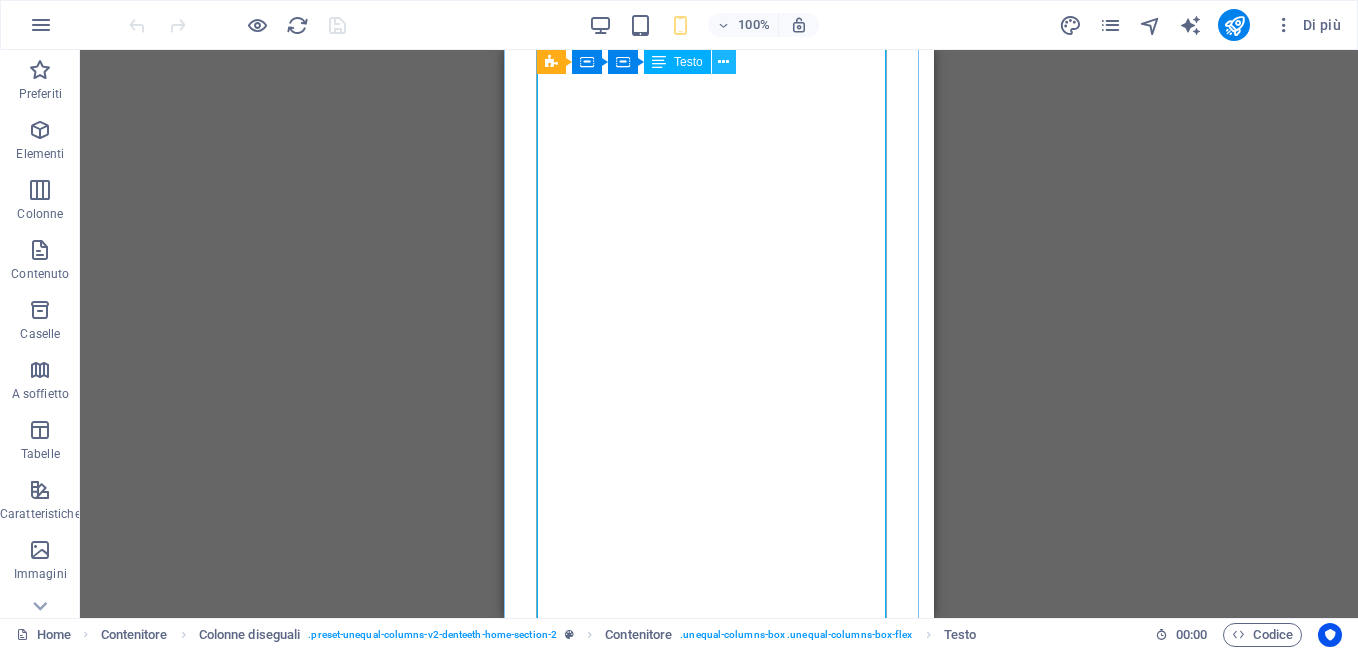 click at bounding box center (723, 62) 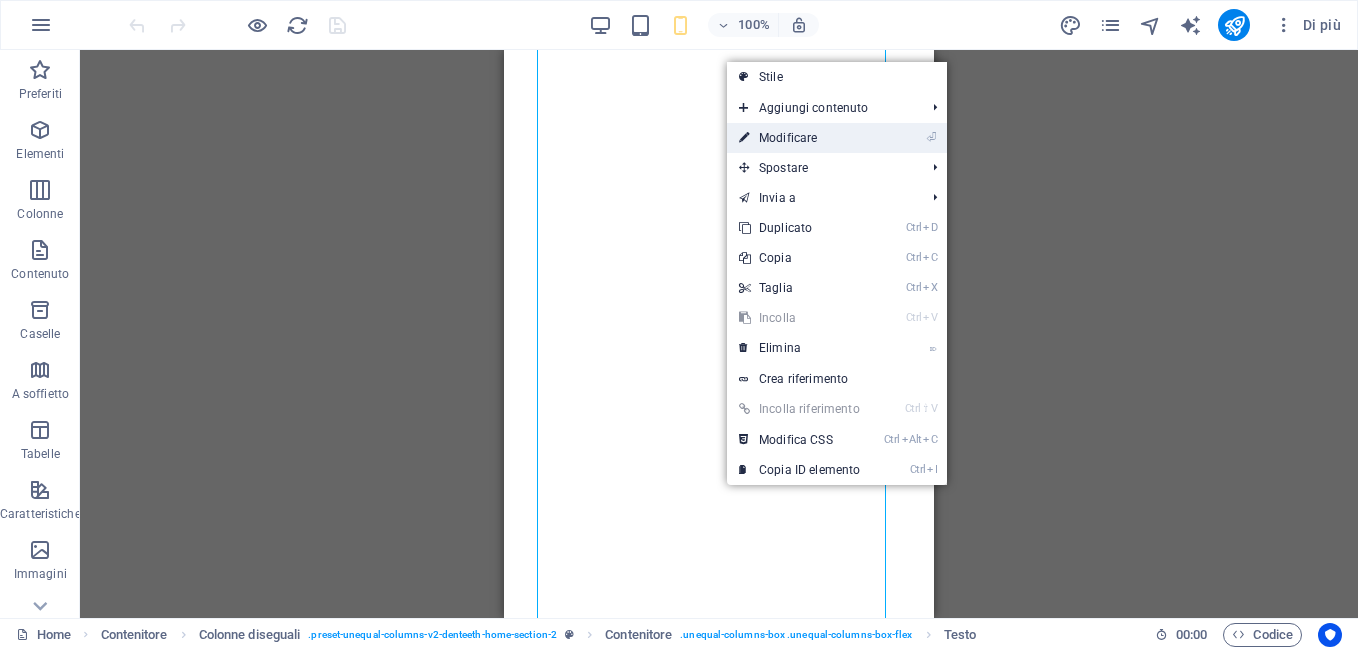 click on "⏎  Modificare" at bounding box center [799, 138] 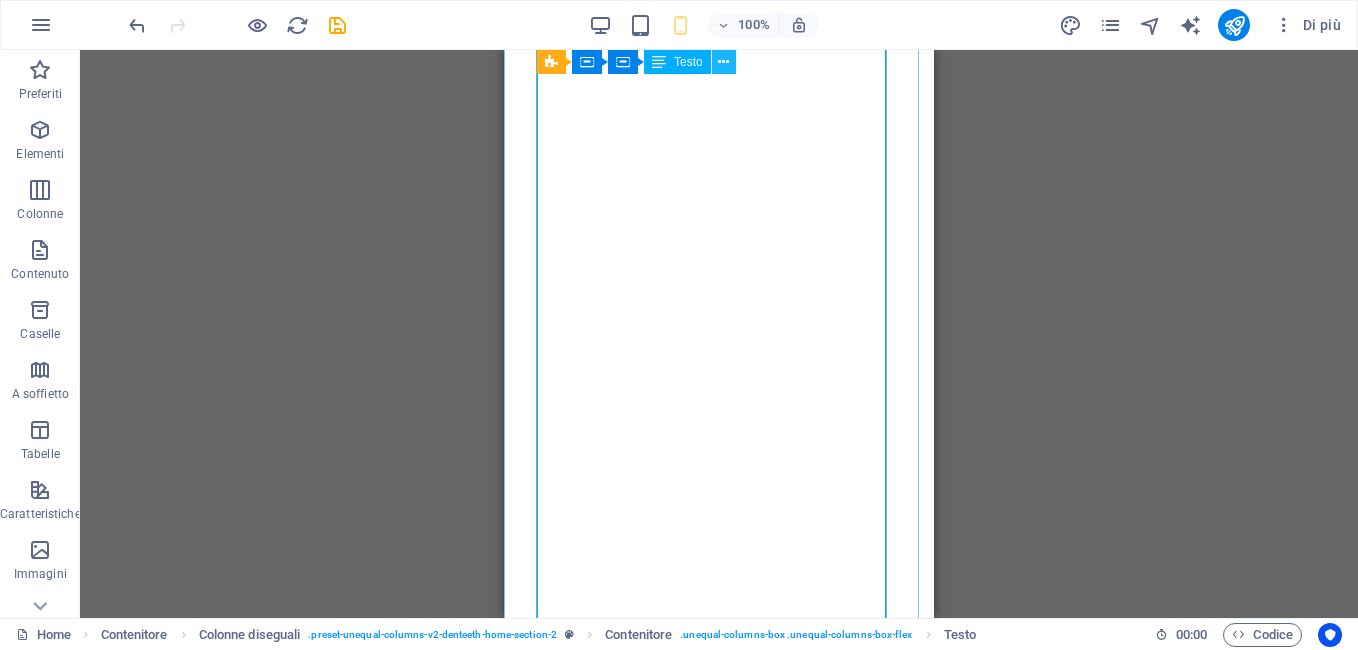 click at bounding box center (723, 62) 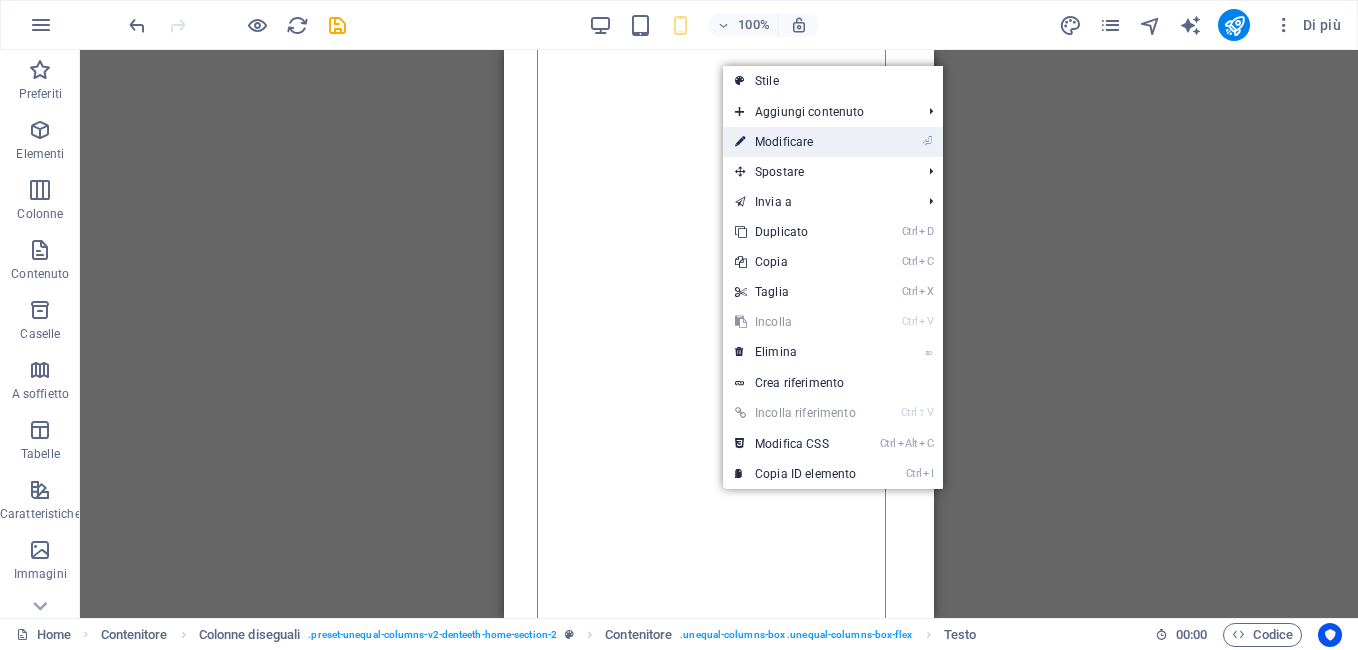 click on "⏎  Modificare" at bounding box center (795, 142) 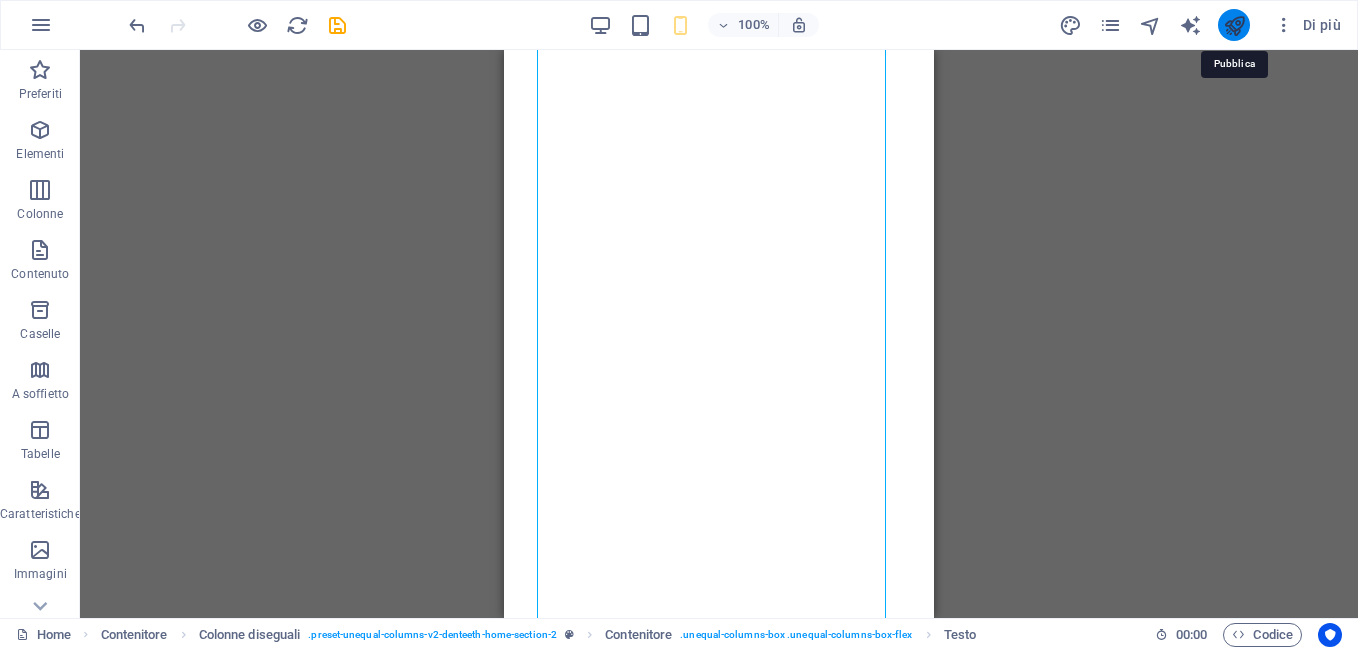 click at bounding box center [1234, 25] 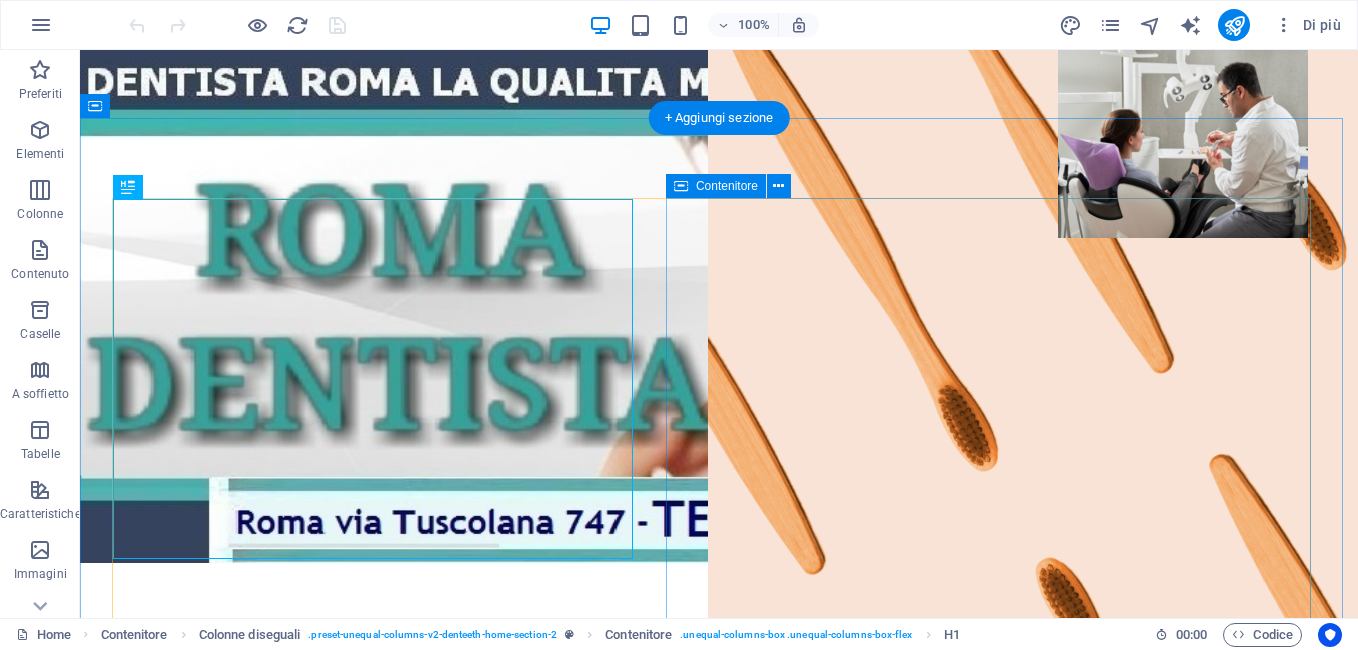 scroll, scrollTop: 439, scrollLeft: 0, axis: vertical 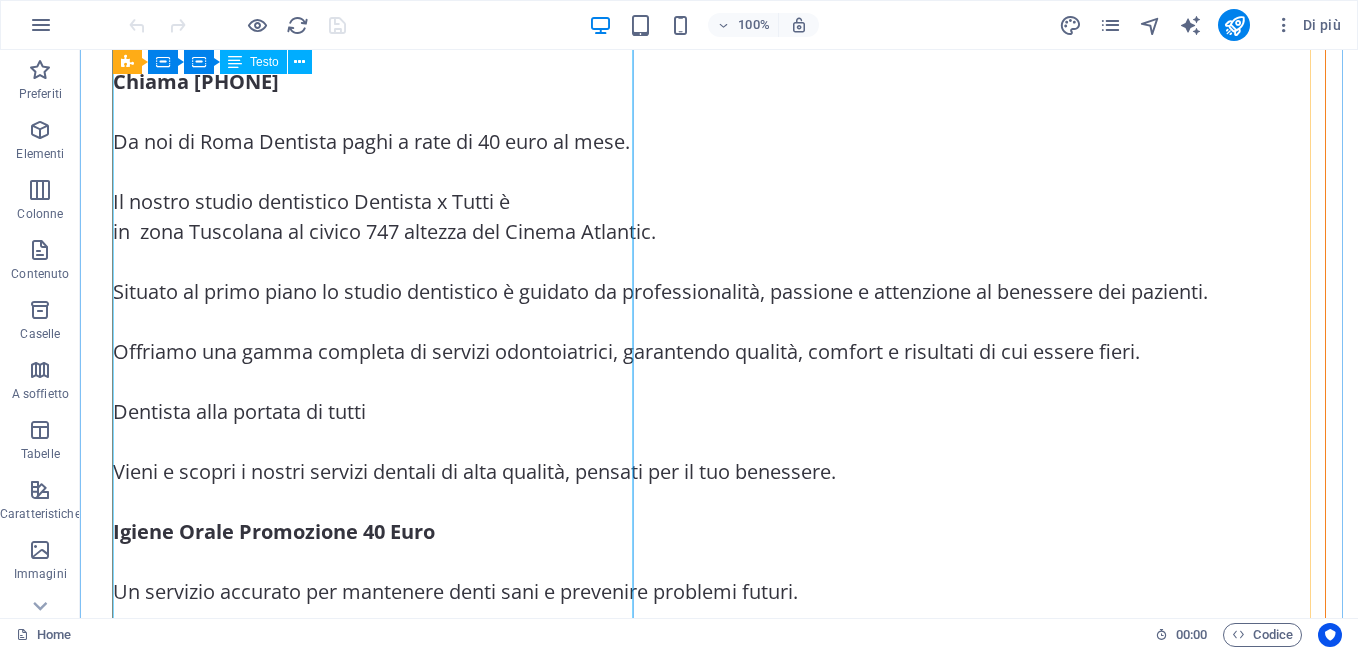 click on "Testo" at bounding box center (264, 62) 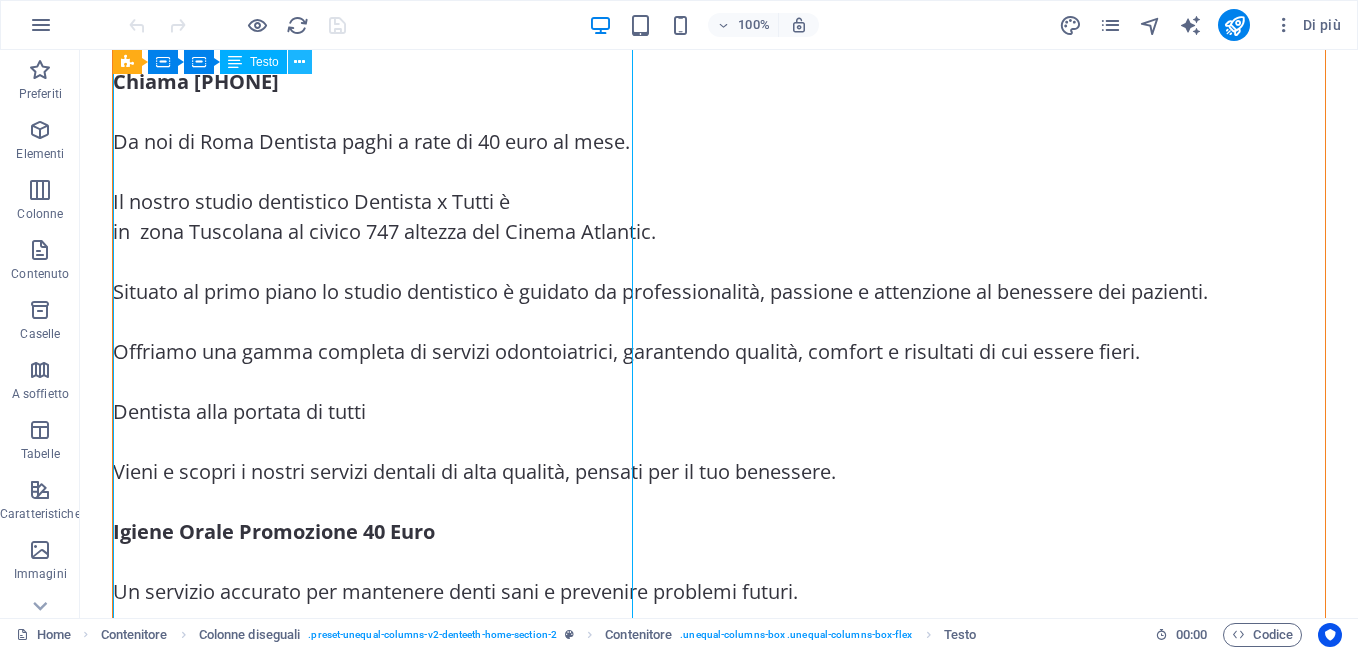 click at bounding box center (299, 62) 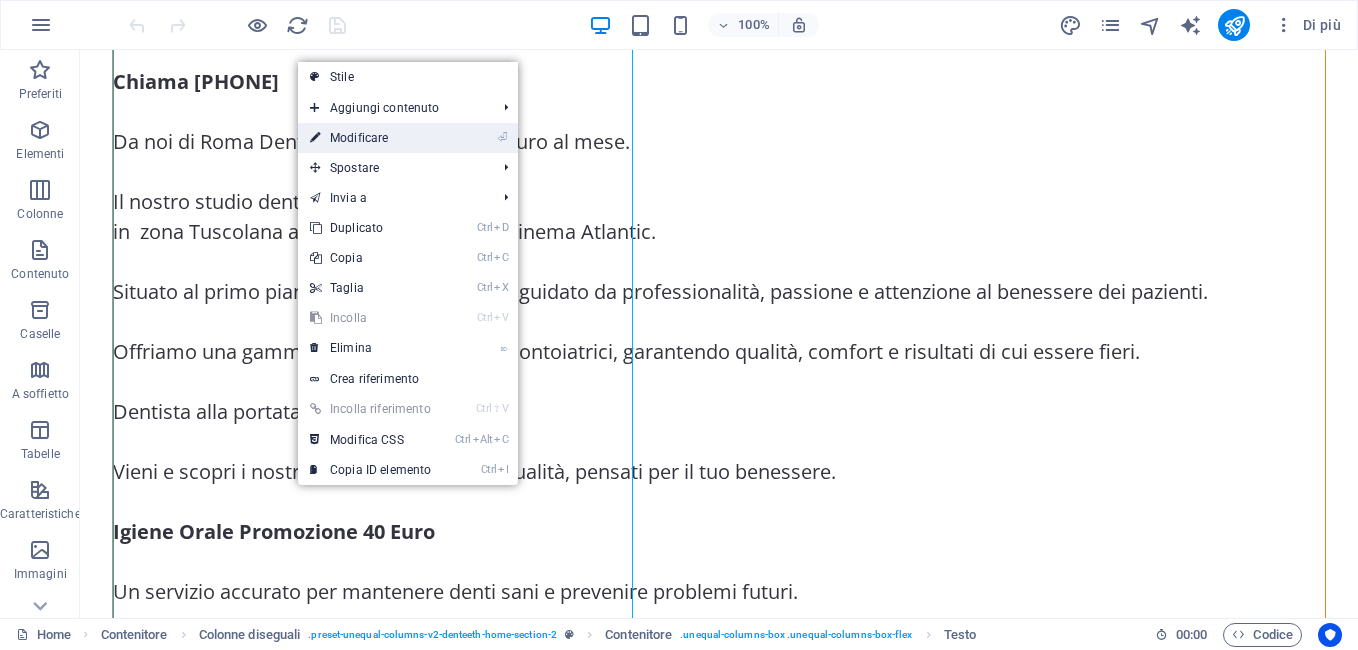 click on "⏎  Modificare" at bounding box center [370, 138] 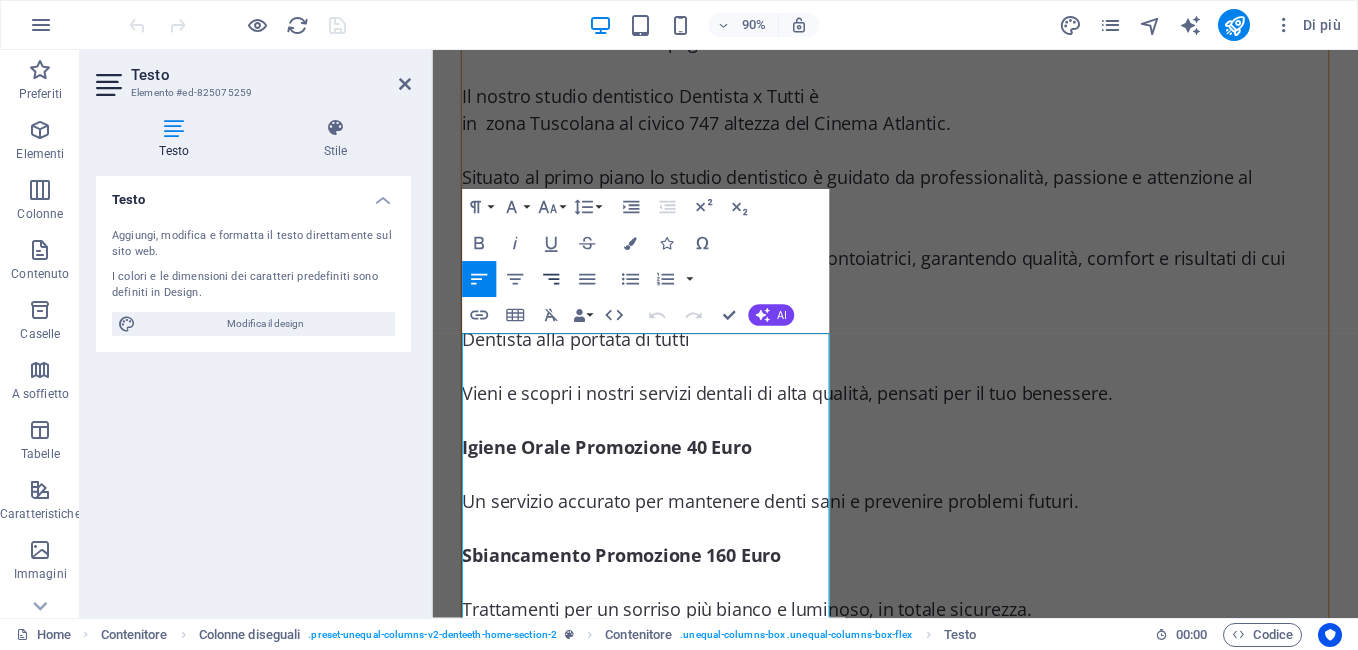 scroll, scrollTop: 737, scrollLeft: 0, axis: vertical 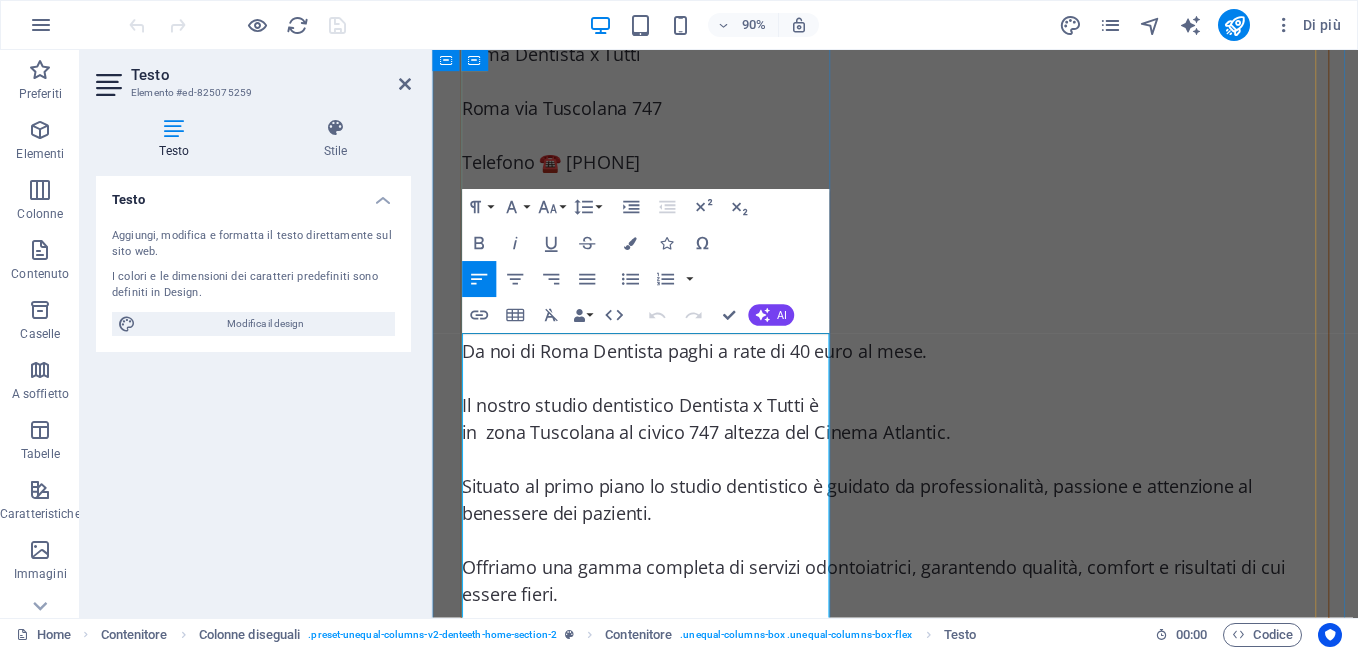 click on "Il tuo sorriso è la nostra priorità." at bounding box center (626, 235) 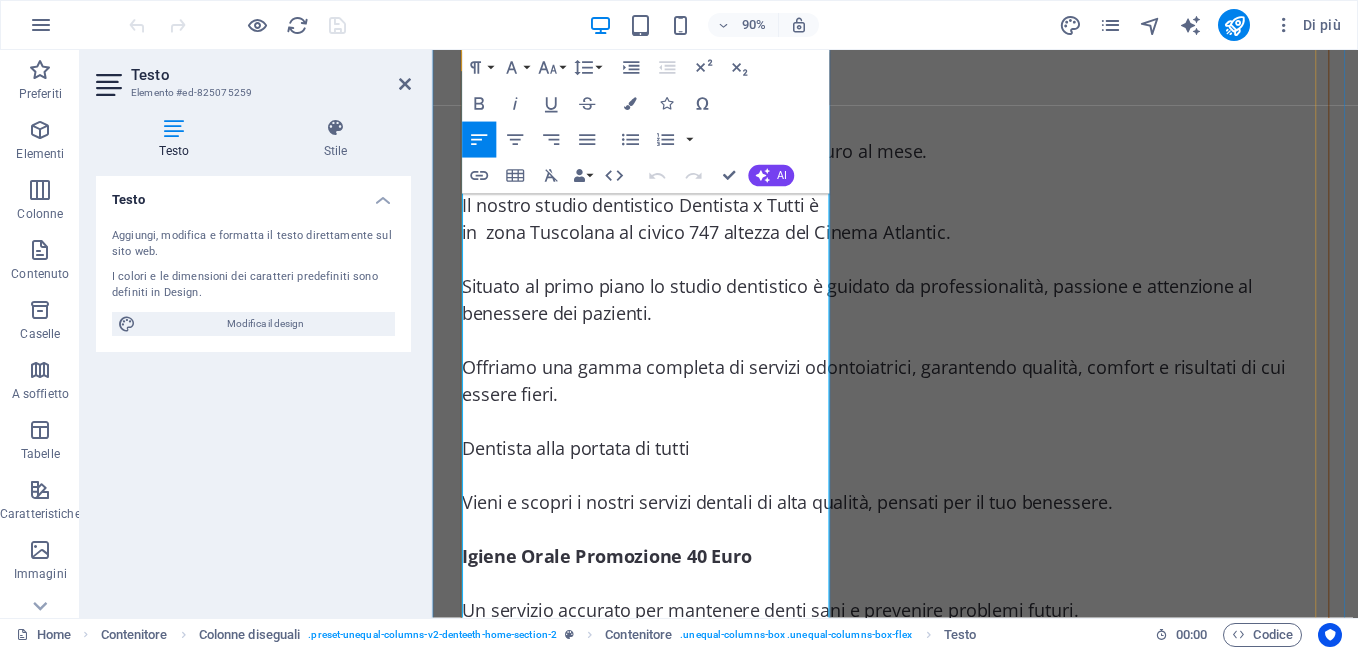 scroll, scrollTop: 990, scrollLeft: 0, axis: vertical 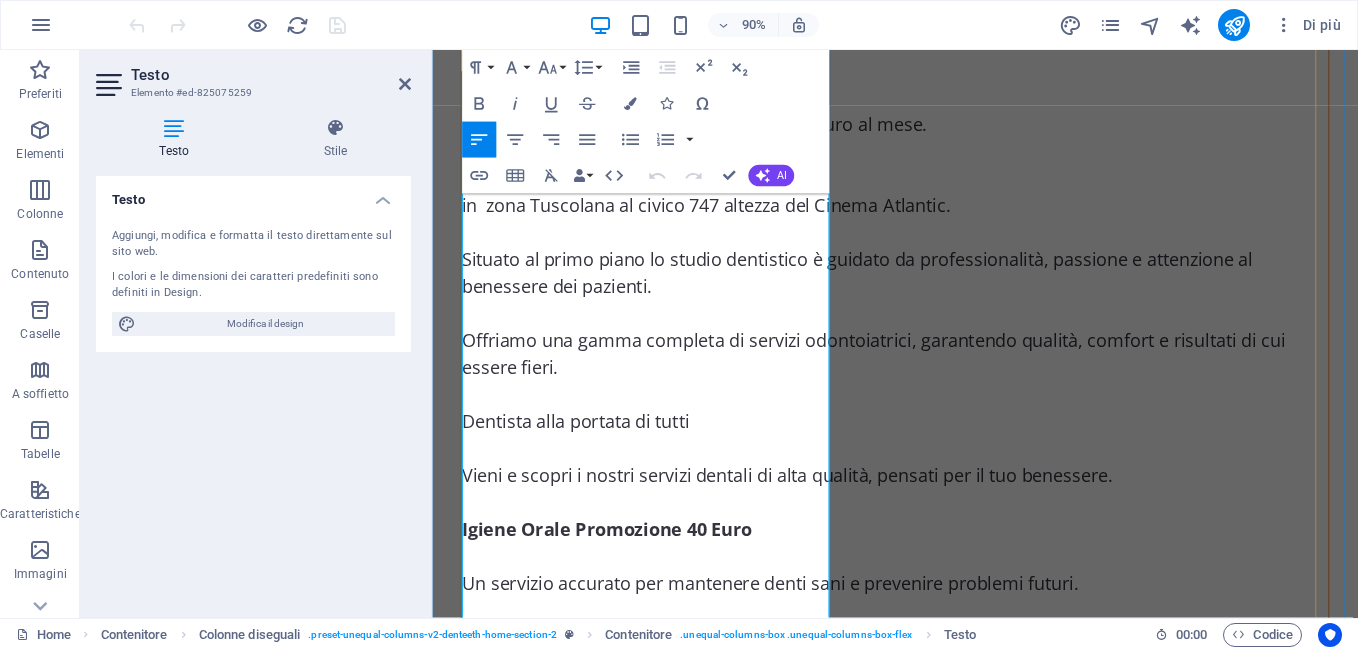 click on "Da noi di Roma Dentista paghi a rate di 40 euro al mese." at bounding box center (946, 133) 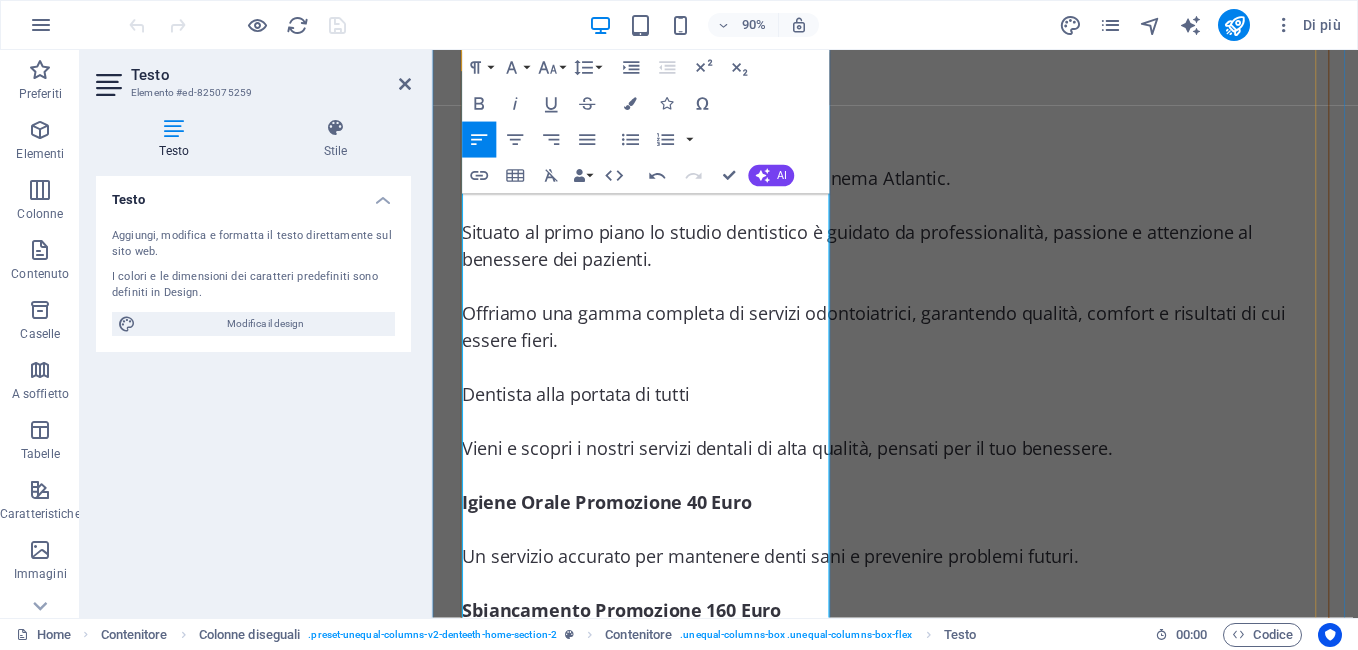 click on "in  zona Tuscolana al civico 747 altezza del Cinema Atlantic." at bounding box center [946, 193] 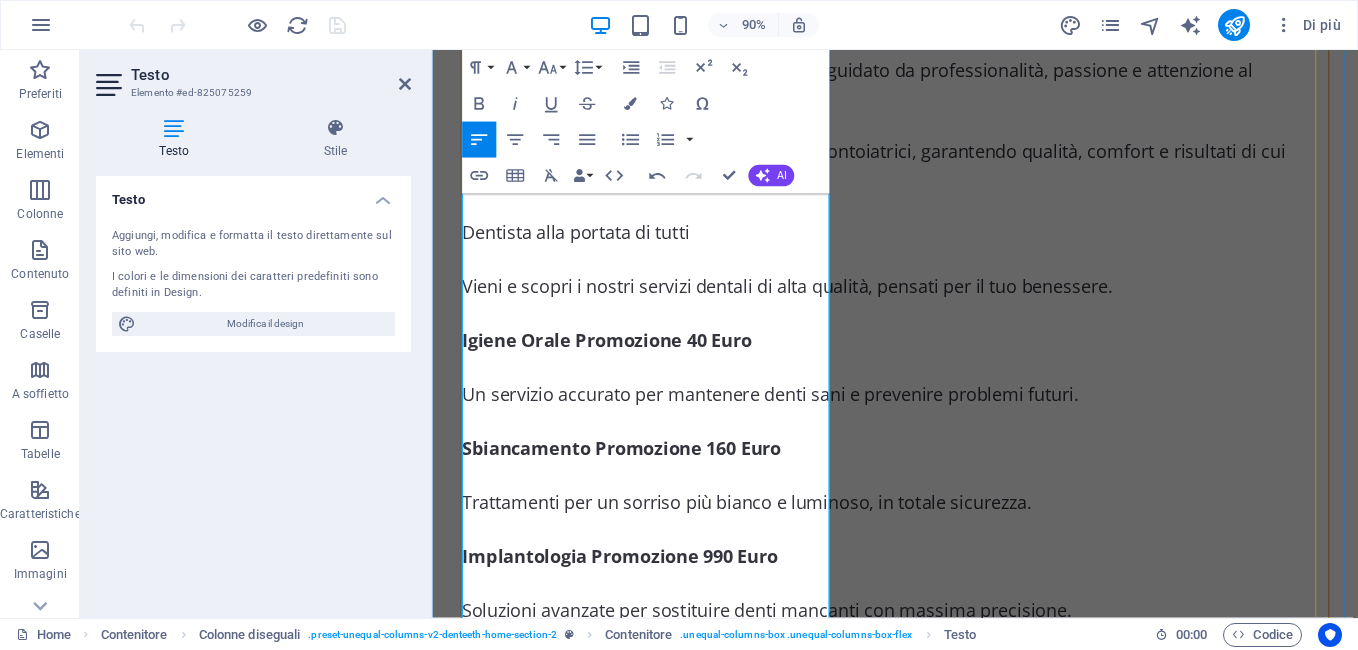 scroll, scrollTop: 1200, scrollLeft: 0, axis: vertical 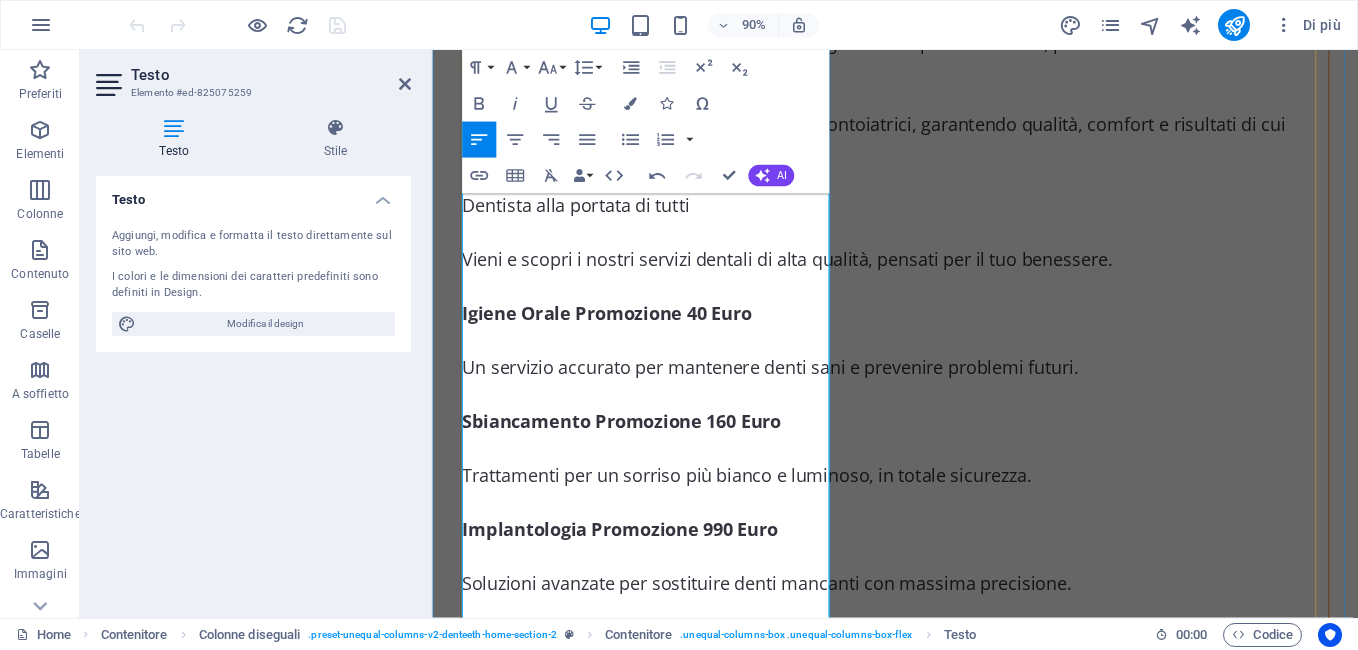click on "Situato al primo piano lo studio dentistico è guidato da professionalità, passione e attenzione al benessere dei pazienti." at bounding box center [946, 58] 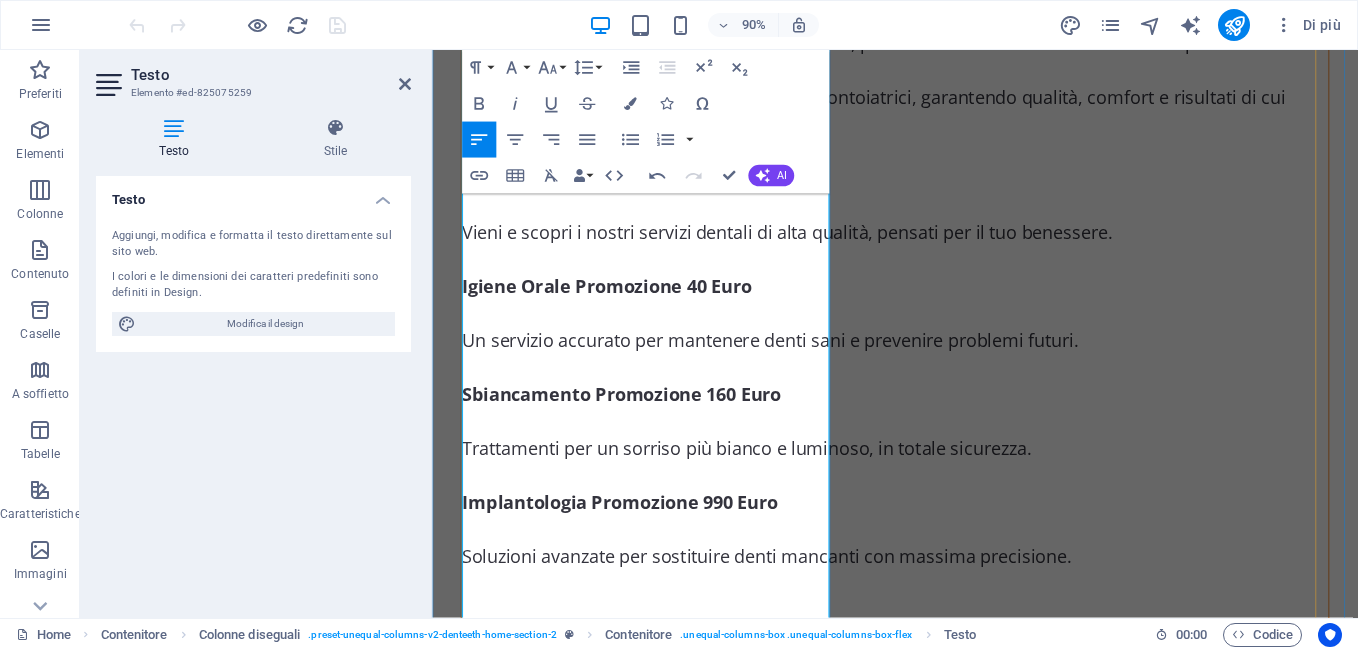 type 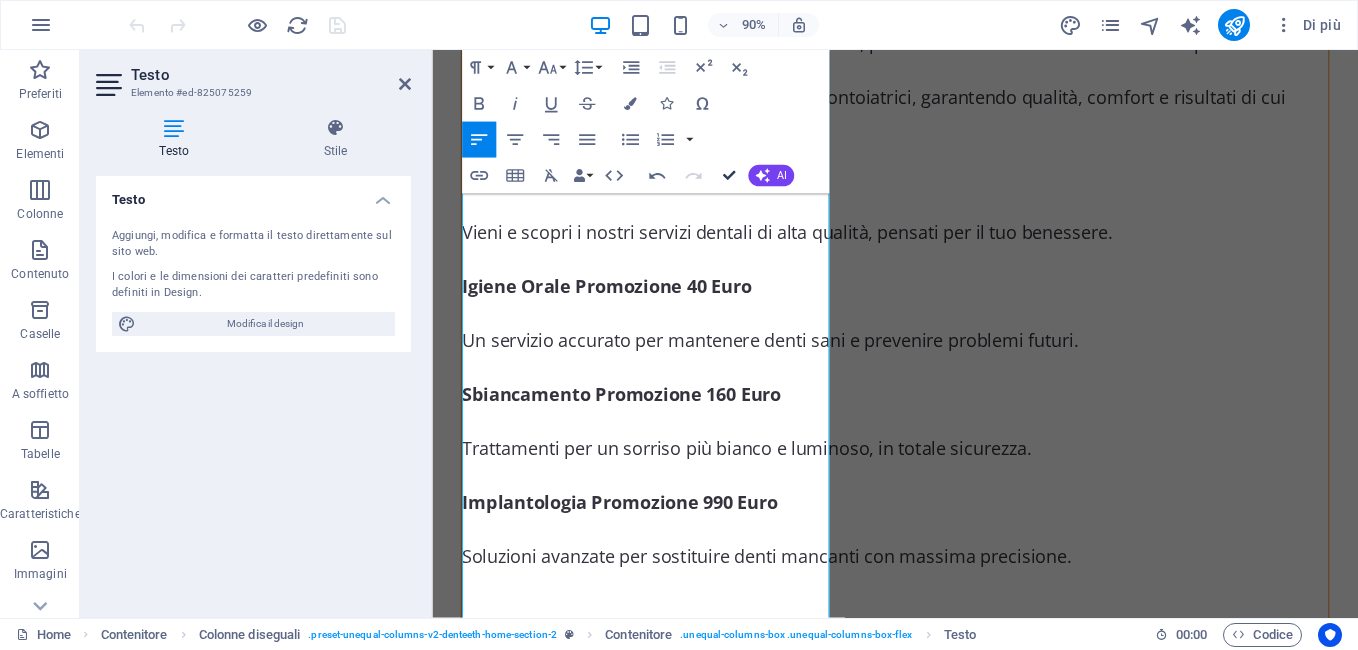 scroll, scrollTop: 1120, scrollLeft: 0, axis: vertical 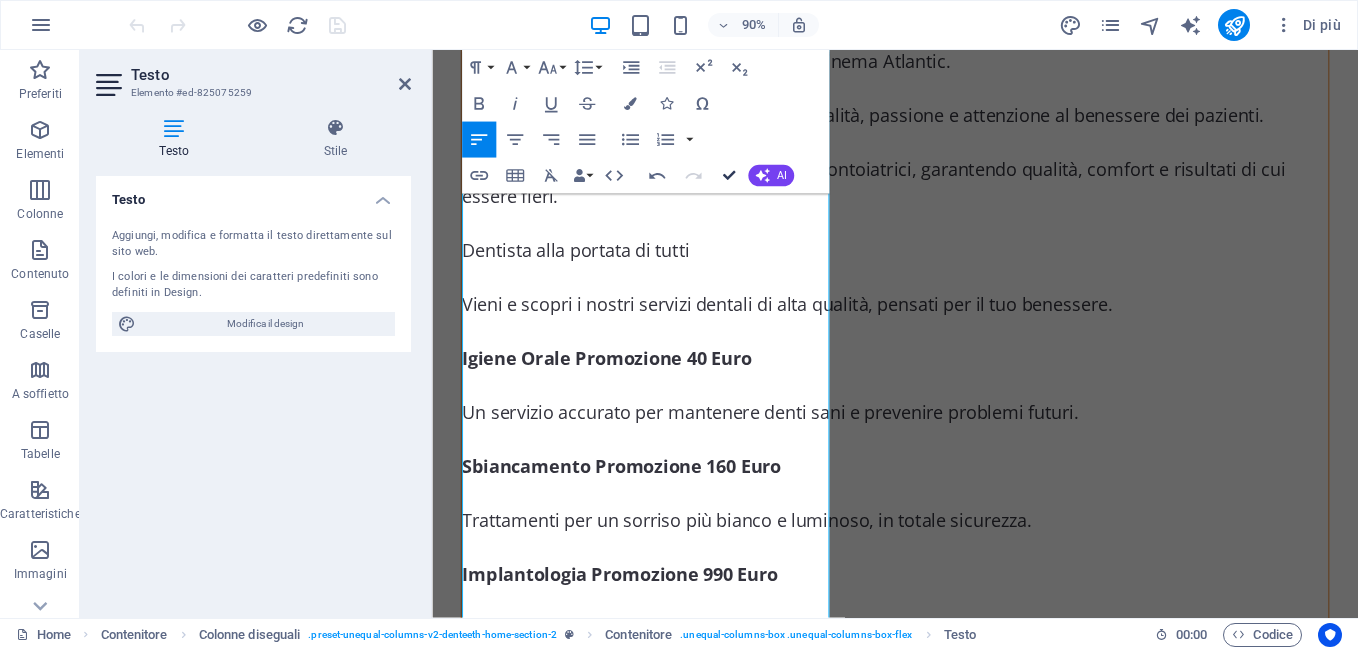 click at bounding box center (946, 1728) 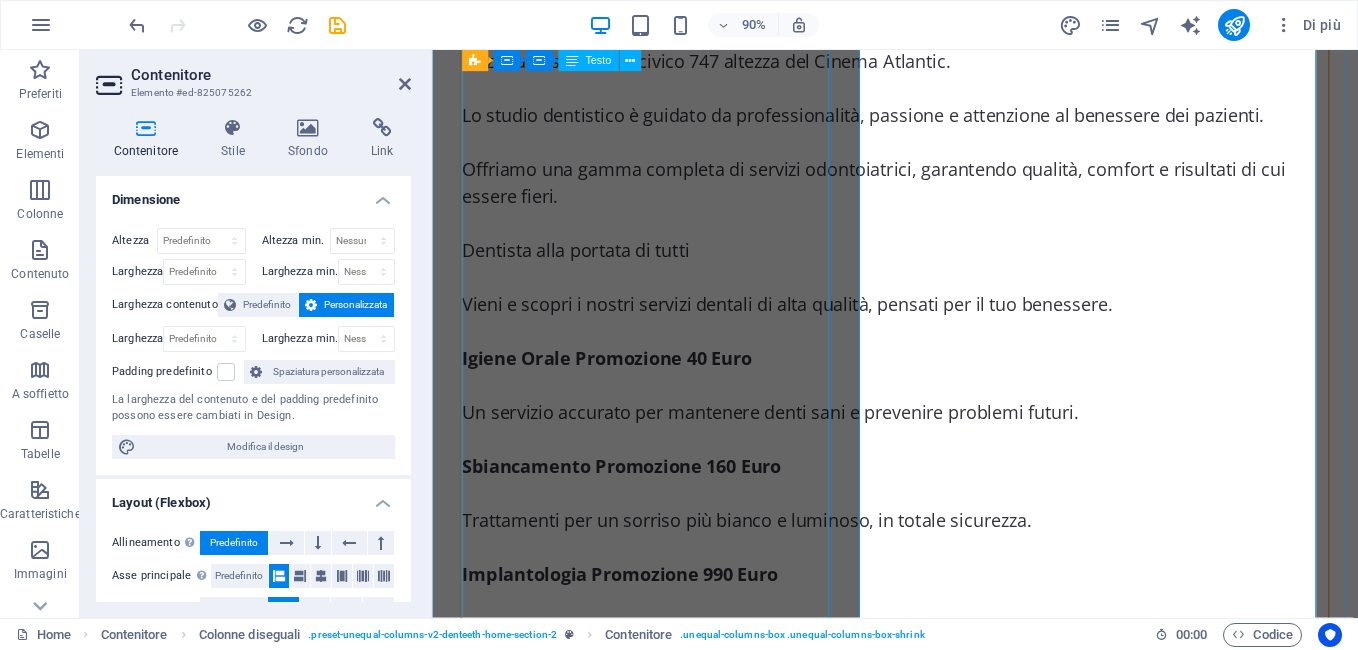 scroll, scrollTop: 1200, scrollLeft: 0, axis: vertical 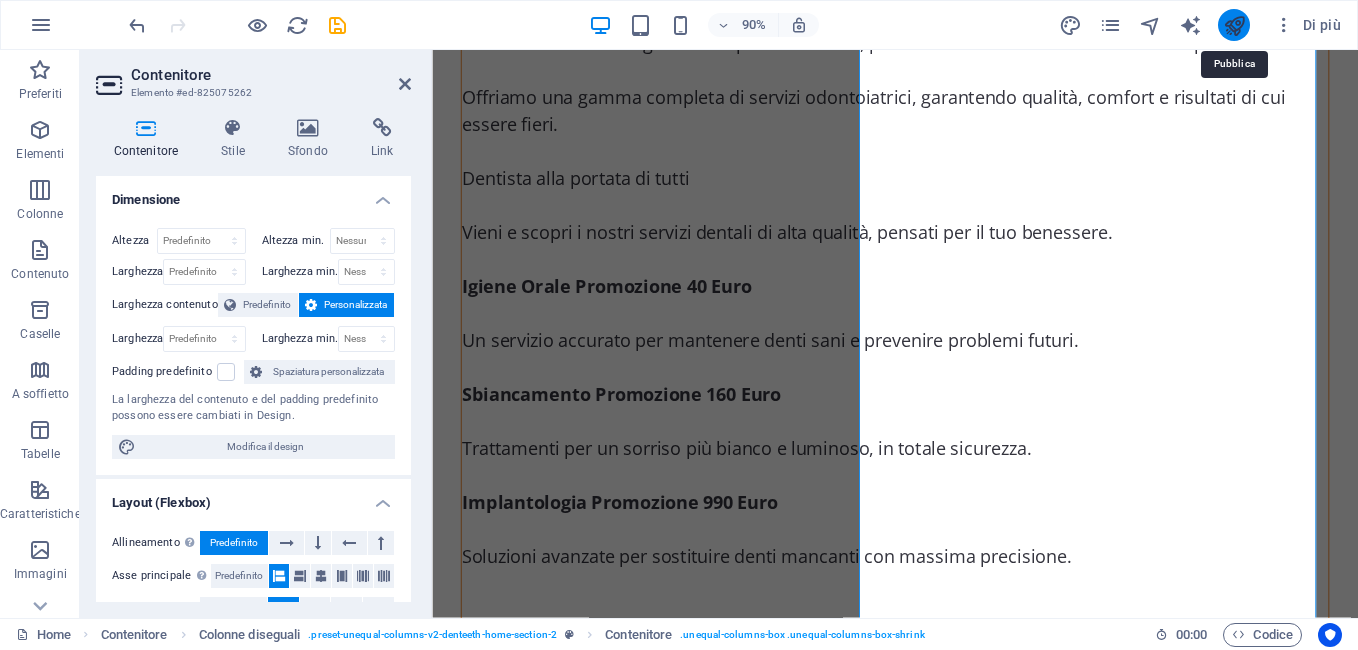 click at bounding box center [1234, 25] 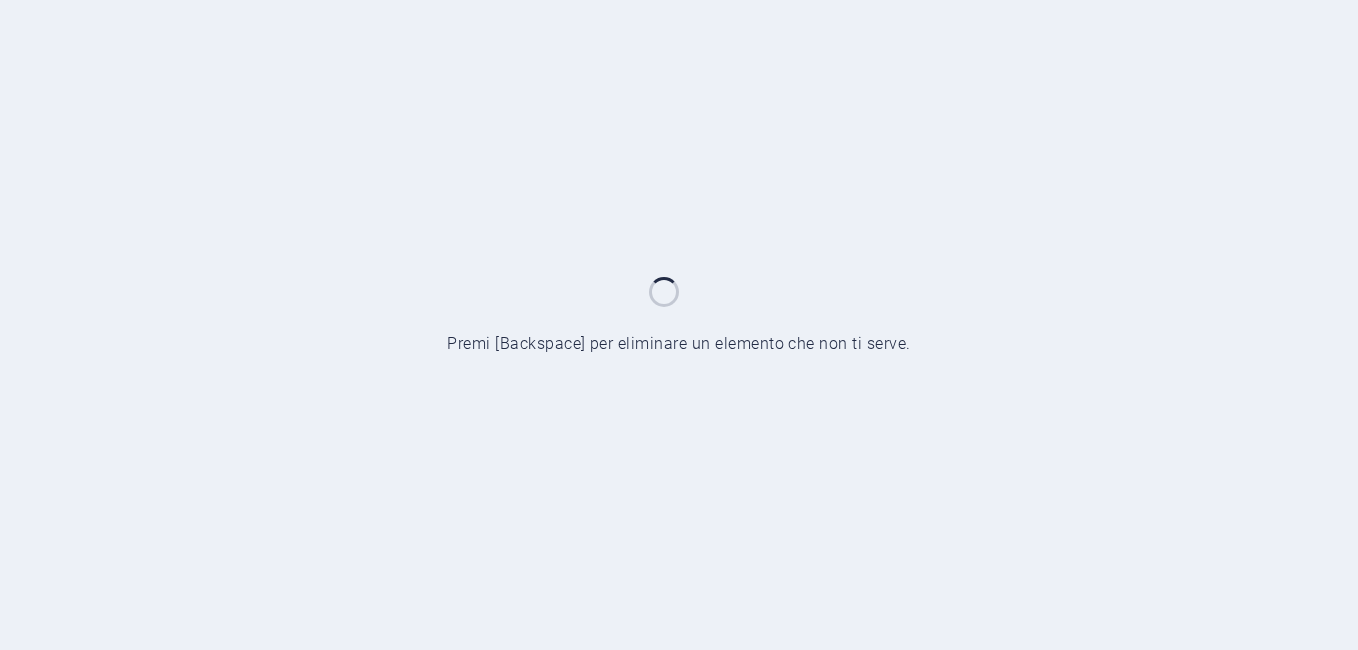 scroll, scrollTop: 0, scrollLeft: 0, axis: both 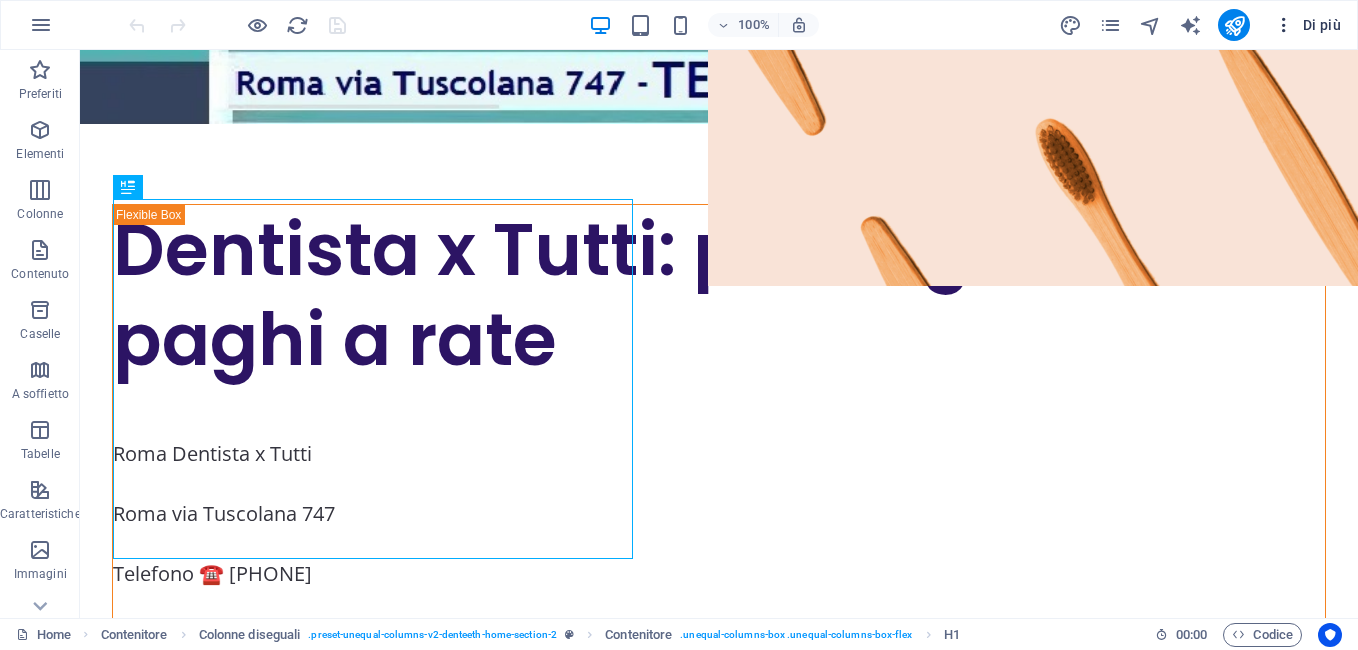 click on "Di più" at bounding box center [1307, 25] 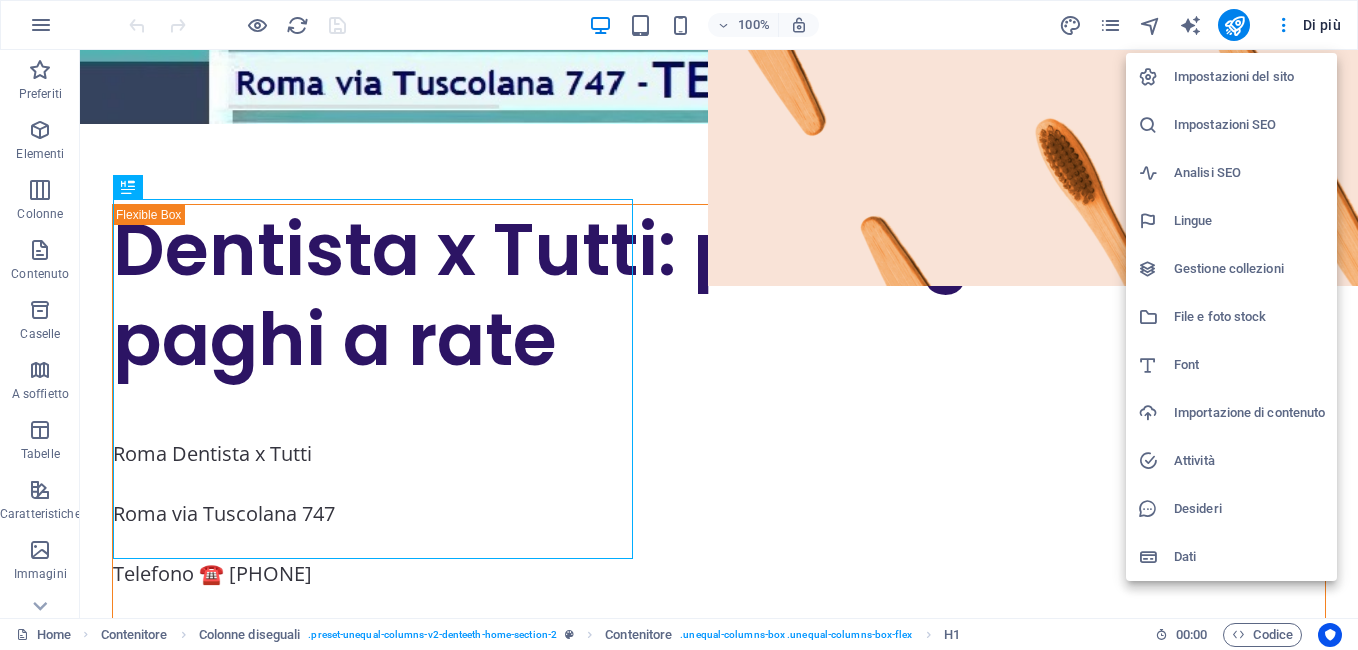 click on "Impostazioni del sito" at bounding box center (1249, 77) 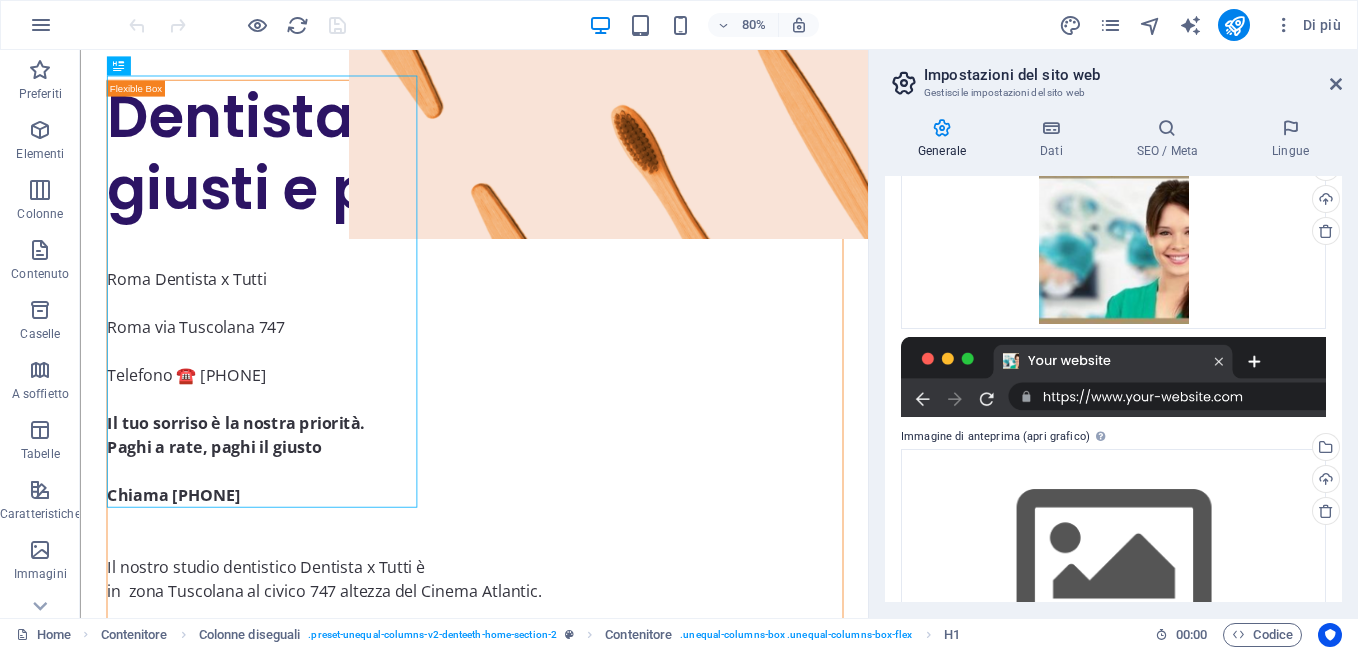 scroll, scrollTop: 141, scrollLeft: 0, axis: vertical 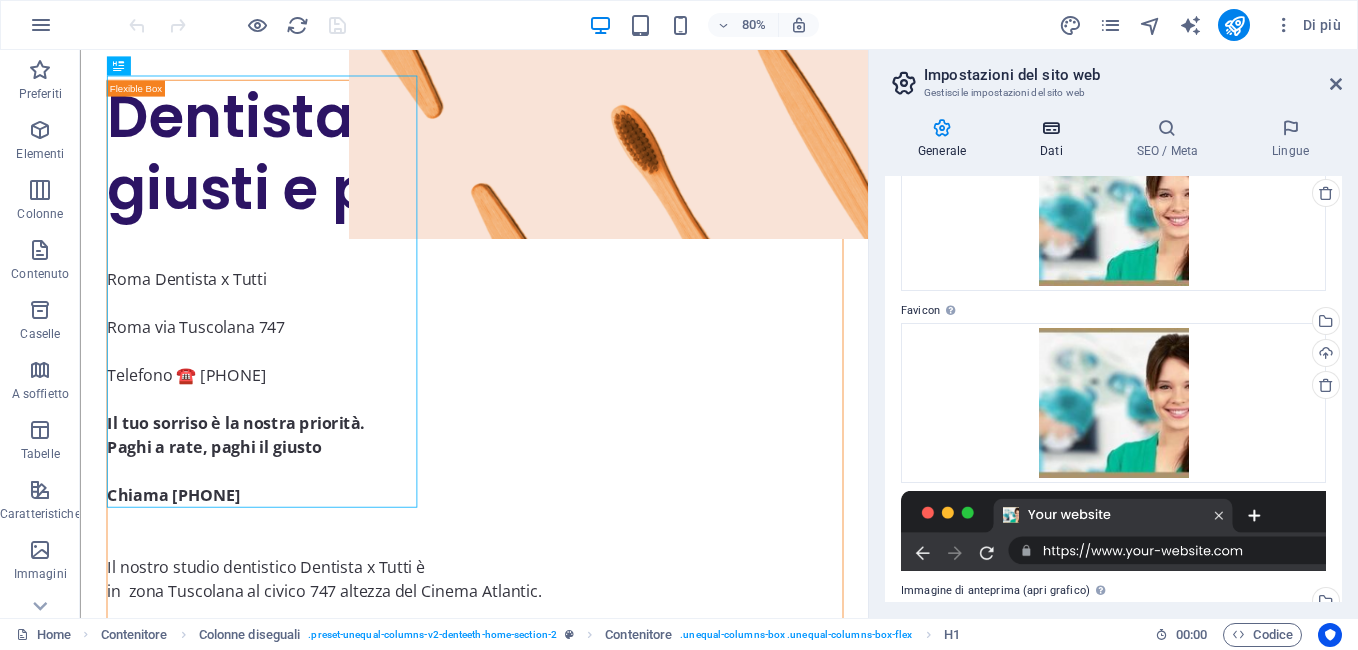 click at bounding box center [1051, 128] 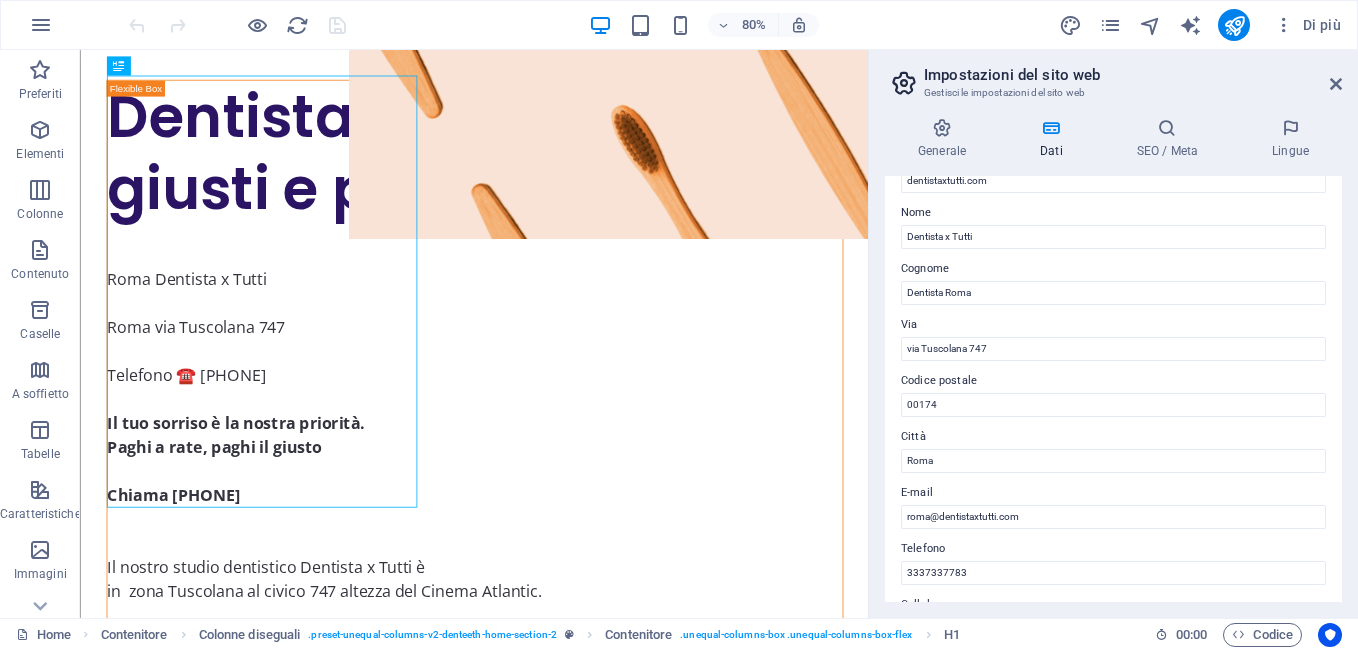 scroll, scrollTop: 0, scrollLeft: 0, axis: both 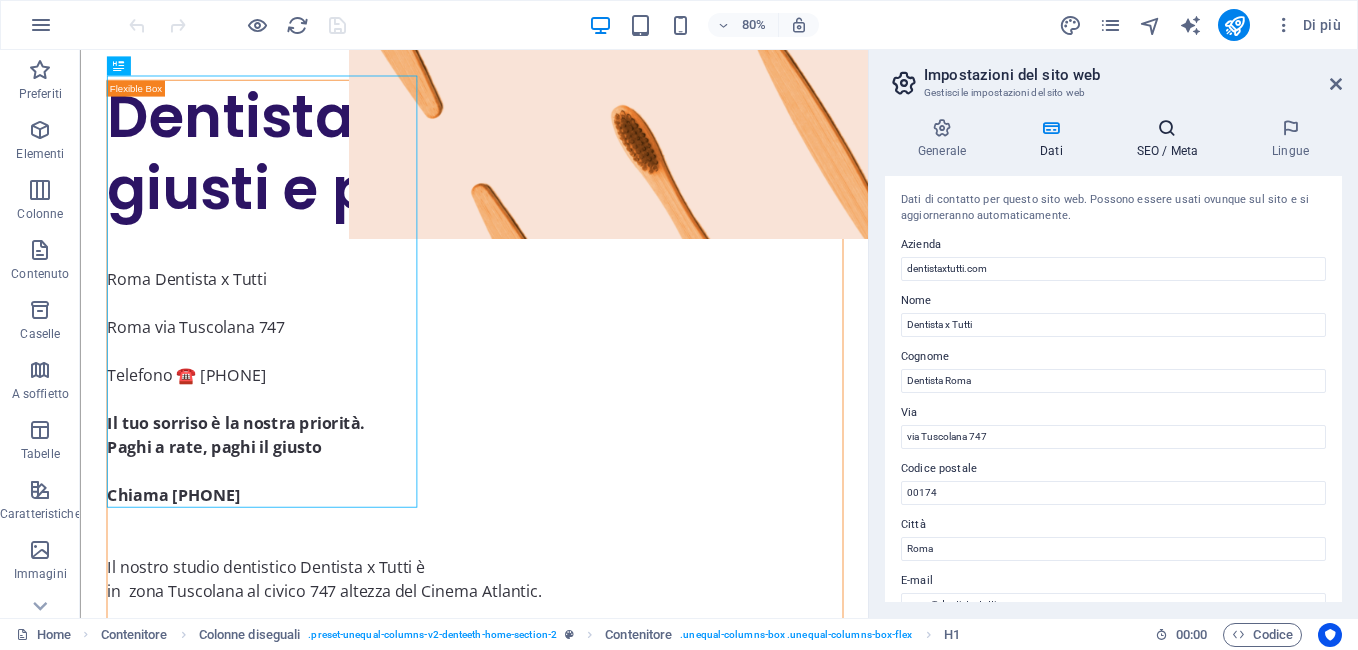 click on "SEO / Meta" at bounding box center (1171, 139) 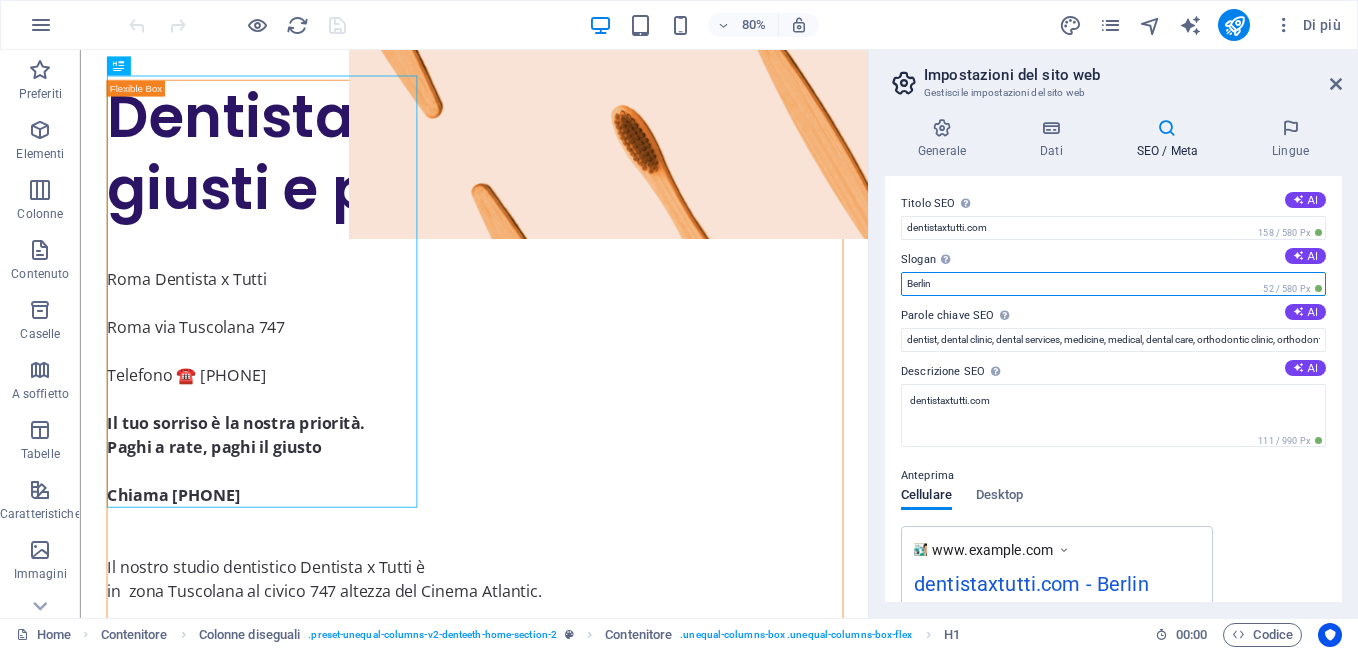 click on "Berlin" at bounding box center (1113, 284) 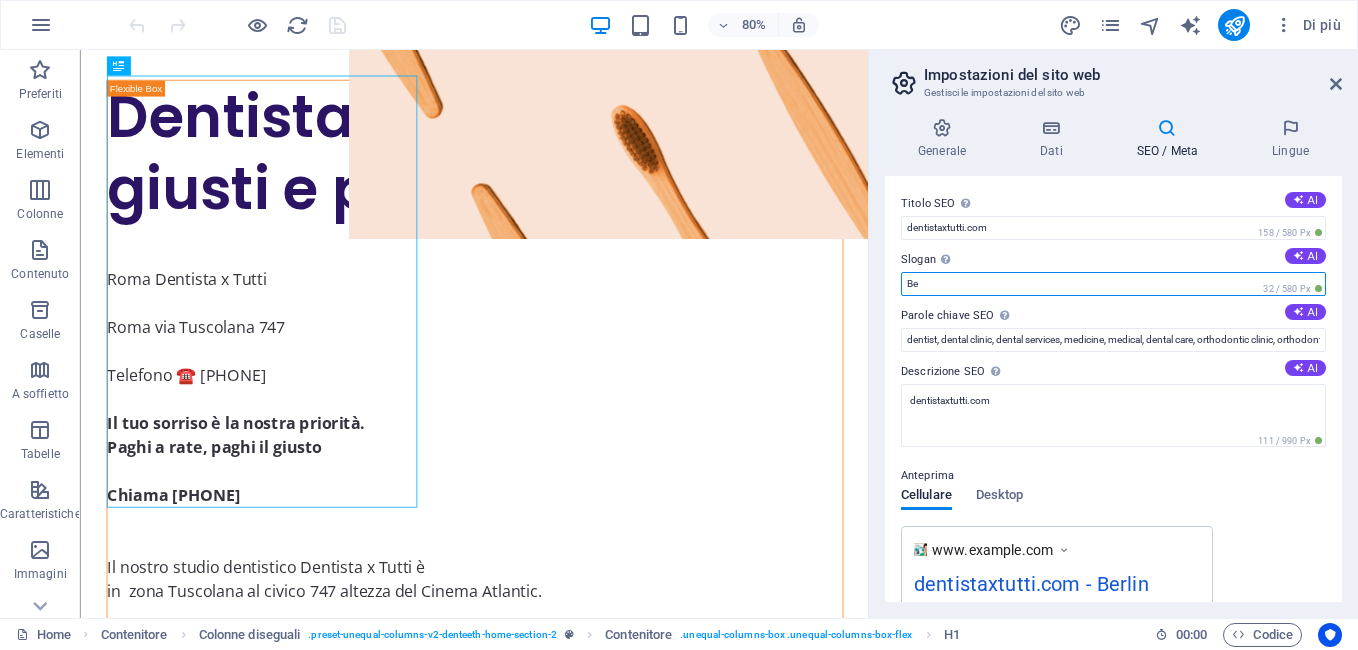 type on "B" 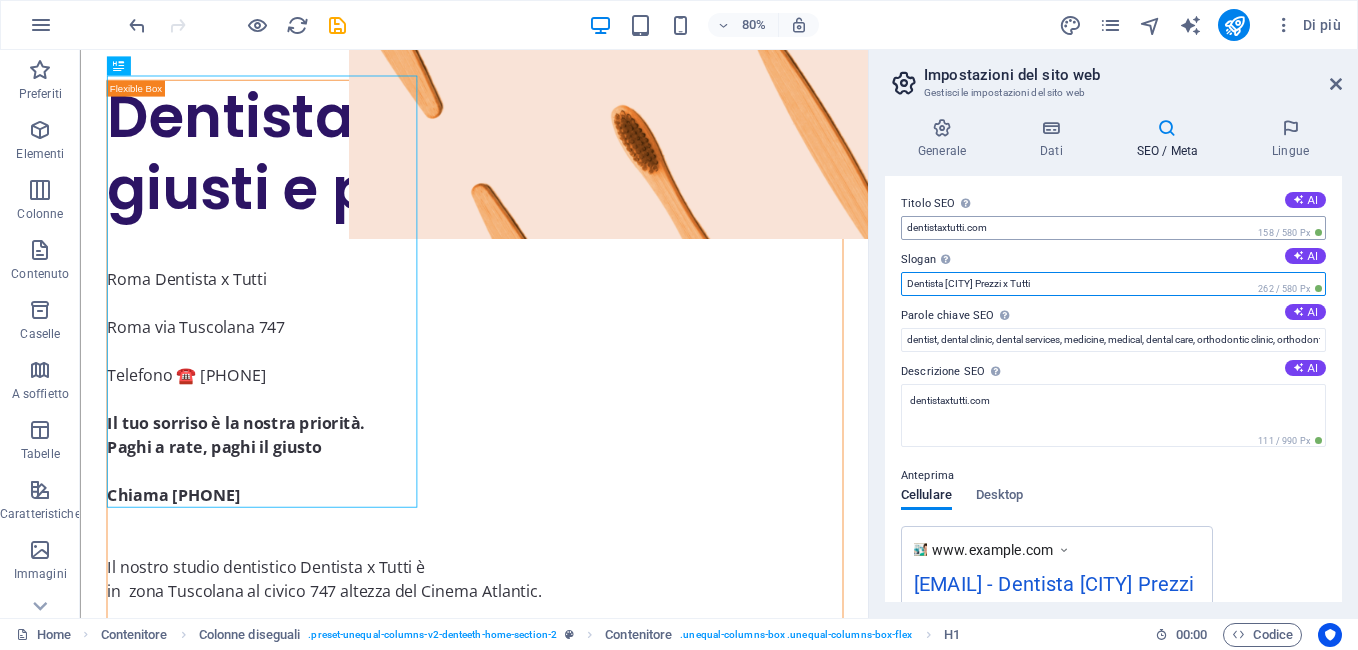 type on "Dentista [CITY] Prezzi x Tutti" 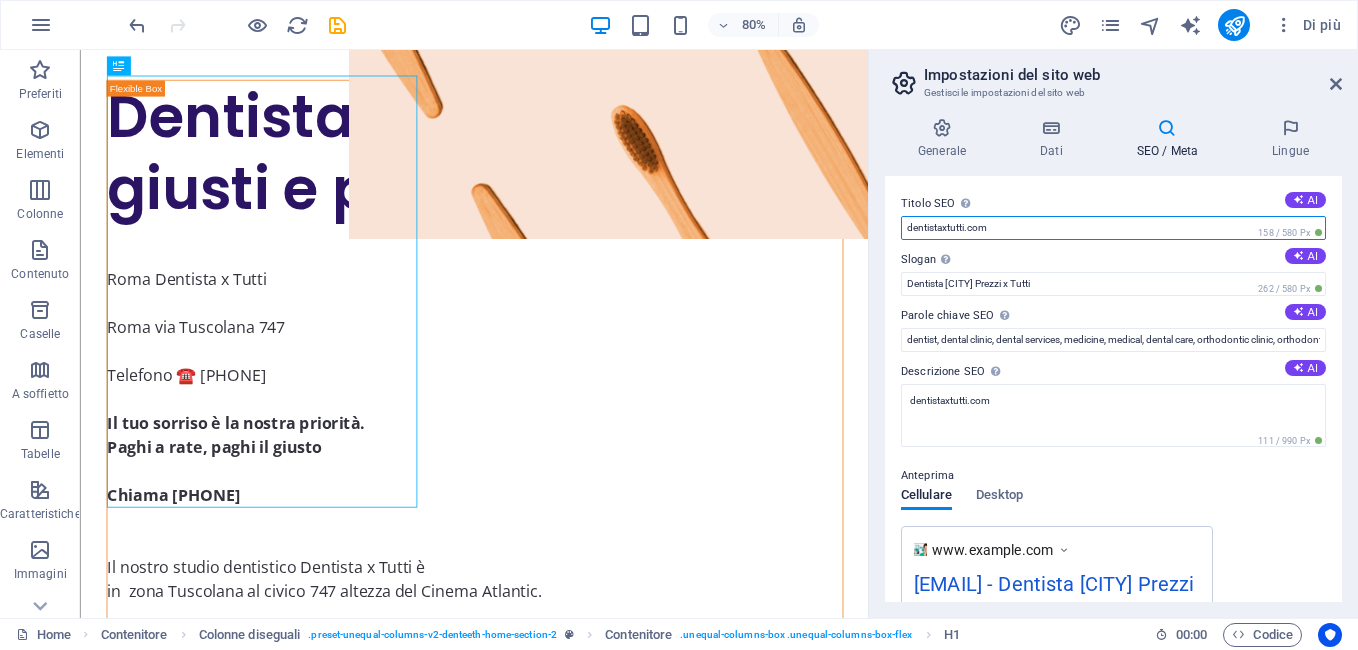 click on "dentistaxtutti.com" at bounding box center (1113, 228) 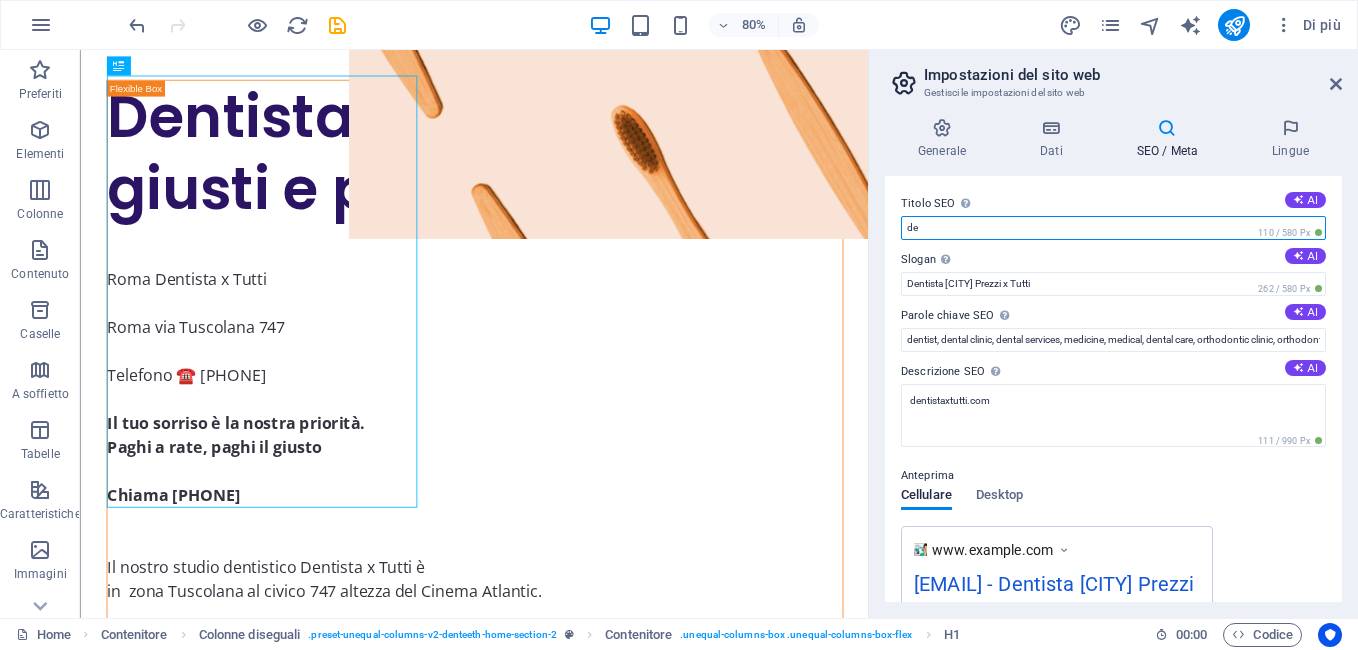 type on "d" 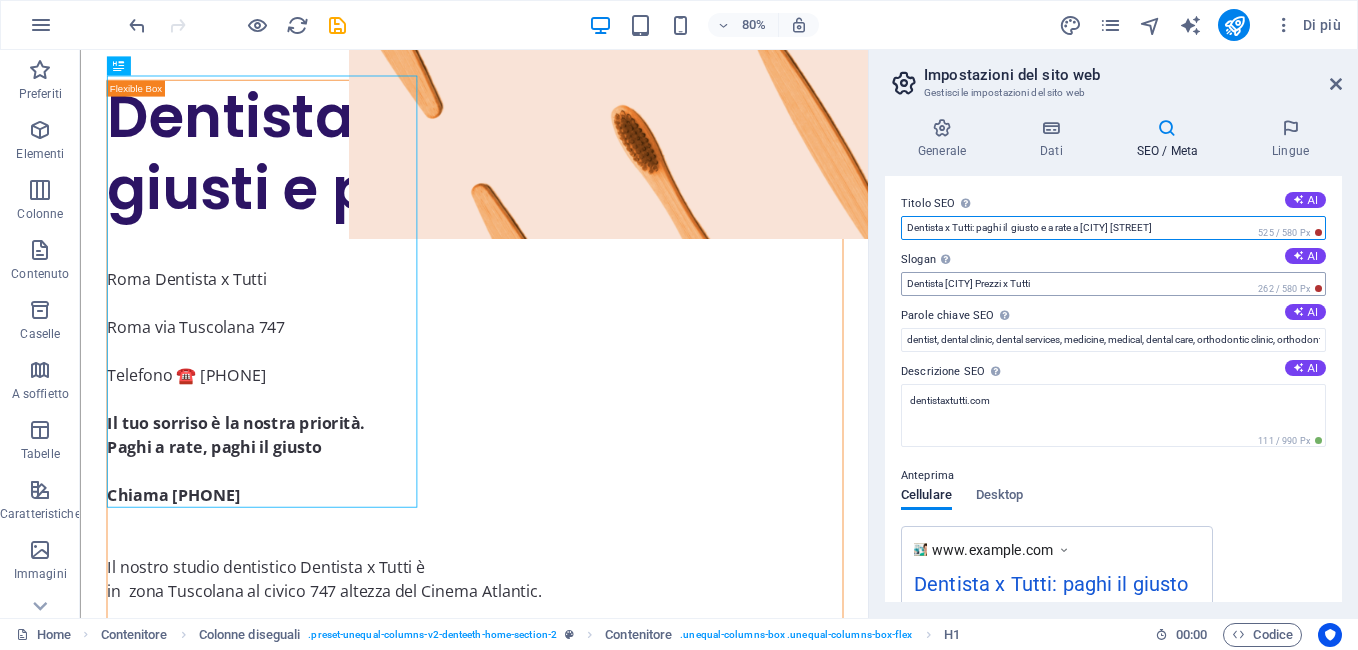 type on "Dentista x Tutti: paghi il  giusto e a rate a [CITY] [STREET]" 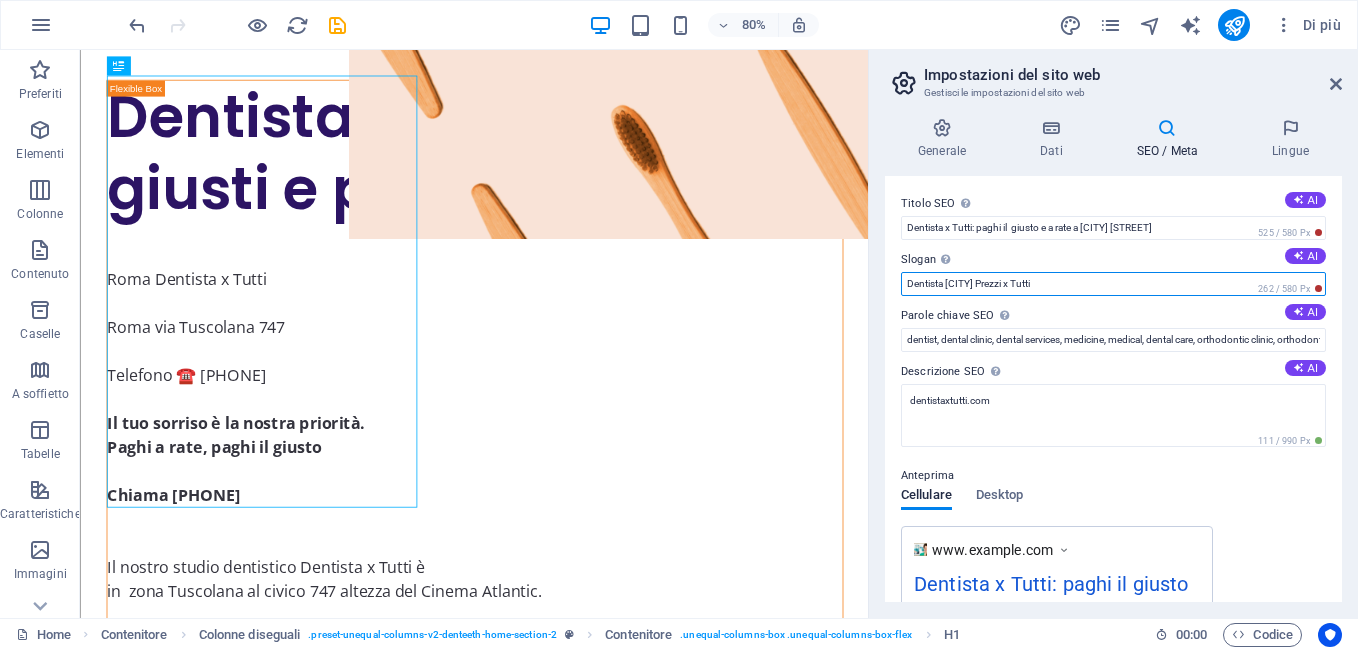 click on "Dentista [CITY] Prezzi x Tutti" at bounding box center (1113, 284) 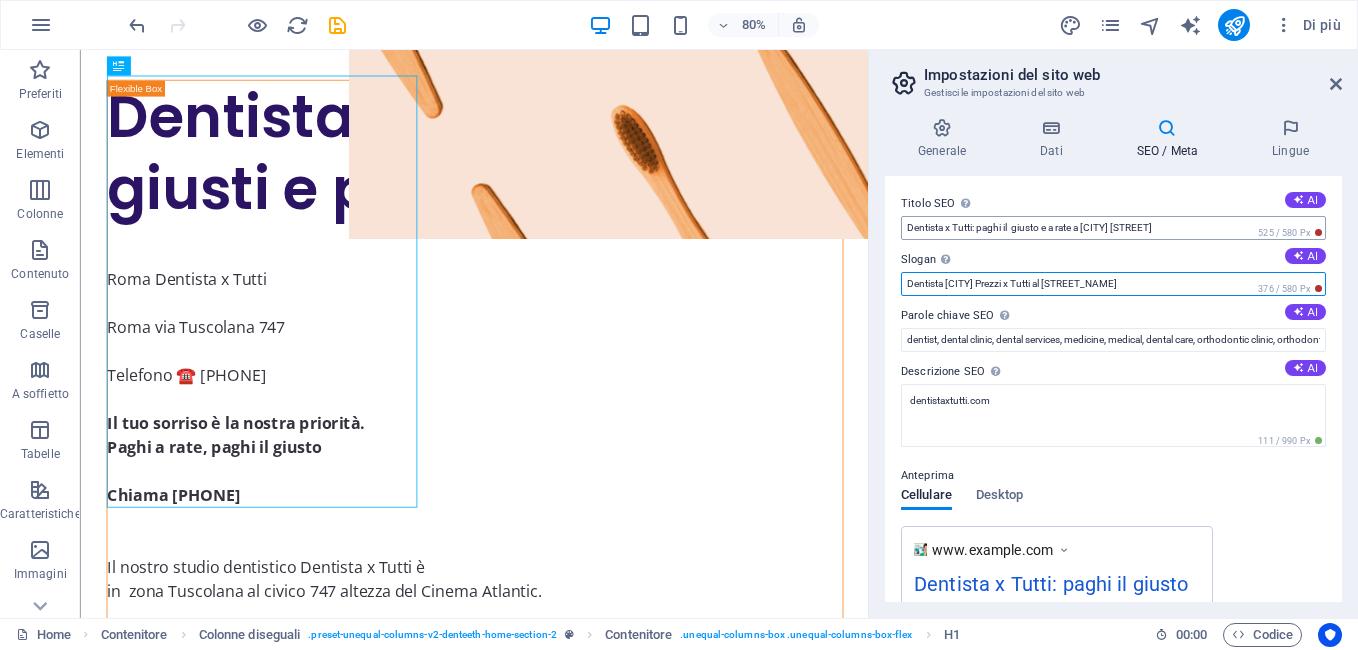 type on "Dentista [CITY] Prezzi x Tutti al [STREET_NAME]" 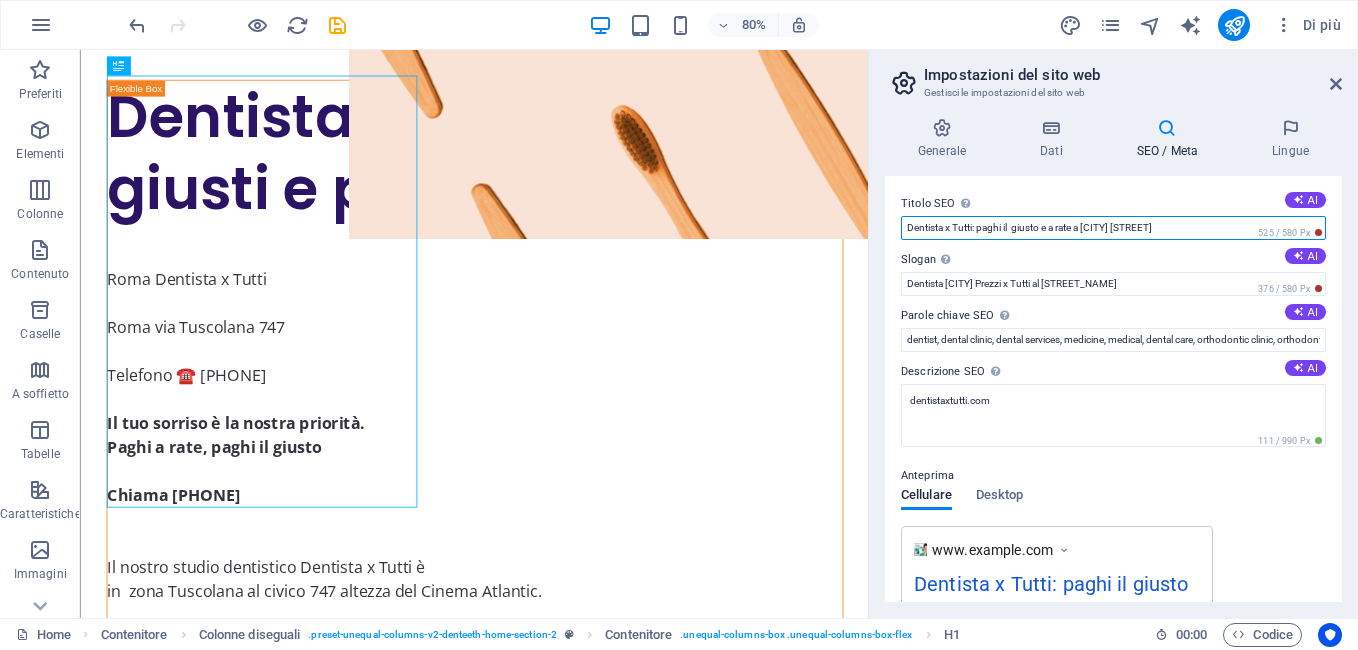 click on "Dentista x Tutti: paghi il  giusto e a rate a [CITY] [STREET]" at bounding box center (1113, 228) 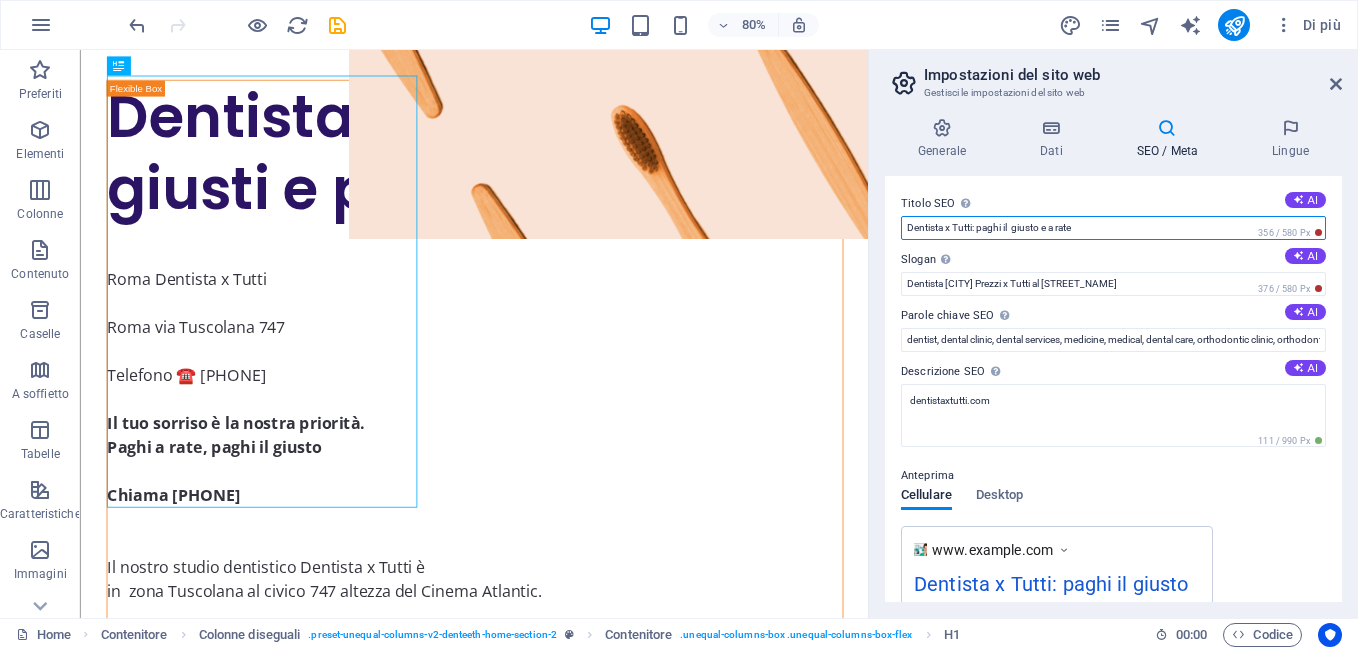 click on "Dentista x Tutti: paghi il  giusto e a rate" at bounding box center (1113, 228) 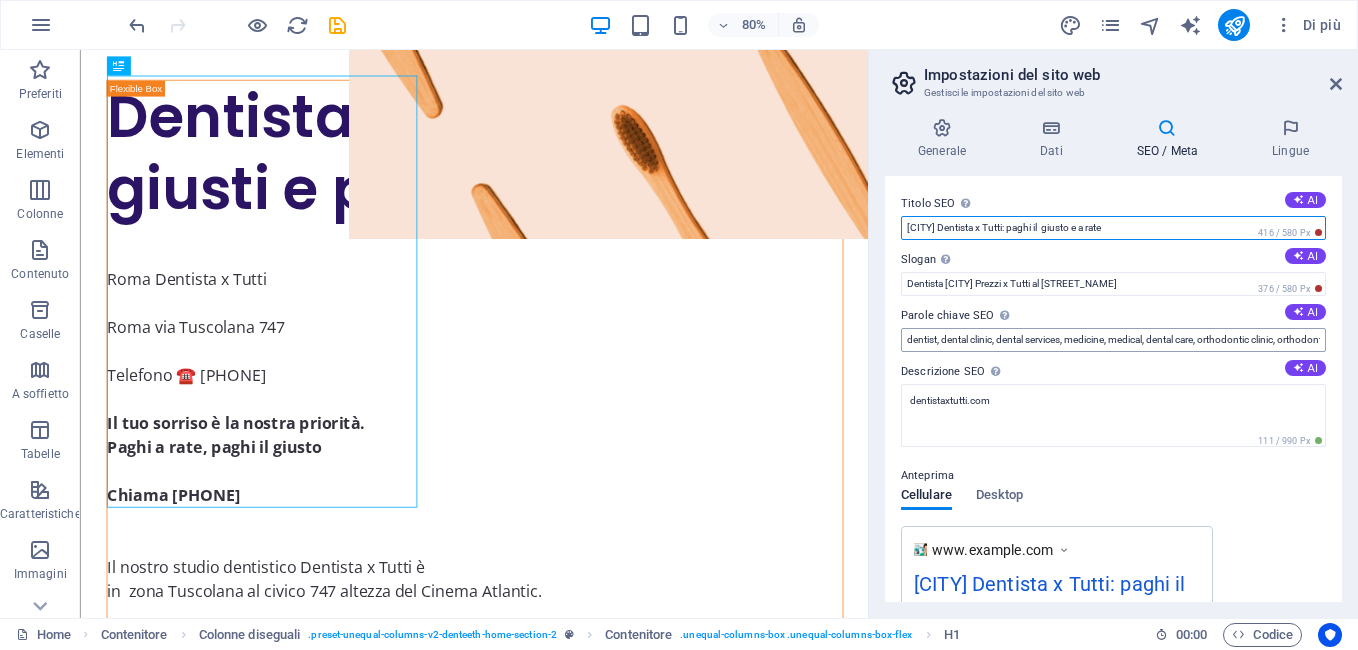 type on "[CITY] Dentista x Tutti: paghi il  giusto e a rate" 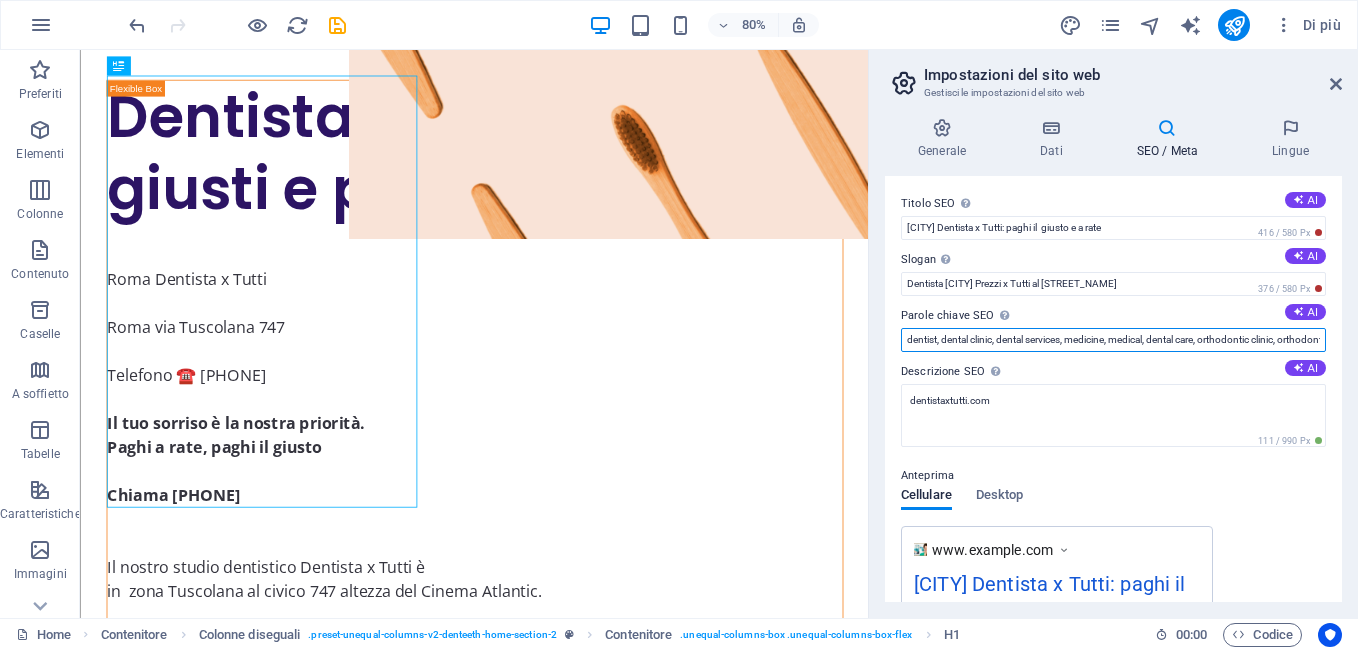 click on "dentist, dental clinic, dental services, medicine, medical, dental care, orthodontic clinic, orthodontist, orthodontic treatment, healthcare, [EMAIL], [CITY]" at bounding box center [1113, 340] 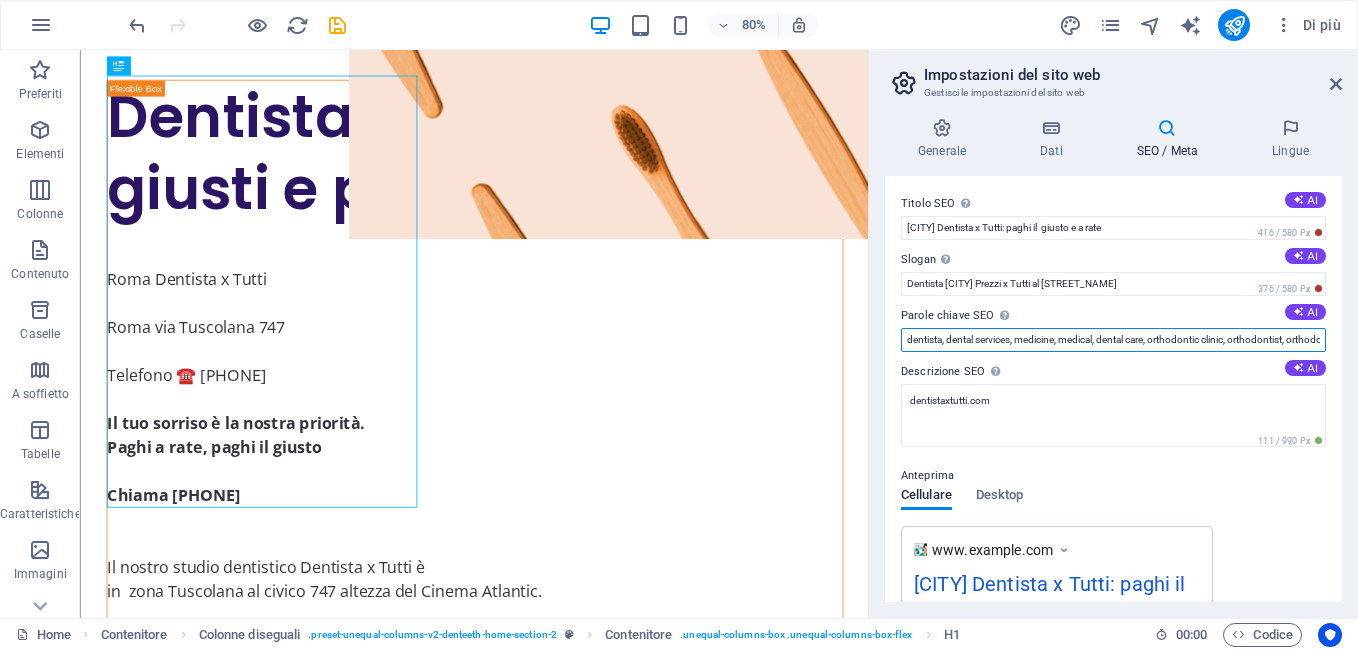 click on "dentista, dental services, medicine, medical, dental care, orthodontic clinic, orthodontist, orthodontic treatment, healthcare, [EMAIL], [CITY]" at bounding box center [1113, 340] 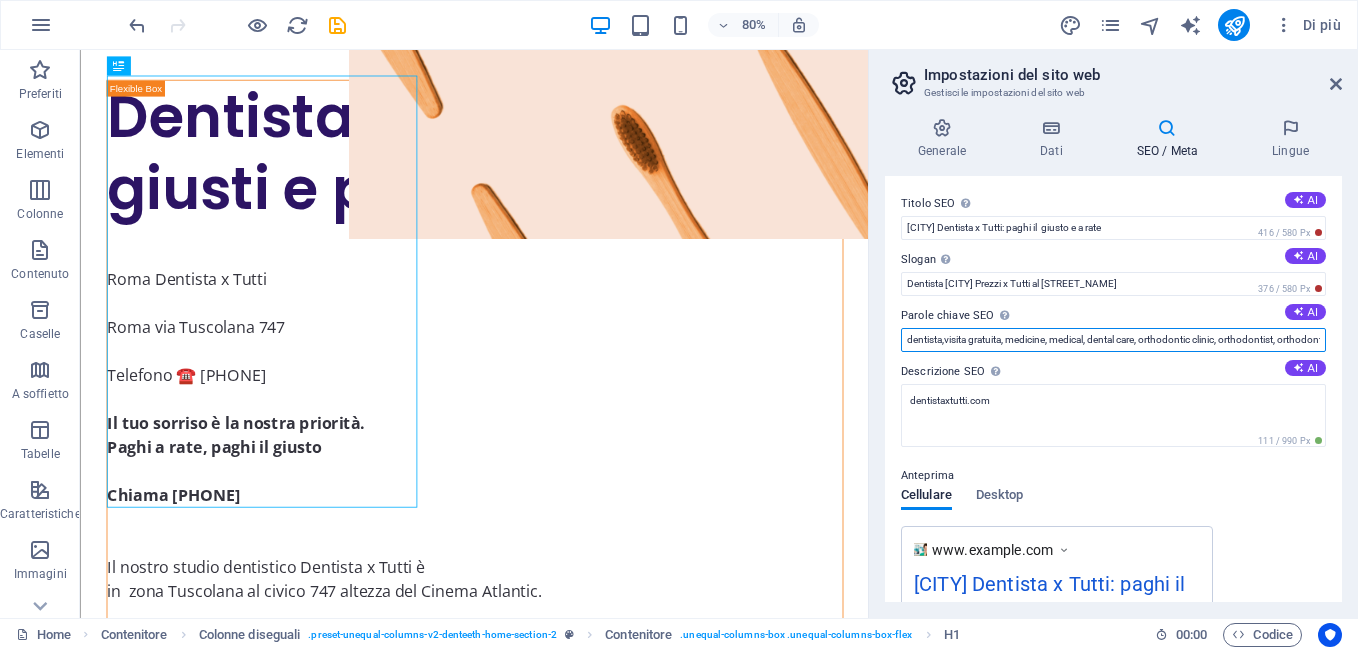 click on "dentista,visita gratuita, medicine, medical, dental care, orthodontic clinic, orthodontist, orthodontic treatment, healthcare, [EMAIL], [CITY]" at bounding box center [1113, 340] 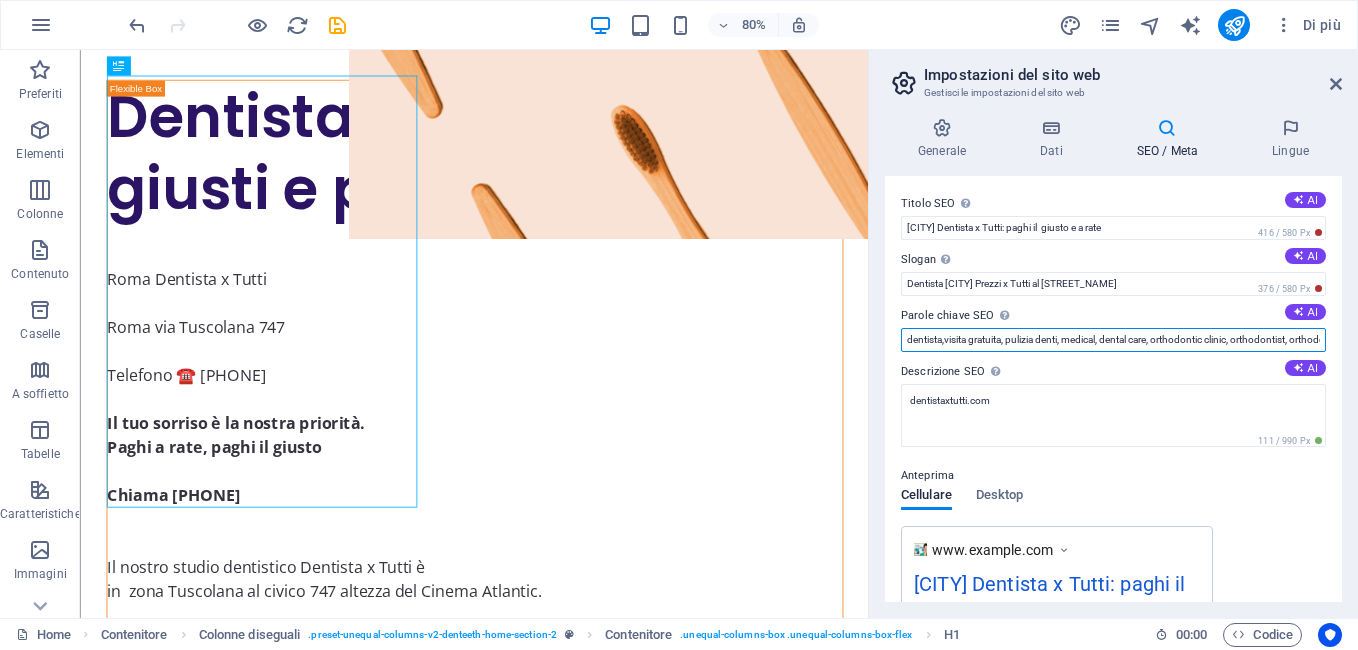 click on "dentista,visita gratuita, pulizia denti, medical, dental care, orthodontic clinic, orthodontist, orthodontic treatment, healthcare, [EMAIL], [CITY]" at bounding box center (1113, 340) 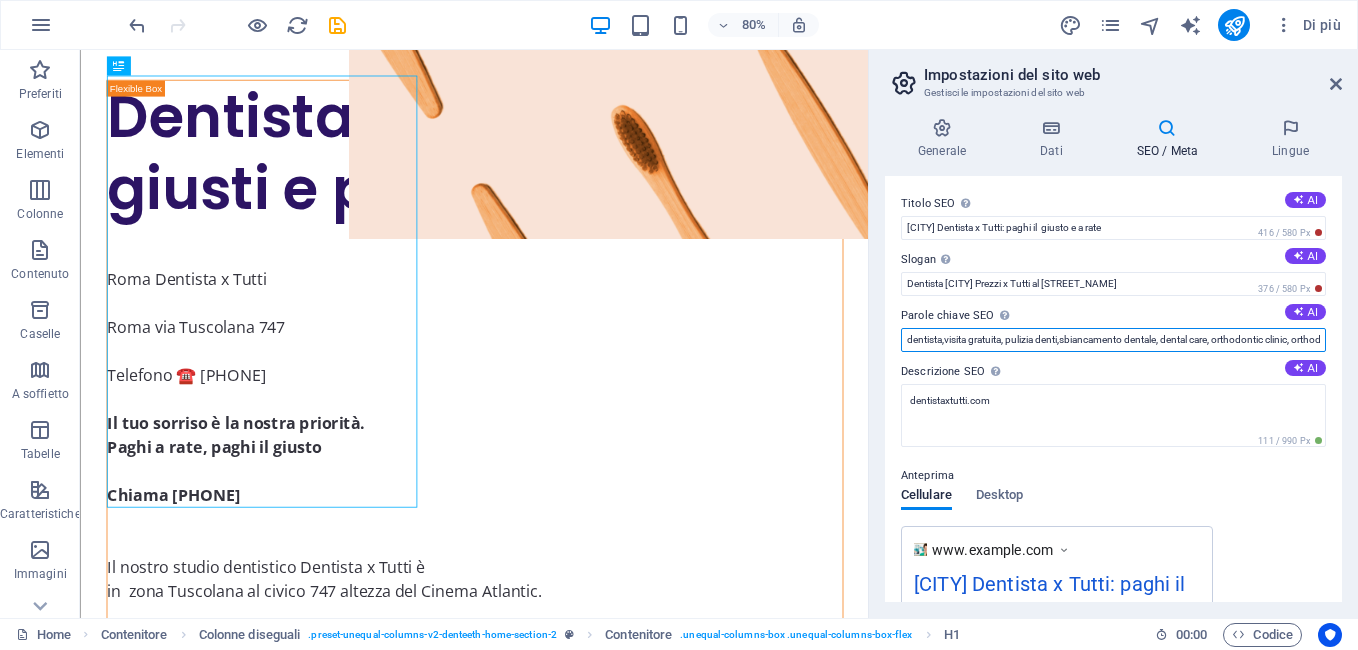 click on "dentista,visita gratuita, pulizia denti,sbiancamento dentale, dental care, orthodontic clinic, orthodontist, orthodontic treatment, healthcare, dentistaxtutti.com, Berlin" at bounding box center [1113, 340] 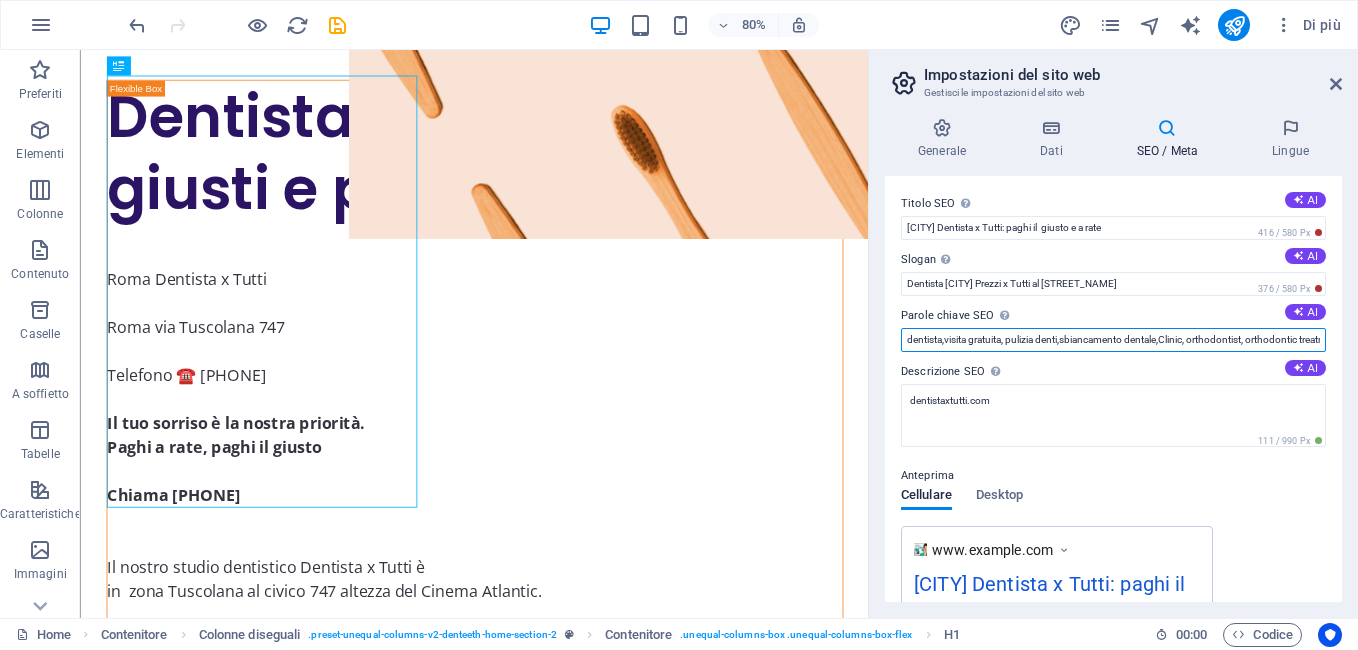click on "dentista,visita gratuita, pulizia denti,sbiancamento dentale,clinic, orthodontist, orthodontic treatment, healthcare, dentistaxtutti.com, Berlin" at bounding box center [1113, 340] 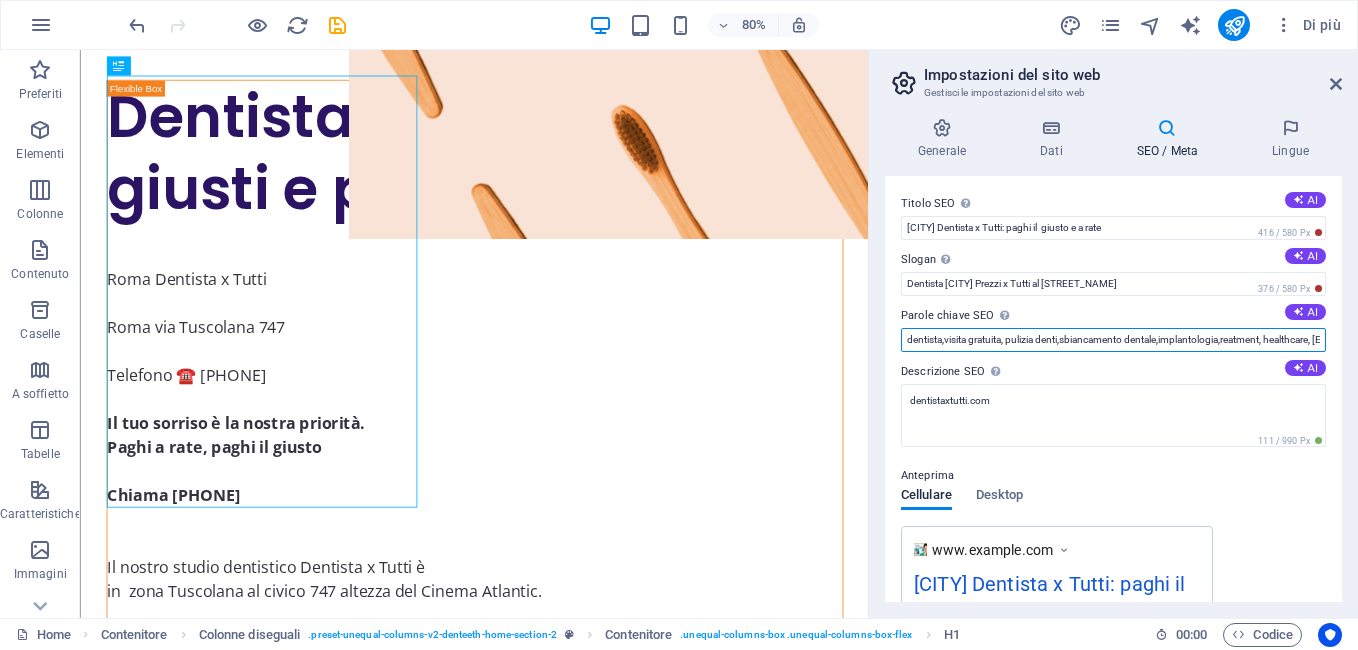 click on "dentista,visita gratuita, pulizia denti,sbiancamento dentale,implantologia,reatment, healthcare, dentistaxtutti.com, Berlin" at bounding box center (1113, 340) 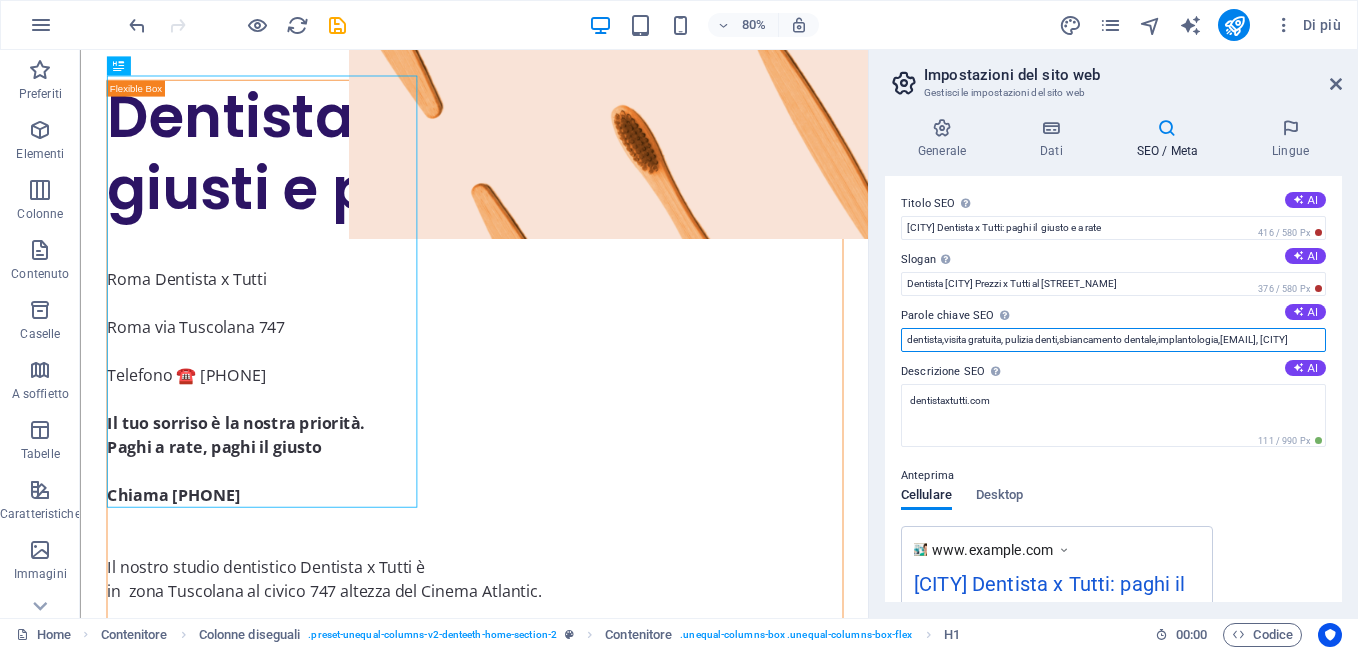 click on "dentista,visita gratuita, pulizia denti,sbiancamento dentale,implantologia,dentistaxtutti.com, Berlin" at bounding box center [1113, 340] 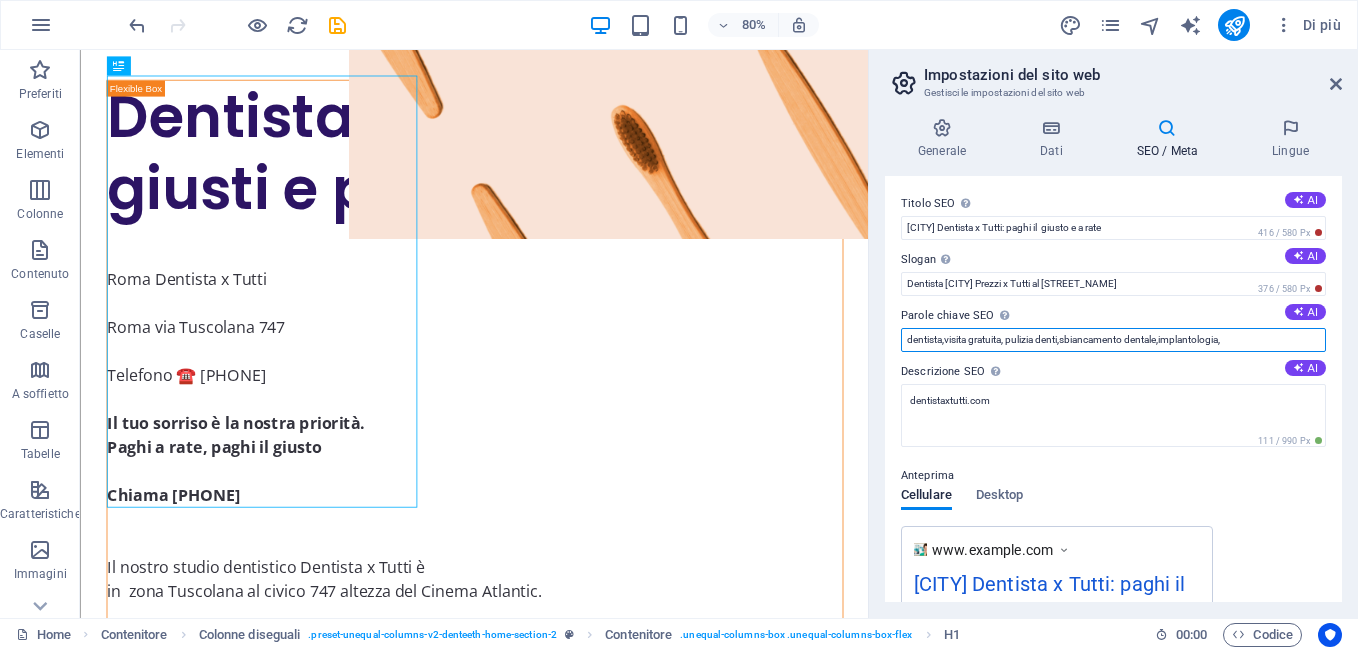 drag, startPoint x: 1066, startPoint y: 337, endPoint x: 1032, endPoint y: 346, distance: 35.17101 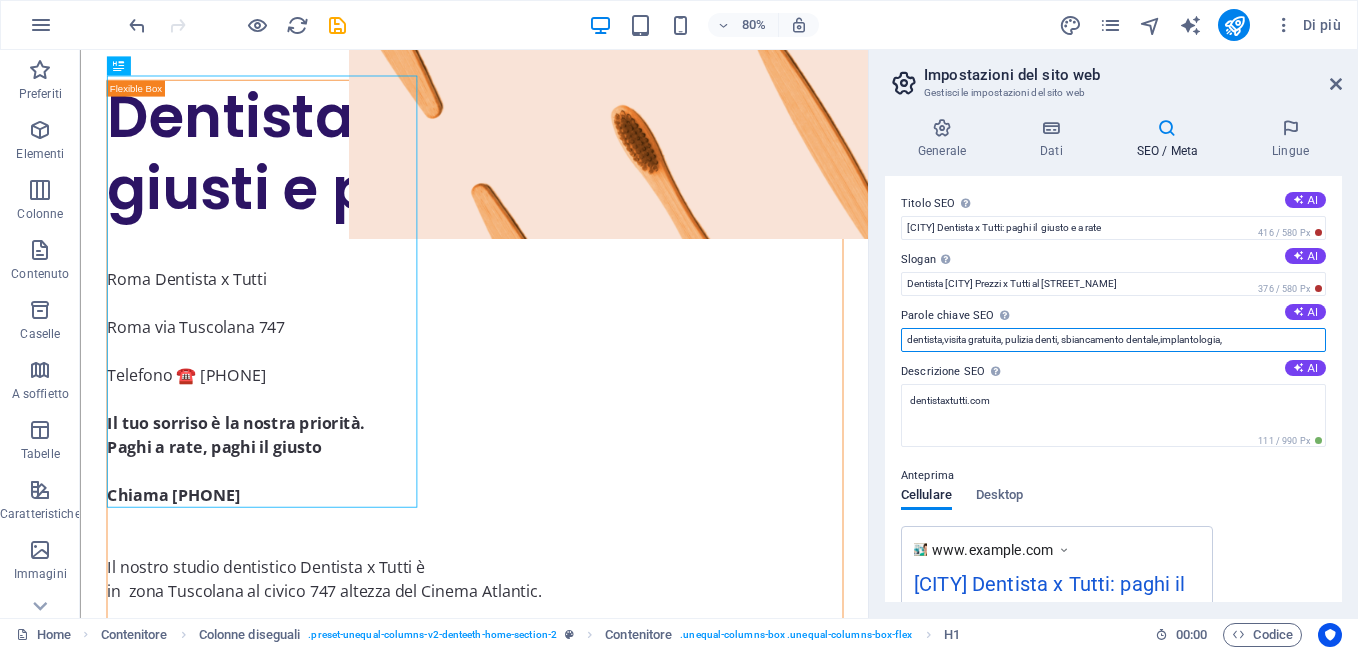click on "dentista,visita gratuita, pulizia denti, sbiancamento dentale,implantologia," at bounding box center (1113, 340) 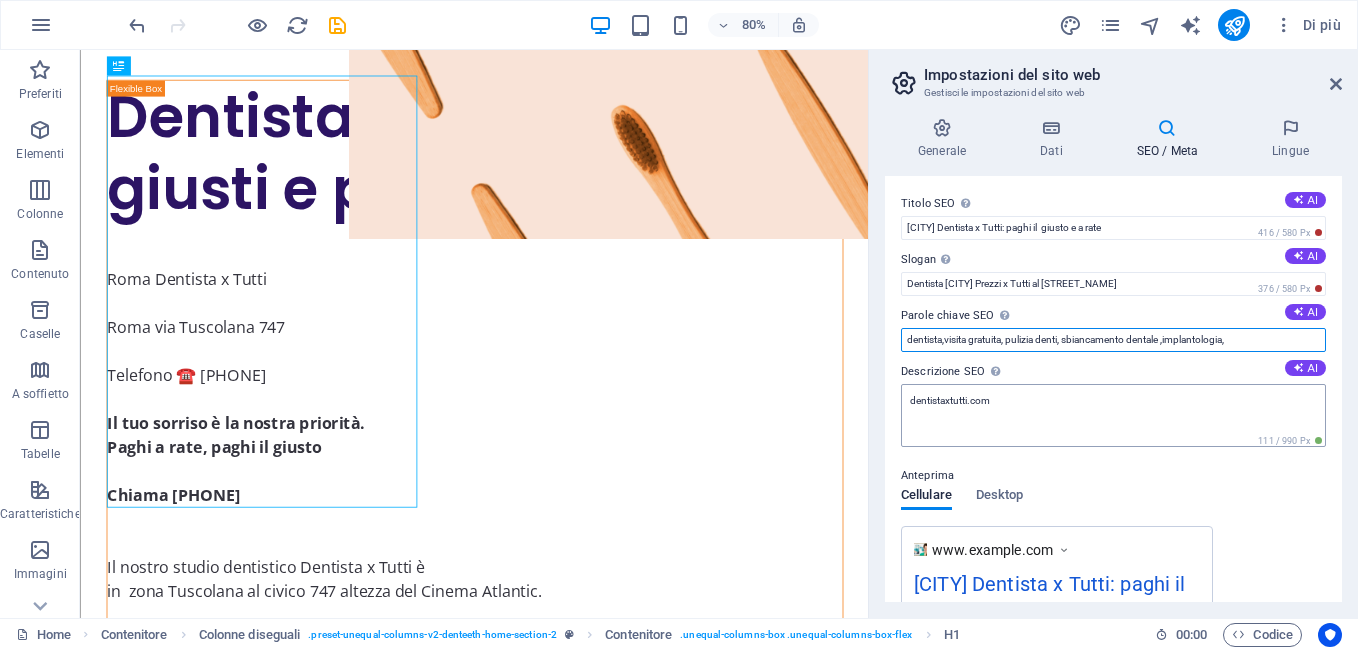 type on "dentista,visita gratuita, pulizia denti, sbiancamento dentale ,implantologia," 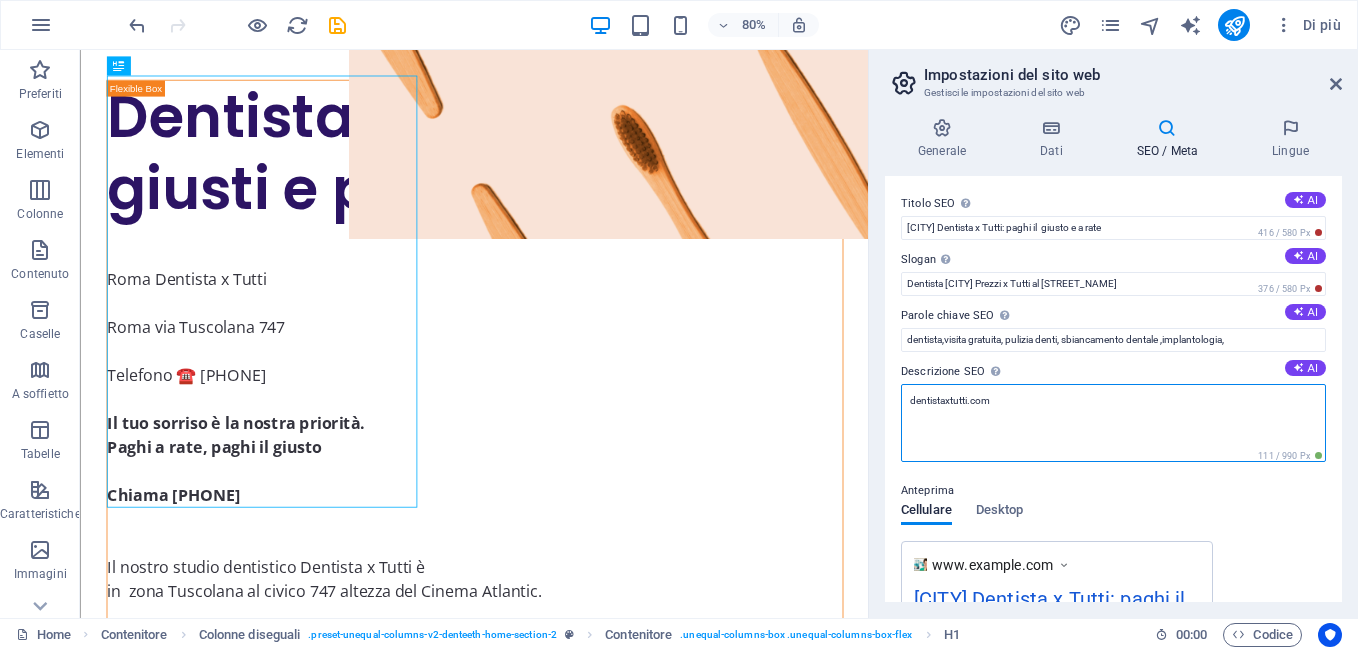 click on "dentistaxtutti.com" at bounding box center (1113, 423) 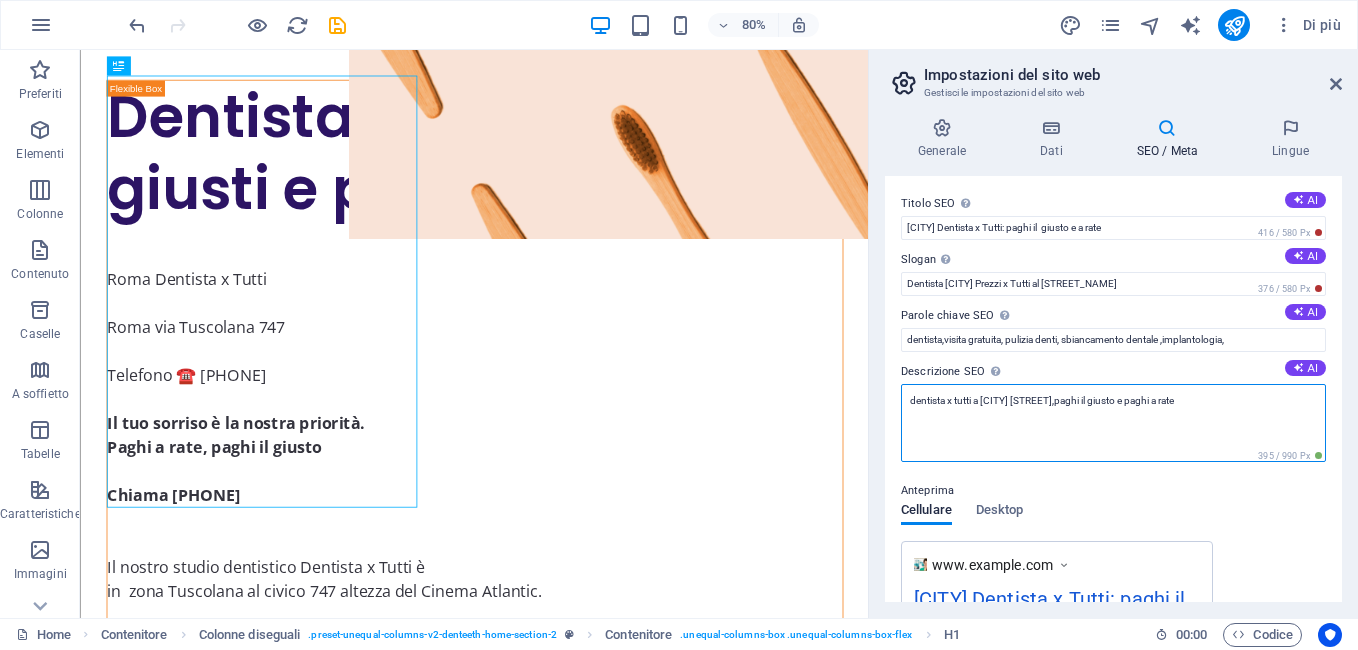 click on "dentista x tutti a Roma Tuscolana,paghi il giusto e paghi a rate" at bounding box center [1113, 423] 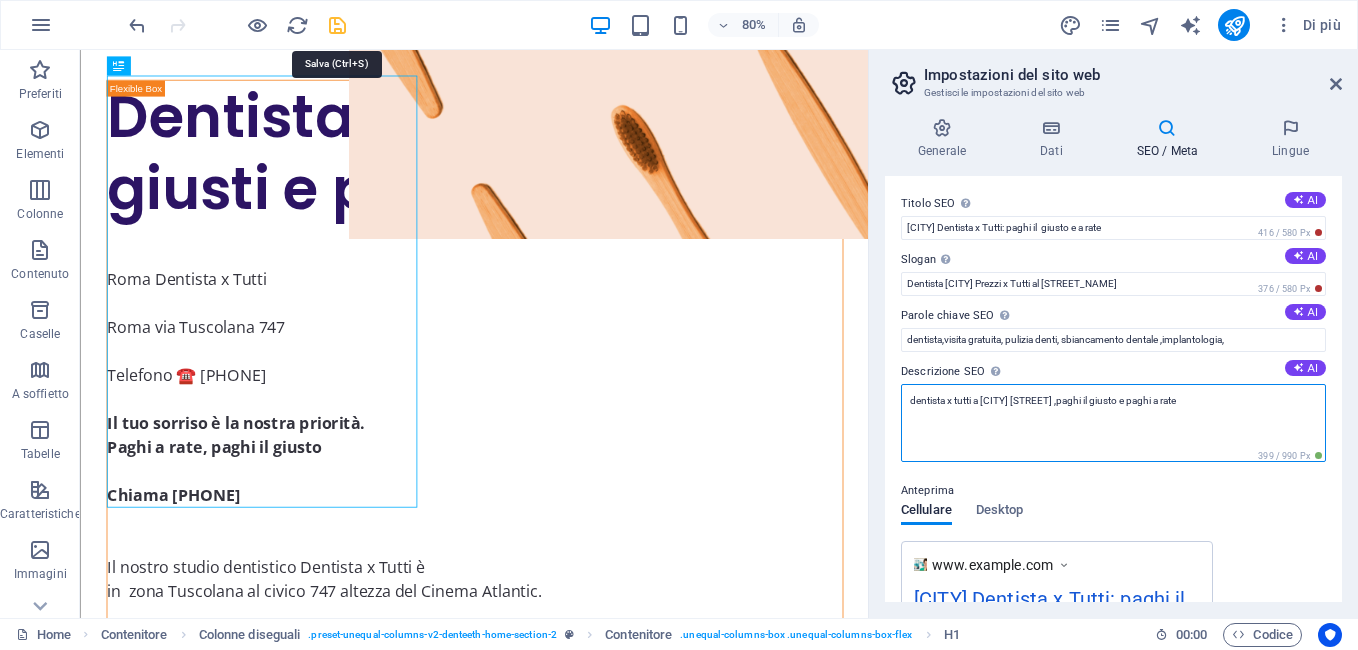 type on "dentista x tutti a [CITY] [NEIGHBORHOOD],paghi il giusto e paghi a rate" 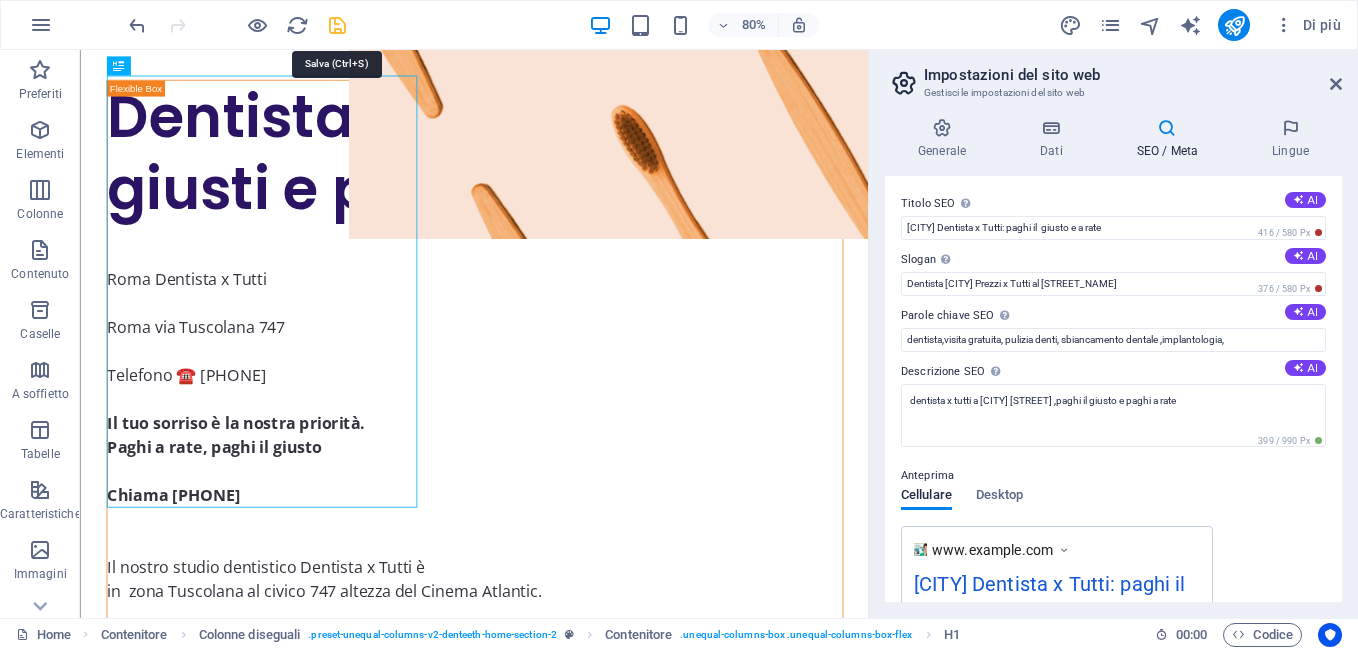 click at bounding box center (337, 25) 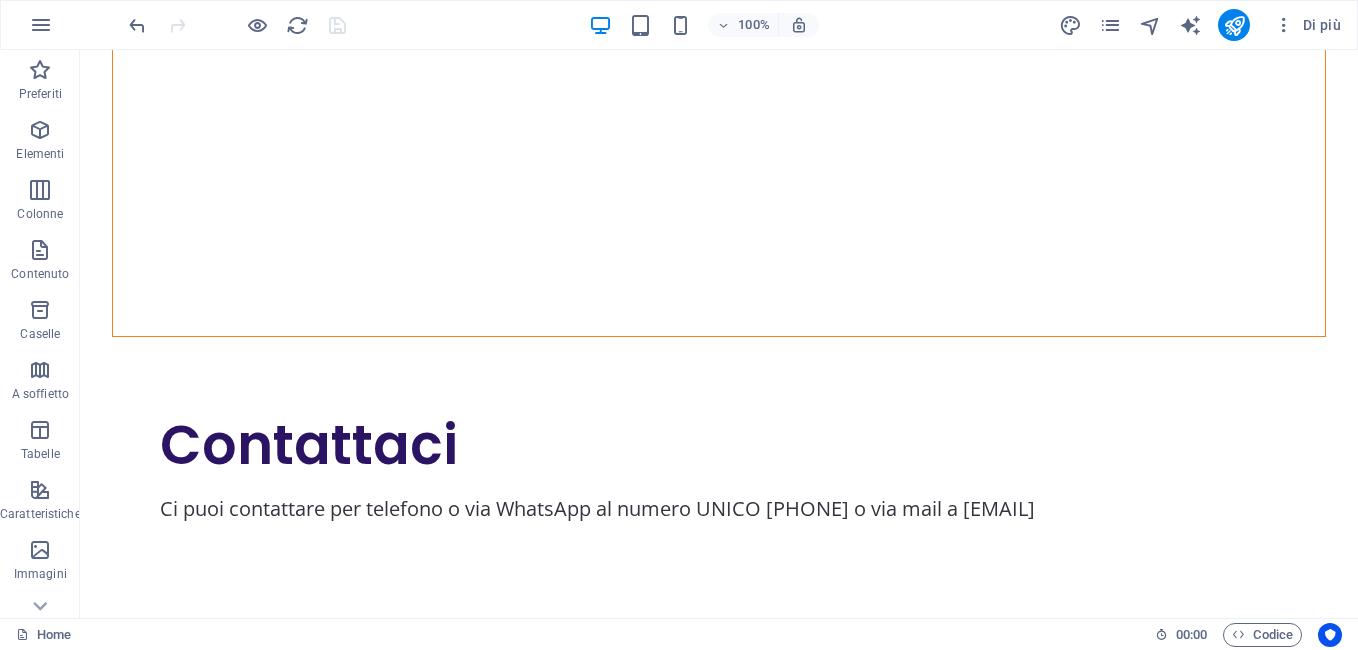 scroll, scrollTop: 5105, scrollLeft: 0, axis: vertical 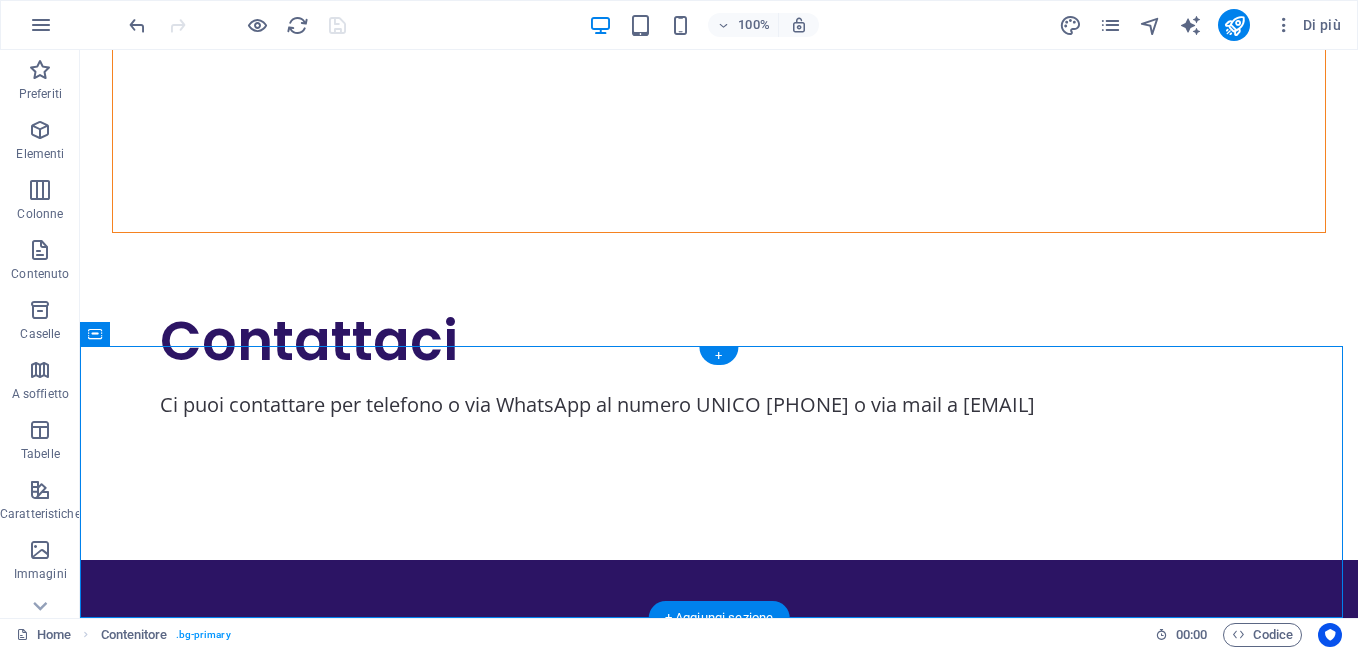 drag, startPoint x: 513, startPoint y: 465, endPoint x: 124, endPoint y: 570, distance: 402.9218 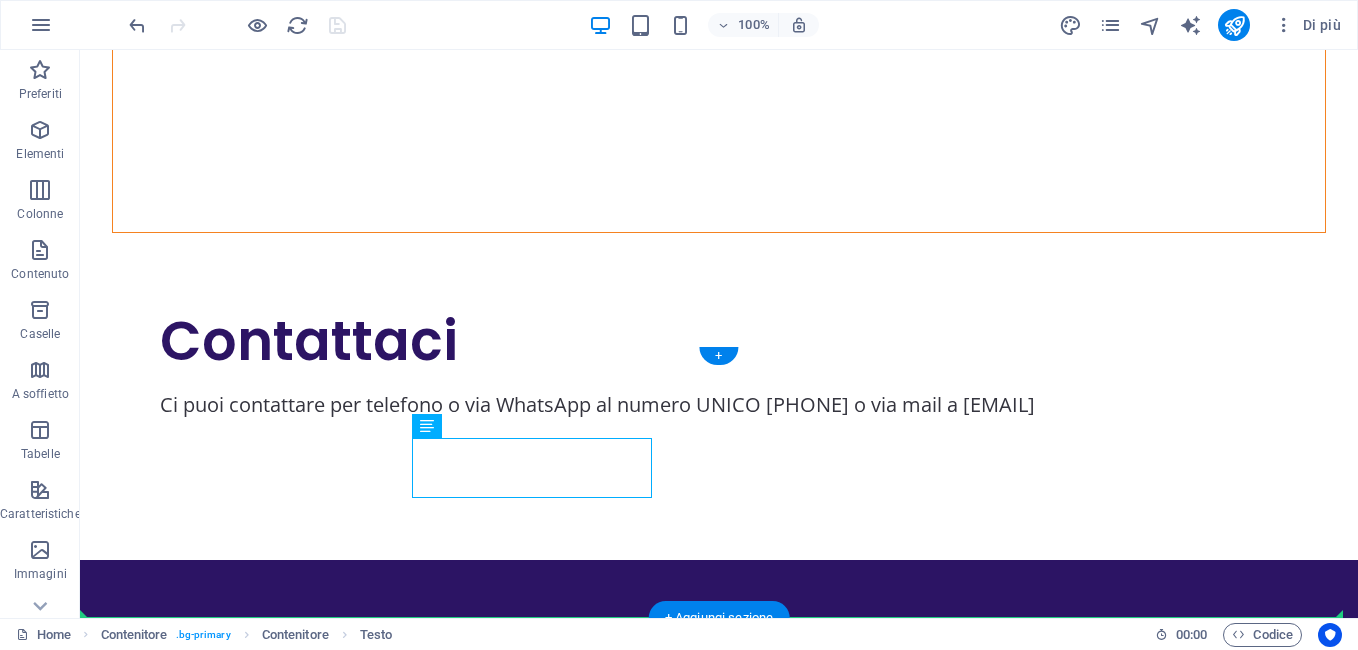 drag, startPoint x: 568, startPoint y: 479, endPoint x: 160, endPoint y: 545, distance: 413.30377 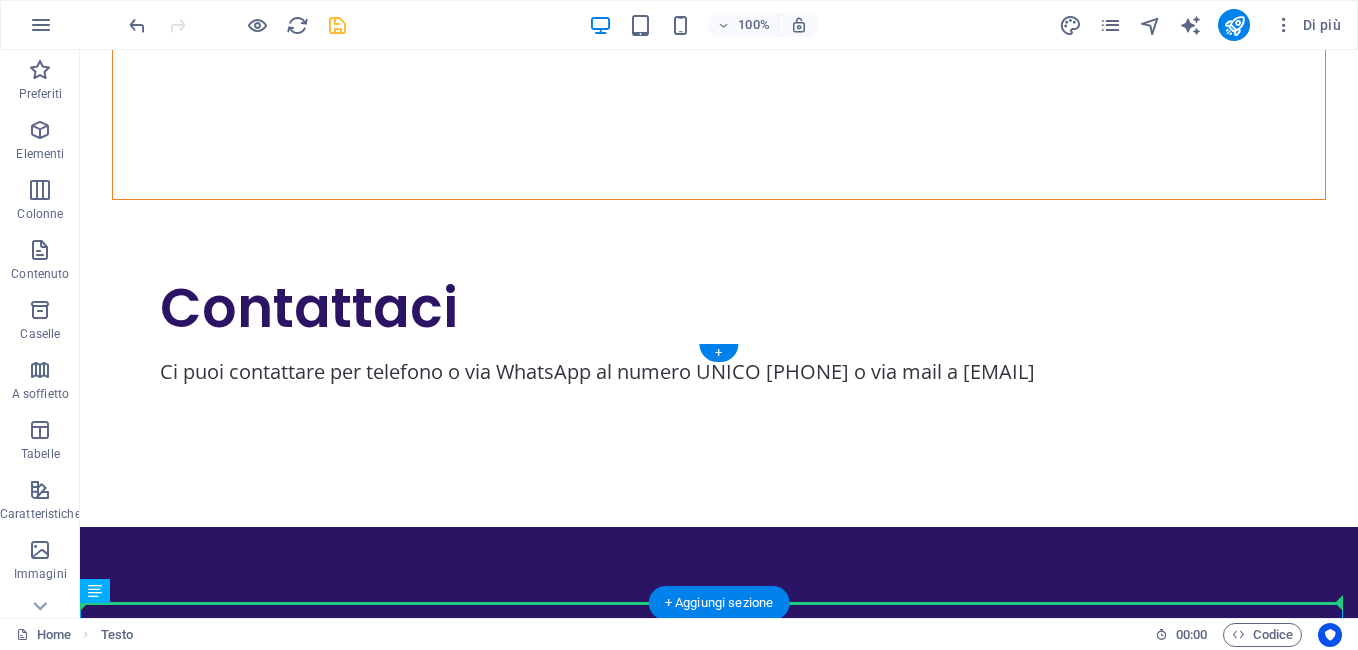 scroll, scrollTop: 5153, scrollLeft: 0, axis: vertical 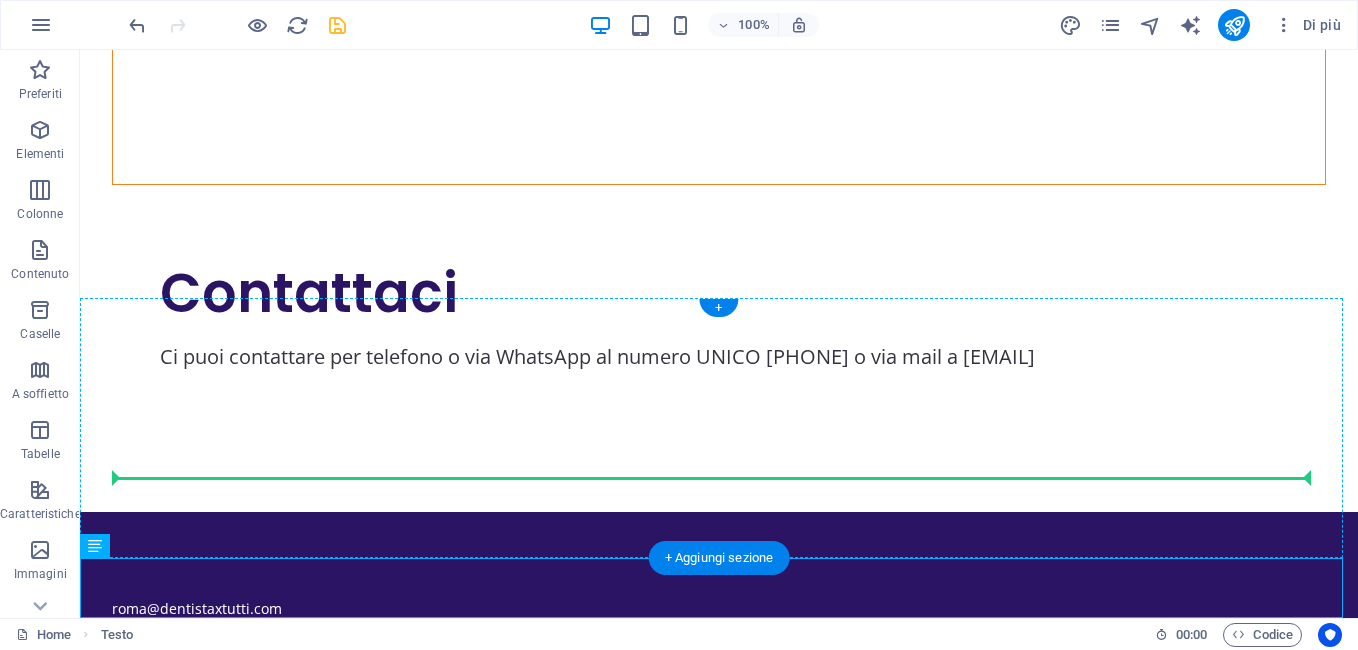 drag, startPoint x: 181, startPoint y: 639, endPoint x: 121, endPoint y: 469, distance: 180.27756 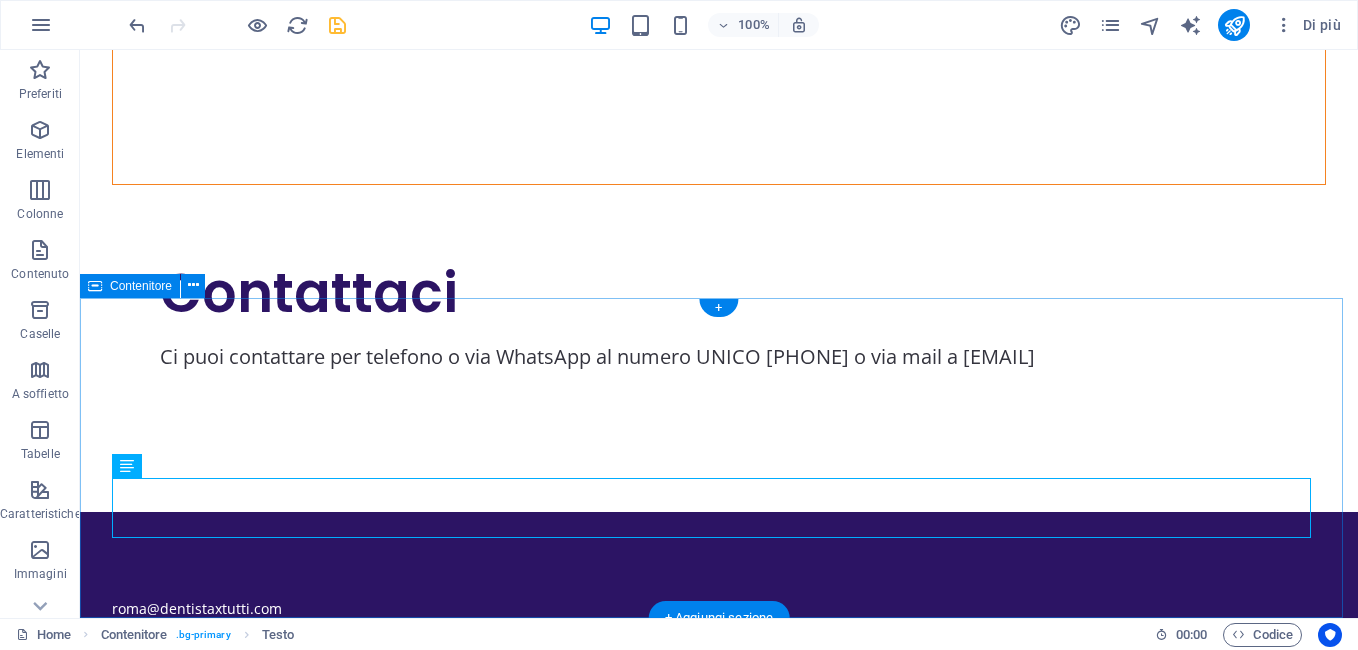 click on "roma@dentistaxtutti.com 3337337783   via Tuscolana 747 Roma    00174" at bounding box center [719, 678] 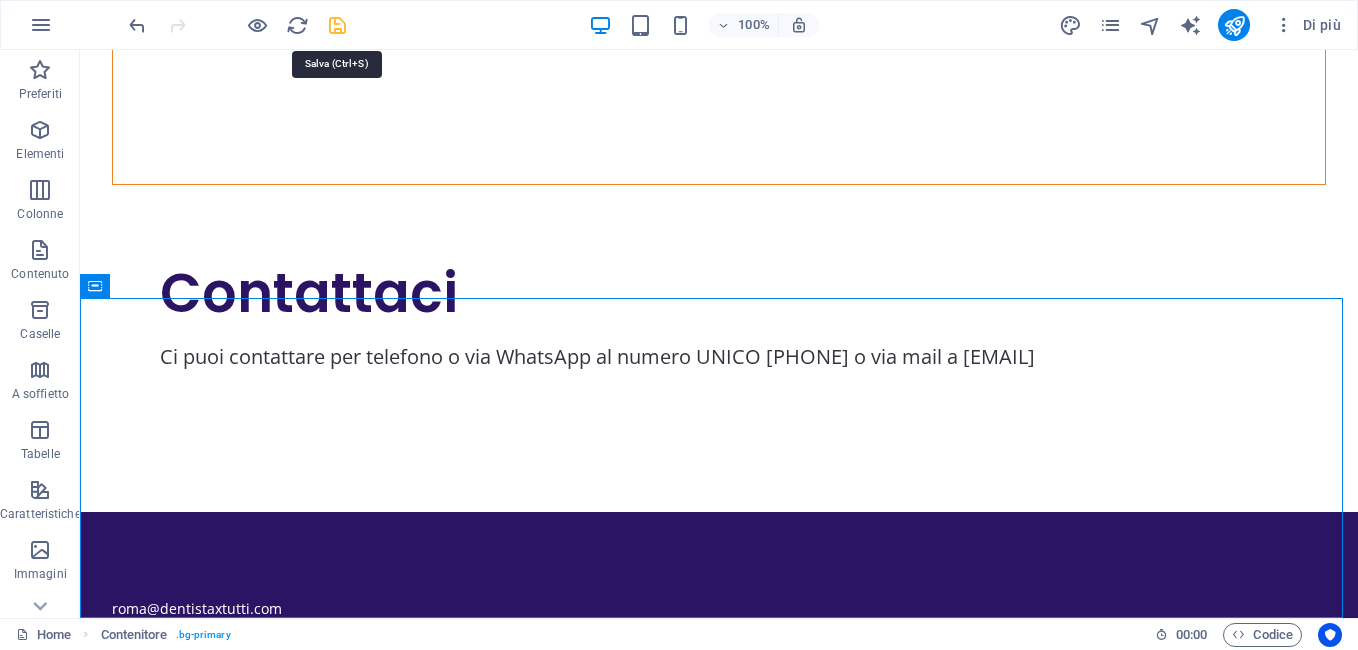 click at bounding box center (337, 25) 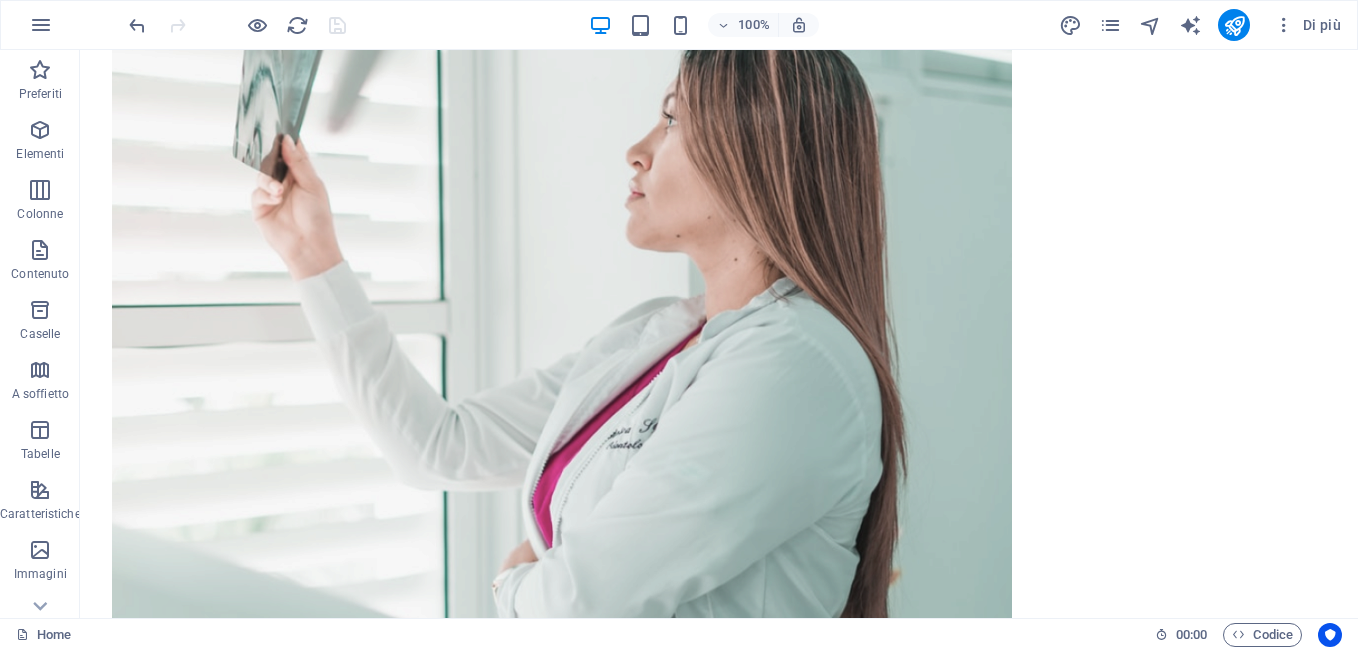 scroll, scrollTop: 3728, scrollLeft: 0, axis: vertical 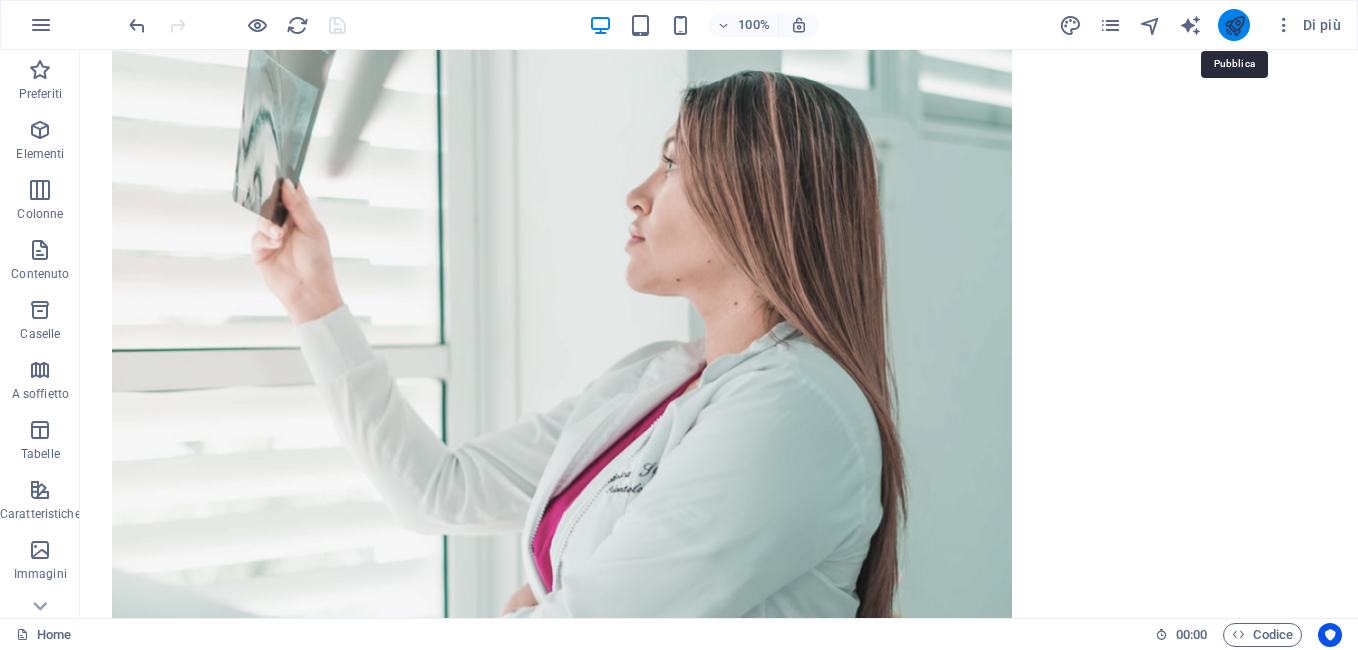 click at bounding box center (1234, 25) 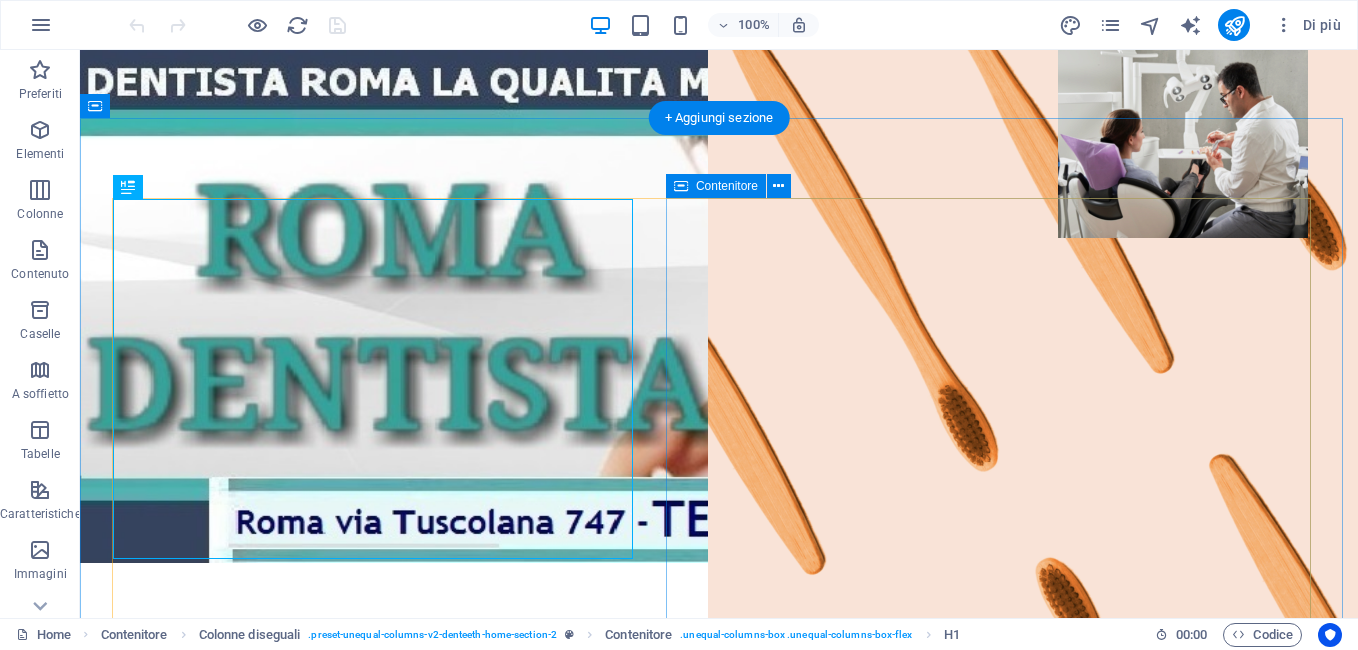scroll, scrollTop: 439, scrollLeft: 0, axis: vertical 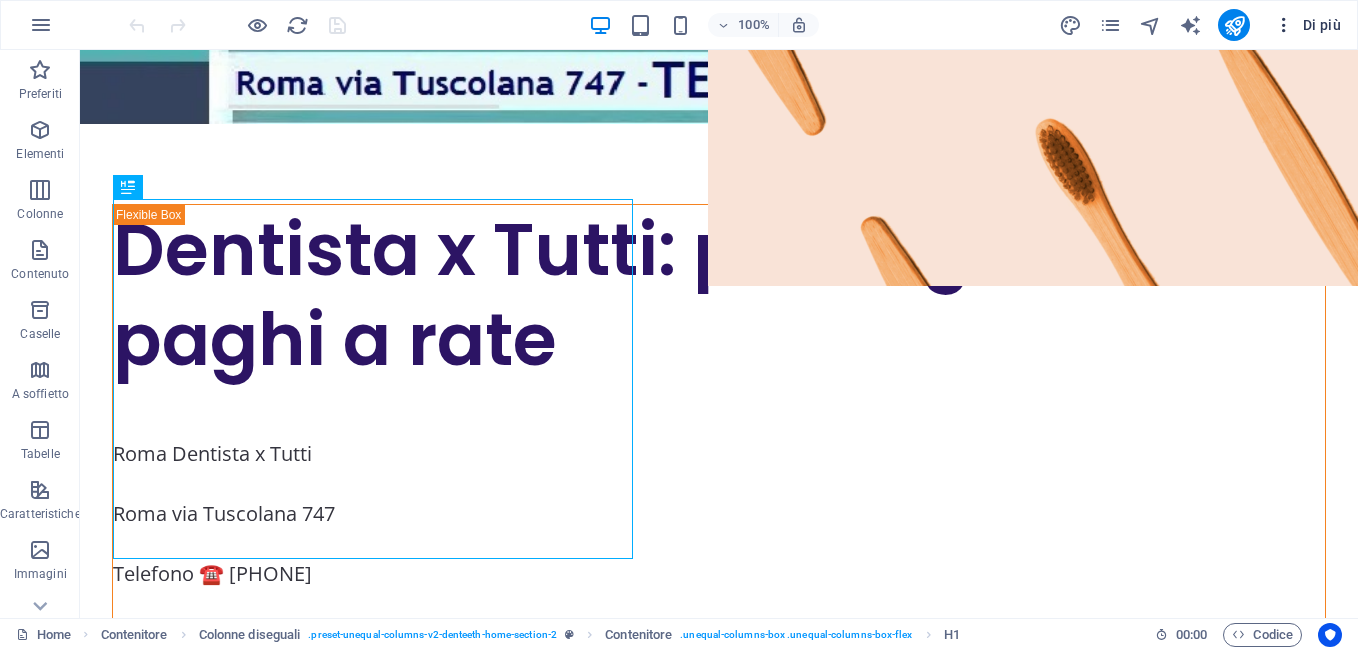 click on "Di più" at bounding box center [1307, 25] 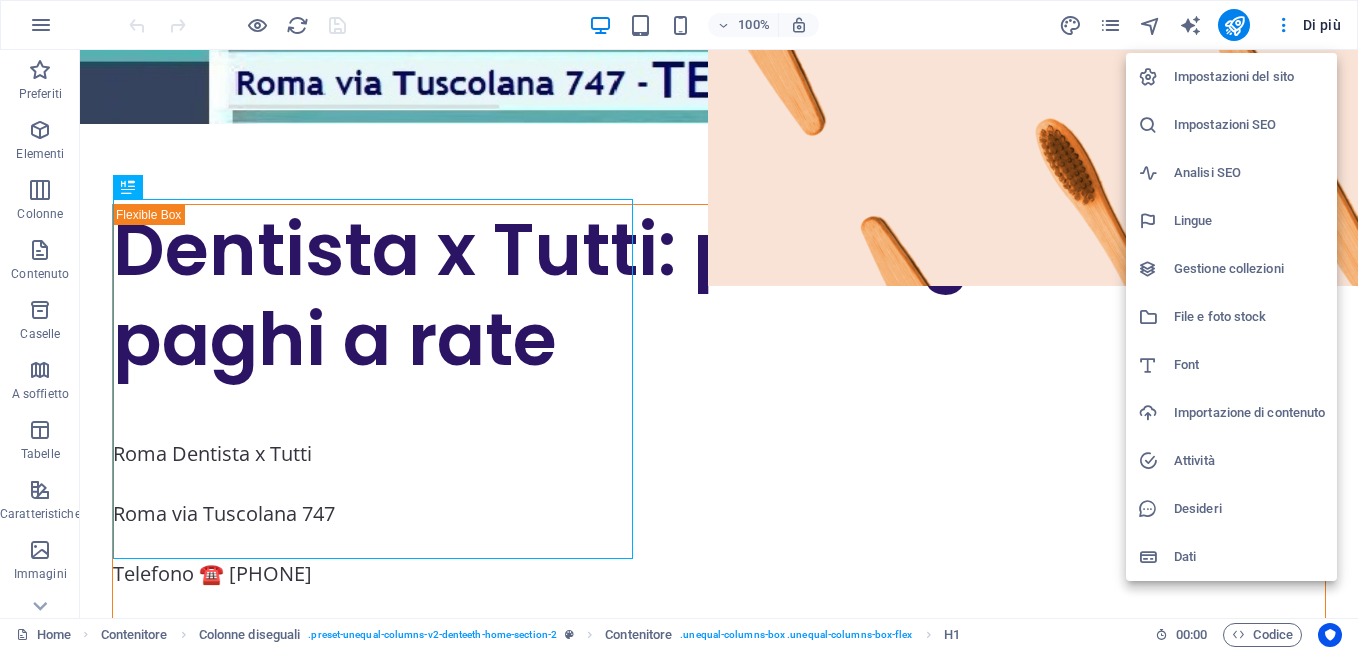 click on "Impostazioni SEO" at bounding box center (1249, 125) 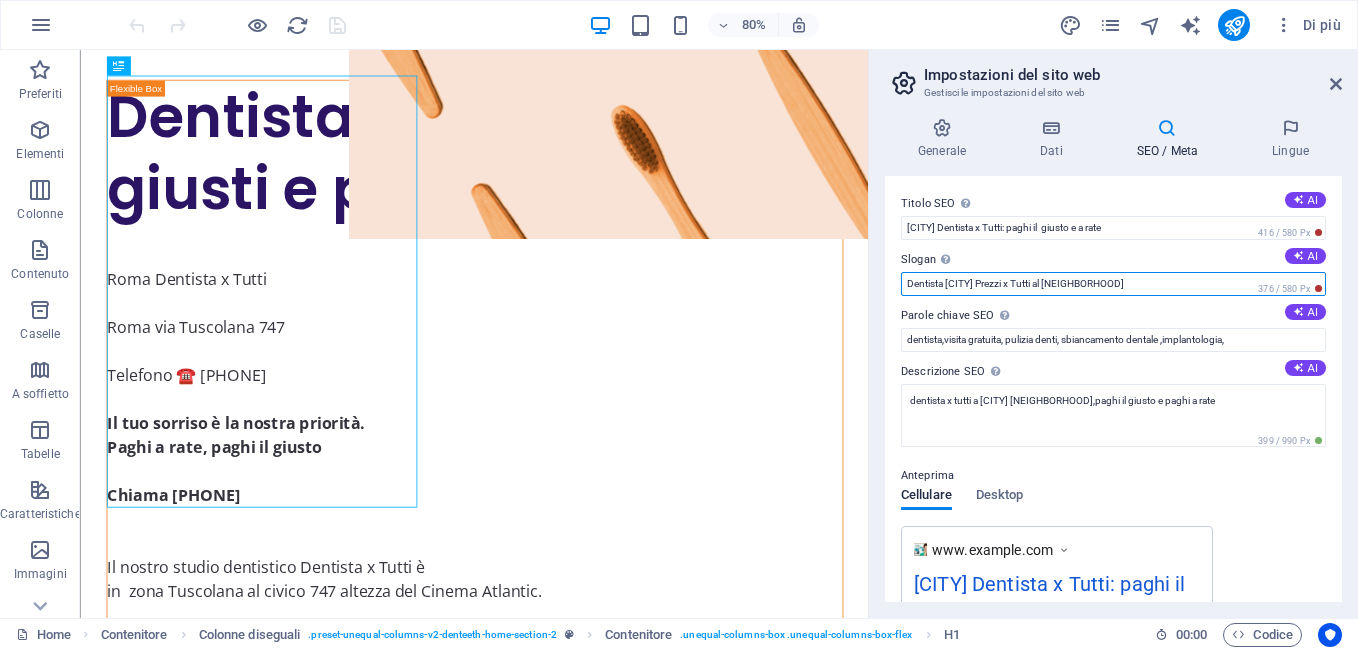 click on "Dentista [CITY] Prezzi x Tutti al [NEIGHBORHOOD]" at bounding box center [1113, 284] 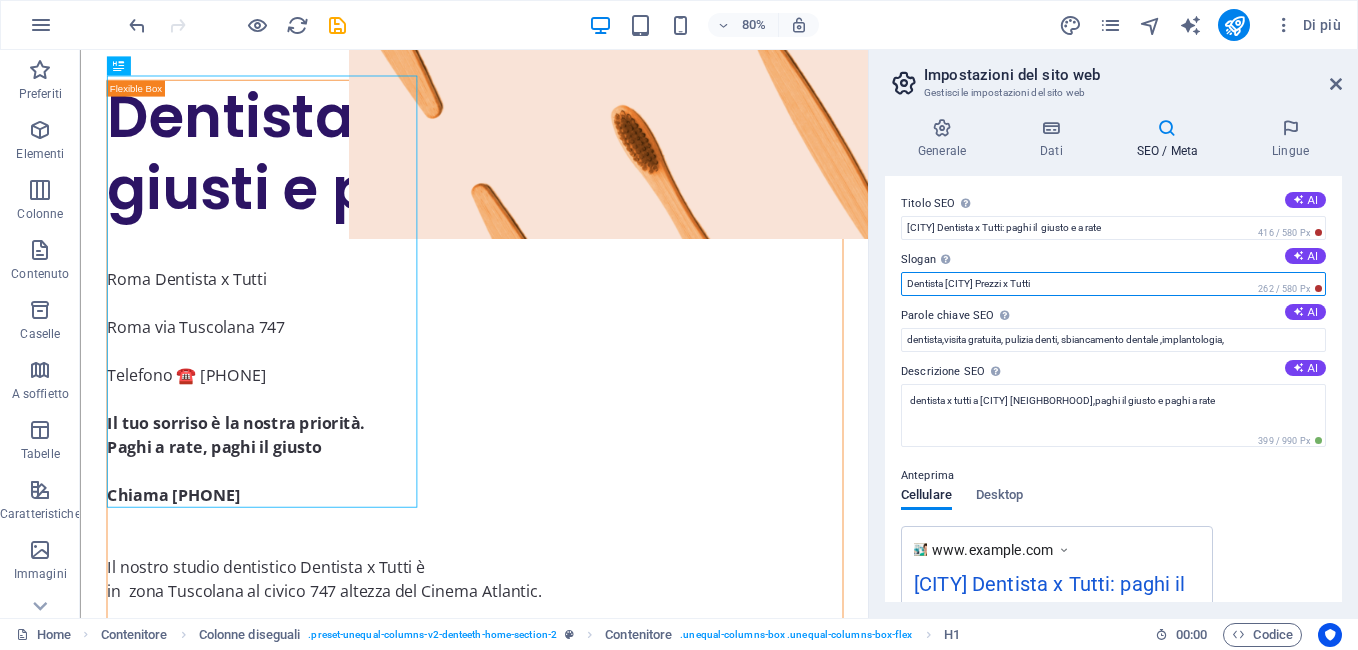 click on "Dentista [CITY] Prezzi x Tutti" at bounding box center [1113, 284] 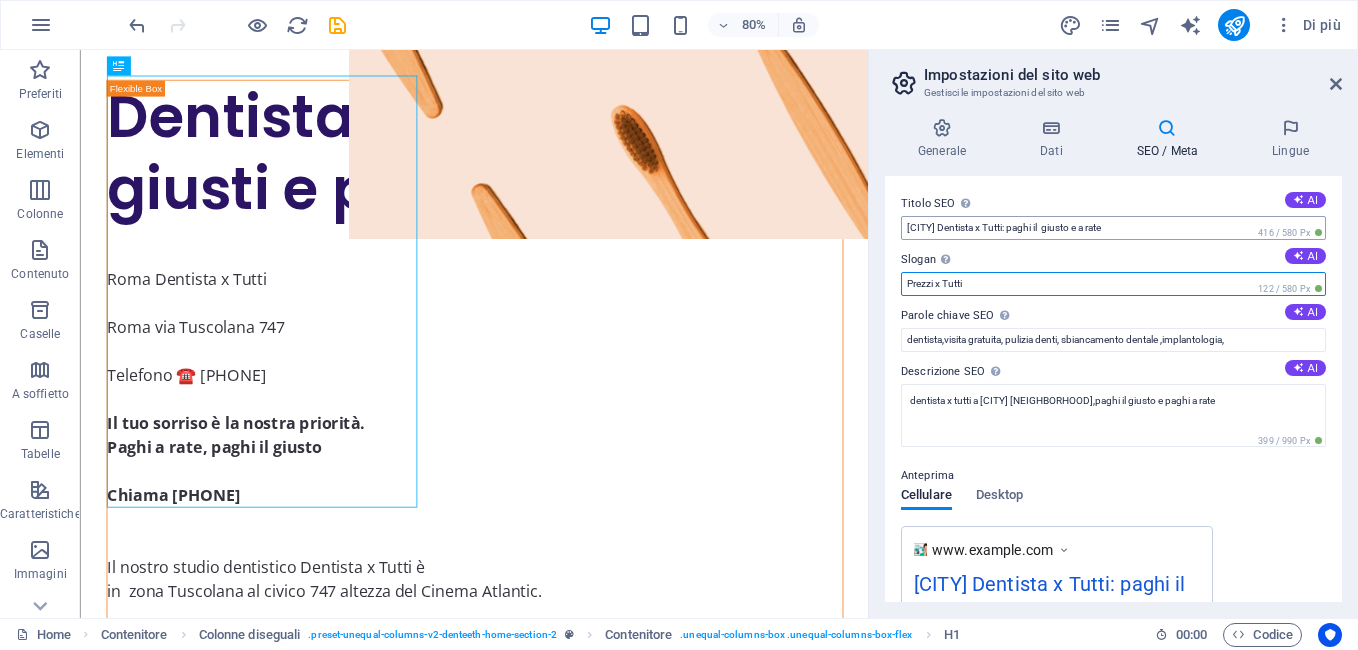 type on "Prezzi x Tutti" 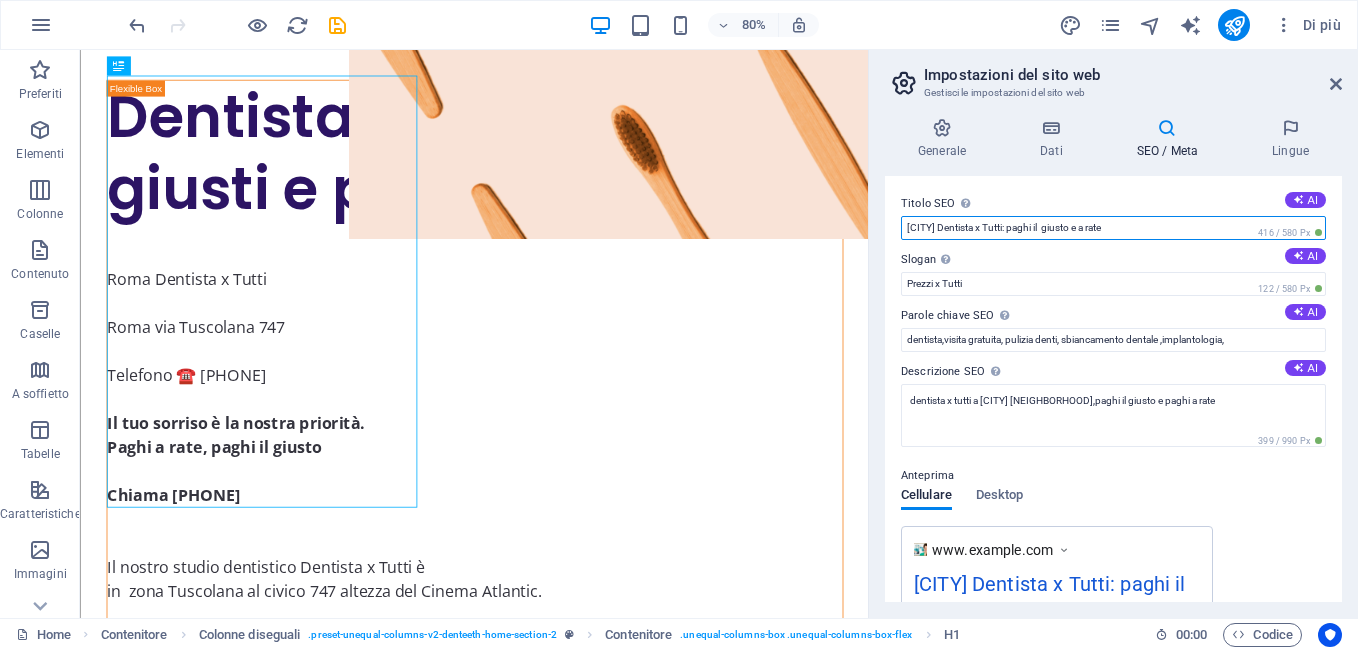 click on "[CITY] Dentista x Tutti: paghi il  giusto e a rate" at bounding box center [1113, 228] 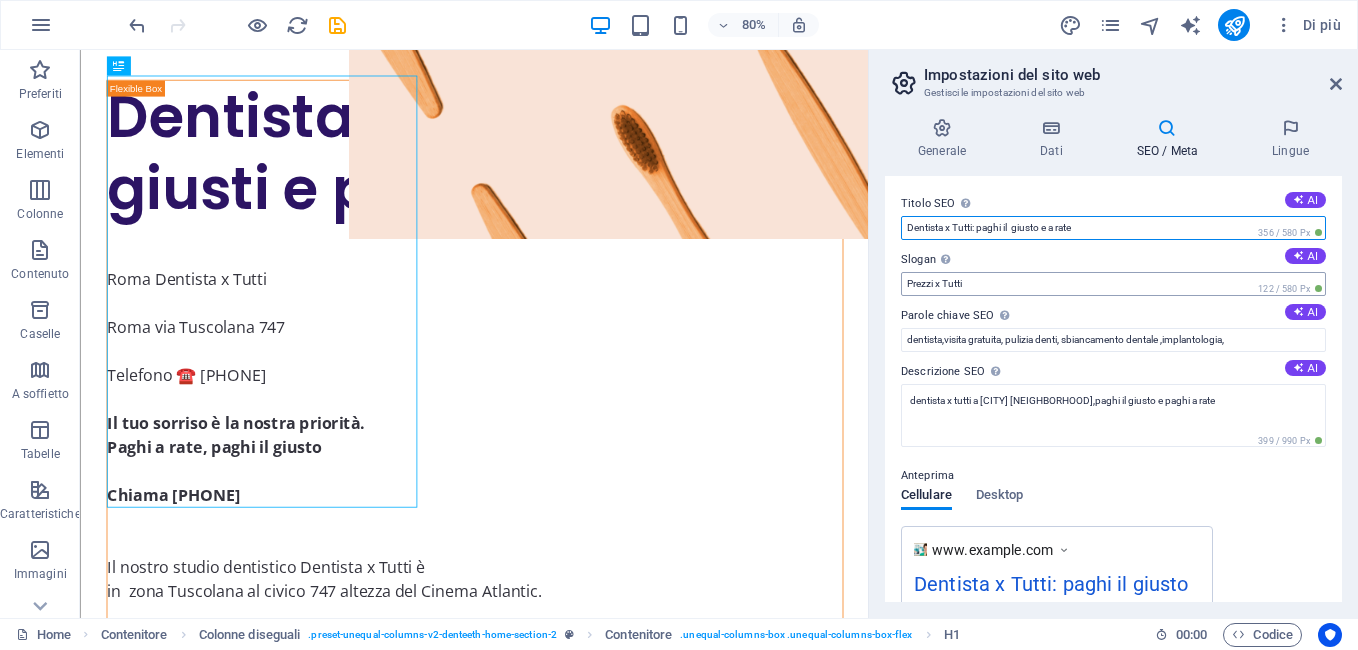 type on "Dentista x Tutti: paghi il  giusto e a rate" 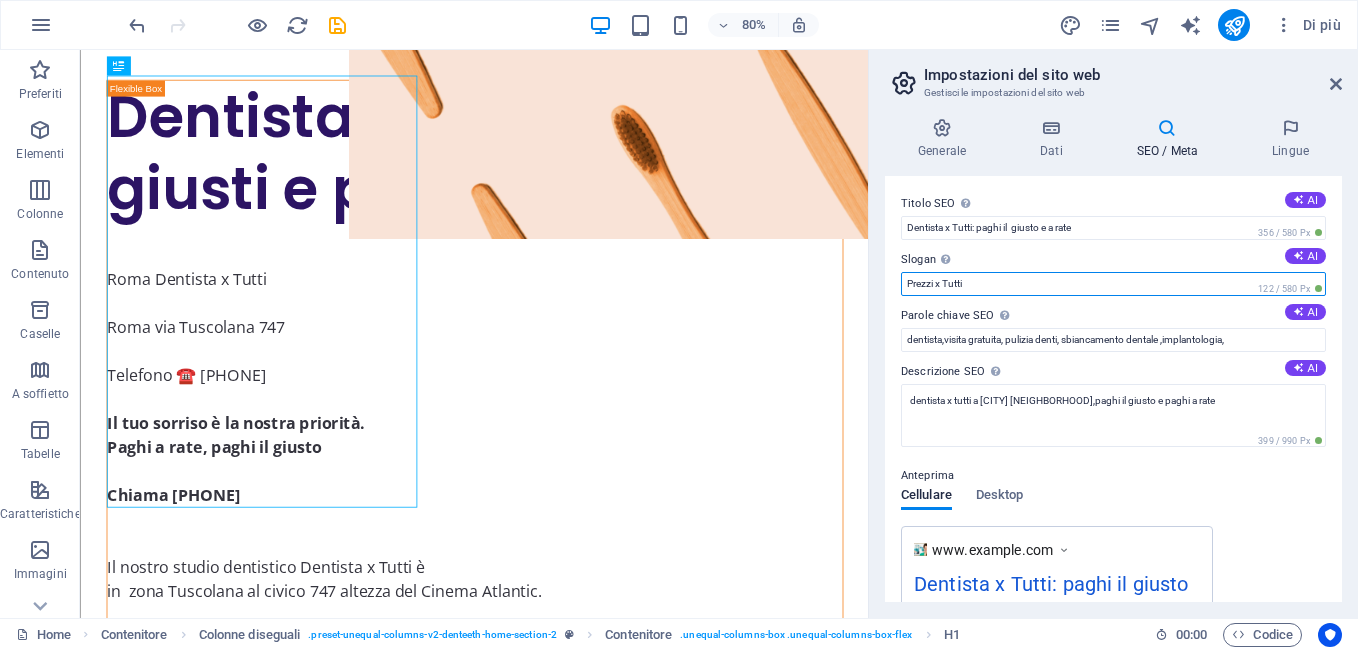 click on "Prezzi x Tutti" at bounding box center [1113, 284] 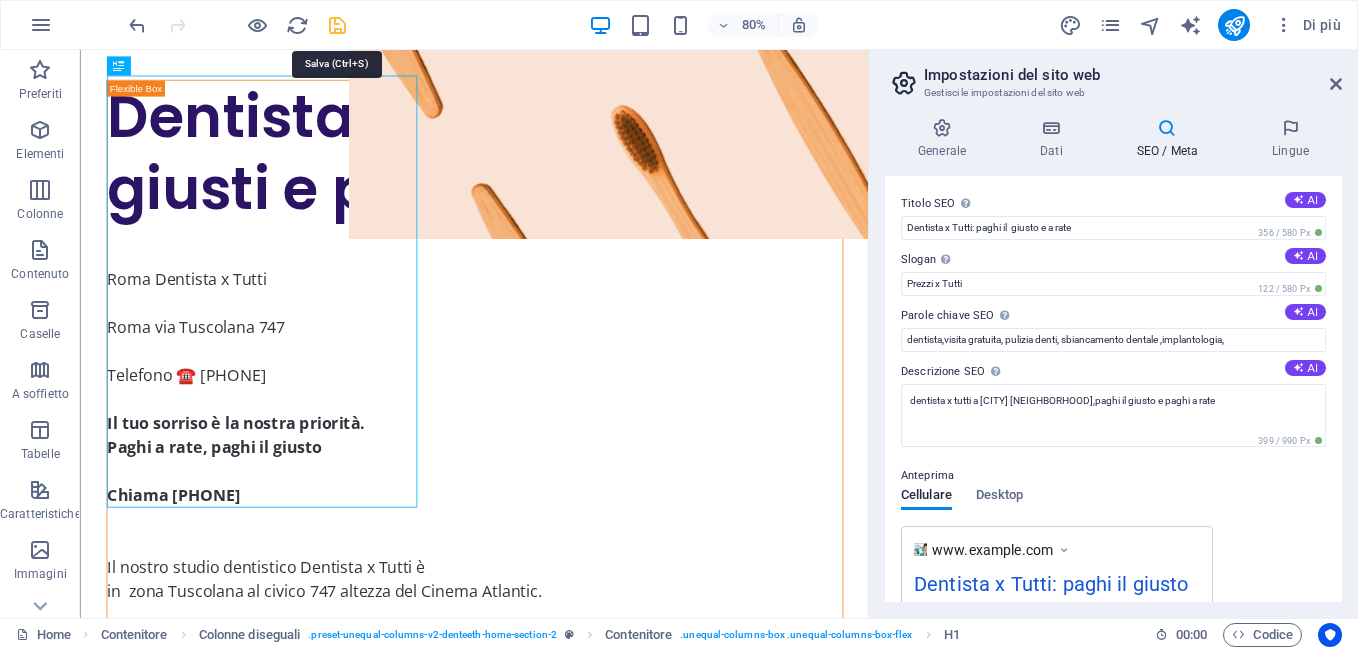 click at bounding box center (337, 25) 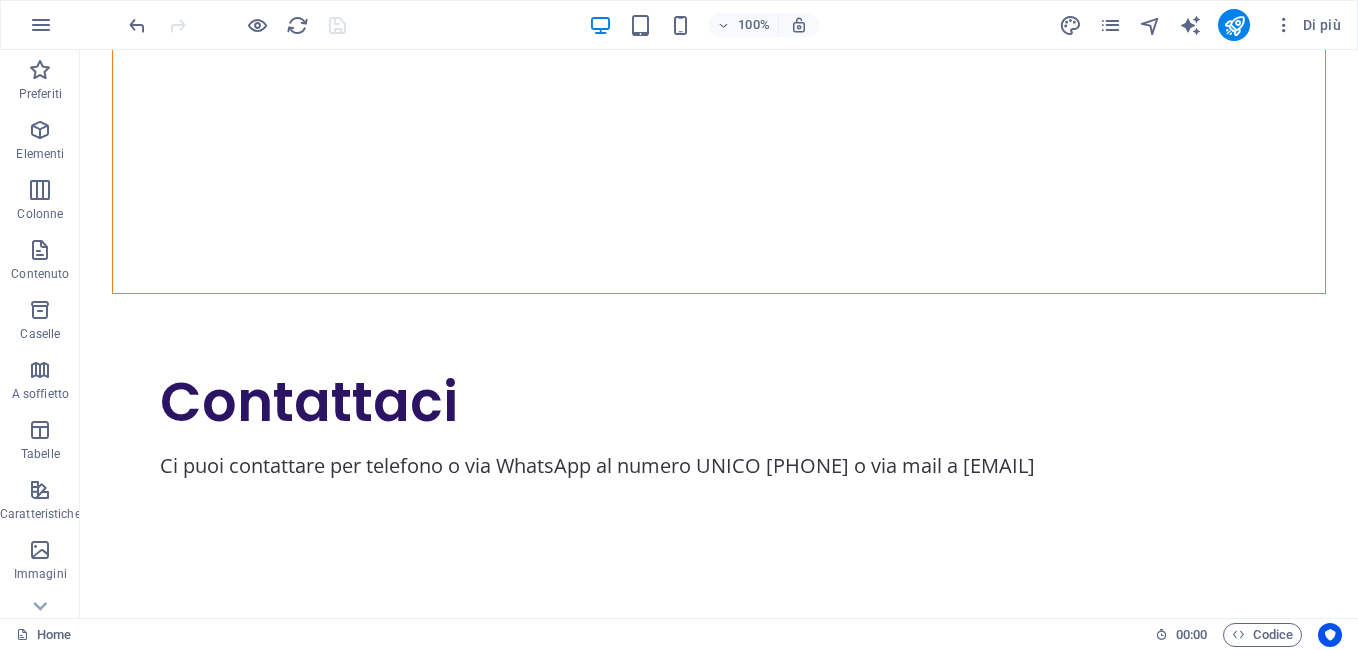 scroll, scrollTop: 5153, scrollLeft: 0, axis: vertical 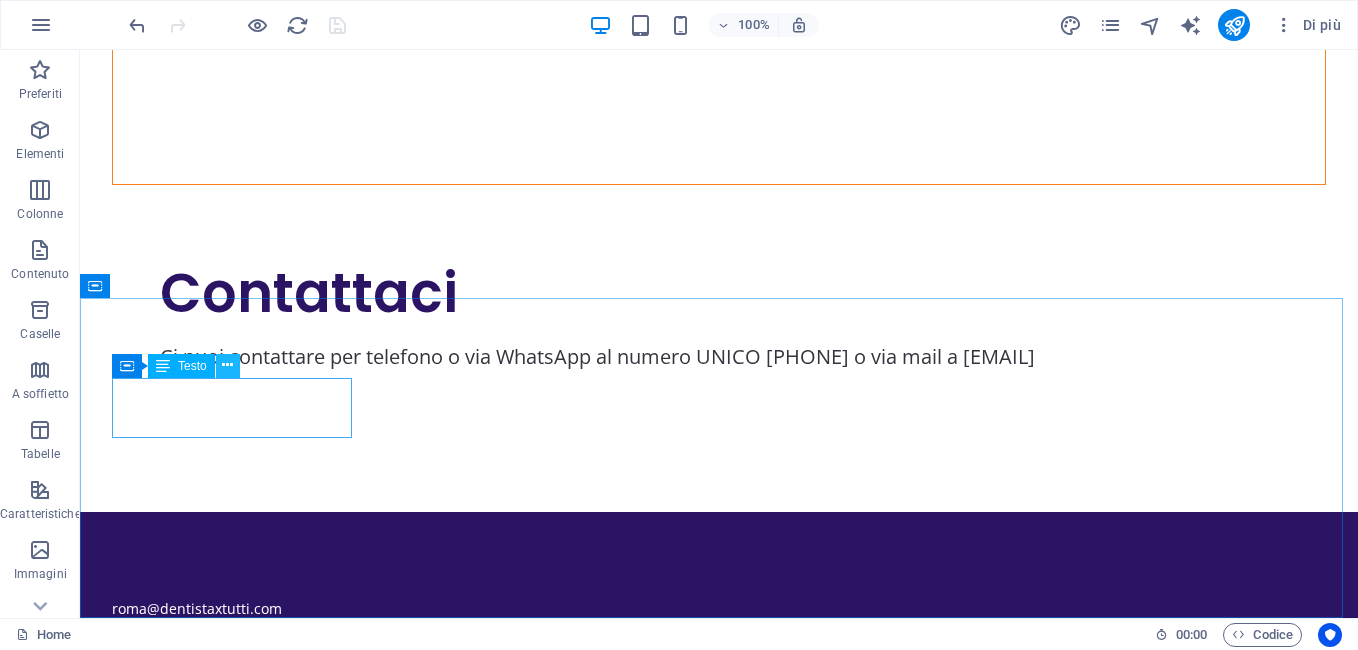 click at bounding box center (227, 365) 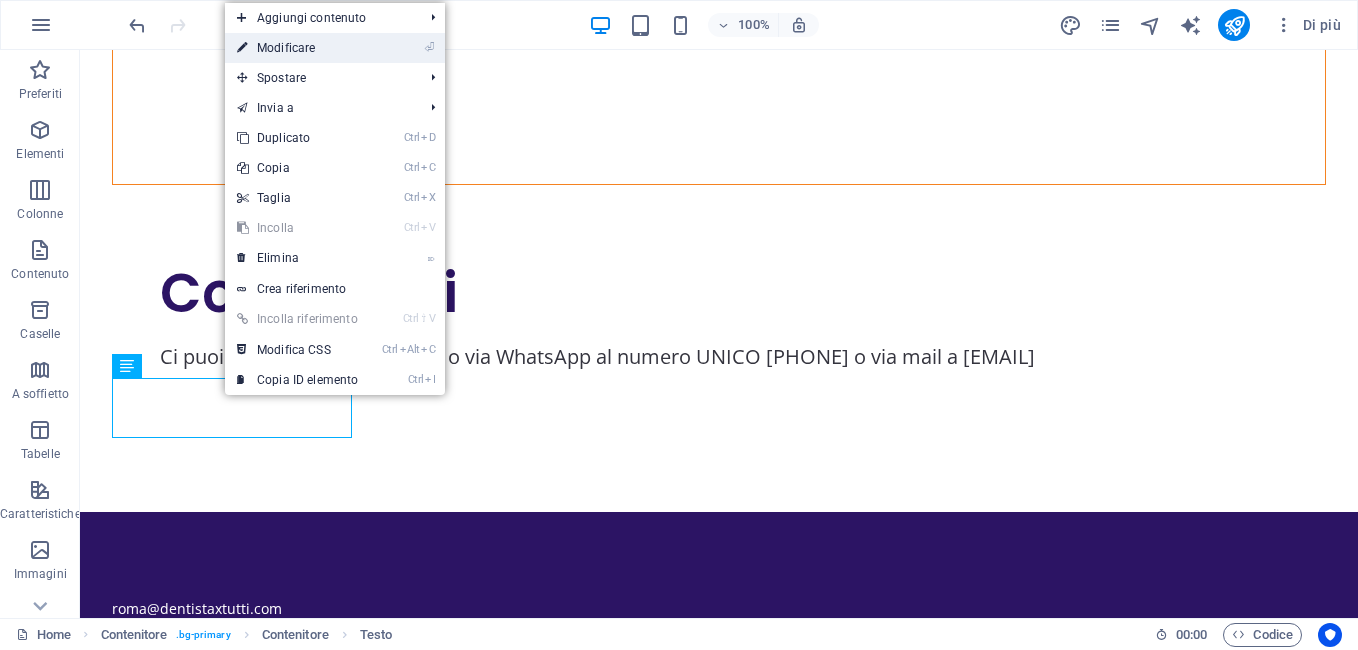 click on "⏎  Modificare" at bounding box center (297, 48) 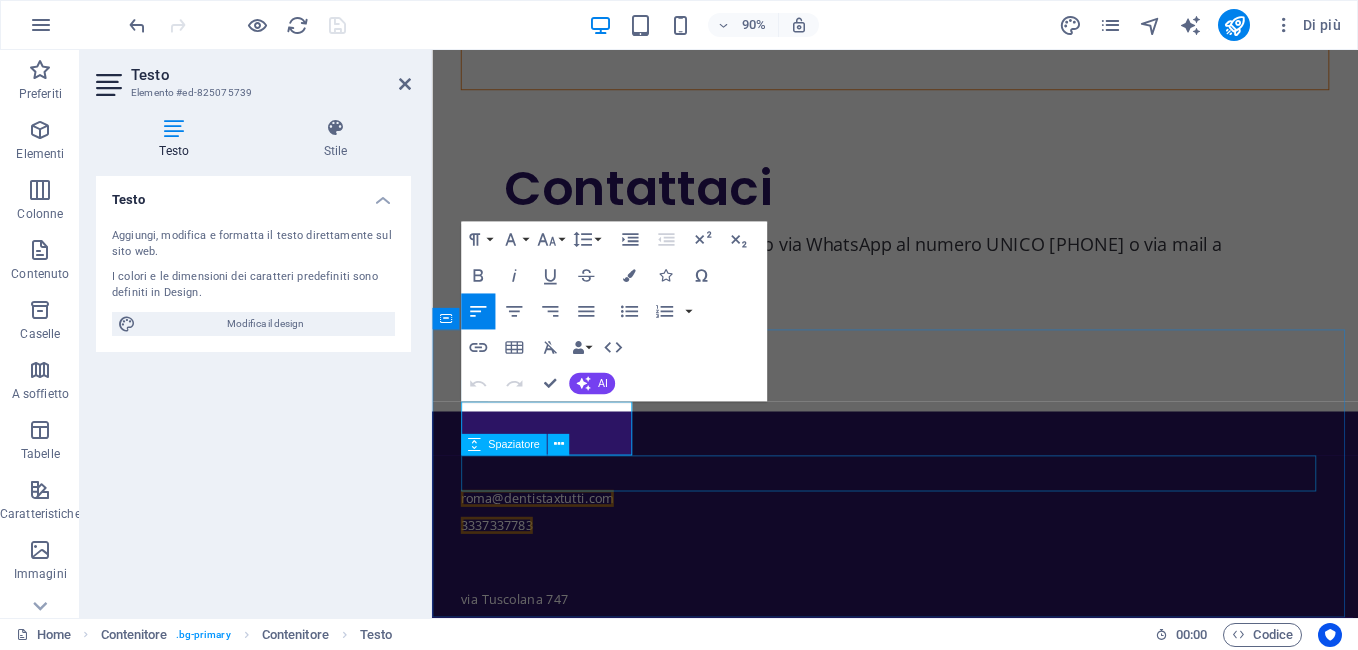 scroll, scrollTop: 5123, scrollLeft: 0, axis: vertical 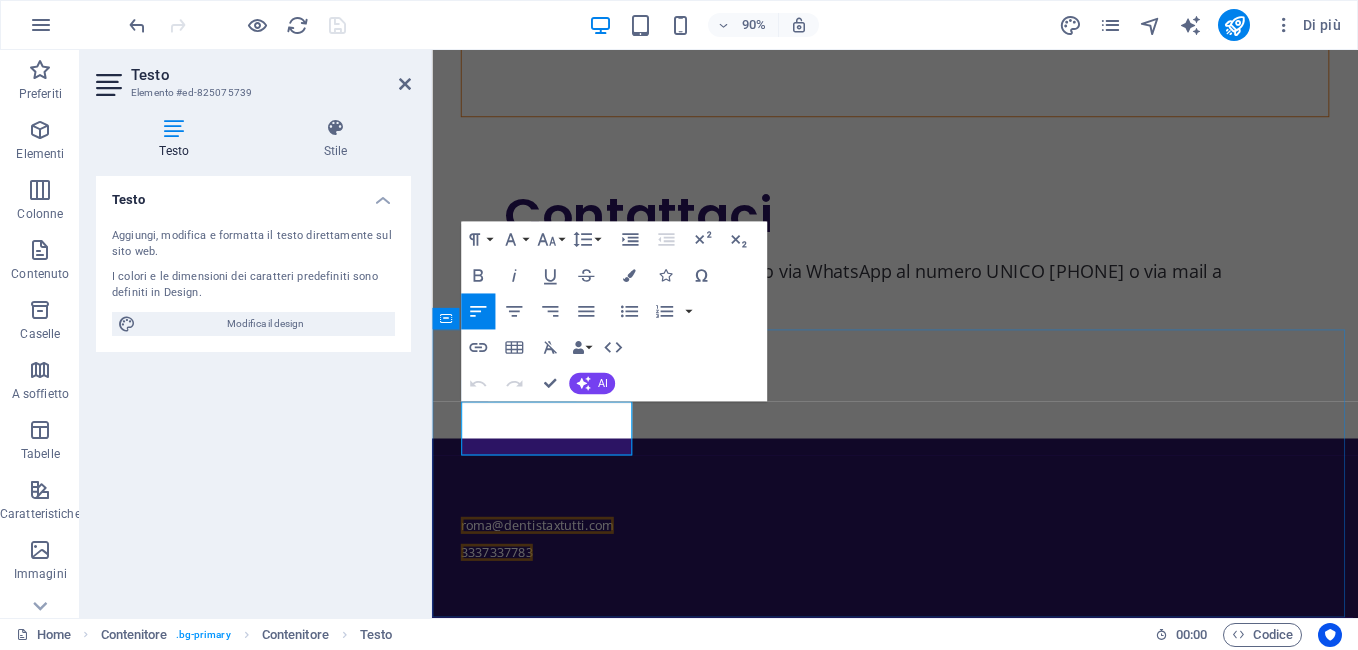 click on "3337337783" at bounding box center (922, 607) 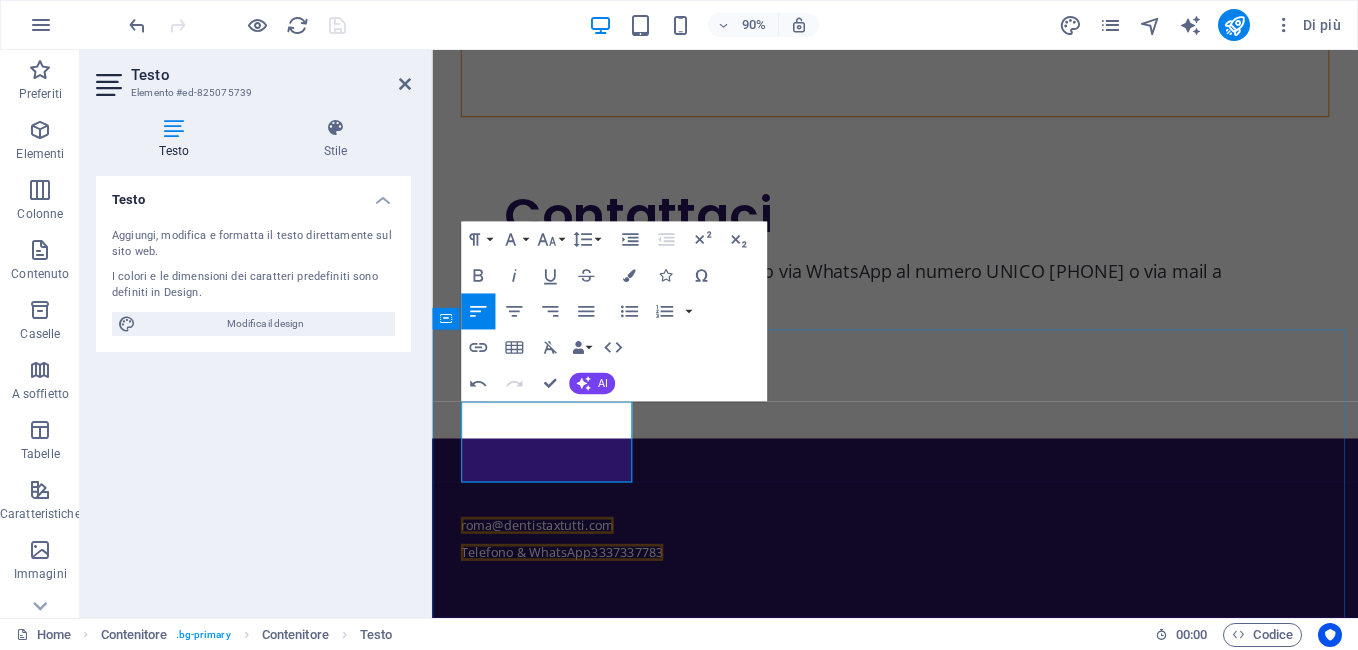 click on "Telefono & WhatsApp  3337337783" at bounding box center [576, 608] 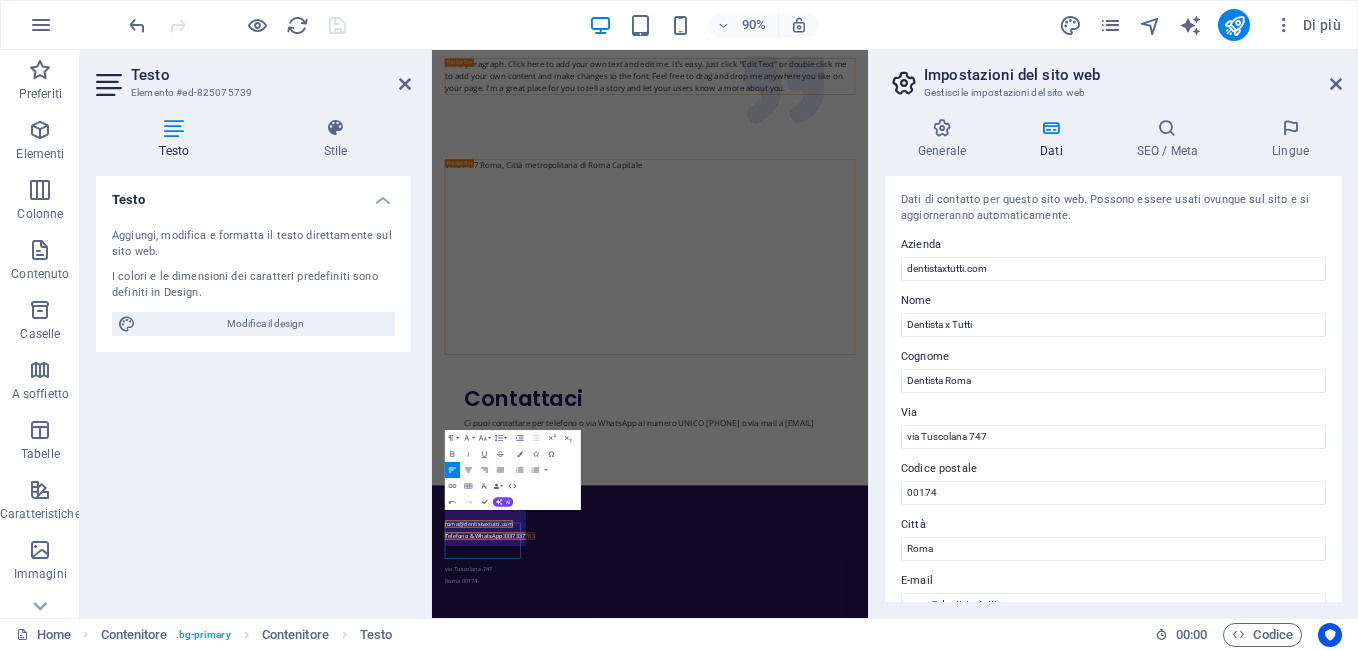 scroll, scrollTop: 4332, scrollLeft: 0, axis: vertical 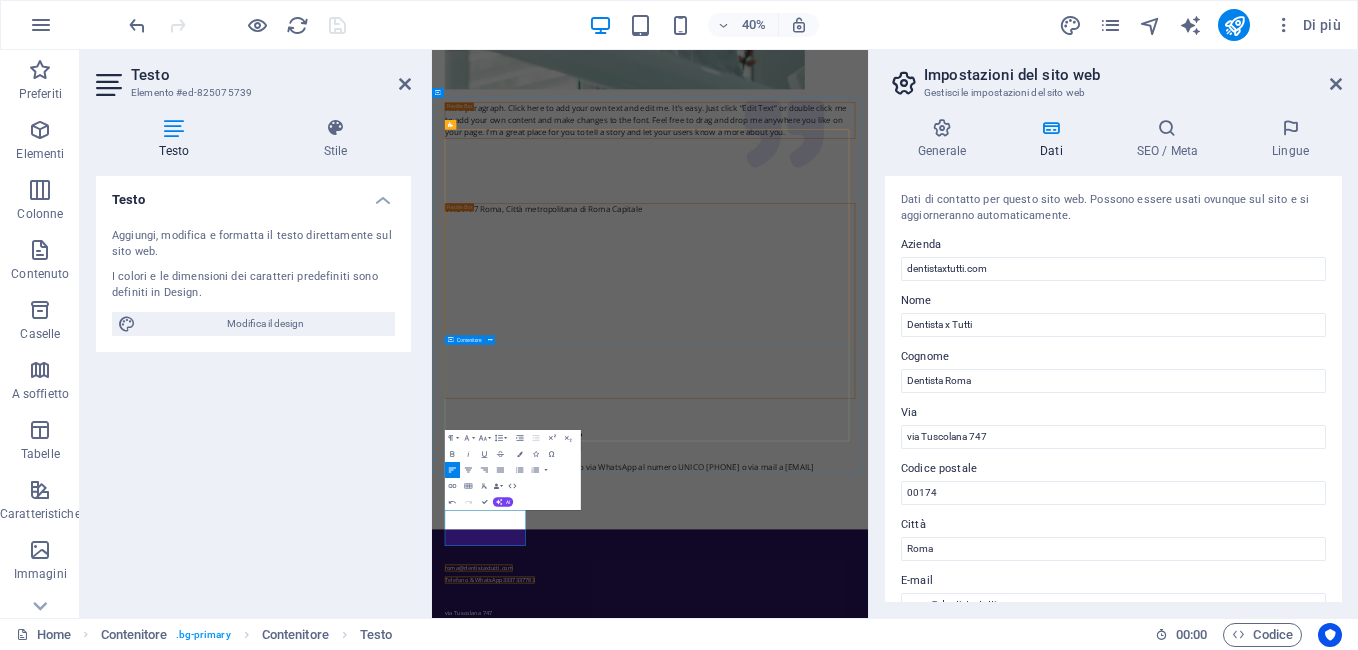 click on "Contattaci Ci puoi contattare per telefono o via WhatsApp al numero UNICO 3337337783 o via mail a roma@dentistaxtutti.com" at bounding box center (977, 1052) 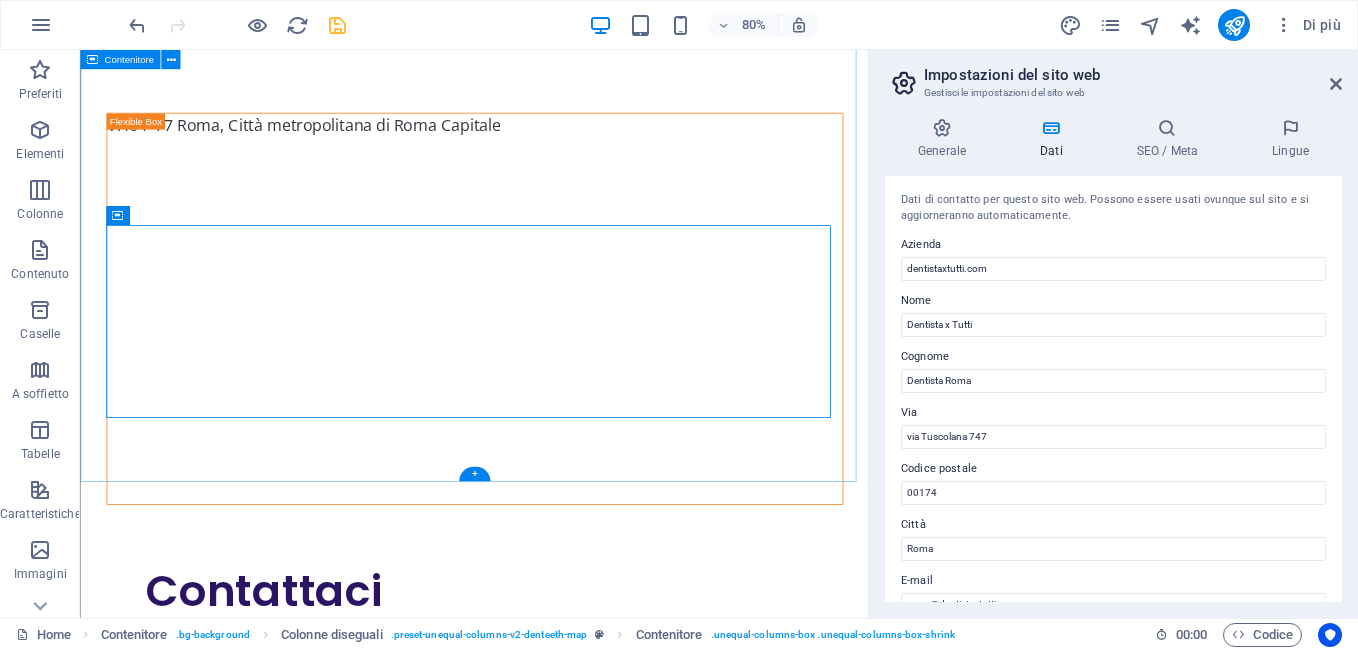 scroll, scrollTop: 5062, scrollLeft: 0, axis: vertical 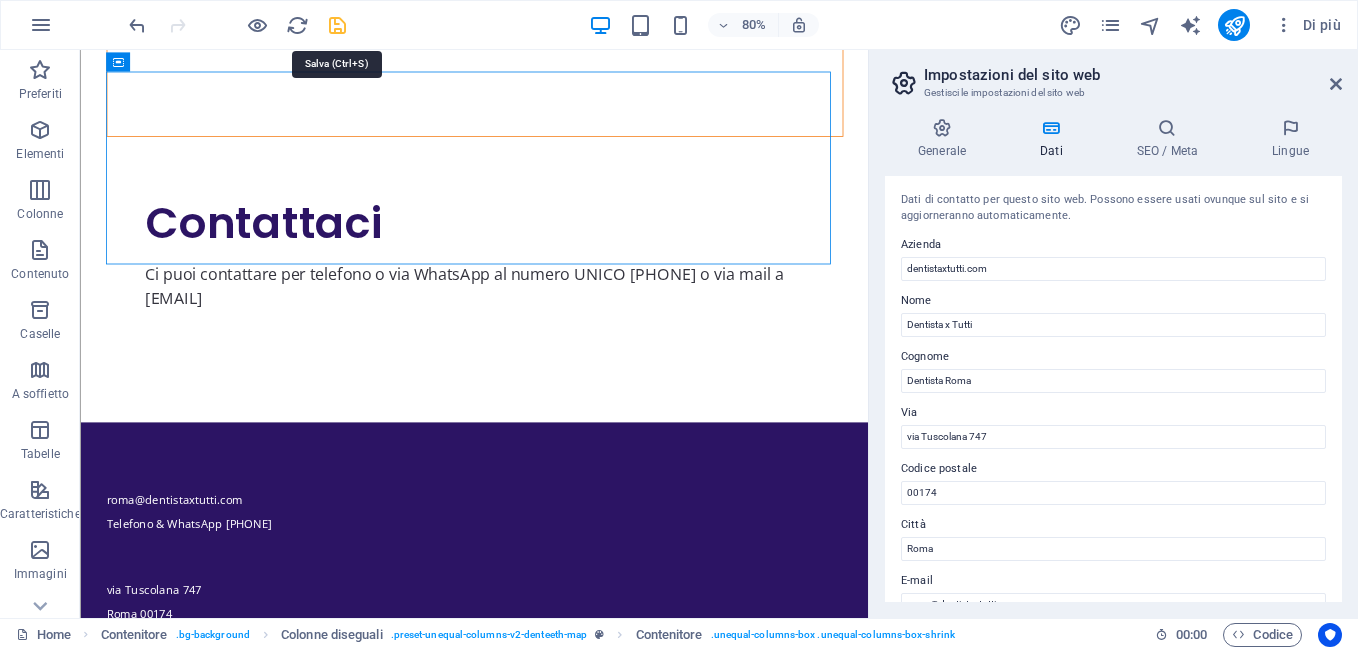 click at bounding box center [337, 25] 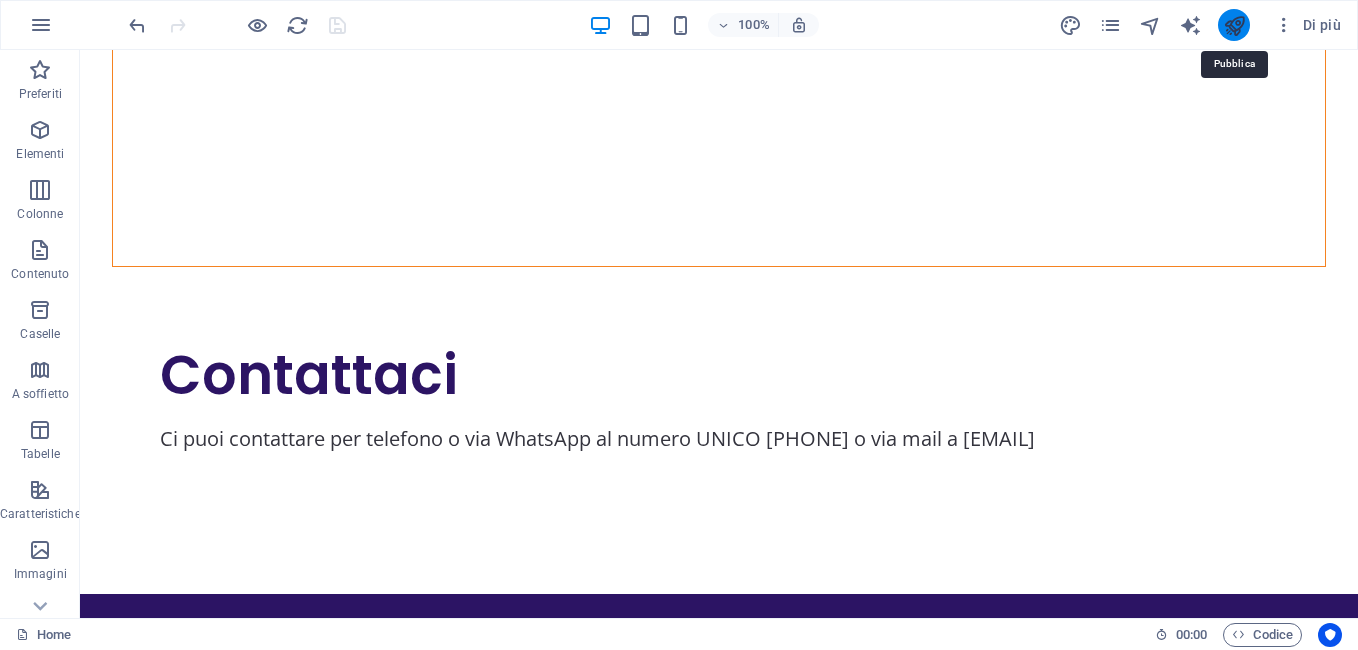click at bounding box center [1234, 25] 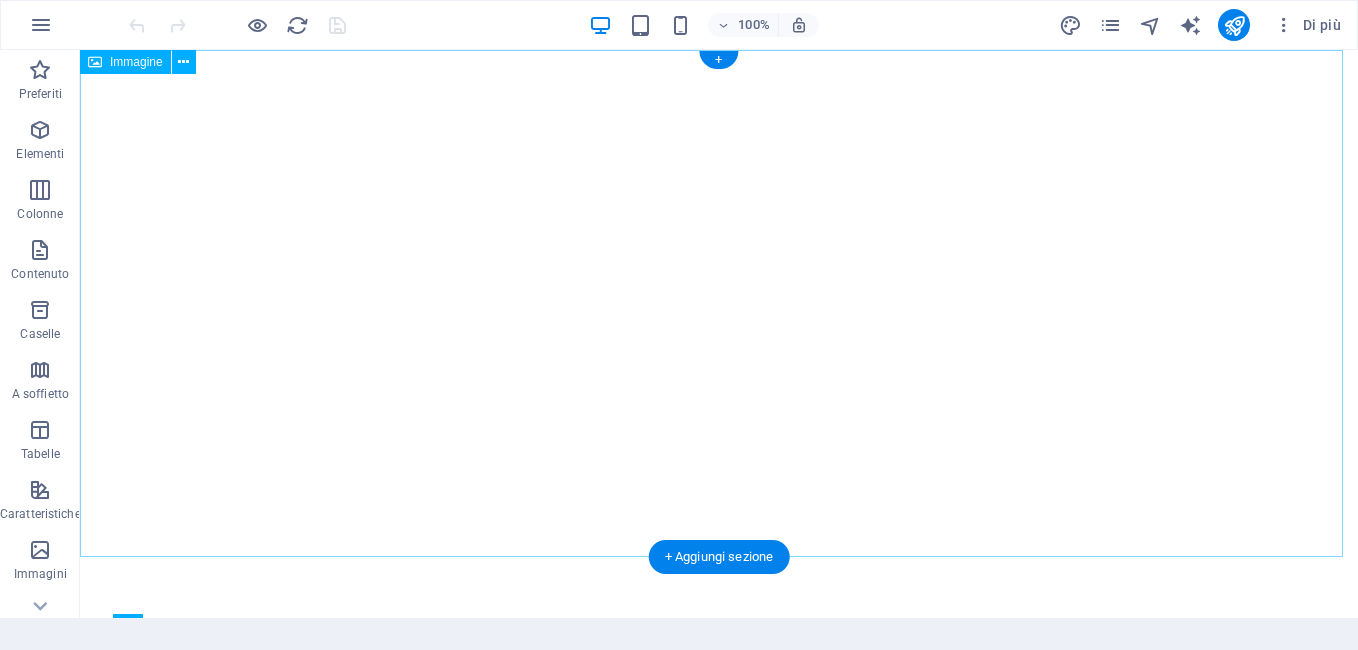 scroll, scrollTop: 0, scrollLeft: 0, axis: both 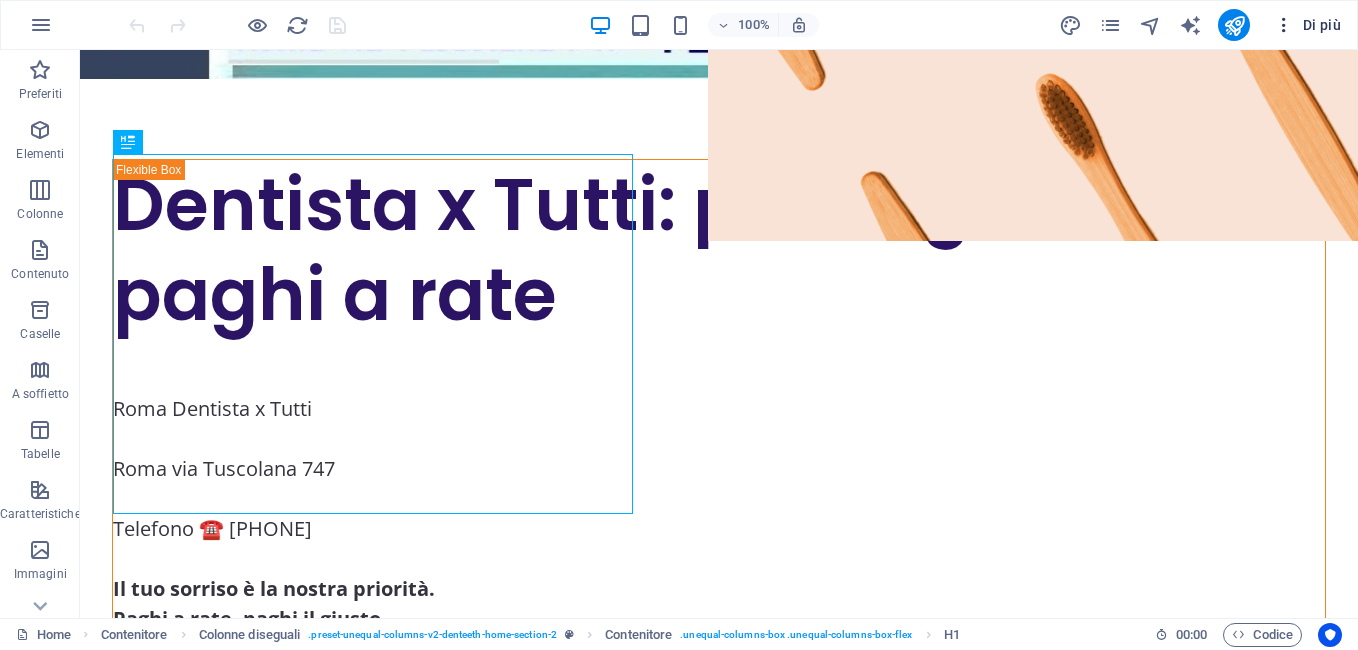 click on "Di più" at bounding box center [1307, 25] 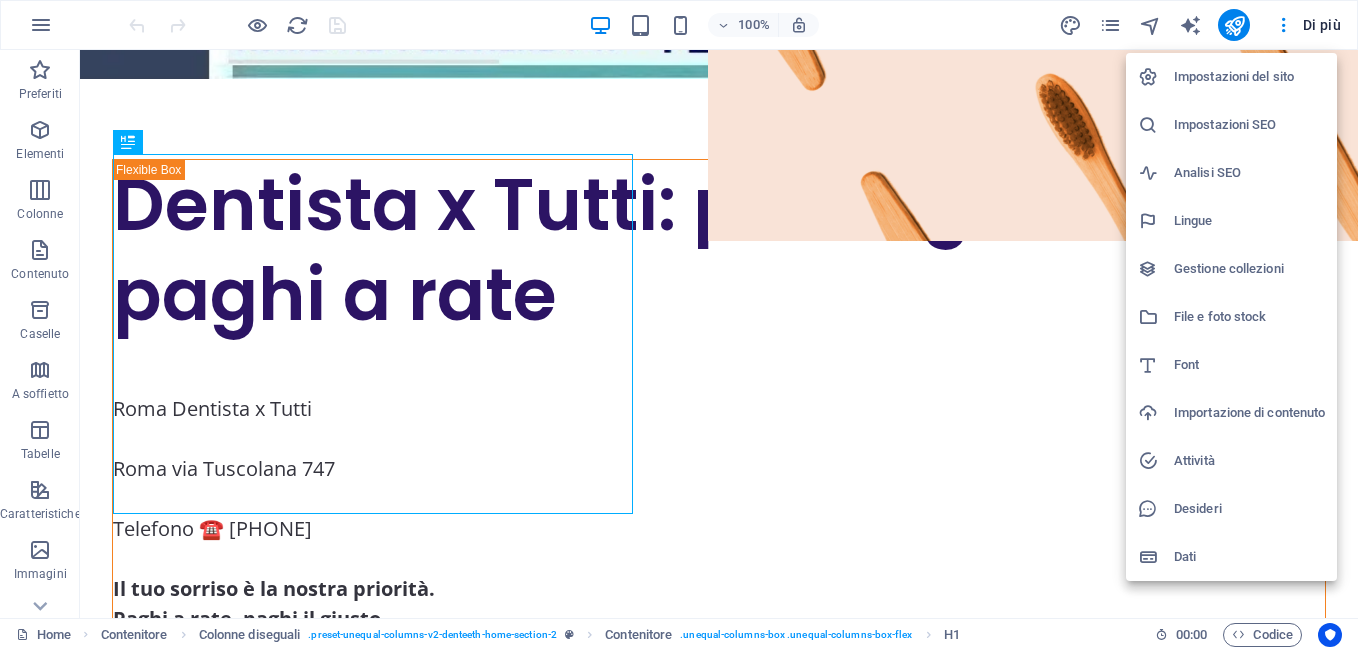 click on "Lingue" at bounding box center [1249, 221] 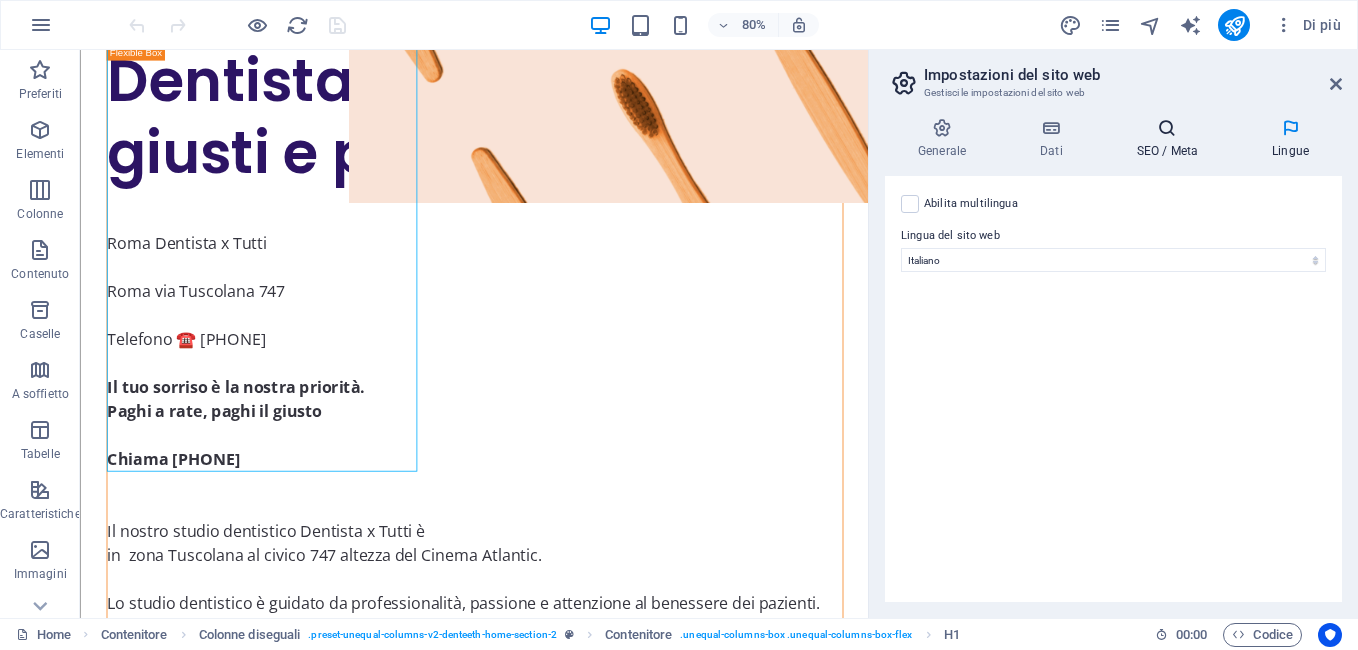 click on "SEO / Meta" at bounding box center [1171, 139] 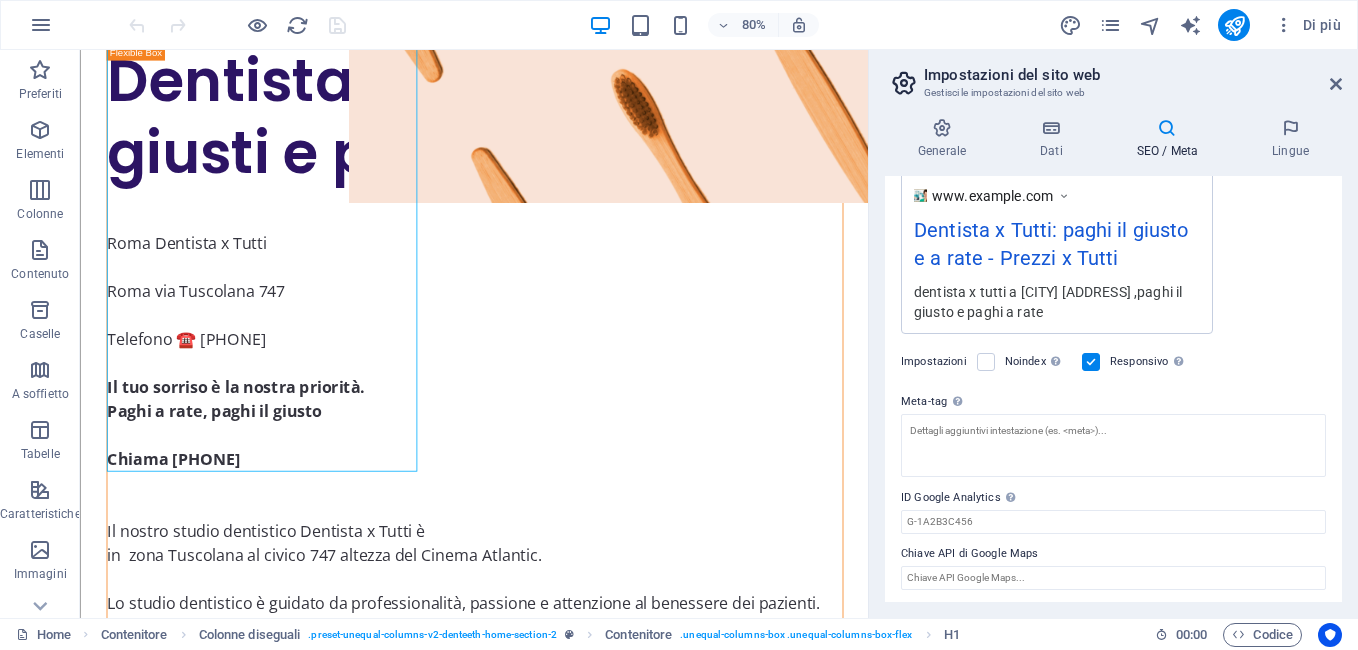 scroll, scrollTop: 358, scrollLeft: 0, axis: vertical 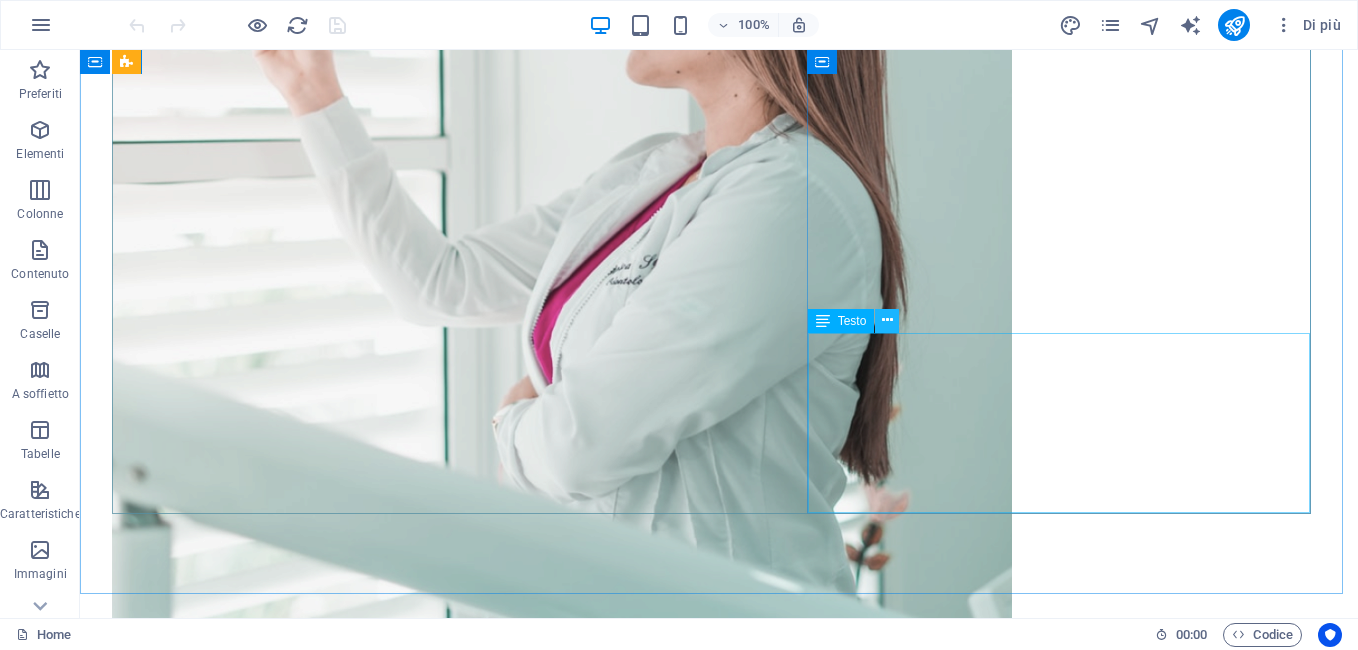 click at bounding box center (887, 321) 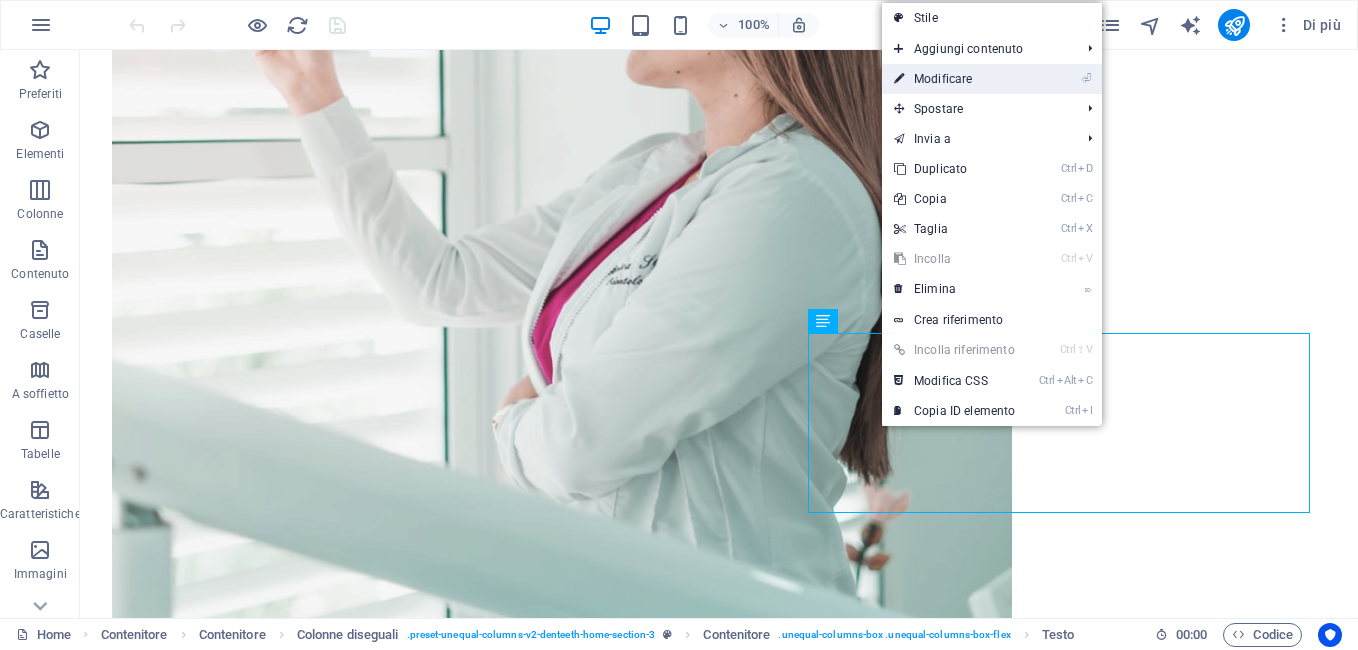 click on "⏎  Modificare" at bounding box center [954, 79] 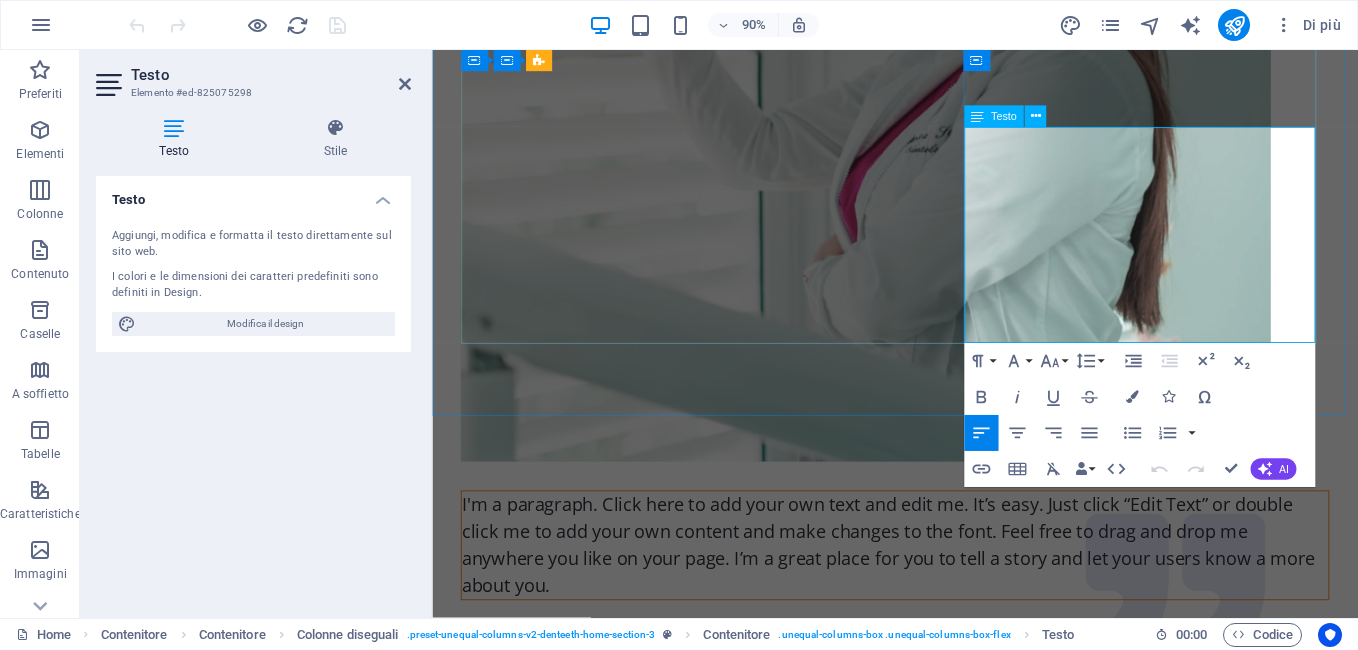 scroll, scrollTop: 4076, scrollLeft: 0, axis: vertical 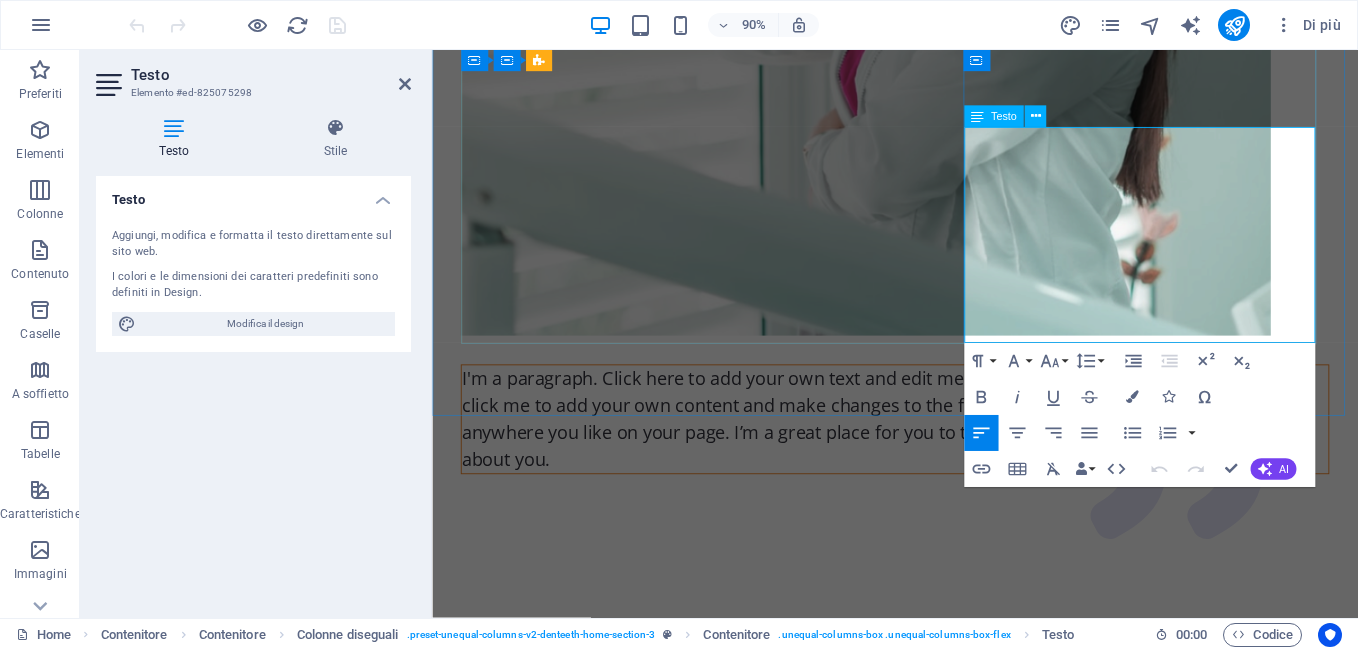 click on "I'm a paragraph. Click here to add your own text and edit me. It’s easy. Just click “Edit Text” or double click me to add your own content and make changes to the font. Feel free to drag and drop me anywhere you like on your page. I’m a great place for you to tell a story and let your users know a more about you." at bounding box center [946, 461] 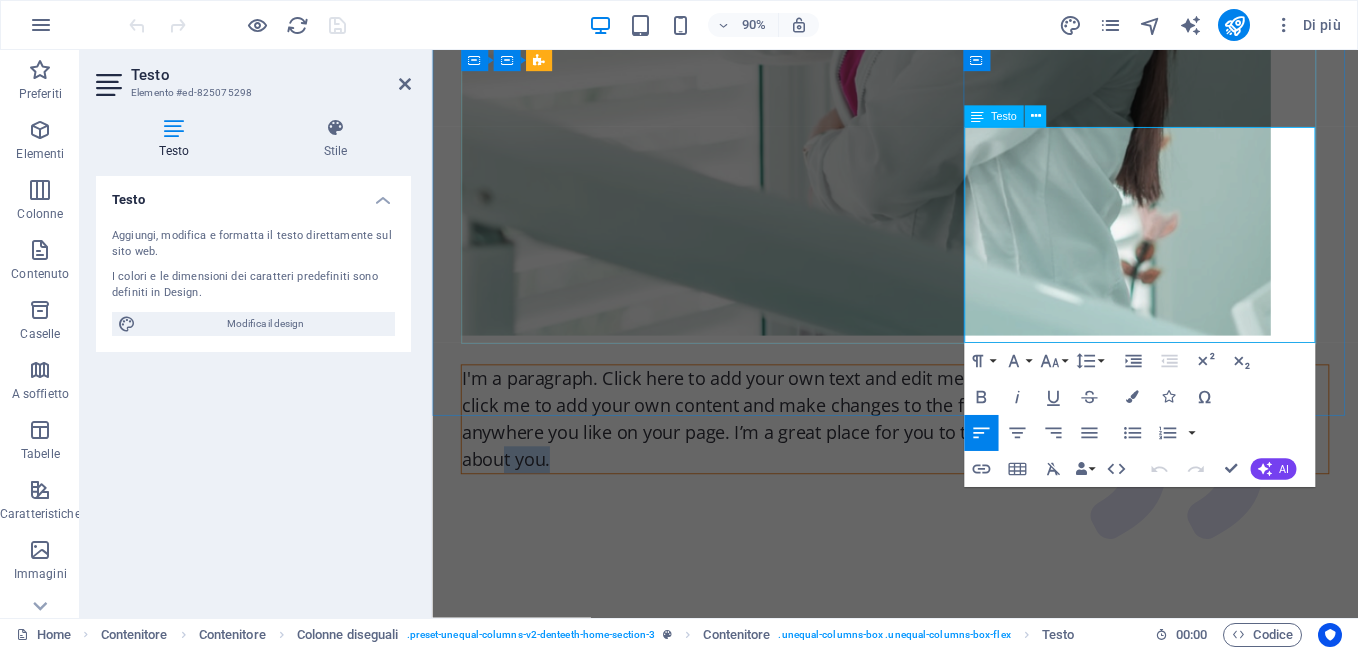 click on "I'm a paragraph. Click here to add your own text and edit me. It’s easy. Just click “Edit Text” or double click me to add your own content and make changes to the font. Feel free to drag and drop me anywhere you like on your page. I’m a great place for you to tell a story and let your users know a more about you." at bounding box center [946, 461] 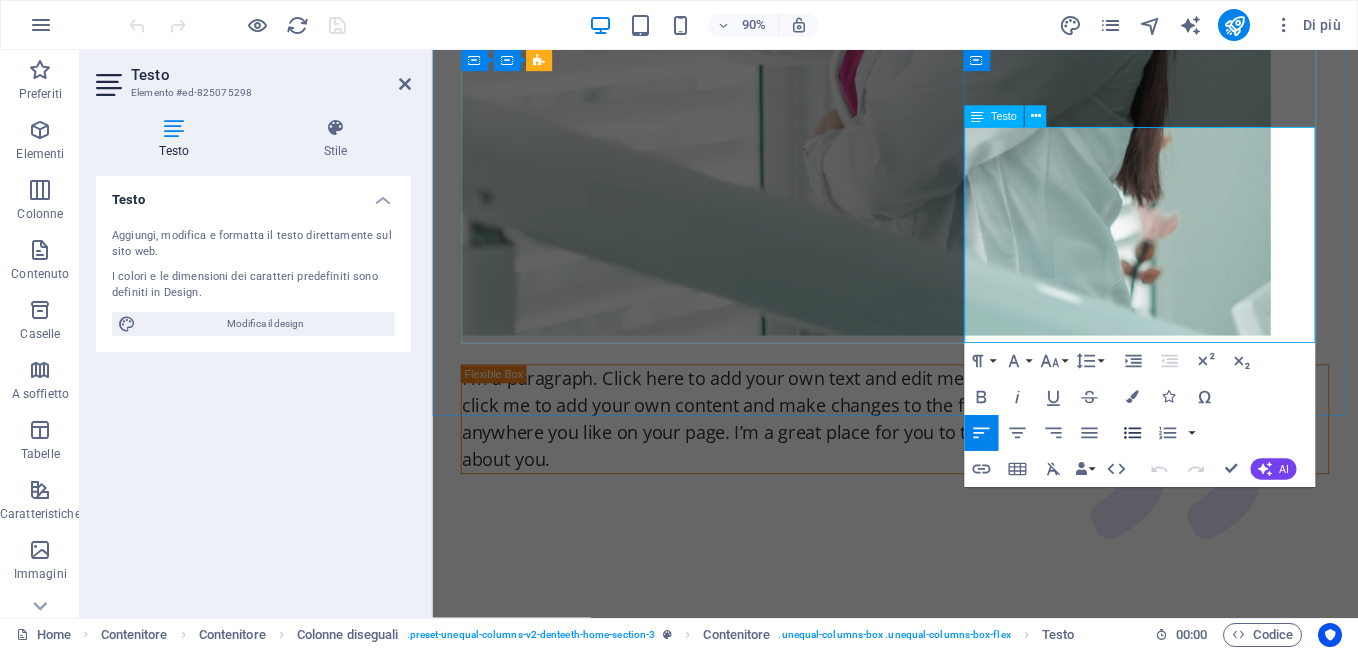 scroll, scrollTop: 3468, scrollLeft: 0, axis: vertical 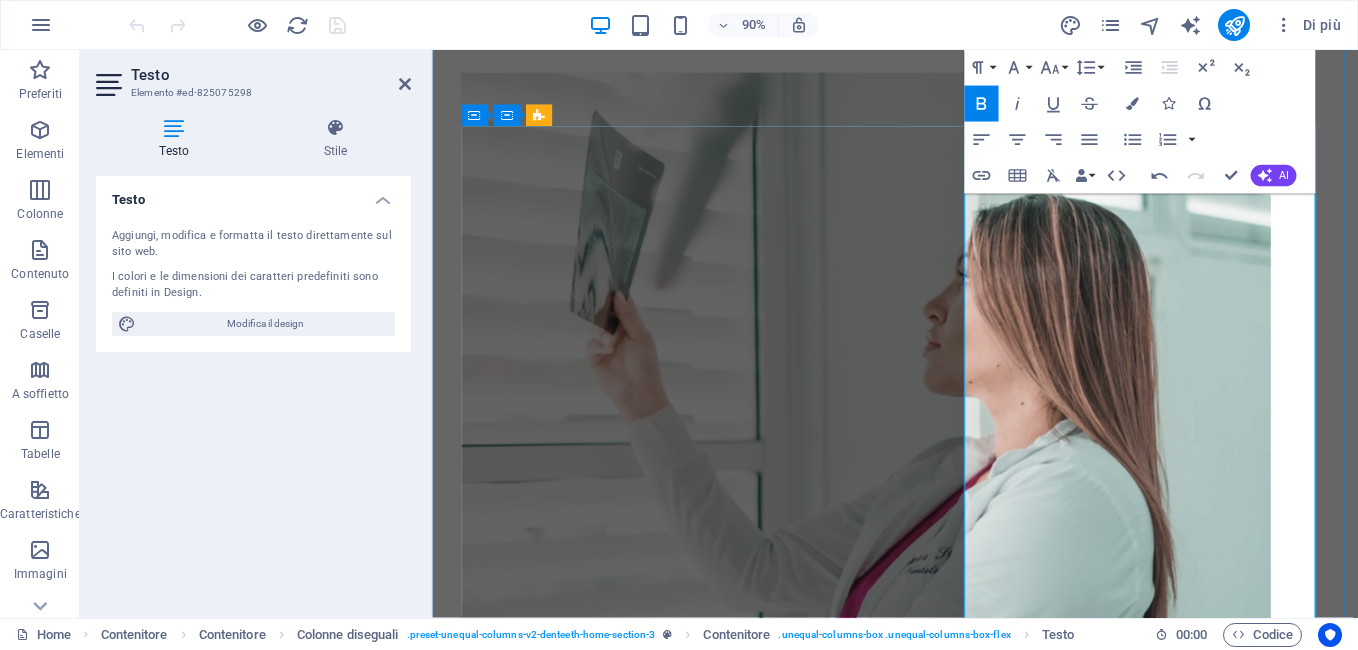 click on "I'm a paragraph. Click here to add your own text and edit me. It’s easy. Just click “Edit Text” or double click me to add your own content and make changes to the font. Feel free to drag and drop me anywhere you like on your page. I’m a great place for you to tell a story and let your users know a more about you." at bounding box center [946, 1069] 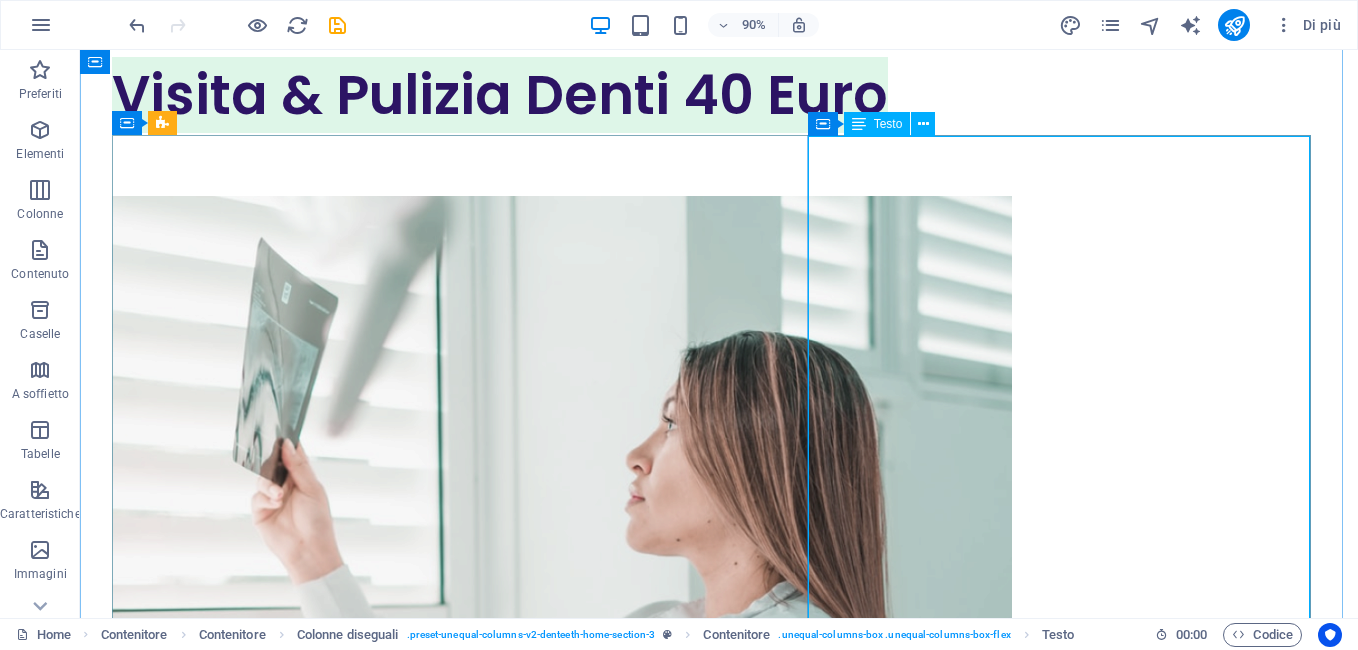 scroll, scrollTop: 3328, scrollLeft: 0, axis: vertical 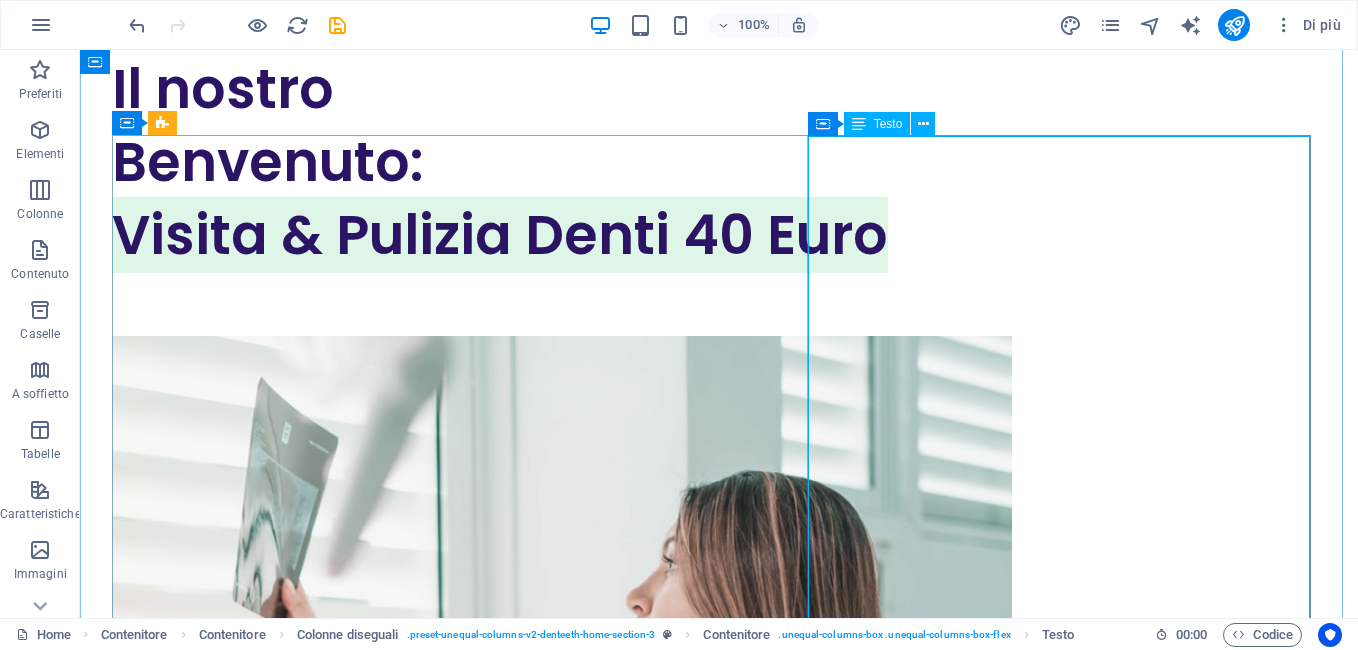 click on "I'm a paragraph. Click here to add your own text Tutti i tipi di Protesi Endodonzia - Implantologia - Parodontologia     Prenota Telefono 333 733 7783     Riceviamo tutti i giorni tranne il sabato e i festivi esclusivamente su appuntamento telefonico o WhatsApp     Prenota WhatsApp 333 733 7783       Chi siamo: Non siamo un franchising ma dentisti proprietari di studio.   Cosa facciamo: Ripristiniamo l'estetica facendo della prevenzione la migliore terapia per evitare interventi invasivi.   Solo terapie strettamente necessarie con appuntamenti personalizzati che verranno stabiliti di comune accordo.       DENTISTA ROMA - PROMOZIONE IGIENE ORALE: PULIZIA DENTI EURO 30     Quando prenoti una pulizia denti ricevi un appuntamento unico per fare sia la visita che la pulizia denti insieme tutto nello stesso giorno.   E' necessario effettuare ogni 6 mesi una pulizia dei denti per rimuovere il tartaro che lo spazzolino non riesce ad eliminare.         FLUORO PROFILASSI     Il Fluoro protegge" at bounding box center [719, 2262] 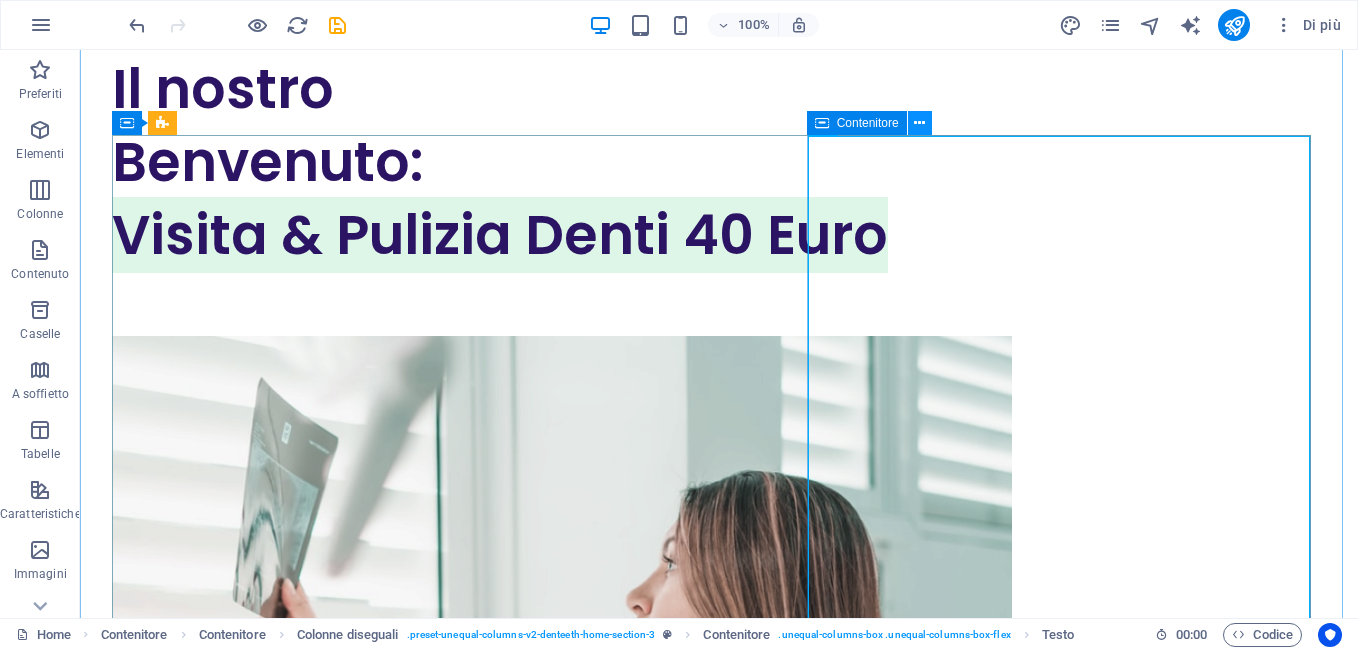 click at bounding box center (919, 123) 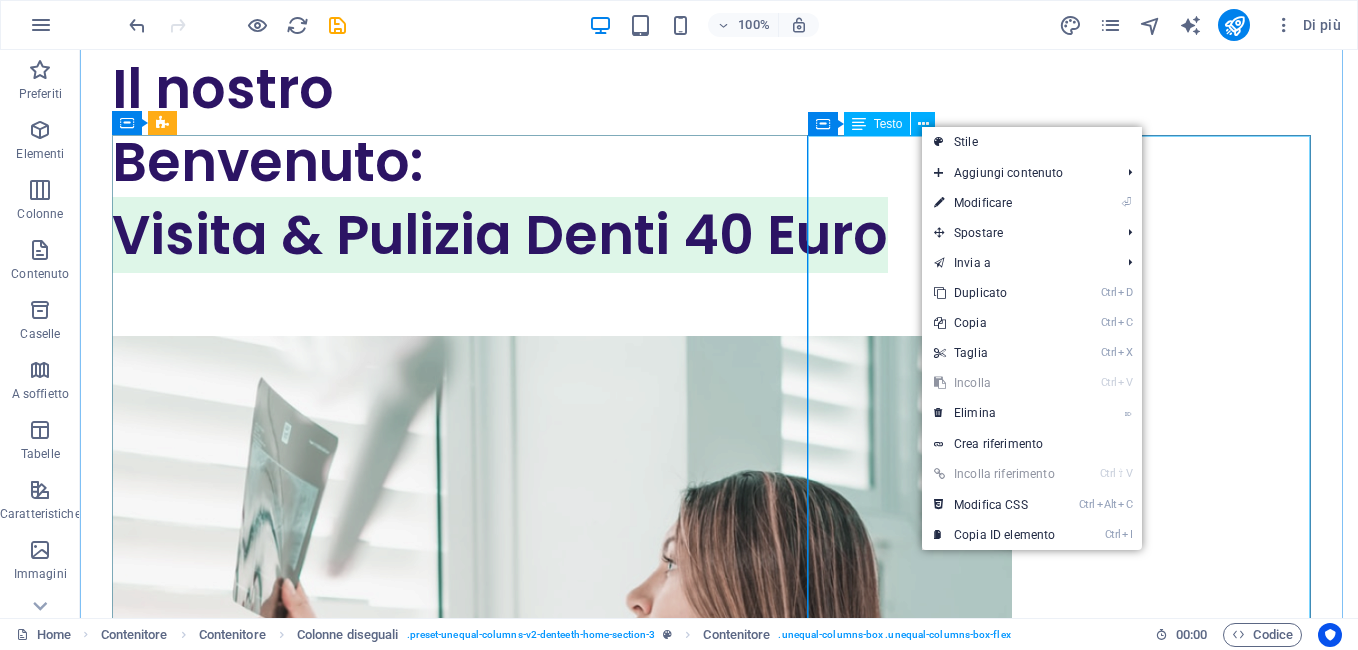 click on "I'm a paragraph. Click here to add your own text Tutti i tipi di Protesi Endodonzia - Implantologia - Parodontologia     Prenota Telefono 333 733 7783     Riceviamo tutti i giorni tranne il sabato e i festivi esclusivamente su appuntamento telefonico o WhatsApp     Prenota WhatsApp 333 733 7783       Chi siamo: Non siamo un franchising ma dentisti proprietari di studio.   Cosa facciamo: Ripristiniamo l'estetica facendo della prevenzione la migliore terapia per evitare interventi invasivi.   Solo terapie strettamente necessarie con appuntamenti personalizzati che verranno stabiliti di comune accordo.       DENTISTA ROMA - PROMOZIONE IGIENE ORALE: PULIZIA DENTI EURO 30     Quando prenoti una pulizia denti ricevi un appuntamento unico per fare sia la visita che la pulizia denti insieme tutto nello stesso giorno.   E' necessario effettuare ogni 6 mesi una pulizia dei denti per rimuovere il tartaro che lo spazzolino non riesce ad eliminare.         FLUORO PROFILASSI     Il Fluoro protegge" at bounding box center (719, 2262) 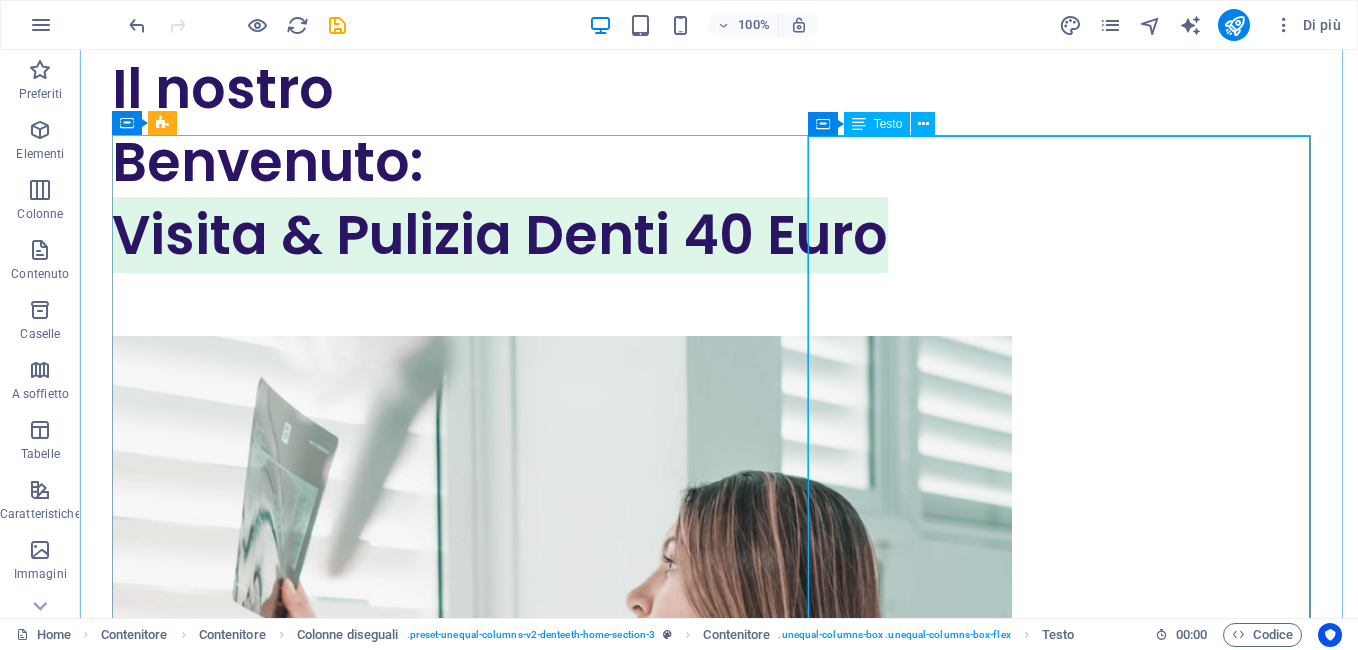 click on "Testo" at bounding box center [888, 124] 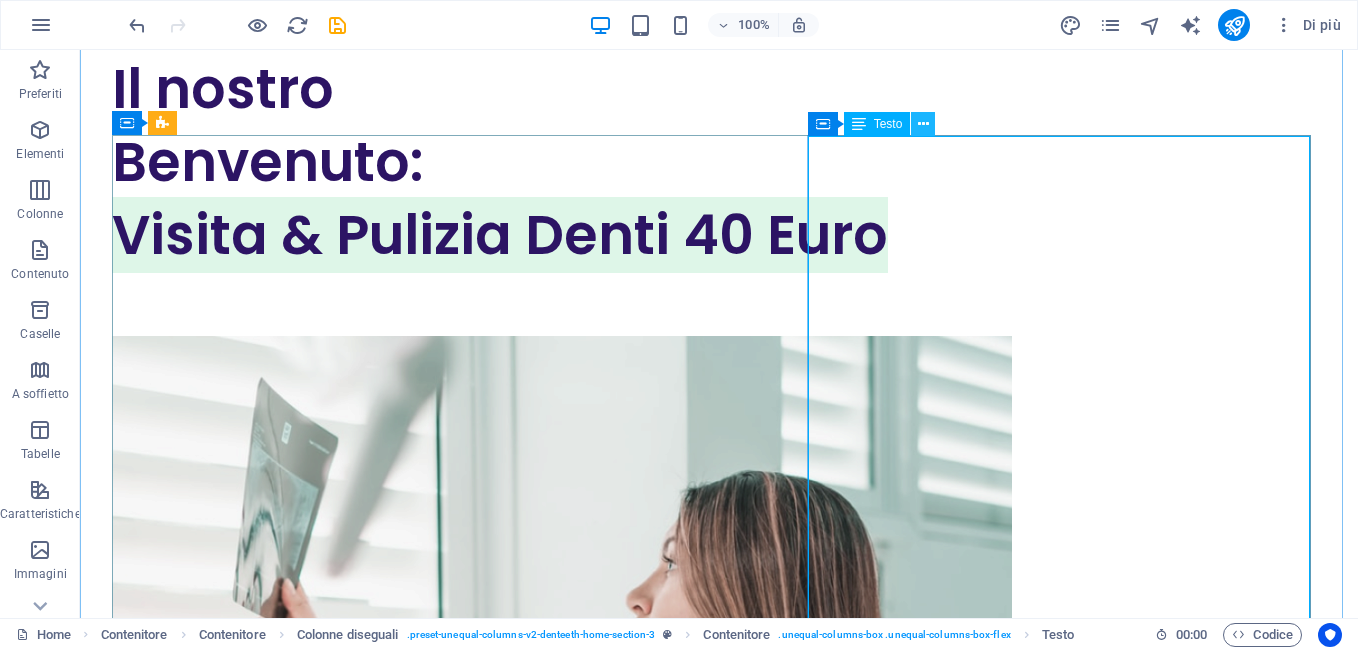 click at bounding box center (923, 124) 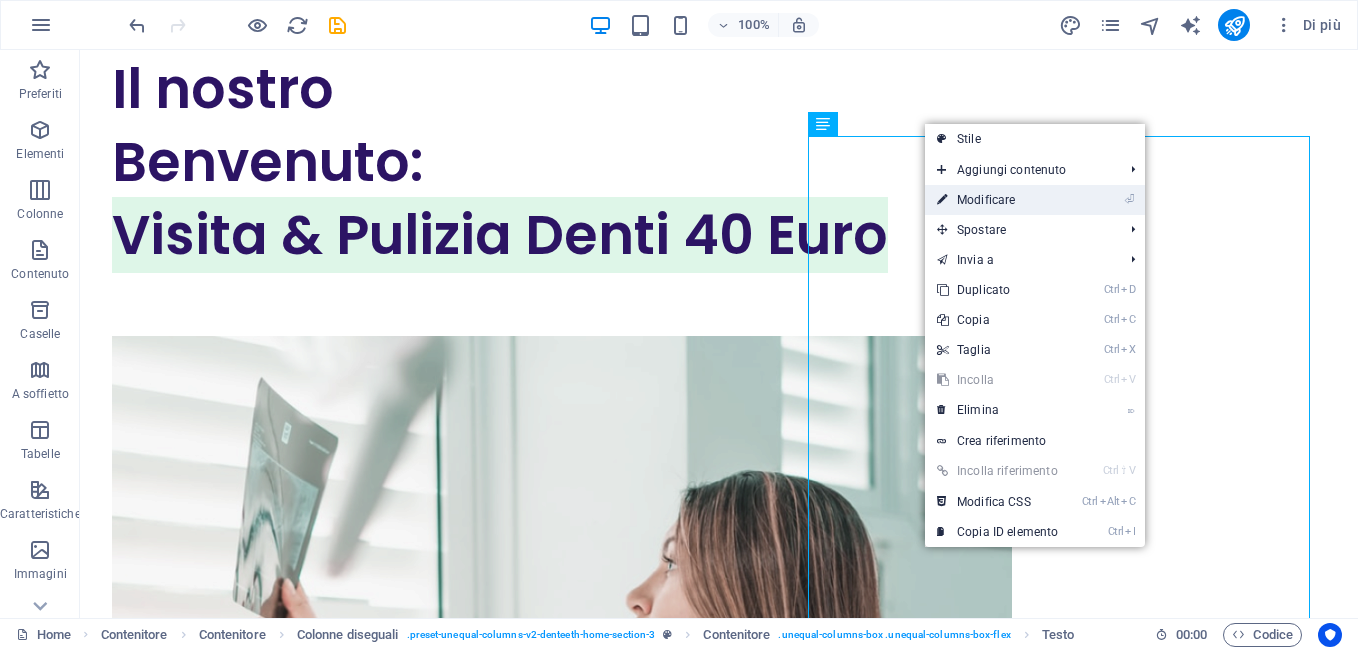 click on "⏎  Modificare" at bounding box center (997, 200) 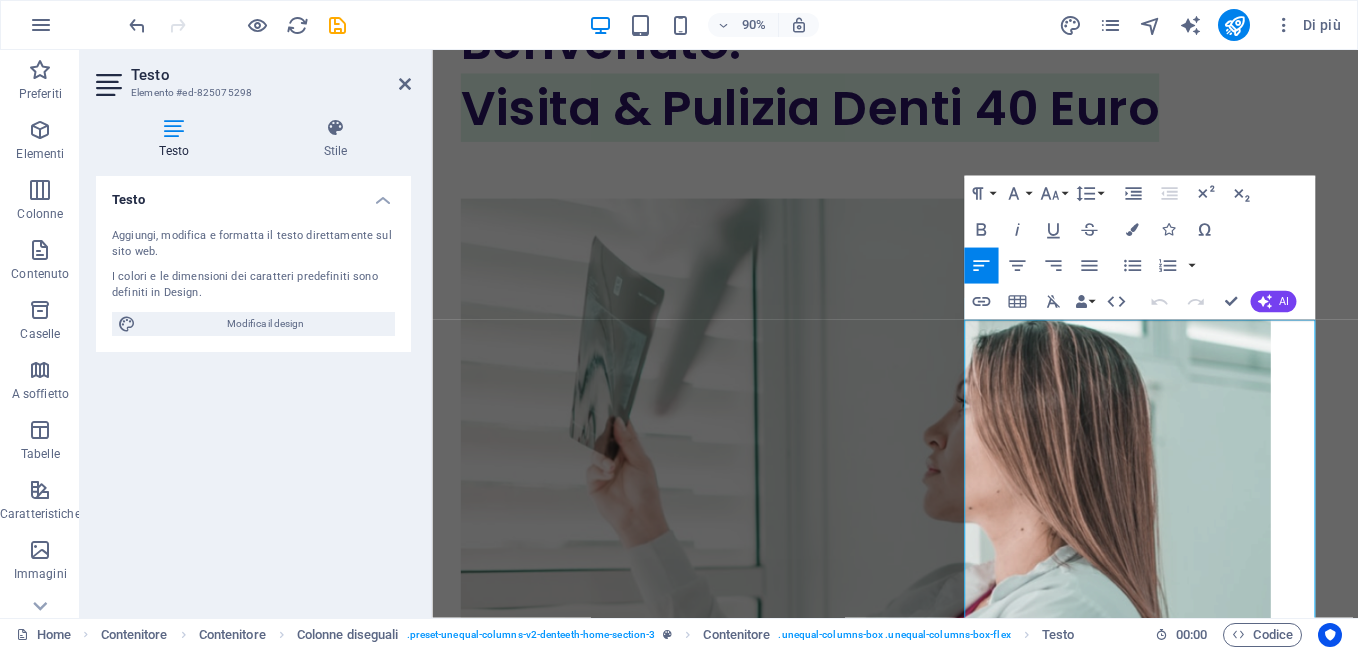 scroll, scrollTop: 3254, scrollLeft: 0, axis: vertical 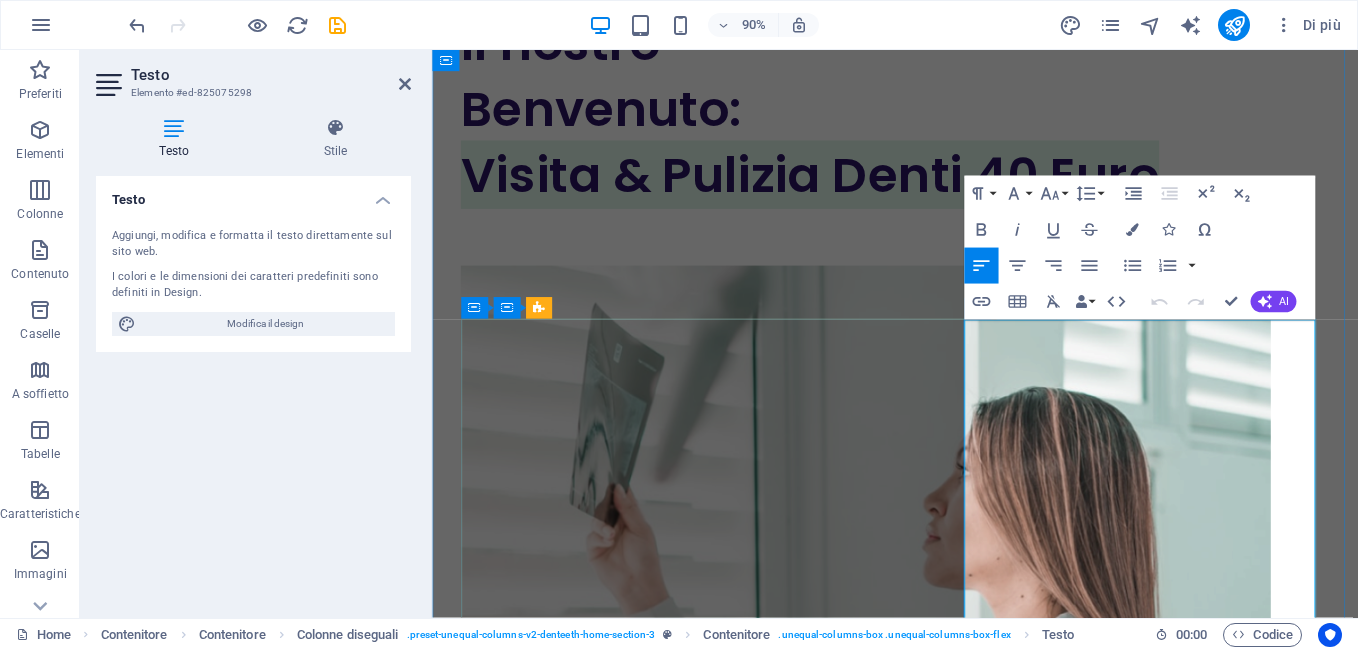 click on "I'm a paragraph. Click here to add your own text" at bounding box center [946, 1238] 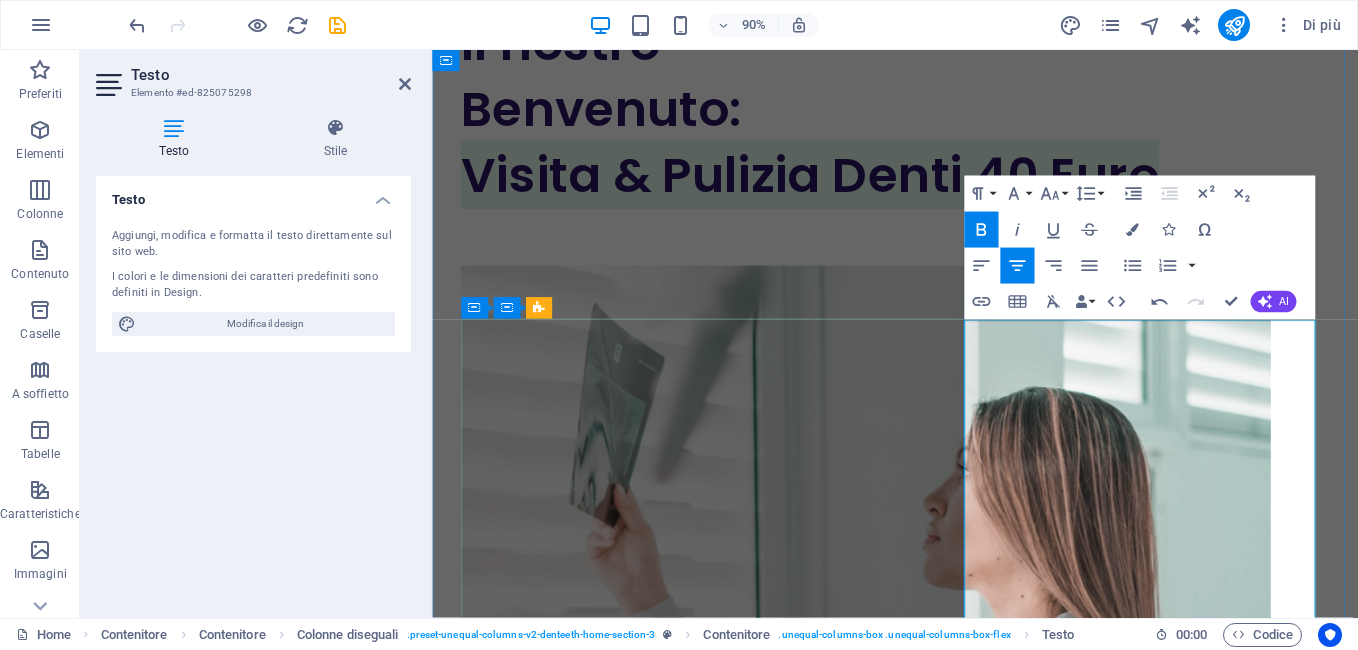 drag, startPoint x: 1146, startPoint y: 383, endPoint x: 1134, endPoint y: 394, distance: 16.27882 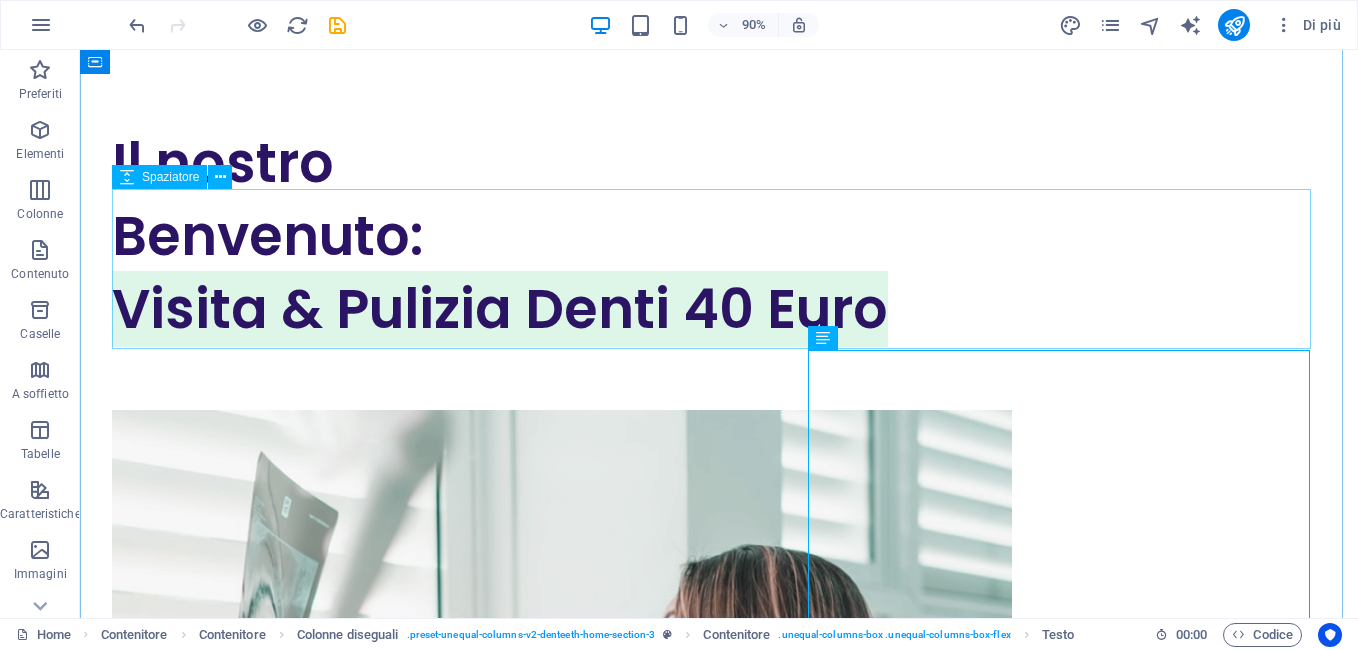 scroll, scrollTop: 3114, scrollLeft: 0, axis: vertical 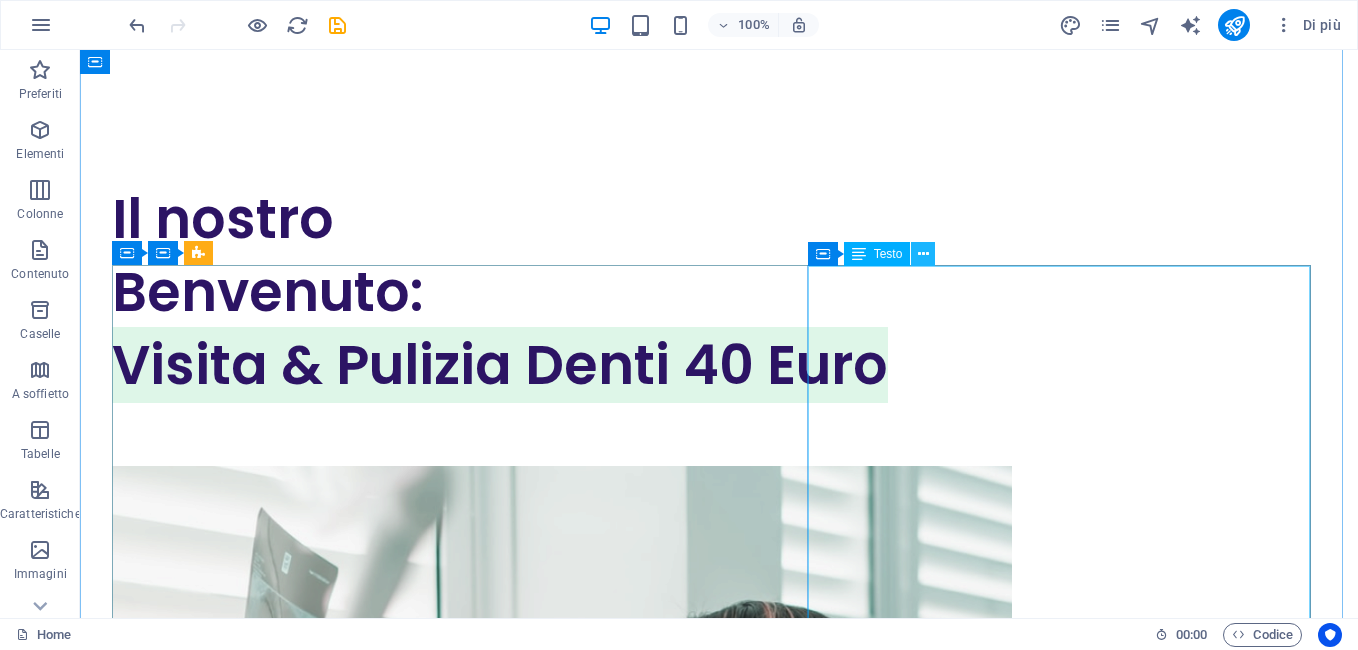click at bounding box center [923, 254] 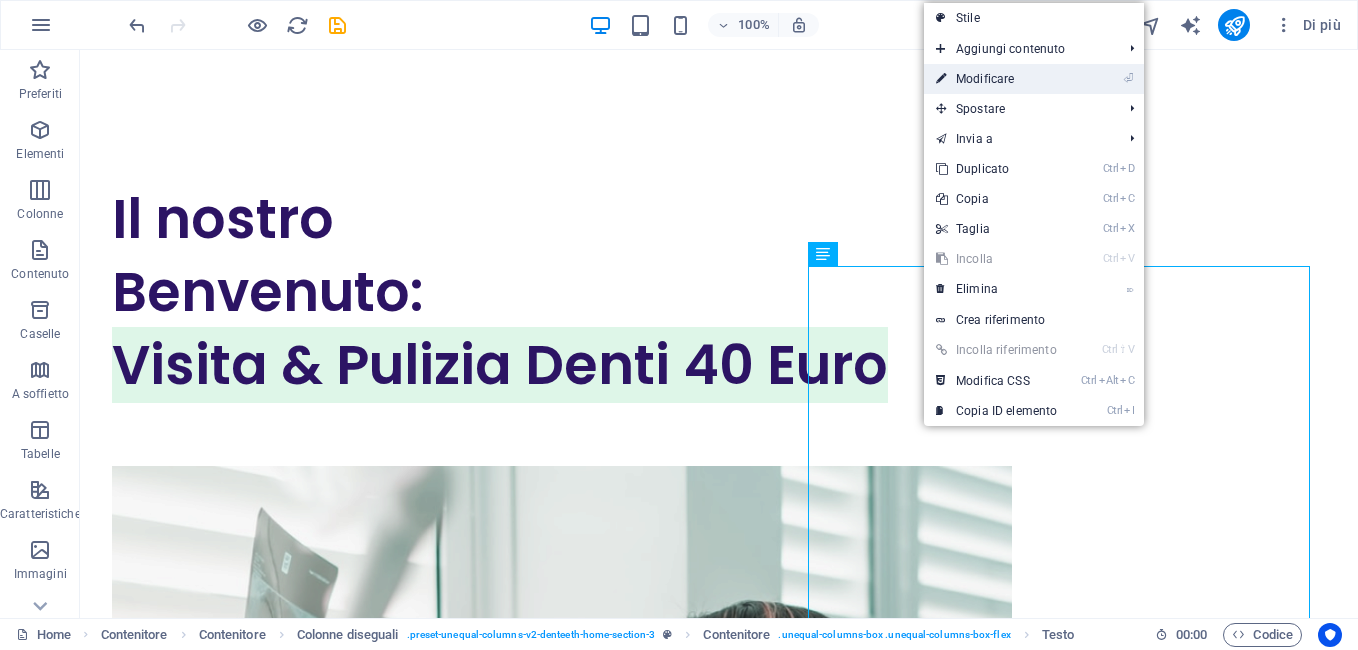 click on "⏎  Modificare" at bounding box center (996, 79) 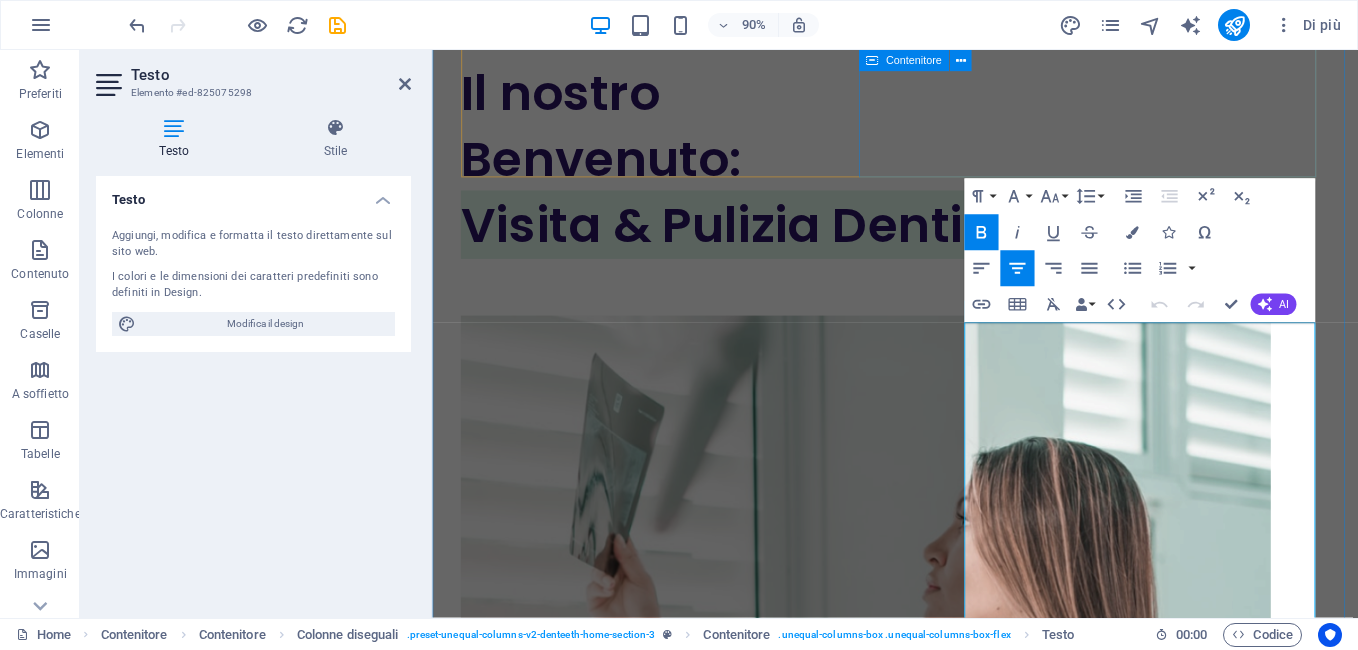 scroll, scrollTop: 3251, scrollLeft: 0, axis: vertical 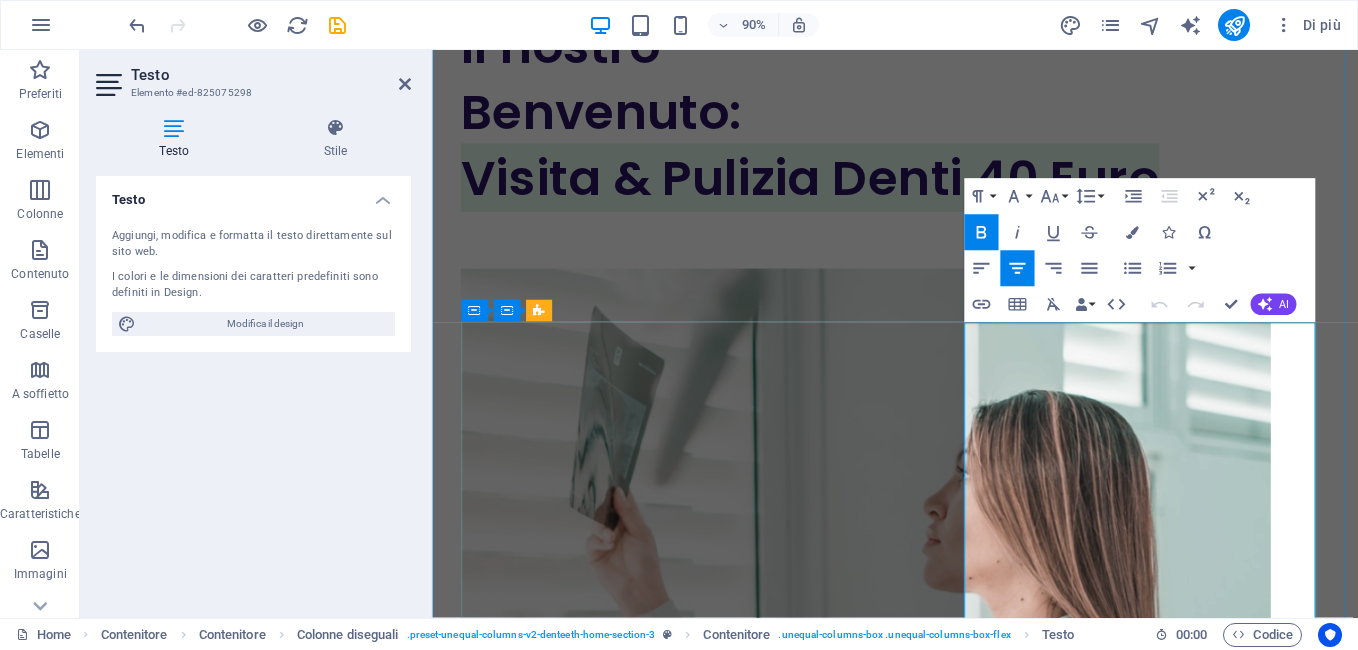 click on "Prenota Telefono 333 733 7783" at bounding box center [946, 1348] 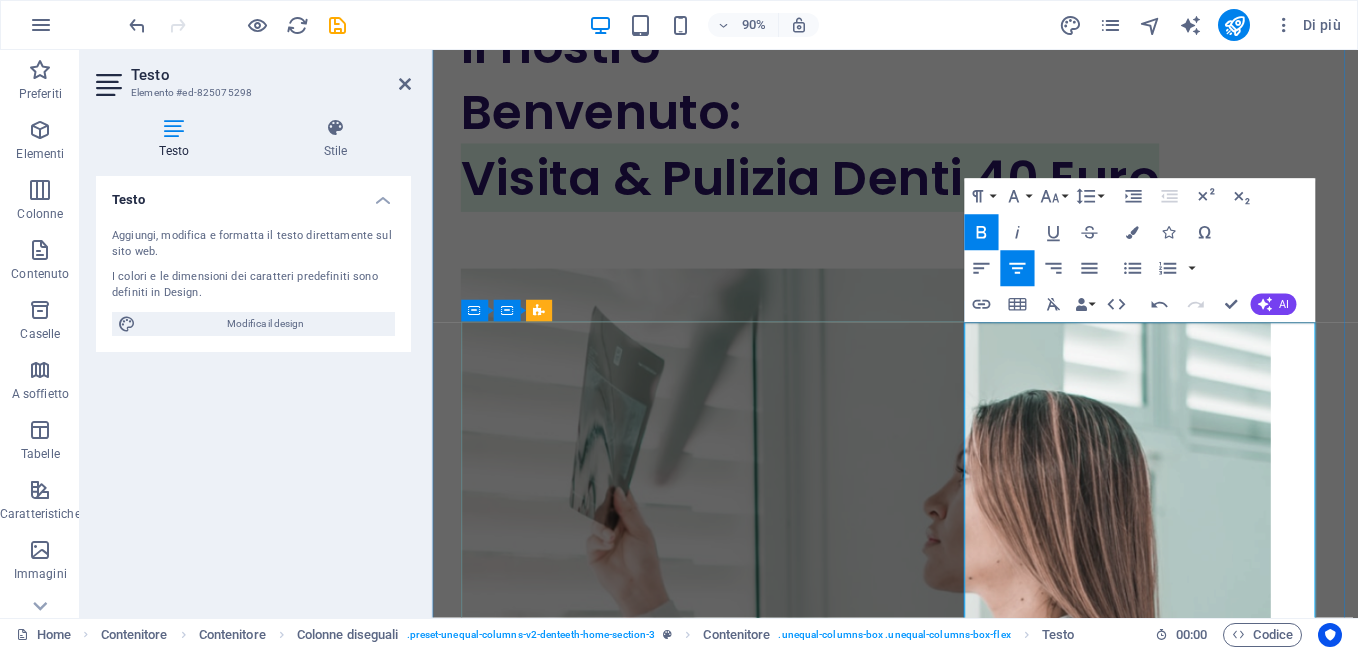 click on "Riceviamo tutti i giorni tranne il sabato e i festivi esclusivamente su appuntamento telefonico o WhatsApp" at bounding box center [826, 1489] 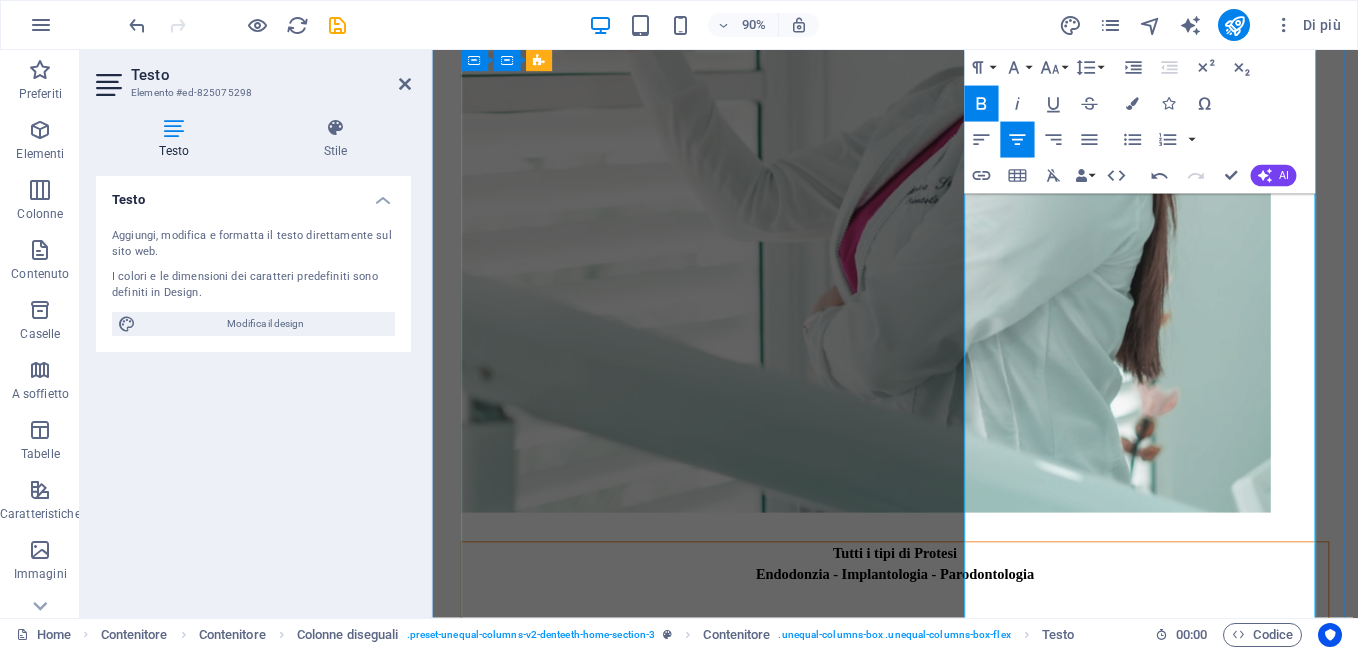 scroll, scrollTop: 3904, scrollLeft: 0, axis: vertical 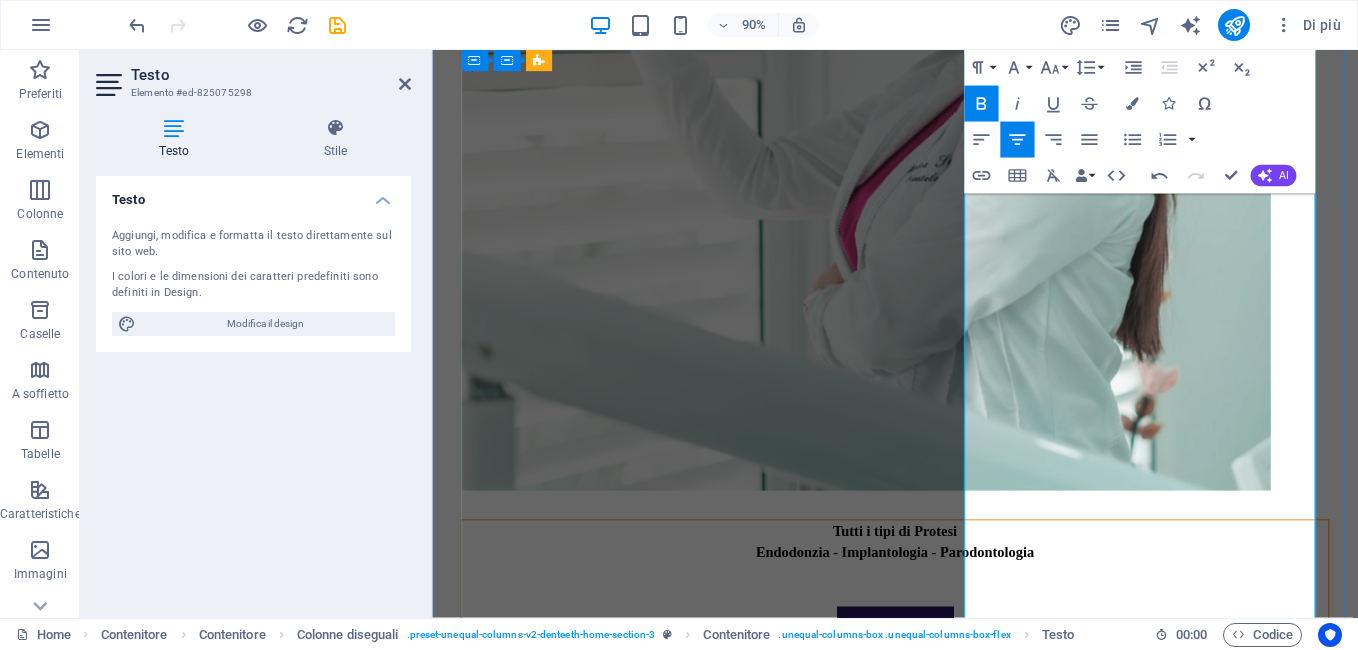 type 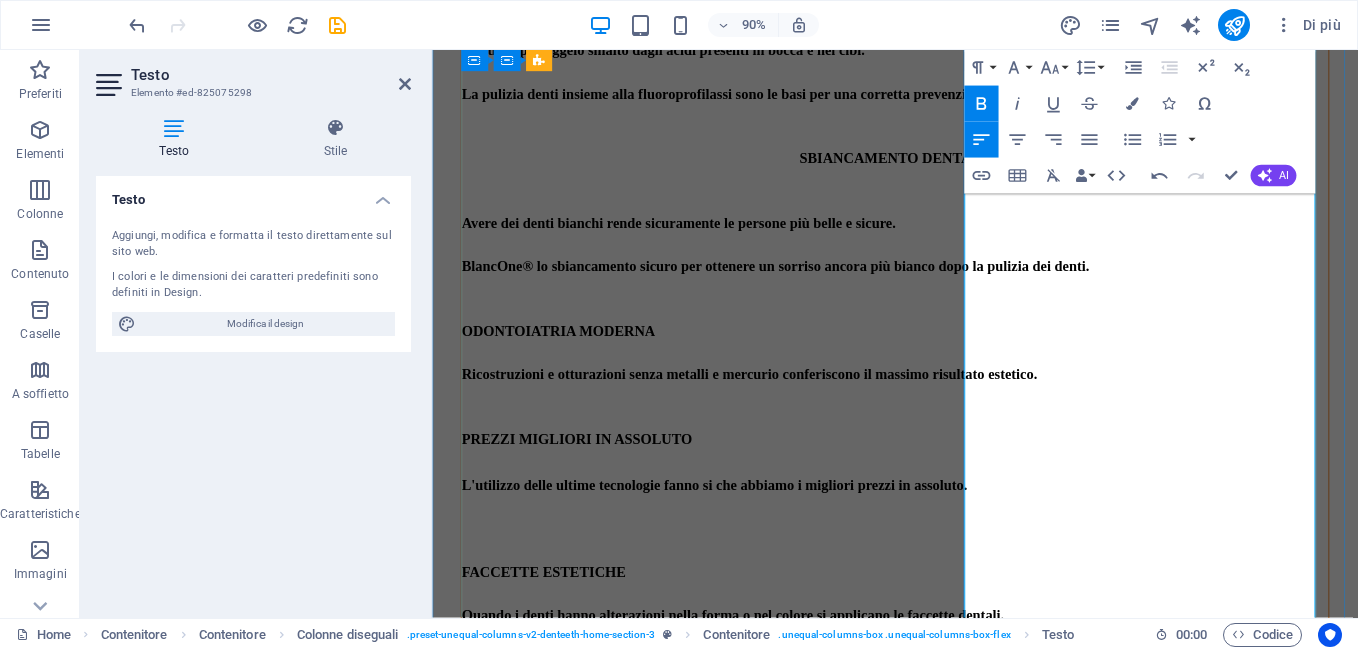 scroll, scrollTop: 5619, scrollLeft: 0, axis: vertical 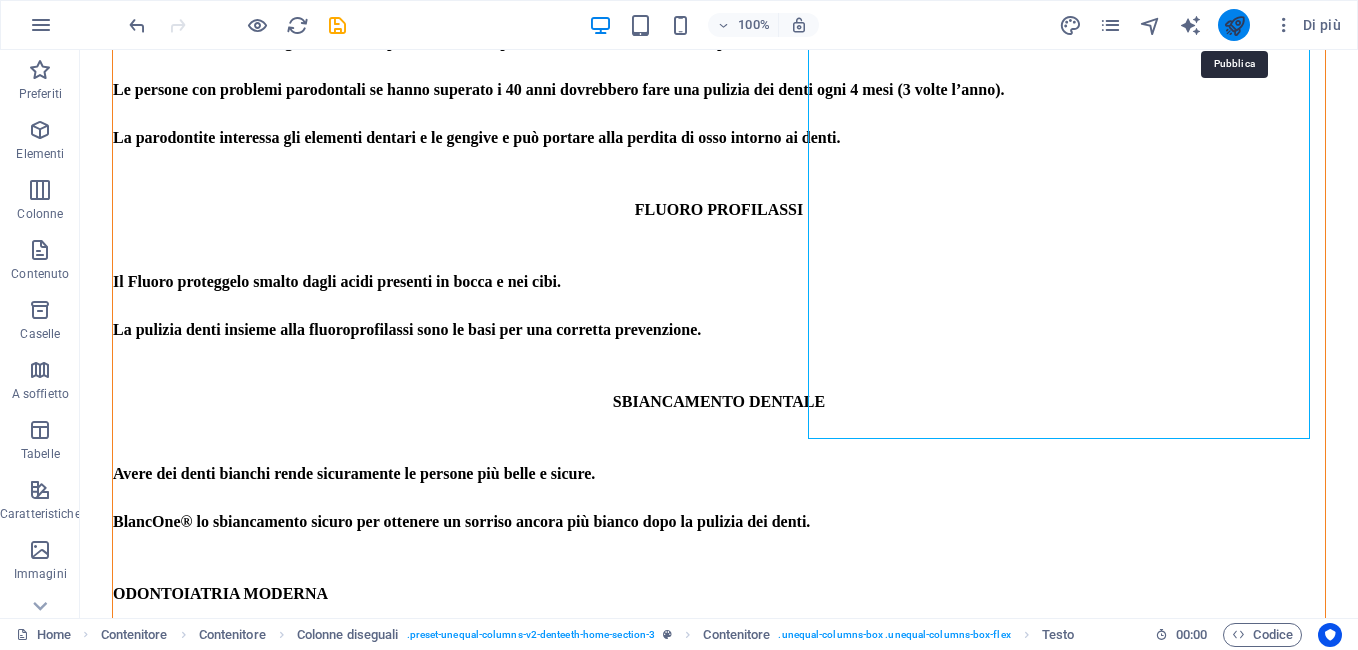 click at bounding box center (1234, 25) 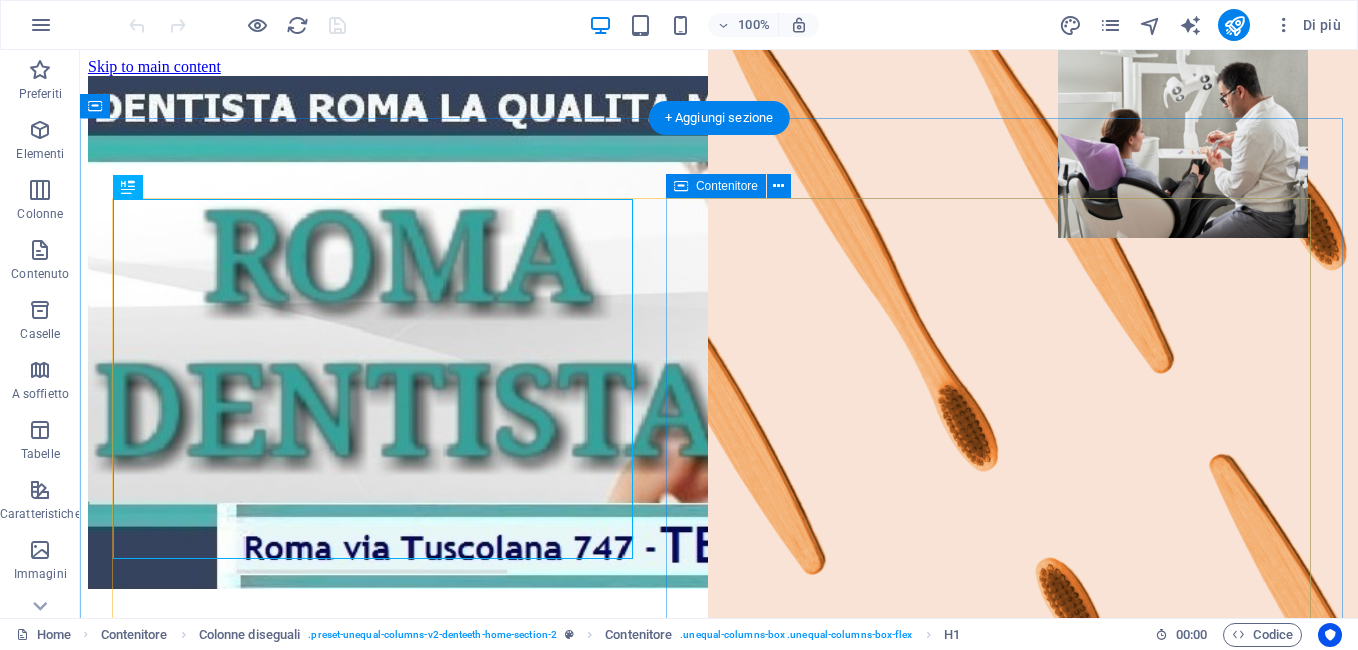 scroll, scrollTop: 439, scrollLeft: 0, axis: vertical 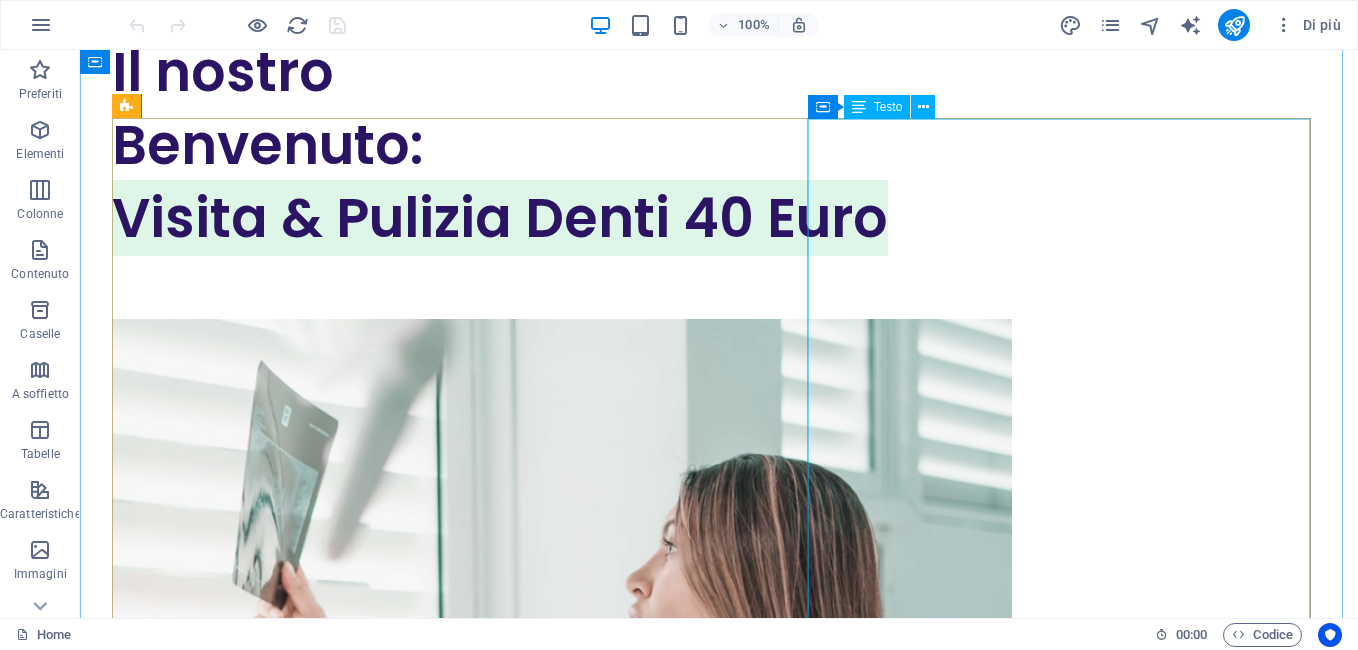 click on "Tutti i tipi di Protesi Endodonzia - Implantologia - Parodontologia     Prenota  Telefono [PHONE]     Riceviamo tutti i giorni tranne il sabato  e i festivi esclusivamente su appuntamento  telefonico o WhatsApp     Prenota  WhatsApp [PHONE]       Chi siamo: Non siamo un franchising ma dentisti proprietari di studio.   Cosa facciamo: Ripristiniamo l'estetica facendo della prevenzione la migliore terapia per evitare interventi invasivi.   Solo terapie strettamente necessarie con appuntamenti personalizzati che verranno stabiliti di comune accordo.       DENTISTA [CITY] - PROMOZIONE  IGIENE ORALE: PULIZIA DENTI EURO 40     Quando prenoti una pulizia denti ricevi un appuntamento unico per fare sia la visita che la pulizia denti insieme tutto nello stesso giorno.   E' necessario effettuare ogni 6 mesi una pulizia dei denti per rimuovere il tartaro che lo spazzolino non riesce ad eliminare.         FLUORO PROFILASSI     Il Fluoro protegge        SBIANCAMENTO DENTALE" at bounding box center (719, 2299) 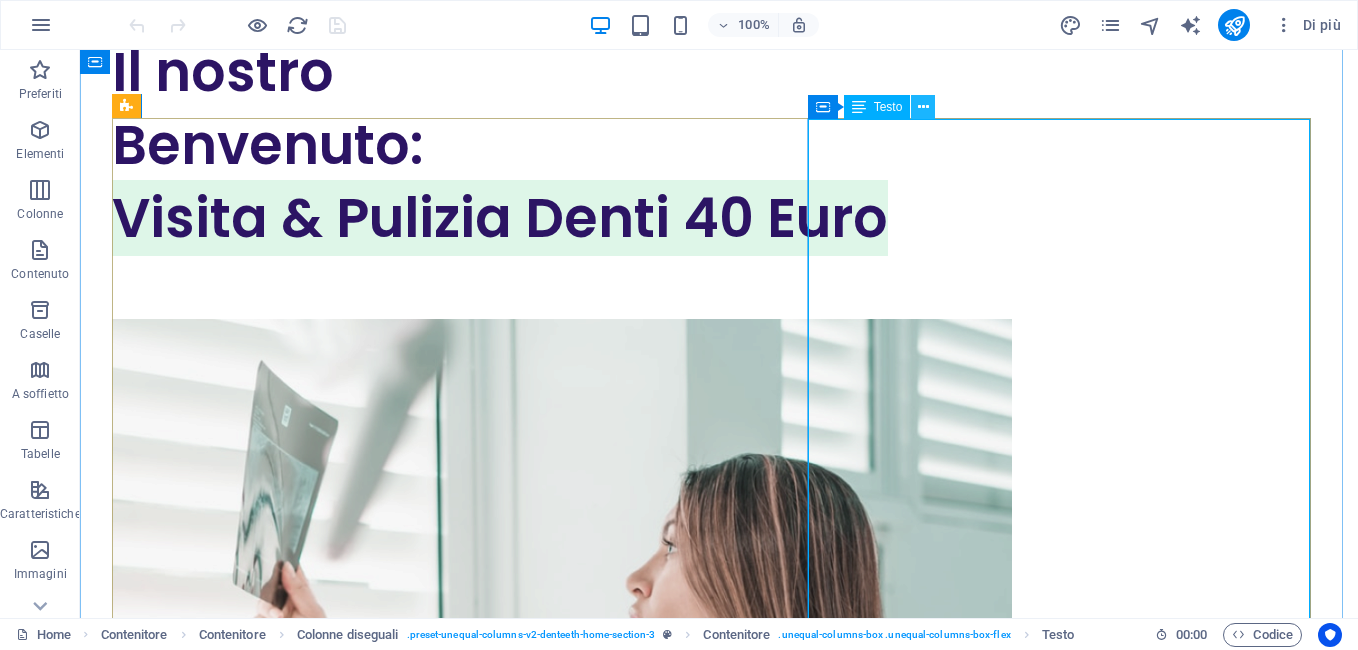 click at bounding box center [923, 107] 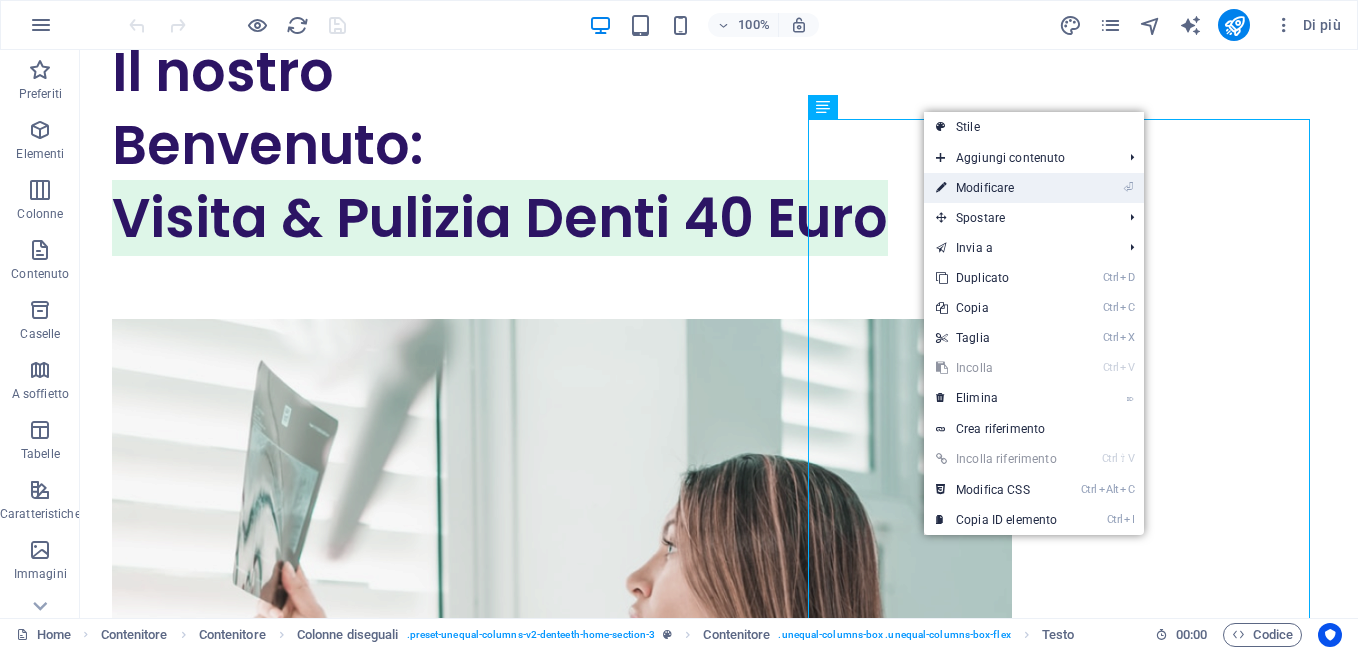 click on "⏎  Modificare" at bounding box center (996, 188) 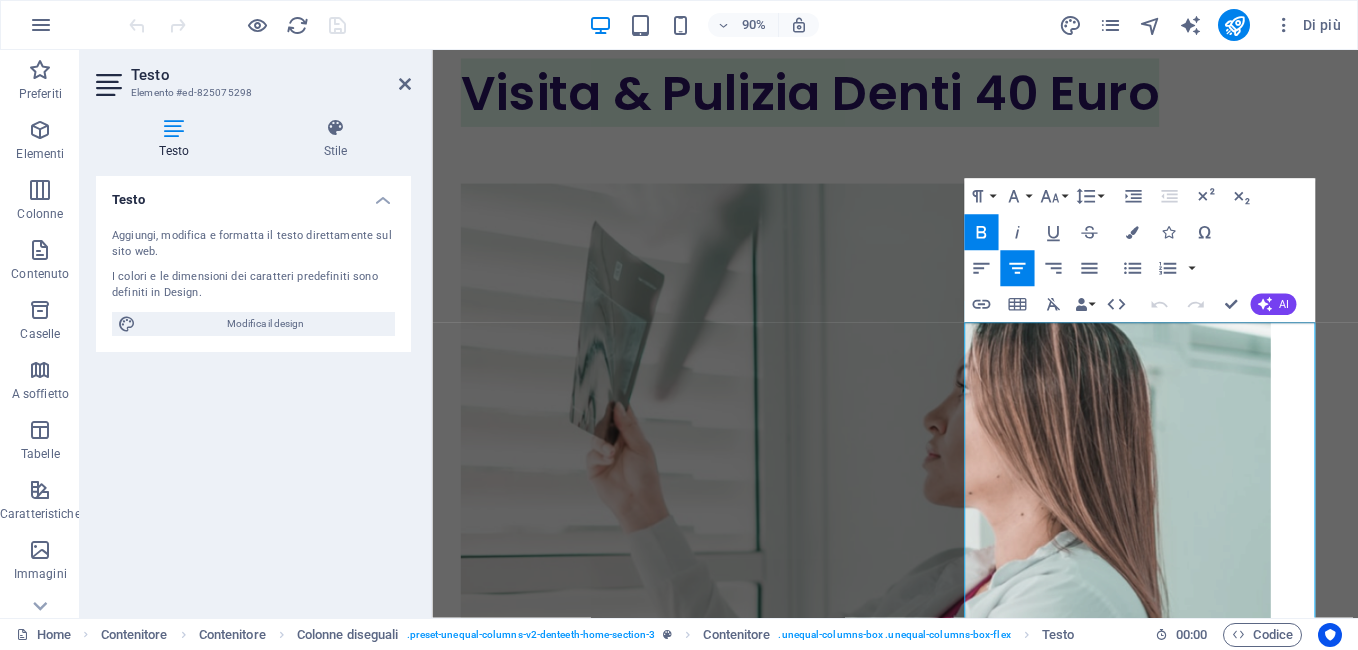 scroll, scrollTop: 3251, scrollLeft: 0, axis: vertical 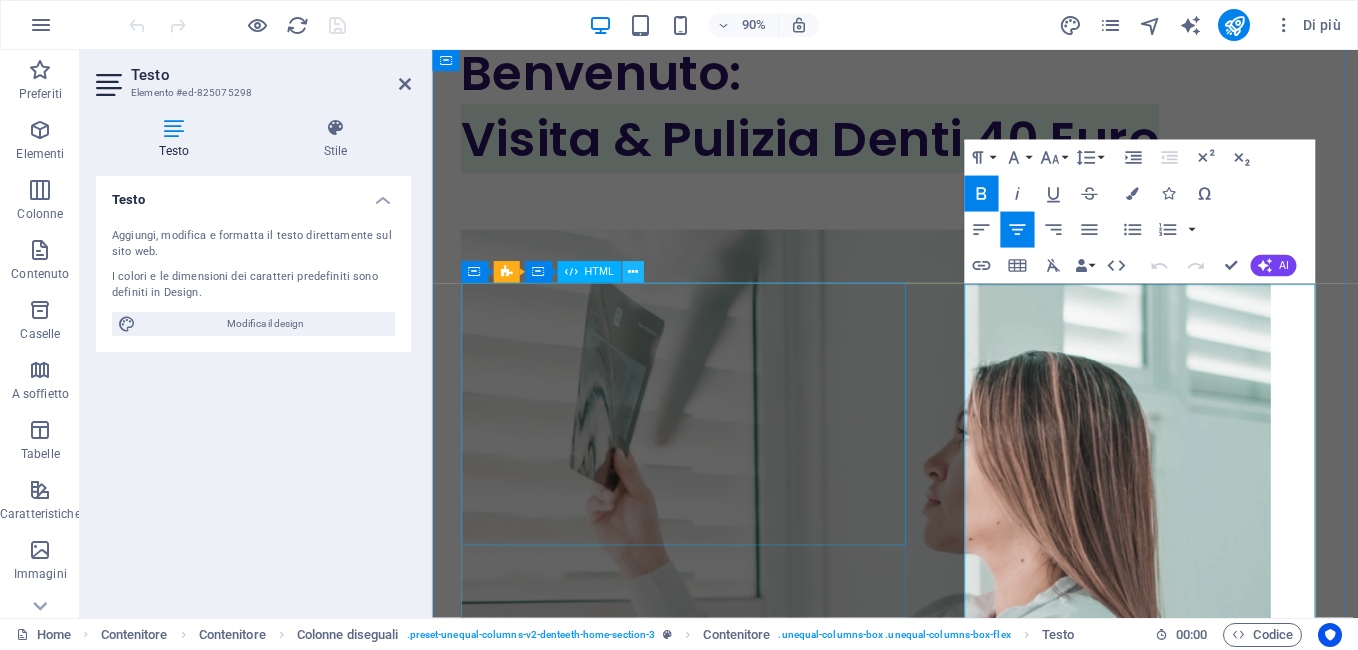 click at bounding box center [632, 272] 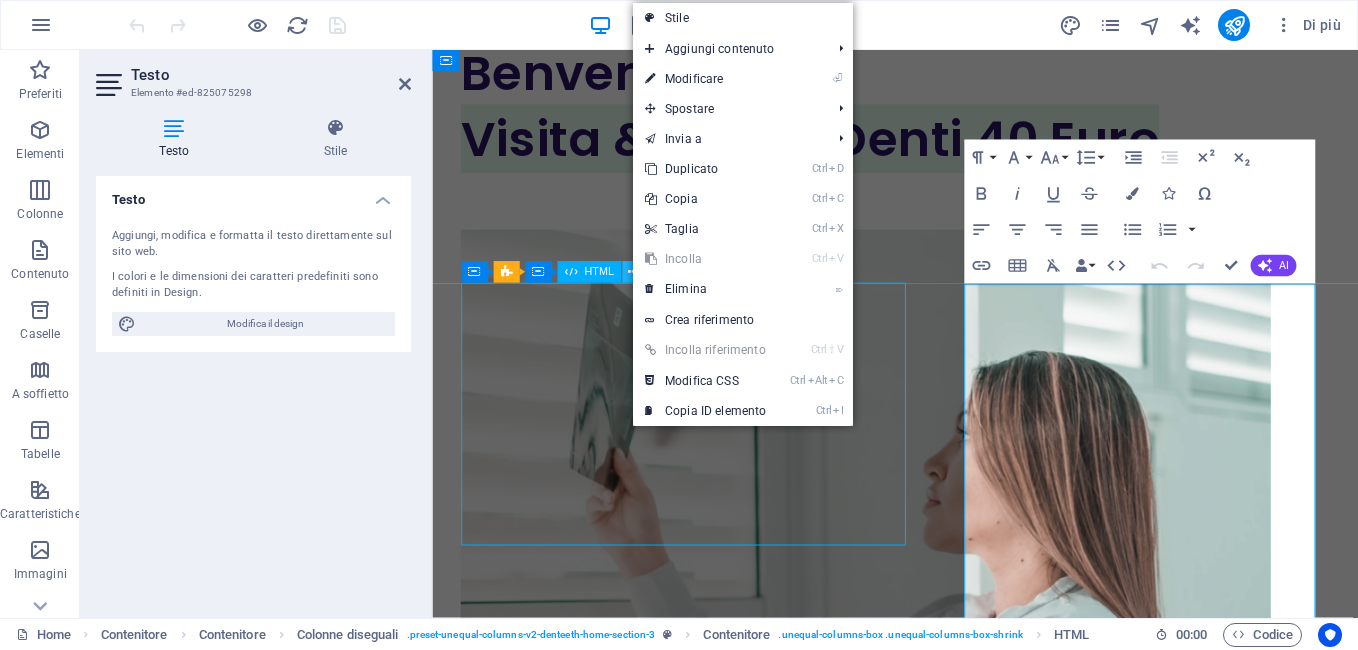 scroll, scrollTop: 3184, scrollLeft: 0, axis: vertical 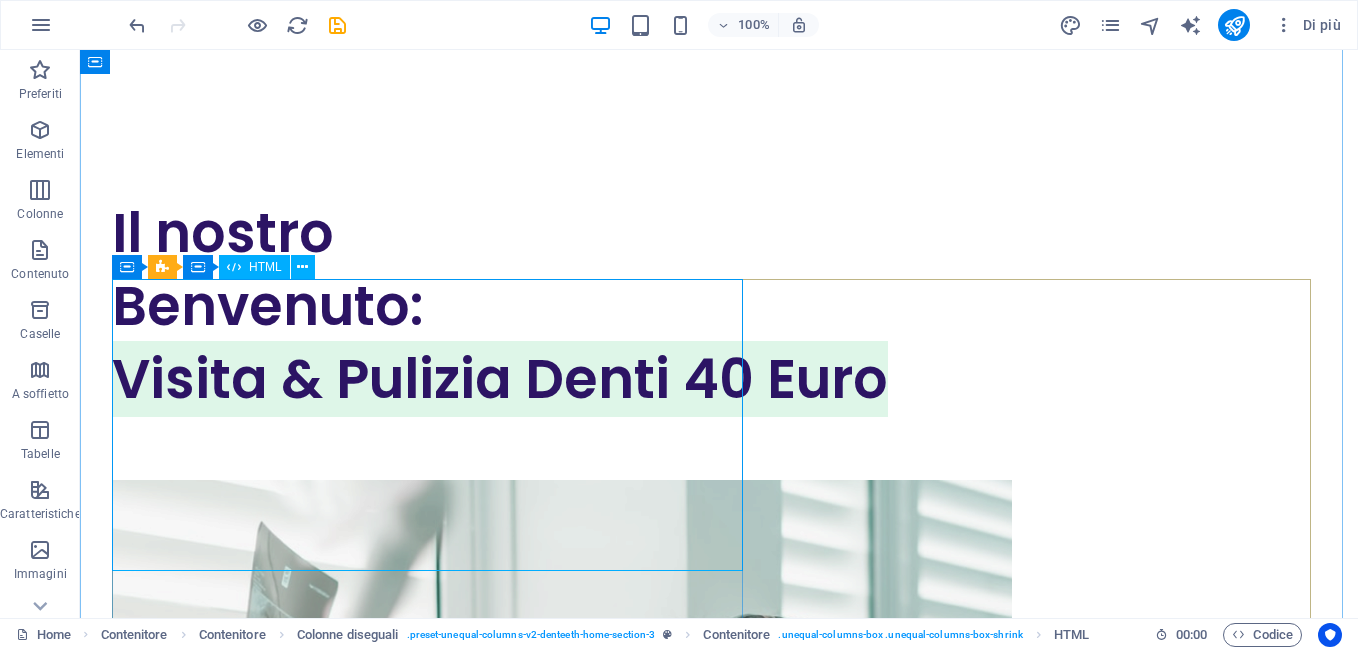 click on "Il nostro  Benvenuto: Visita & Pulizia Denti 40 Euro" at bounding box center (719, 306) 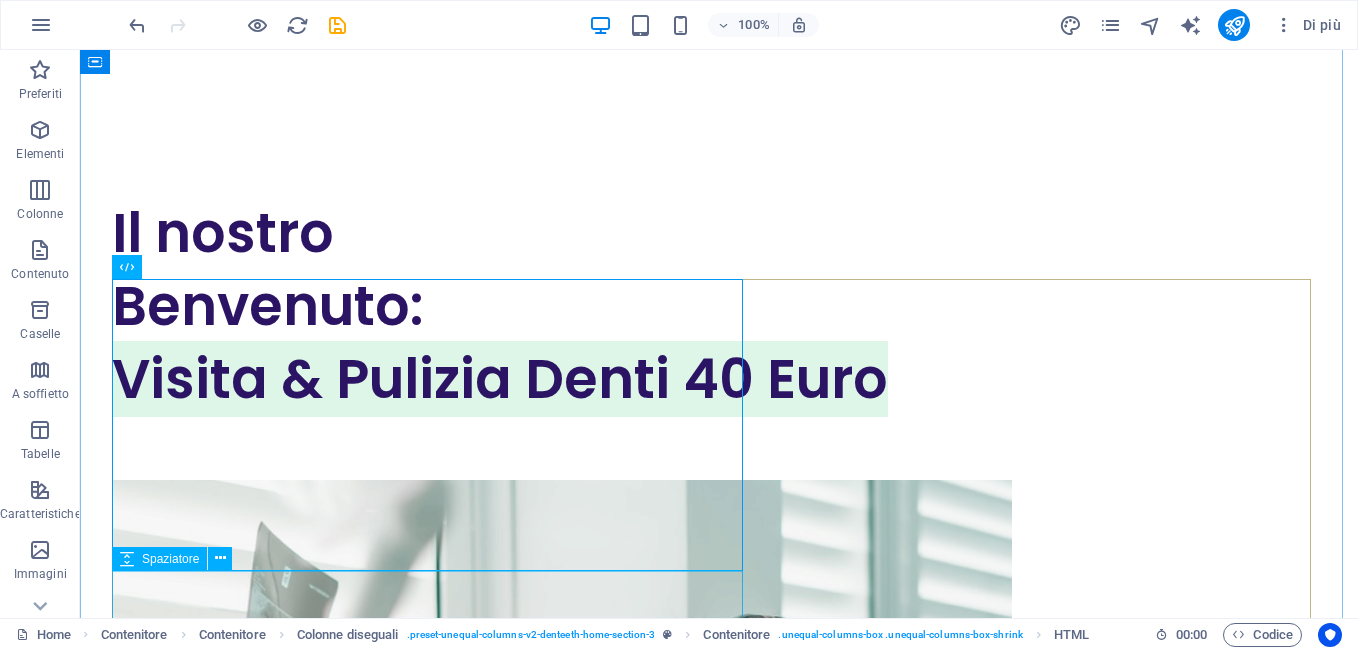 click at bounding box center [719, 448] 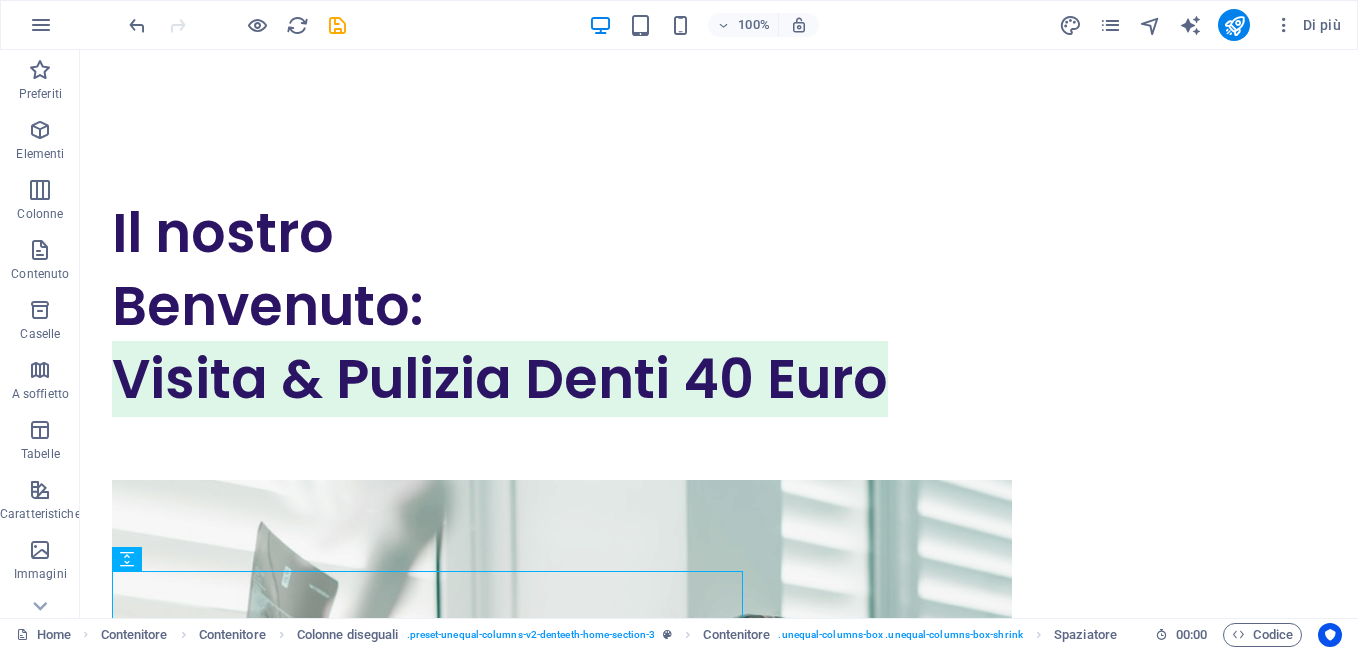scroll, scrollTop: 3456, scrollLeft: 0, axis: vertical 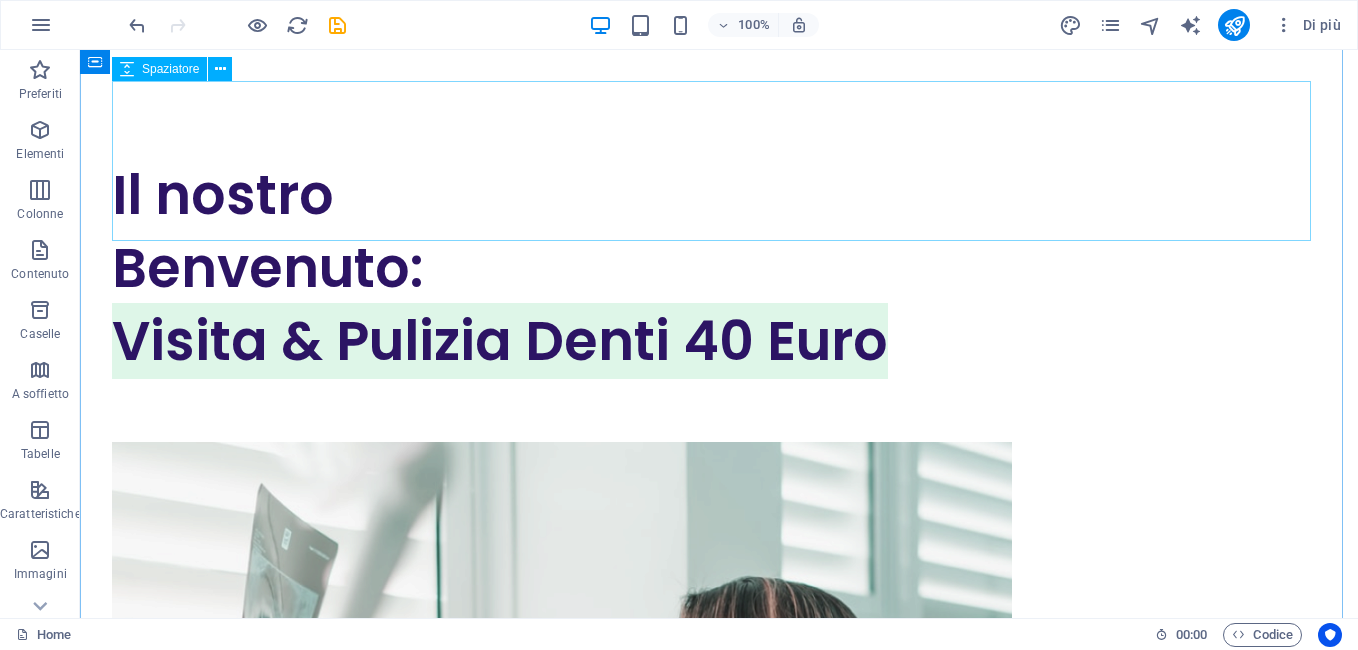 click at bounding box center (719, 79) 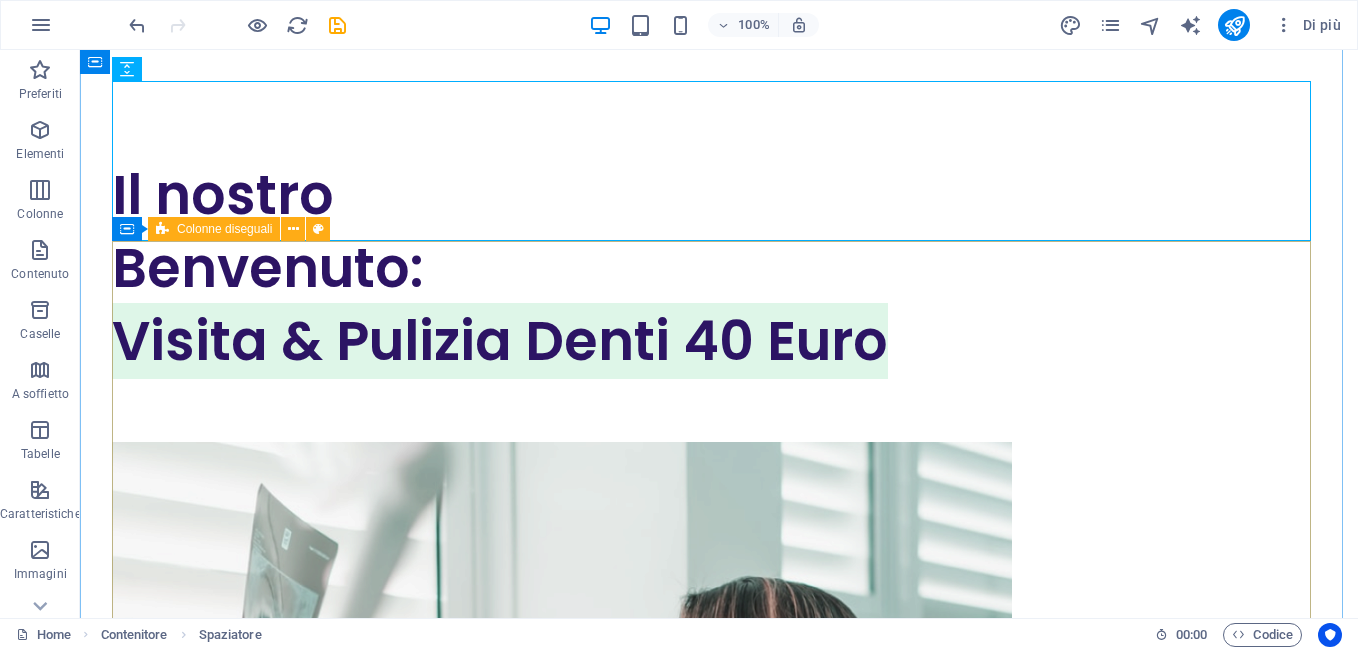 click on "Il nostro  Benvenuto: Visita & Pulizia Denti 40 Euro Tutti i tipi di Protesi Endodonzia - Implantologia - Parodontologia     Prenota  Telefono 333 733 7783     Riceviamo tutti i giorni tranne il sabato  e i festivi esclusivamente su appuntamento  telefonico o WhatsApp     Prenota  WhatsApp 333 733 7783       Chi siamo: Non siamo un franchising ma dentisti proprietari di studio.   Cosa facciamo: Ripristiniamo l'estetica facendo della prevenzione la migliore terapia per evitare interventi invasivi.   Solo terapie strettamente necessarie con appuntamenti personalizzati che verranno stabiliti di comune accordo.       DENTISTA ROMA - PROMOZIONE  IGIENE ORALE: PULIZIA DENTI EURO 40     Quando prenoti una pulizia denti ricevi un appuntamento unico per fare sia la visita che la pulizia denti insieme tutto nello stesso giorno.   E' necessario effettuare ogni 6 mesi una pulizia dei denti per rimuovere il tartaro che lo spazzolino non riesce ad eliminare.         FLUORO PROFILASSI" at bounding box center [719, 1814] 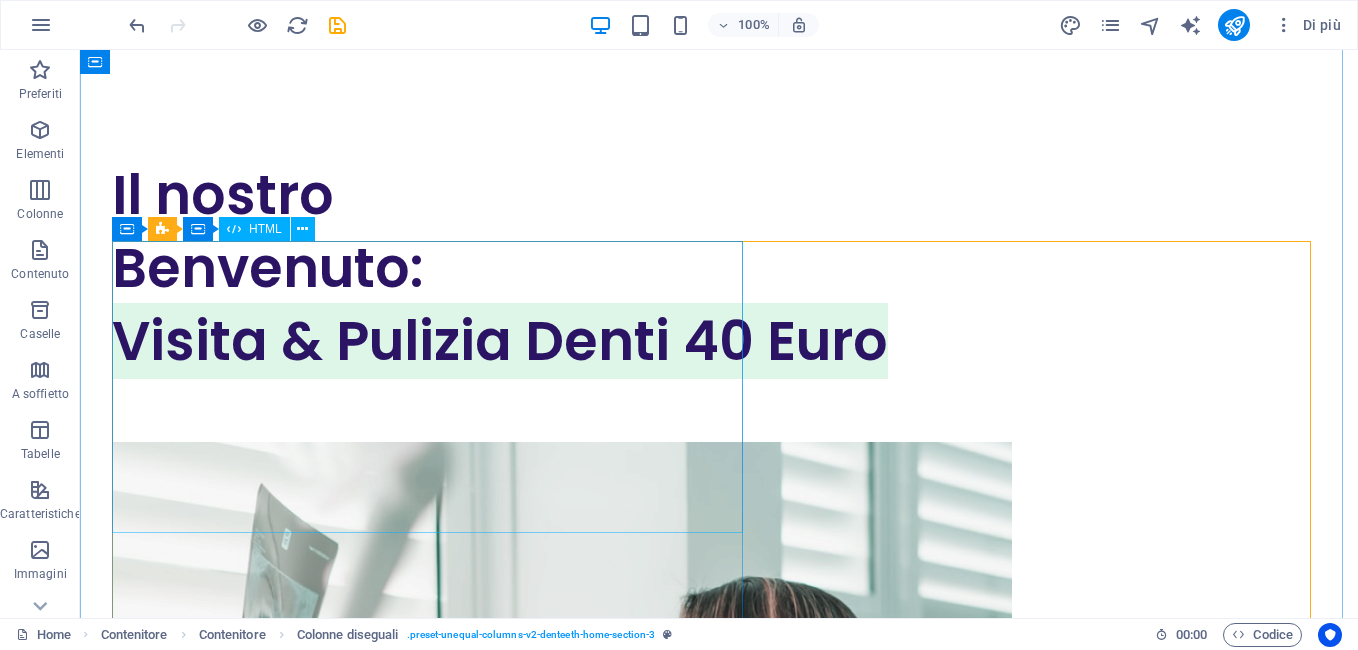 click on "Il nostro  Benvenuto: Visita & Pulizia Denti 40 Euro" at bounding box center [719, 268] 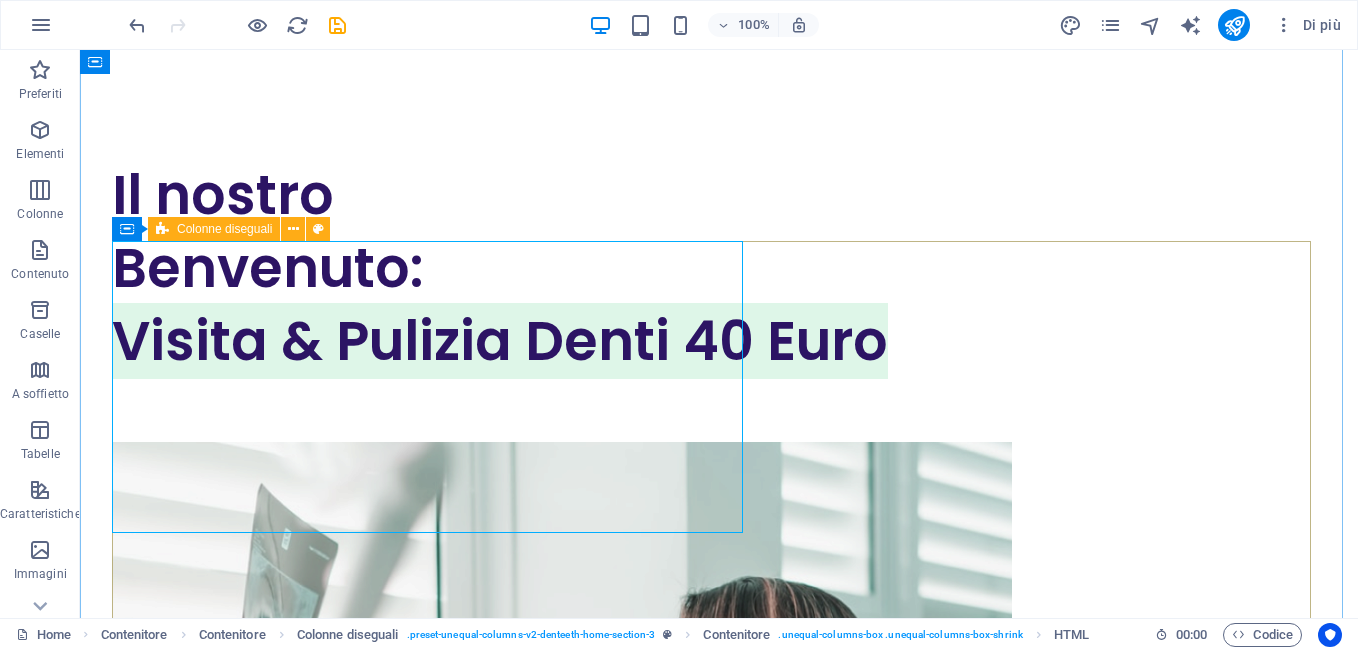 click on "Il nostro  Benvenuto: Visita & Pulizia Denti 40 Euro Tutti i tipi di Protesi Endodonzia - Implantologia - Parodontologia     Prenota  Telefono 333 733 7783     Riceviamo tutti i giorni tranne il sabato  e i festivi esclusivamente su appuntamento  telefonico o WhatsApp     Prenota  WhatsApp 333 733 7783       Chi siamo: Non siamo un franchising ma dentisti proprietari di studio.   Cosa facciamo: Ripristiniamo l'estetica facendo della prevenzione la migliore terapia per evitare interventi invasivi.   Solo terapie strettamente necessarie con appuntamenti personalizzati che verranno stabiliti di comune accordo.       DENTISTA ROMA - PROMOZIONE  IGIENE ORALE: PULIZIA DENTI EURO 40     Quando prenoti una pulizia denti ricevi un appuntamento unico per fare sia la visita che la pulizia denti insieme tutto nello stesso giorno.   E' necessario effettuare ogni 6 mesi una pulizia dei denti per rimuovere il tartaro che lo spazzolino non riesce ad eliminare.         FLUORO PROFILASSI" at bounding box center (719, 1814) 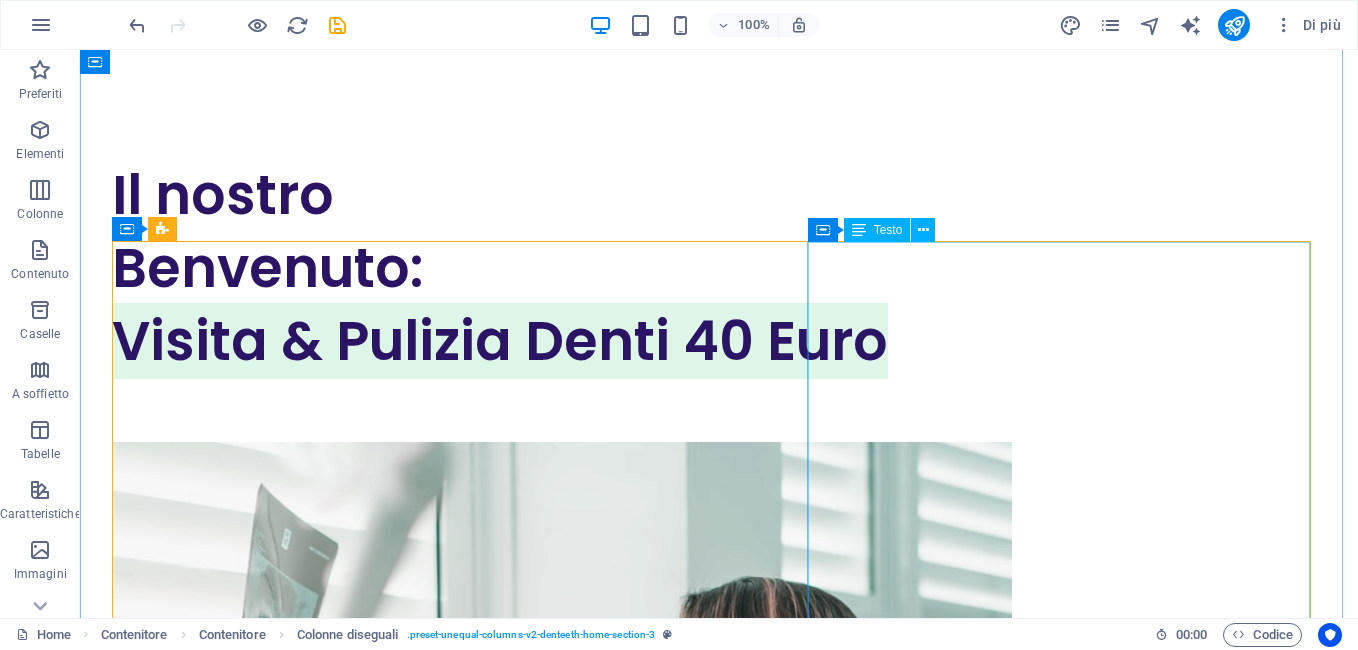 click on "Tutti i tipi di Protesi Endodonzia - Implantologia - Parodontologia     Prenota  Telefono 333 733 7783     Riceviamo tutti i giorni tranne il sabato  e i festivi esclusivamente su appuntamento  telefonico o WhatsApp     Prenota  WhatsApp 333 733 7783       Chi siamo: Non siamo un franchising ma dentisti proprietari di studio.   Cosa facciamo: Ripristiniamo l'estetica facendo della prevenzione la migliore terapia per evitare interventi invasivi.   Solo terapie strettamente necessarie con appuntamenti personalizzati che verranno stabiliti di comune accordo.       DENTISTA ROMA - PROMOZIONE  IGIENE ORALE: PULIZIA DENTI EURO 40     Quando prenoti una pulizia denti ricevi un appuntamento unico per fare sia la visita che la pulizia denti insieme tutto nello stesso giorno.   E' necessario effettuare ogni 6 mesi una pulizia dei denti per rimuovere il tartaro che lo spazzolino non riesce ad eliminare.         FLUORO PROFILASSI     Il Fluoro protegge        SBIANCAMENTO DENTALE" at bounding box center (719, 2422) 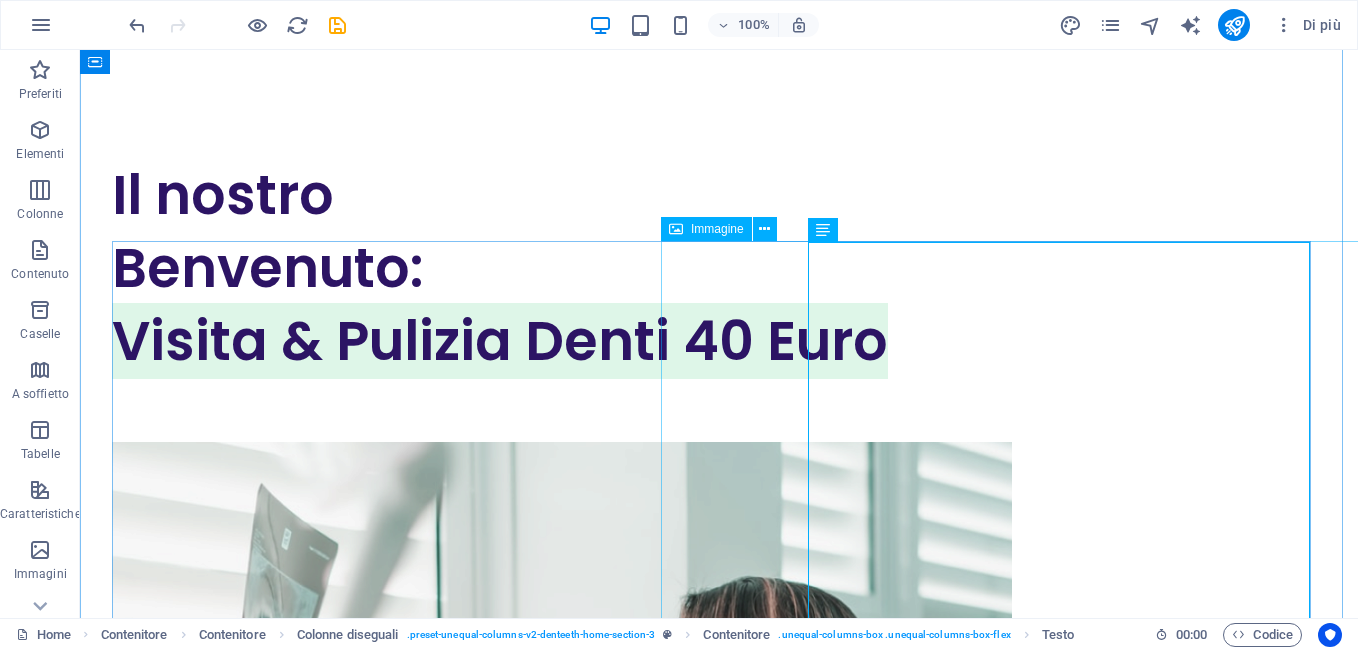 click at bounding box center [1208, -2835] 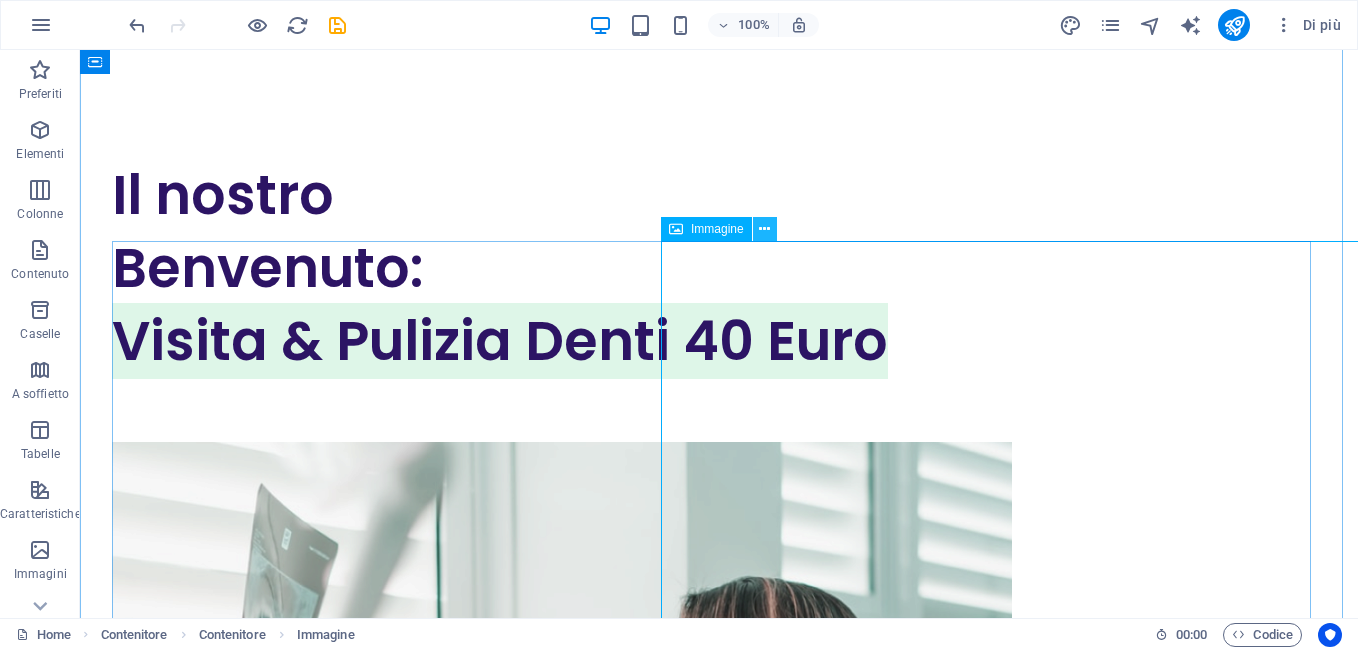 click at bounding box center [764, 229] 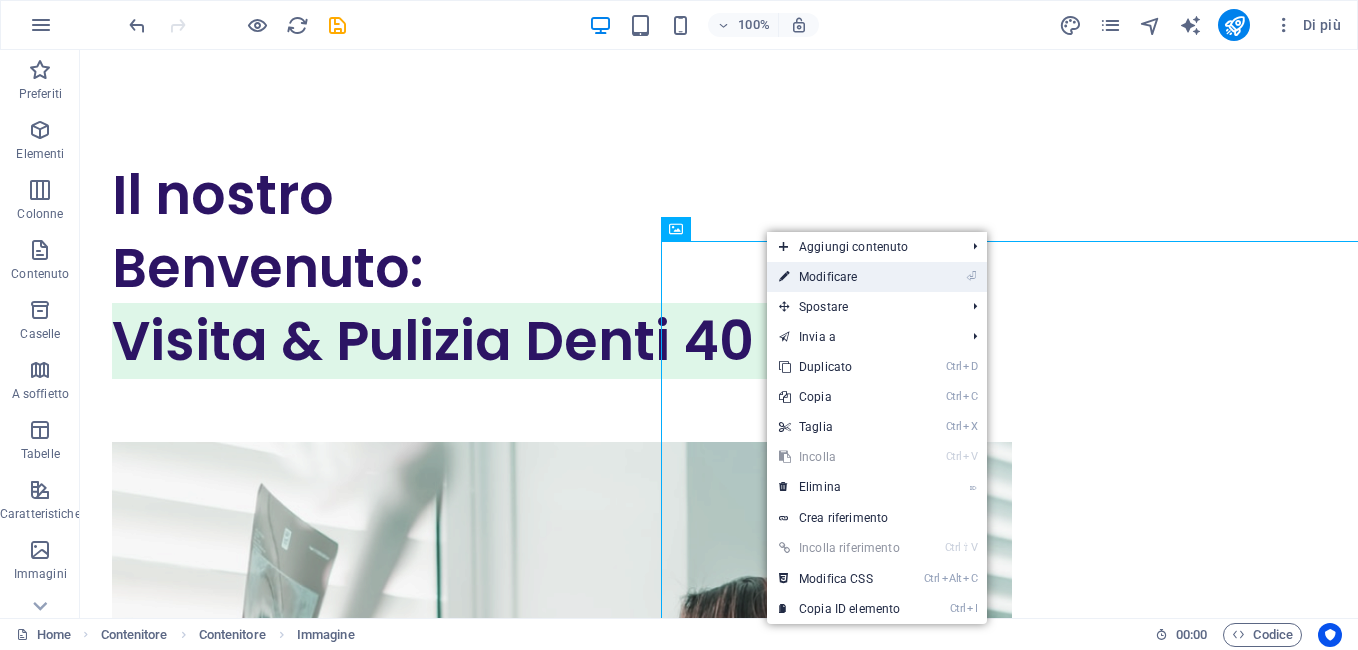 click on "⏎  Modificare" at bounding box center [839, 277] 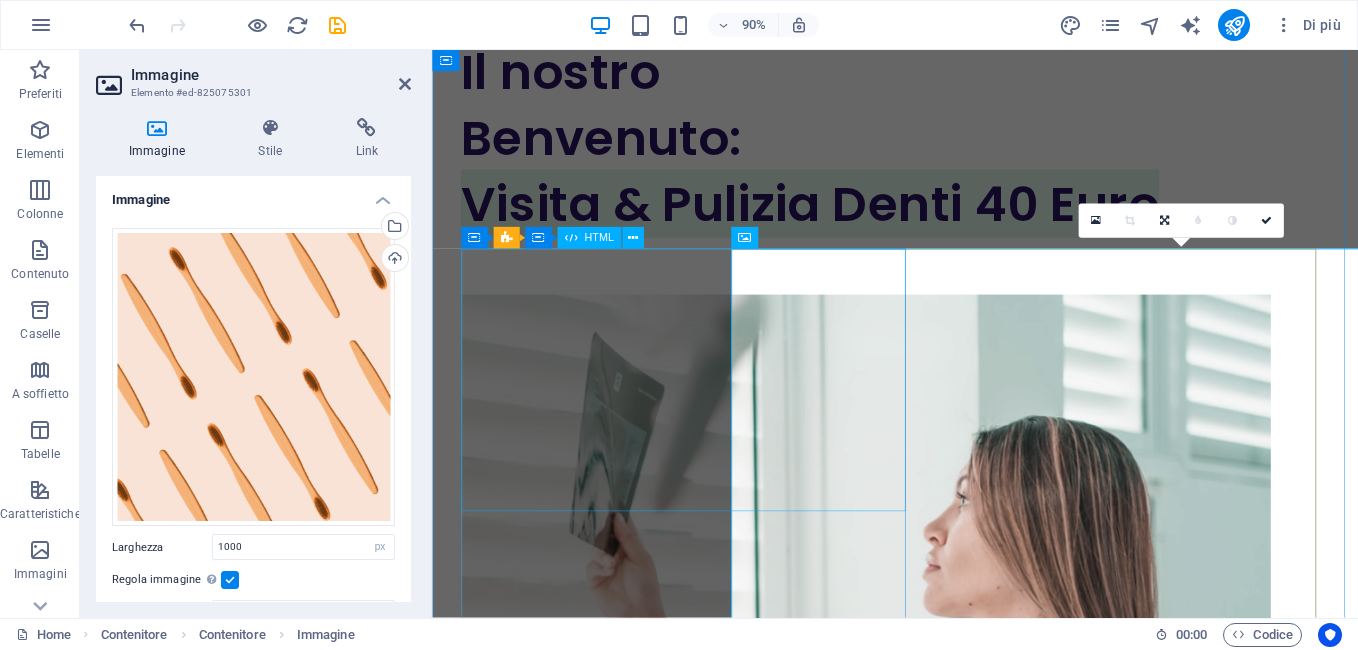 scroll, scrollTop: 3332, scrollLeft: 0, axis: vertical 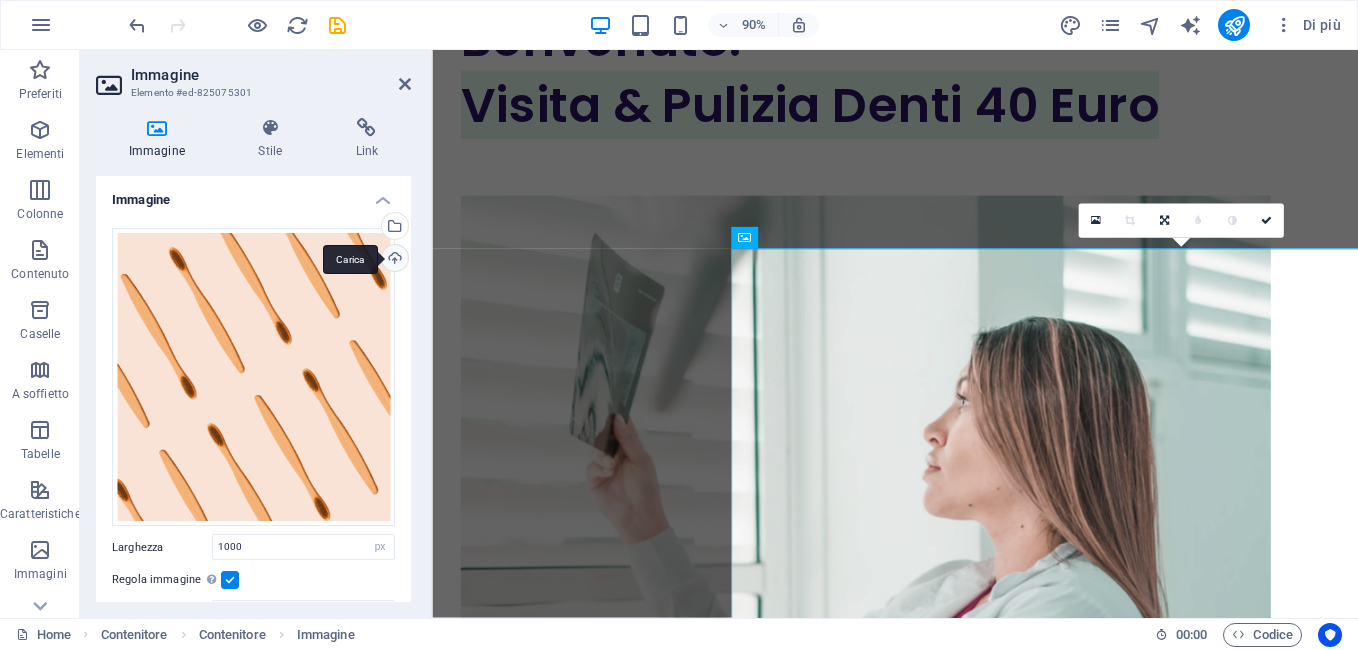 click on "Carica" at bounding box center (393, 260) 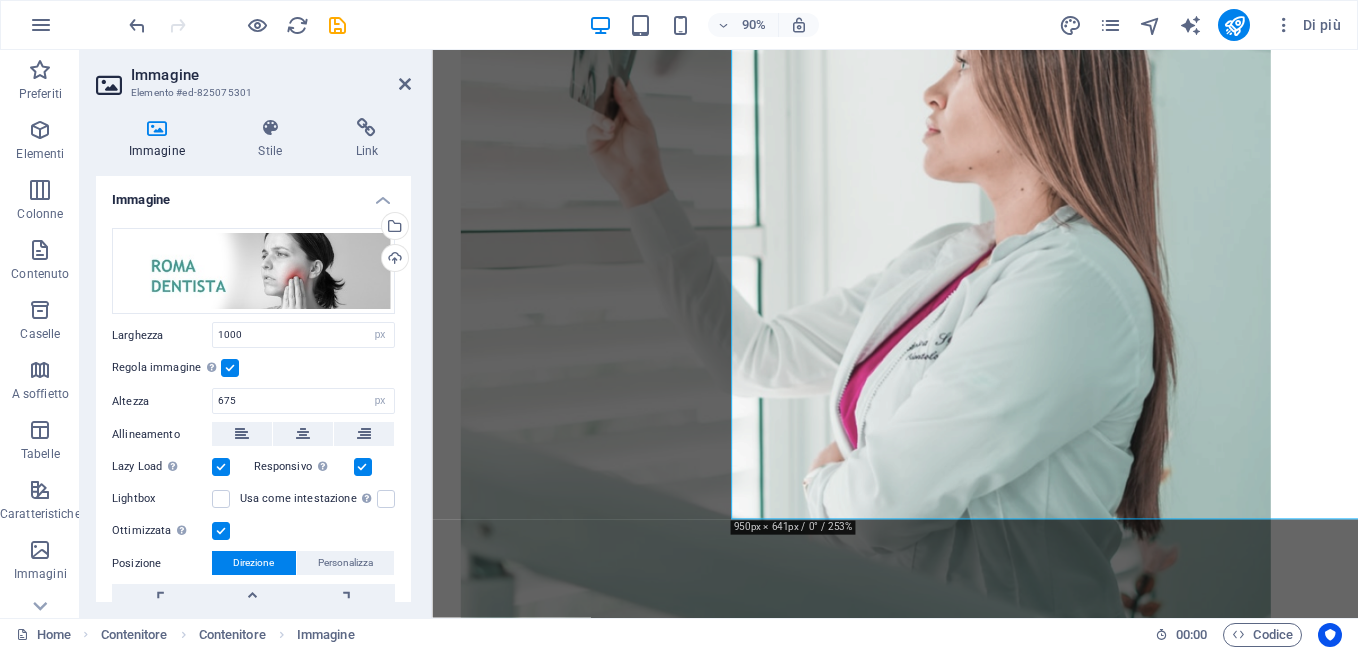 scroll, scrollTop: 3384, scrollLeft: 0, axis: vertical 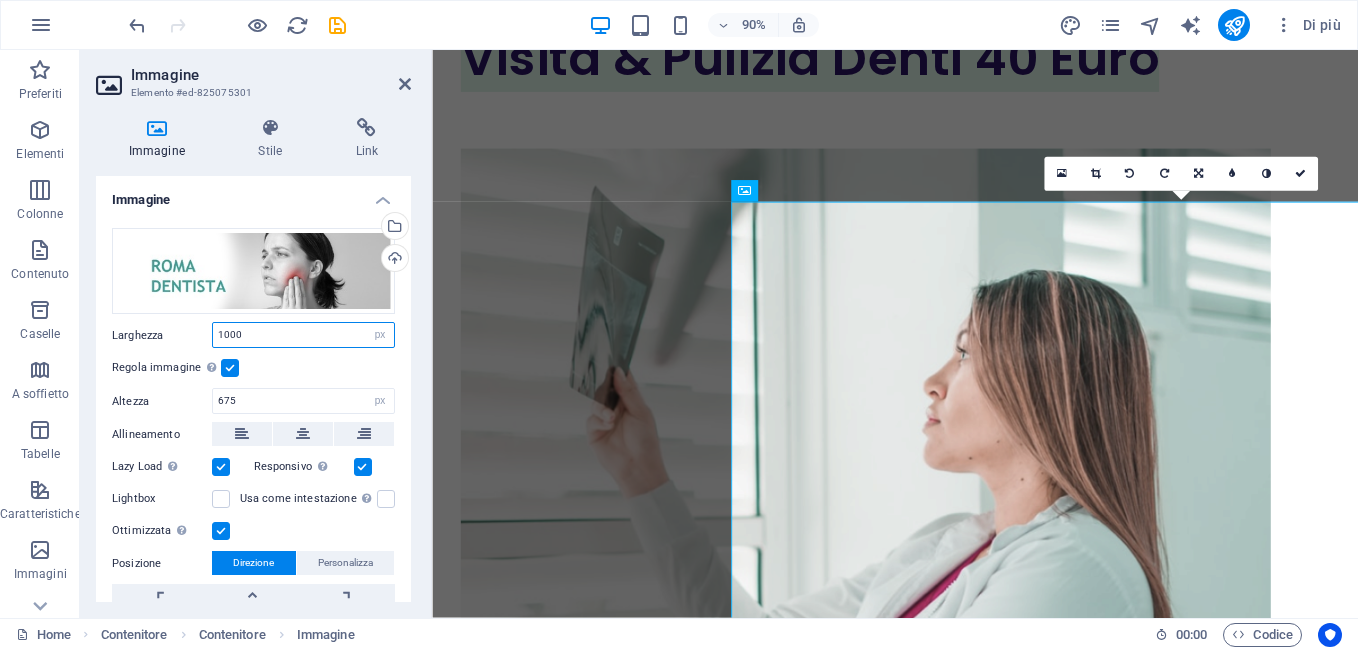 click on "1000" at bounding box center [303, 335] 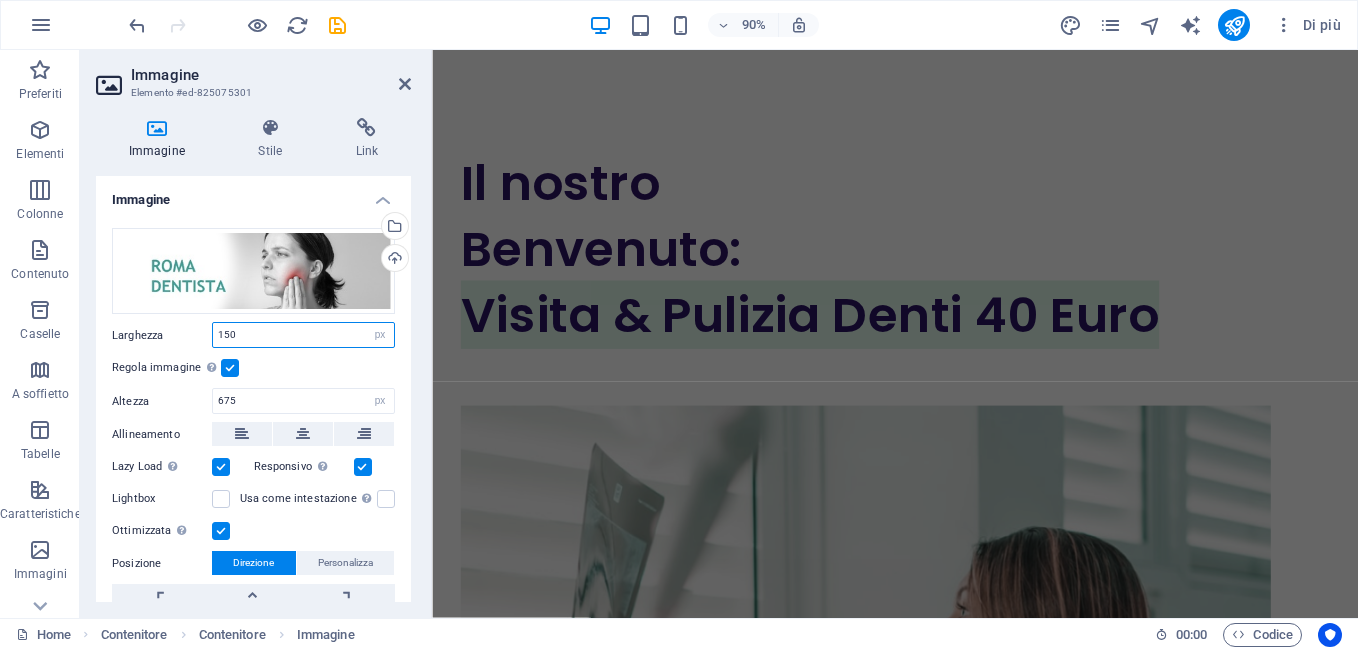 scroll, scrollTop: 3055, scrollLeft: 0, axis: vertical 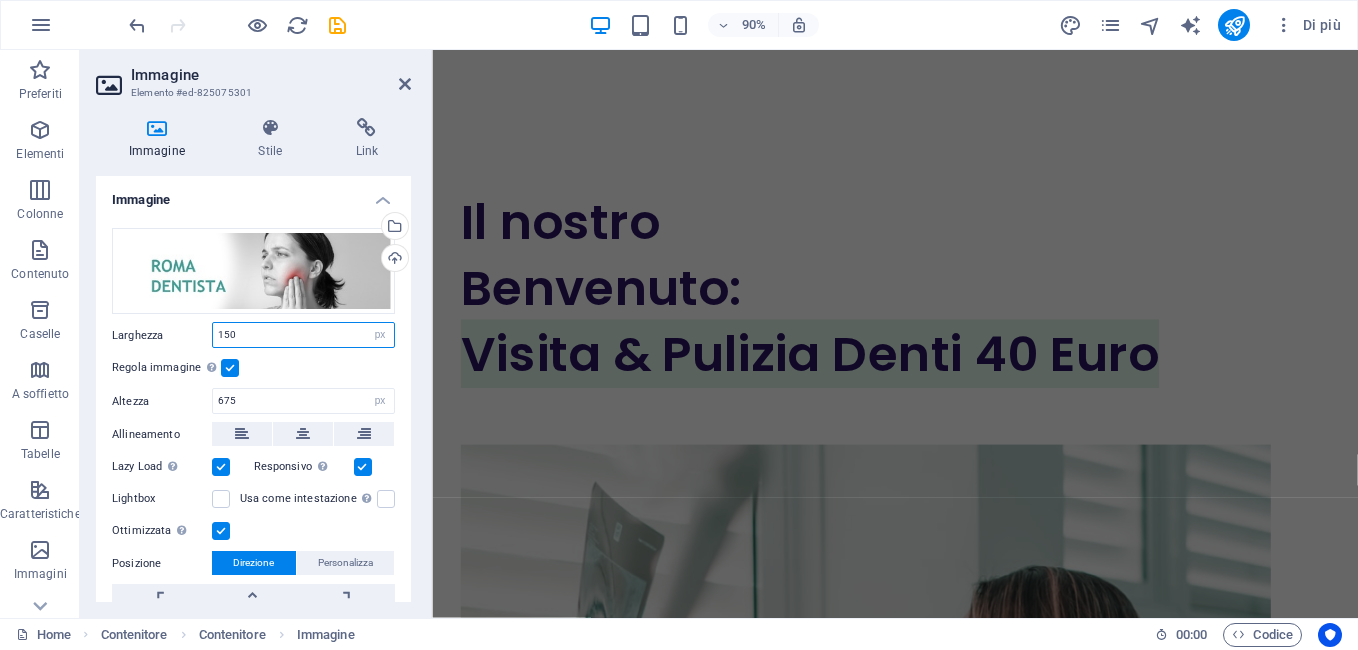 click on "150" at bounding box center (303, 335) 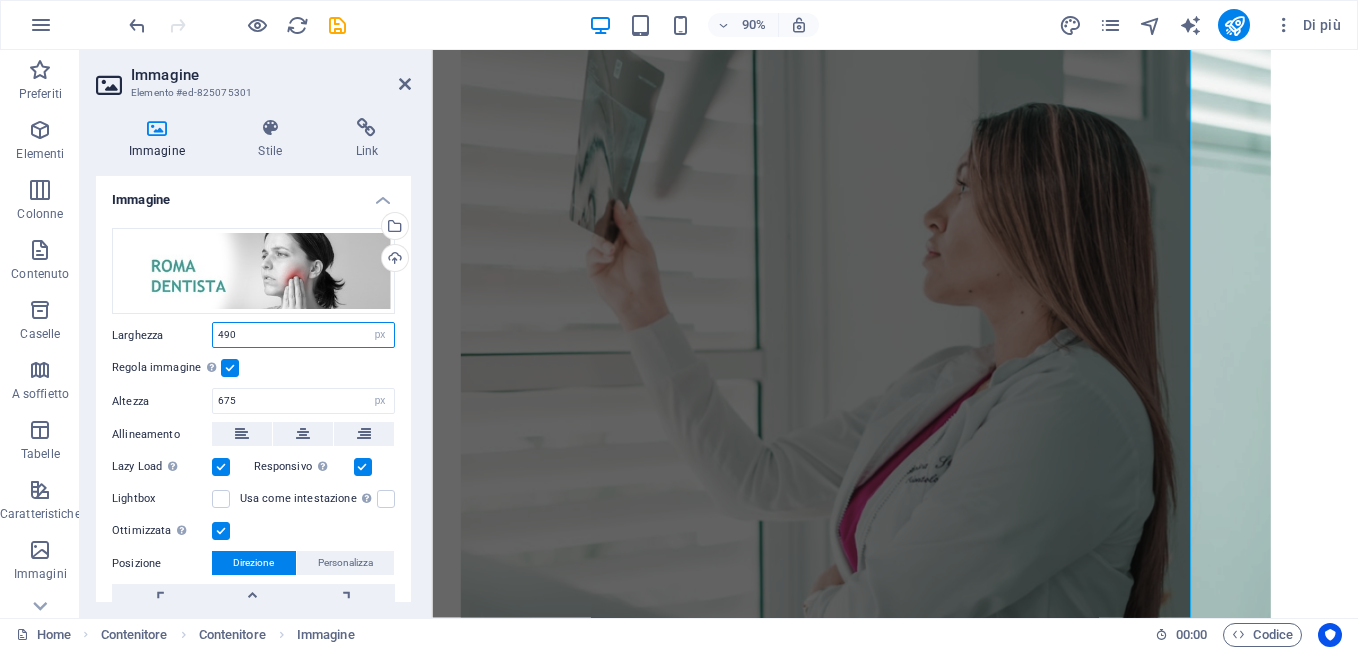 scroll, scrollTop: 3541, scrollLeft: 0, axis: vertical 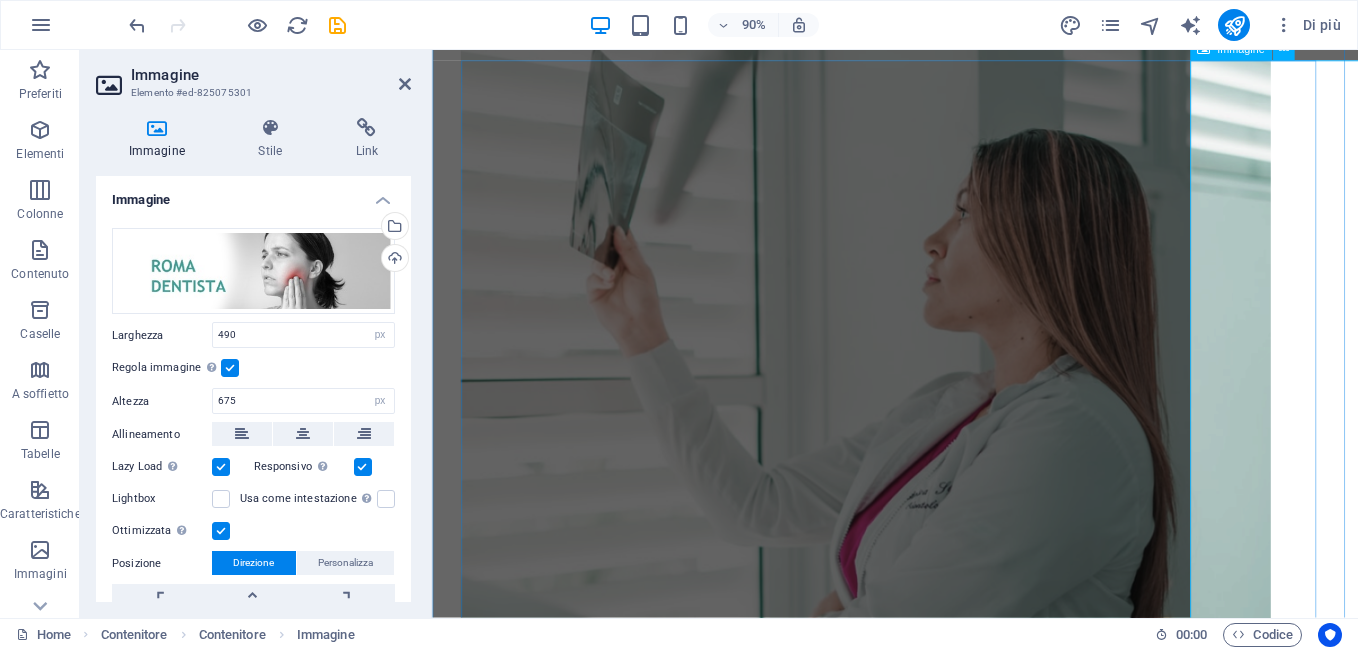 click at bounding box center [1566, -3154] 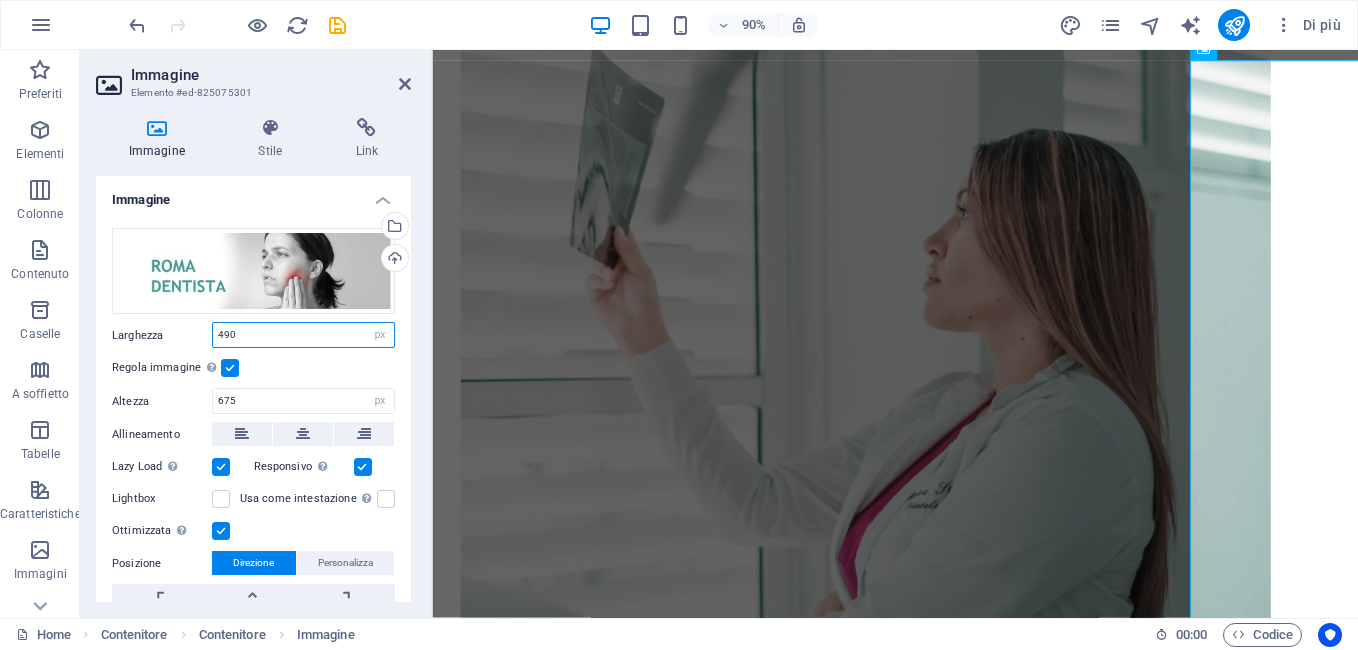 click on "490" at bounding box center (303, 335) 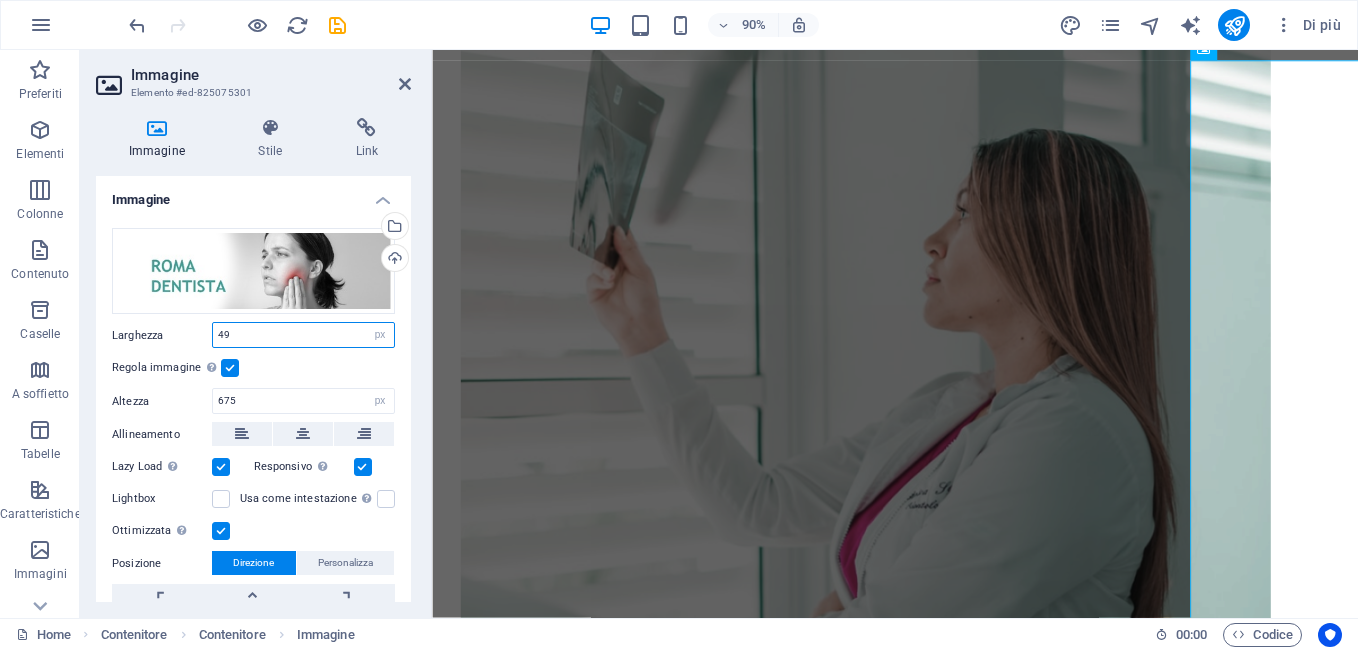 type on "4" 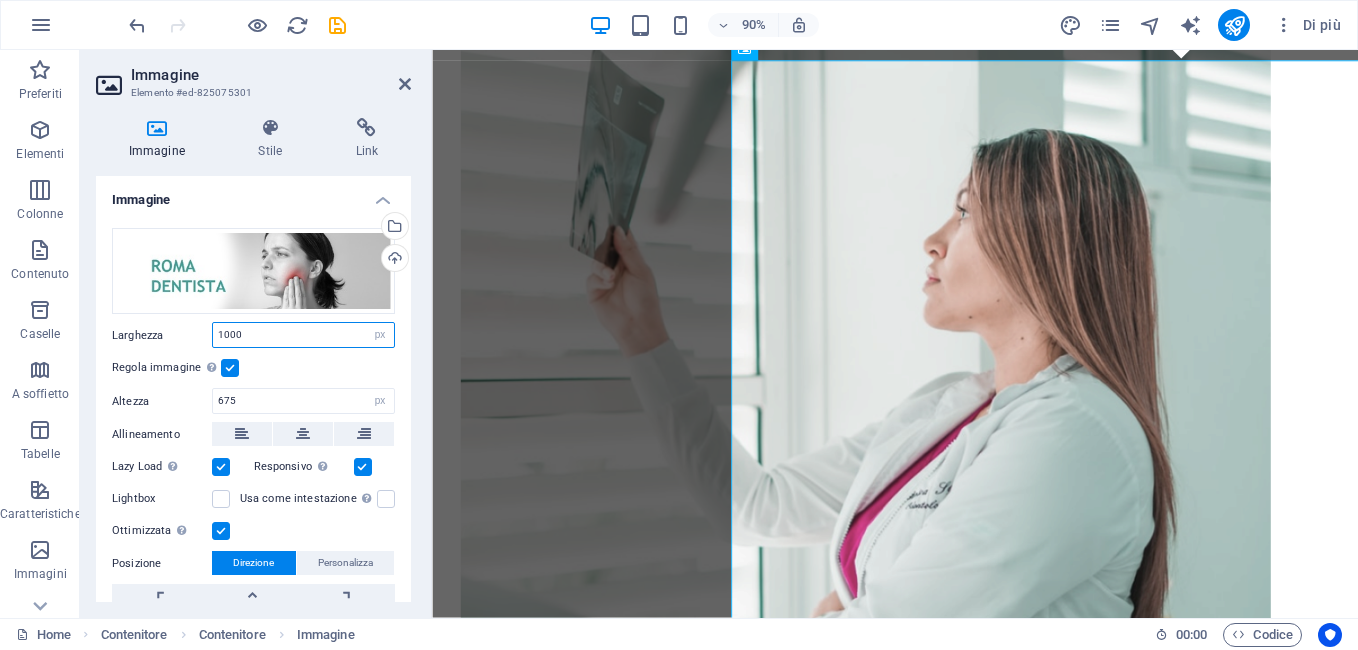 click on "1000" at bounding box center (303, 335) 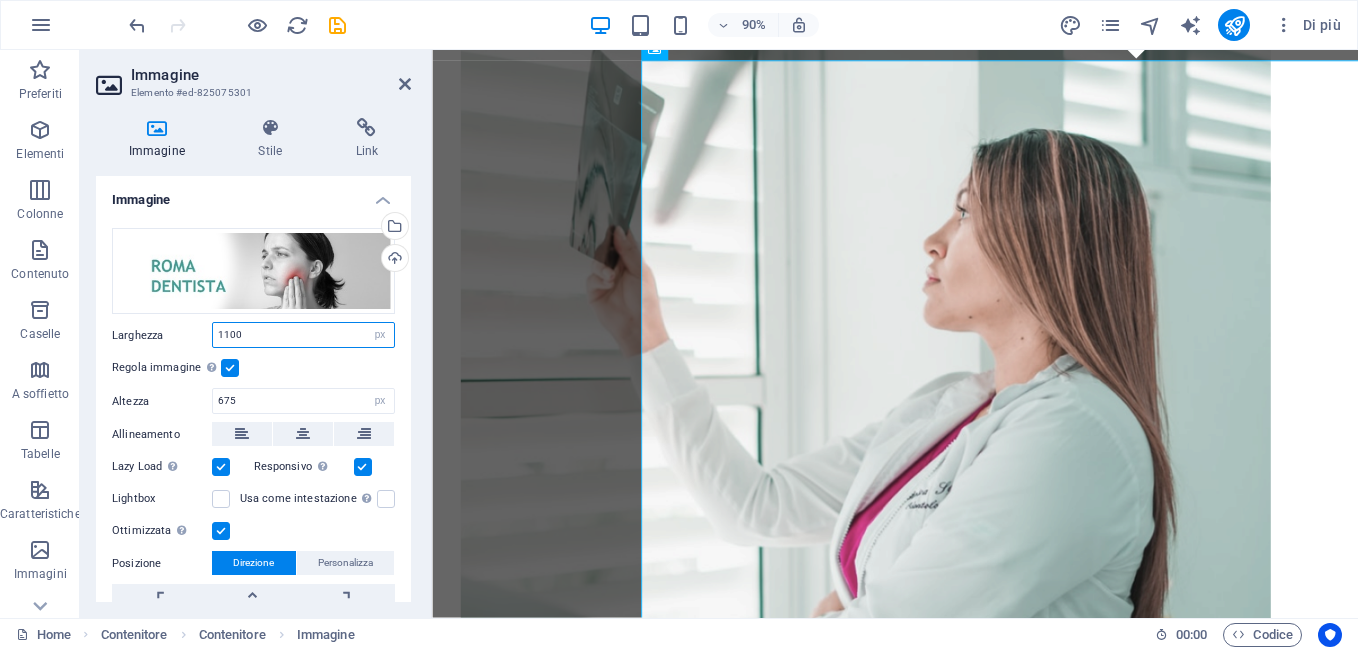 click on "1100" at bounding box center [303, 335] 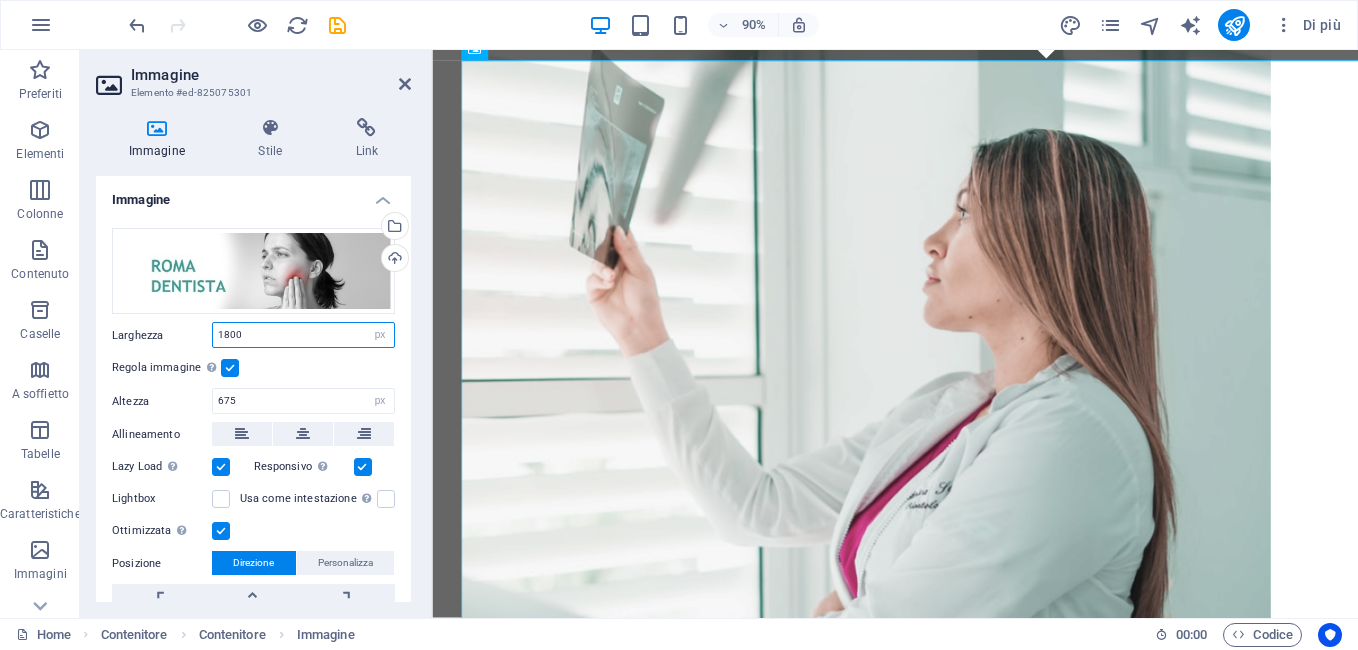 click on "1800" at bounding box center (303, 335) 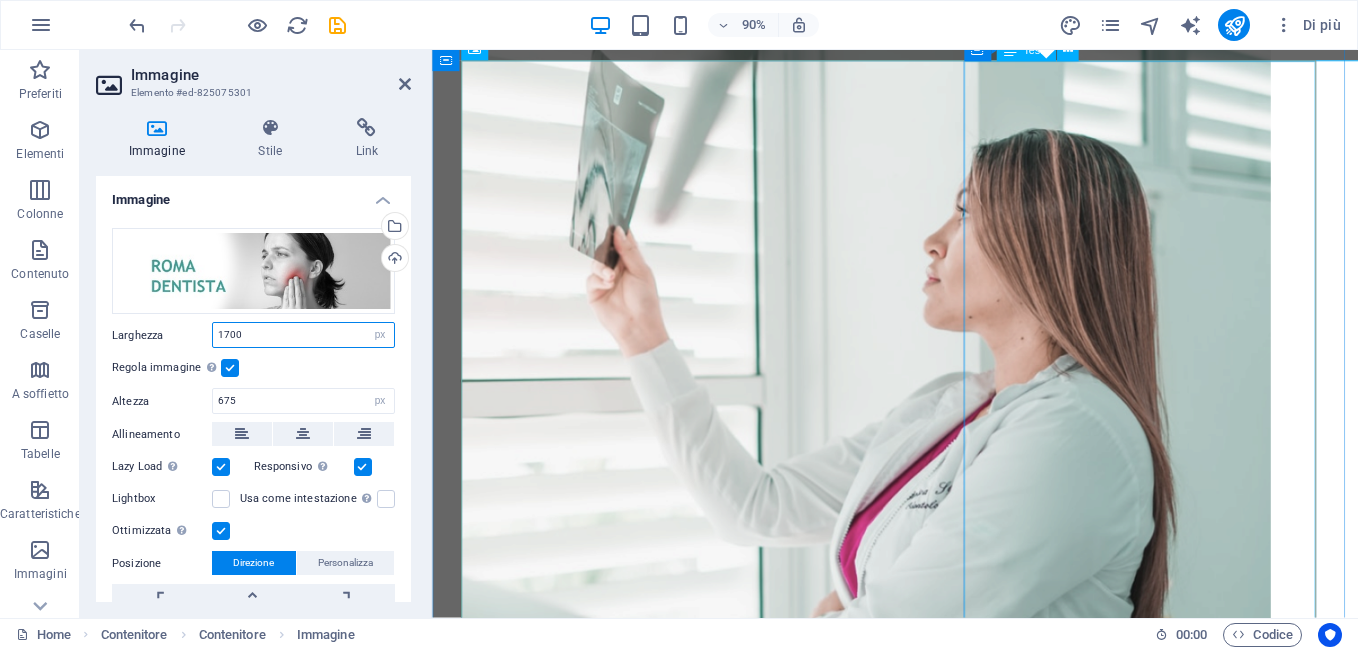 type on "1700" 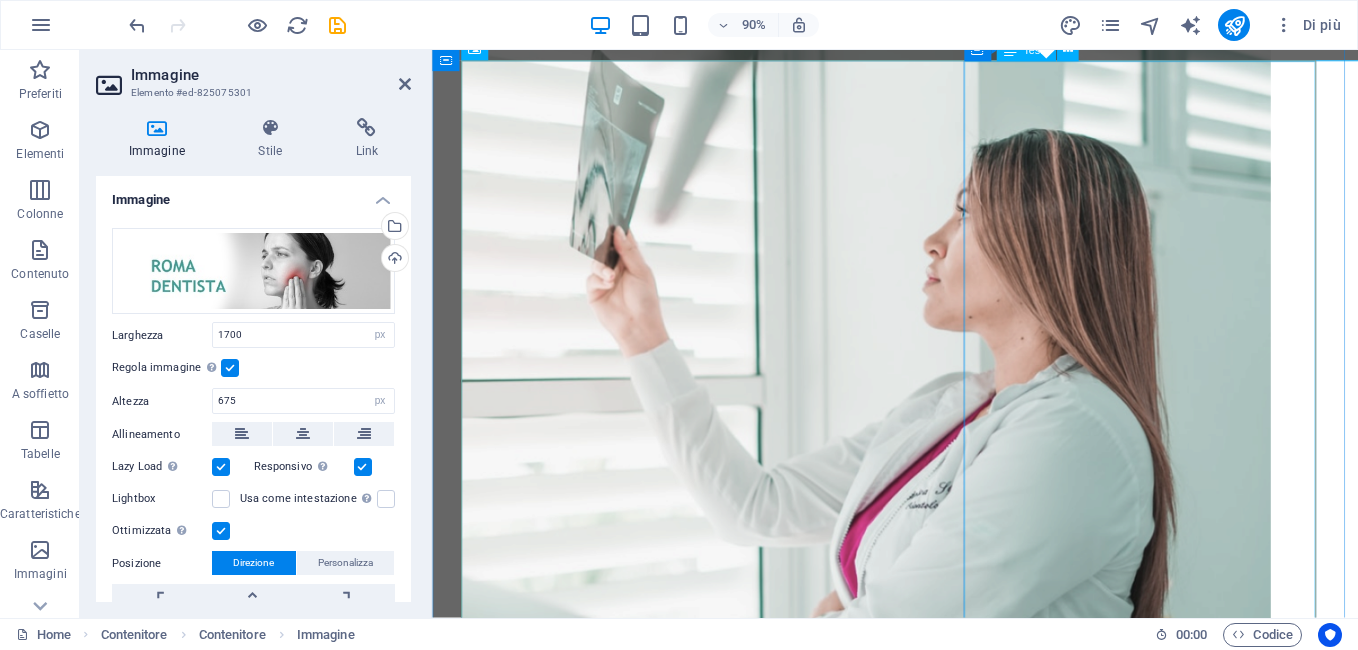 click on "Tutti i tipi di Protesi Endodonzia - Implantologia - Parodontologia     Prenota  Telefono 333 733 7783     Riceviamo tutti i giorni tranne il sabato  e i festivi esclusivamente su appuntamento  telefonico o WhatsApp     Prenota  WhatsApp 333 733 7783       Chi siamo: Non siamo un franchising ma dentisti proprietari di studio.   Cosa facciamo: Ripristiniamo l'estetica facendo della prevenzione la migliore terapia per evitare interventi invasivi.   Solo terapie strettamente necessarie con appuntamenti personalizzati che verranno stabiliti di comune accordo.       DENTISTA ROMA - PROMOZIONE  IGIENE ORALE: PULIZIA DENTI EURO 40     Quando prenoti una pulizia denti ricevi un appuntamento unico per fare sia la visita che la pulizia denti insieme tutto nello stesso giorno.   E' necessario effettuare ogni 6 mesi una pulizia dei denti per rimuovere il tartaro che lo spazzolino non riesce ad eliminare.         FLUORO PROFILASSI     Il Fluoro protegge        SBIANCAMENTO DENTALE" at bounding box center [946, 1983] 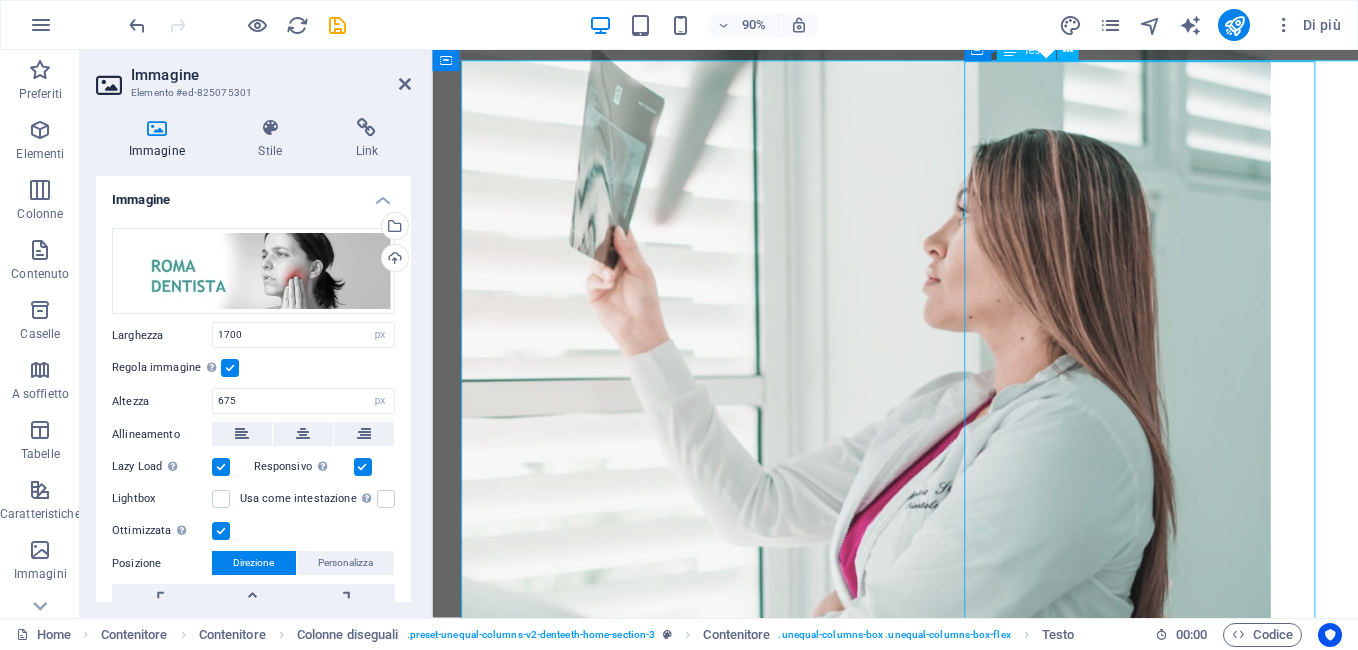 scroll, scrollTop: 3401, scrollLeft: 0, axis: vertical 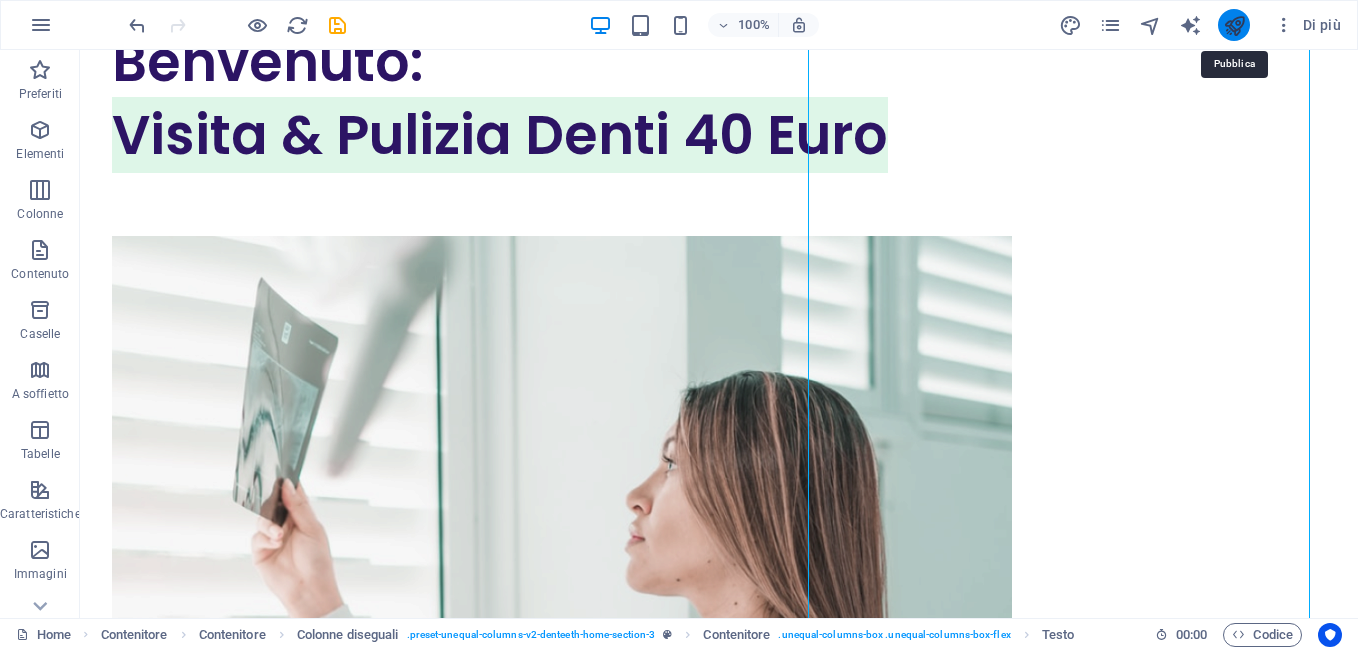 click at bounding box center [1234, 25] 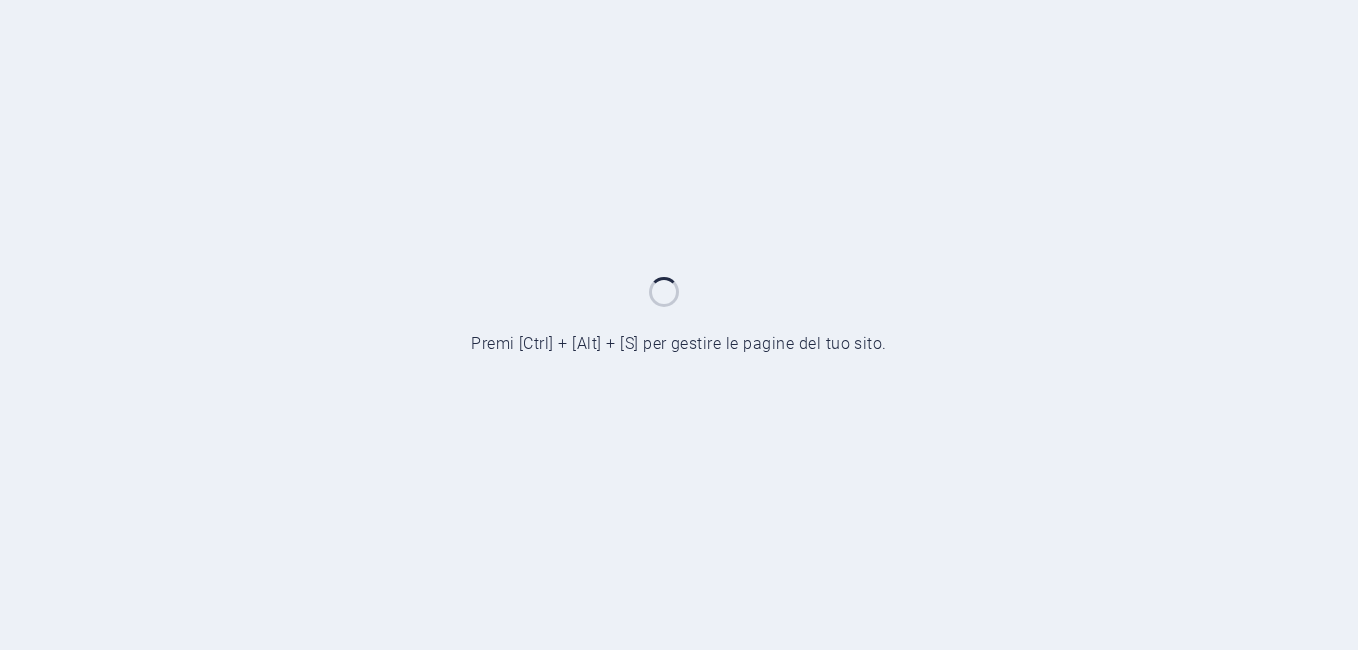 scroll, scrollTop: 0, scrollLeft: 0, axis: both 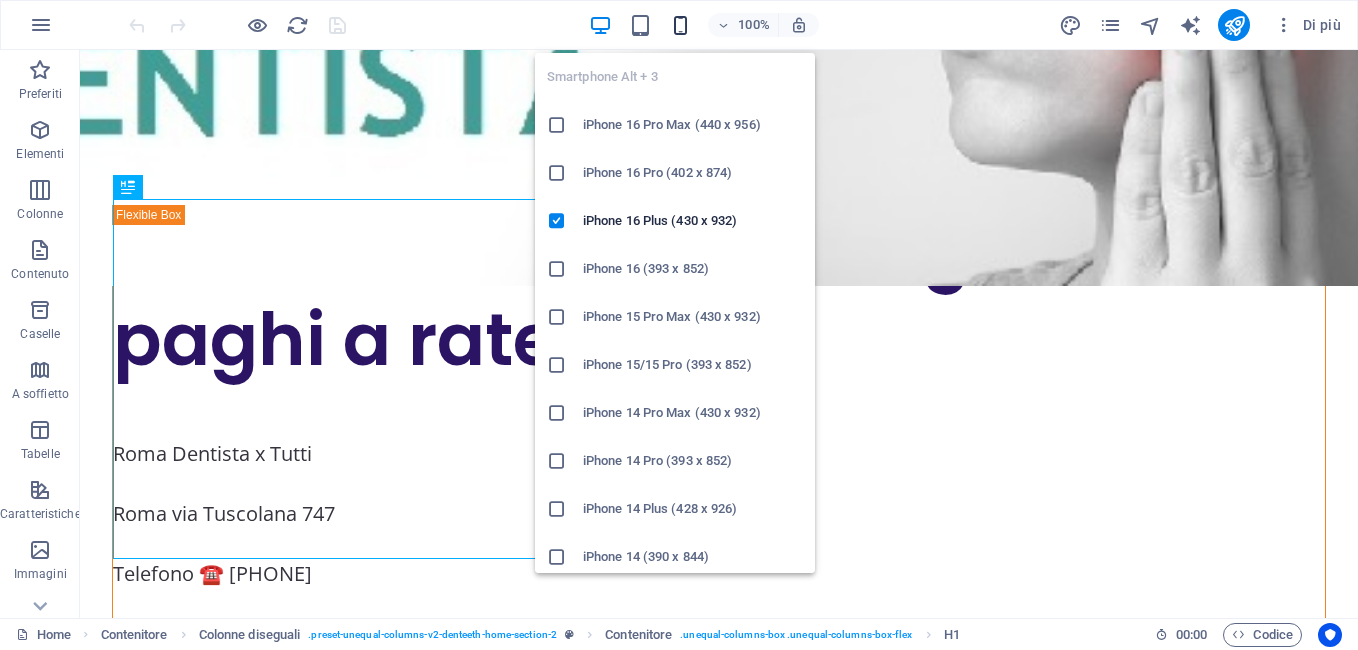 click at bounding box center [680, 25] 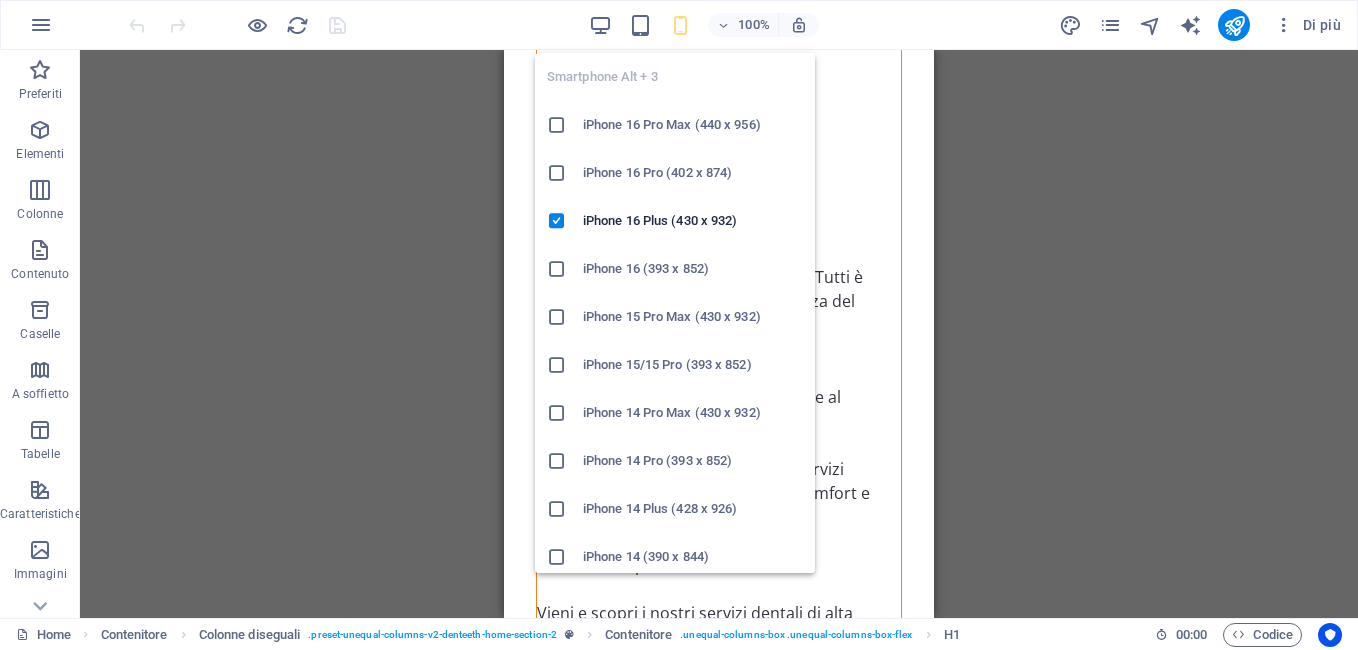 scroll, scrollTop: 15, scrollLeft: 0, axis: vertical 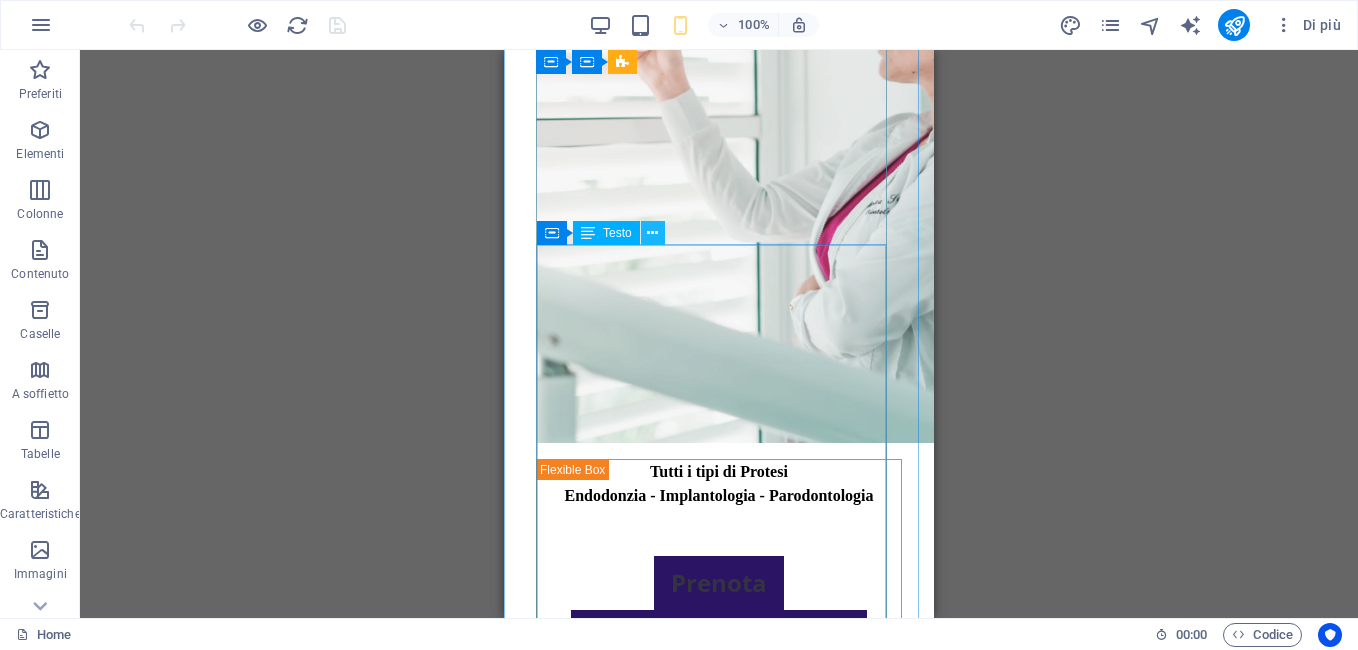 click at bounding box center (652, 233) 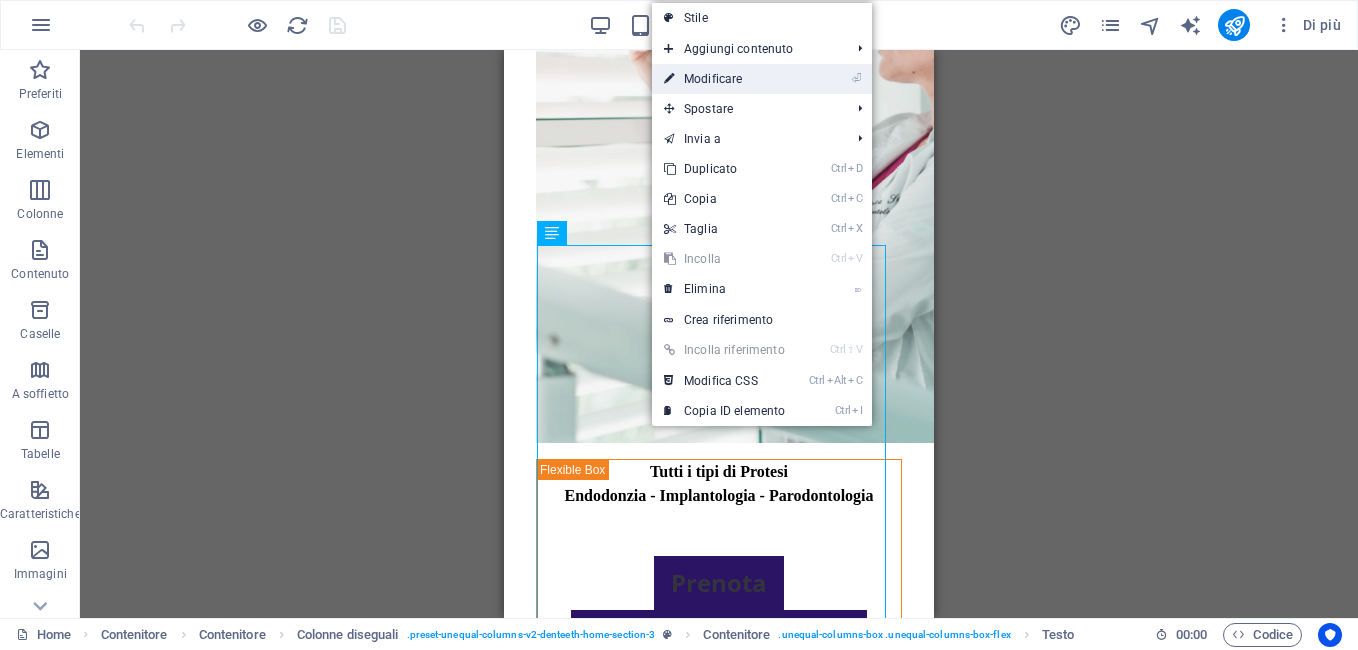 click on "⏎  Modificare" at bounding box center (724, 79) 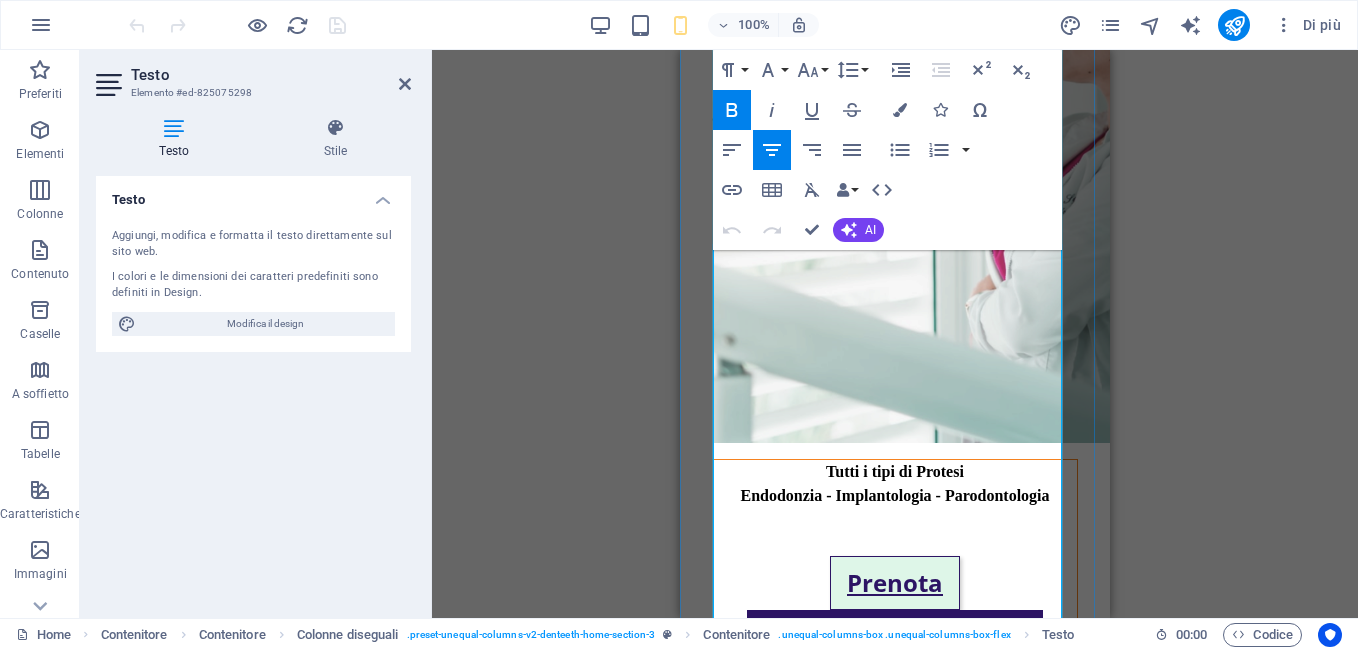 click on "Prenota" at bounding box center [895, 582] 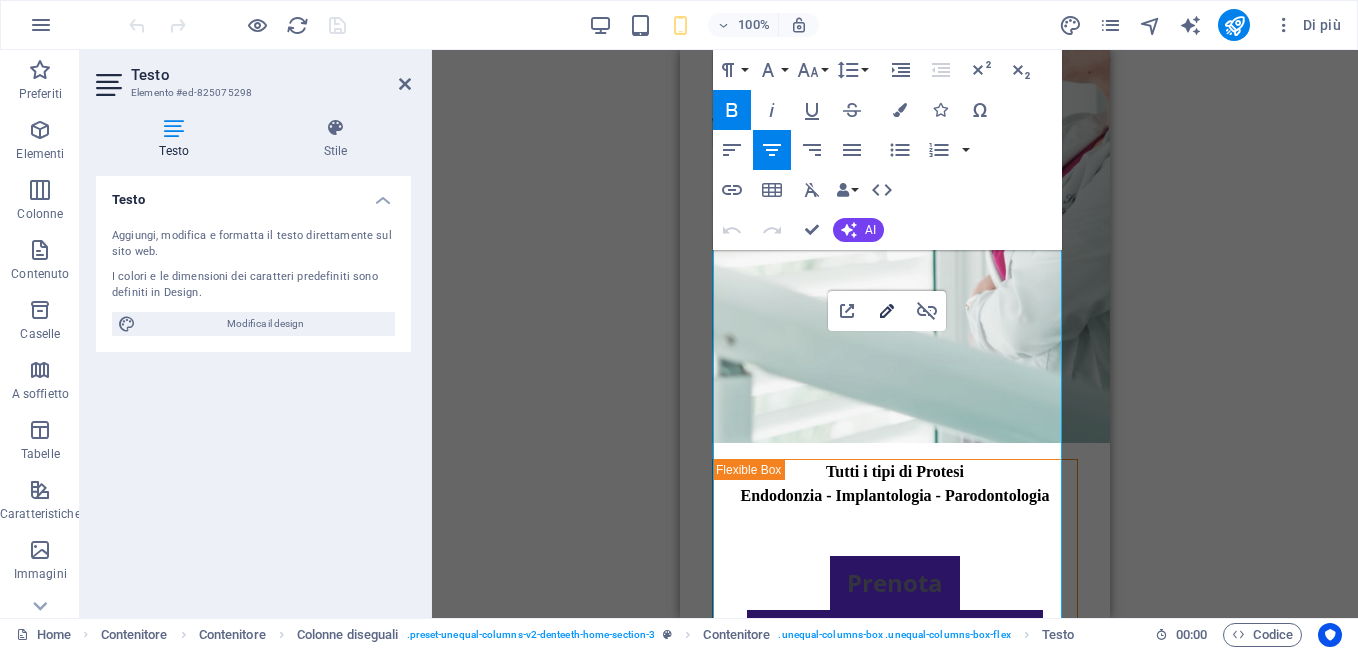 click 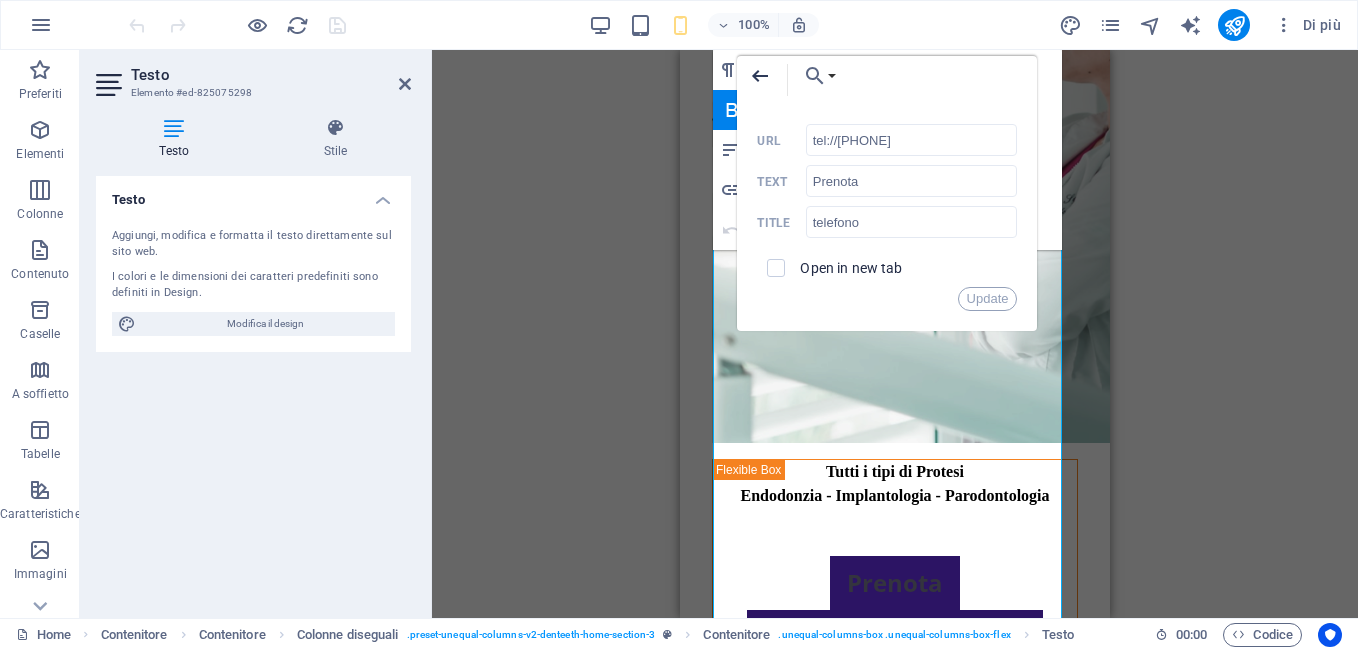 click 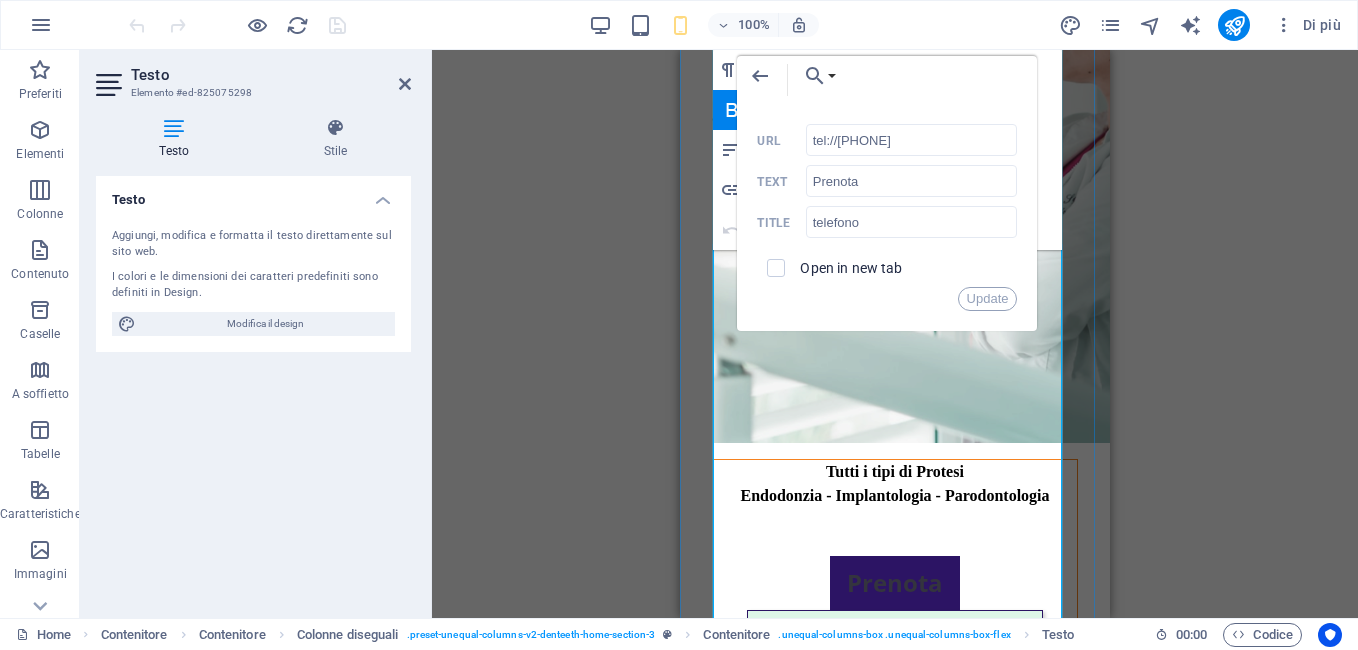 click on "Telefono 333 733 7783" at bounding box center (895, 636) 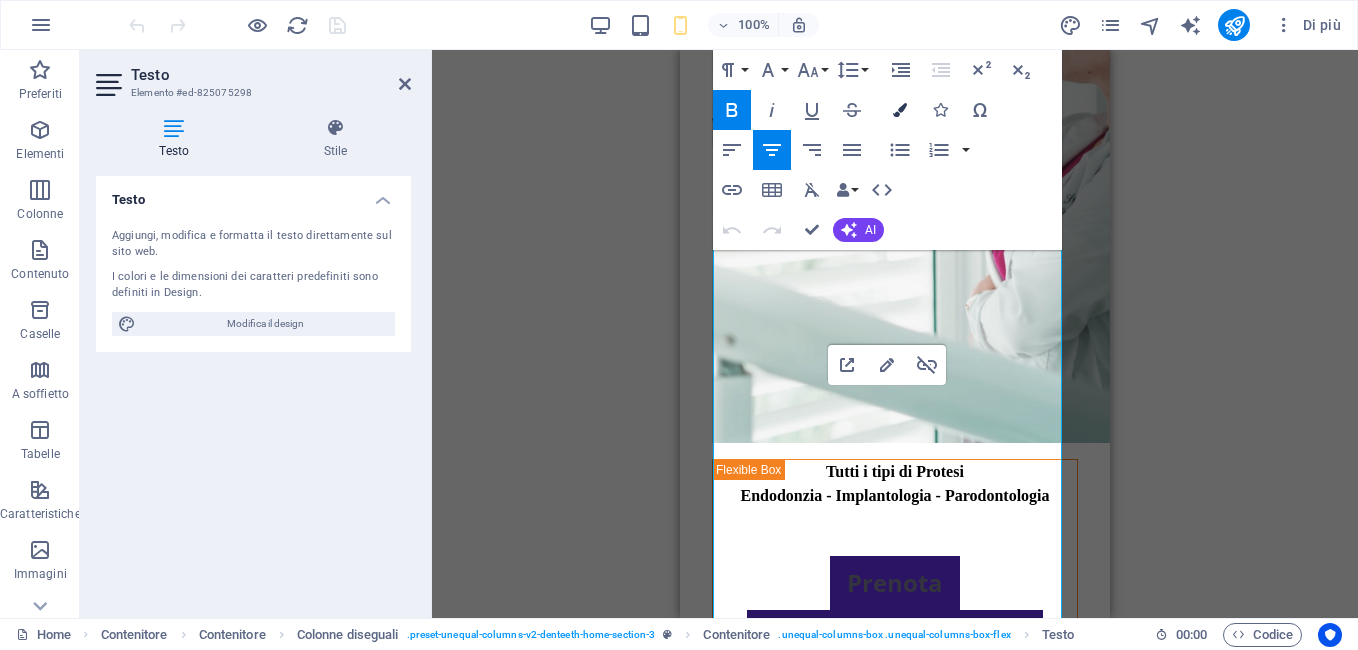 click at bounding box center (900, 110) 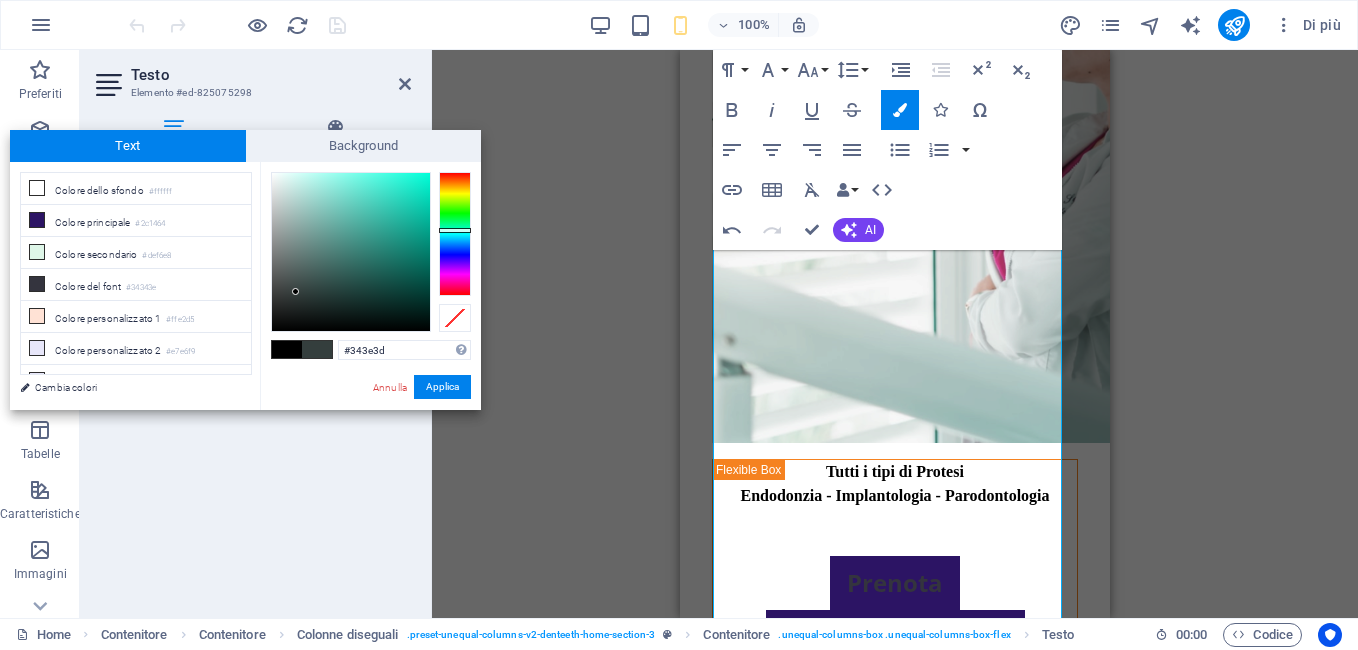drag, startPoint x: 456, startPoint y: 250, endPoint x: 454, endPoint y: 230, distance: 20.09975 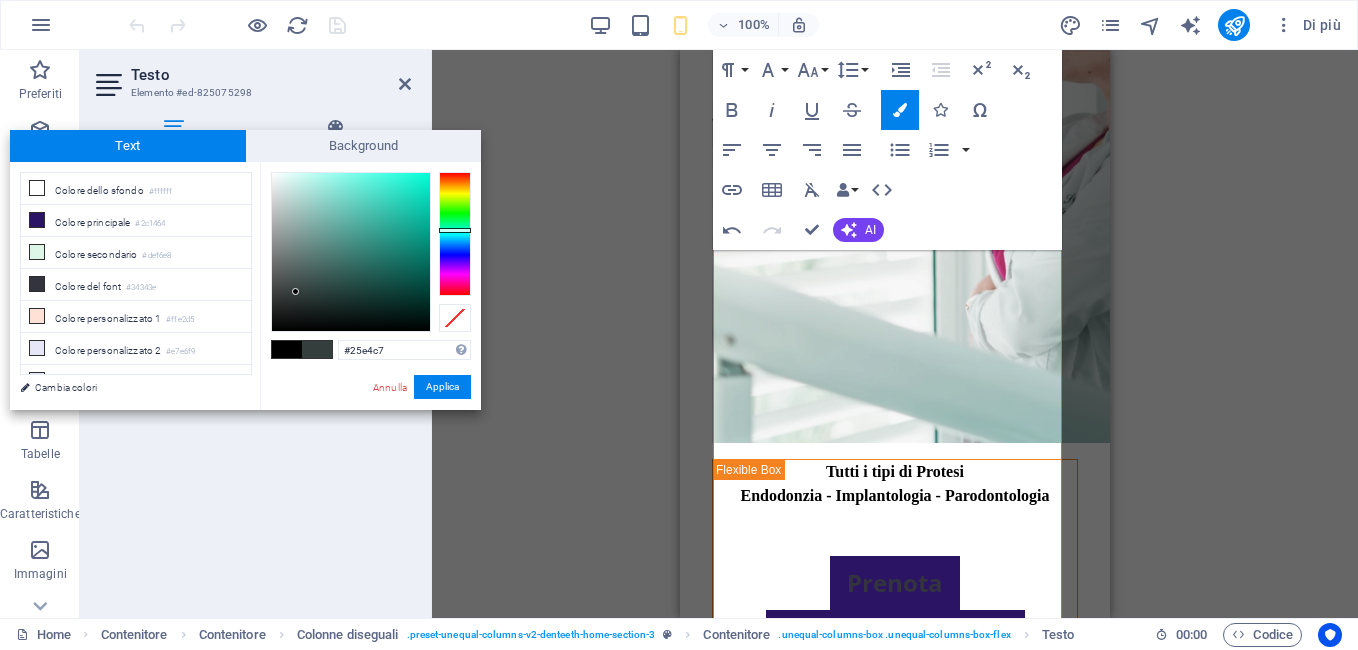 click at bounding box center [351, 252] 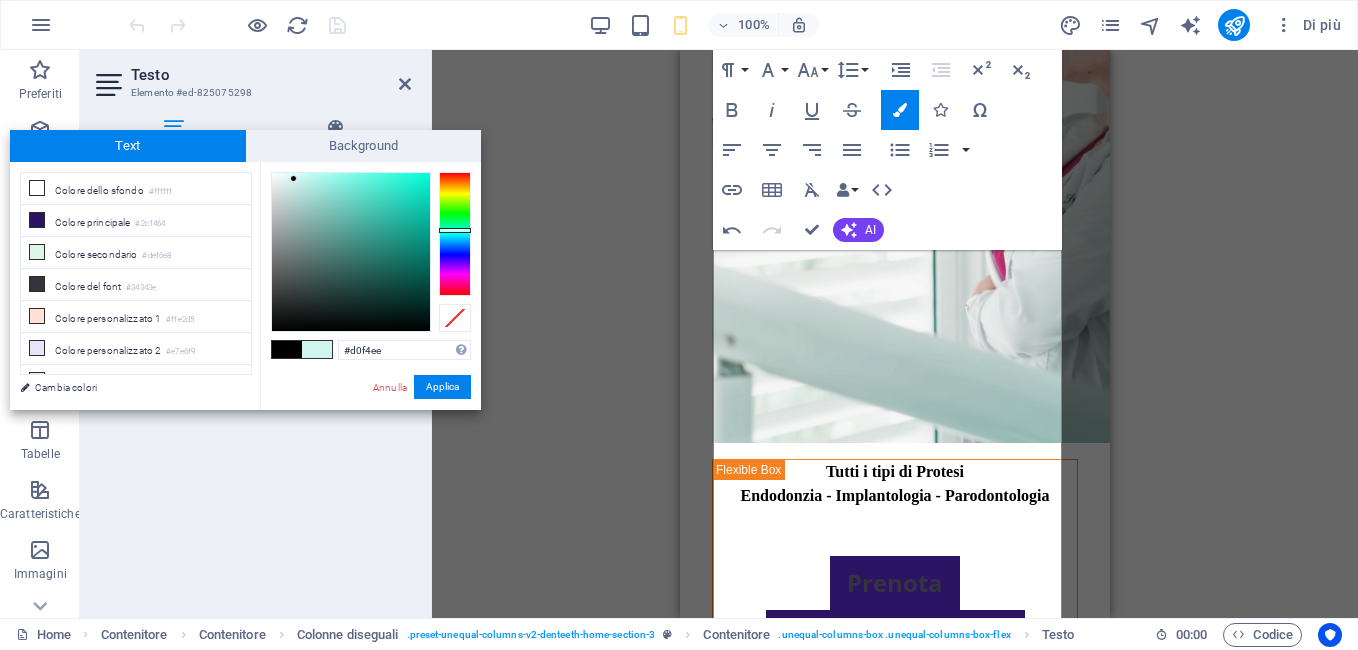 click at bounding box center [351, 252] 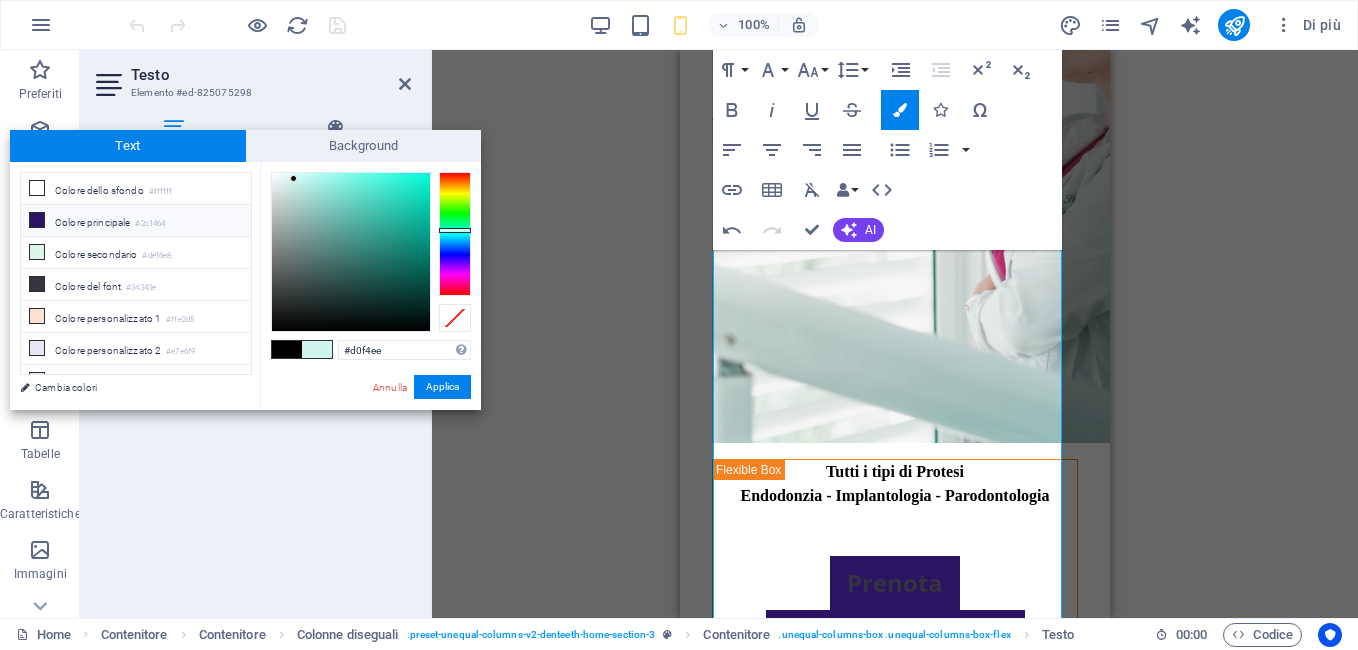 click at bounding box center (37, 220) 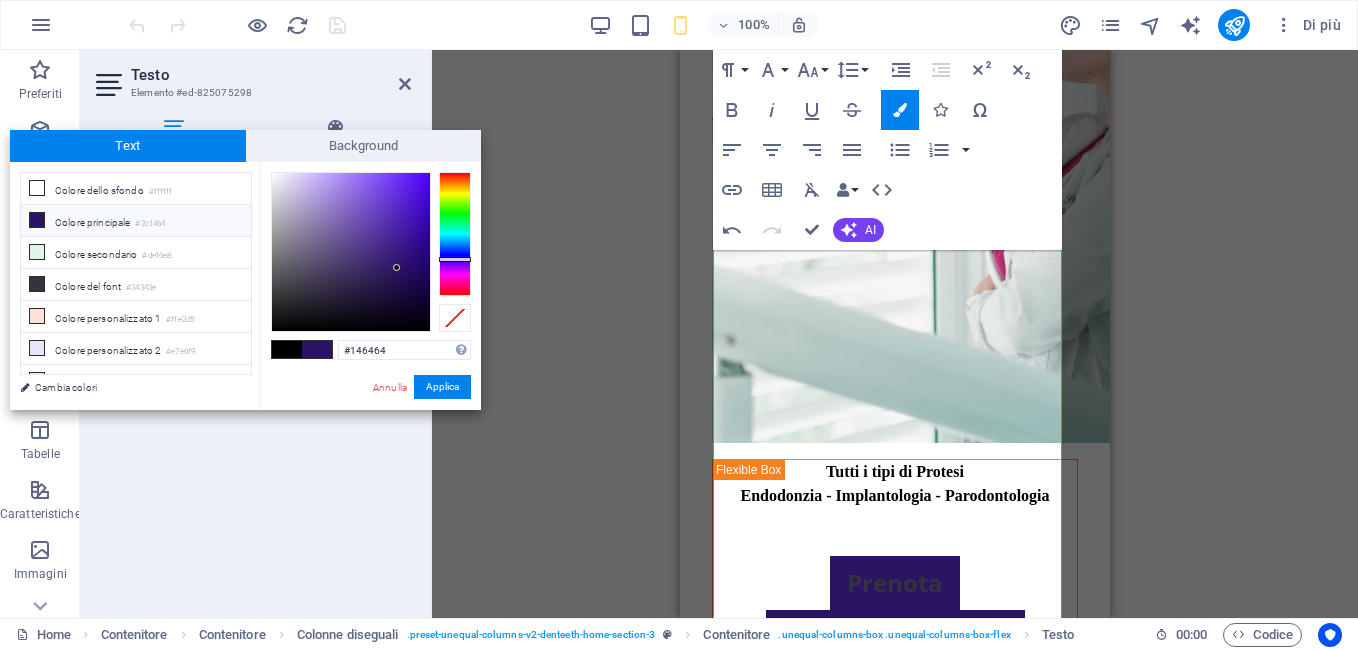 click at bounding box center [455, 234] 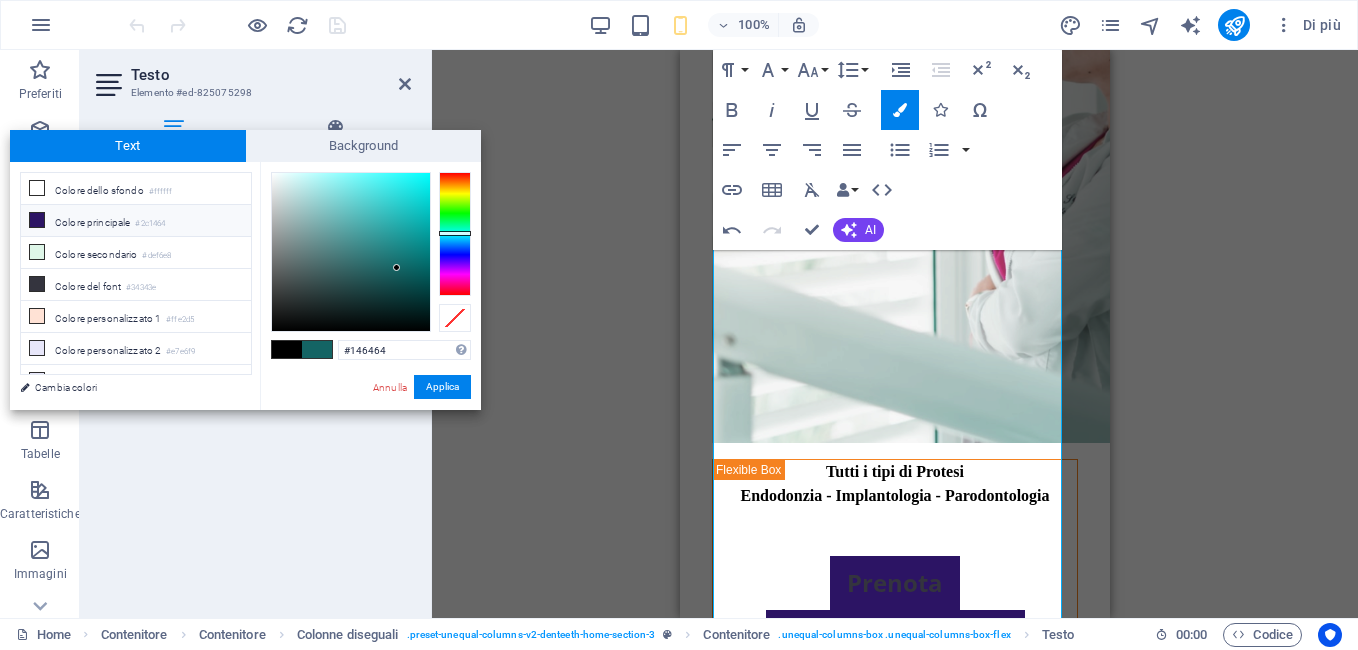 click at bounding box center [37, 220] 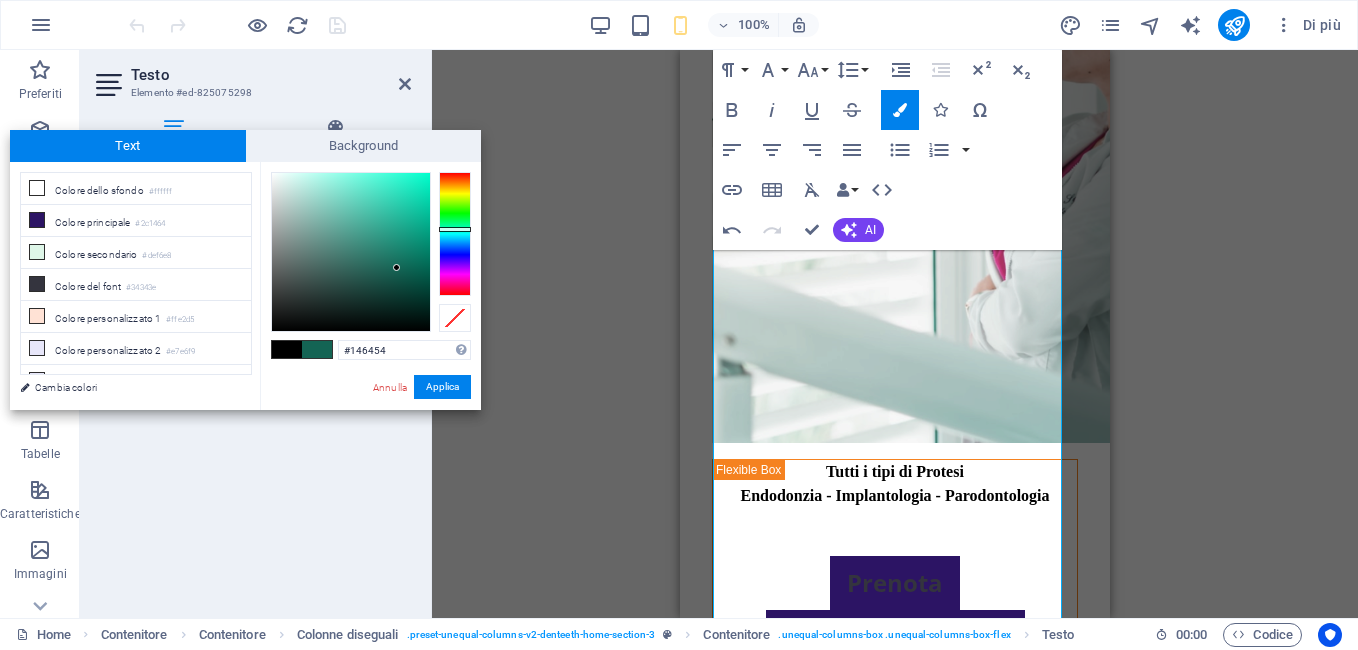 click at bounding box center (455, 234) 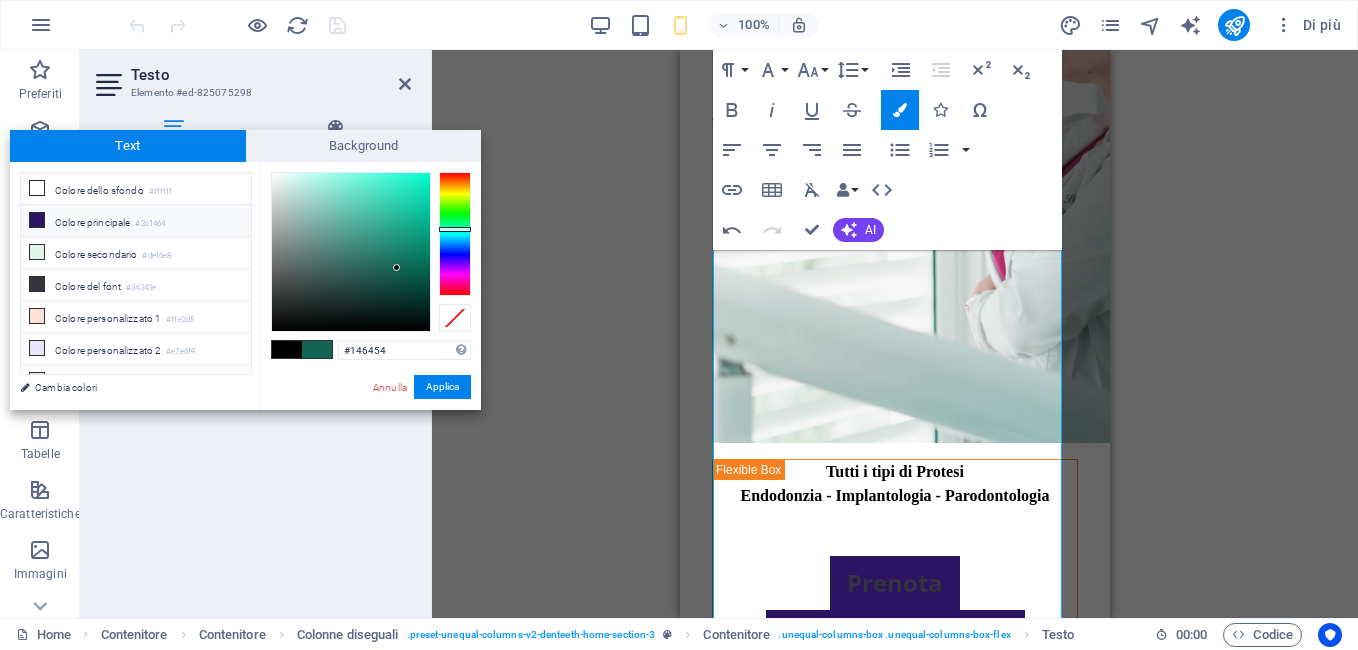 click at bounding box center (37, 220) 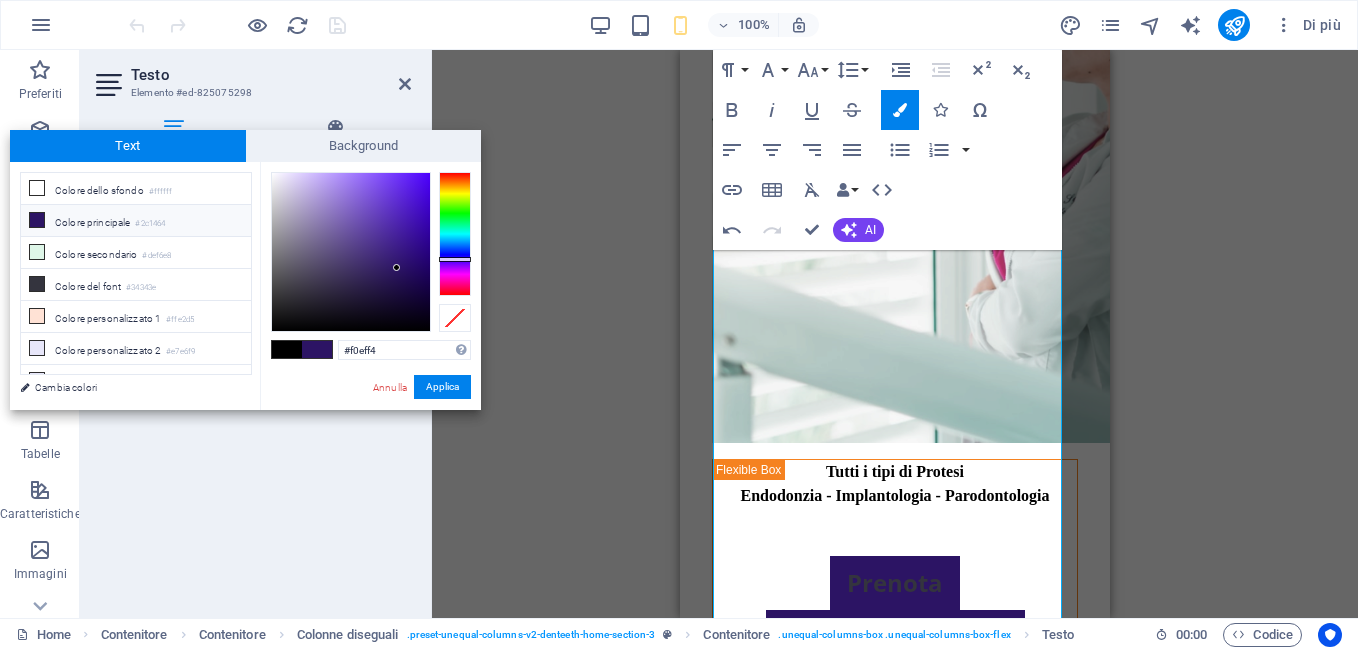 click at bounding box center [351, 252] 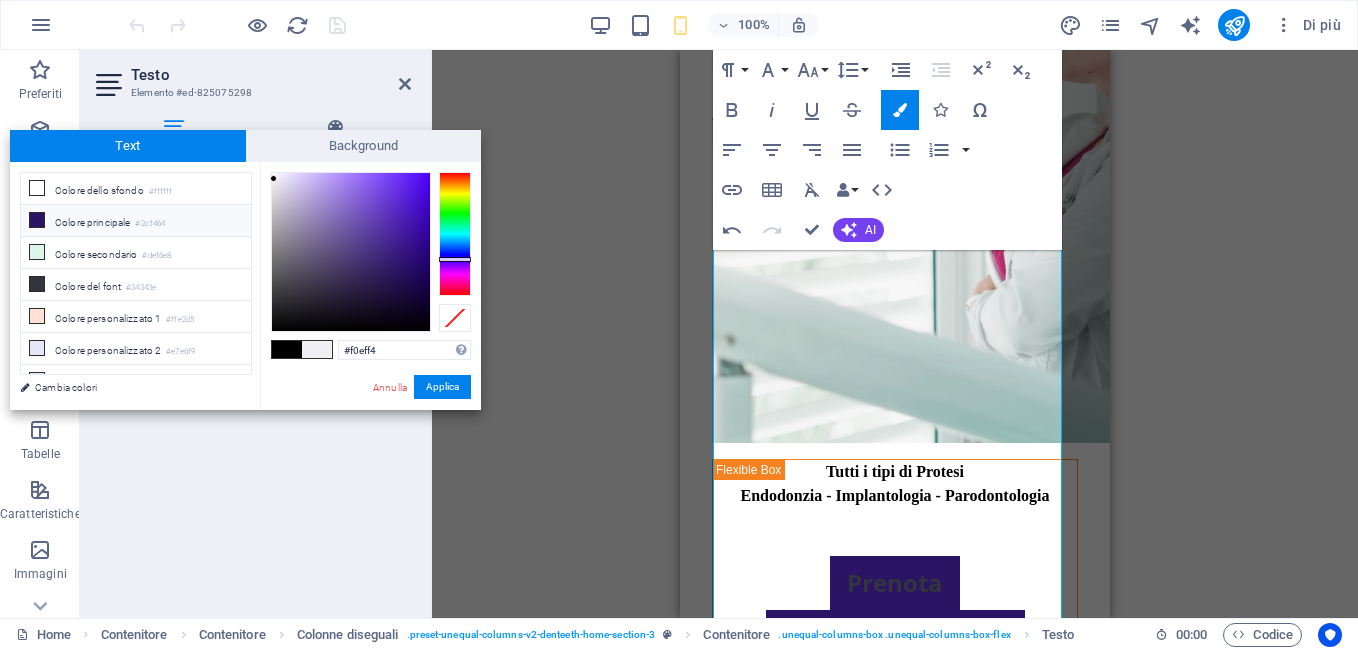 click on "Colore principale
#2c1464" at bounding box center (136, 221) 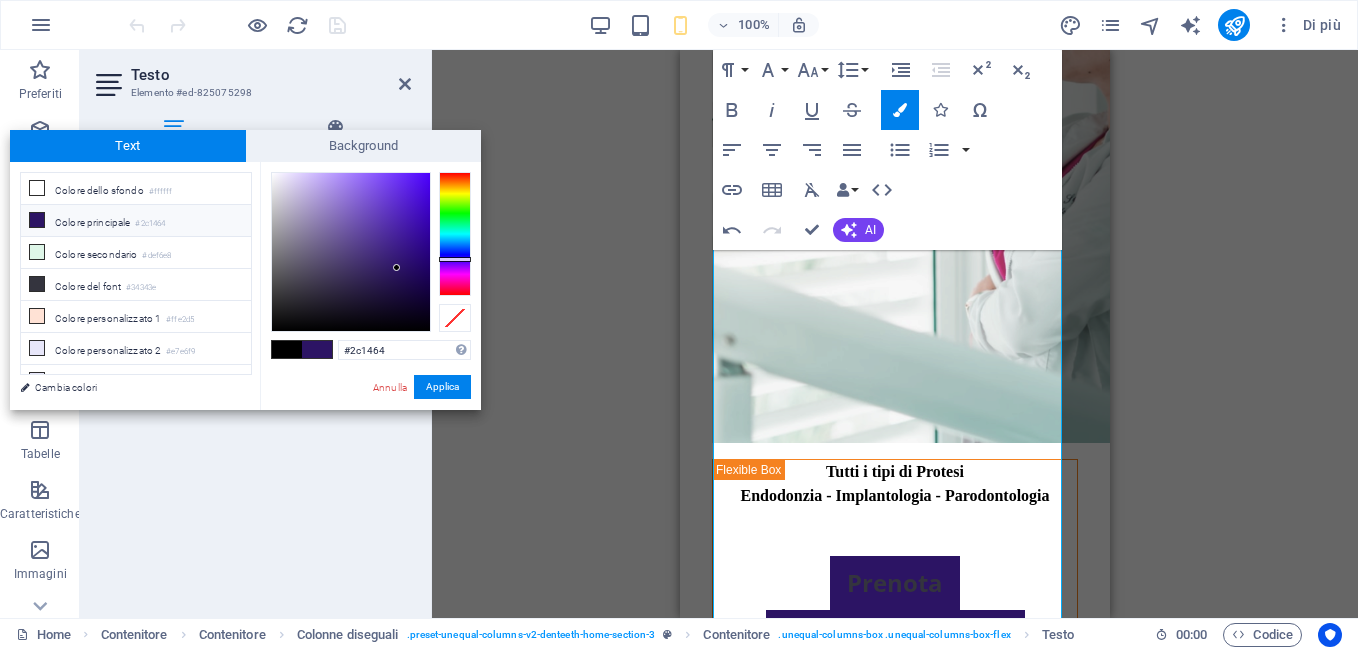 type on "#146460" 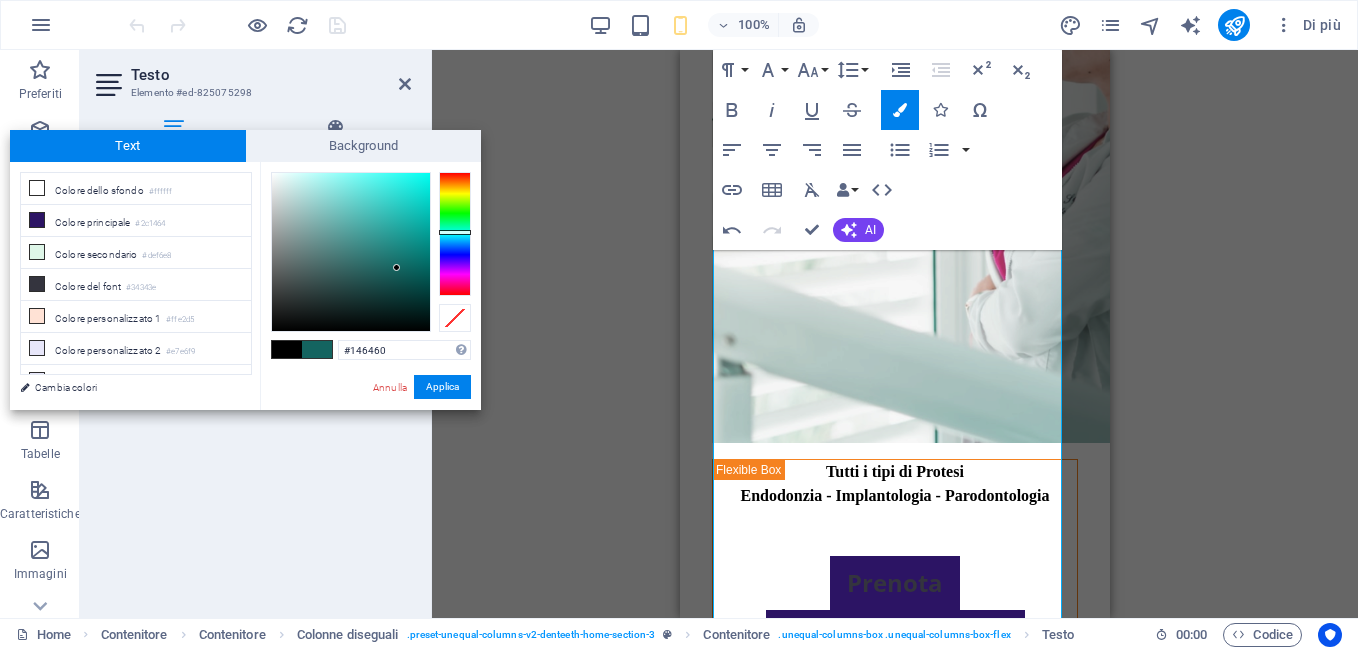 click at bounding box center [455, 234] 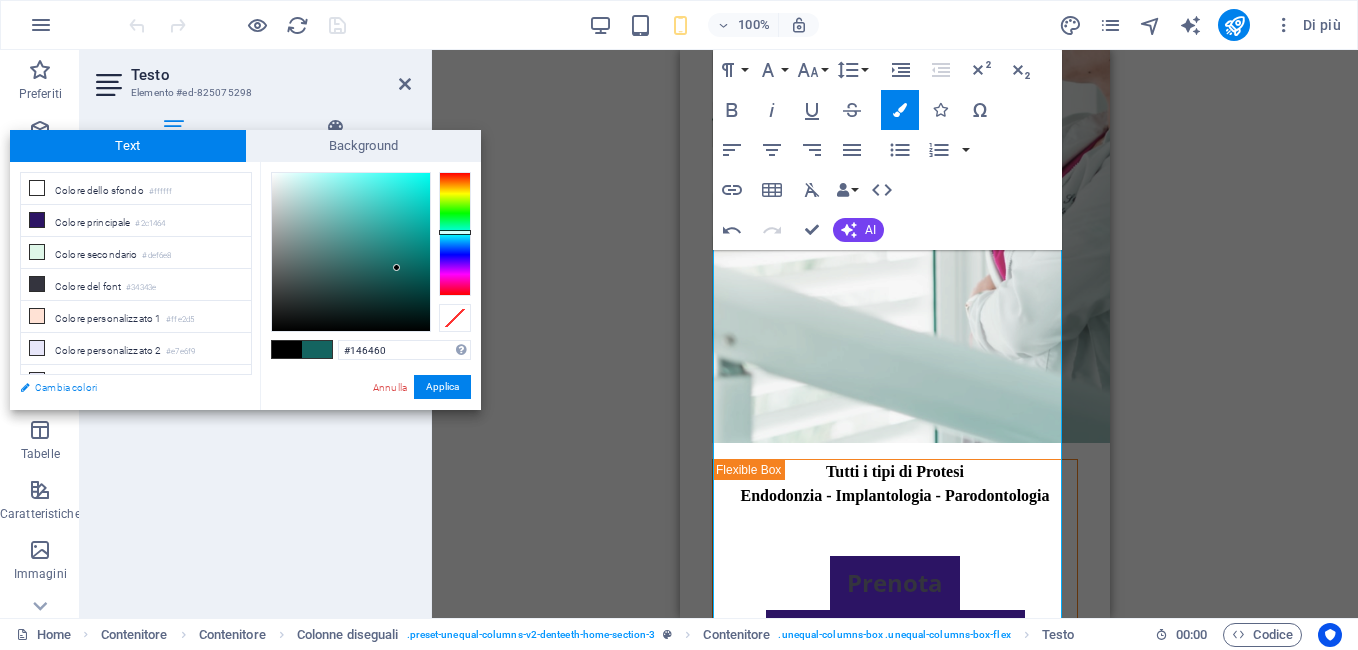 click on "Cambia colori" at bounding box center (126, 387) 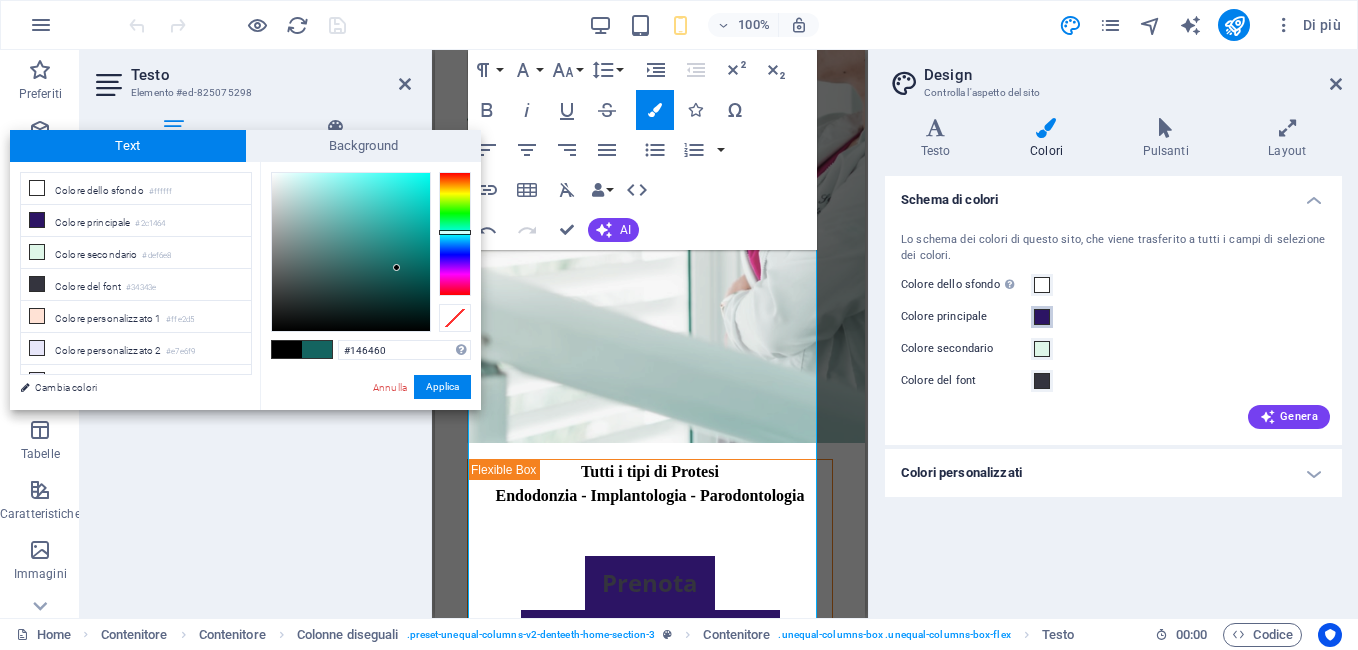 click at bounding box center (1042, 317) 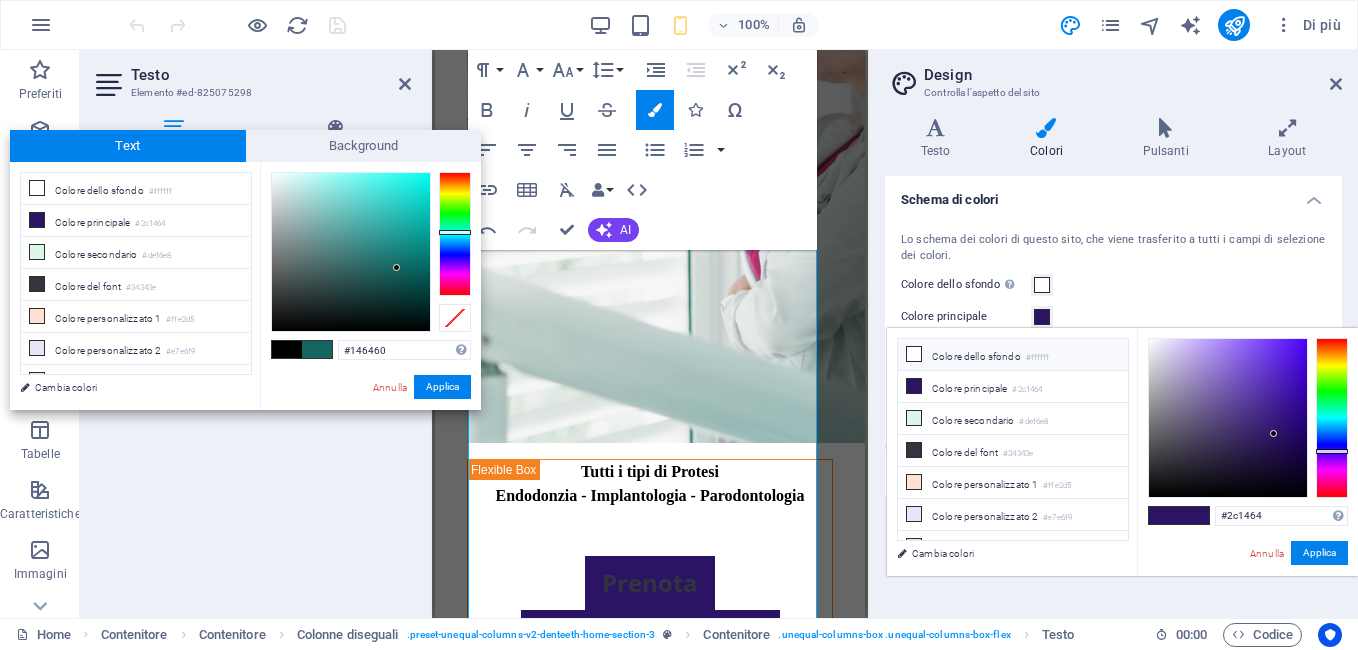 click at bounding box center (914, 354) 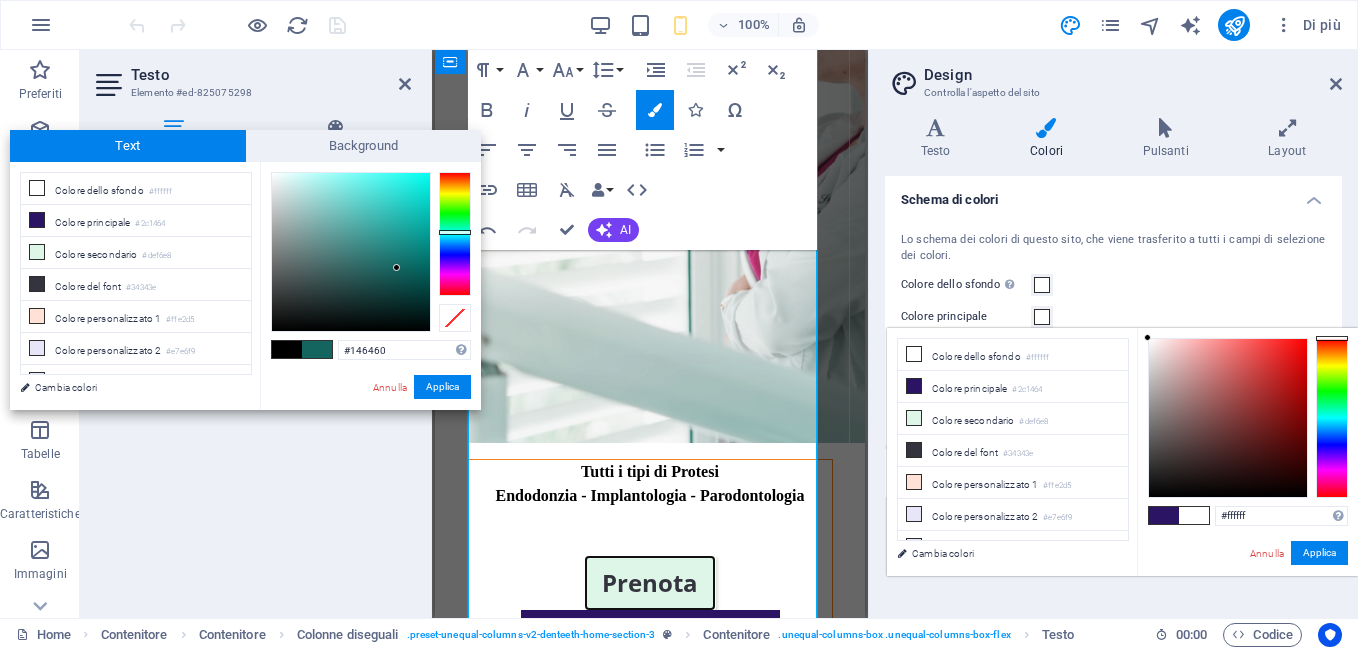 click on "Prenota" at bounding box center [650, 583] 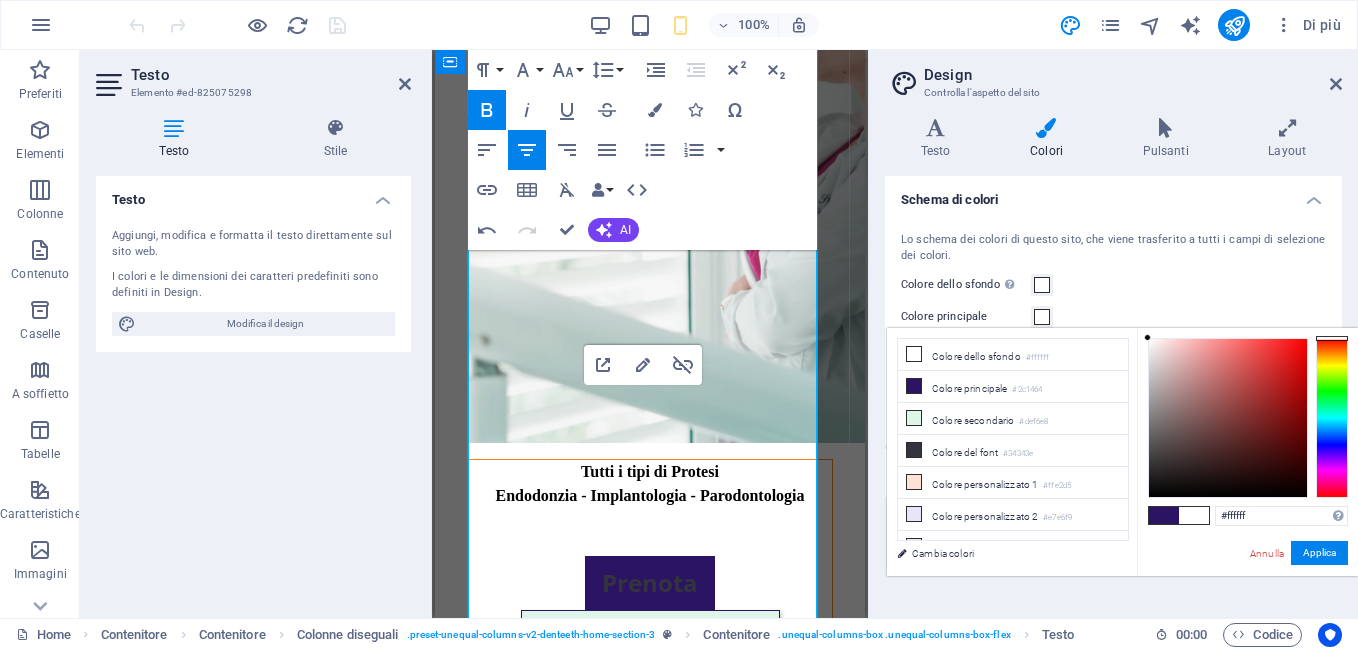 click on "Telefono 3 33 733 7783" at bounding box center (650, 636) 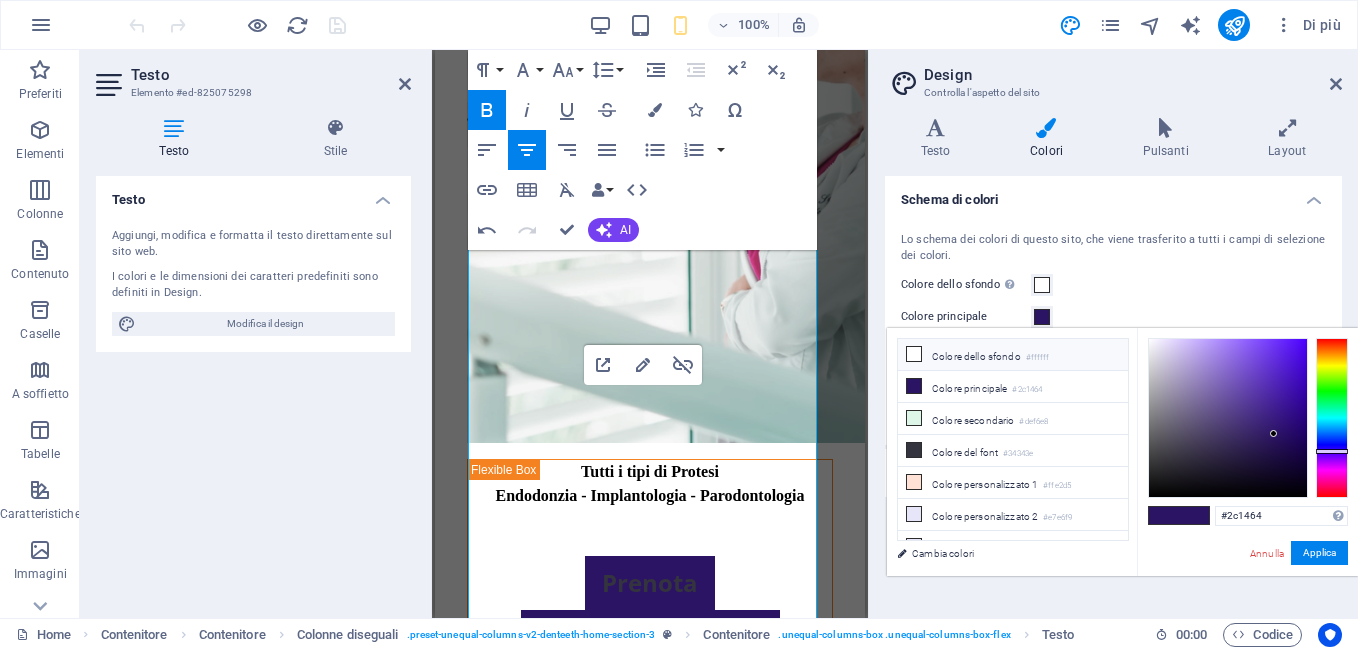 click at bounding box center [914, 354] 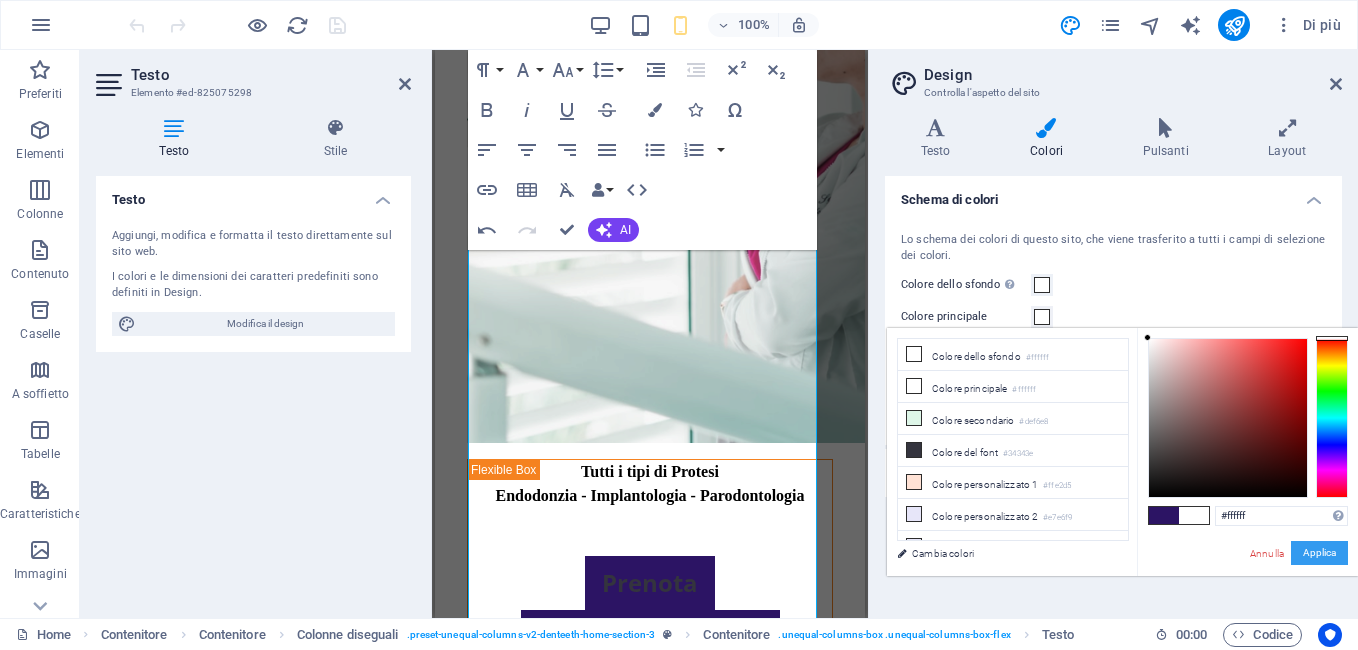 click on "Applica" at bounding box center [1319, 553] 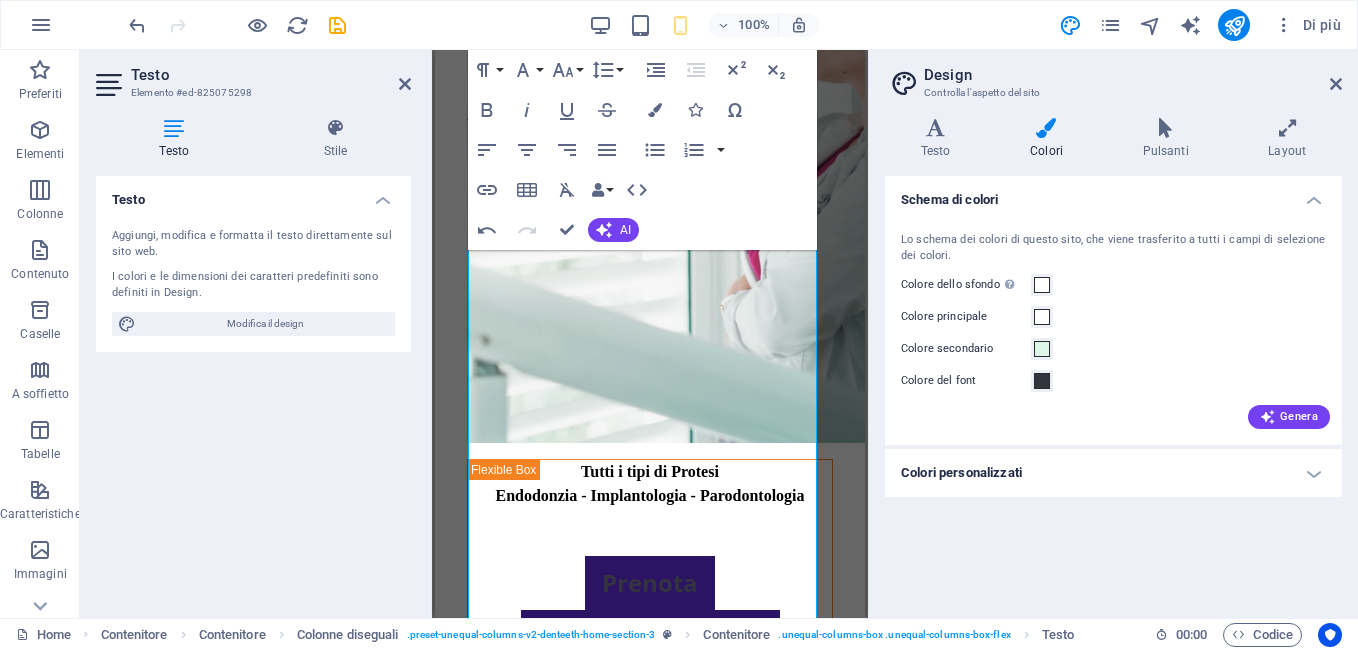 click on "Colore secondario" at bounding box center (1113, 349) 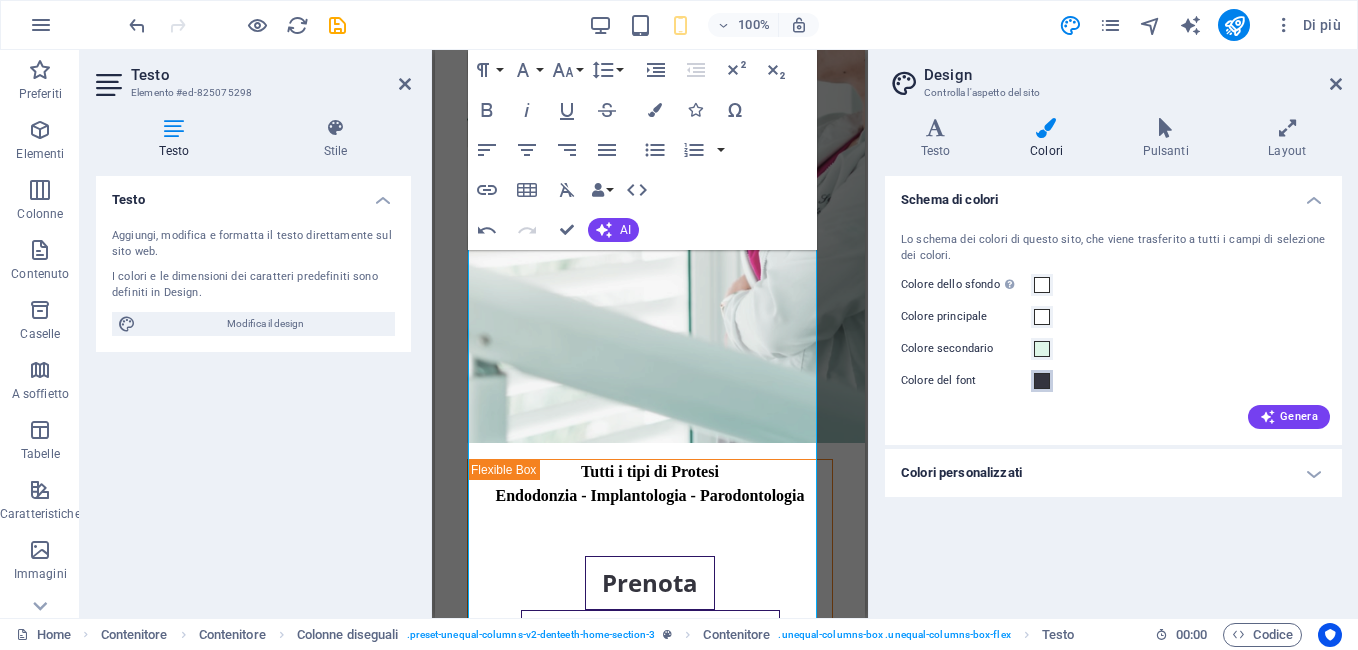 click at bounding box center [1042, 381] 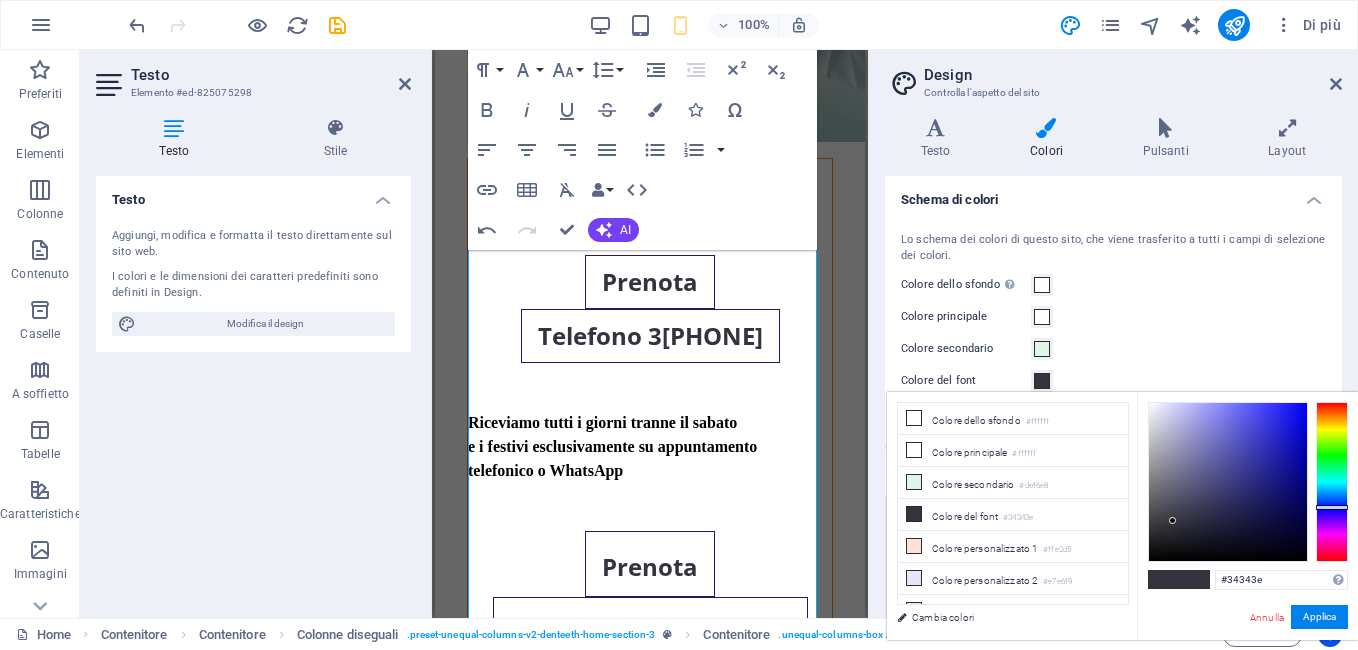 scroll, scrollTop: 3527, scrollLeft: 0, axis: vertical 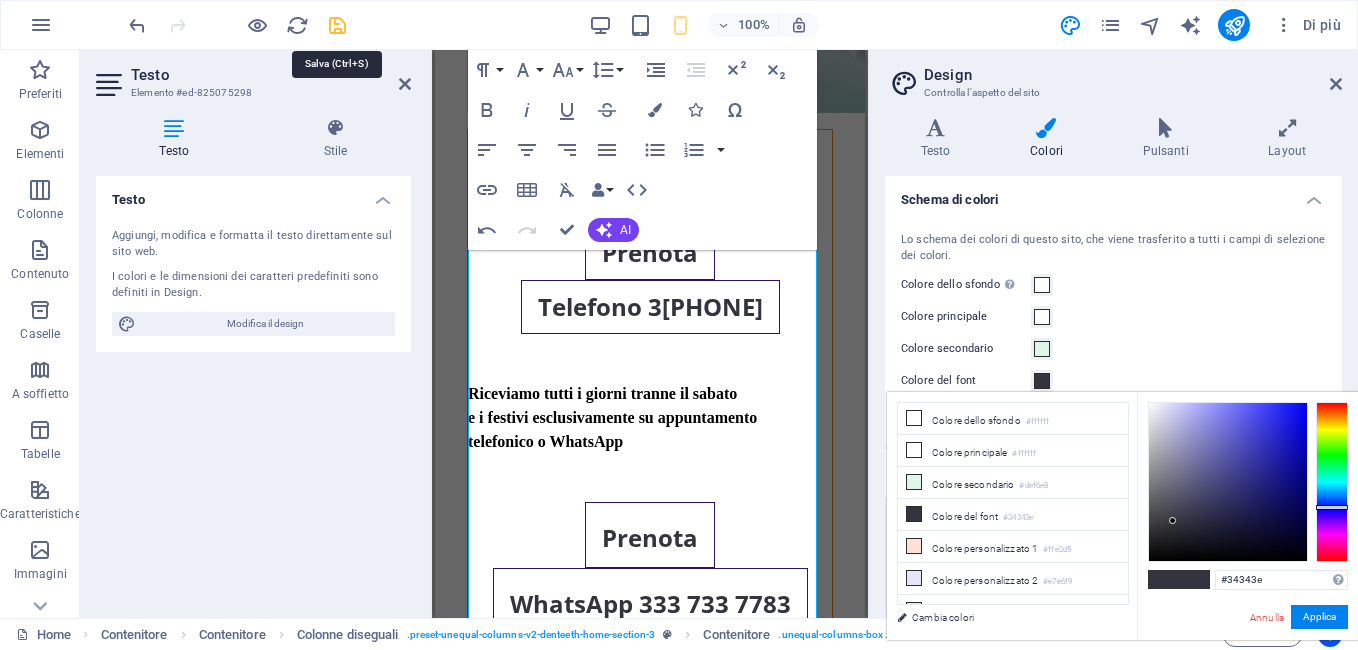 click at bounding box center (337, 25) 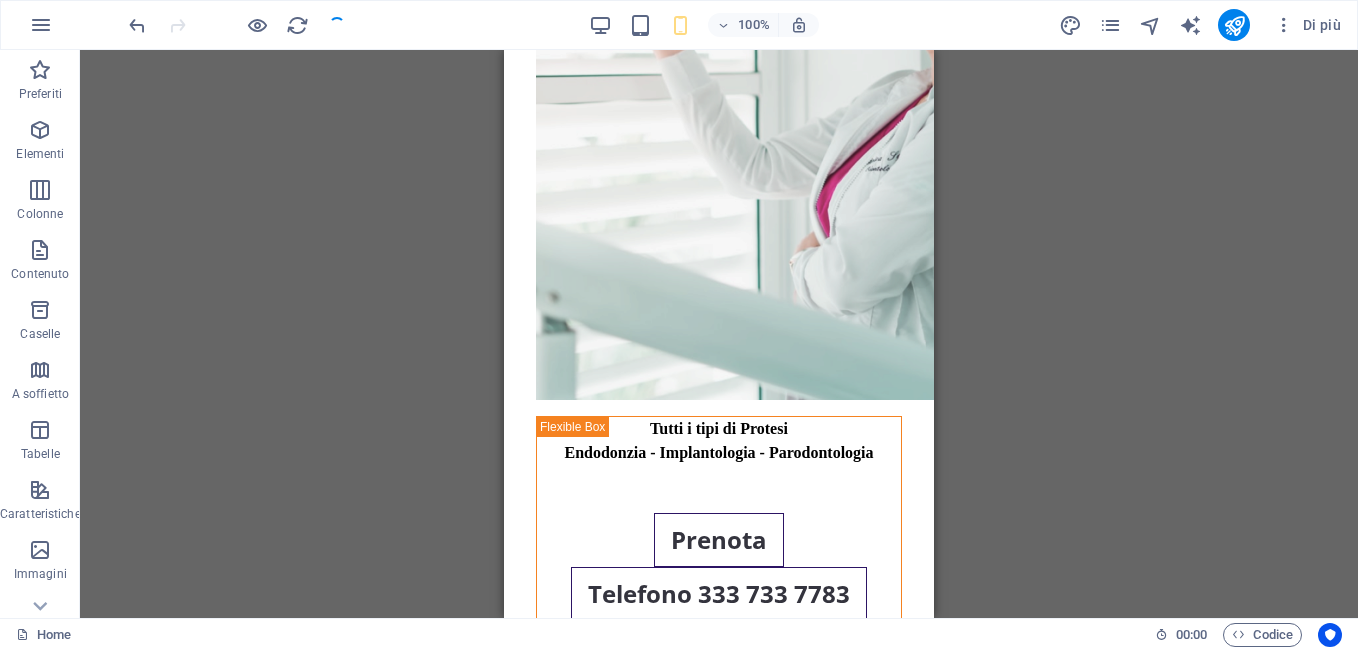 scroll, scrollTop: 3398, scrollLeft: 0, axis: vertical 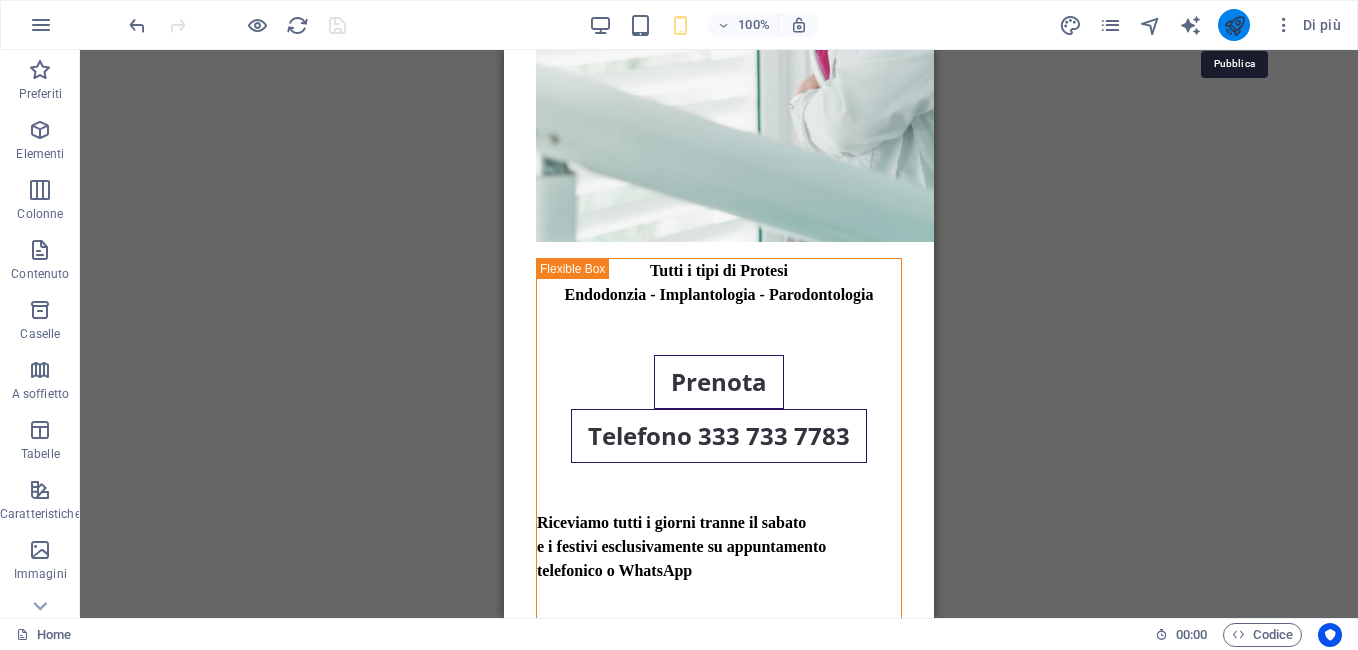 click at bounding box center (1234, 25) 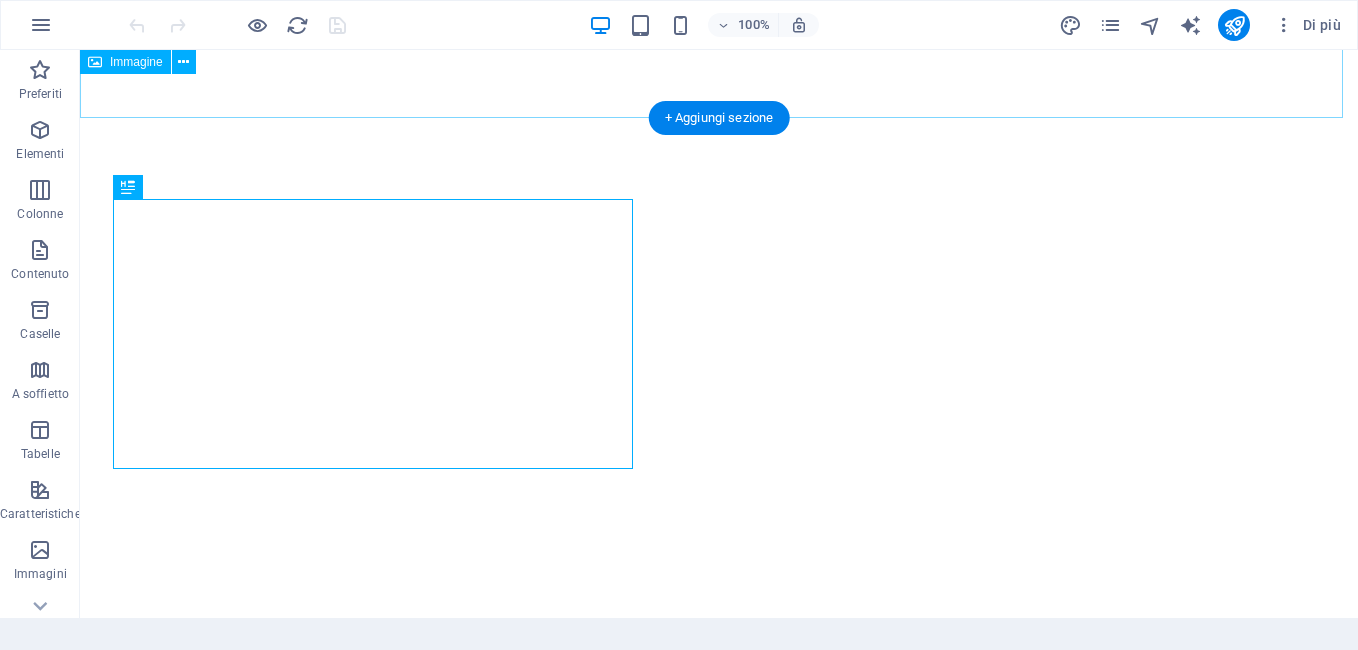 scroll, scrollTop: 0, scrollLeft: 0, axis: both 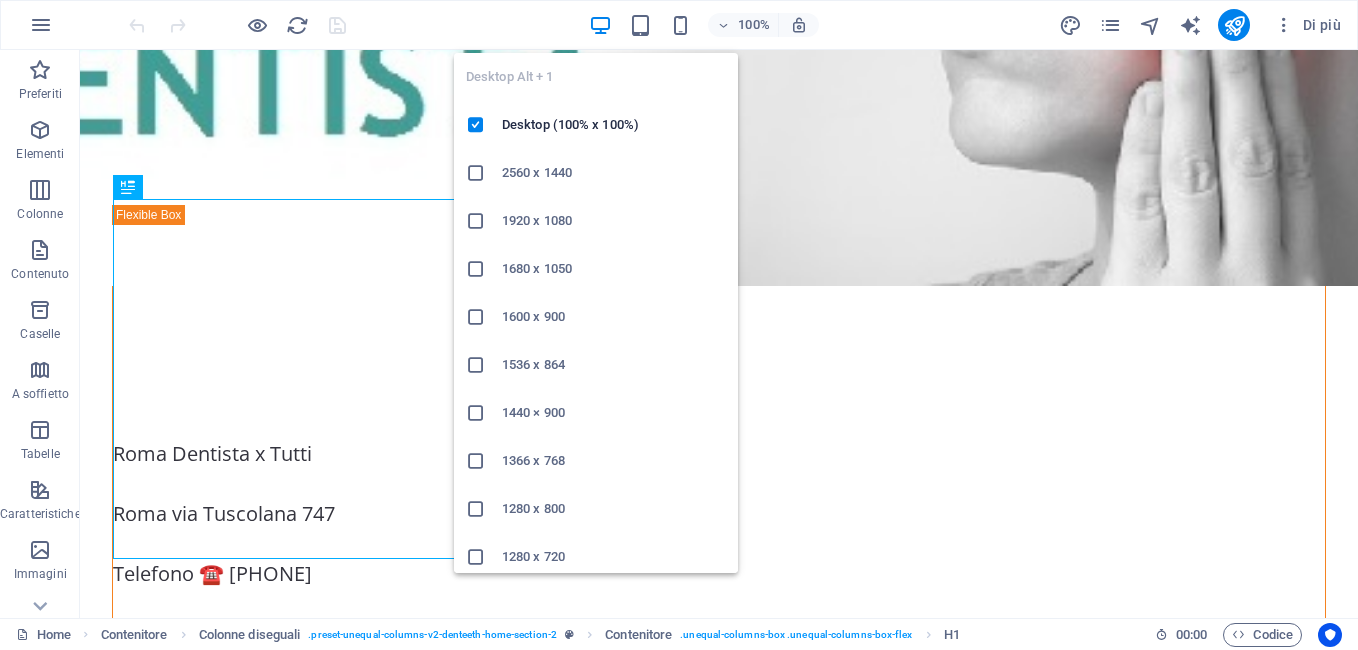 click at bounding box center [600, 25] 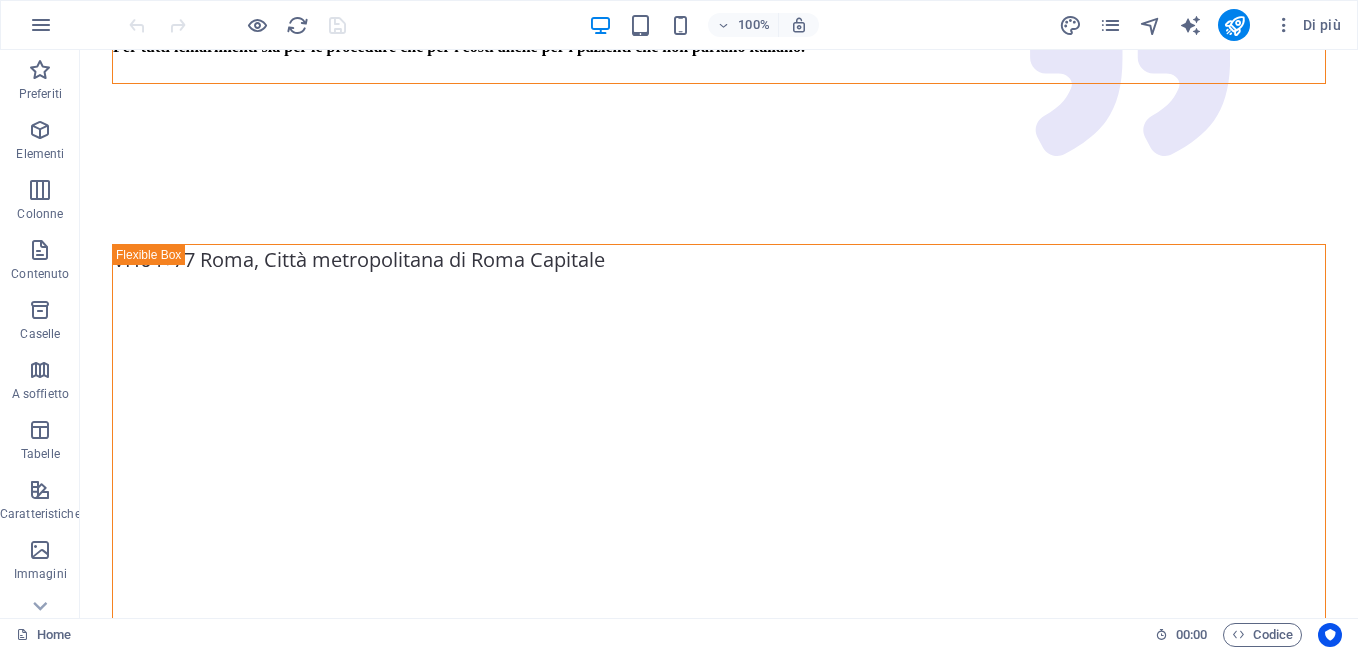 scroll, scrollTop: 6567, scrollLeft: 0, axis: vertical 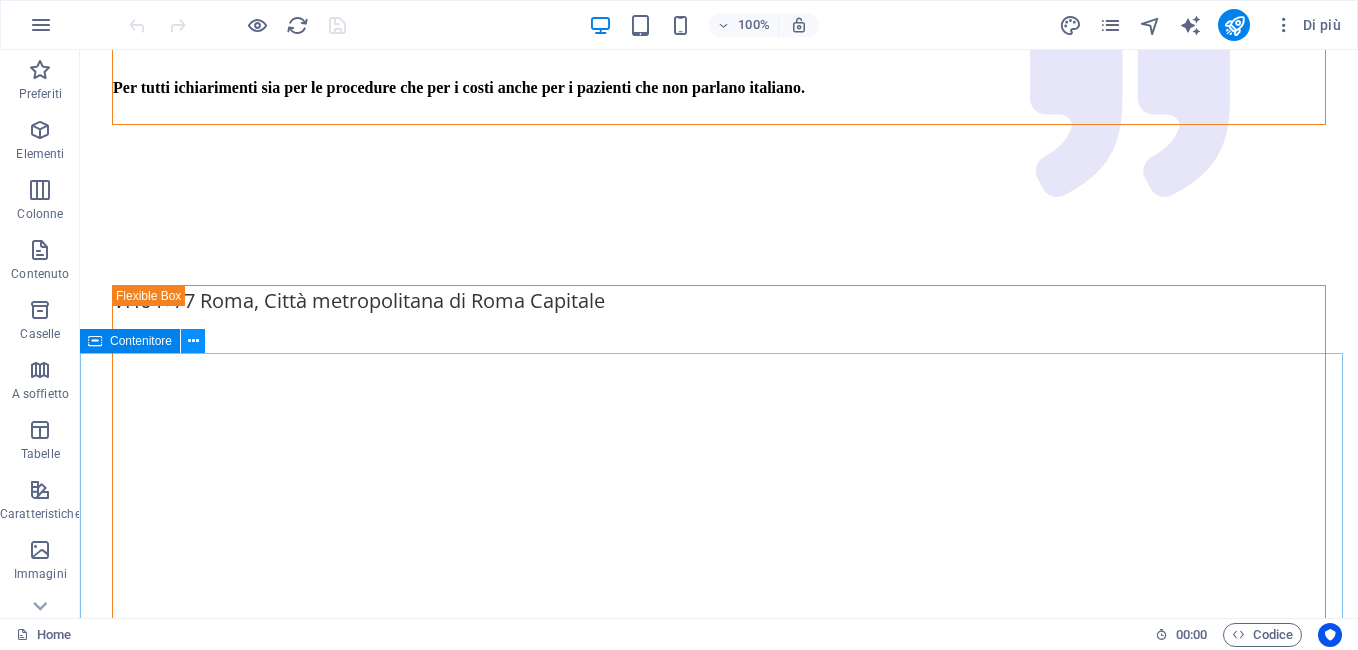 click at bounding box center (193, 341) 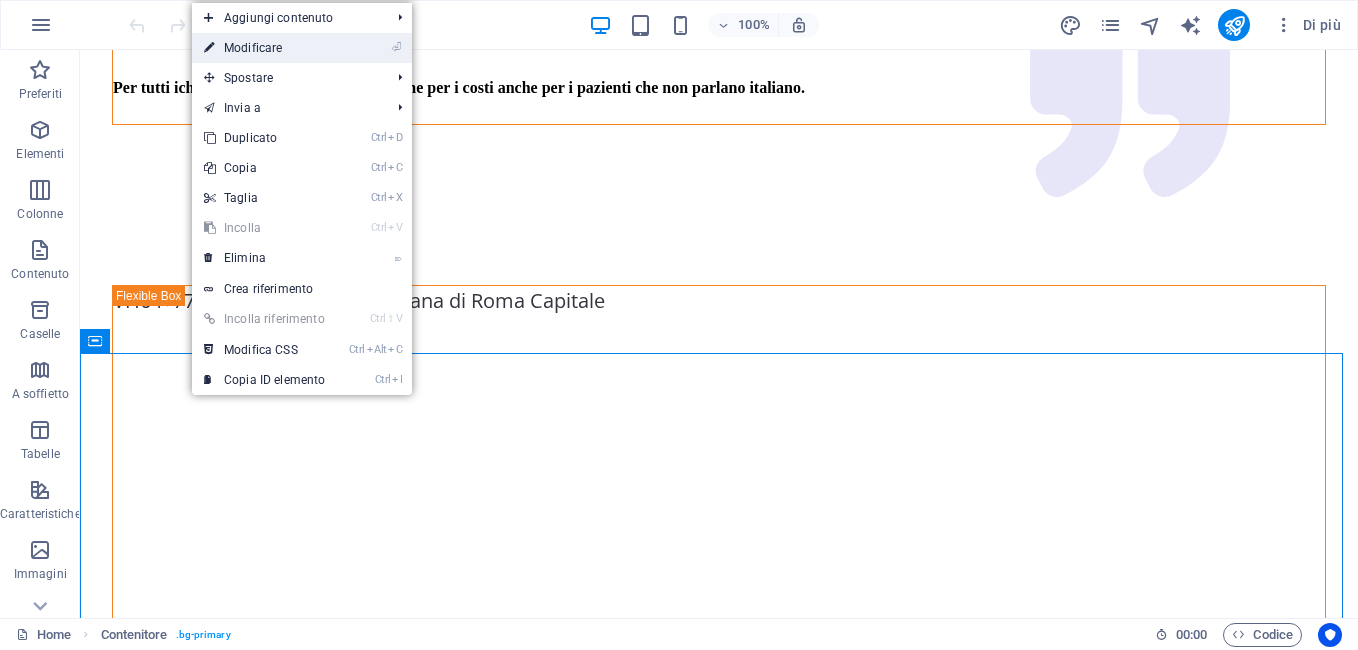 click on "⏎  Modificare" at bounding box center (264, 48) 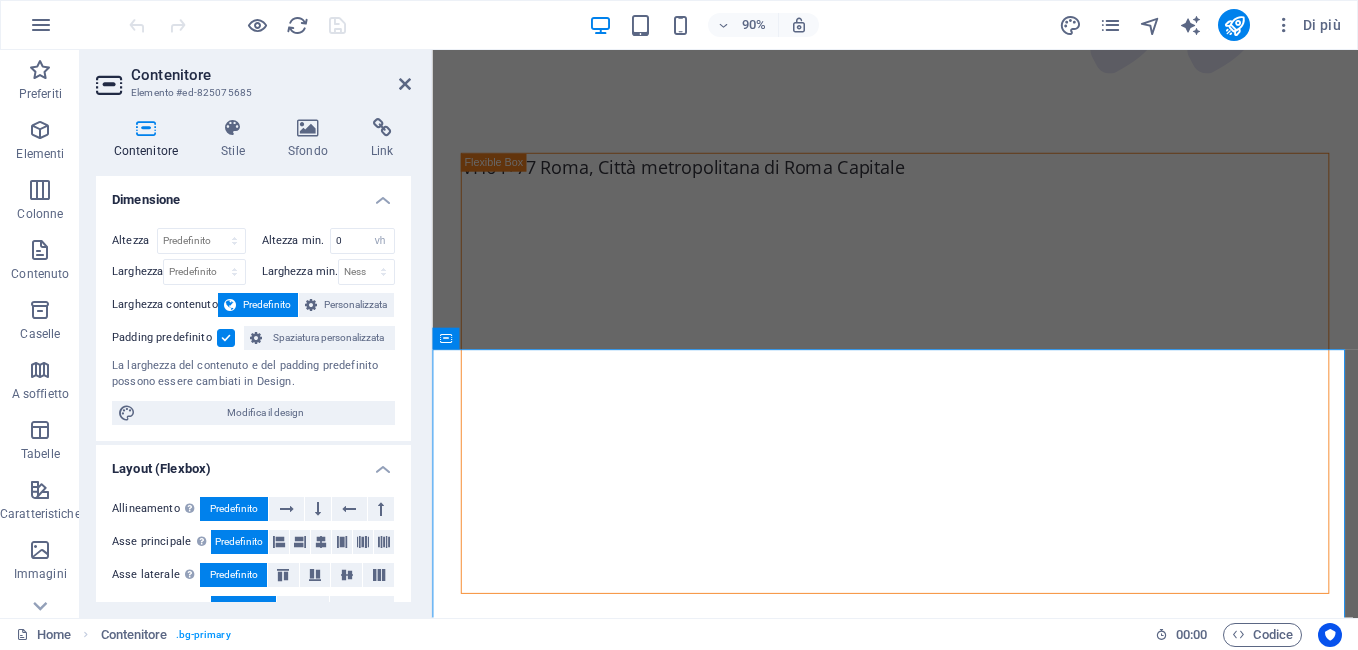 scroll, scrollTop: 6875, scrollLeft: 0, axis: vertical 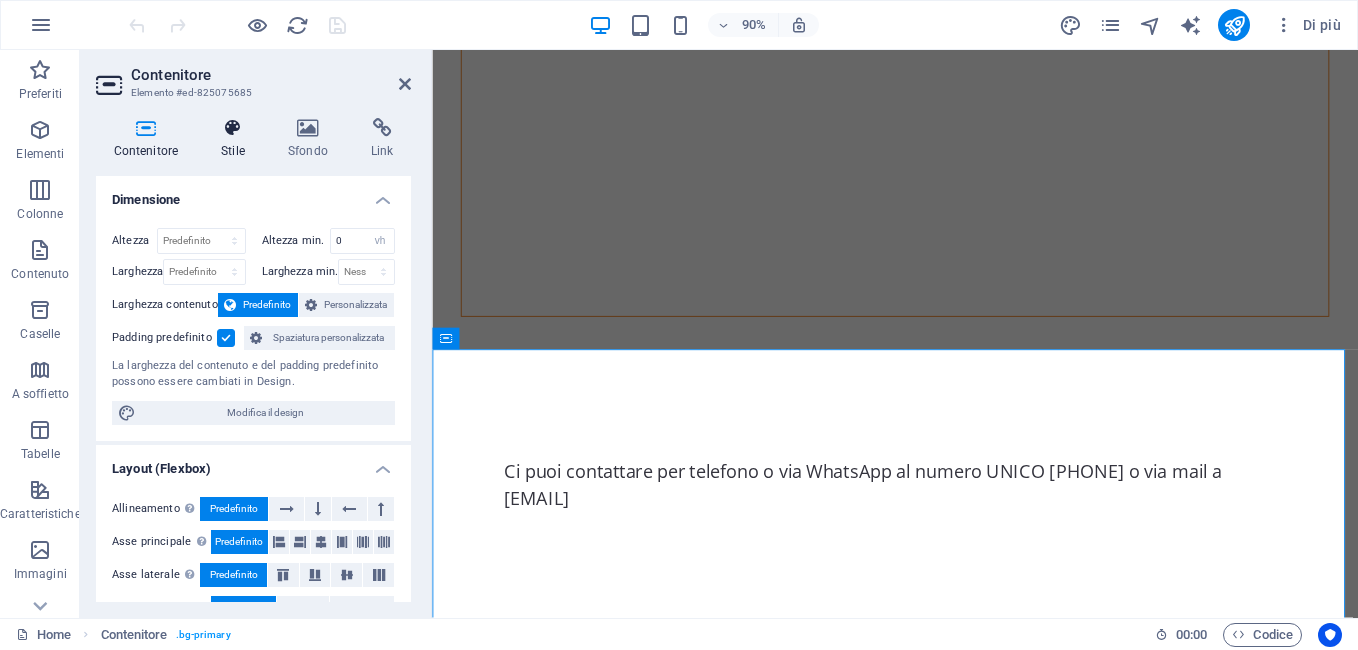 click at bounding box center (233, 128) 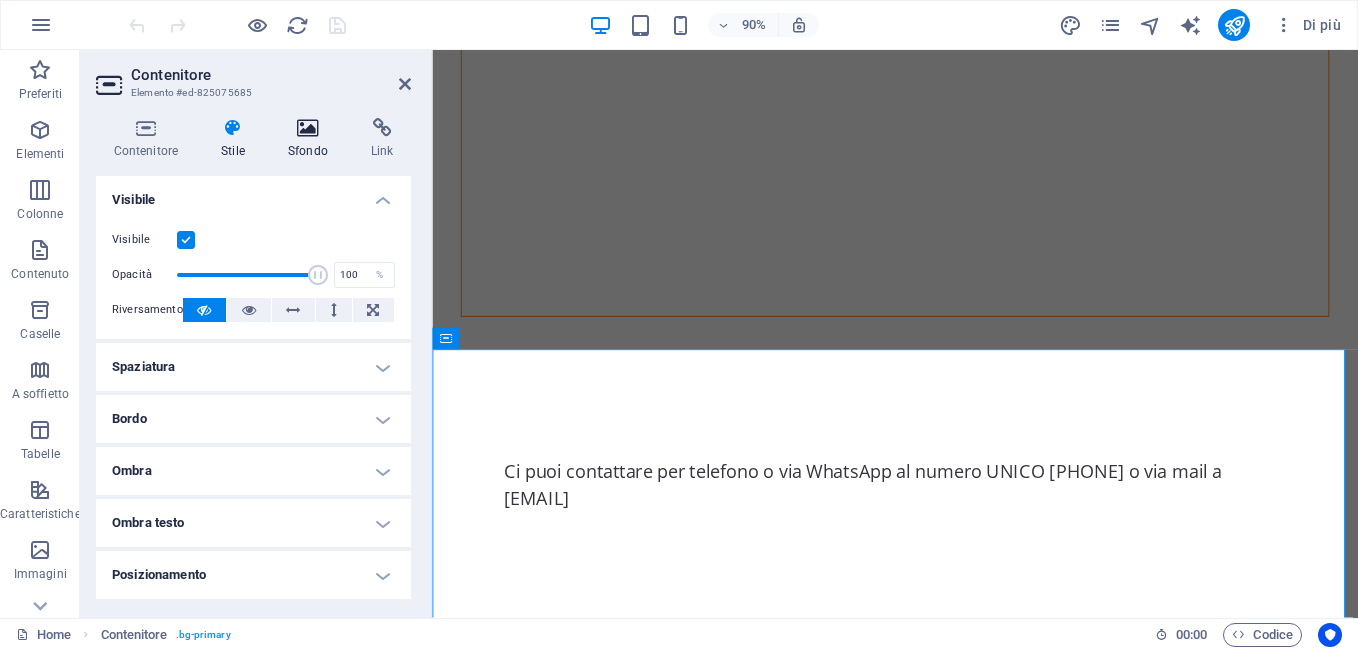 click at bounding box center (307, 128) 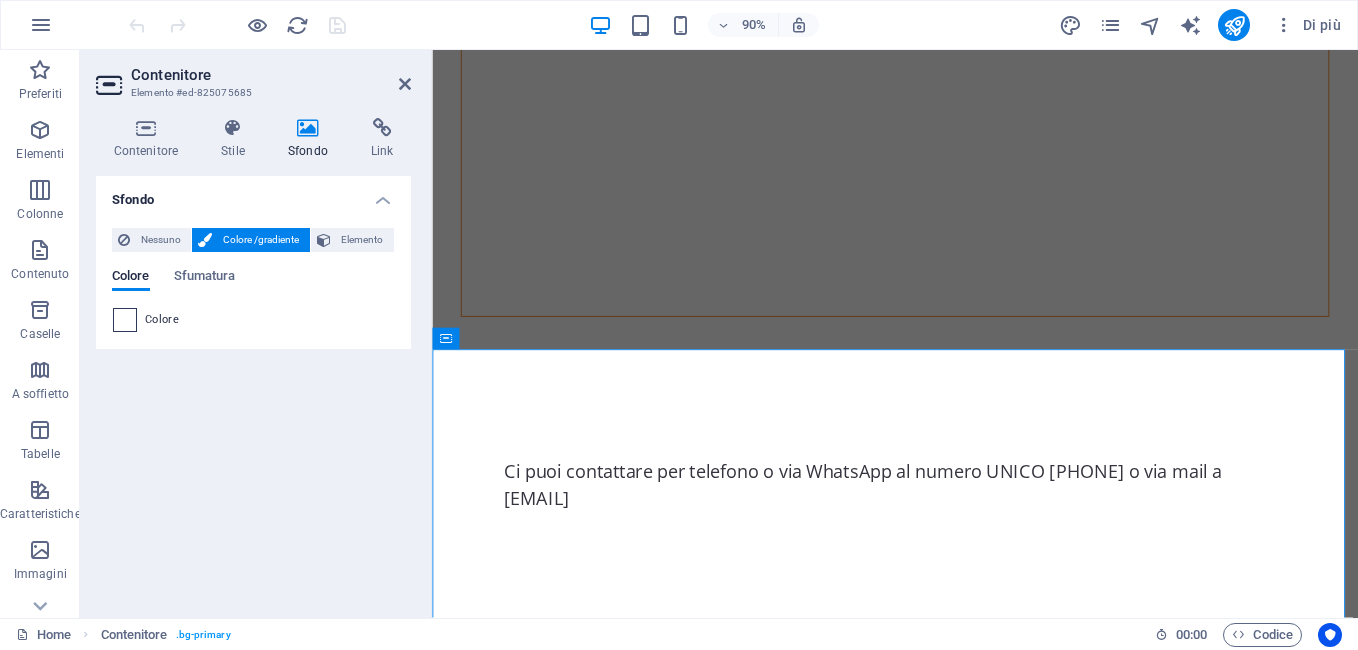click at bounding box center (125, 320) 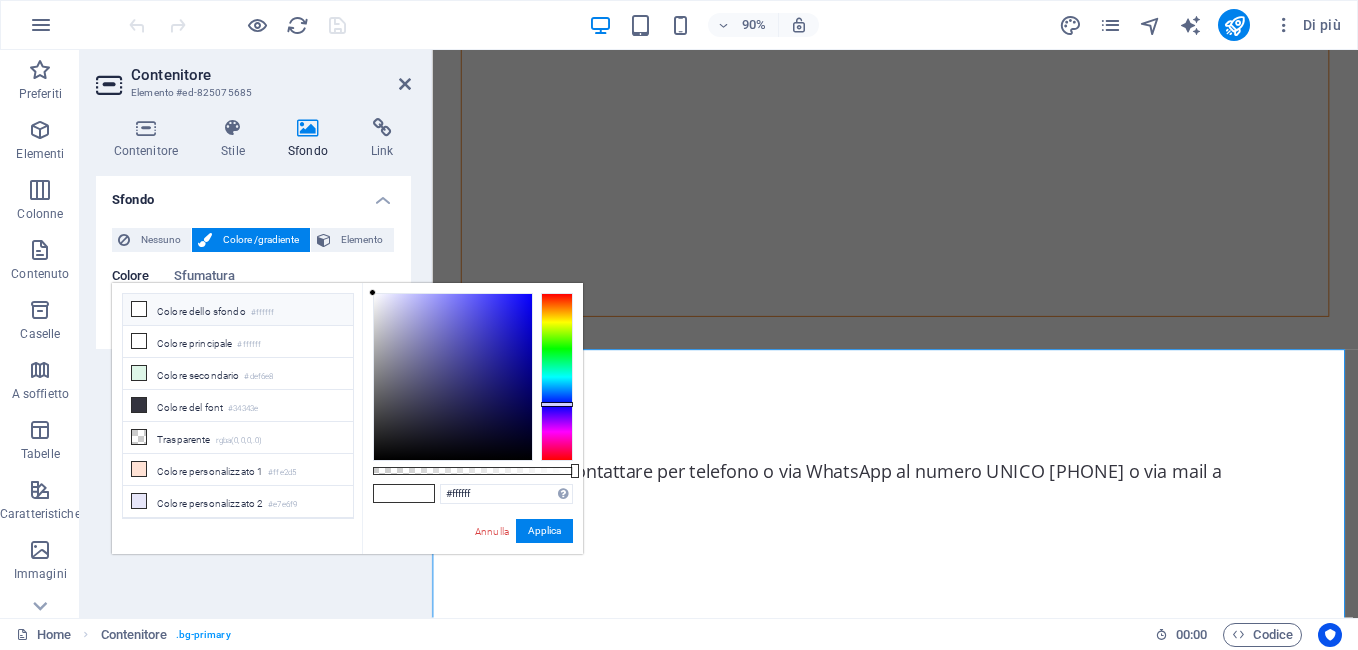 click at bounding box center (557, 377) 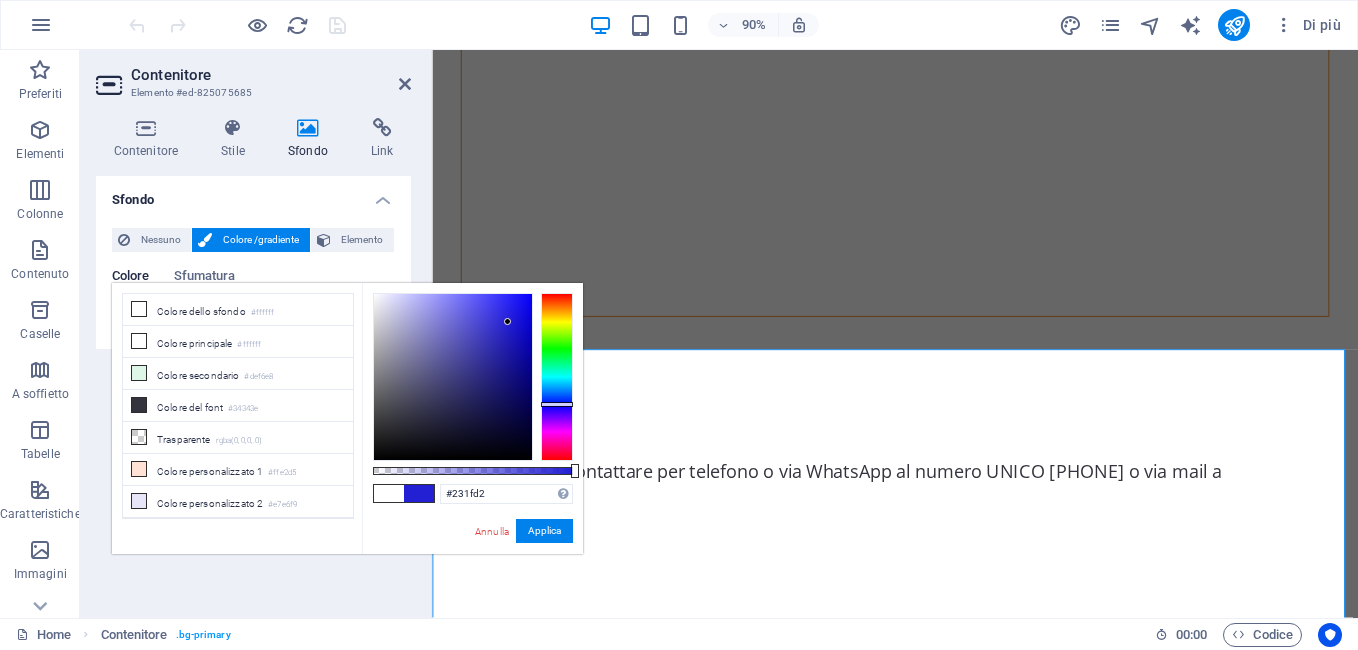 click at bounding box center (453, 377) 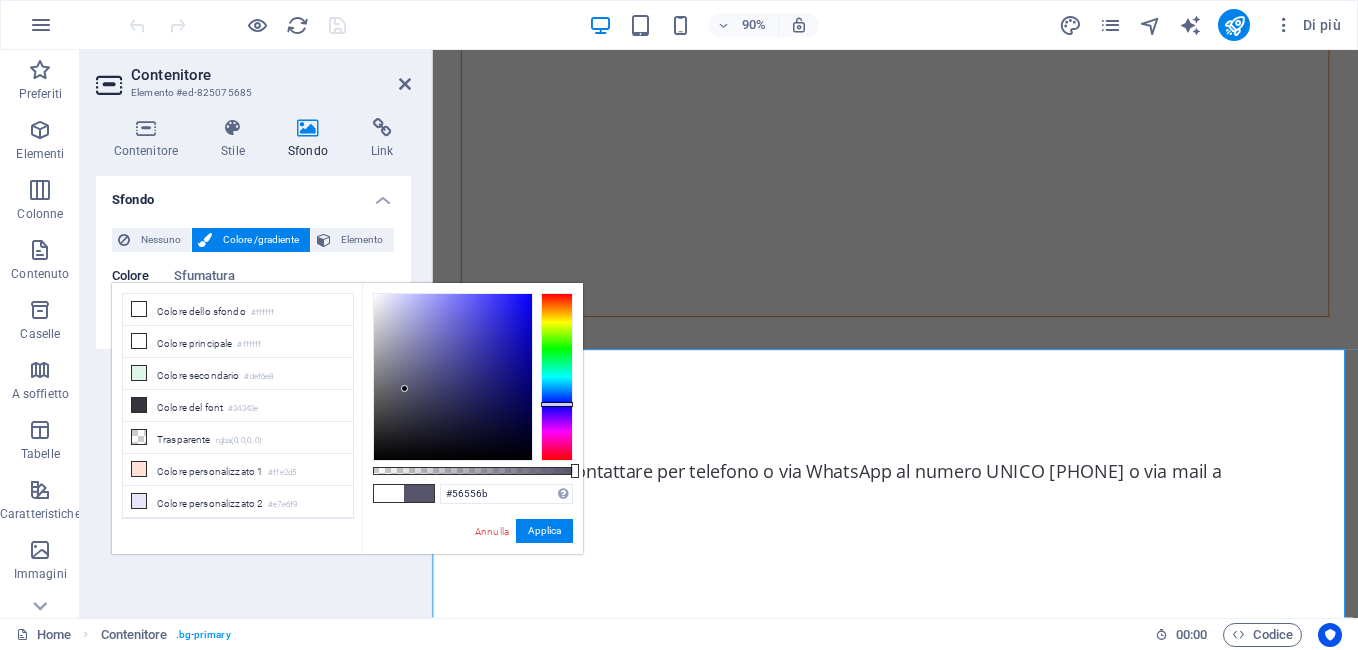 click at bounding box center (453, 377) 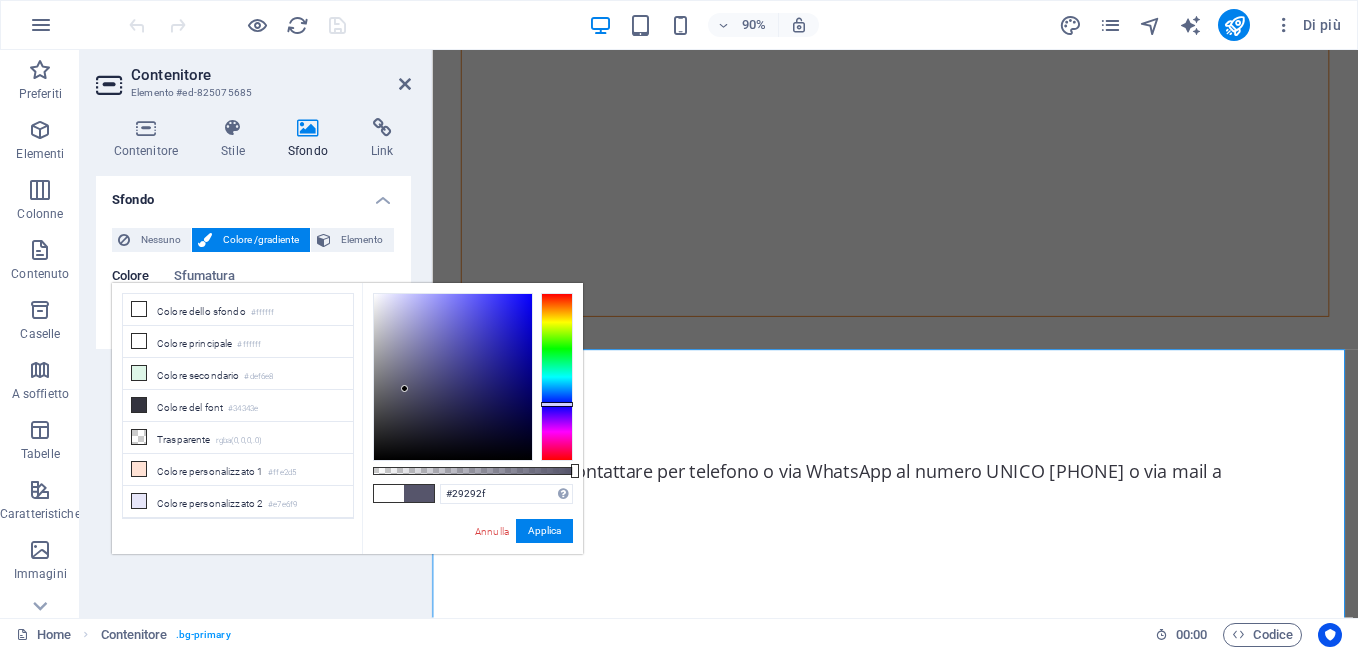 click at bounding box center (453, 377) 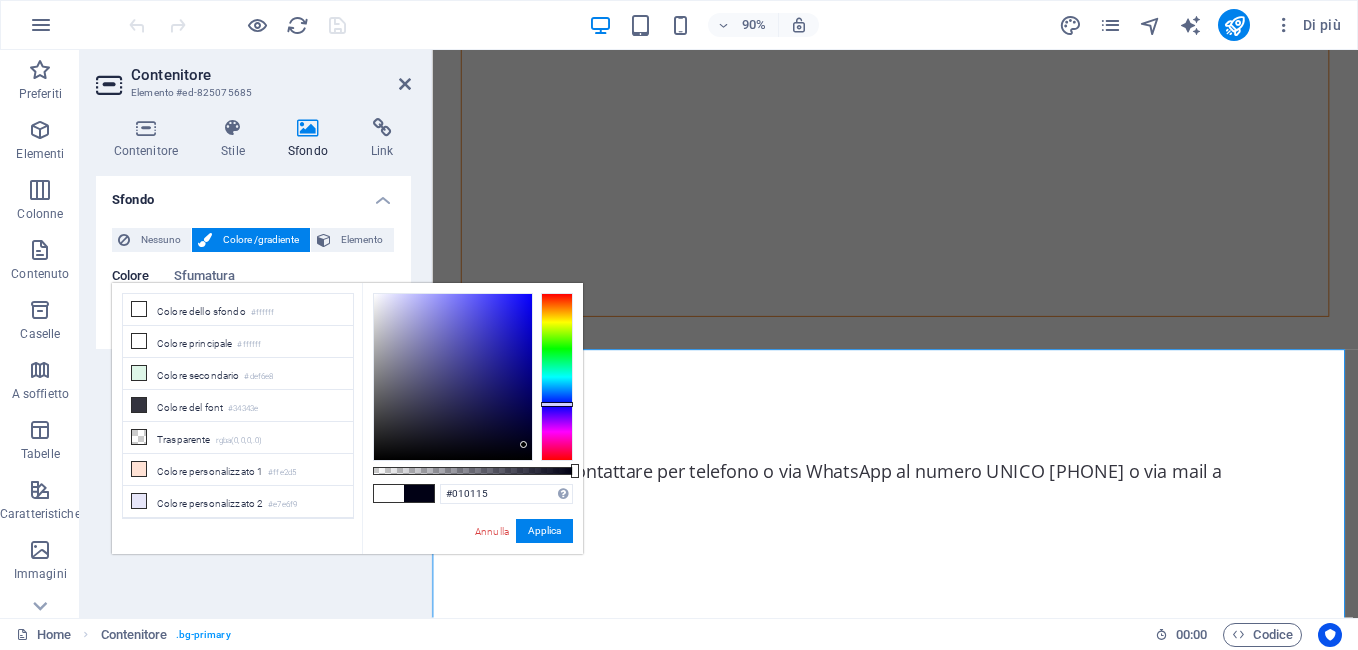 click at bounding box center [453, 377] 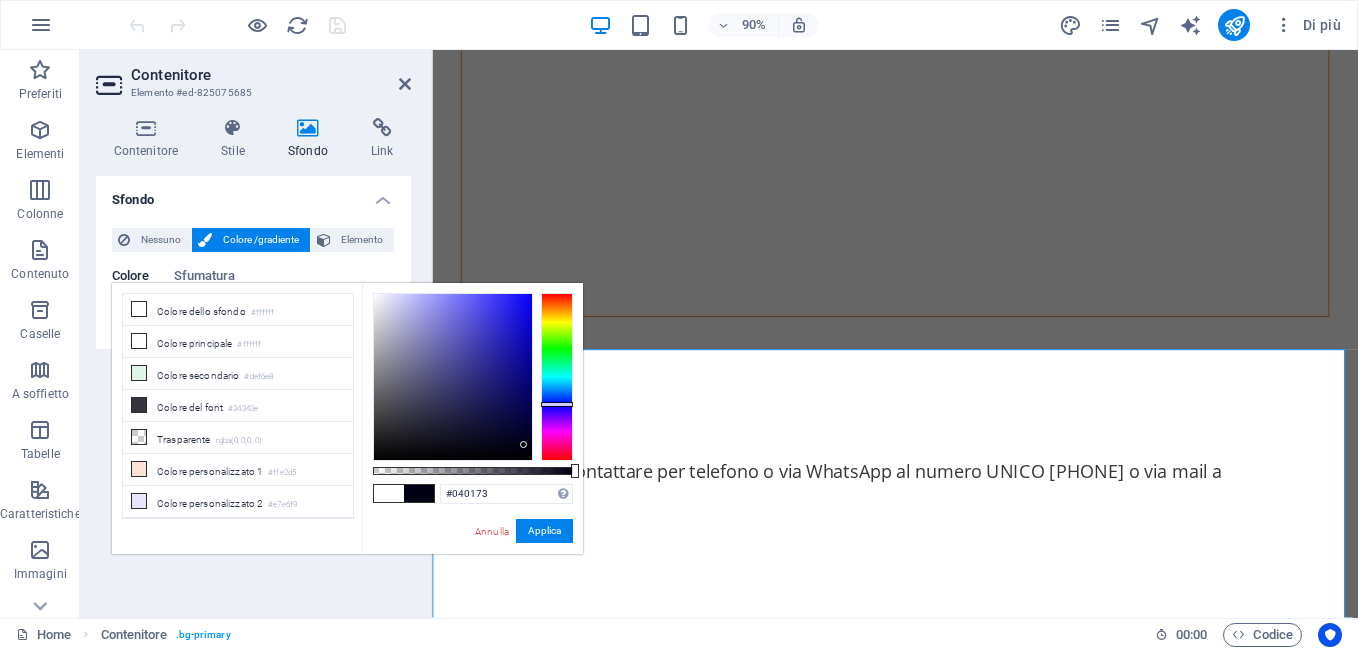 click at bounding box center [453, 377] 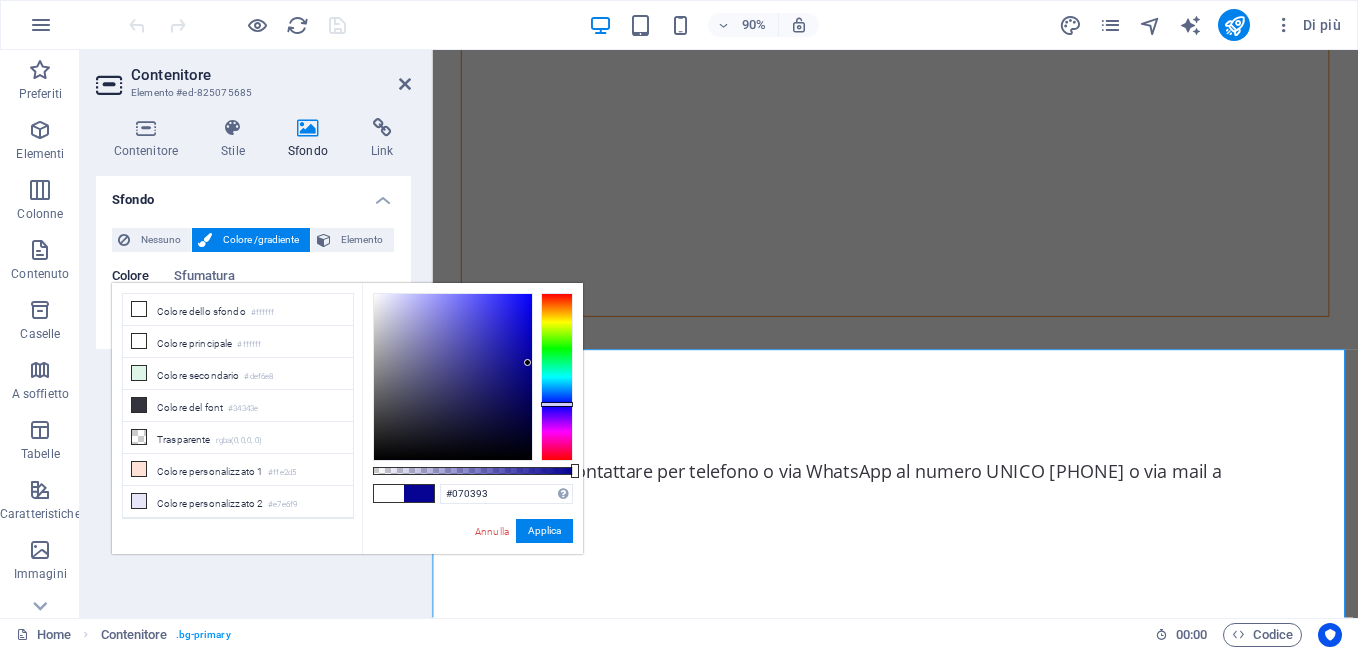 click at bounding box center (453, 377) 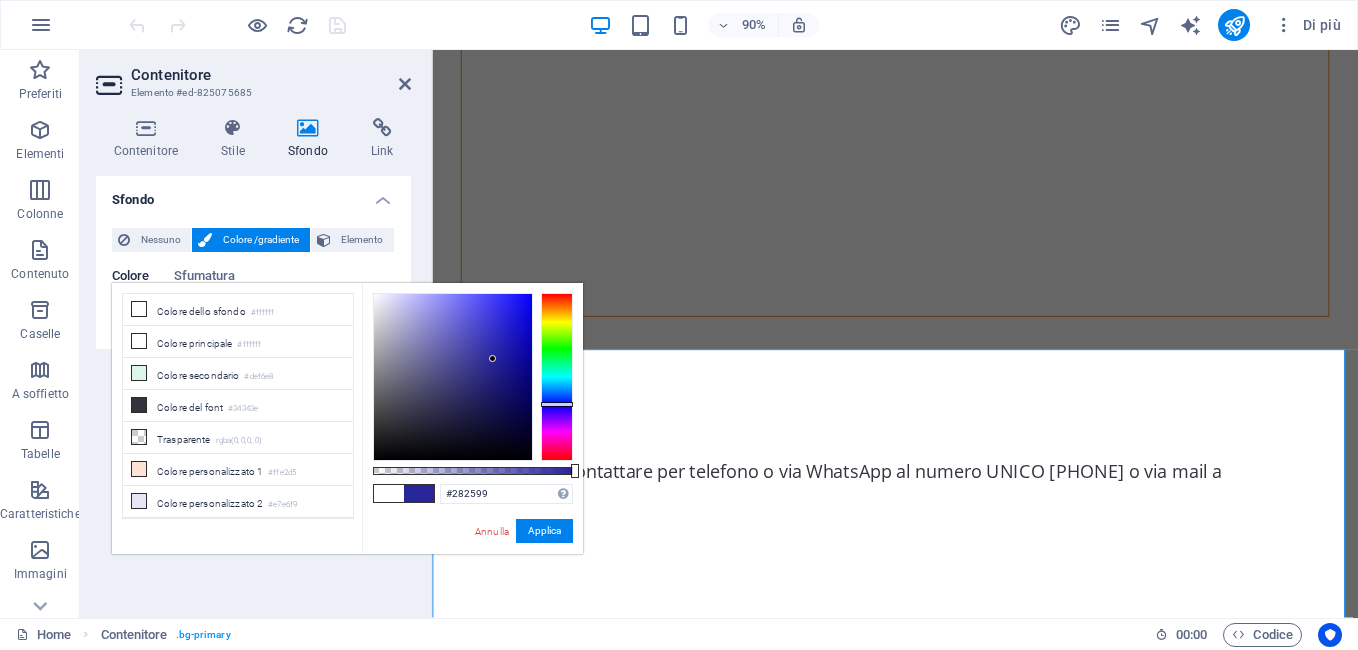 click at bounding box center (453, 377) 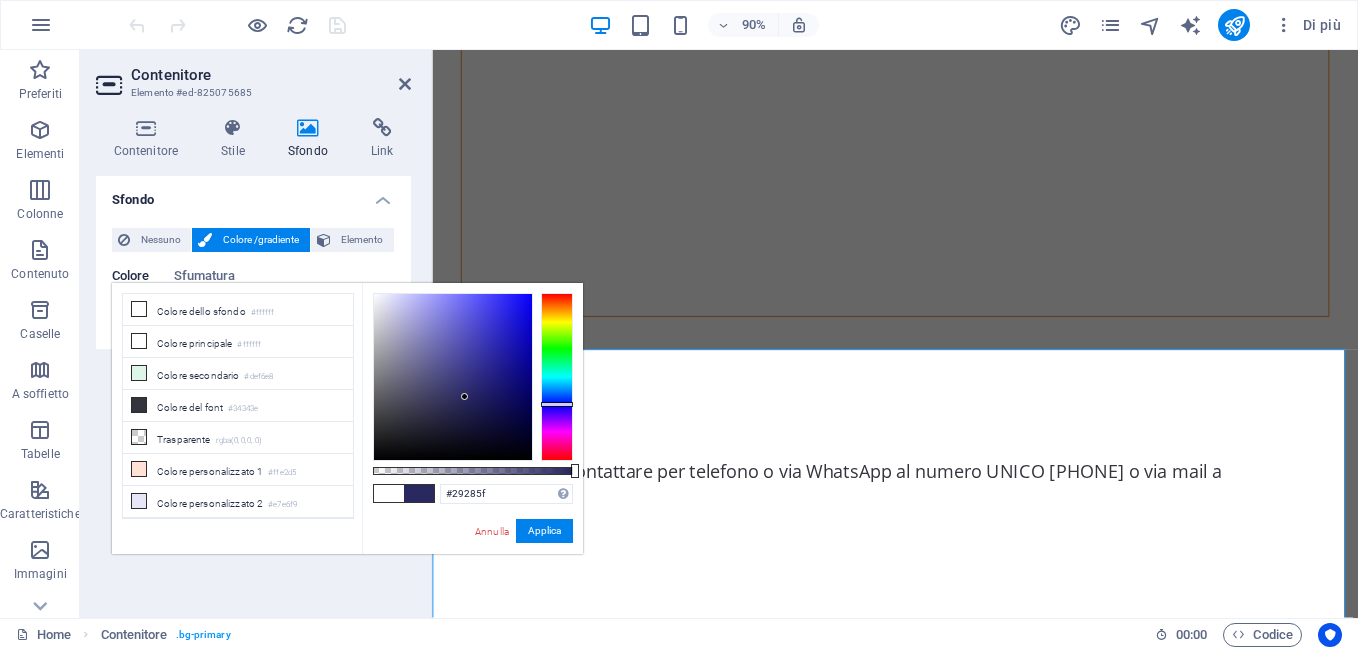 click at bounding box center (453, 377) 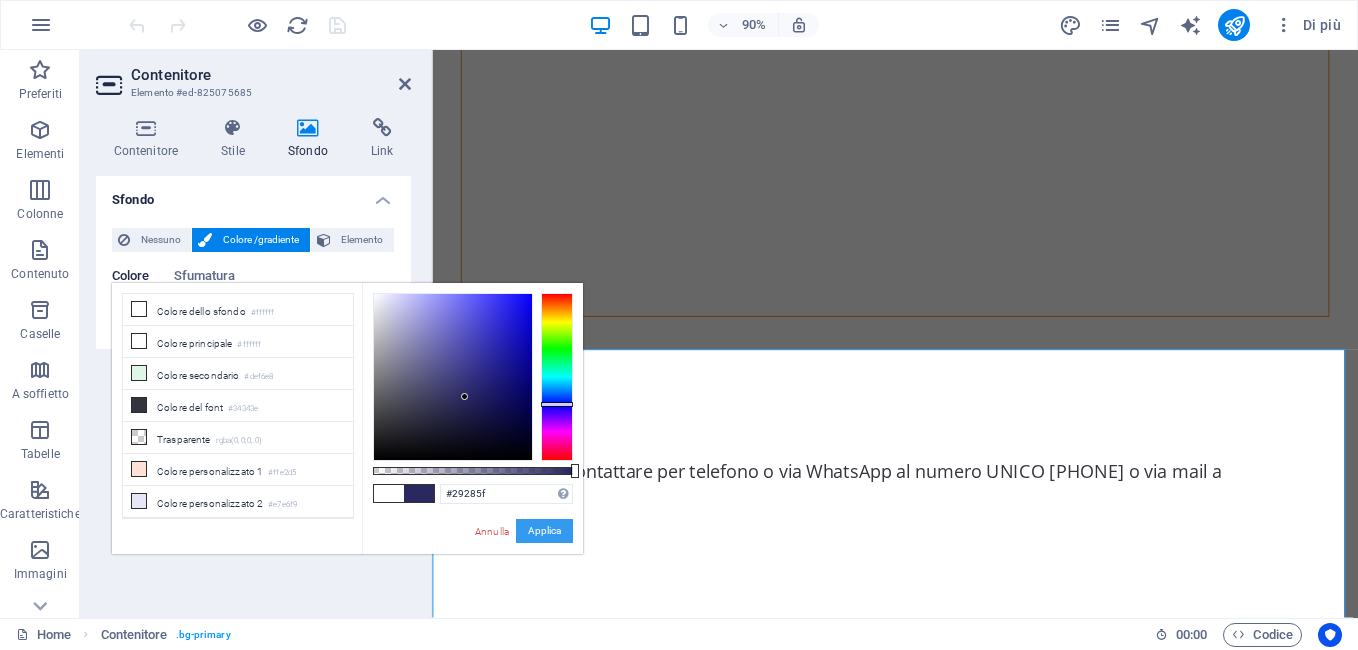 click on "Applica" at bounding box center (544, 531) 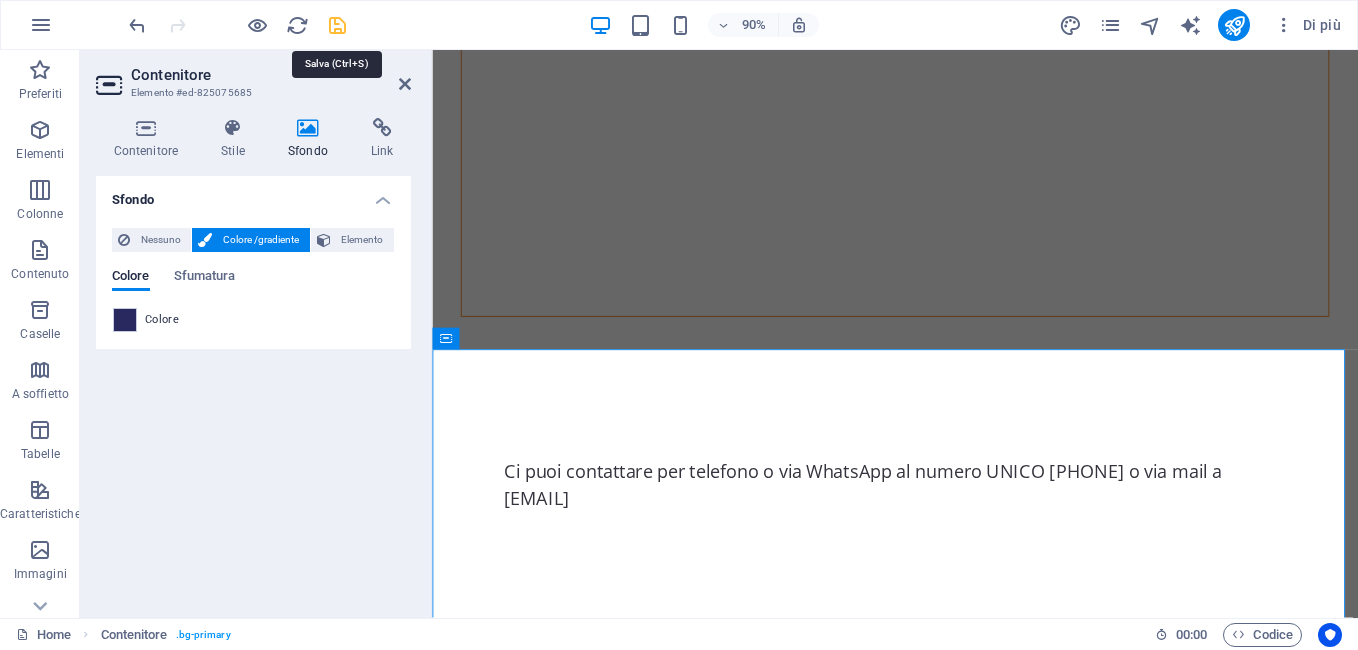 click at bounding box center [337, 25] 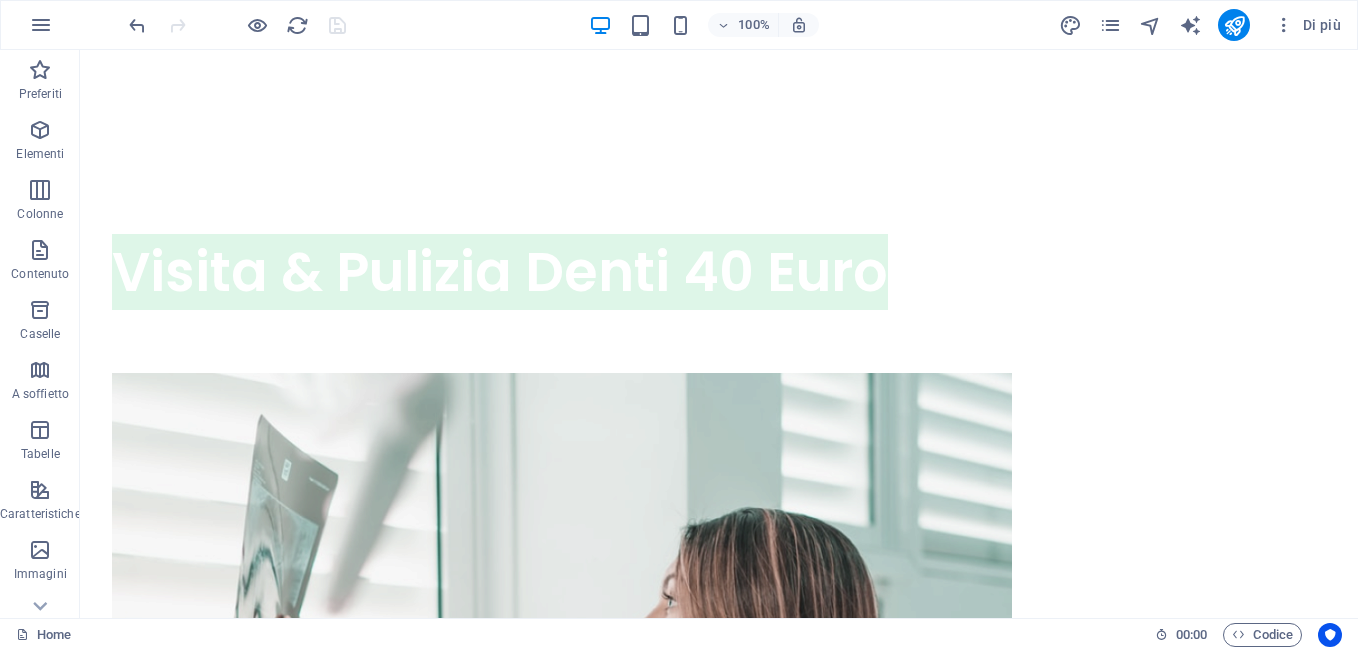 scroll, scrollTop: 3304, scrollLeft: 0, axis: vertical 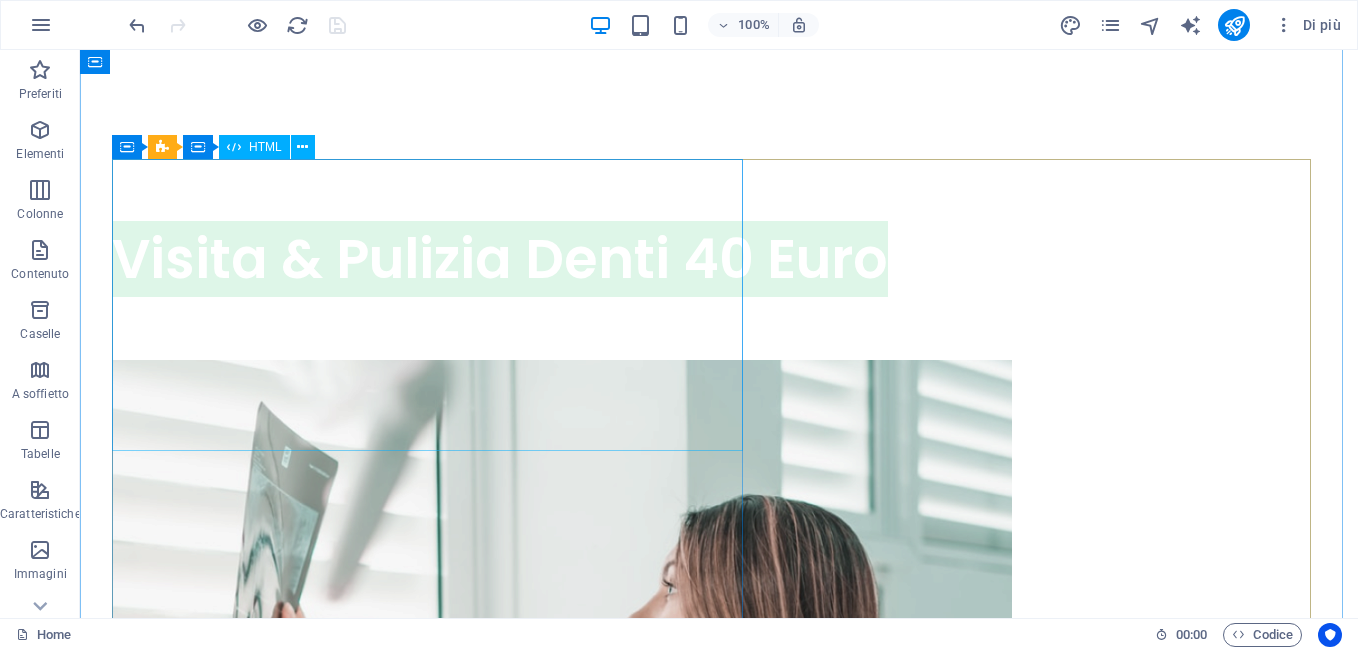 click on "Il nostro  Benvenuto: Visita & Pulizia Denti 40 Euro" at bounding box center (719, 186) 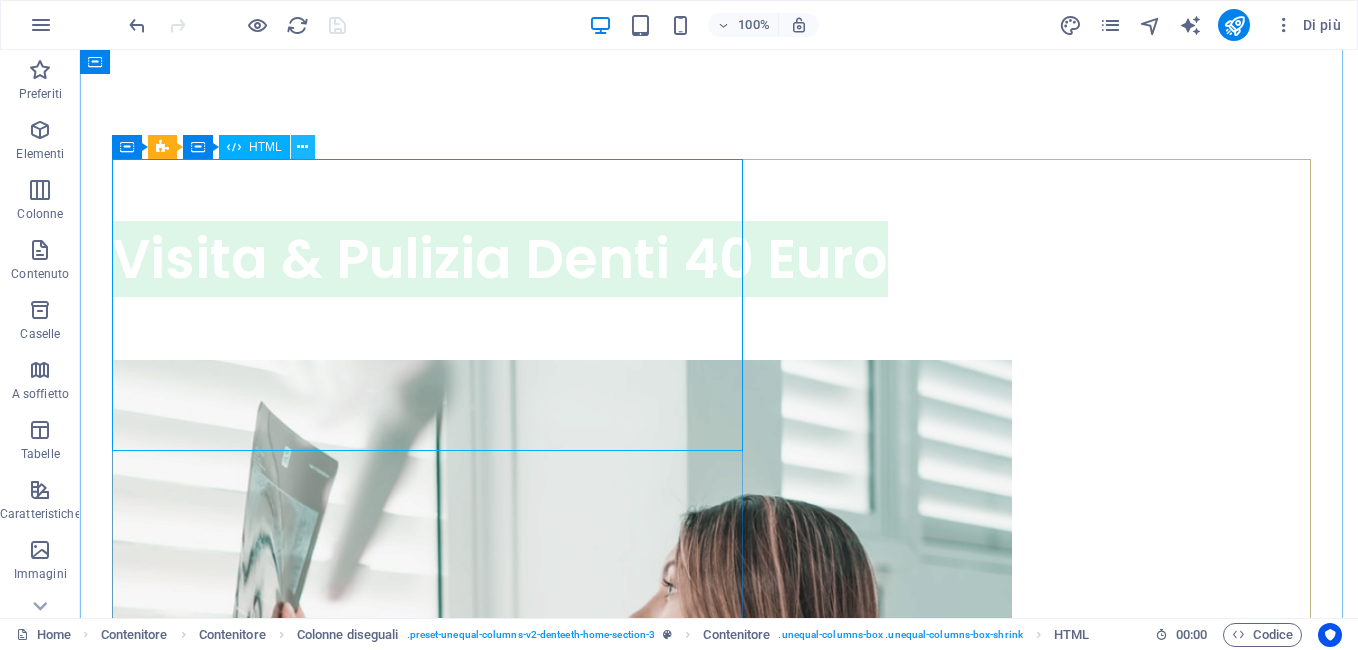 click at bounding box center [302, 147] 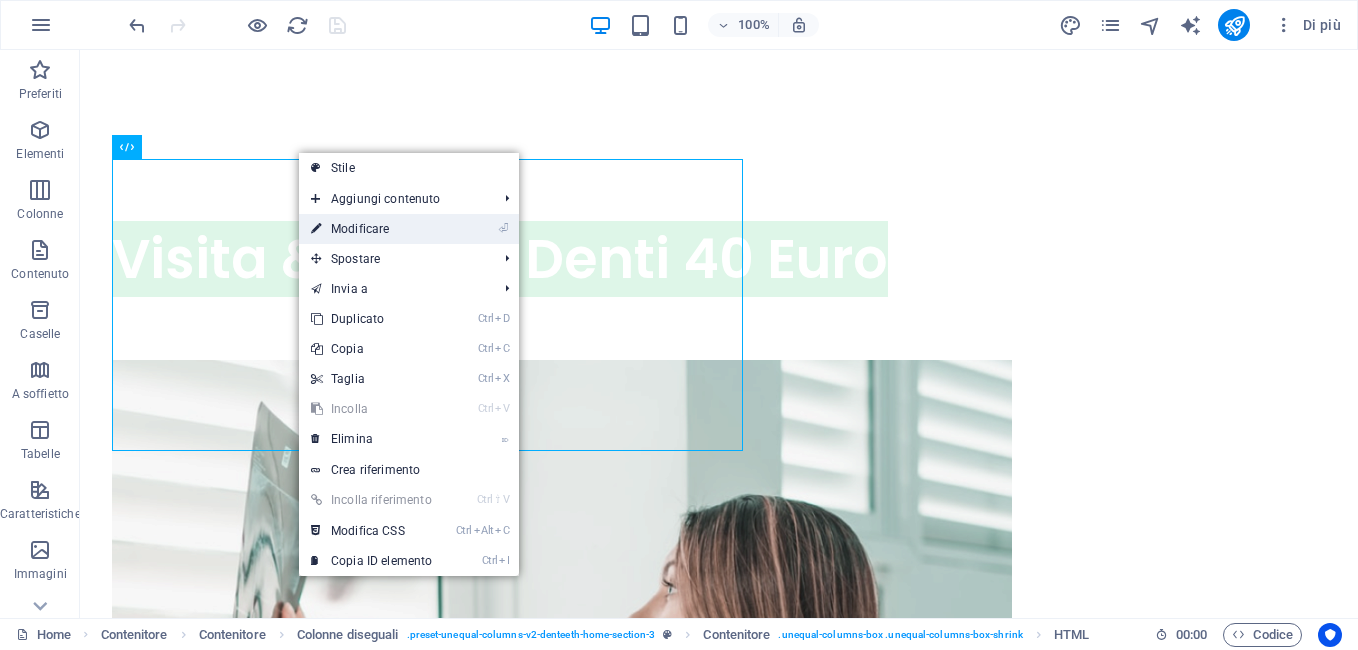 click on "⏎  Modificare" at bounding box center (371, 229) 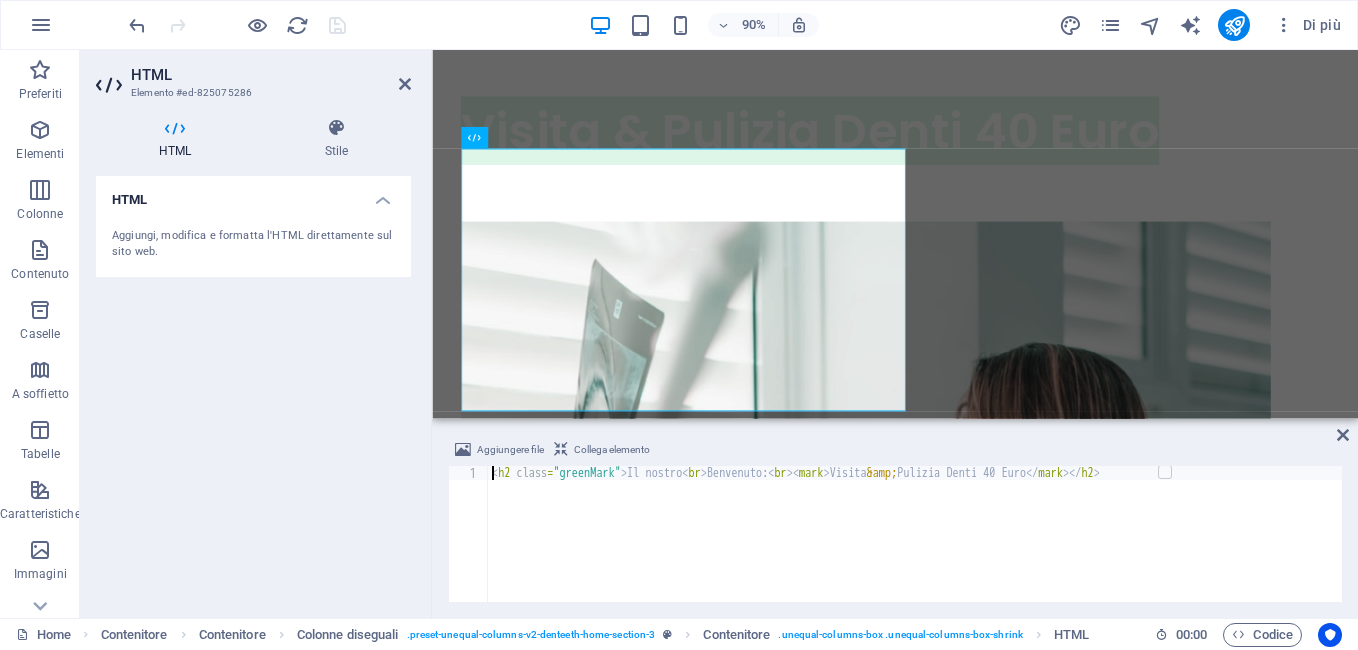 scroll, scrollTop: 3444, scrollLeft: 0, axis: vertical 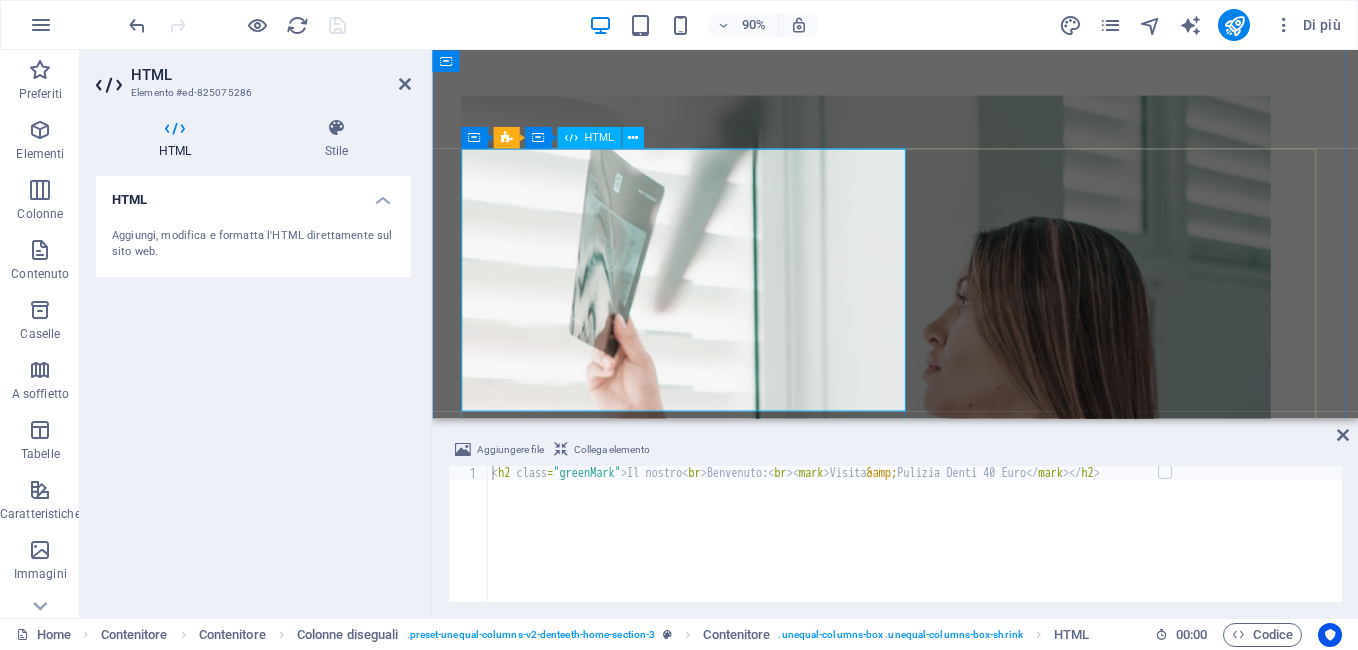 click on "Il nostro  Benvenuto: Visita & Pulizia Denti 40 Euro" at bounding box center [946, -74] 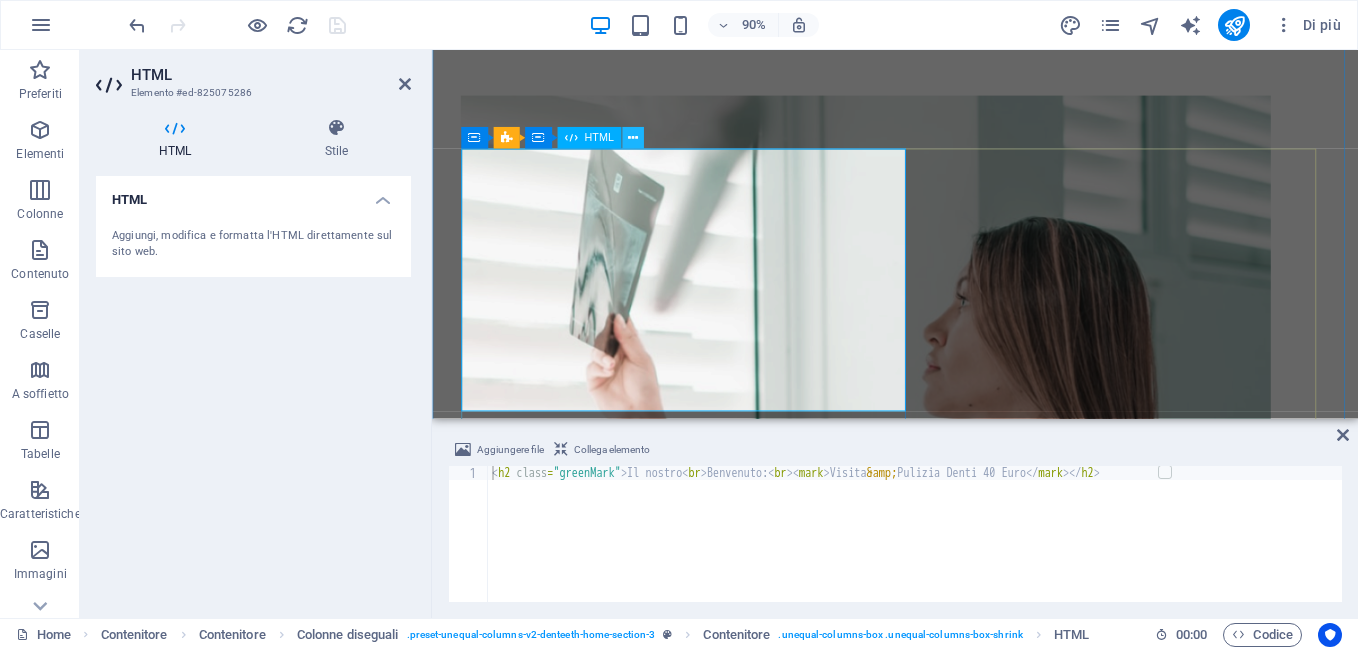 click at bounding box center [633, 138] 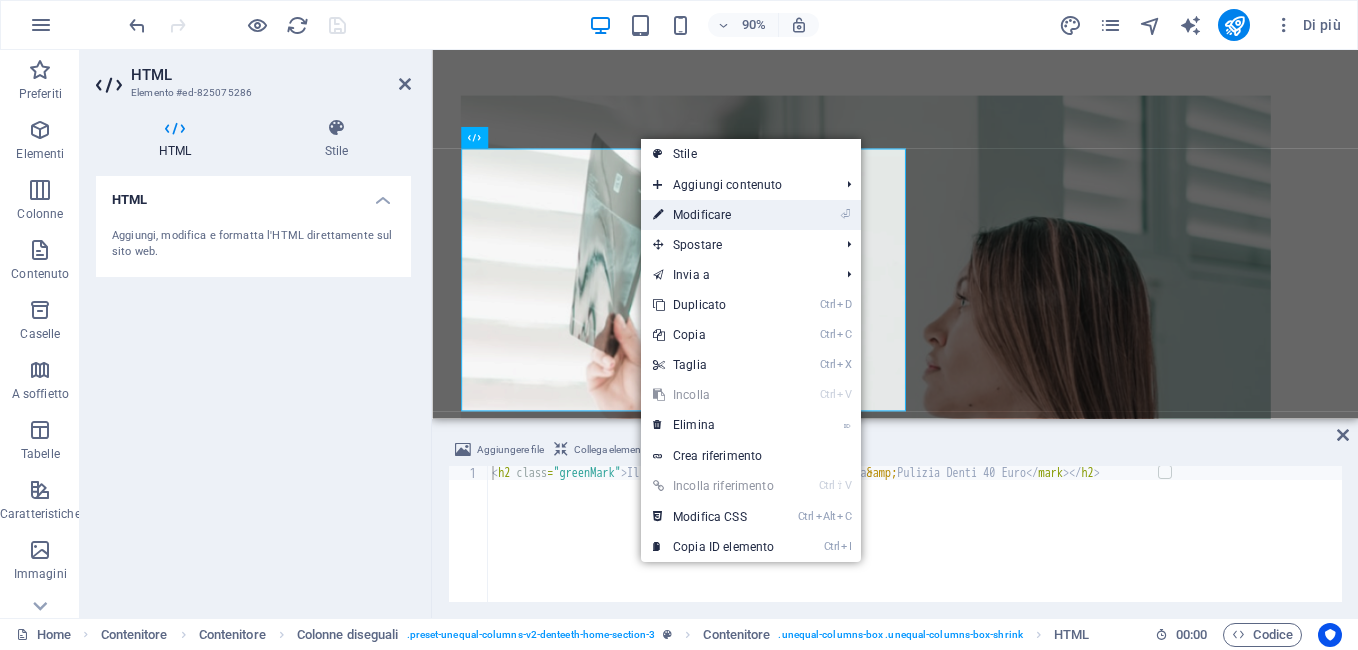 click on "⏎  Modificare" at bounding box center [713, 215] 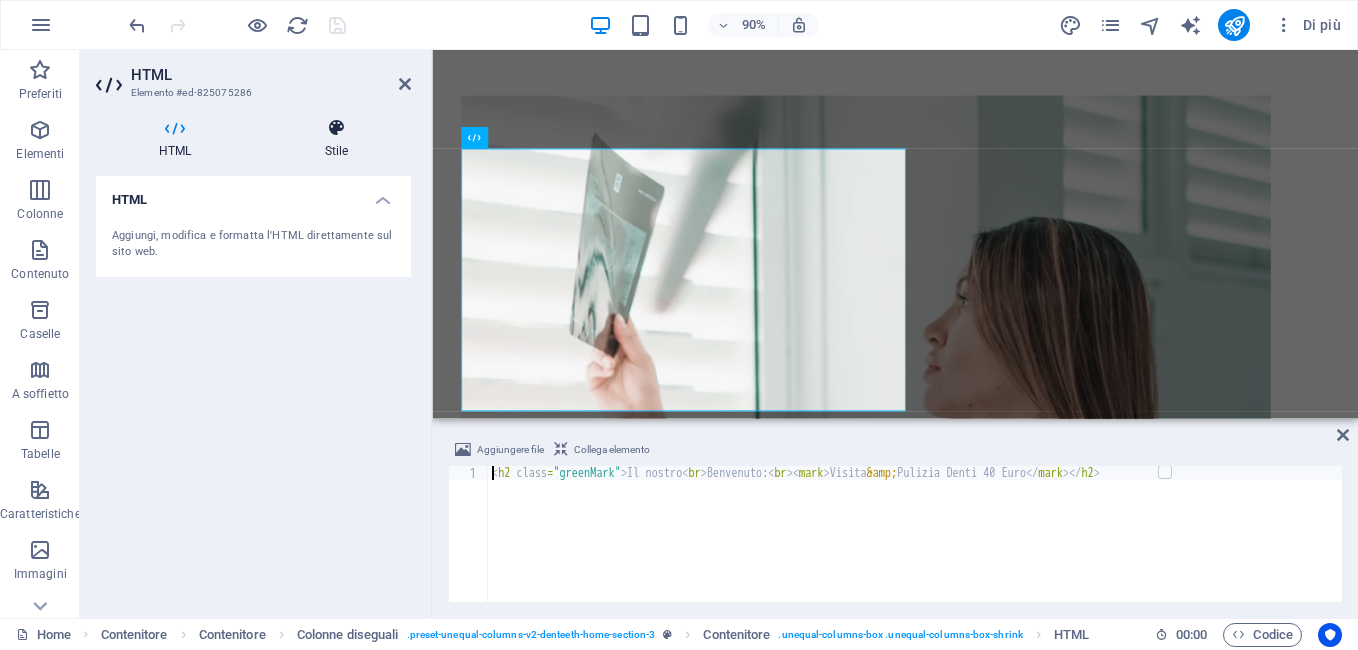 click at bounding box center [336, 128] 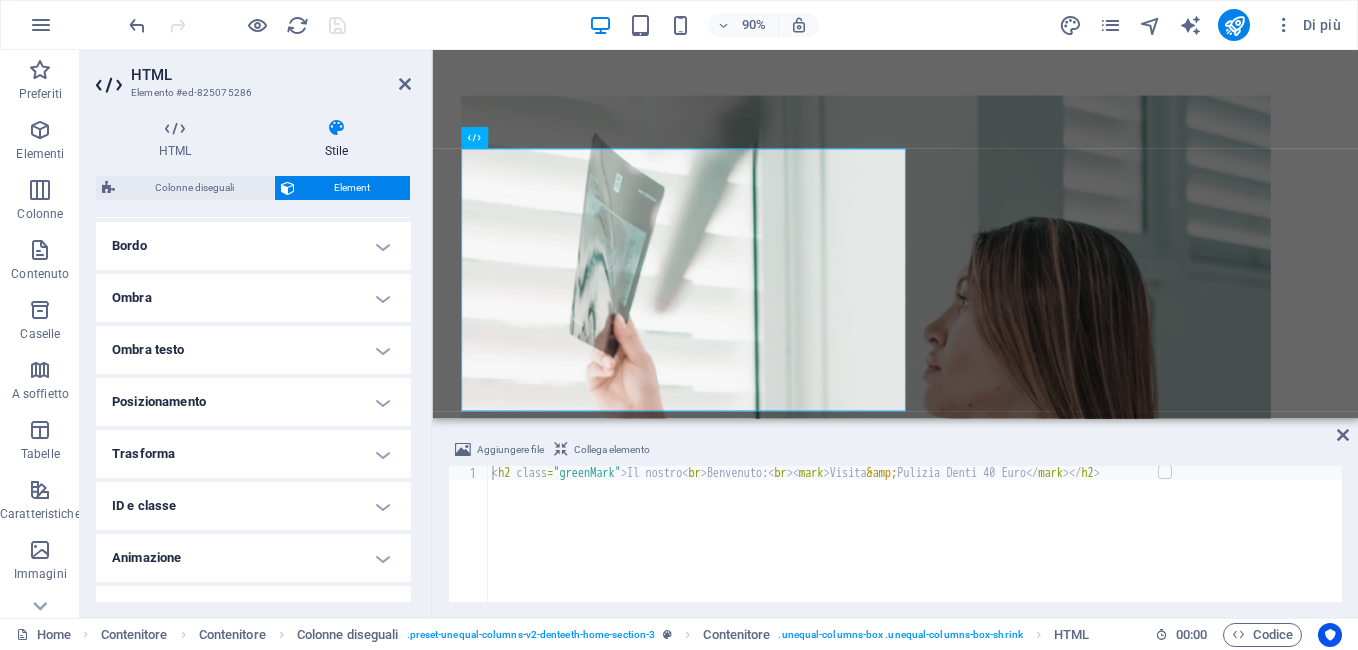 scroll, scrollTop: 460, scrollLeft: 0, axis: vertical 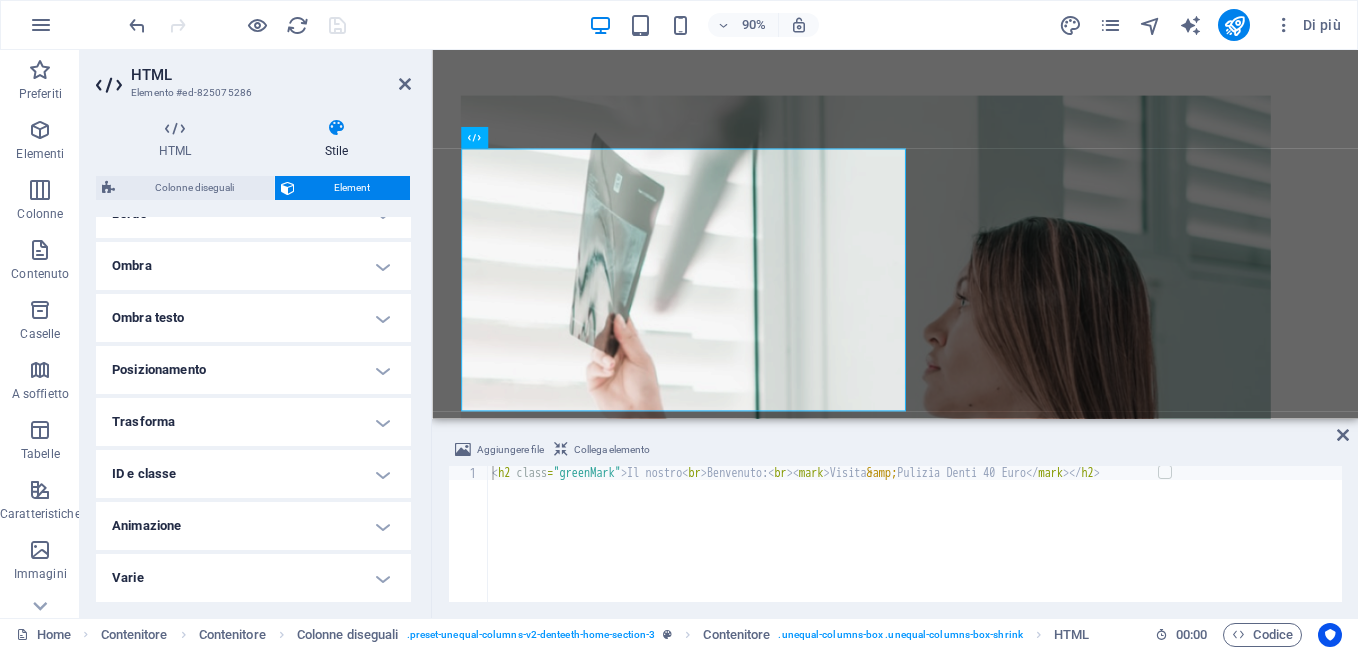 click on "Trasforma" at bounding box center [253, 422] 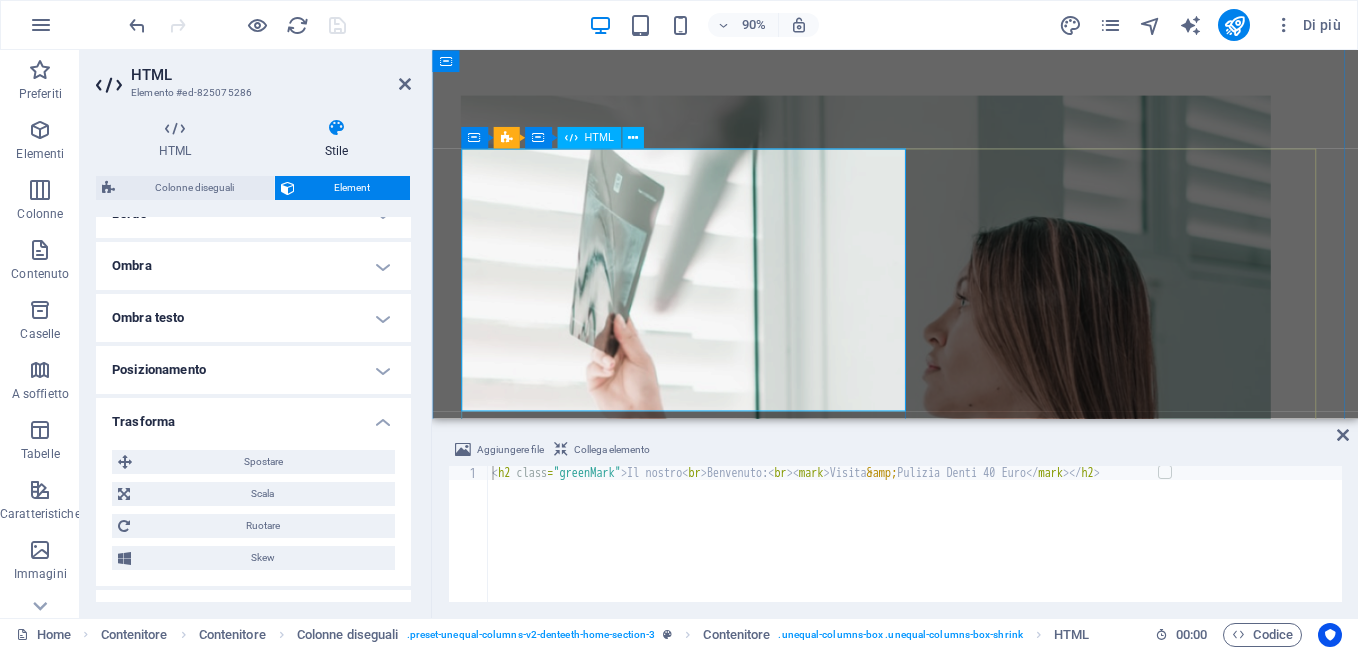 click on "Il nostro  Benvenuto: Visita & Pulizia Denti 40 Euro" at bounding box center (946, -74) 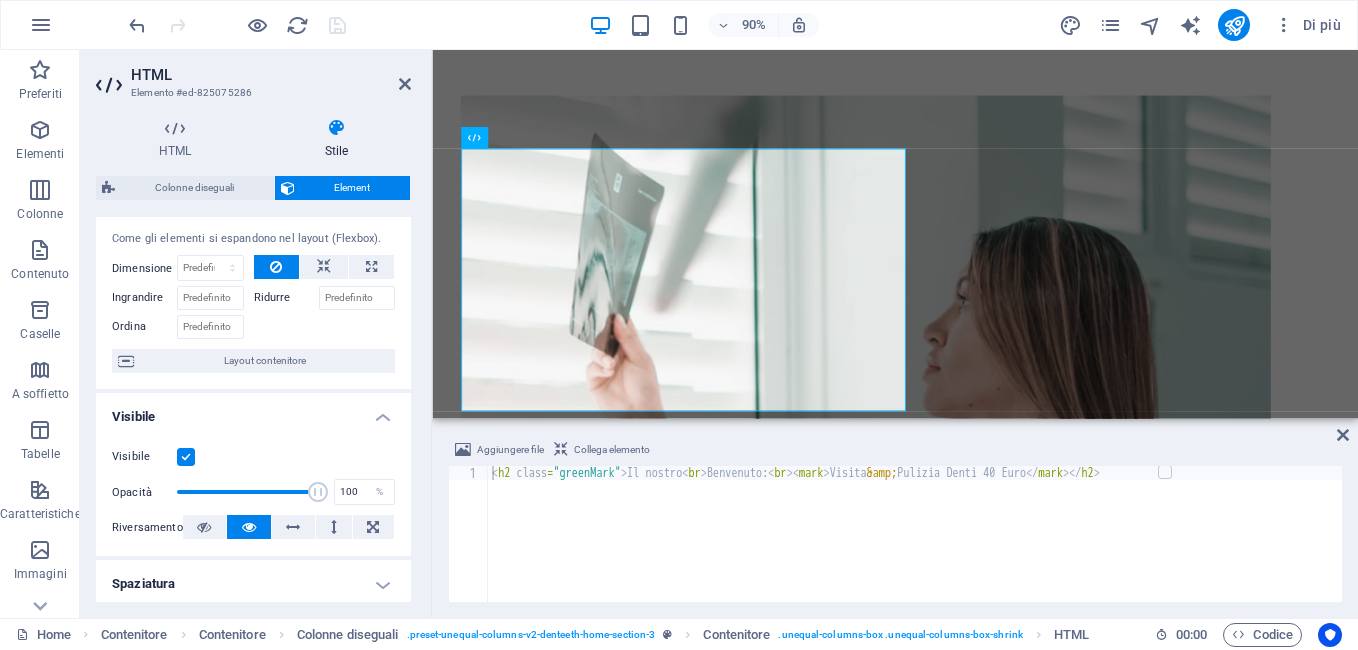 scroll, scrollTop: 0, scrollLeft: 0, axis: both 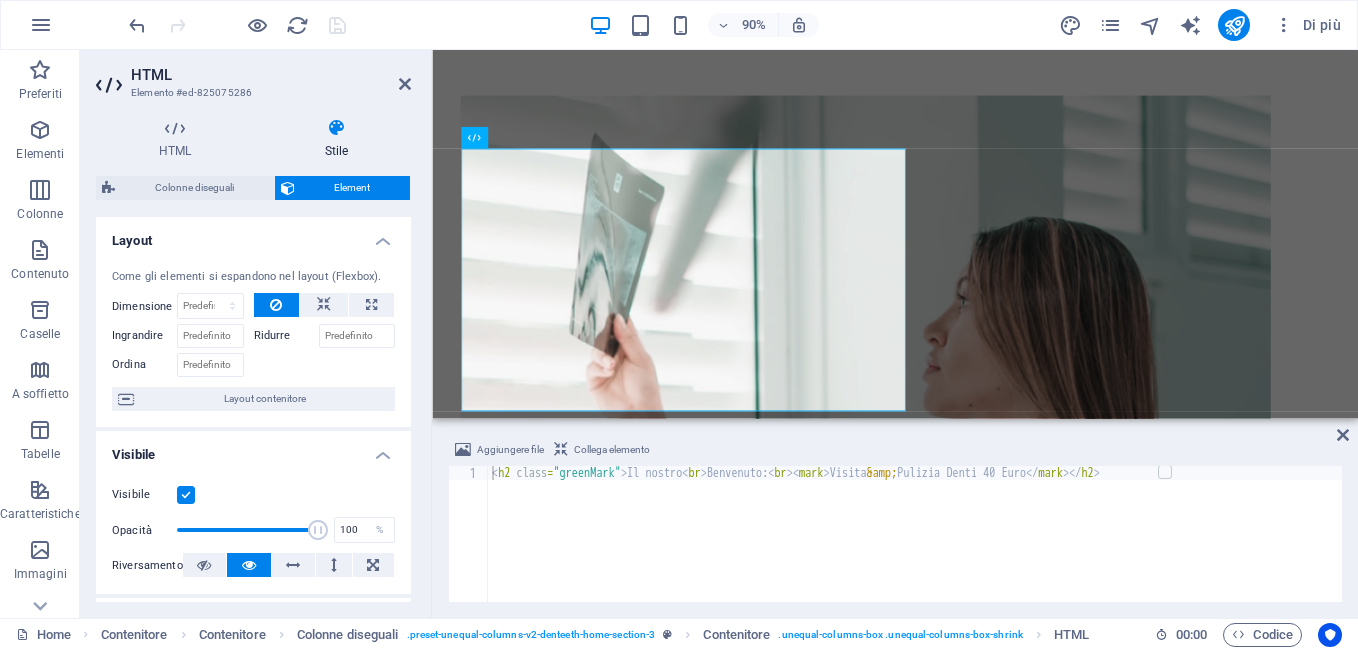 click on "Stile" at bounding box center [336, 139] 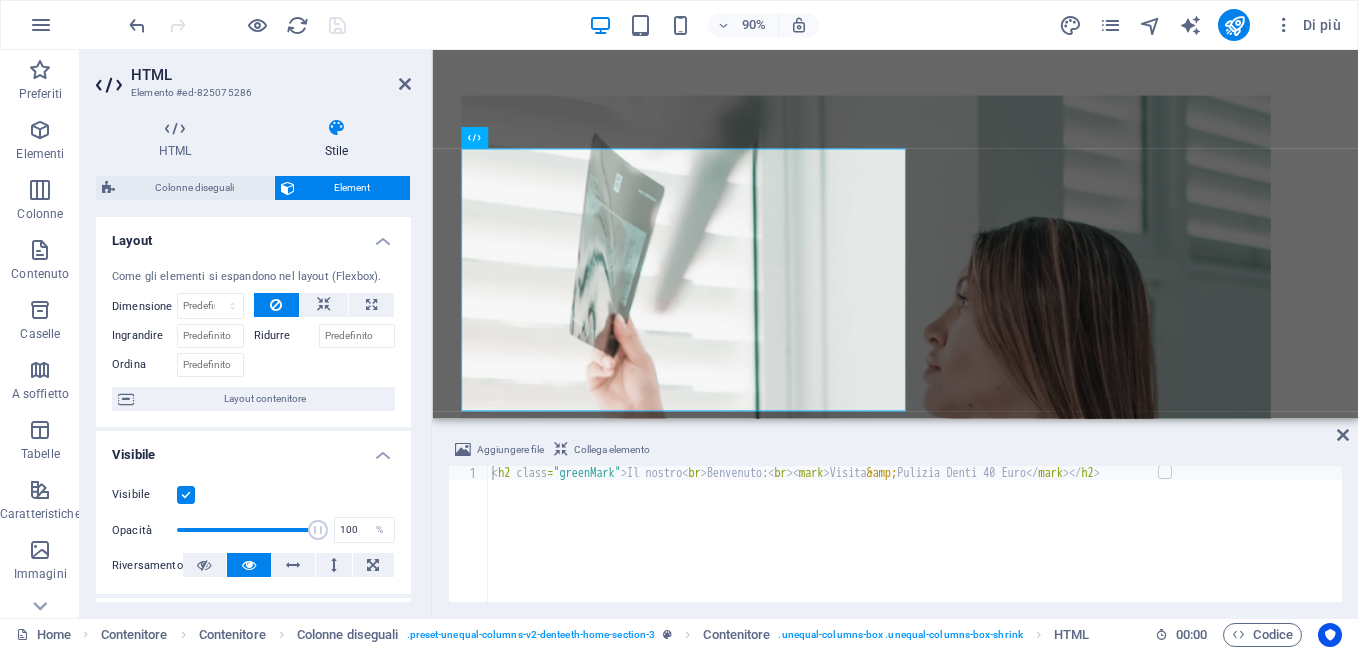 click on "Element" at bounding box center [353, 188] 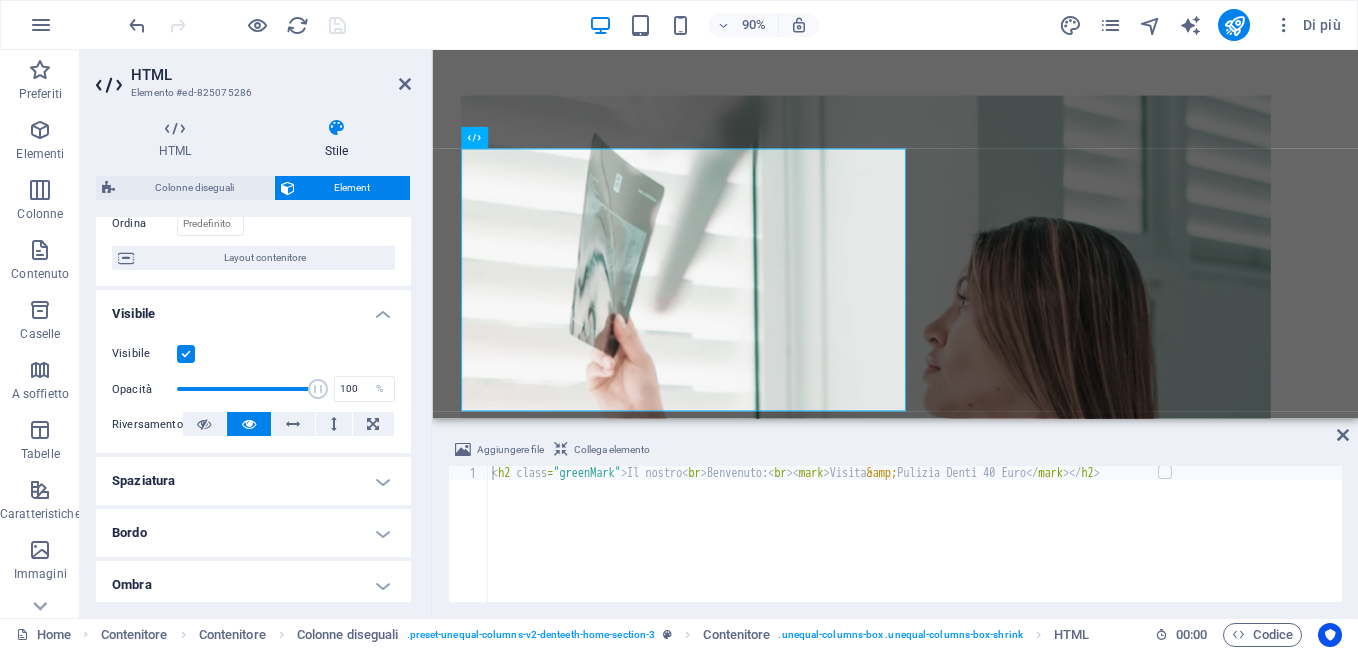 scroll, scrollTop: 148, scrollLeft: 0, axis: vertical 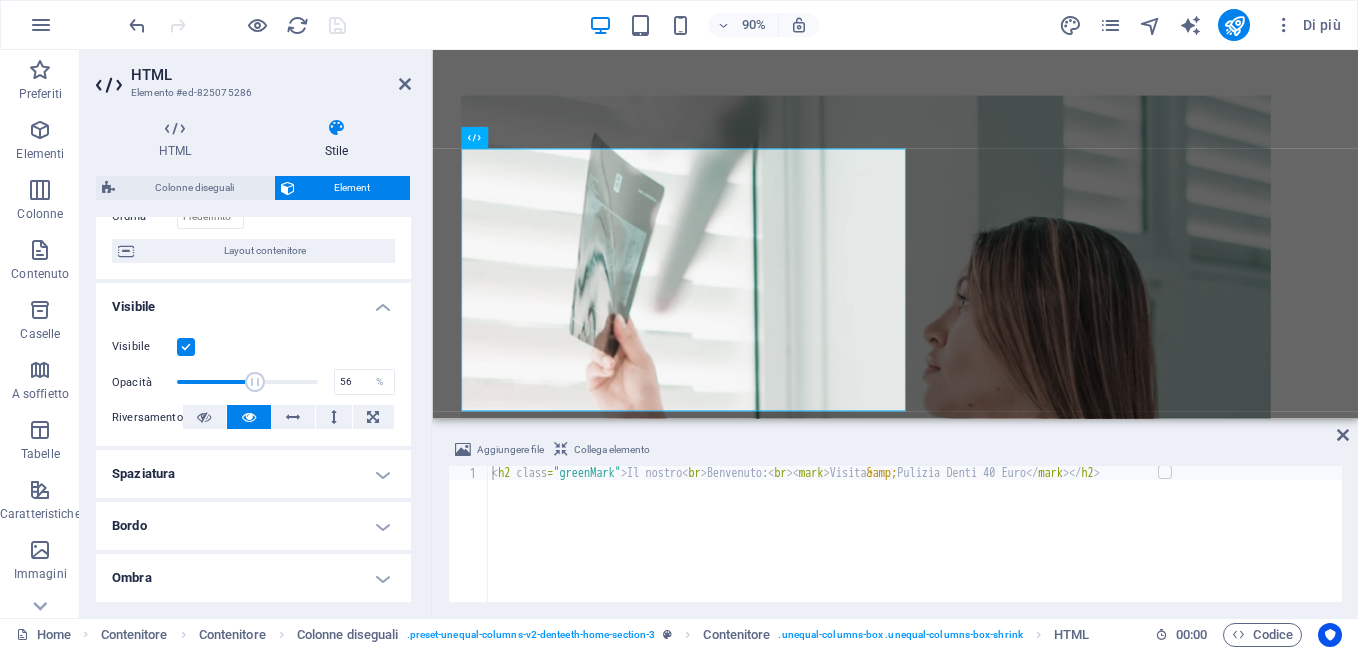 drag, startPoint x: 315, startPoint y: 377, endPoint x: 253, endPoint y: 377, distance: 62 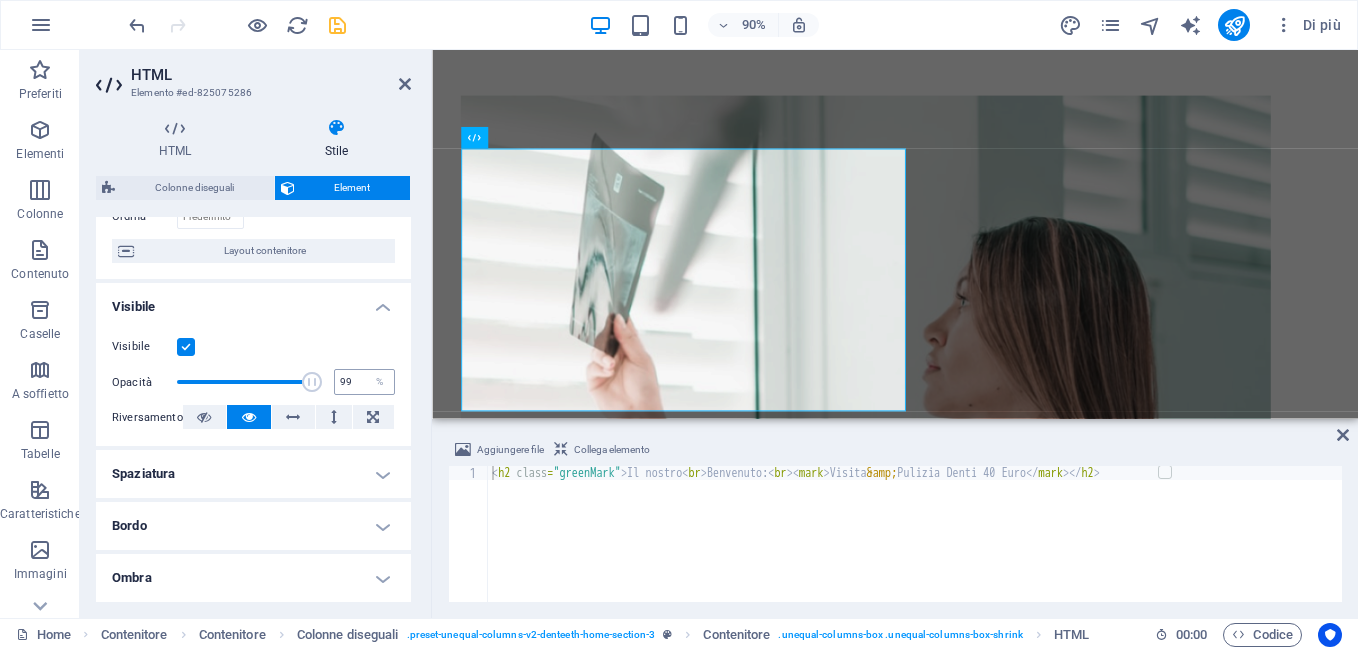 type on "100" 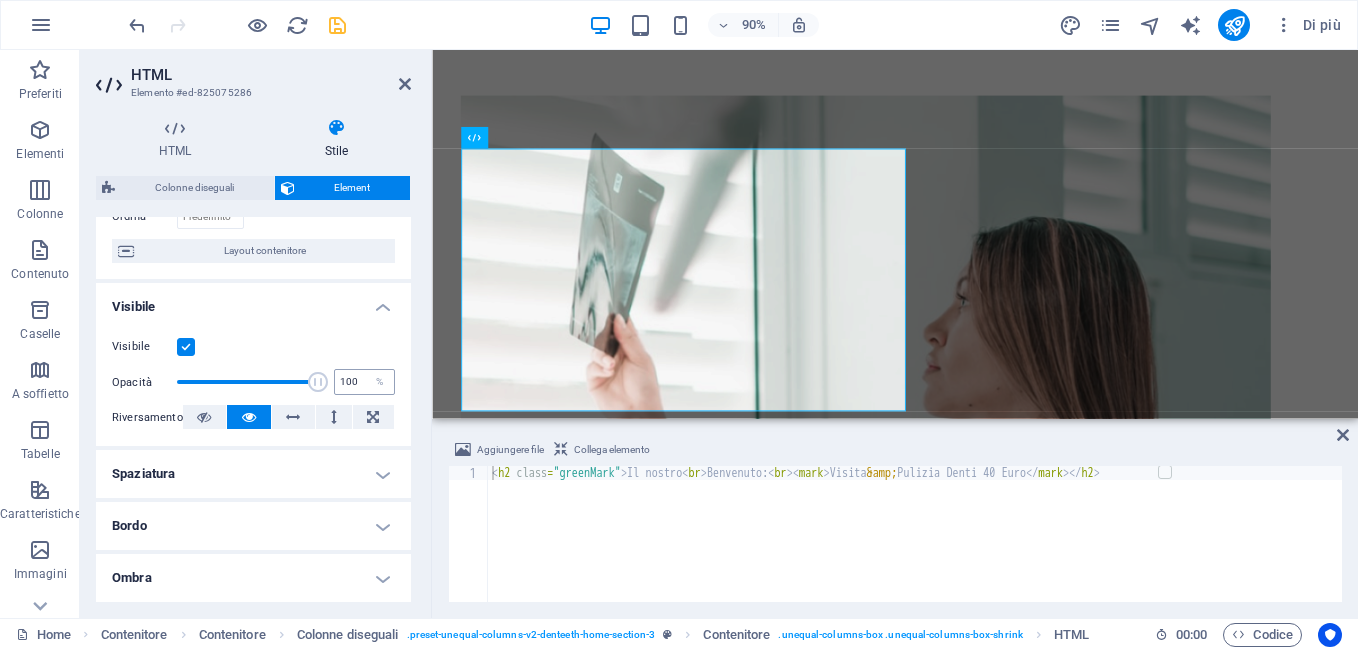 drag, startPoint x: 253, startPoint y: 377, endPoint x: 337, endPoint y: 376, distance: 84.00595 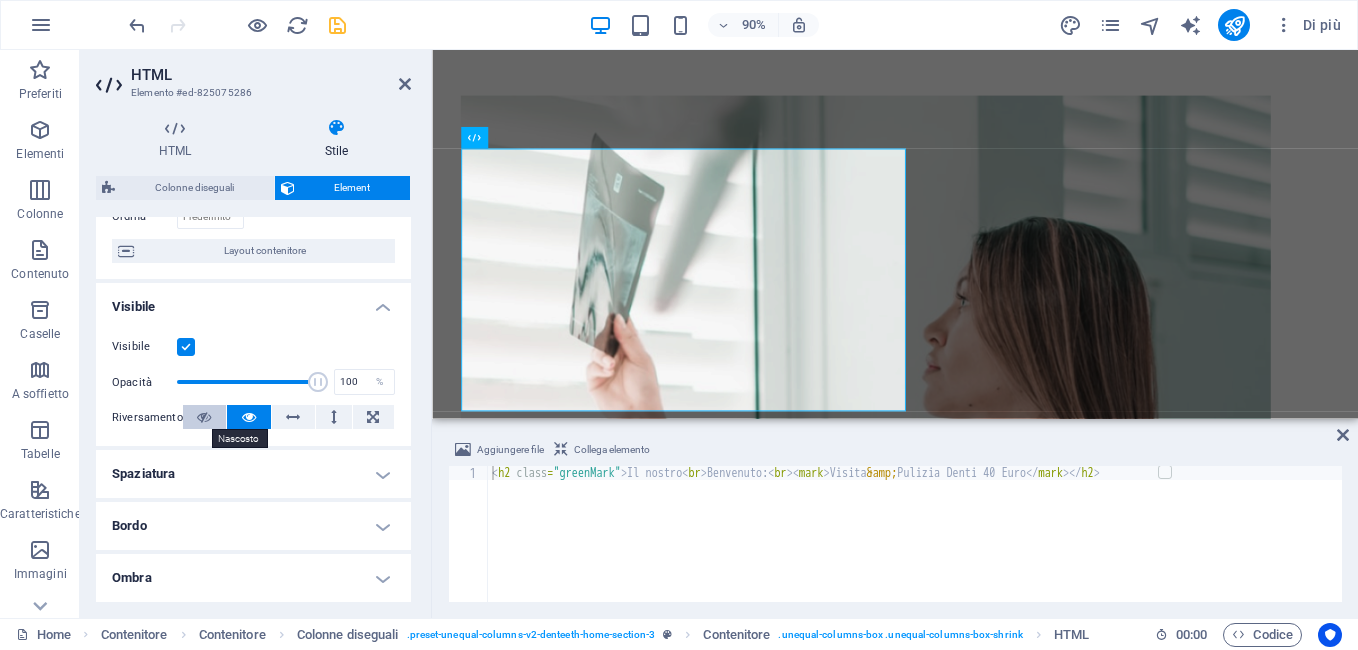click at bounding box center [204, 417] 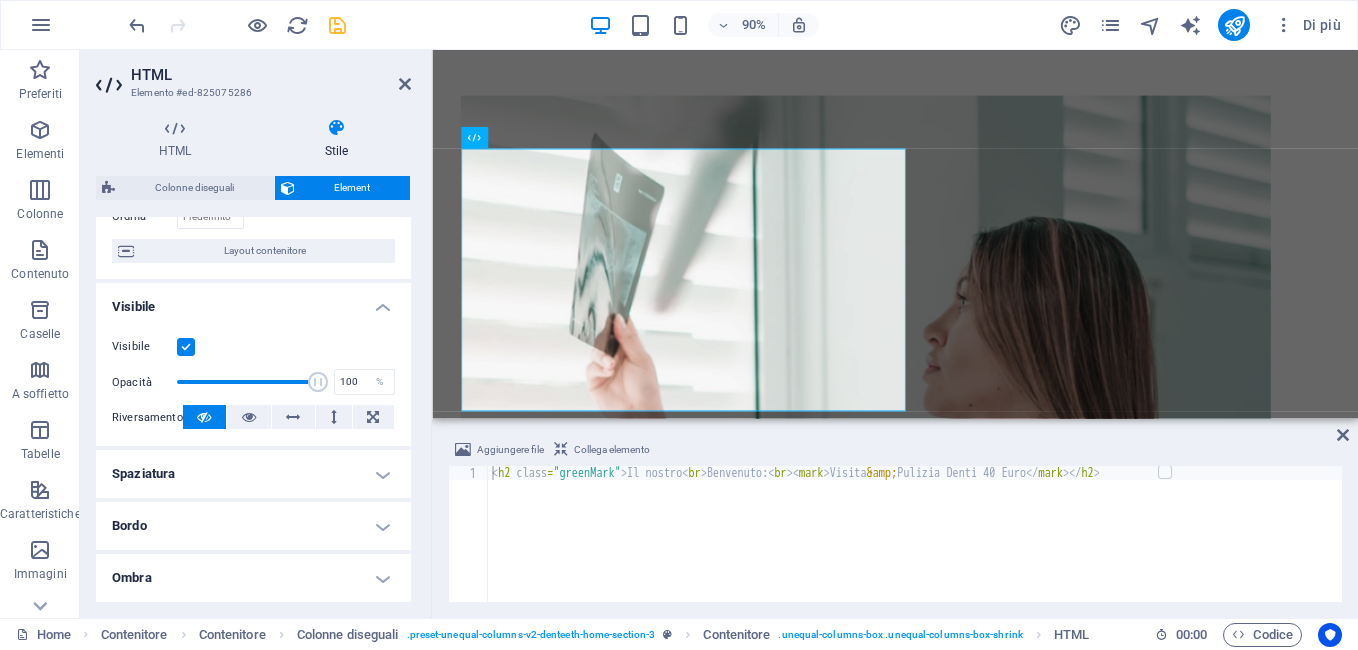 click at bounding box center (204, 417) 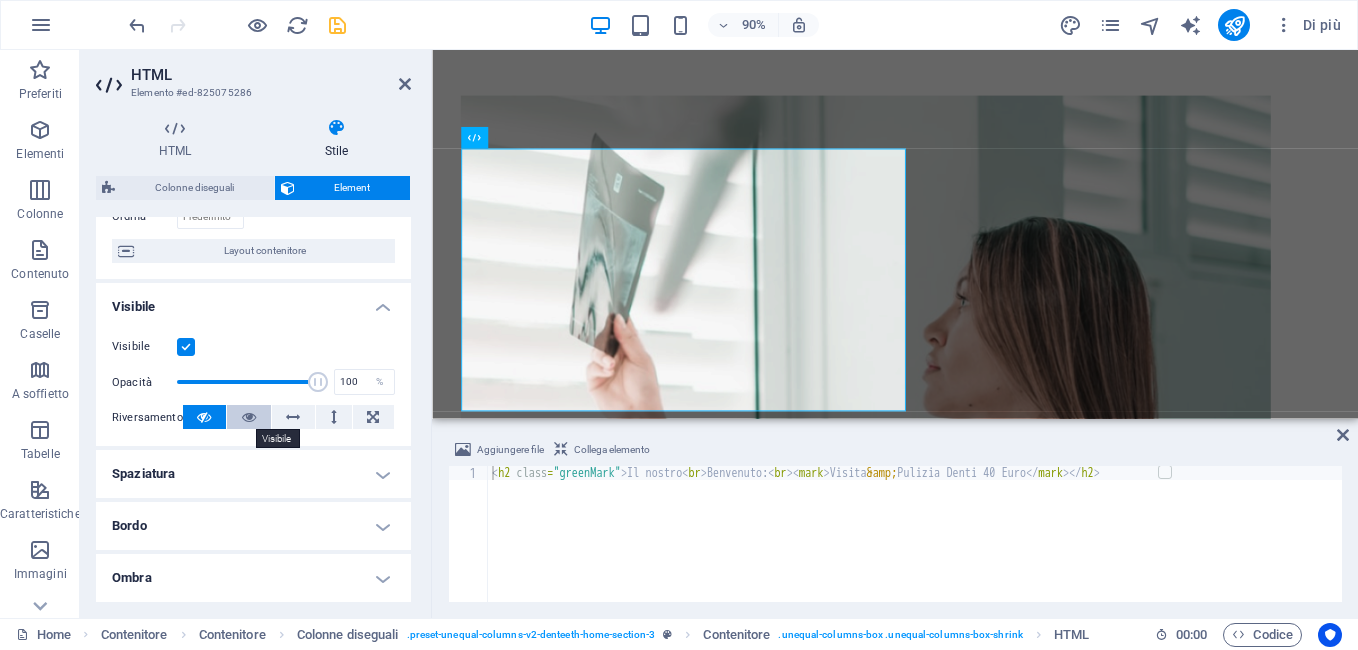 click at bounding box center [248, 417] 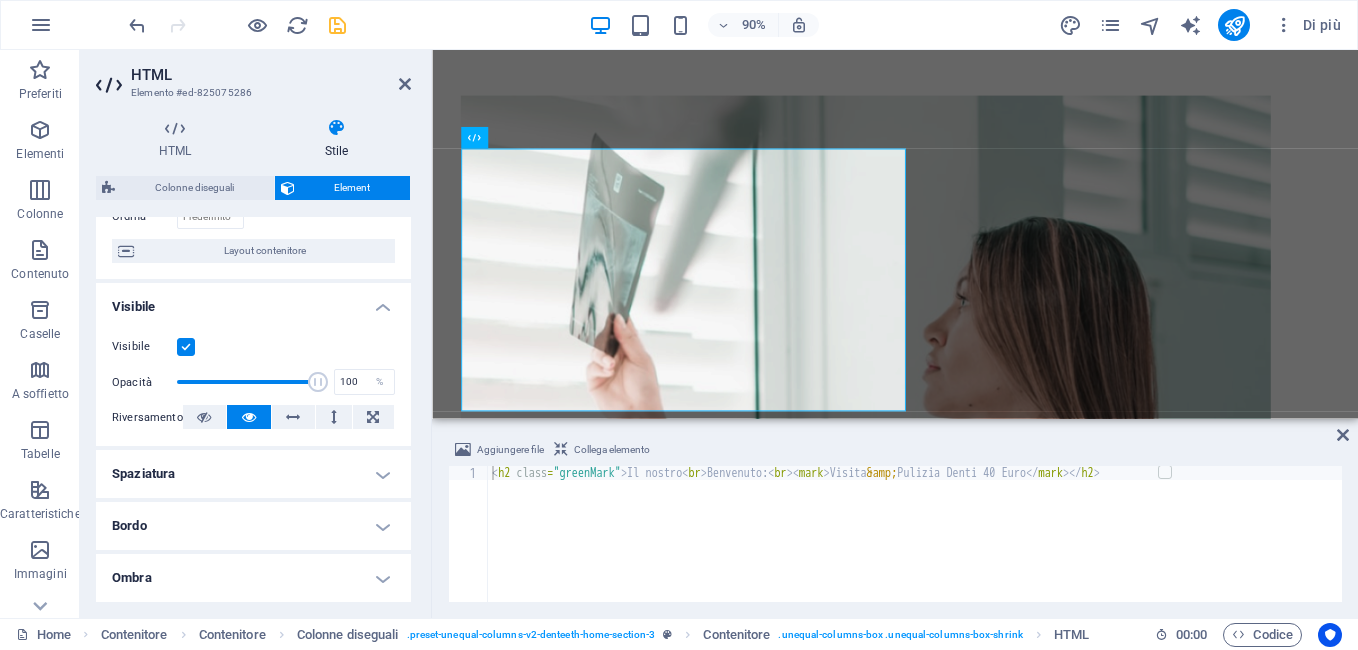 drag, startPoint x: 406, startPoint y: 420, endPoint x: 401, endPoint y: 446, distance: 26.476404 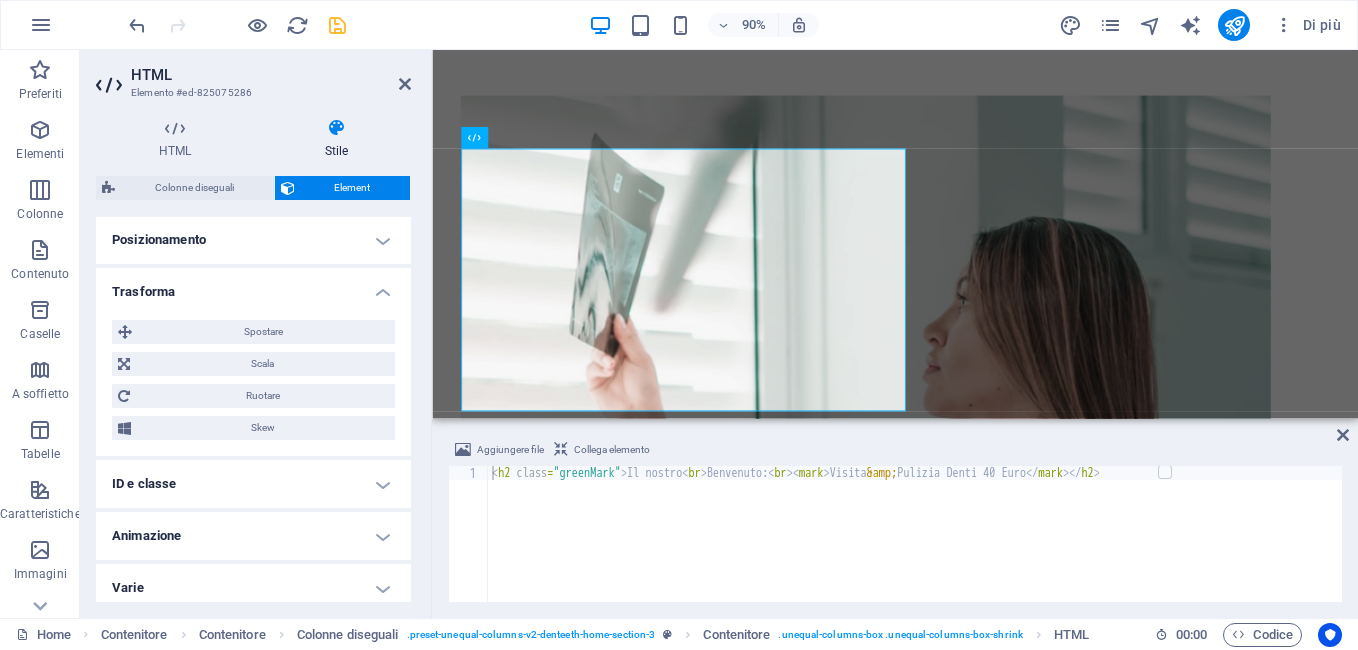scroll, scrollTop: 600, scrollLeft: 0, axis: vertical 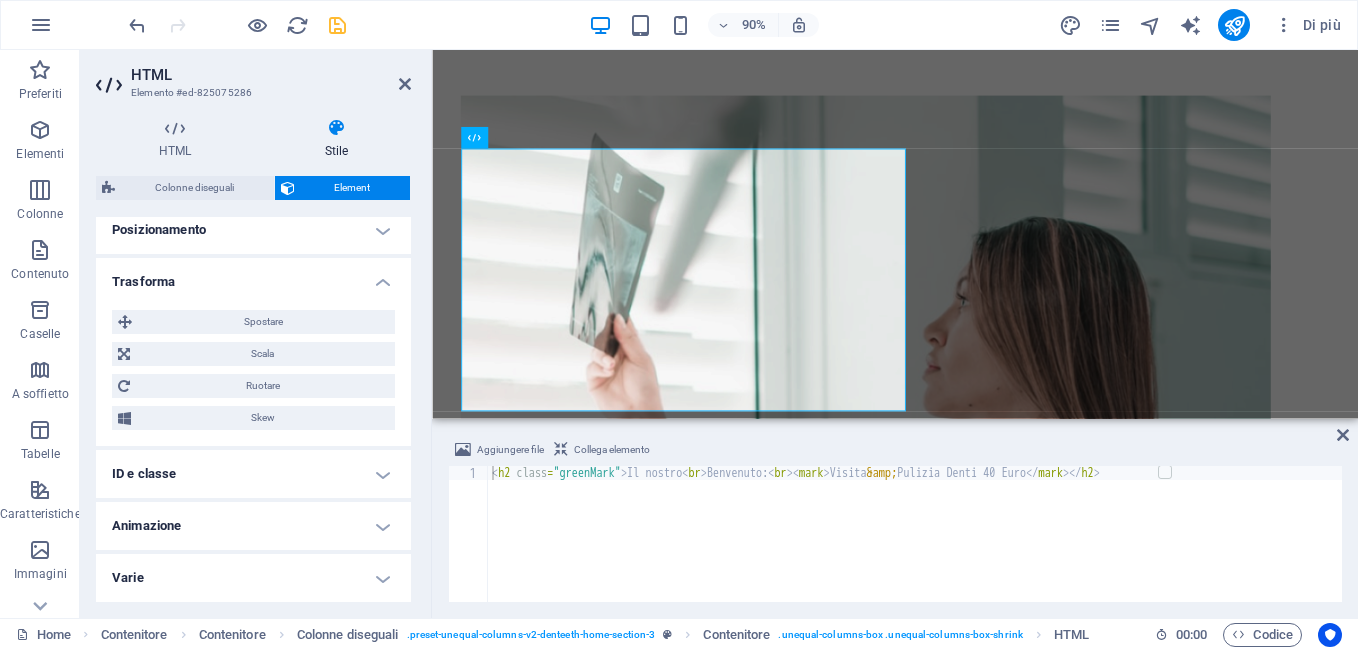 click on "Varie" at bounding box center [253, 578] 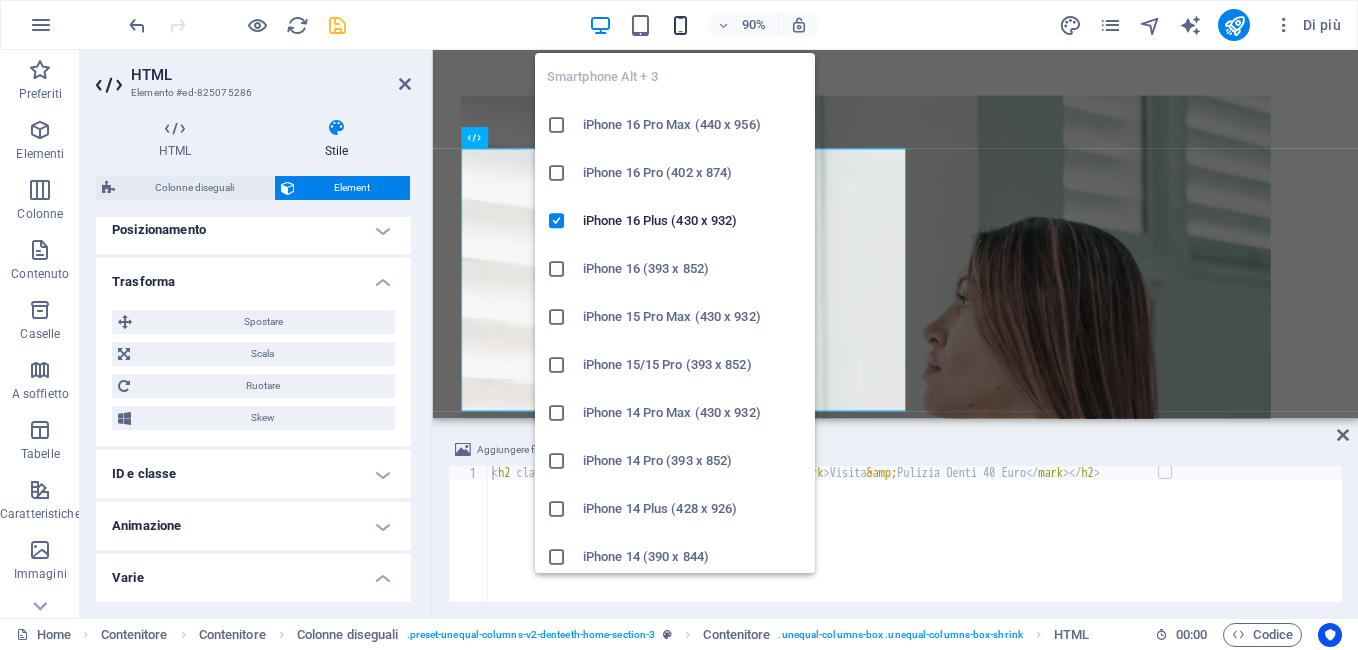 click at bounding box center [680, 25] 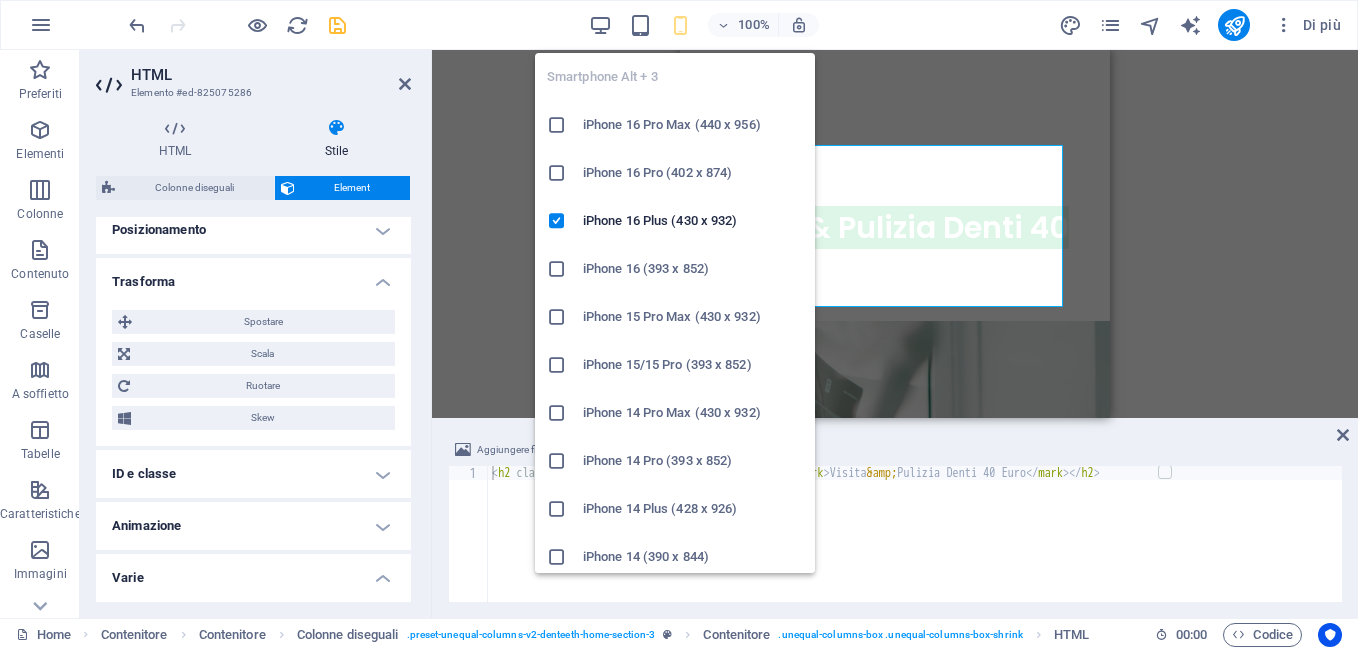 click at bounding box center [680, 25] 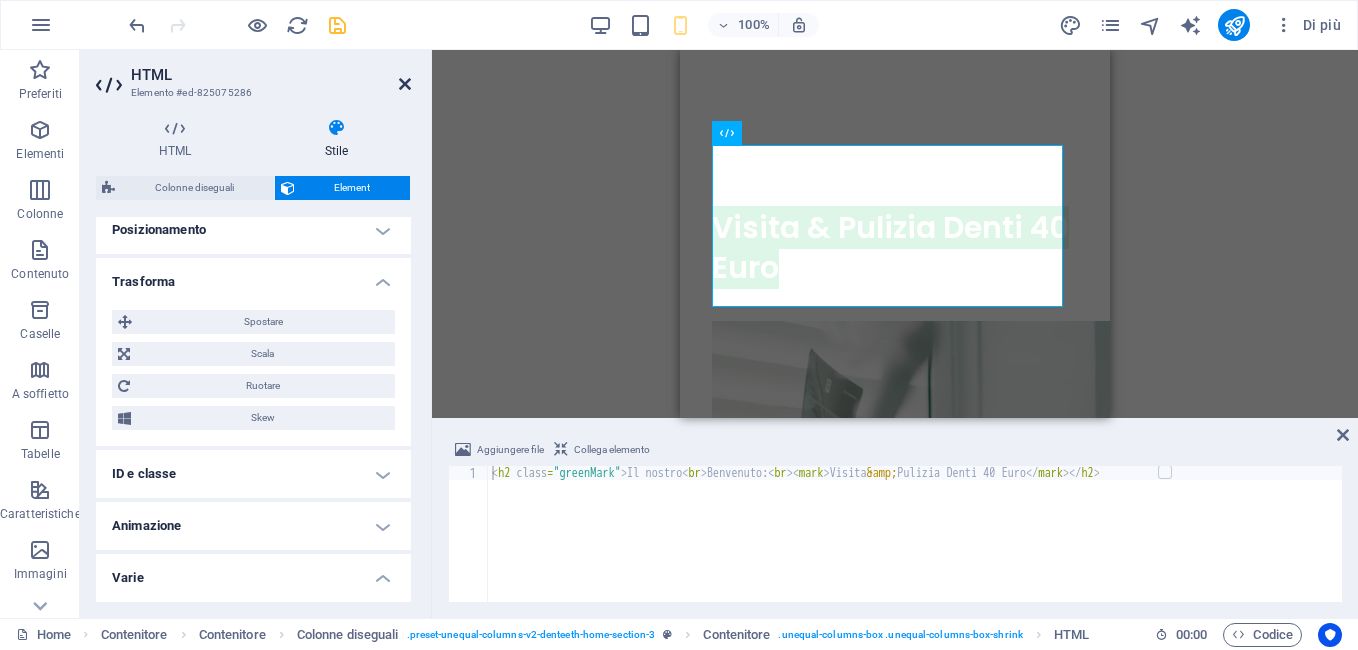 click at bounding box center (405, 84) 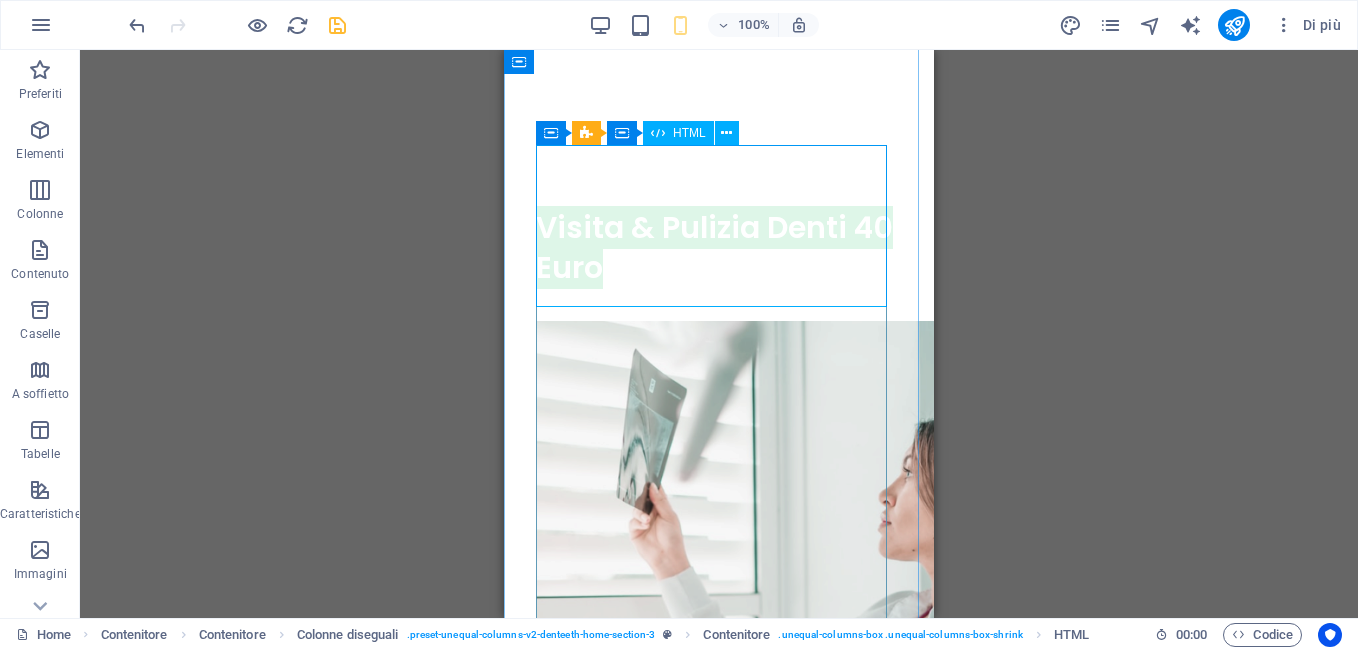 click on "Il nostro  Benvenuto: Visita & Pulizia Denti 40 Euro" at bounding box center (719, 208) 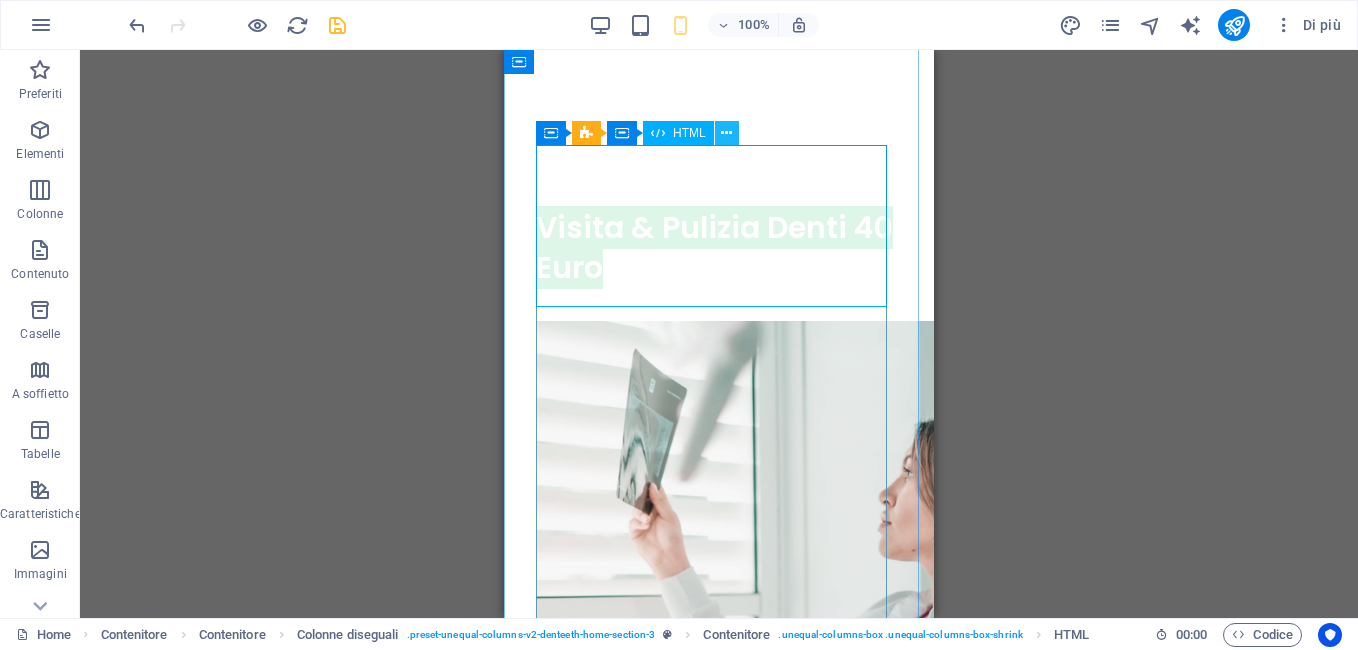 click at bounding box center [726, 133] 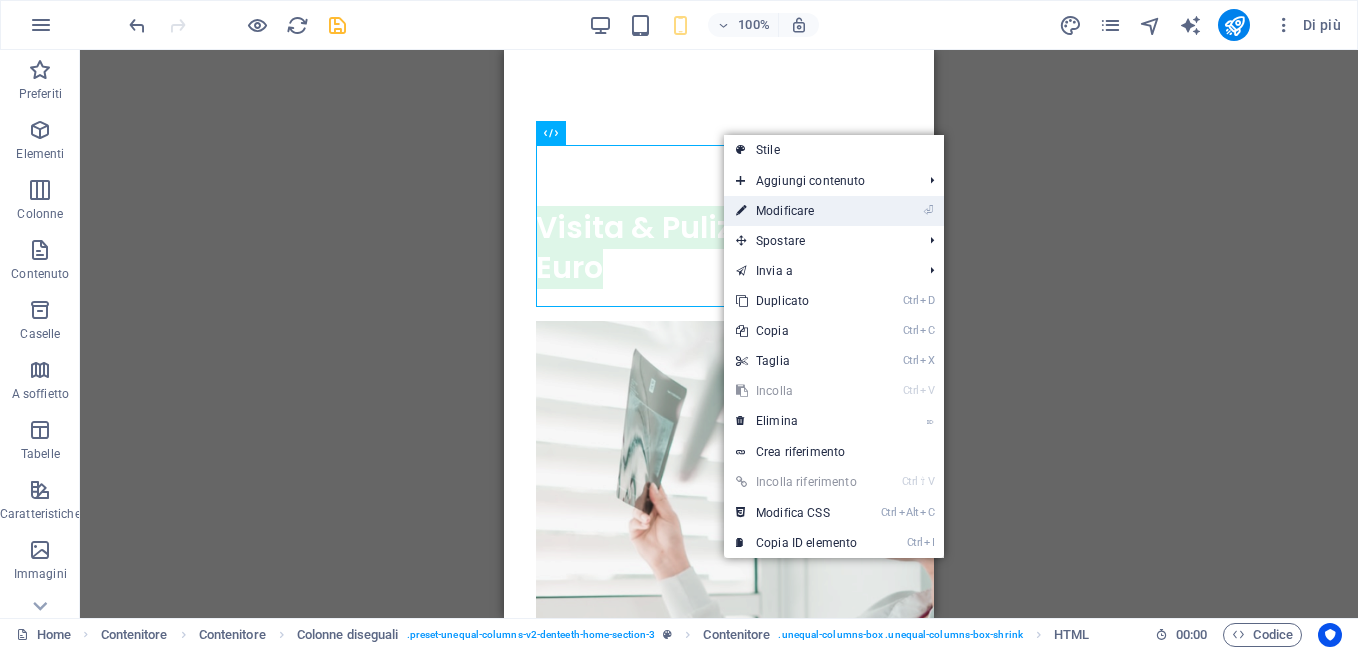 click on "⏎  Modificare" at bounding box center [796, 211] 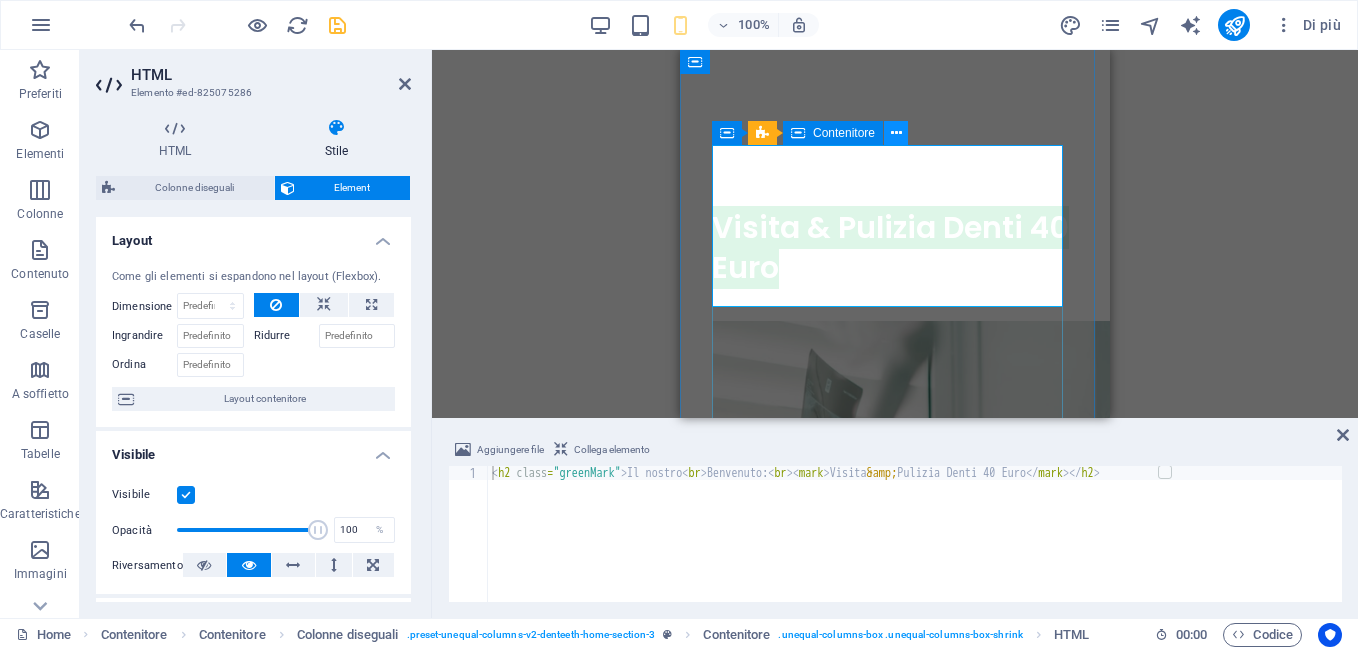 click at bounding box center [896, 133] 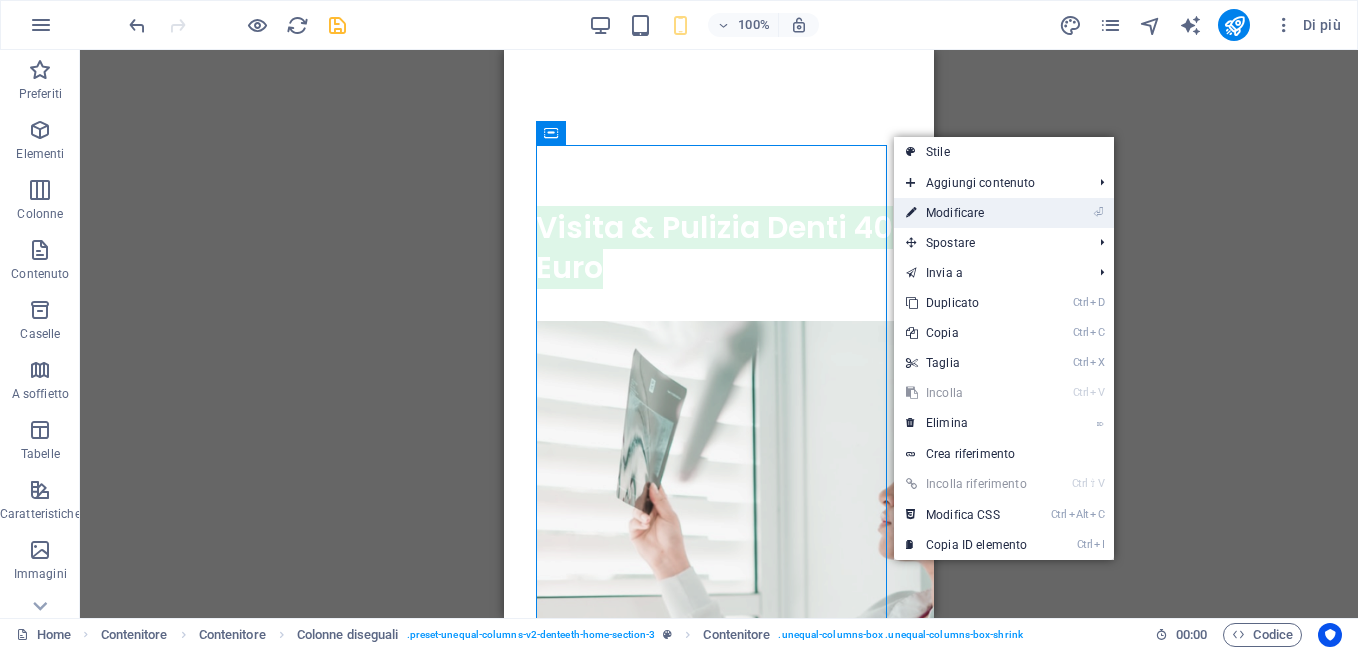 click on "⏎  Modificare" at bounding box center [966, 213] 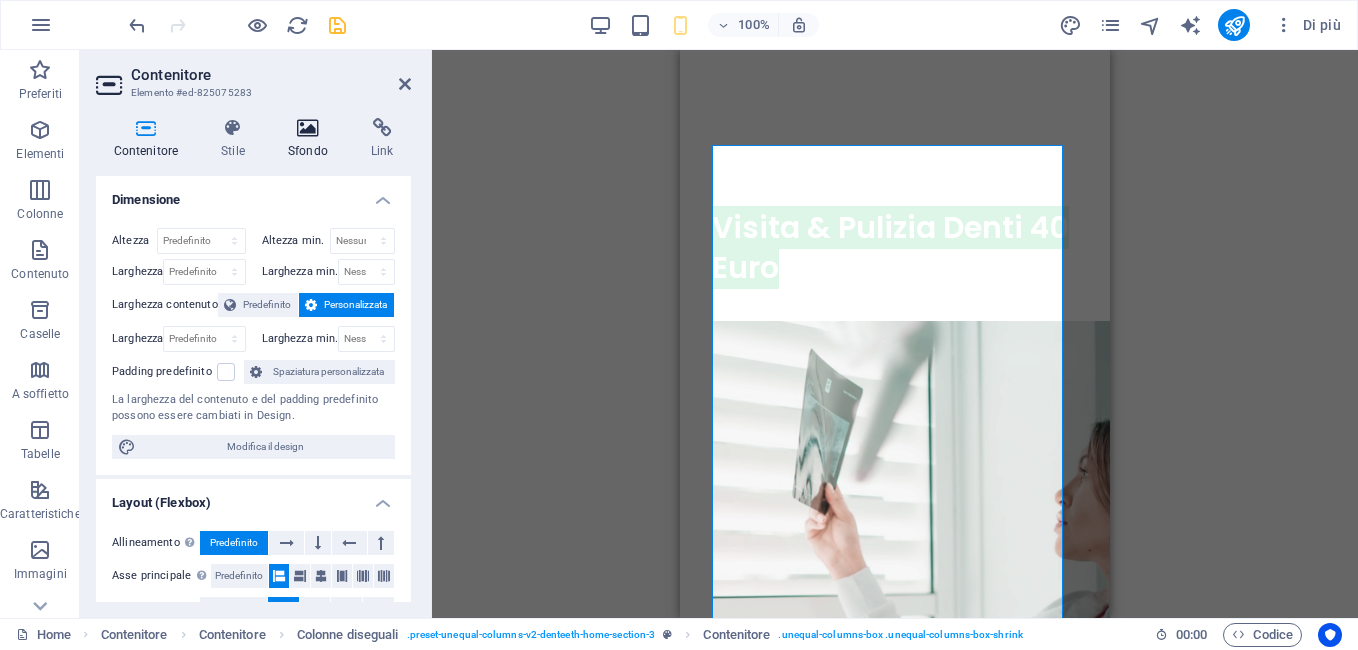 click at bounding box center [307, 128] 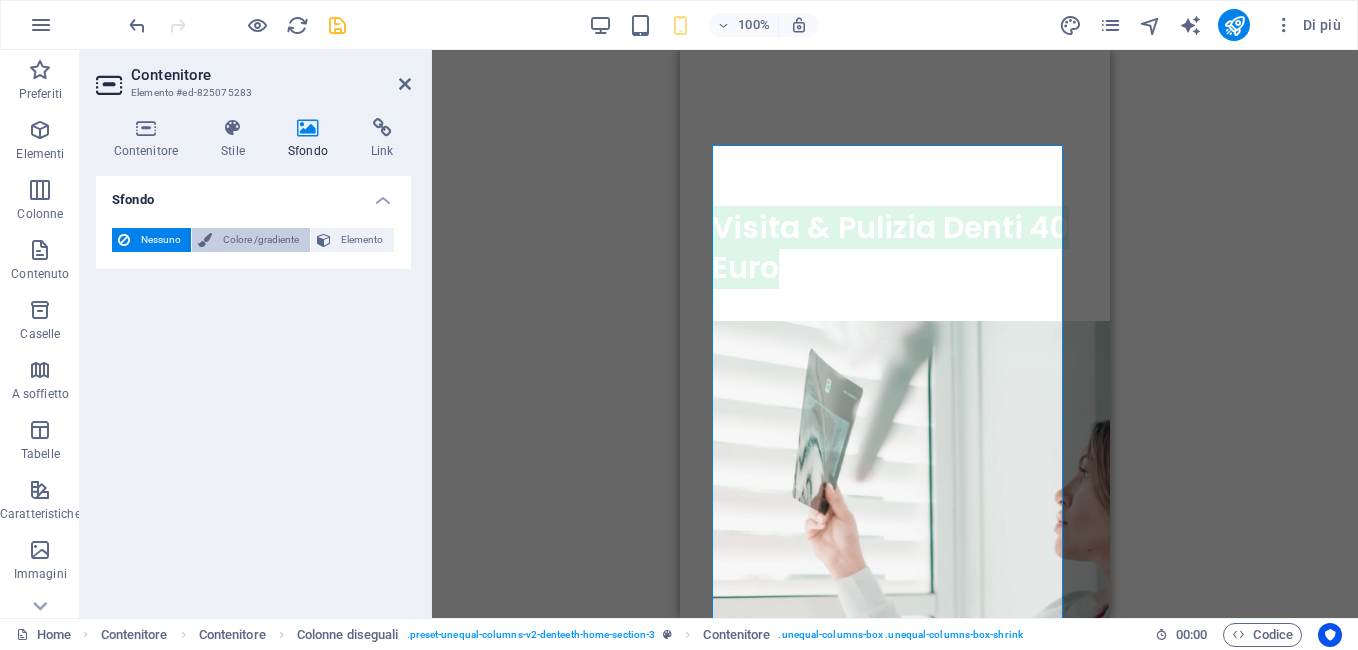 click on "Colore /gradiente" at bounding box center [260, 240] 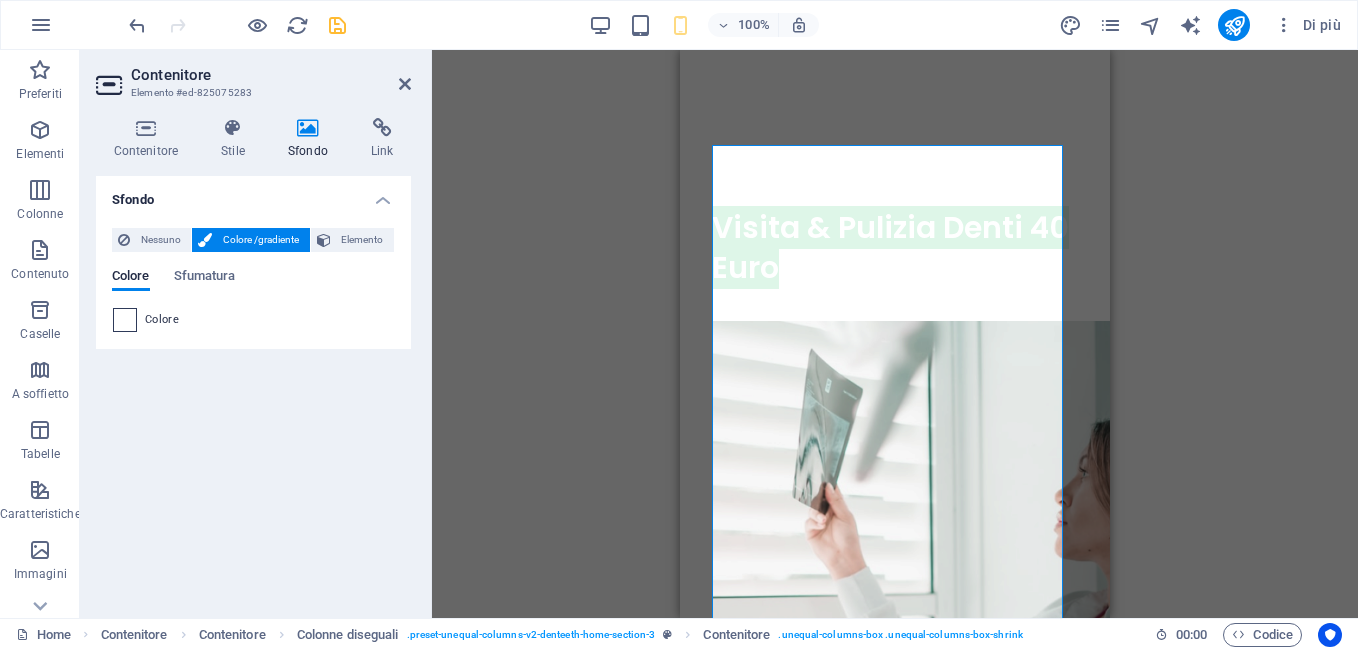 click at bounding box center (125, 320) 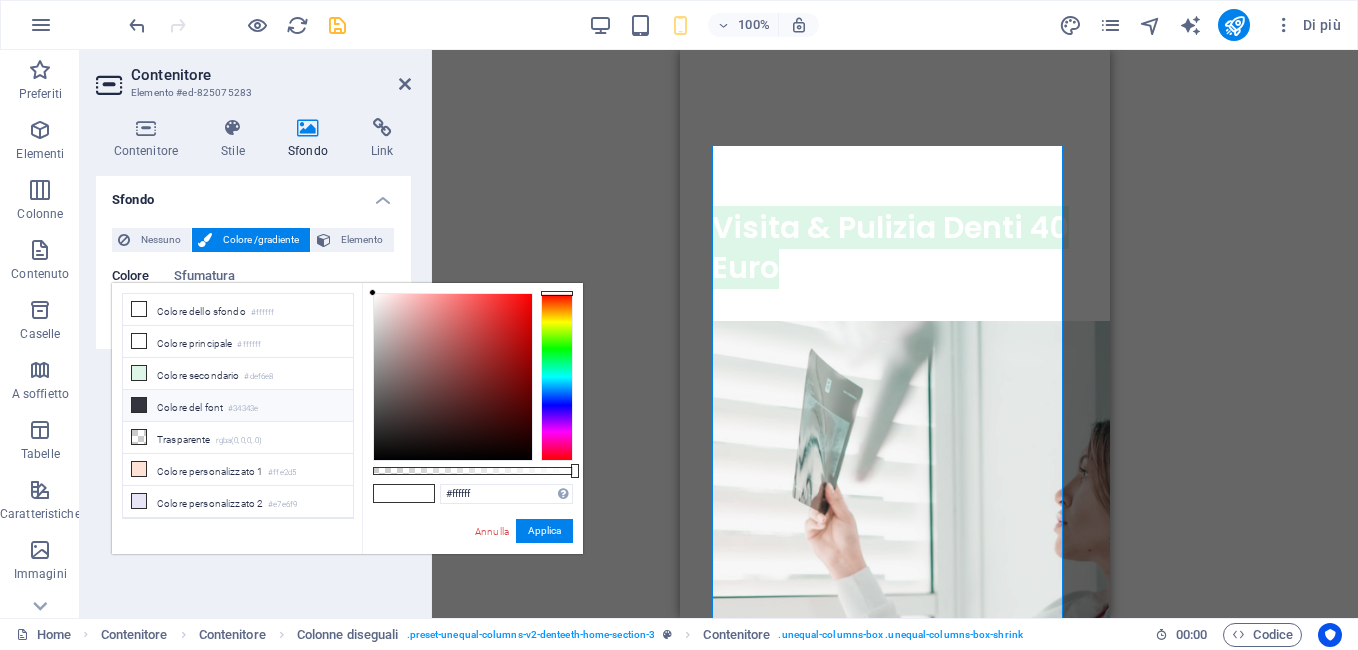 click at bounding box center [139, 405] 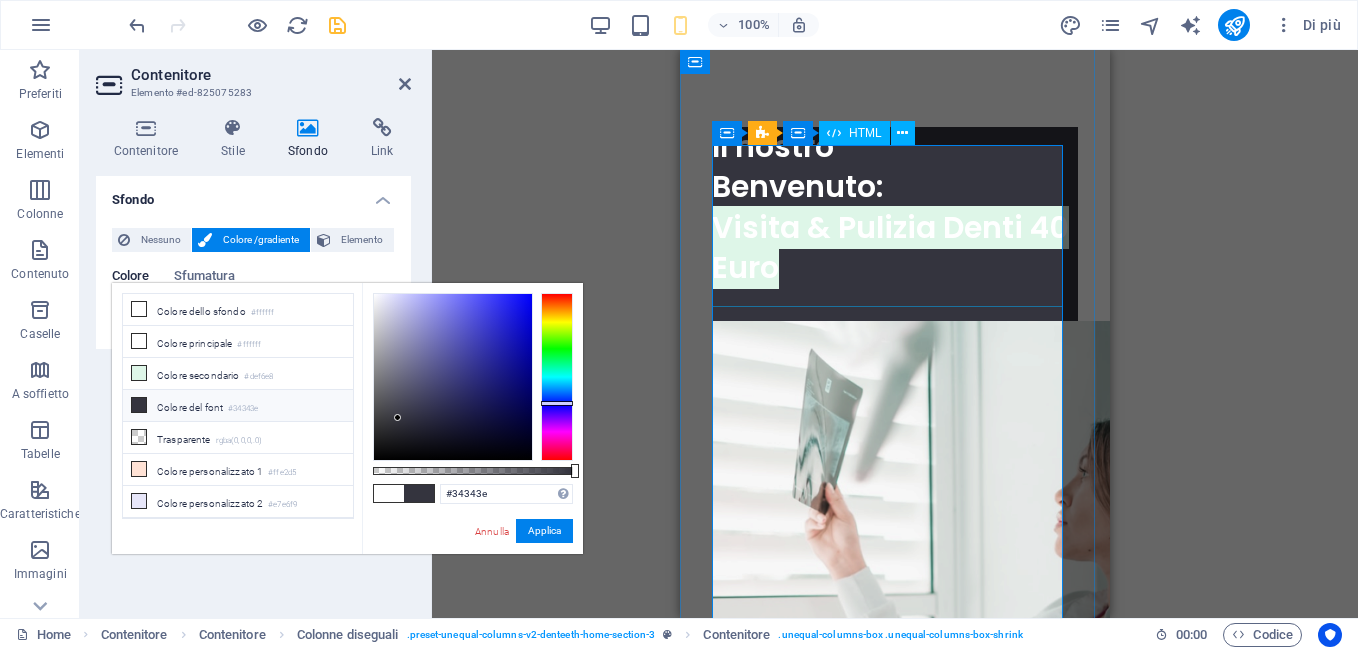 click on "Il nostro  Benvenuto: Visita & Pulizia Denti 40 Euro" at bounding box center [895, 208] 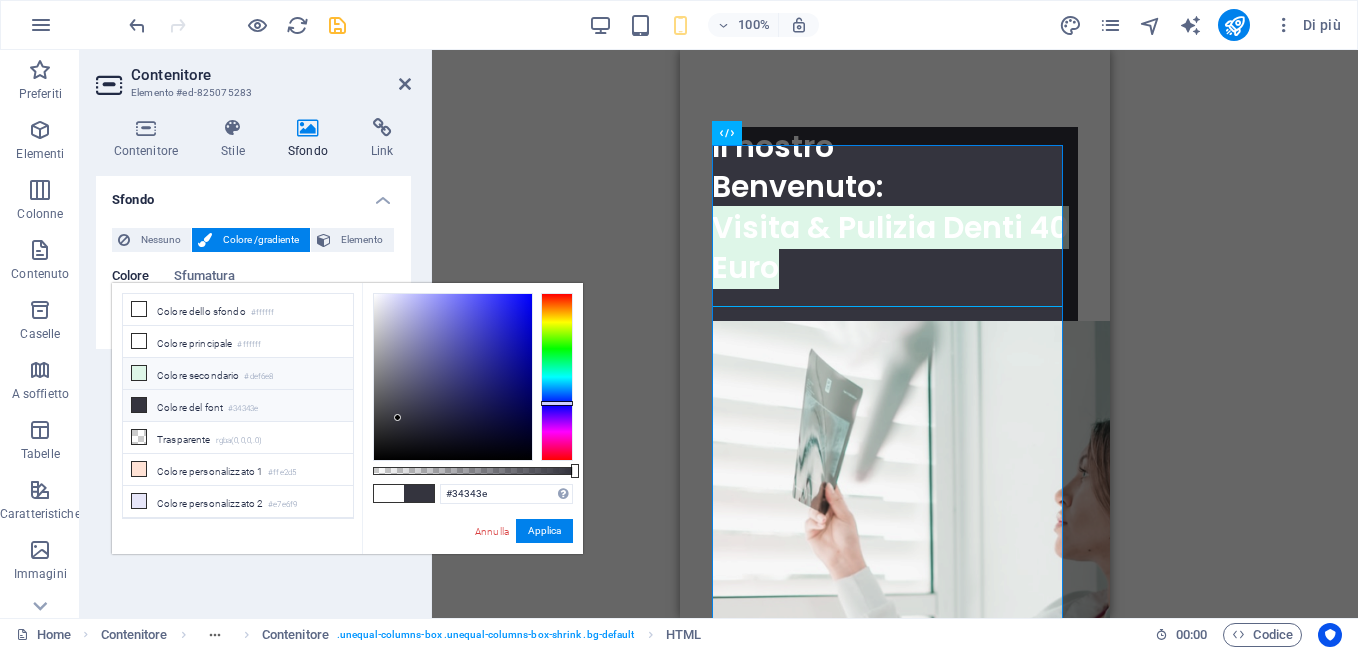 click at bounding box center [139, 373] 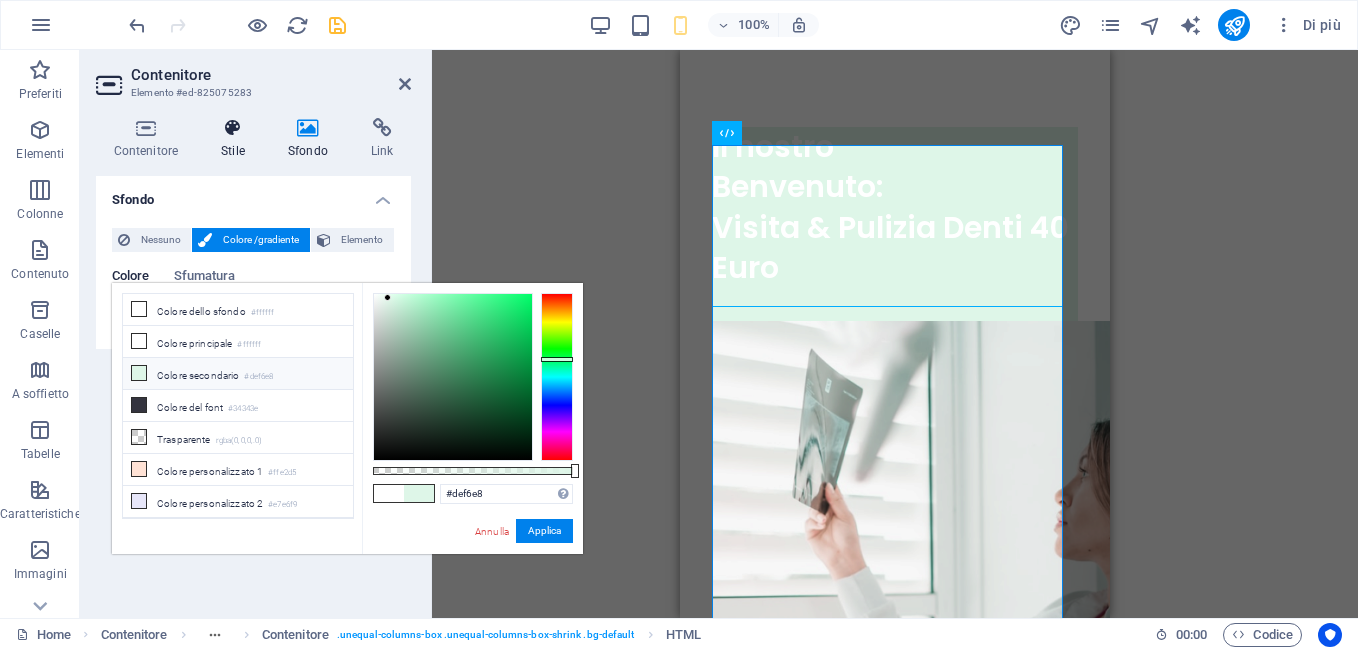click at bounding box center [233, 128] 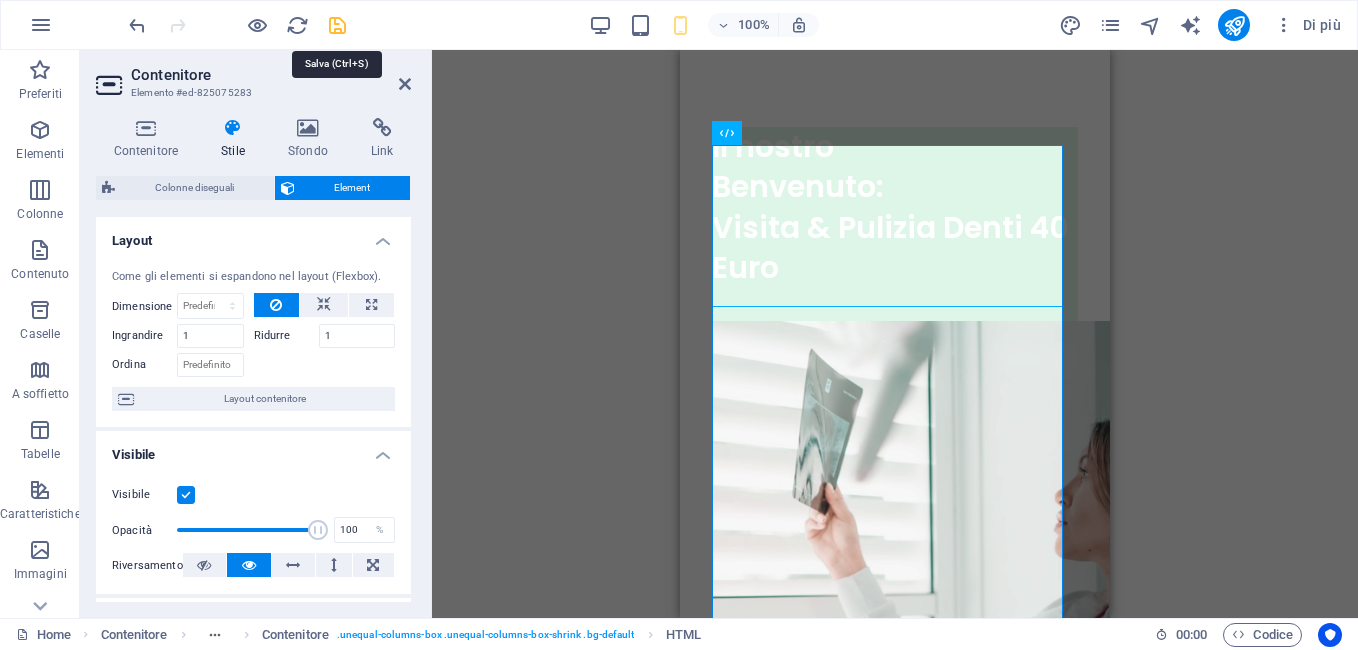 click at bounding box center [337, 25] 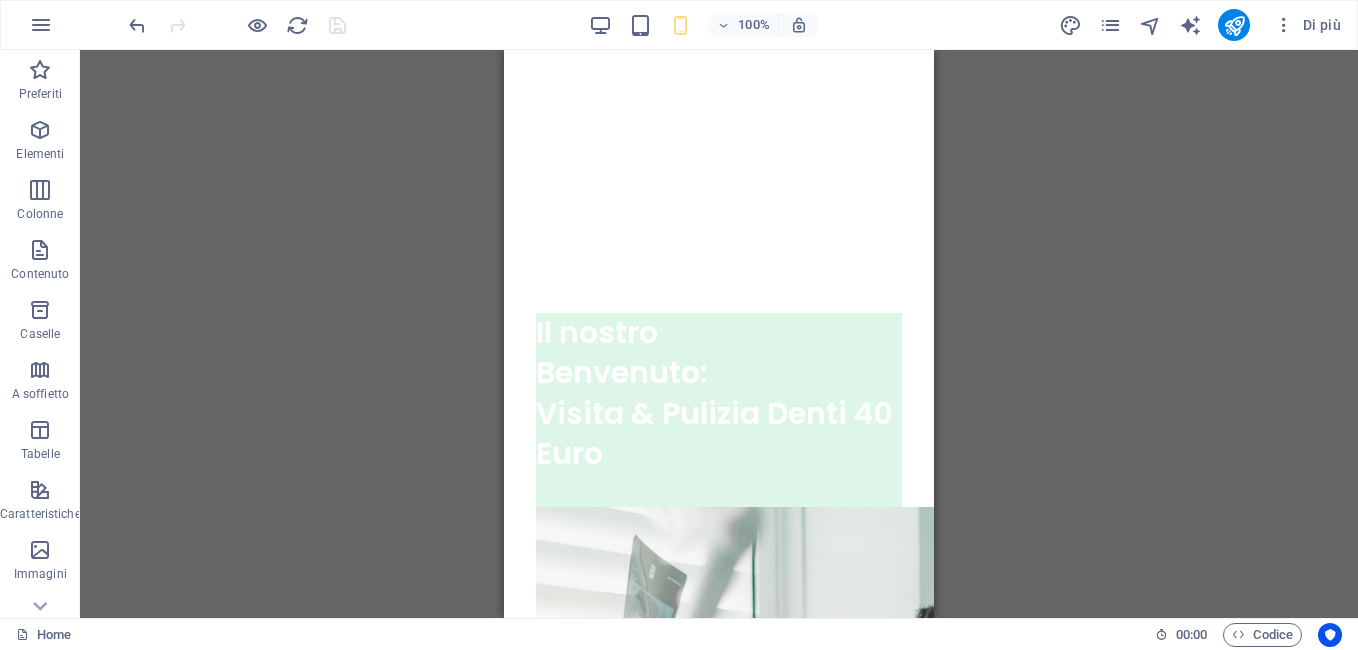 scroll, scrollTop: 2662, scrollLeft: 0, axis: vertical 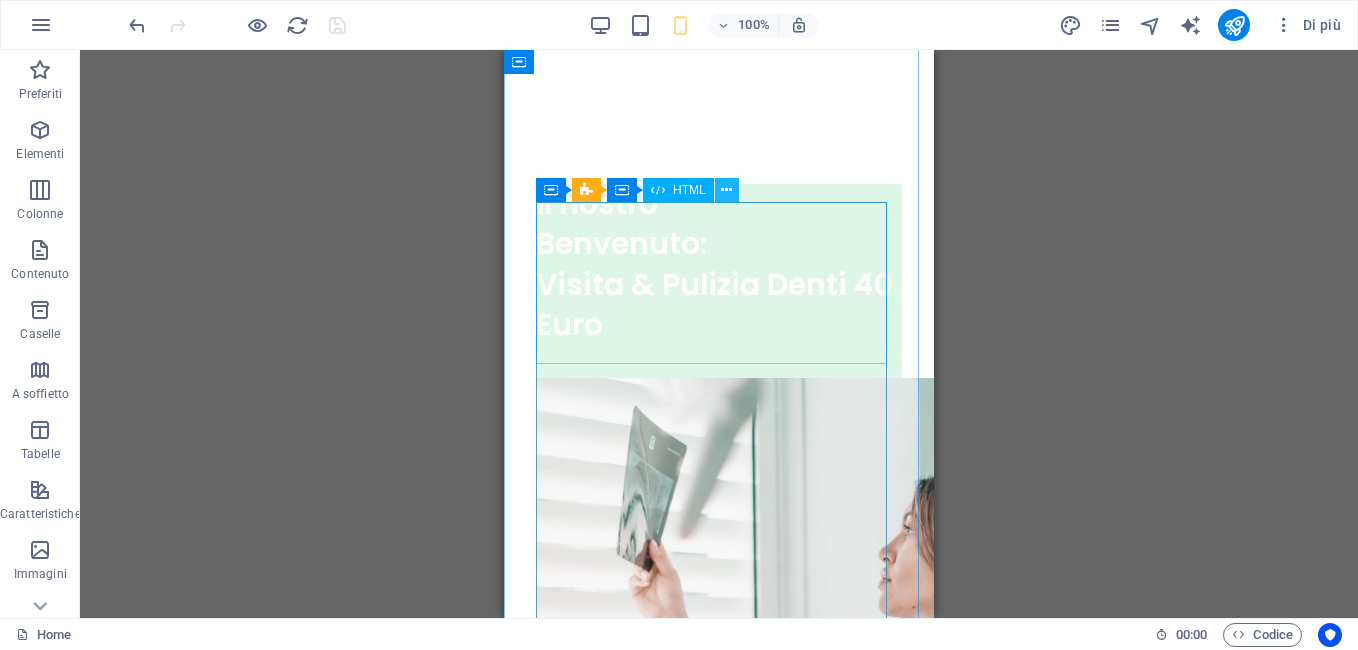 click at bounding box center (726, 190) 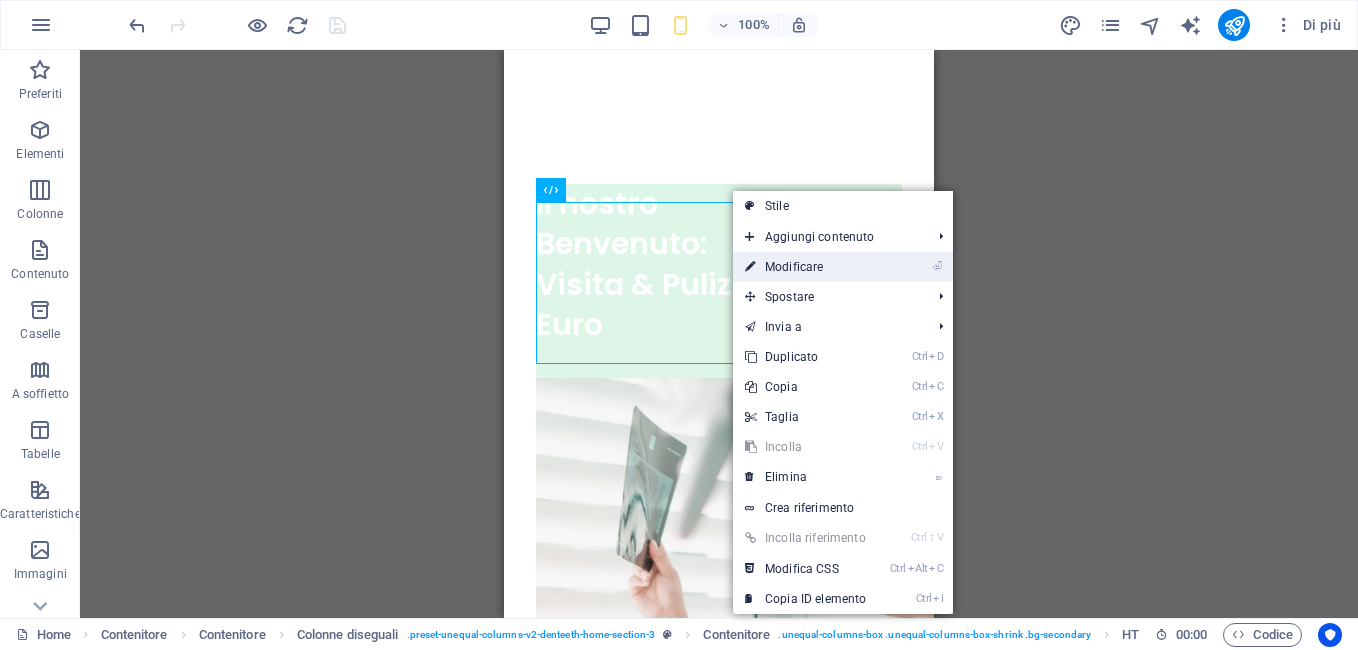click on "⏎  Modificare" at bounding box center (805, 267) 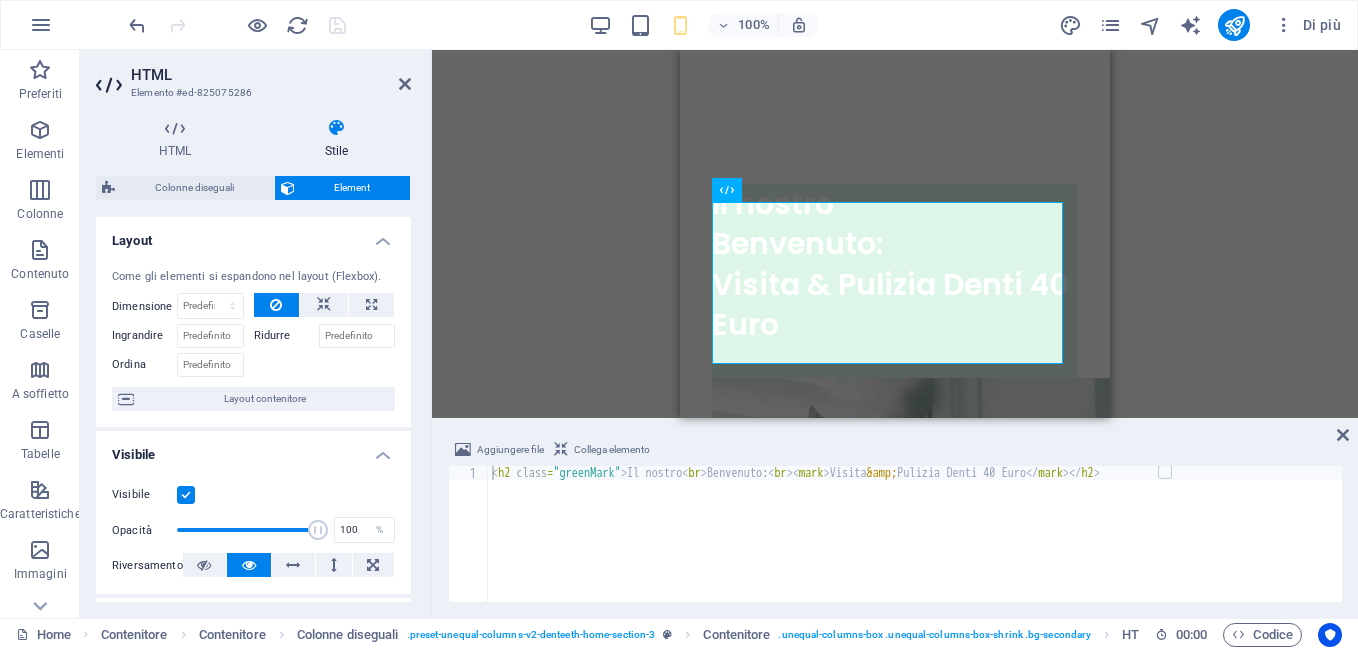 drag, startPoint x: 405, startPoint y: 324, endPoint x: 405, endPoint y: 365, distance: 41 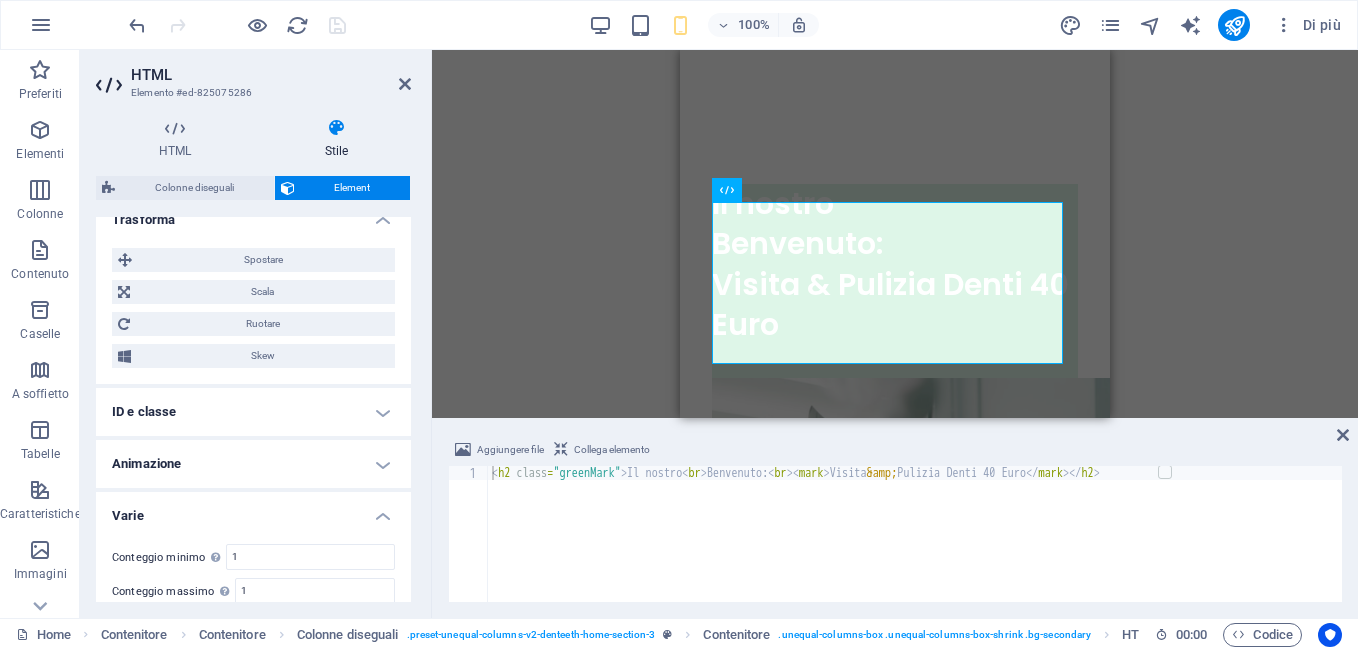scroll, scrollTop: 664, scrollLeft: 0, axis: vertical 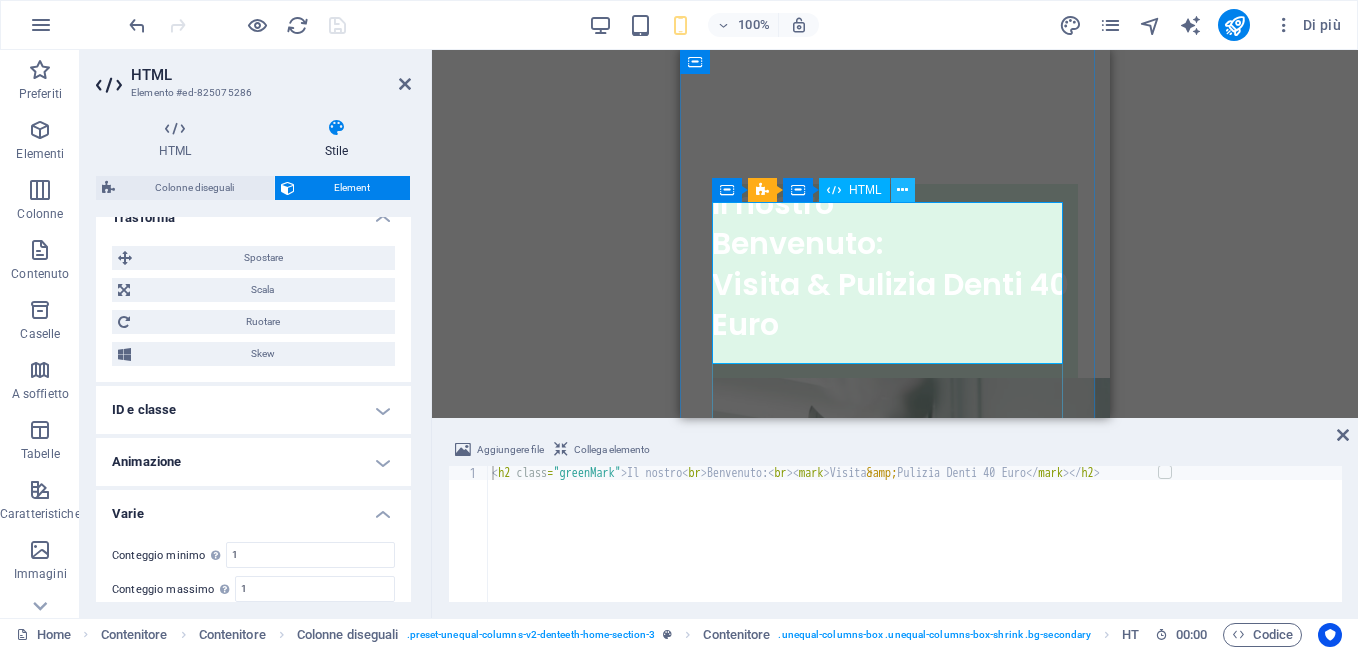 click at bounding box center [902, 190] 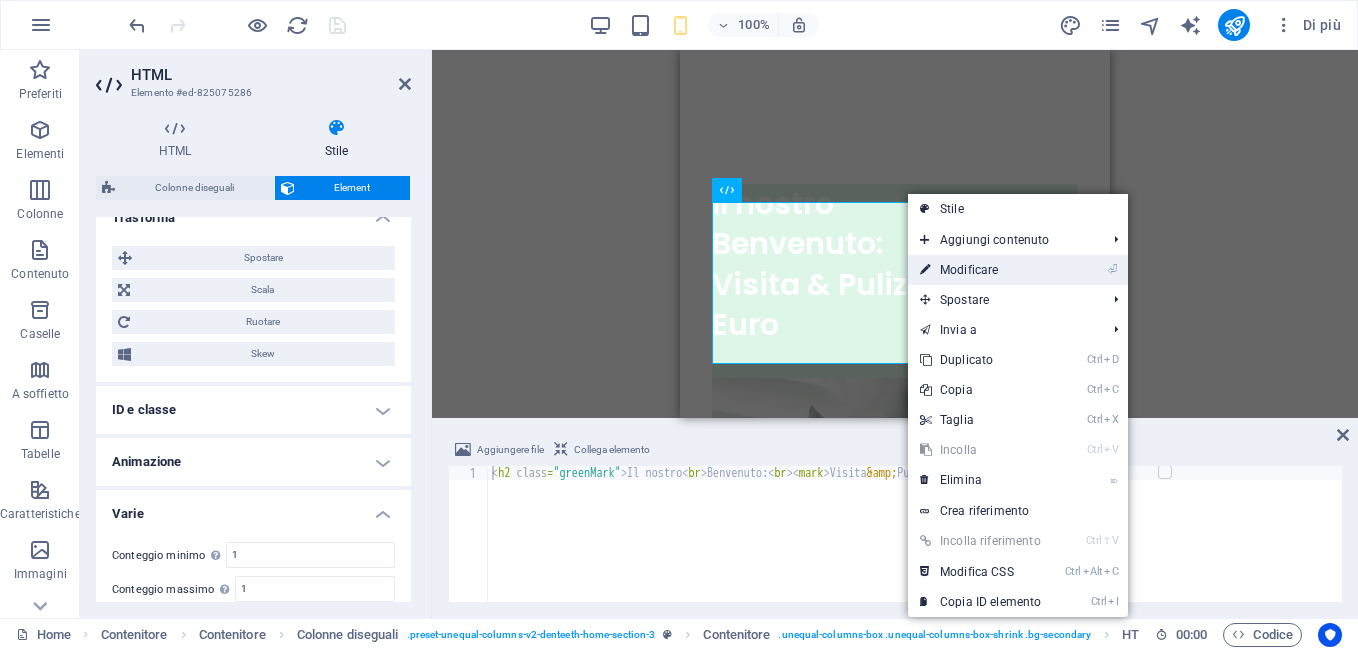click on "⏎  Modificare" at bounding box center [980, 270] 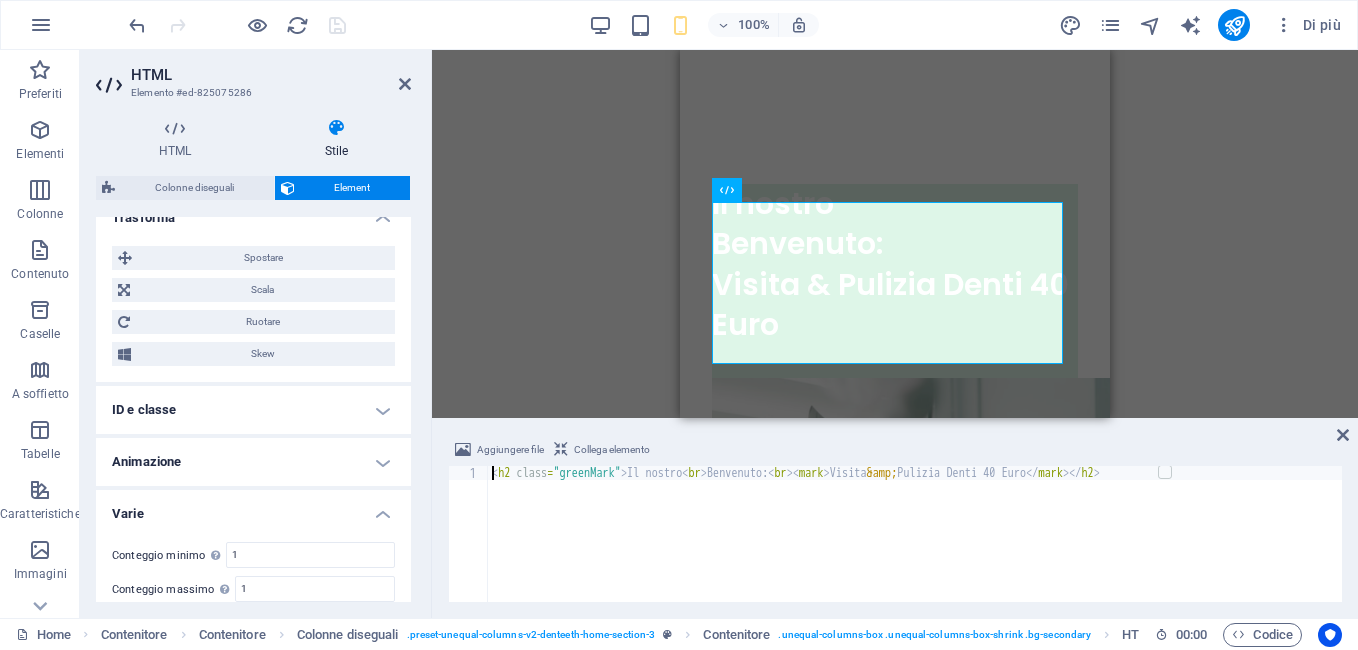 click on "ID e classe" at bounding box center (253, 410) 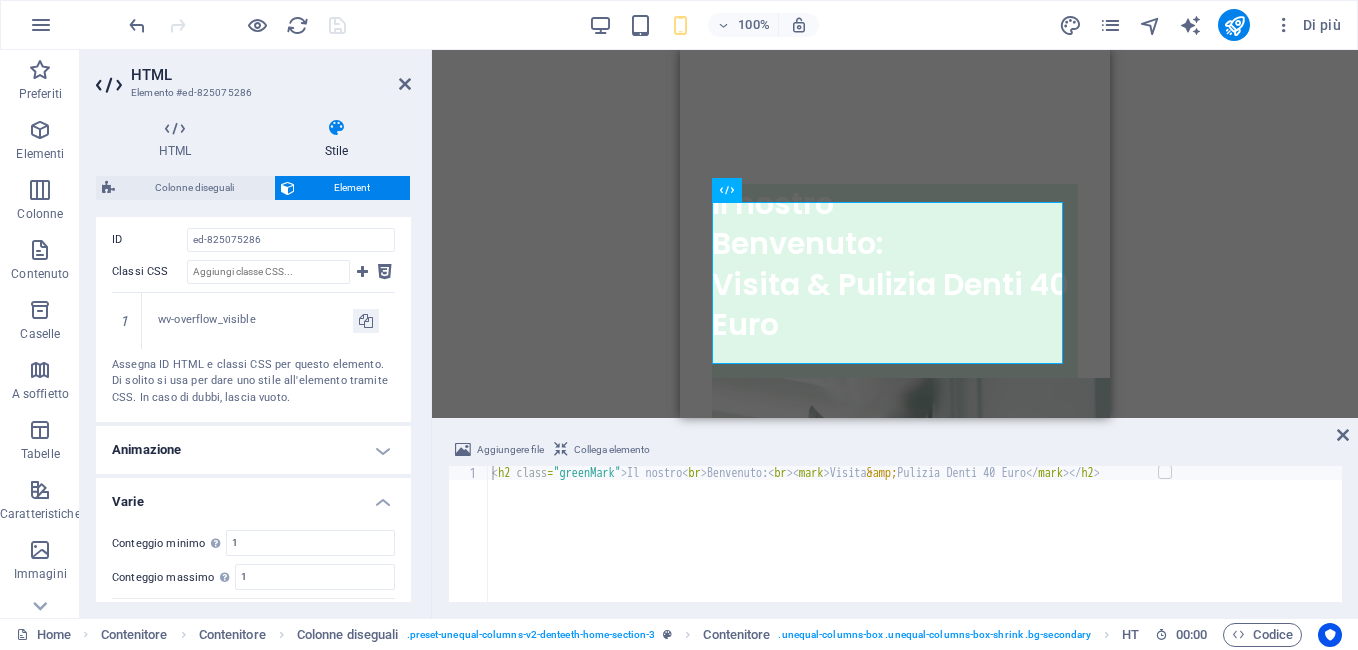 scroll, scrollTop: 597, scrollLeft: 0, axis: vertical 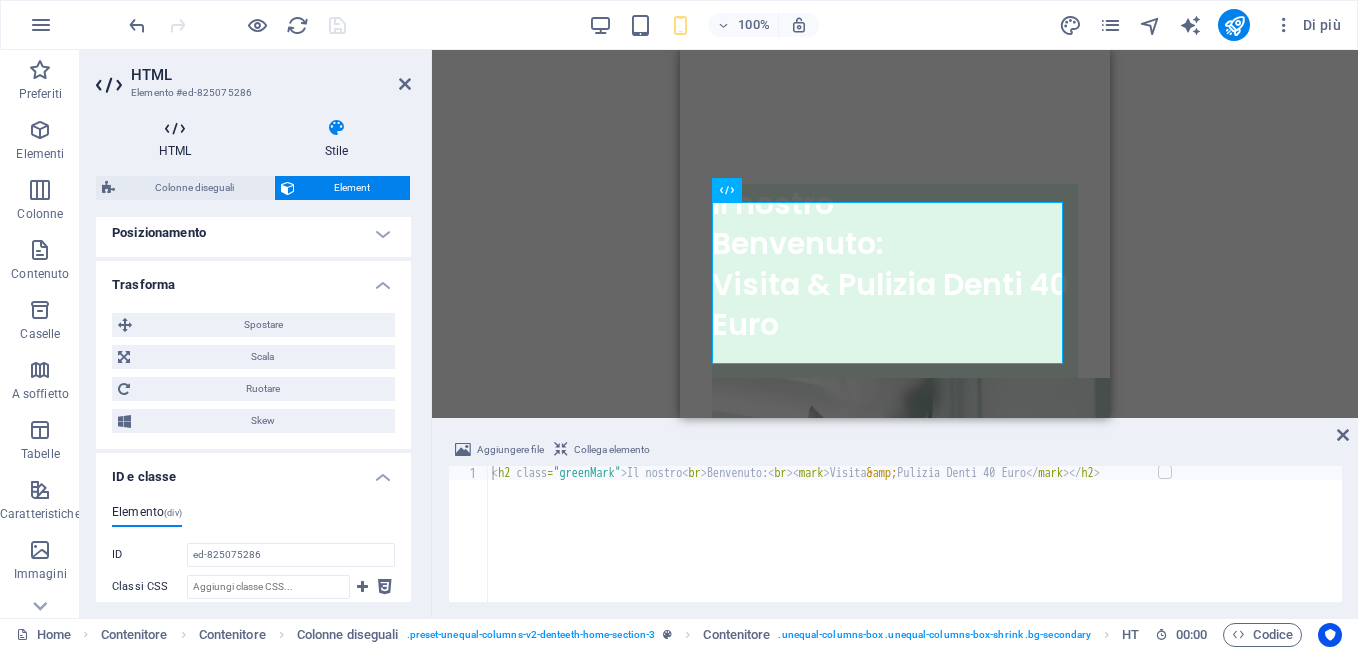 click on "HTML" at bounding box center (179, 139) 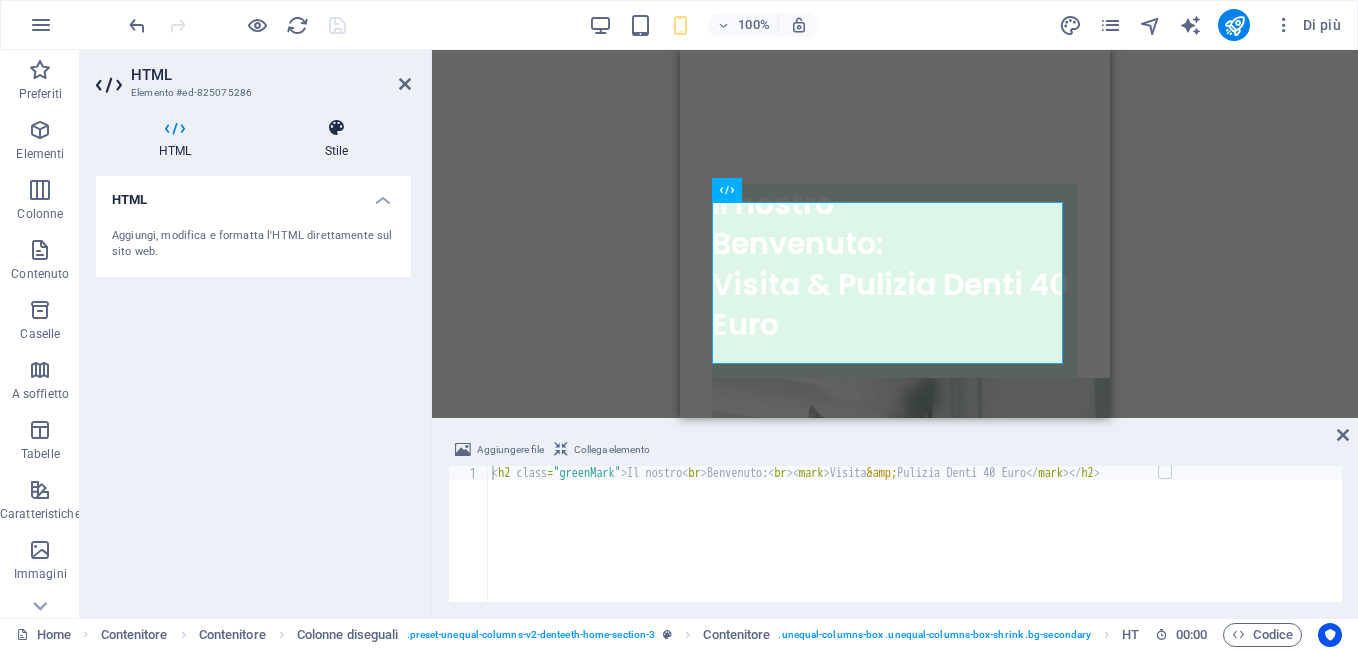 click at bounding box center (336, 128) 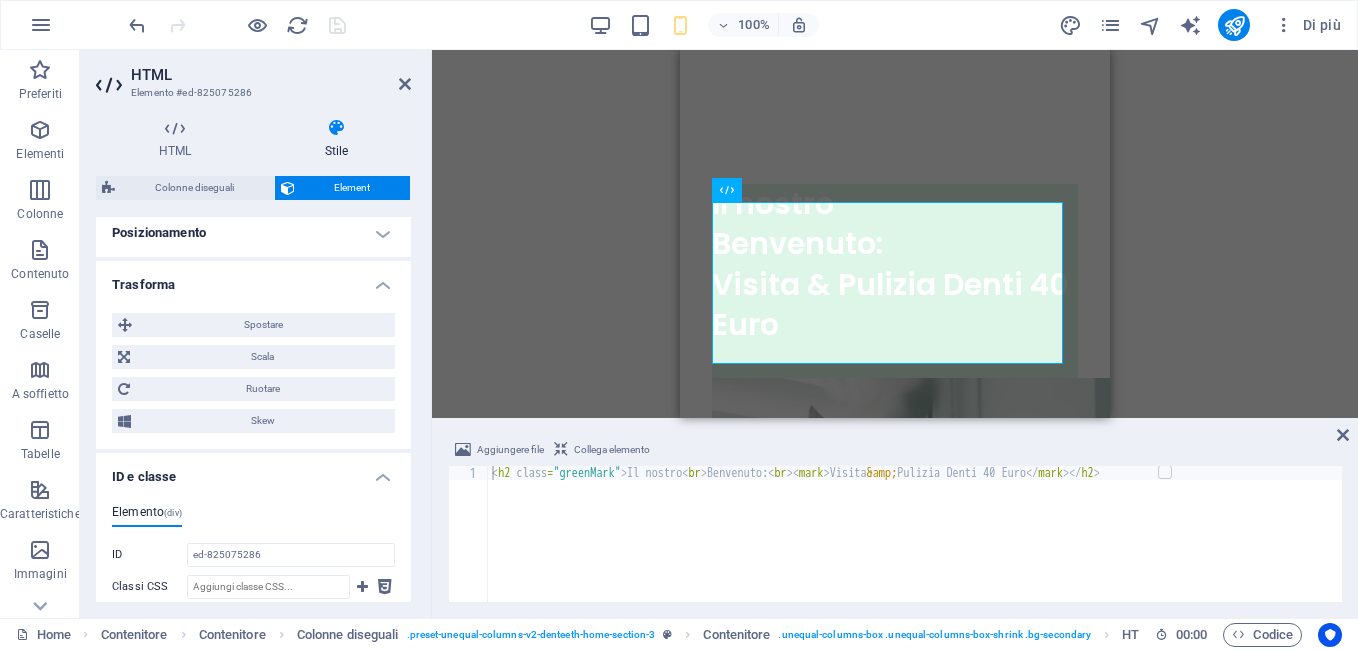 drag, startPoint x: 406, startPoint y: 445, endPoint x: 402, endPoint y: 473, distance: 28.284271 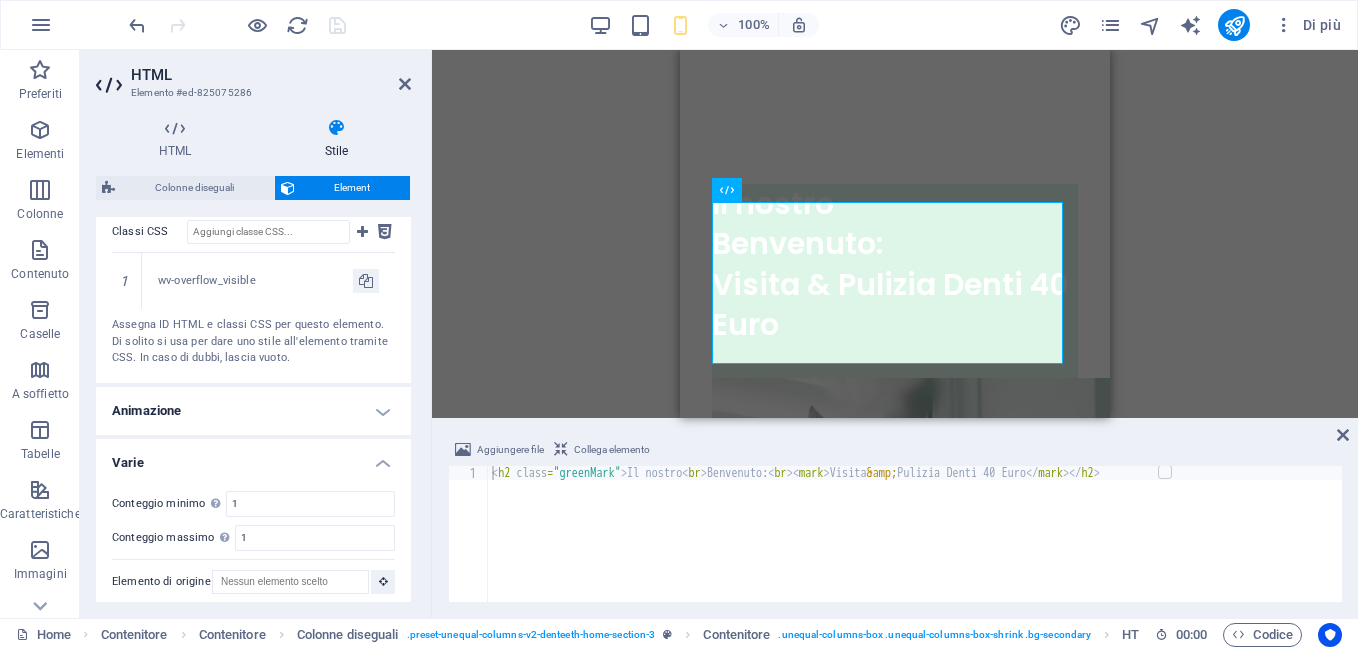 scroll, scrollTop: 1055, scrollLeft: 0, axis: vertical 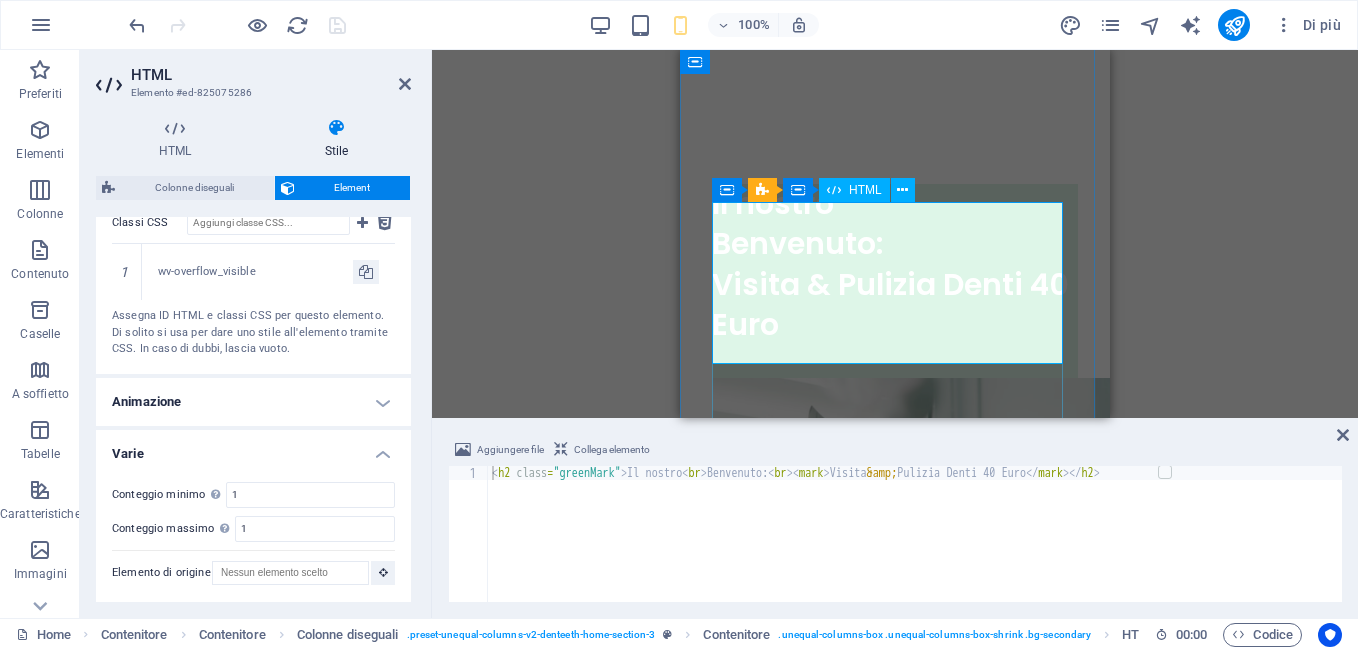 click on "Il nostro  Benvenuto: Visita & Pulizia Denti 40 Euro" at bounding box center [895, 265] 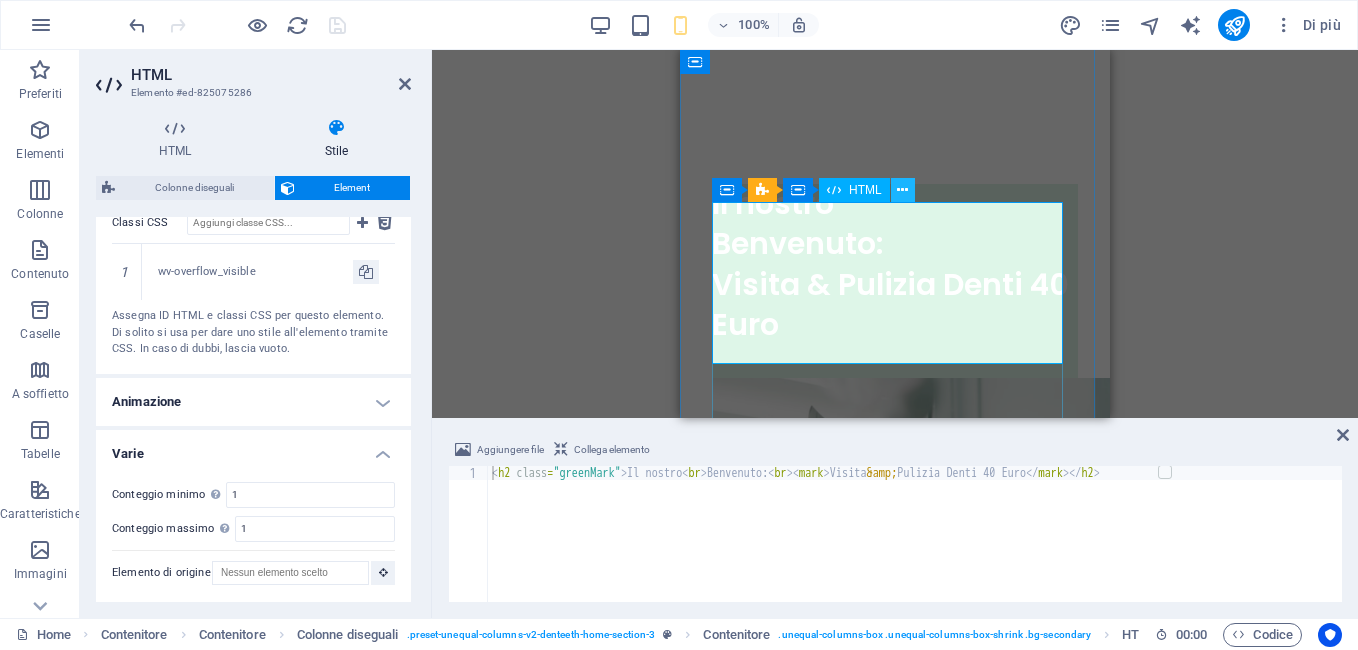 click at bounding box center (902, 190) 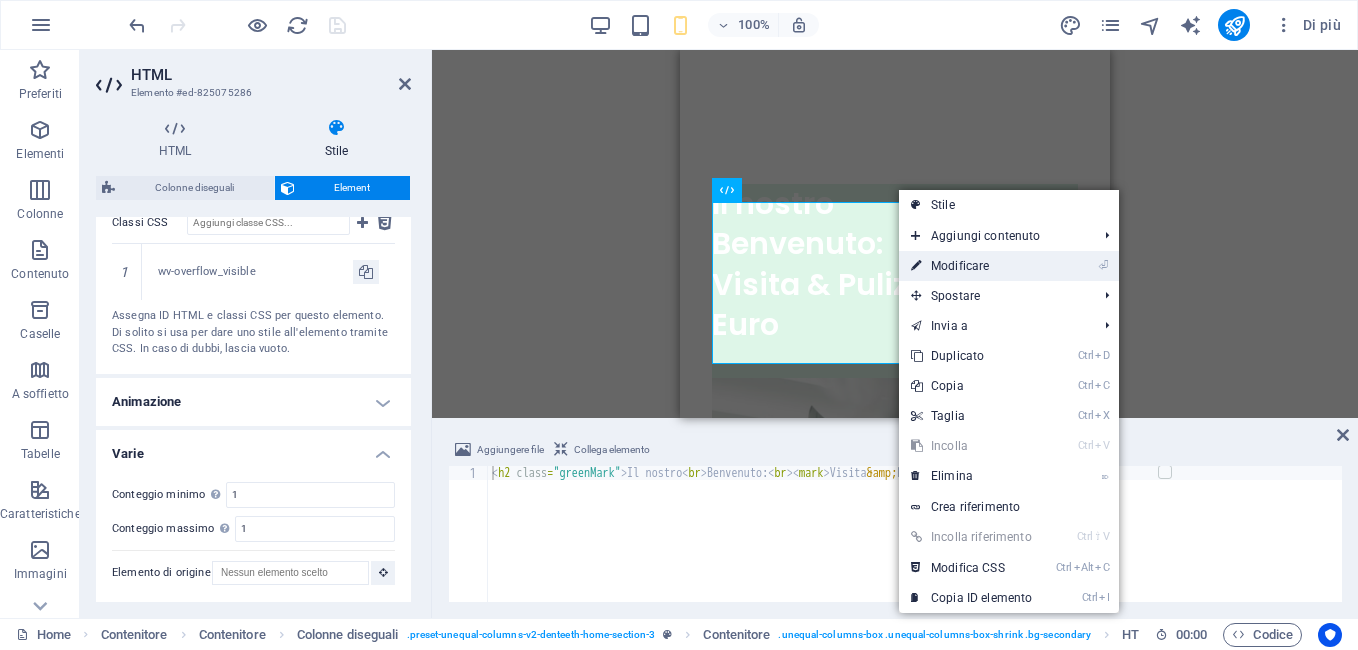 click on "⏎  Modificare" at bounding box center [971, 266] 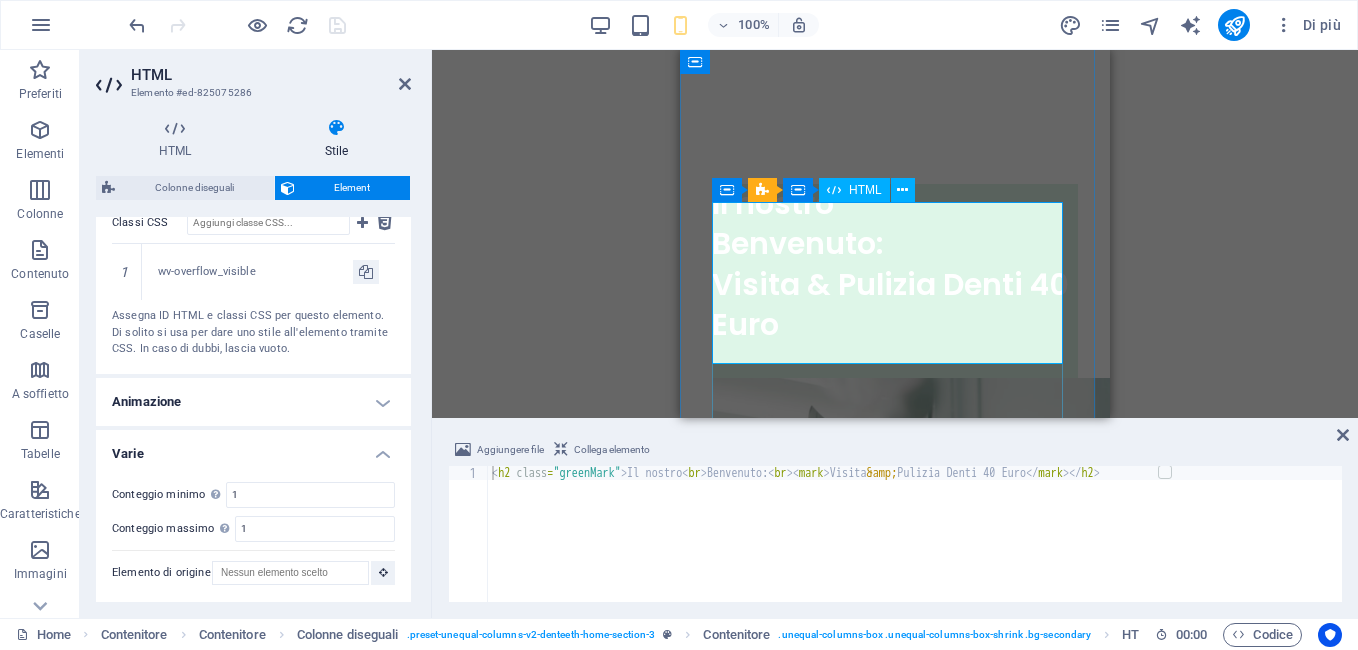 click on "Il nostro  Benvenuto: Visita & Pulizia Denti 40 Euro" at bounding box center [895, 265] 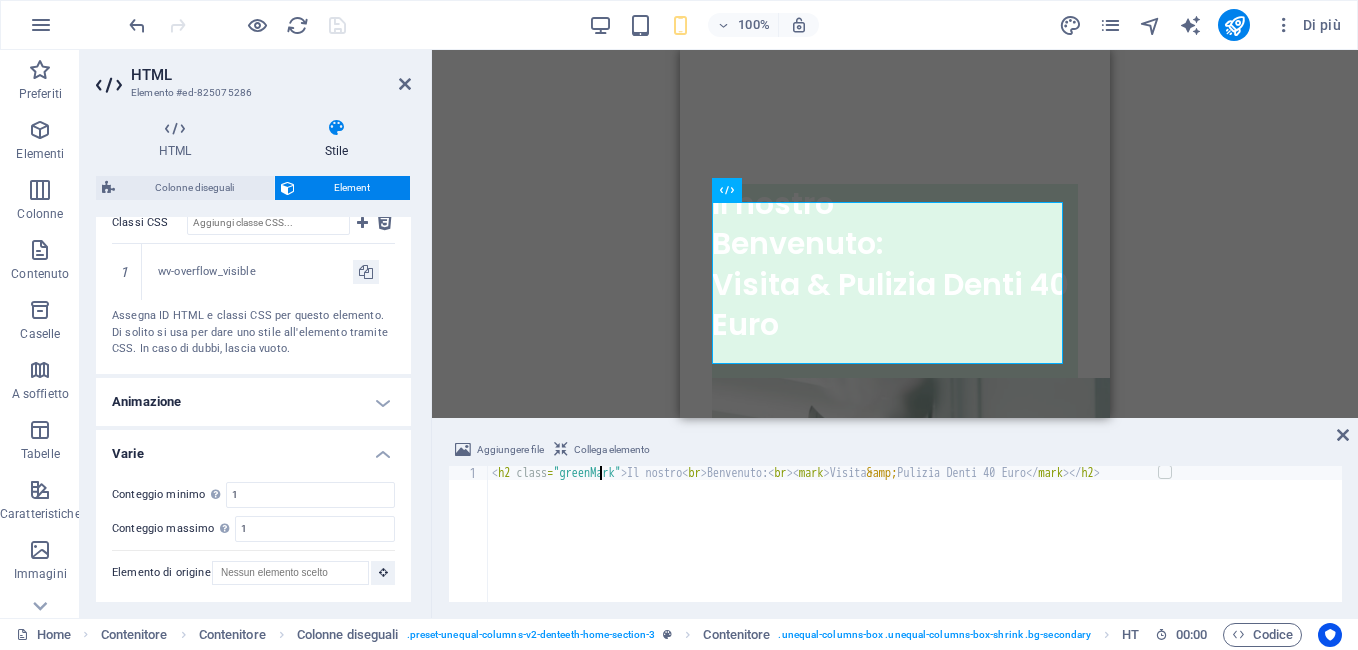 click on "< h2   class = "greenMark" > Il nostro  < br > Benvenuto: < br > < mark > Visita  &amp;  Pulizia Denti 40 Euro </ mark > </ h2 >" at bounding box center [915, 548] 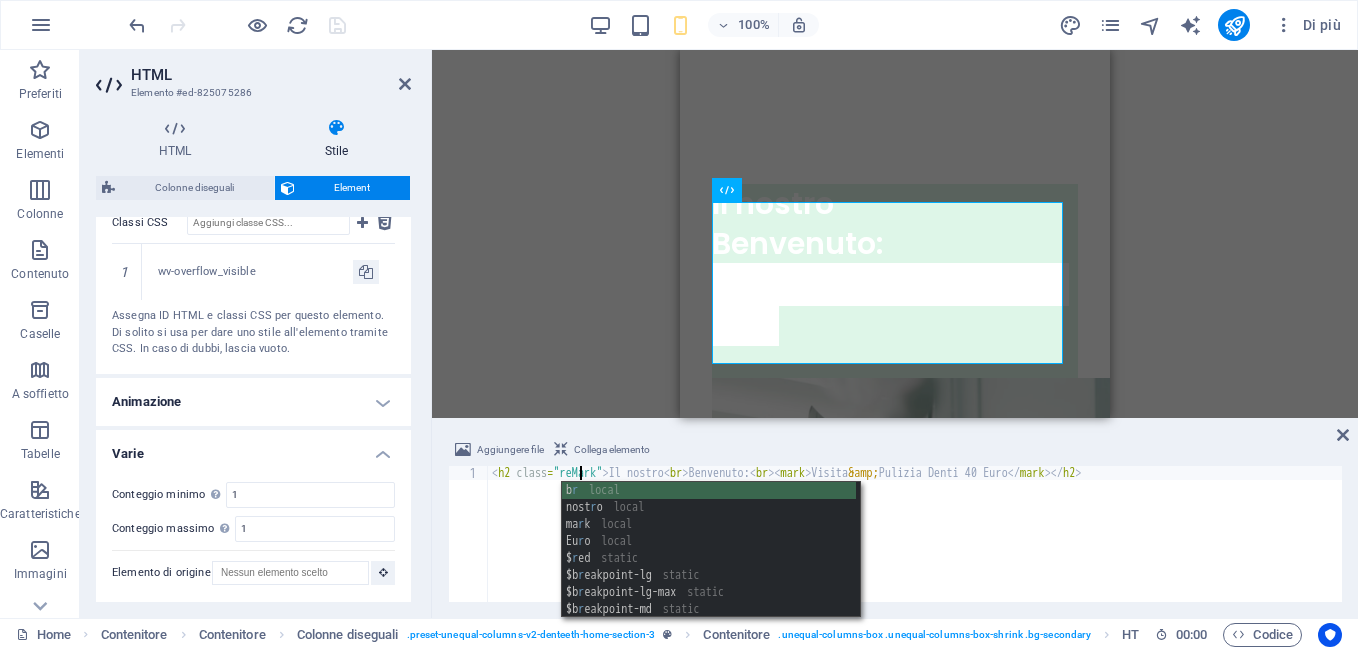 scroll, scrollTop: 0, scrollLeft: 7, axis: horizontal 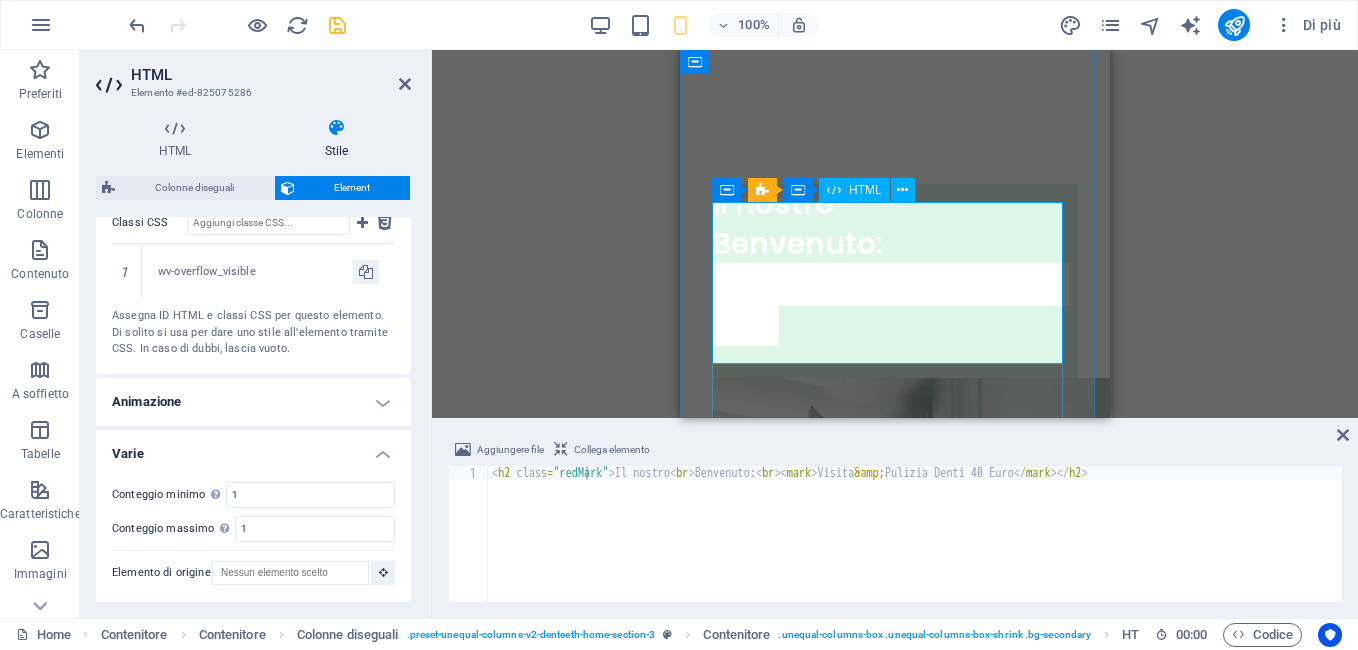 click on "Il nostro  Benvenuto: Visita & Pulizia Denti 40 Euro" at bounding box center (895, 265) 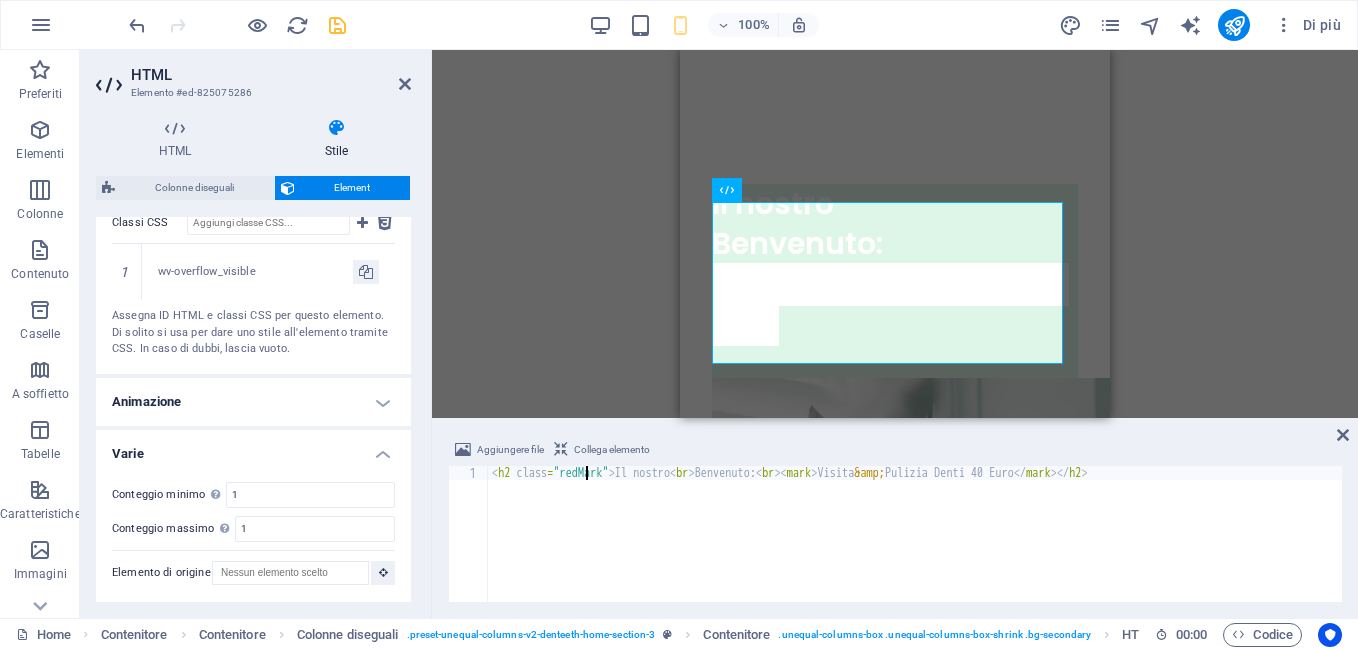 click on "< h2   class = "redMark" > Il nostro  < br > Benvenuto: < br > < mark > Visita  &amp;  Pulizia Denti 40 Euro </ mark > </ h2 >" at bounding box center [915, 548] 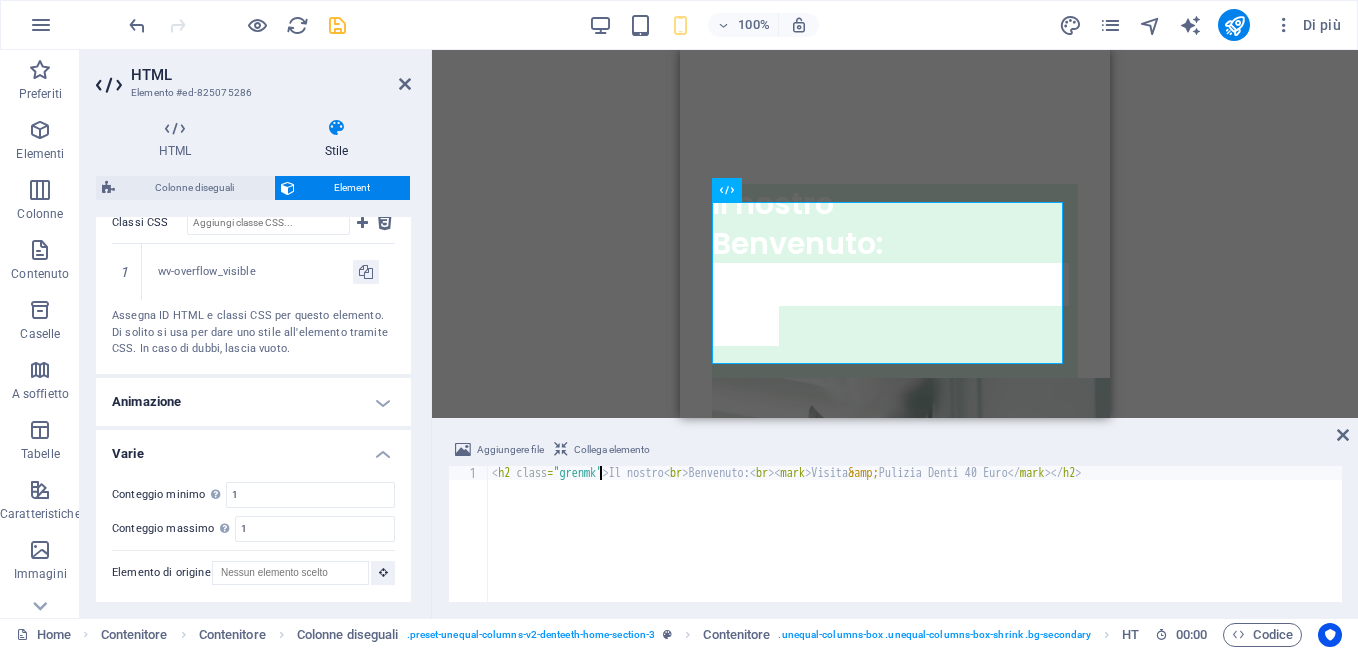 scroll, scrollTop: 0, scrollLeft: 9, axis: horizontal 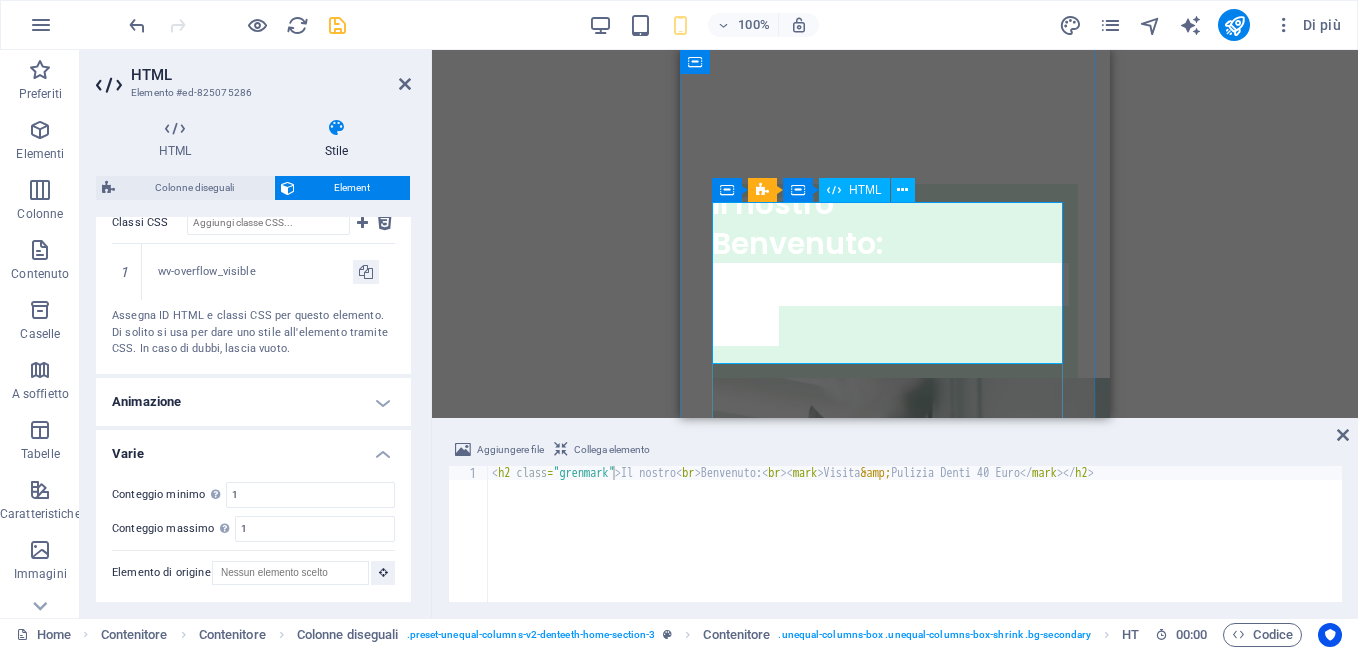 click on "Il nostro  Benvenuto: Visita & Pulizia Denti 40 Euro" at bounding box center (895, 265) 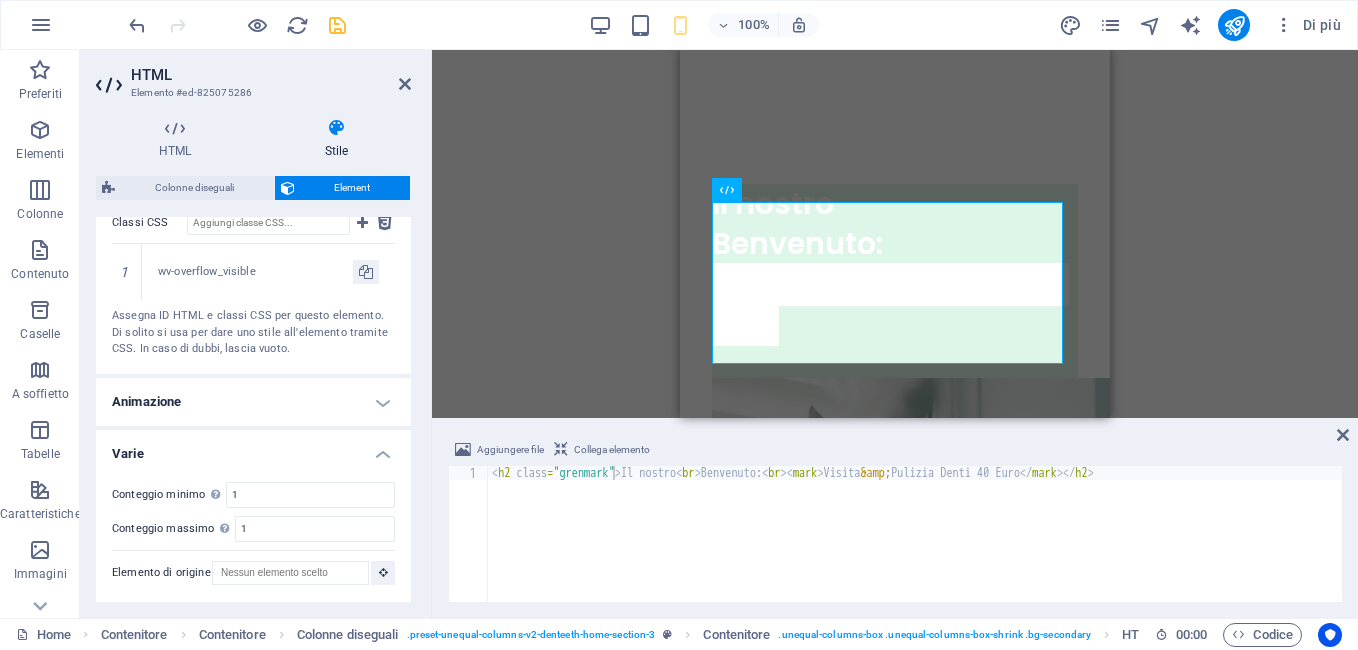 click on "< h2   class = "grenmark" > Il nostro  < br > Benvenuto: < br > < mark > Visita  &amp;  Pulizia Denti 40 Euro </ mark > </ h2 >" at bounding box center (915, 548) 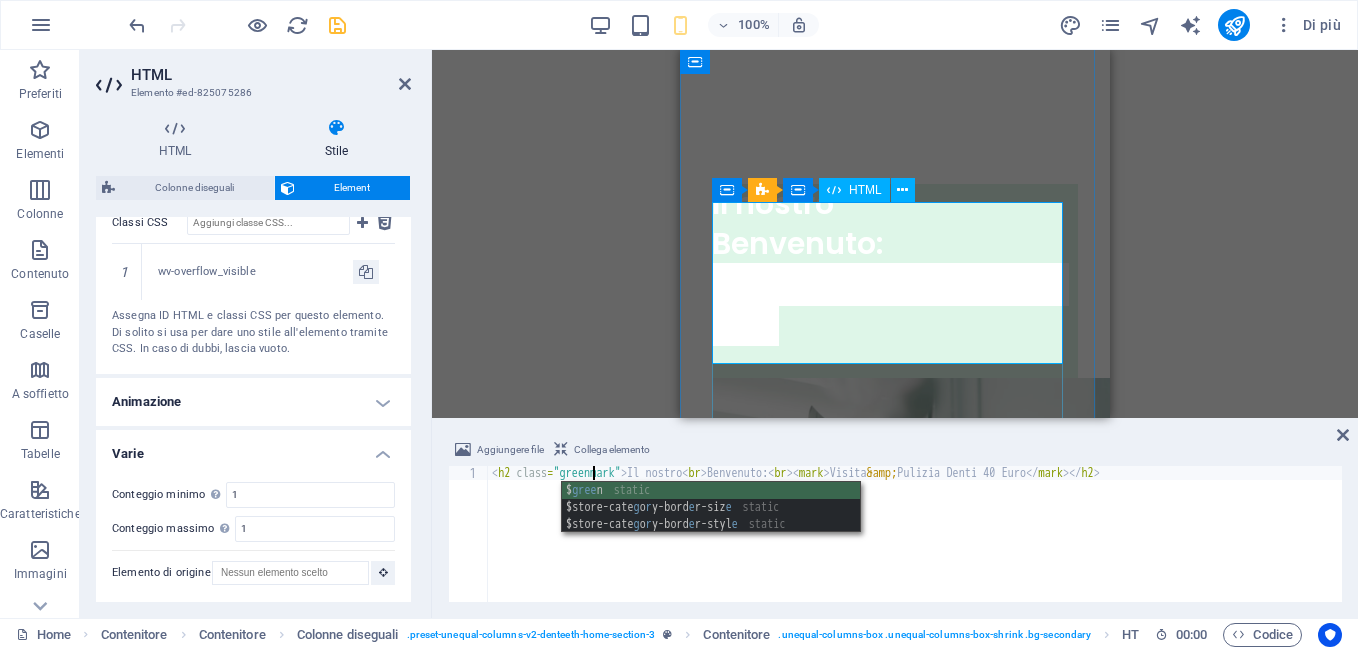 type on "<h2 class="greenmark">Il nostro <br>Benvenuto:<br><mark>Visita &amp; Pulizia Denti 40 Euro</mark></h2>" 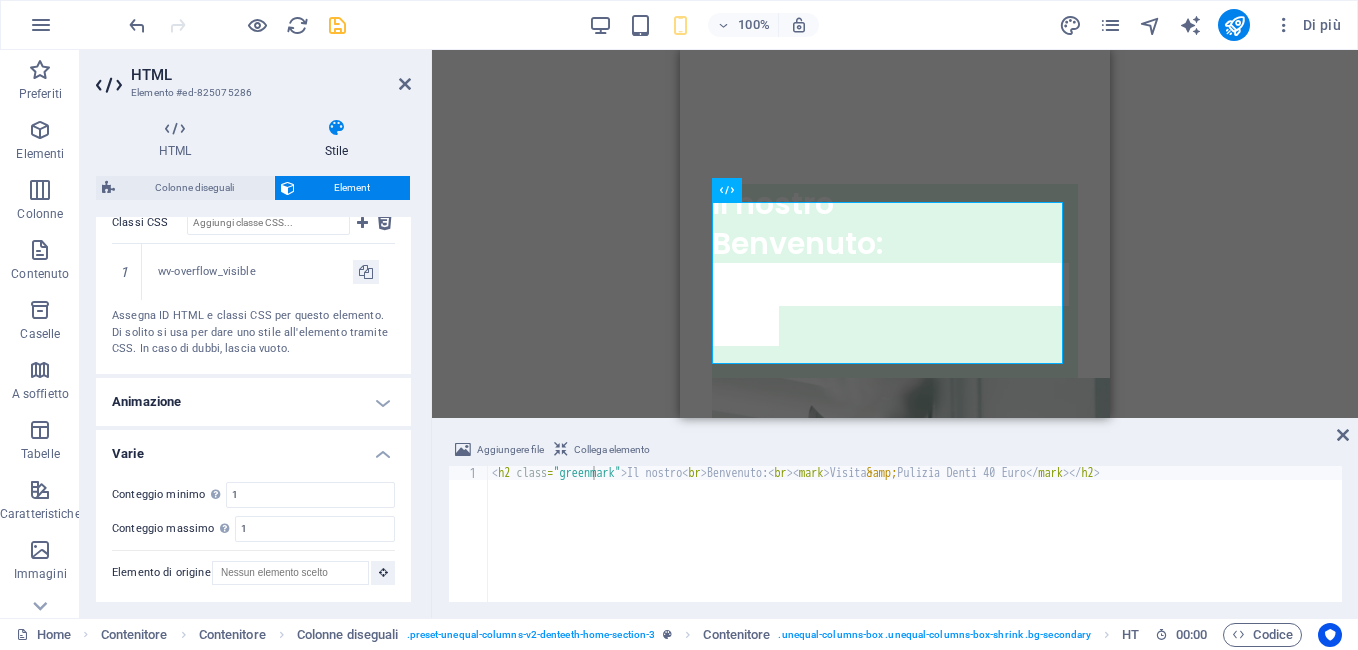 click on "< h2   class = "greenmark" > Il nostro  < br > Benvenuto: < br > < mark > Visita  &amp;  Pulizia Denti 40 Euro </ mark > </ h2 >" at bounding box center (915, 548) 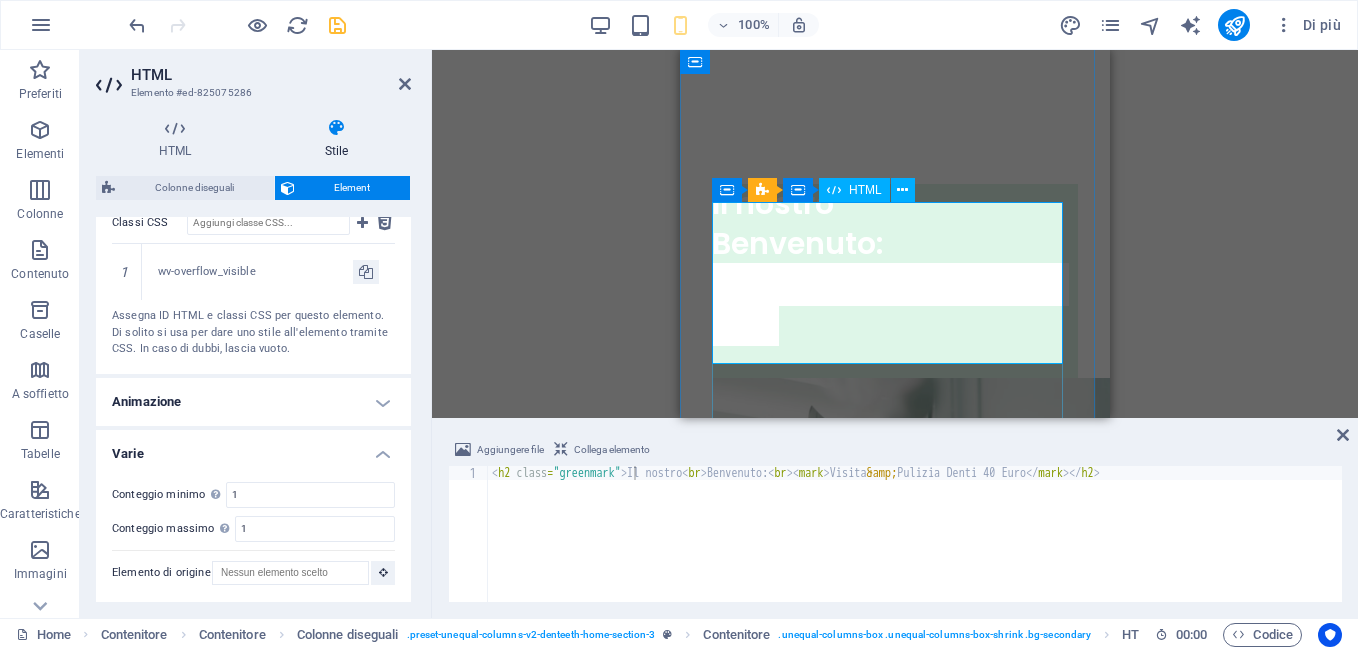 click on "Il nostro  Benvenuto: Visita & Pulizia Denti 40 Euro" at bounding box center [895, 265] 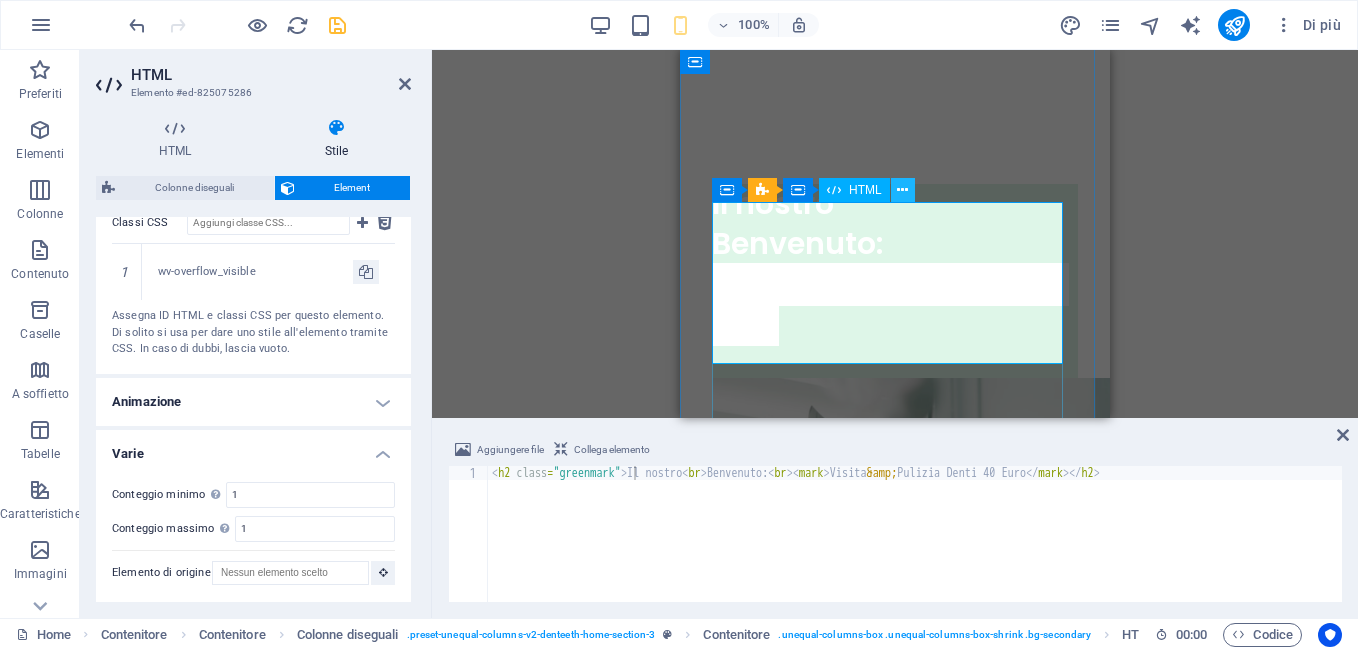 click at bounding box center [902, 190] 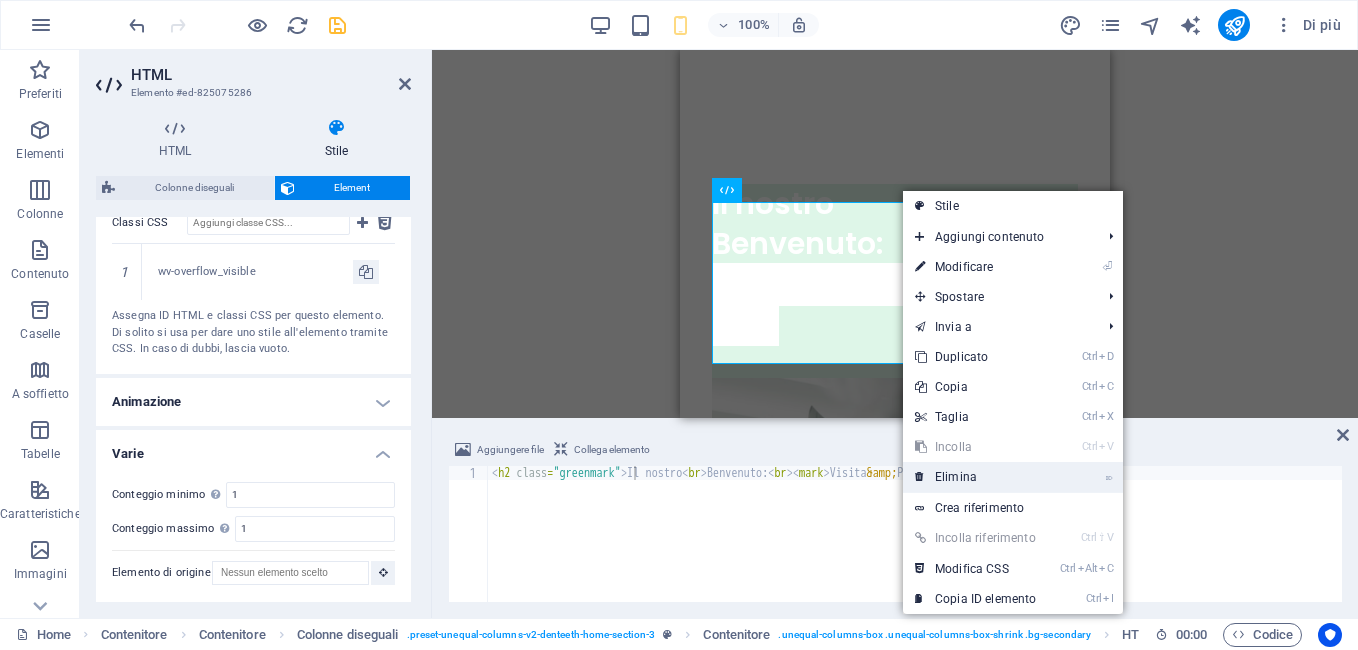 click on "⌦  Elimina" at bounding box center (975, 477) 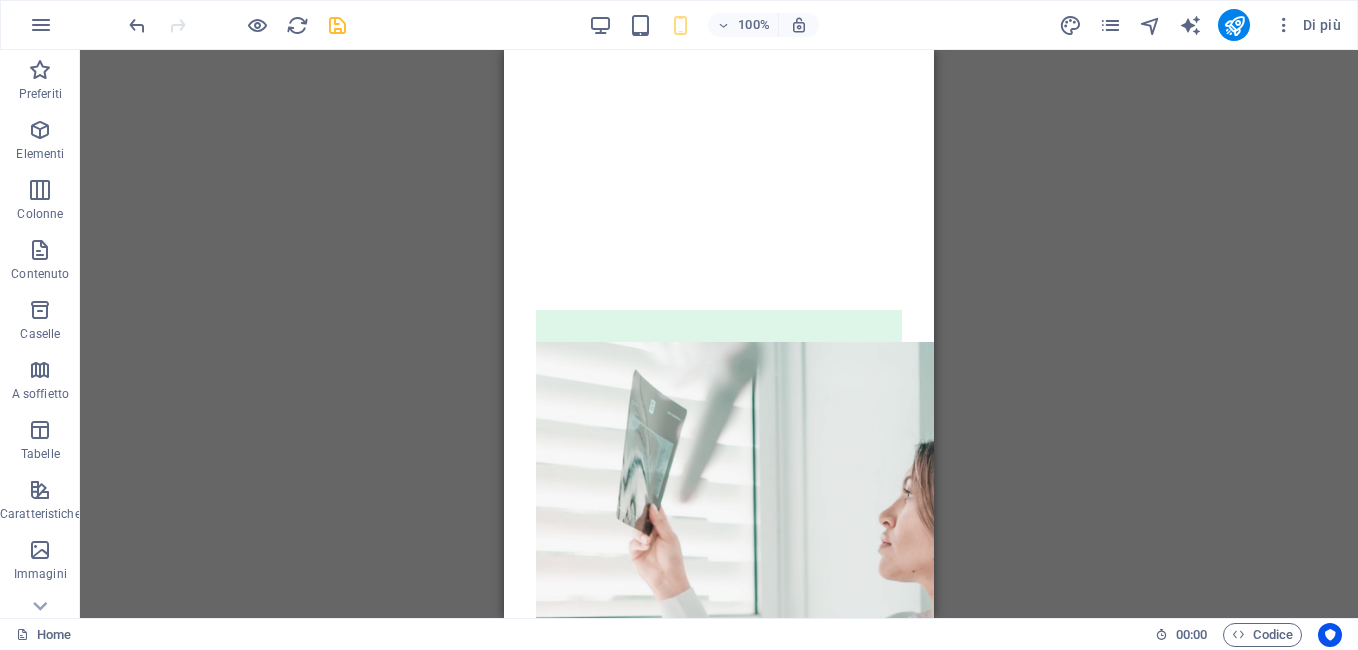 scroll, scrollTop: 2578, scrollLeft: 0, axis: vertical 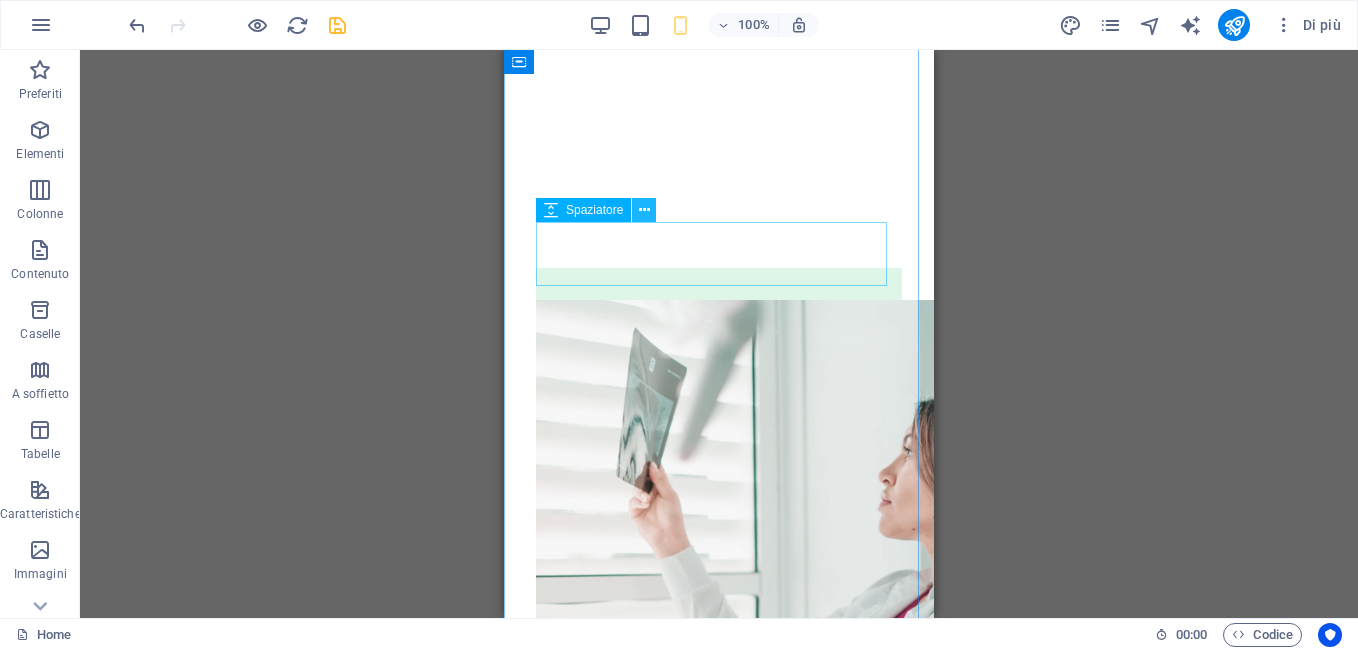 click at bounding box center (644, 210) 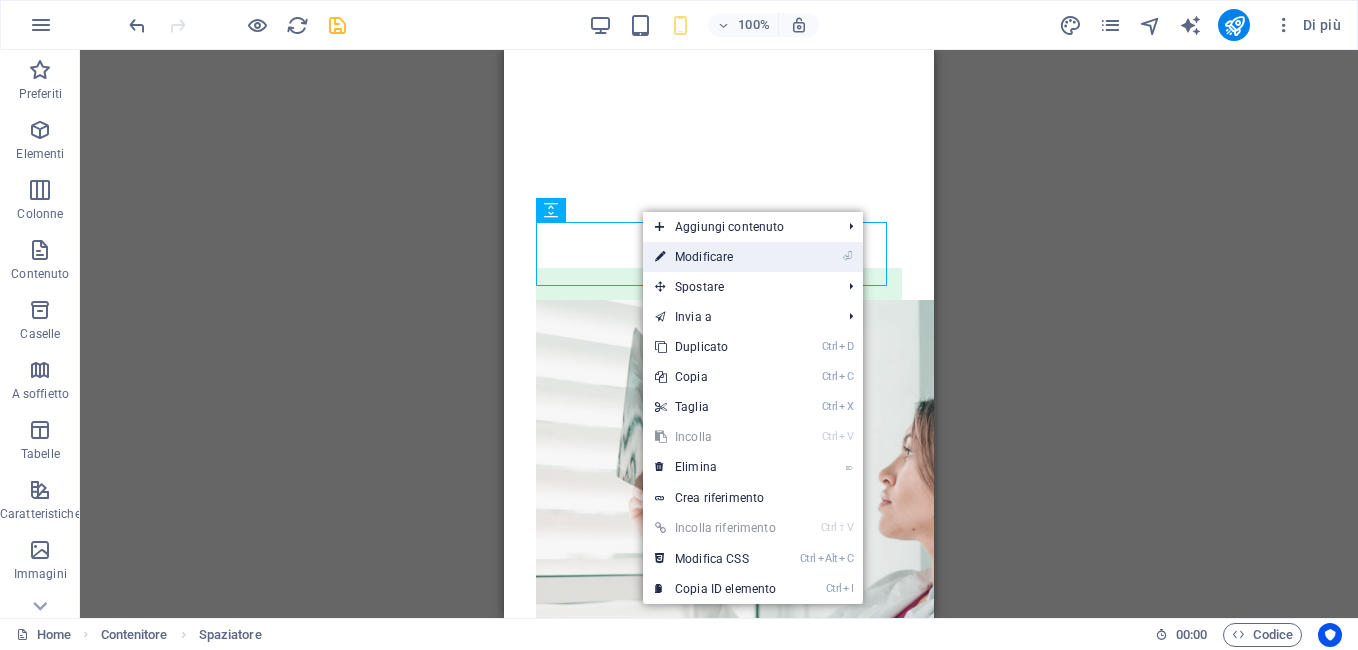 click on "⏎  Modificare" at bounding box center (715, 257) 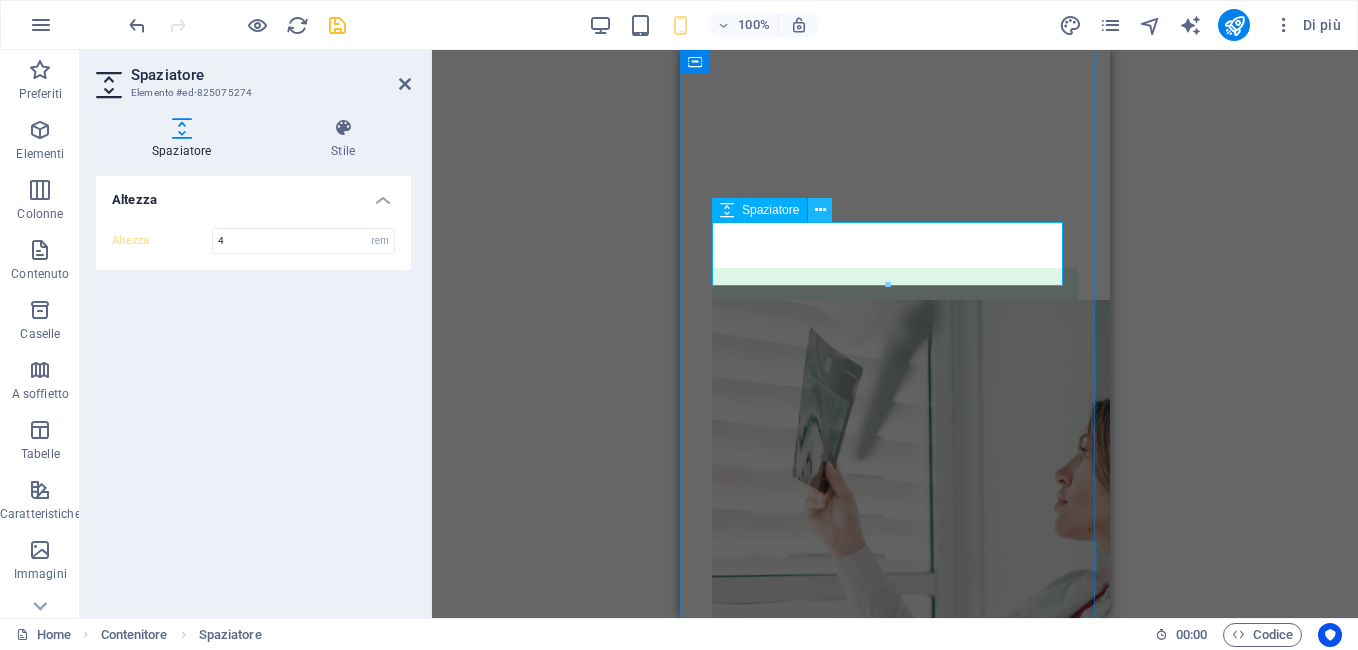 click at bounding box center [820, 210] 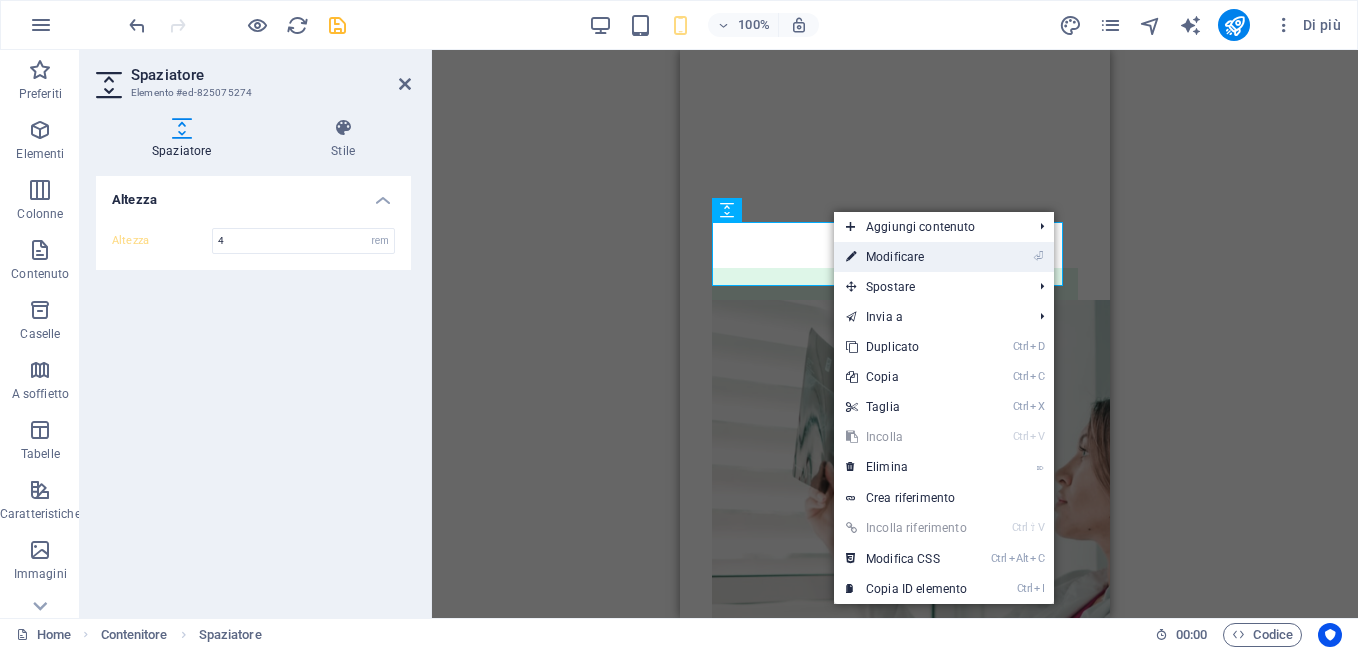 click on "⏎  Modificare" at bounding box center [906, 257] 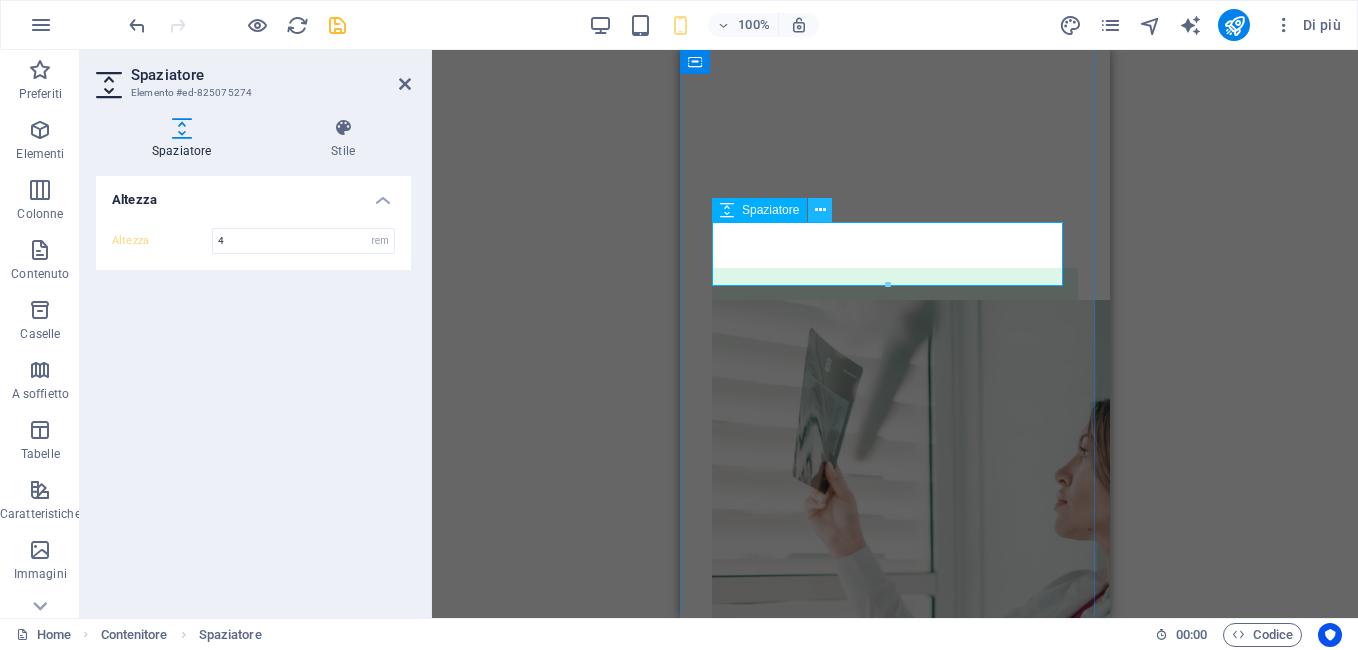 click at bounding box center [820, 210] 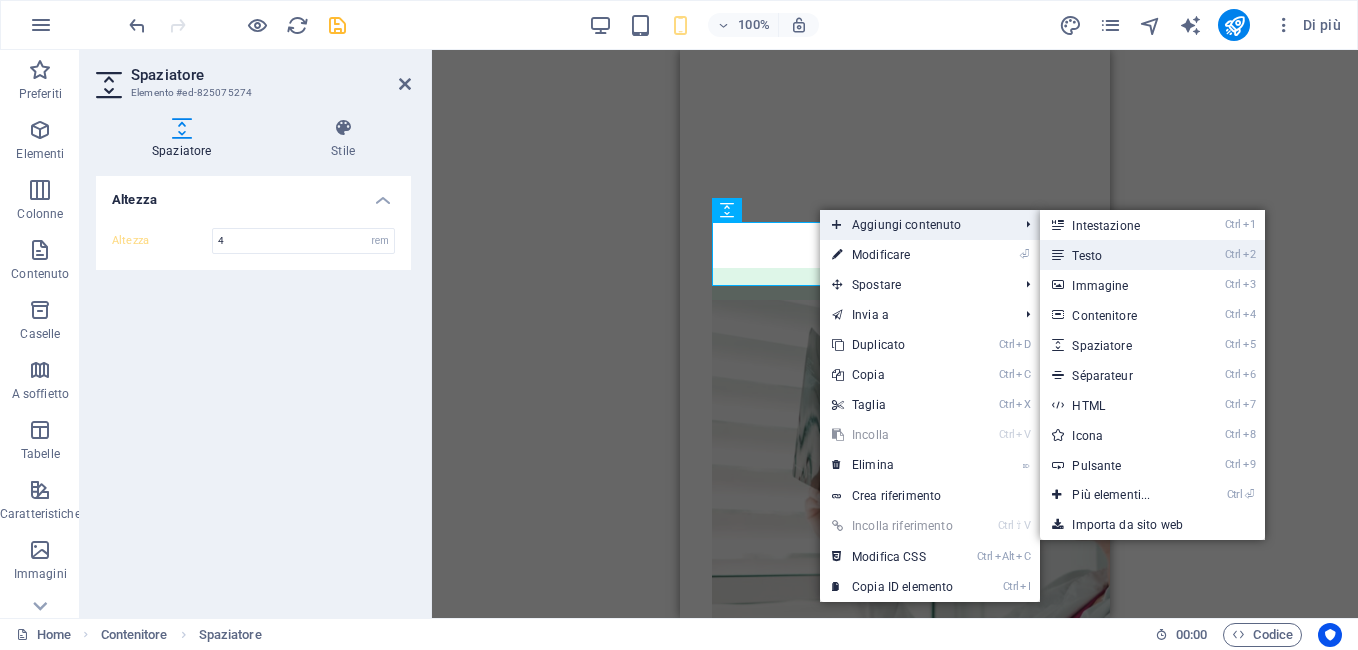 click on "Ctrl 2  Testo" at bounding box center [1115, 255] 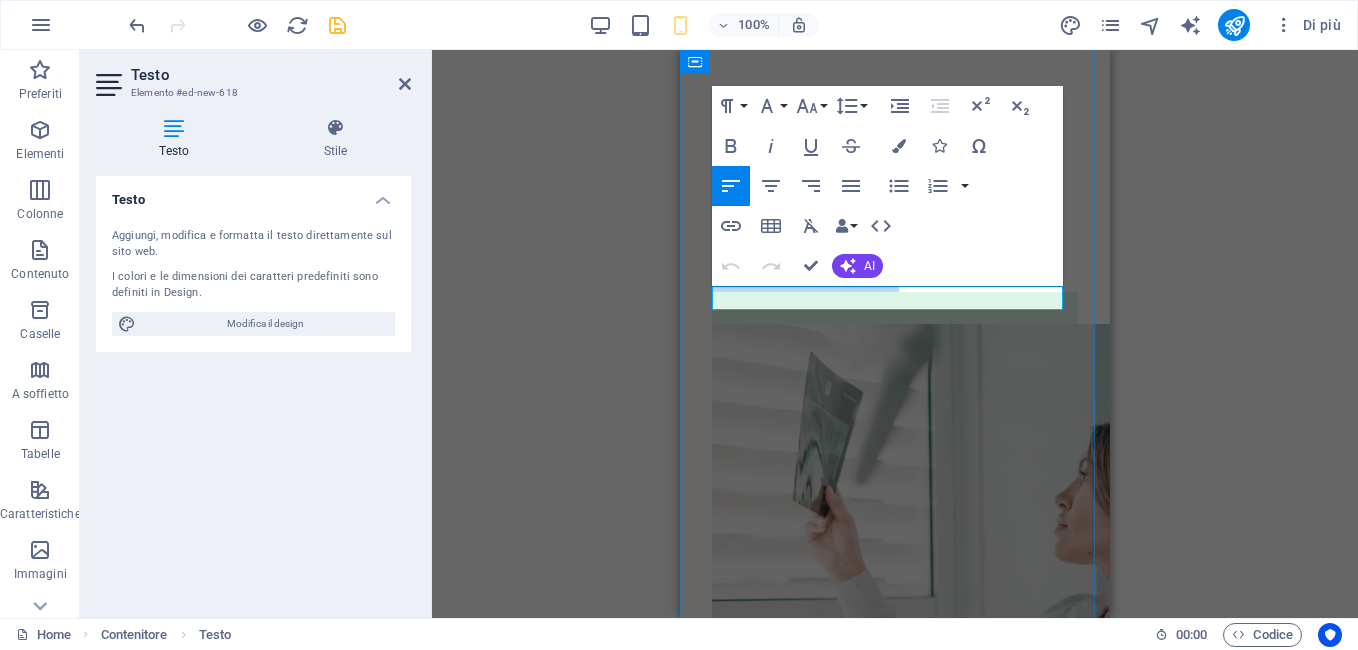 click on "Nuovo elemento di testo" at bounding box center [895, 280] 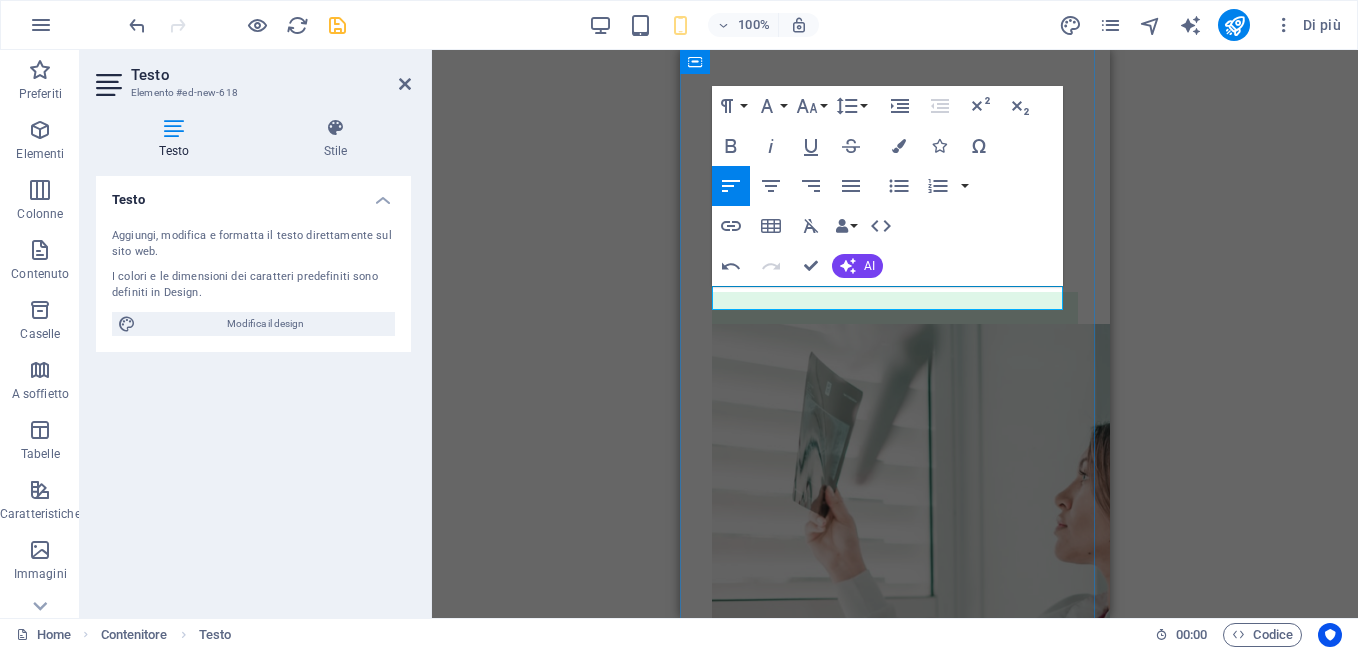 type 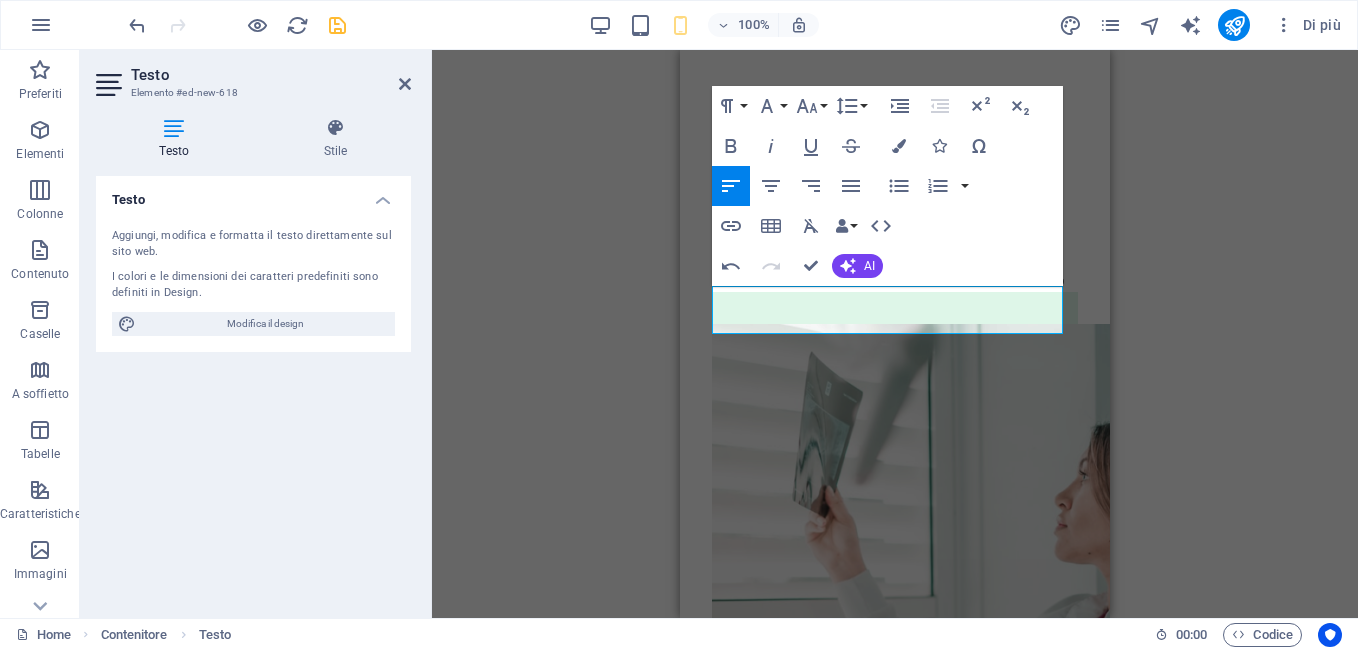 click on "Testo Aggiungi, modifica e formatta il testo direttamente sul sito web. I colori e le dimensioni dei caratteri predefiniti sono definiti in Design. Modifica il design Allineamento Allineato a sinistra Centrato Allineato a destra" at bounding box center (253, 389) 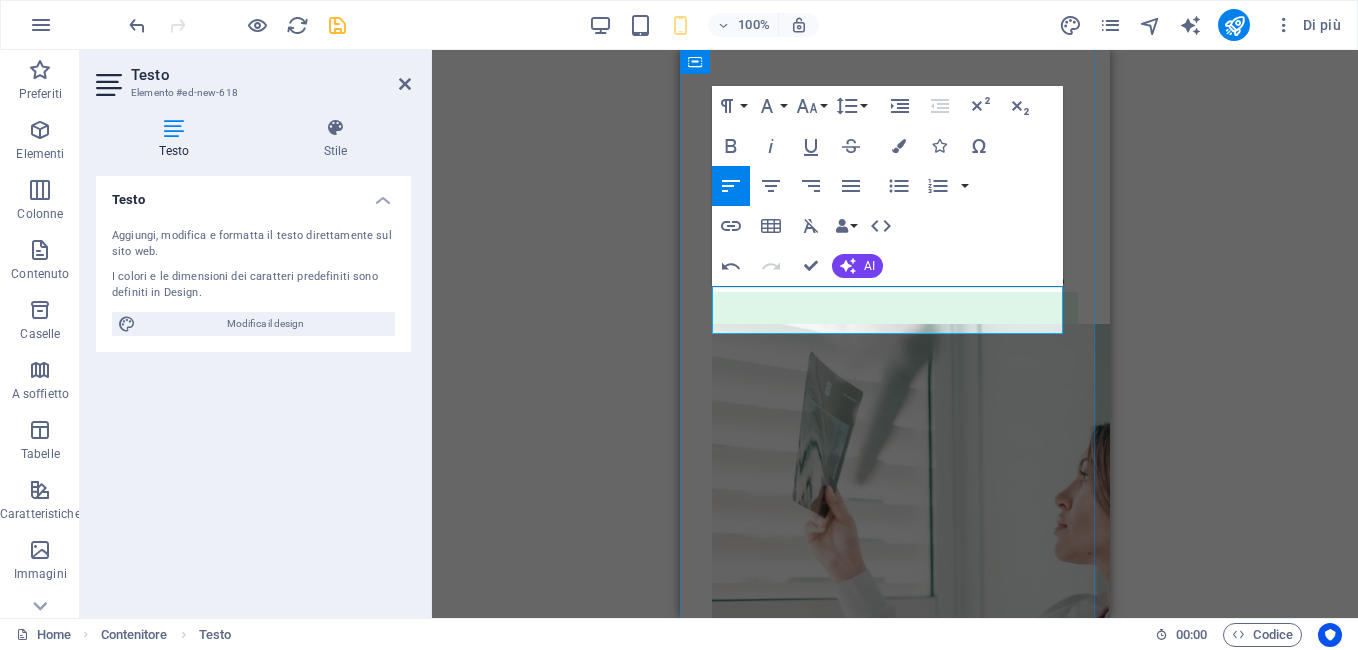click on "Nuovo elemeBenvenuto Visita & Pulizia   di testo" at bounding box center [895, 280] 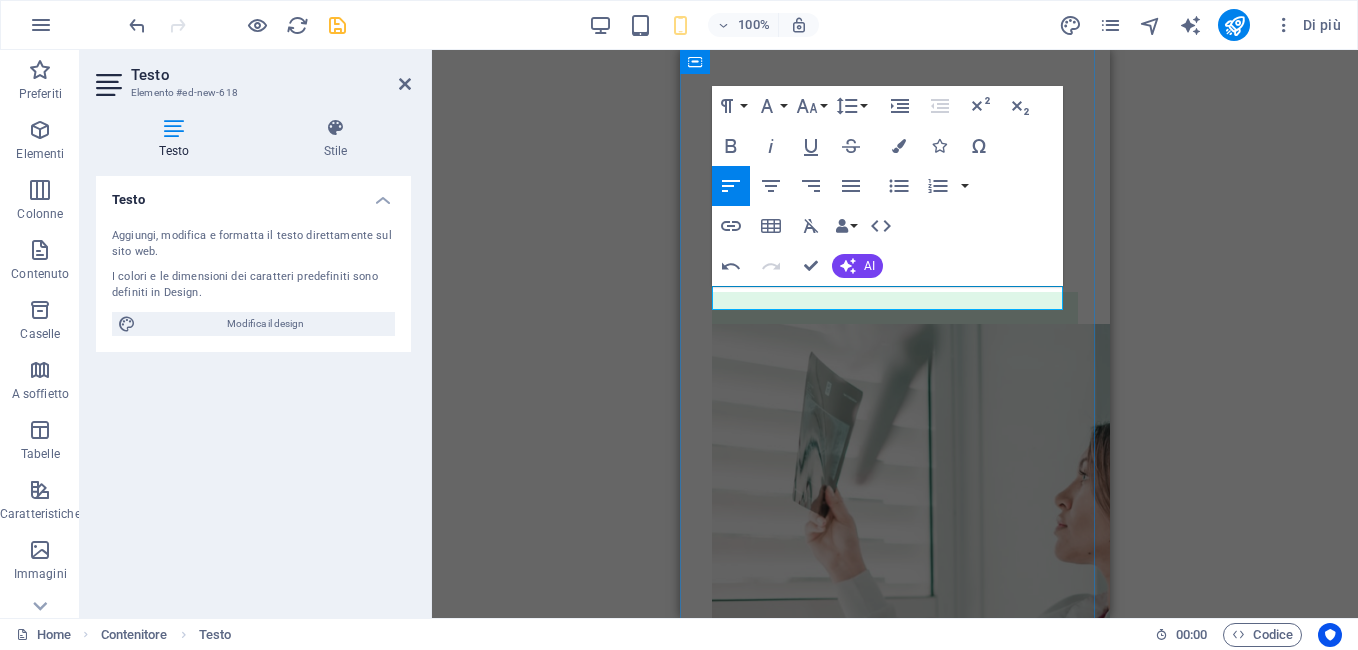 click on "Benvenuto Visita & Pulizia  di testo" at bounding box center (895, 280) 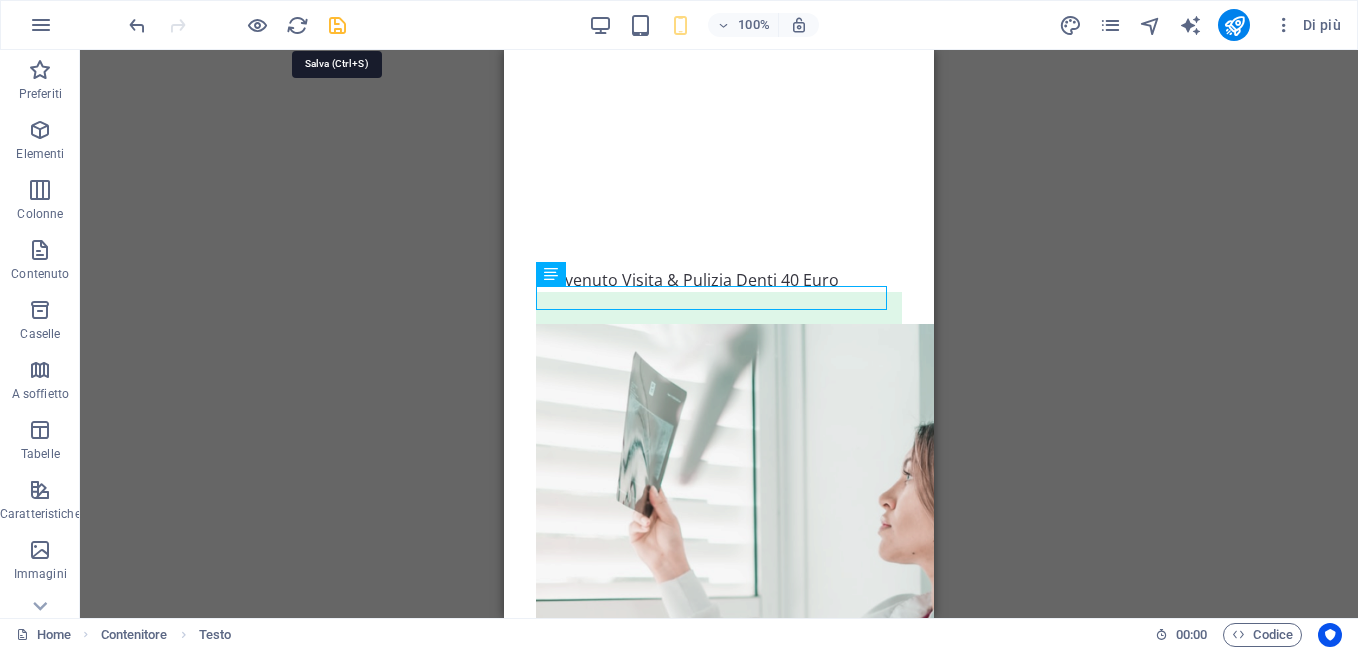 click at bounding box center [337, 25] 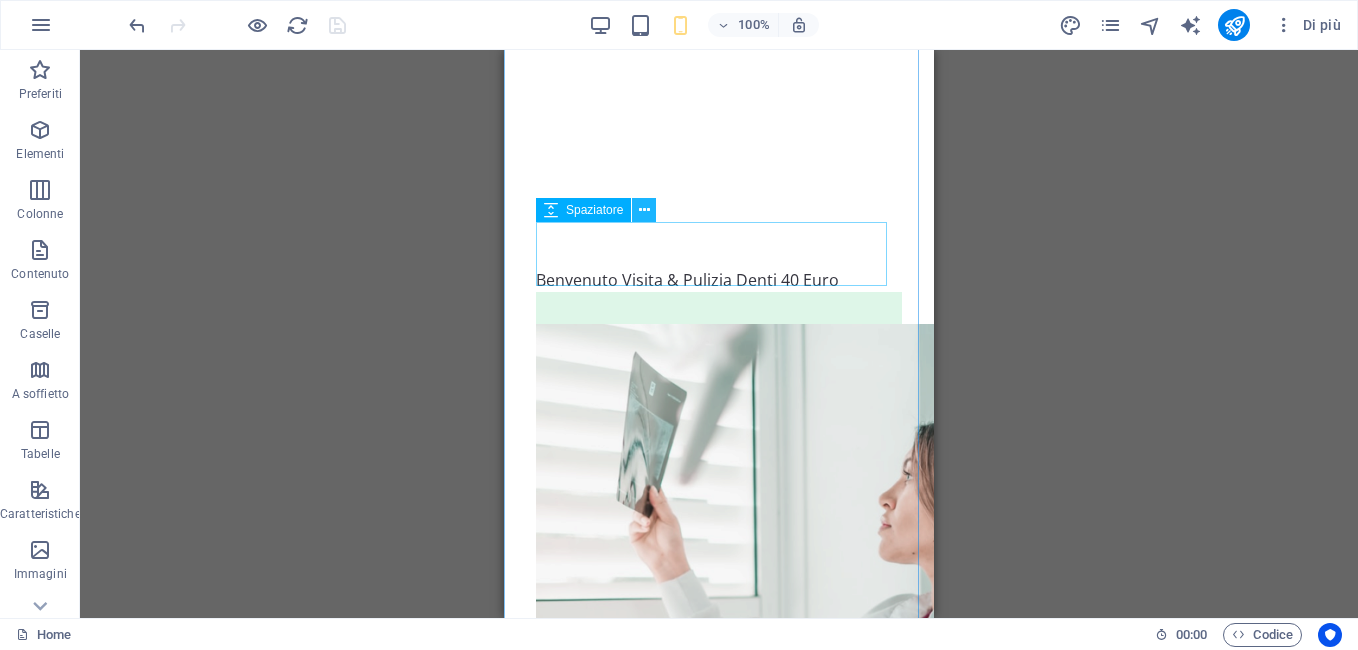 click at bounding box center (644, 210) 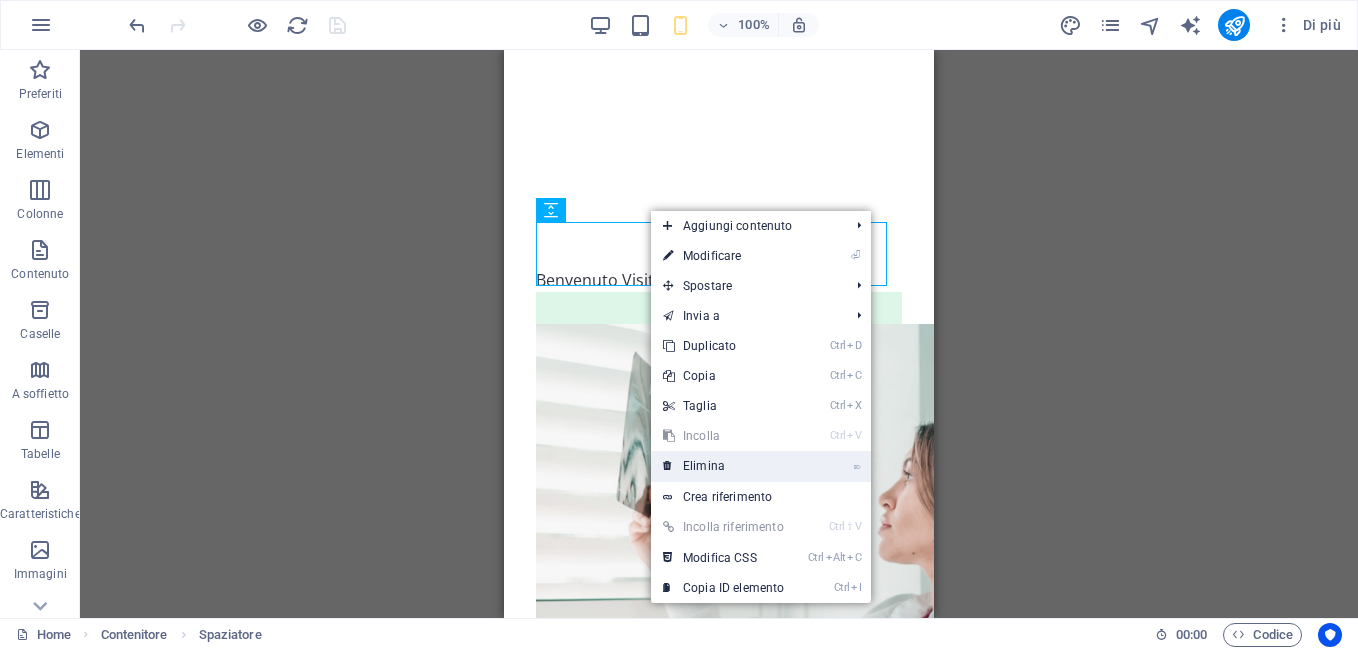 click on "⌦  Elimina" at bounding box center (723, 466) 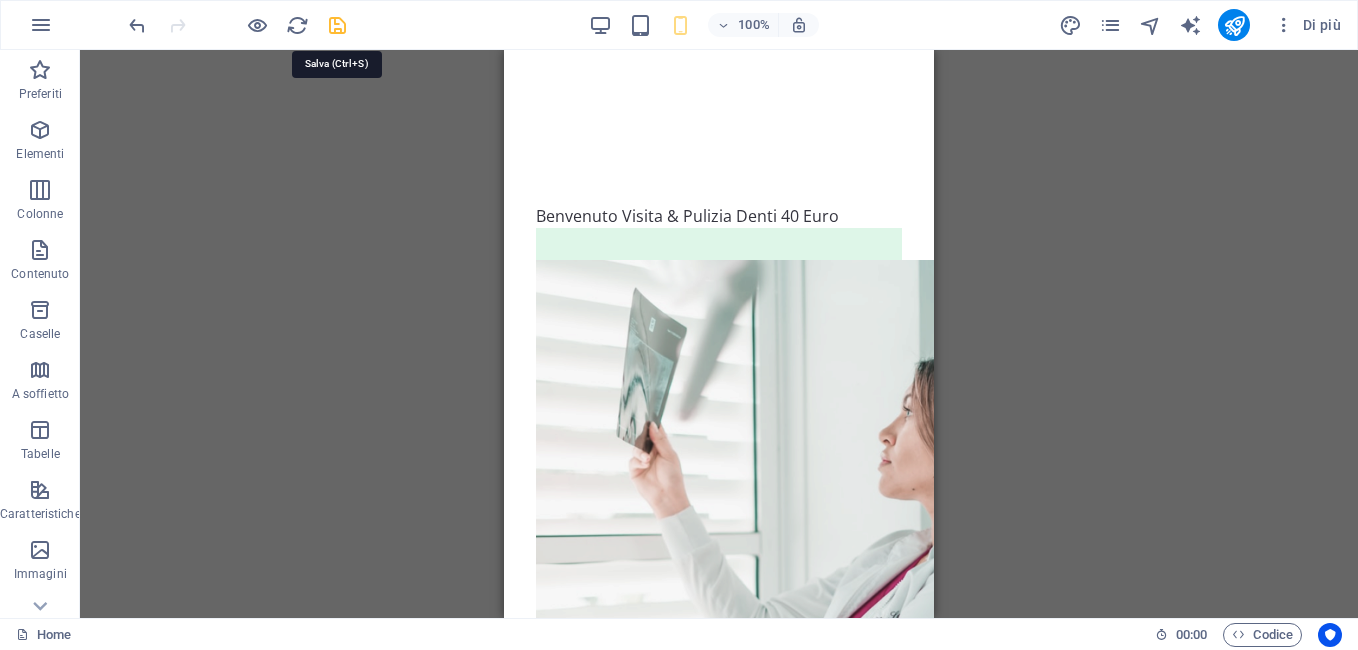 click at bounding box center [337, 25] 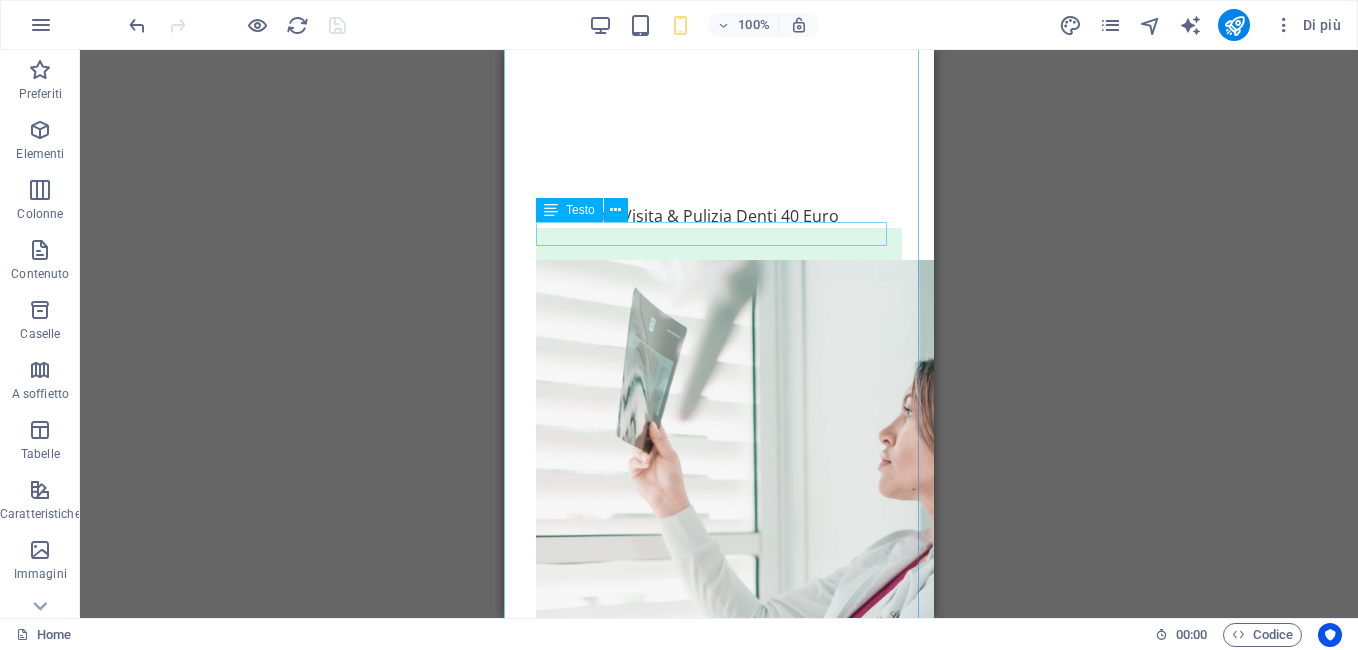 click on "Benvenuto Visita & Pulizia Denti 40 Euro" at bounding box center (719, 216) 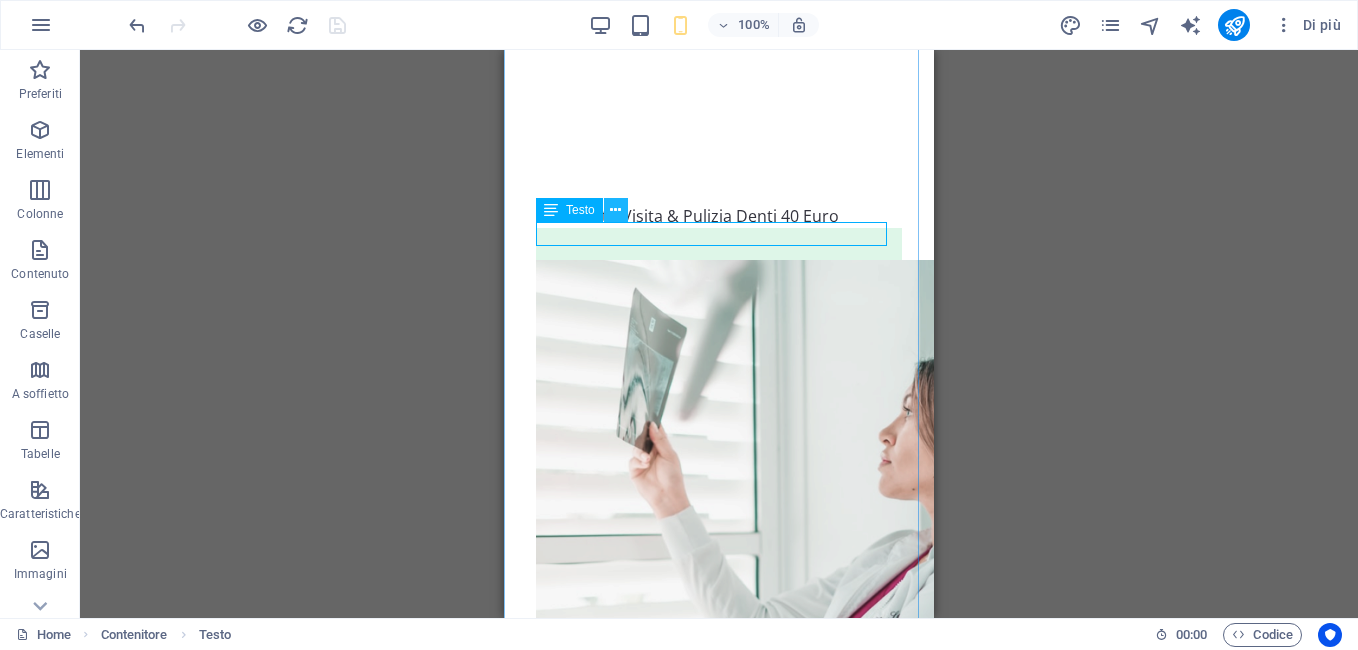 click at bounding box center (615, 210) 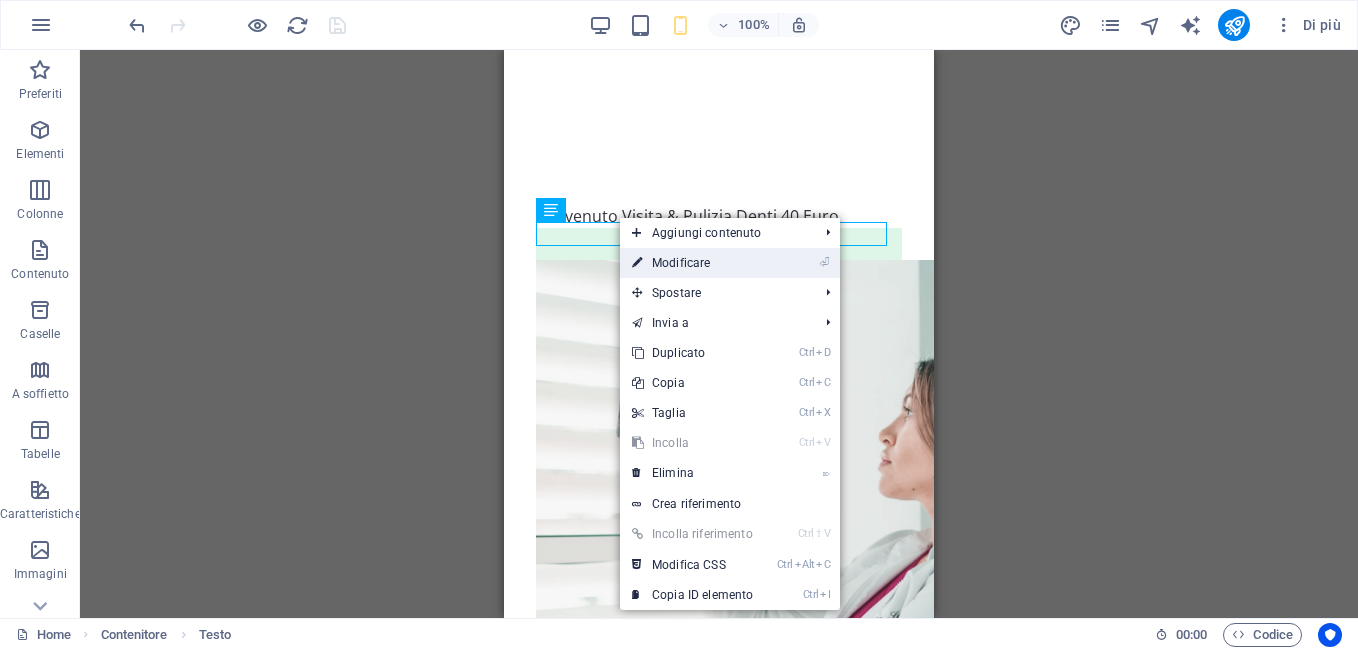 click on "⏎  Modificare" at bounding box center (692, 263) 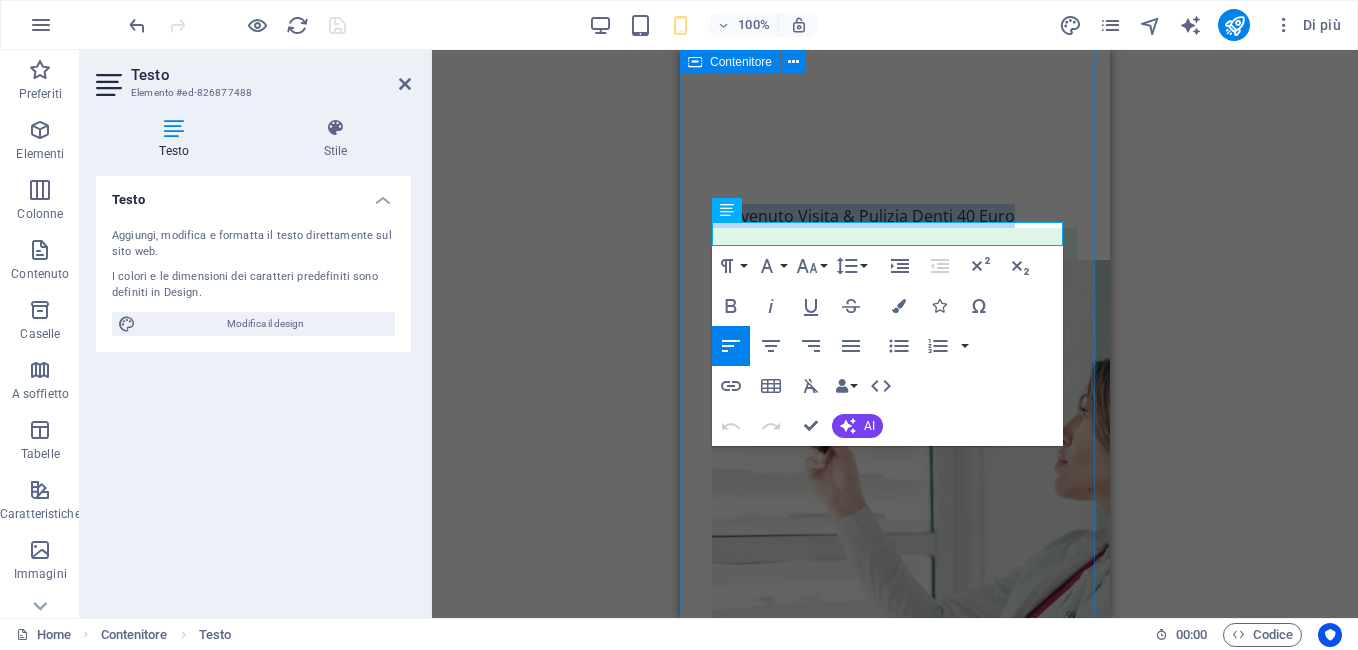 drag, startPoint x: 1012, startPoint y: 232, endPoint x: 709, endPoint y: 235, distance: 303.01486 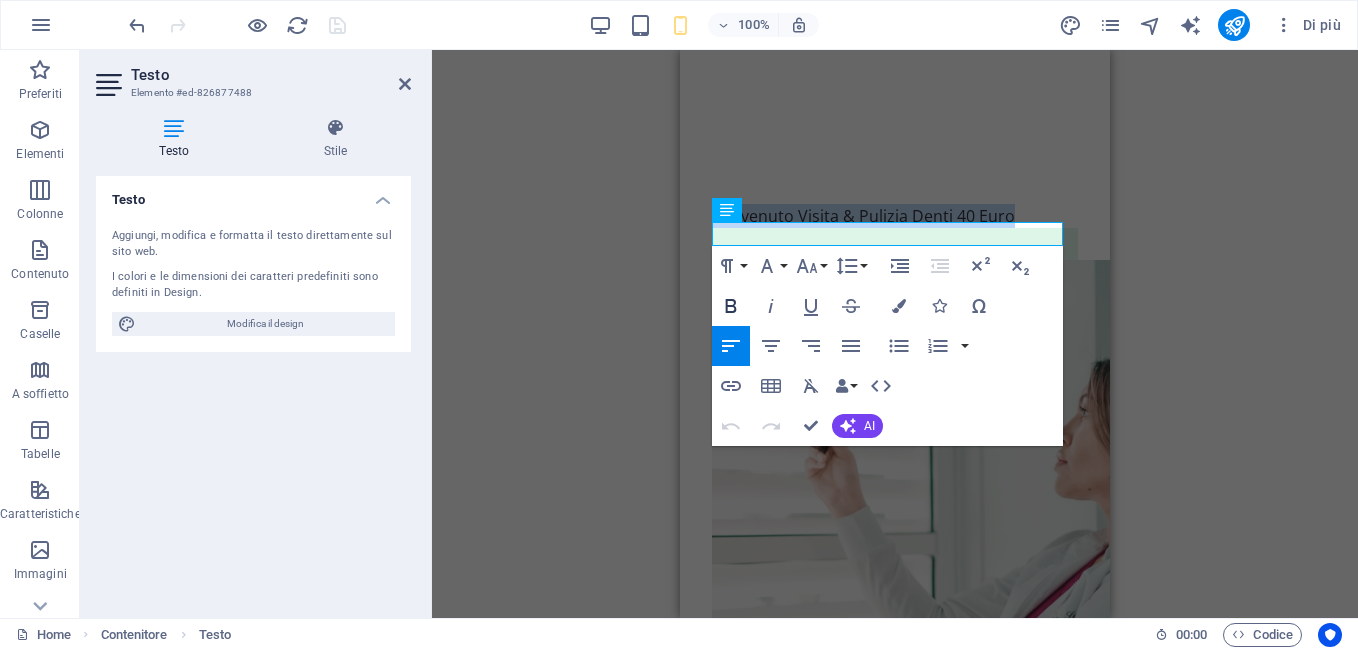 click 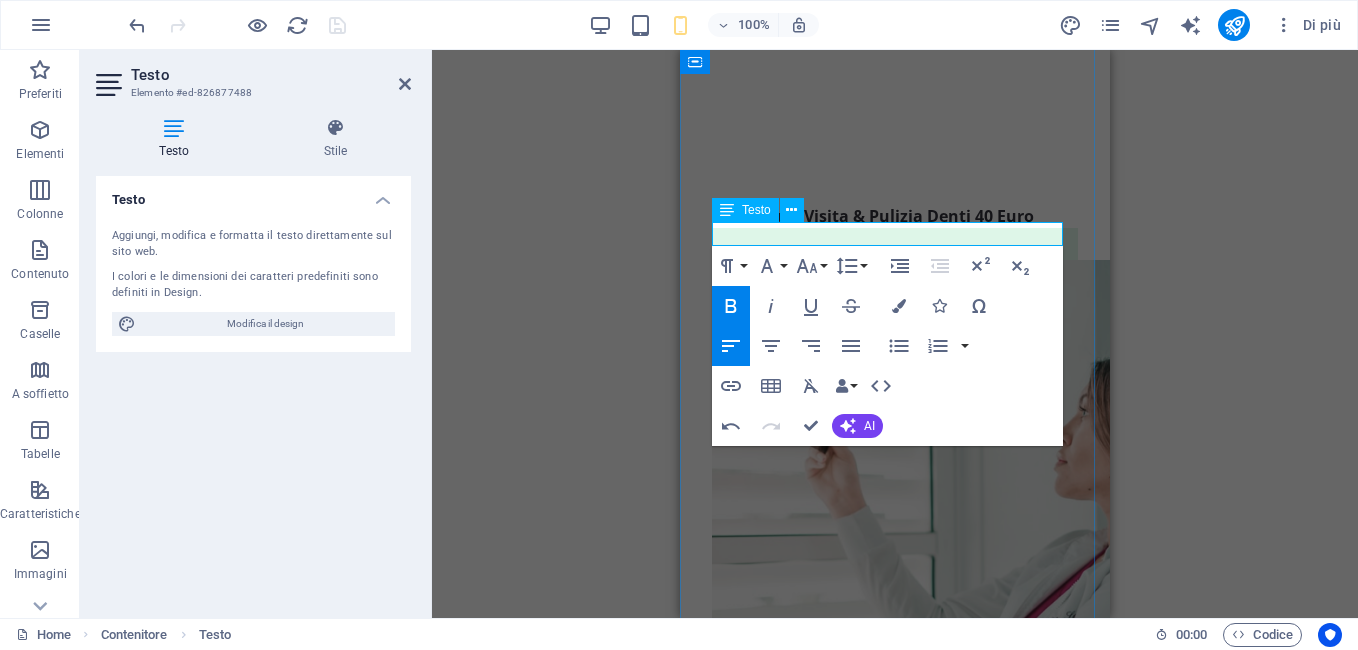 click on "Benvenuto Visita & Pulizia Denti 40 Euro" at bounding box center [873, 216] 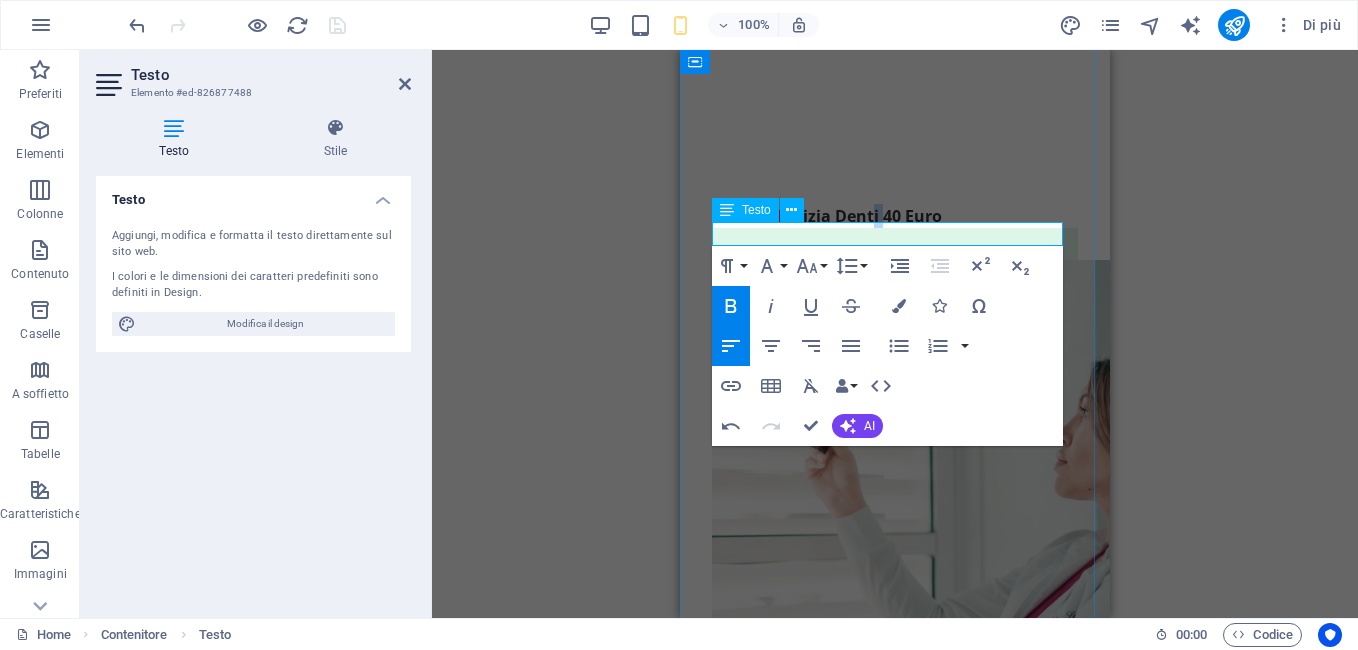 drag, startPoint x: 885, startPoint y: 235, endPoint x: 869, endPoint y: 334, distance: 100.28459 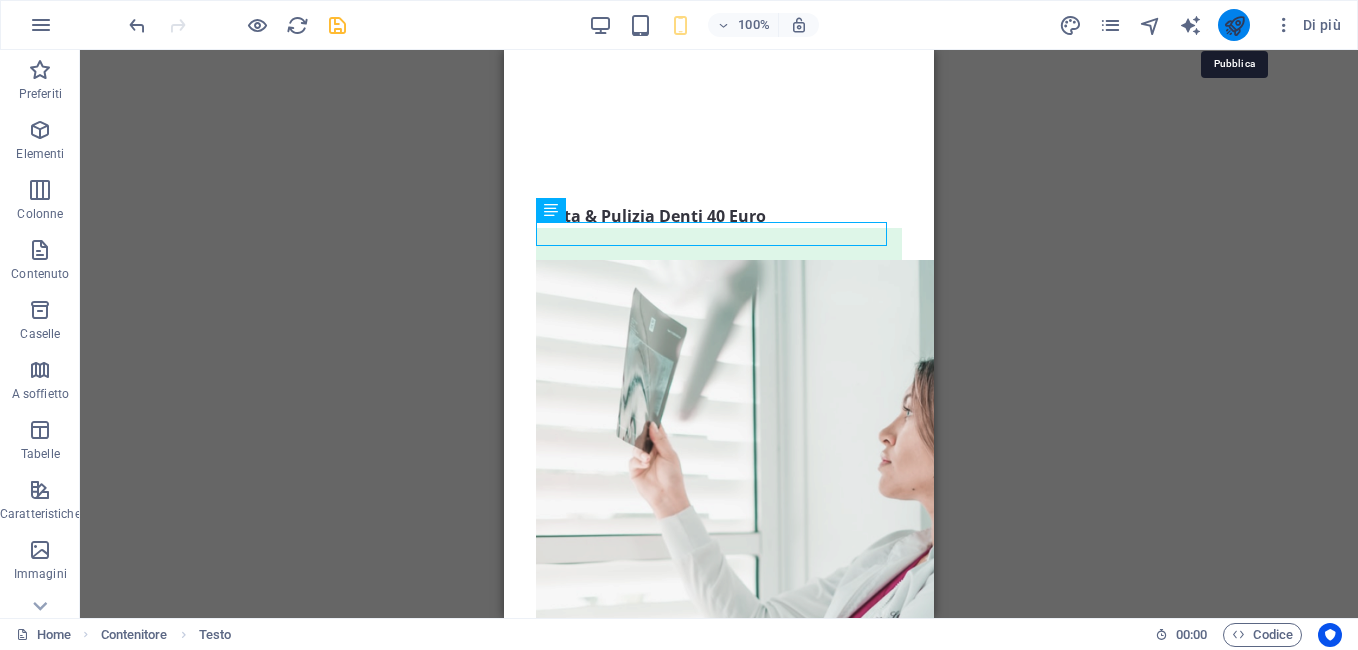 click at bounding box center (1234, 25) 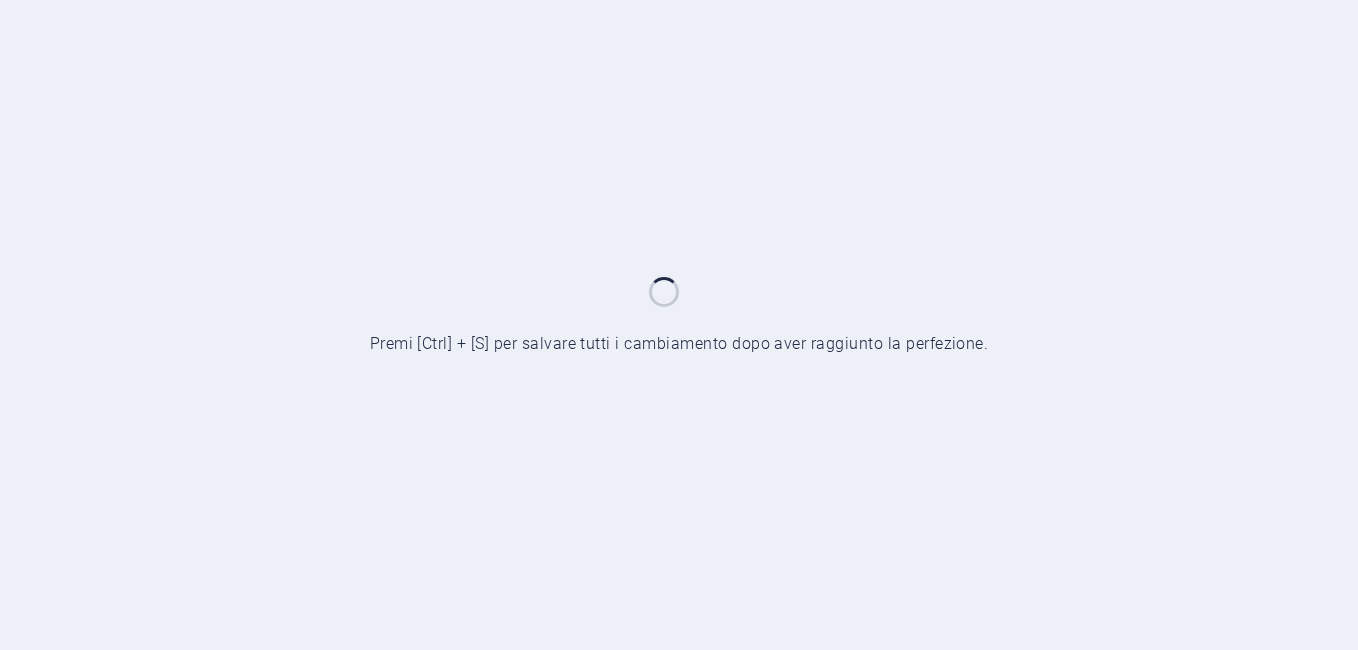 scroll, scrollTop: 0, scrollLeft: 0, axis: both 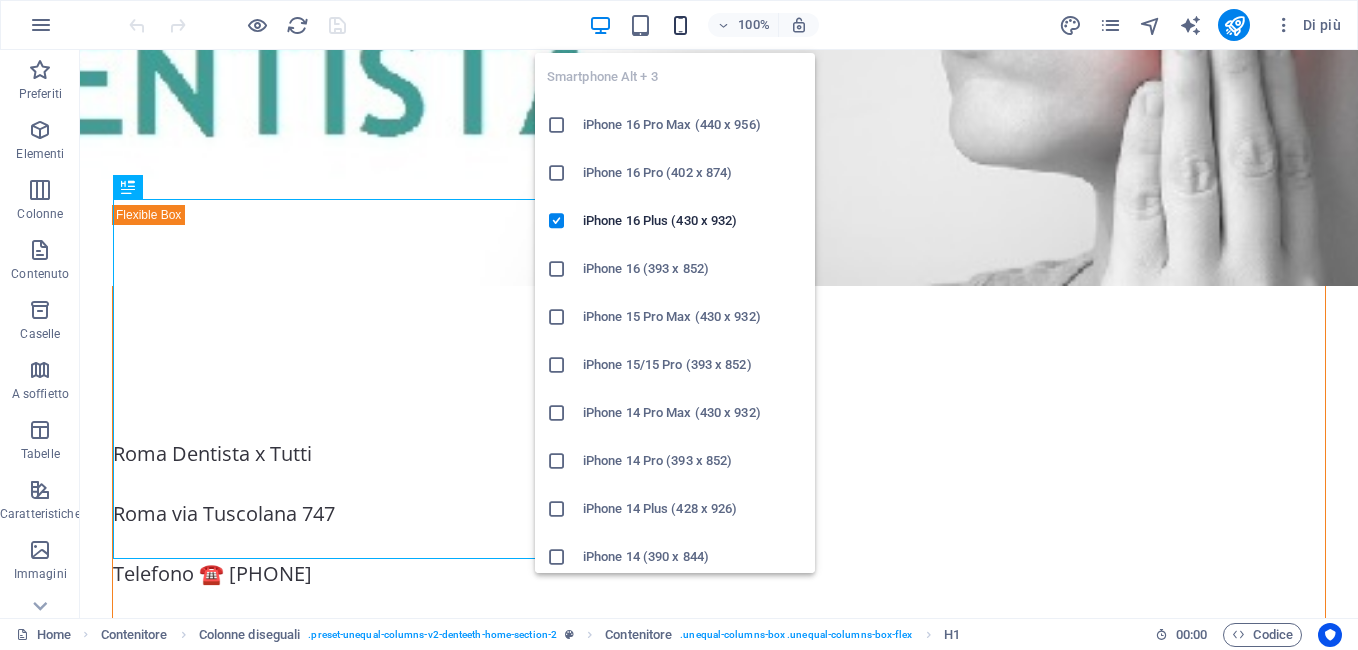 click at bounding box center (680, 25) 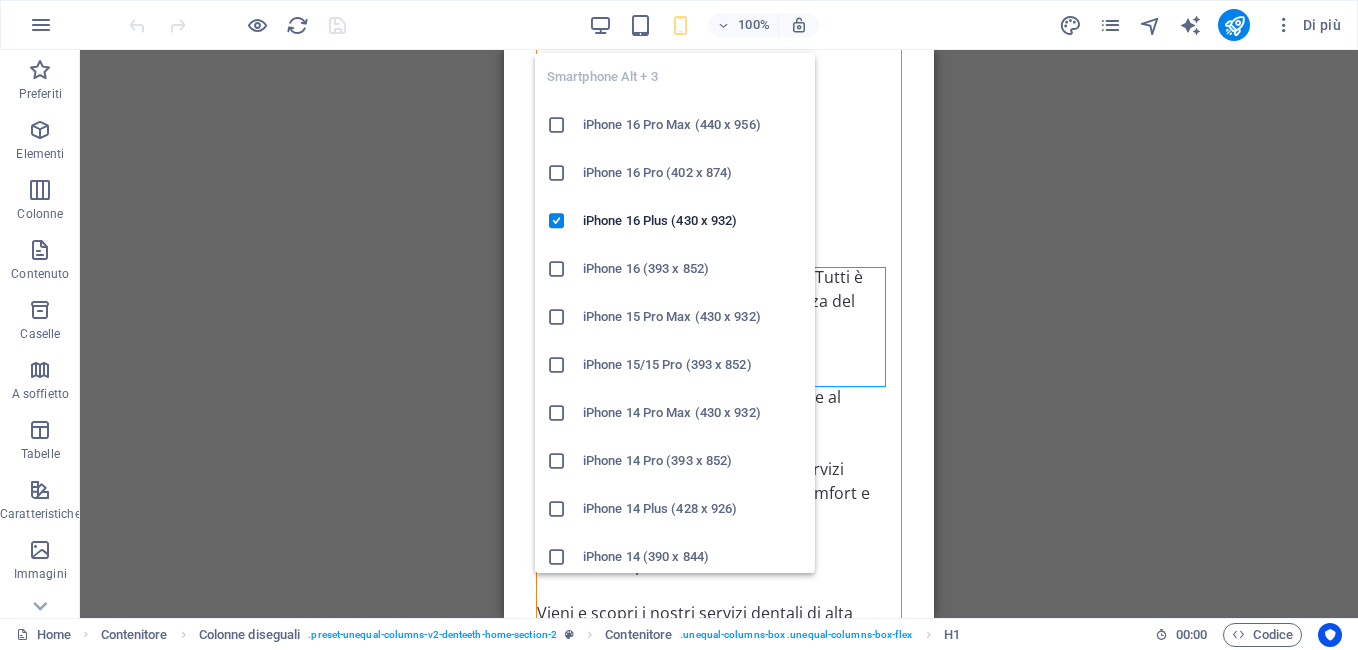 scroll, scrollTop: 15, scrollLeft: 0, axis: vertical 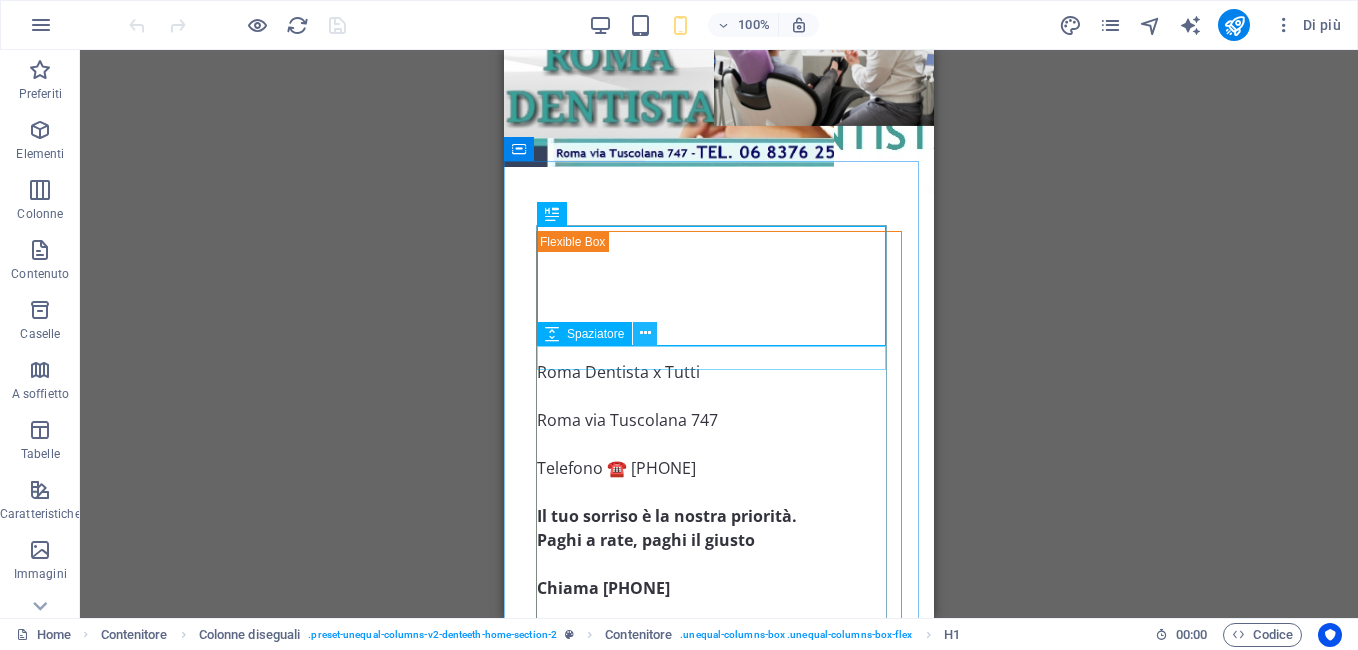 click at bounding box center (645, 333) 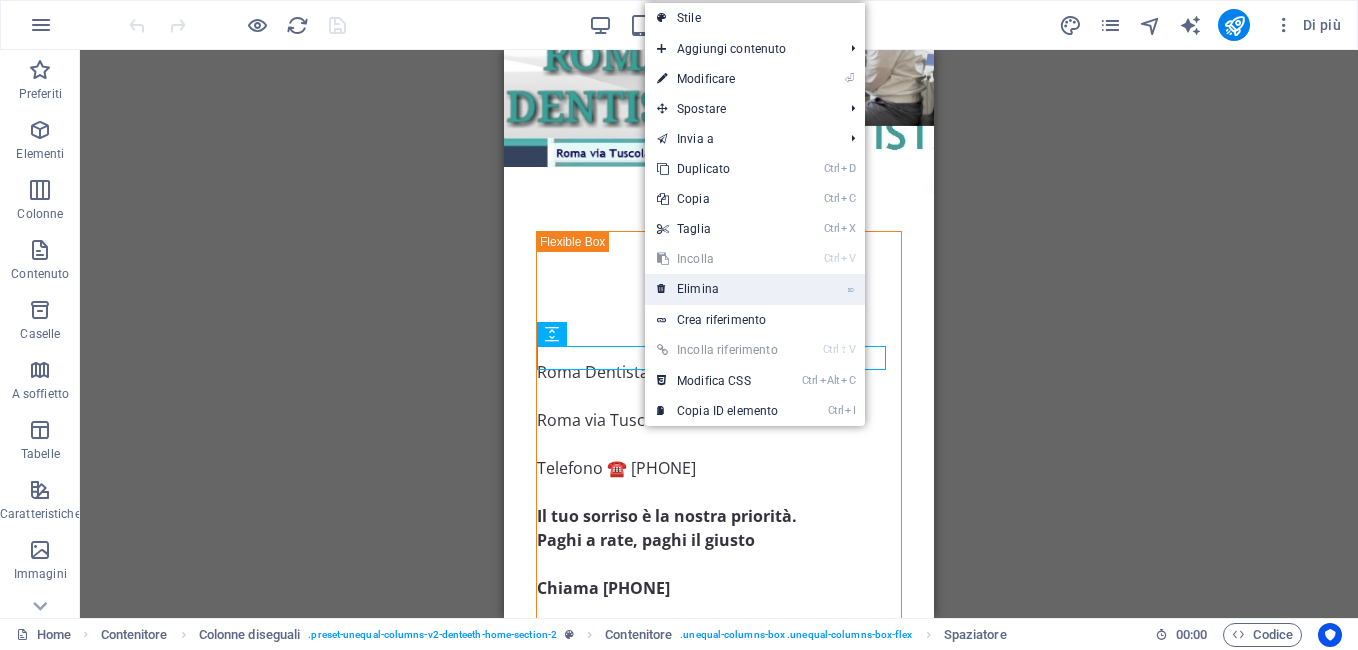 click on "⌦  Elimina" at bounding box center [717, 289] 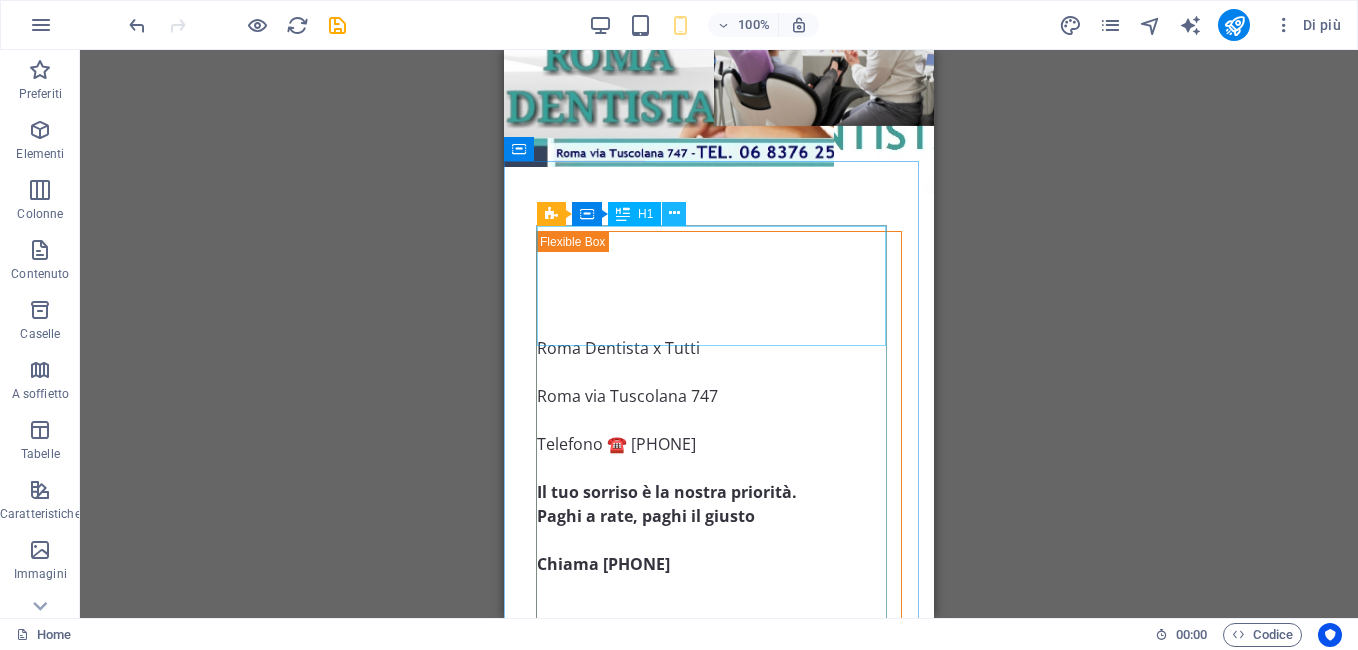 click at bounding box center (674, 213) 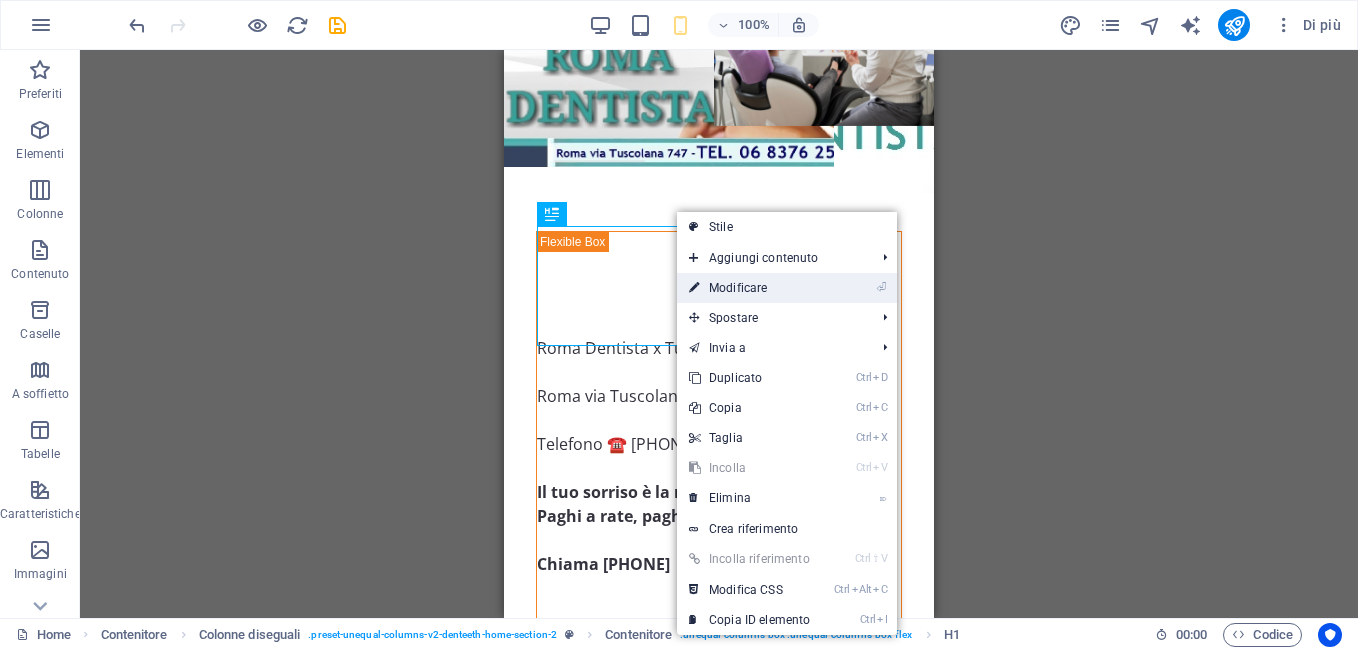 click on "⏎  Modificare" at bounding box center (749, 288) 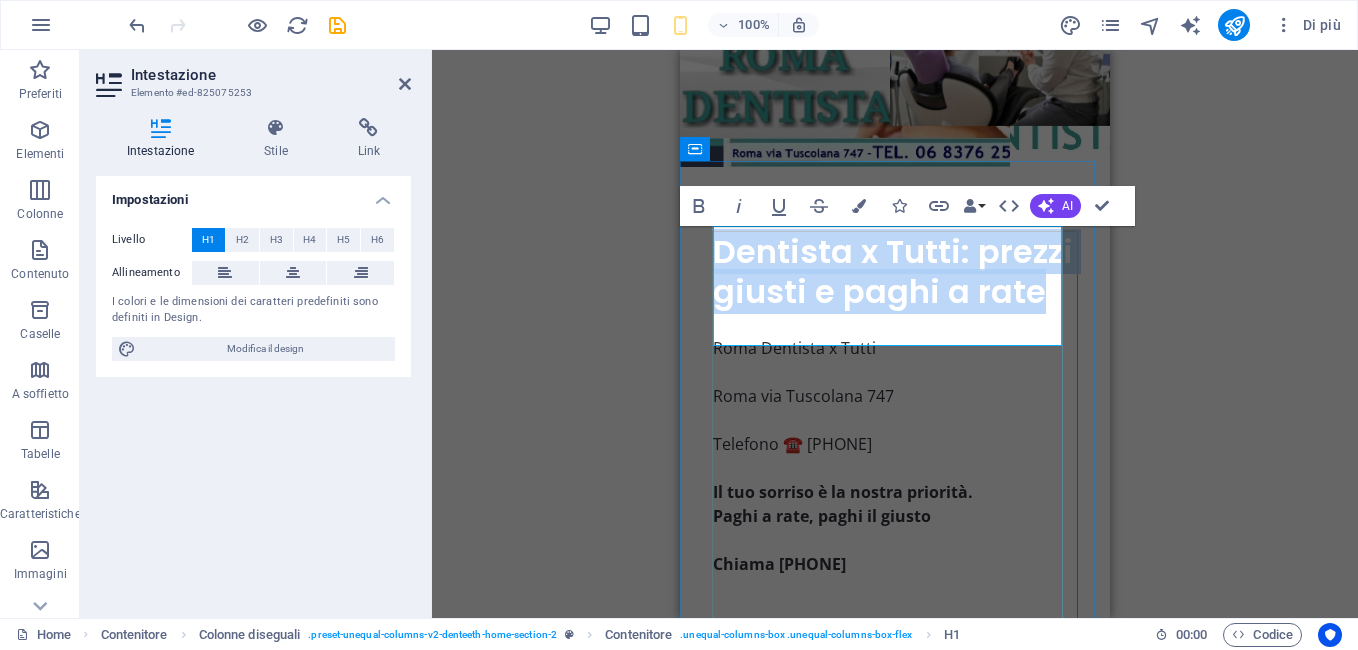 click on "Dentista x Tutti: prezzi giusti e paghi a rate" at bounding box center [895, 272] 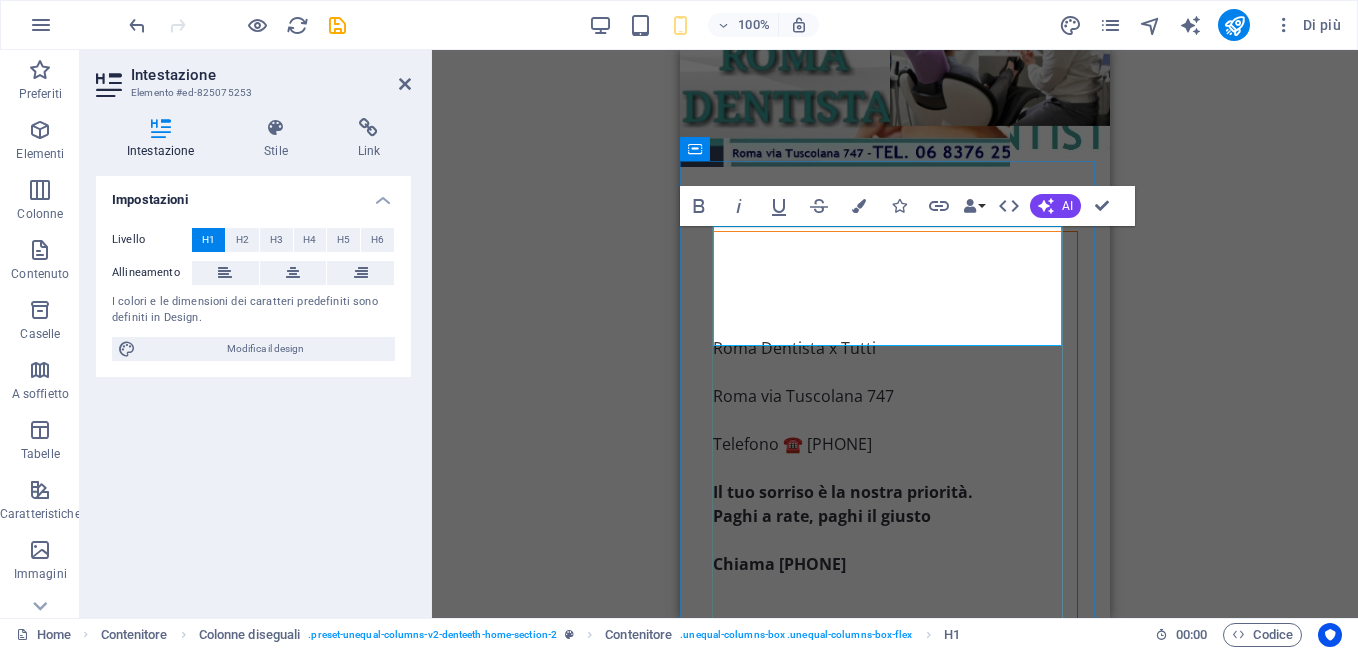 click on "Dentista x Tutti: prezzi giusti e paghi a rate" at bounding box center [895, 272] 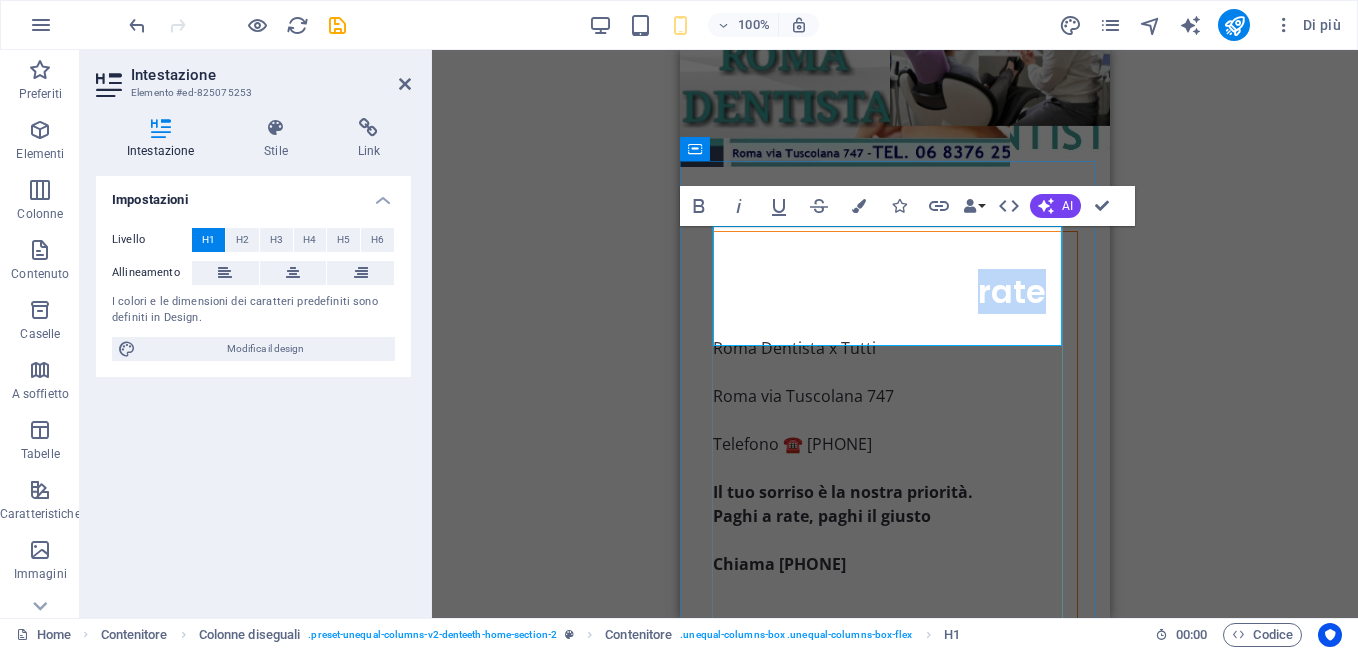 click on "Dentista x Tutti: prezzi giusti e paghi a rate" at bounding box center (895, 272) 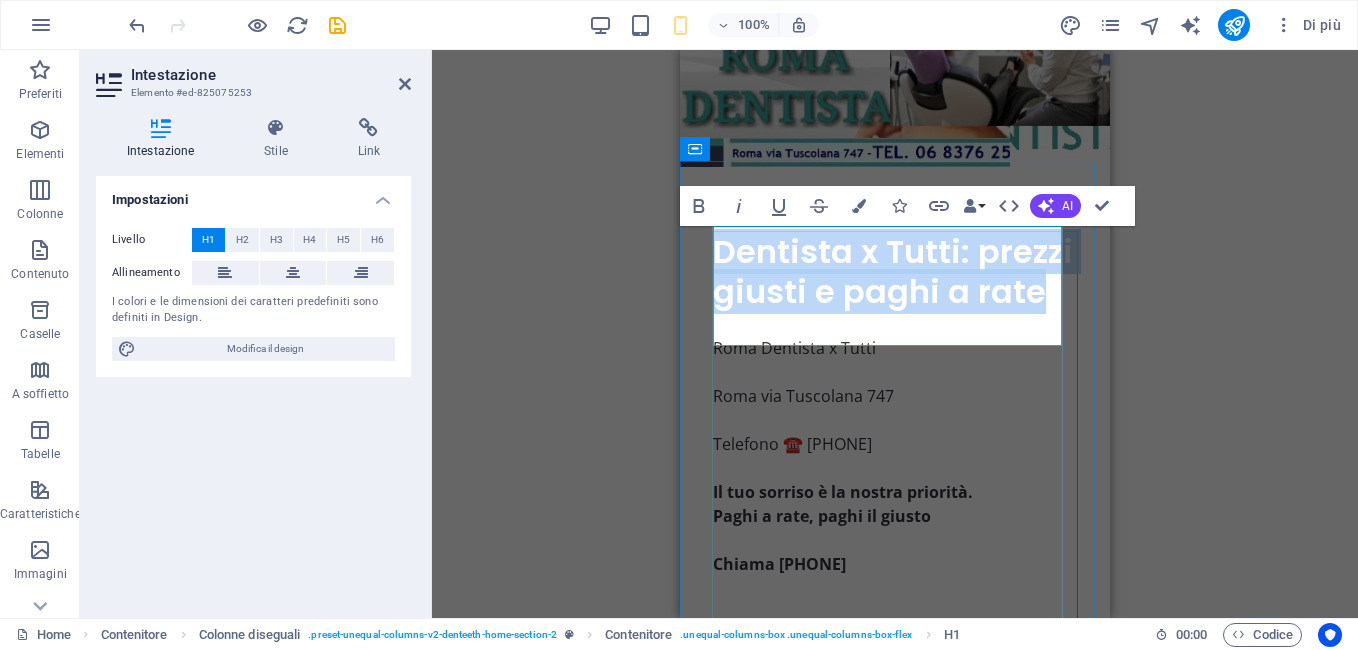 drag, startPoint x: 847, startPoint y: 327, endPoint x: 712, endPoint y: 230, distance: 166.23477 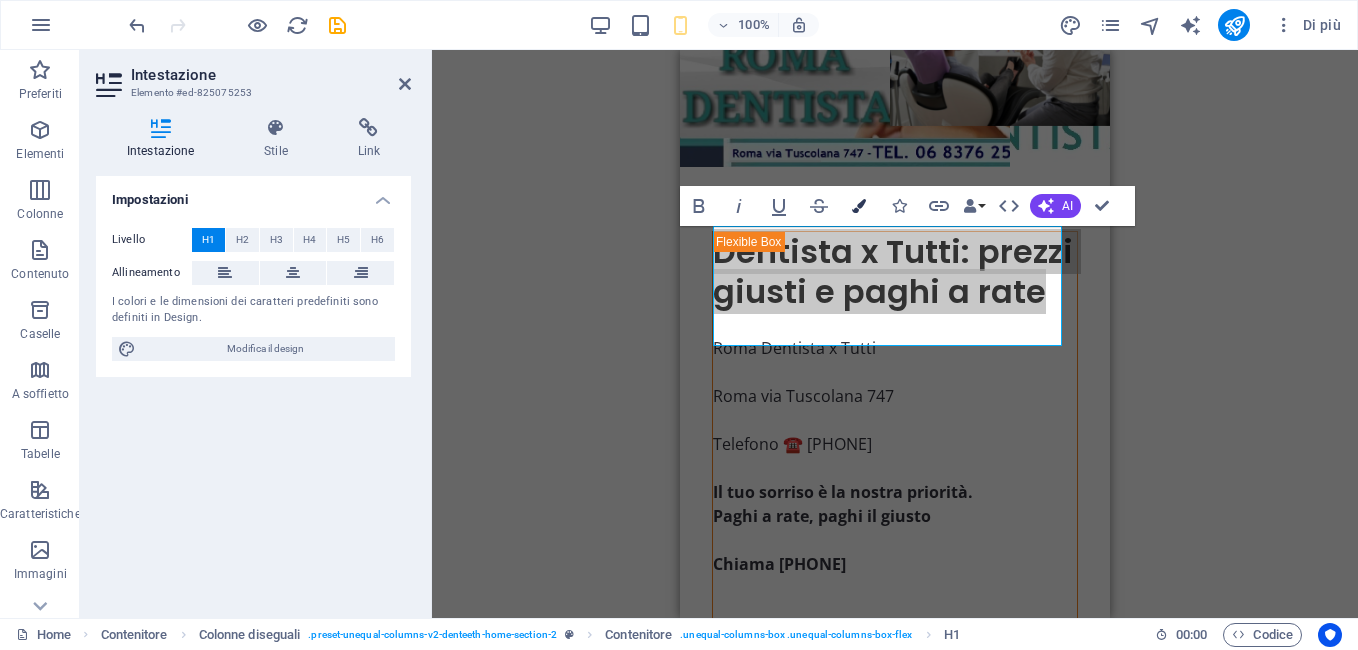 click on "Colors" at bounding box center [859, 206] 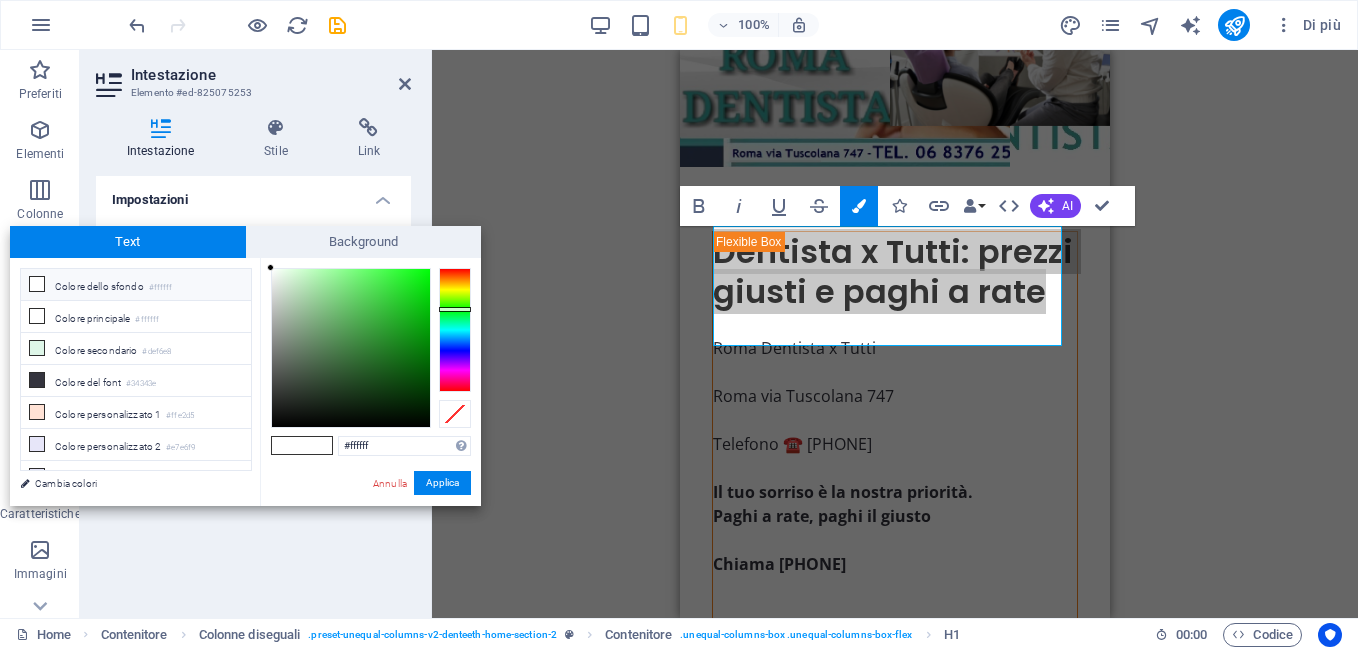 click at bounding box center (455, 330) 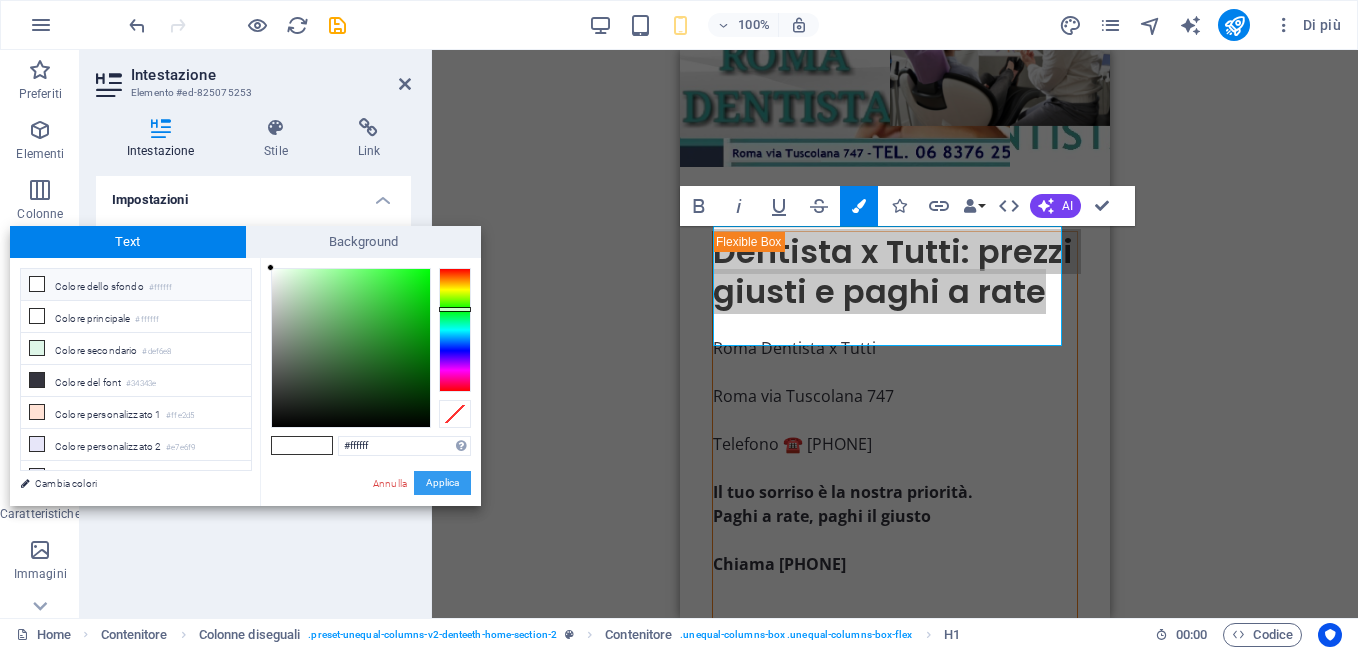 click on "Applica" at bounding box center [442, 483] 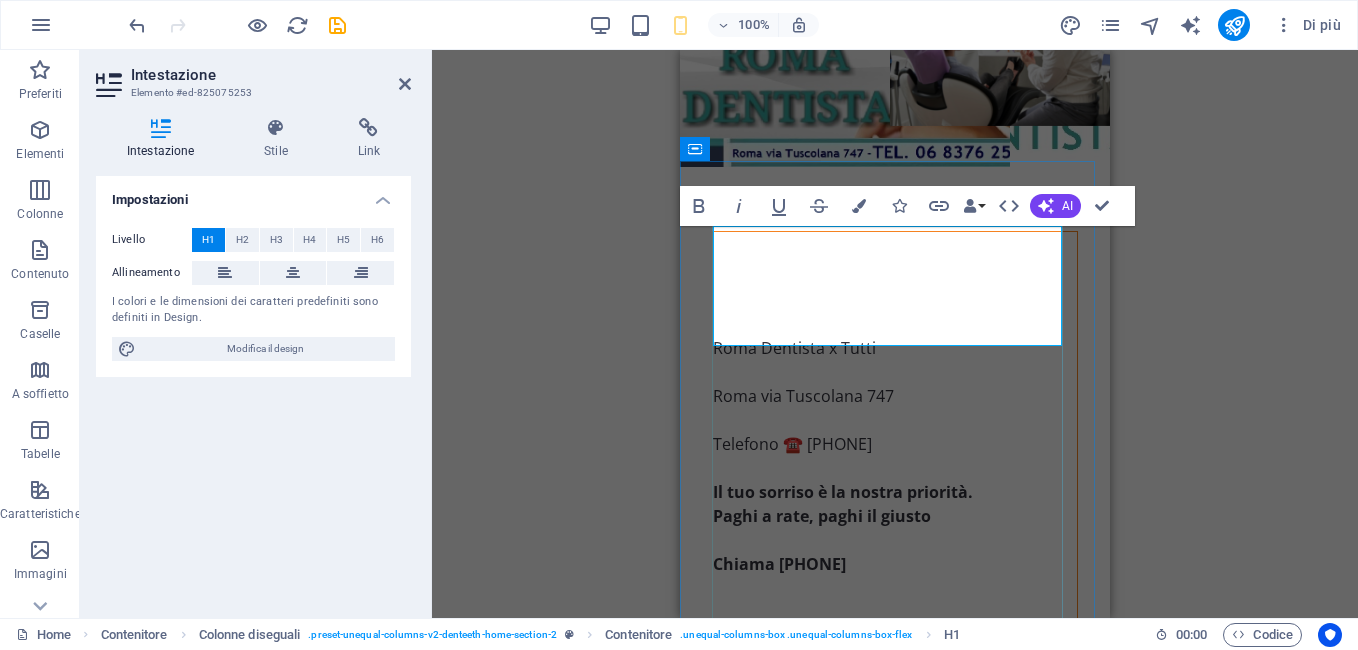 click on "Dentista x Tutti: prezzi giusti e paghi a rate" at bounding box center (895, 272) 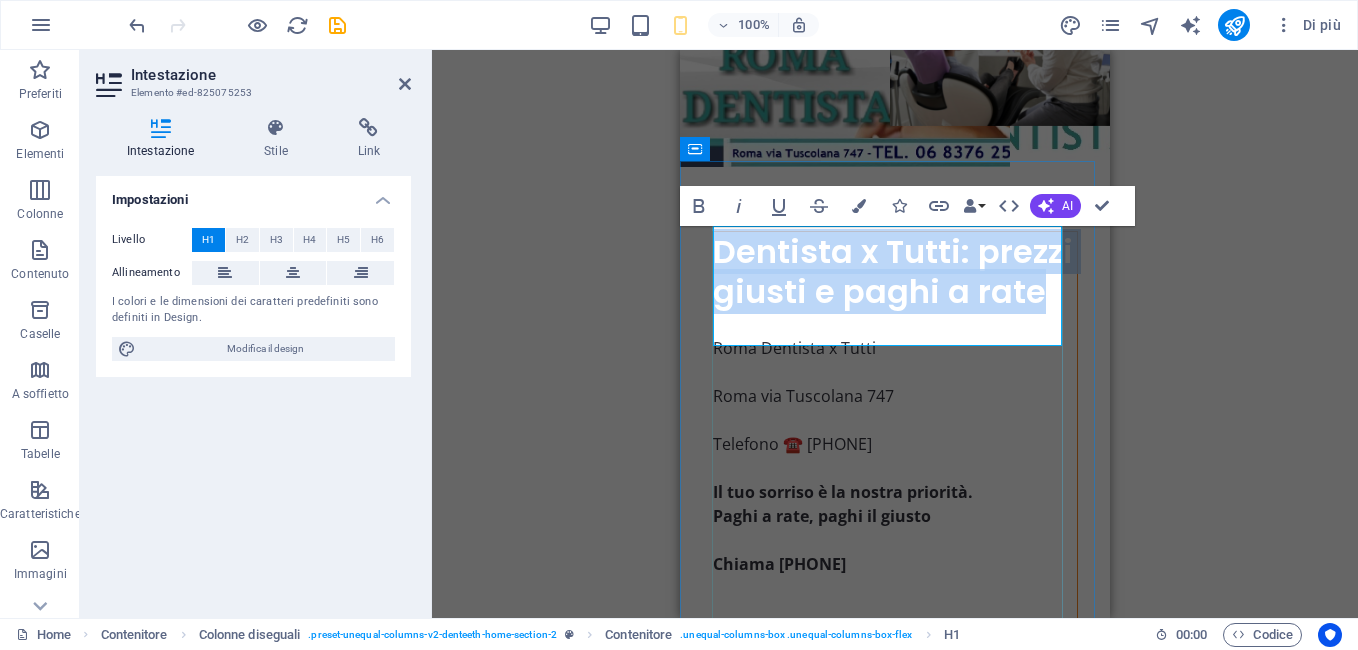 drag, startPoint x: 921, startPoint y: 332, endPoint x: 713, endPoint y: 241, distance: 227.03523 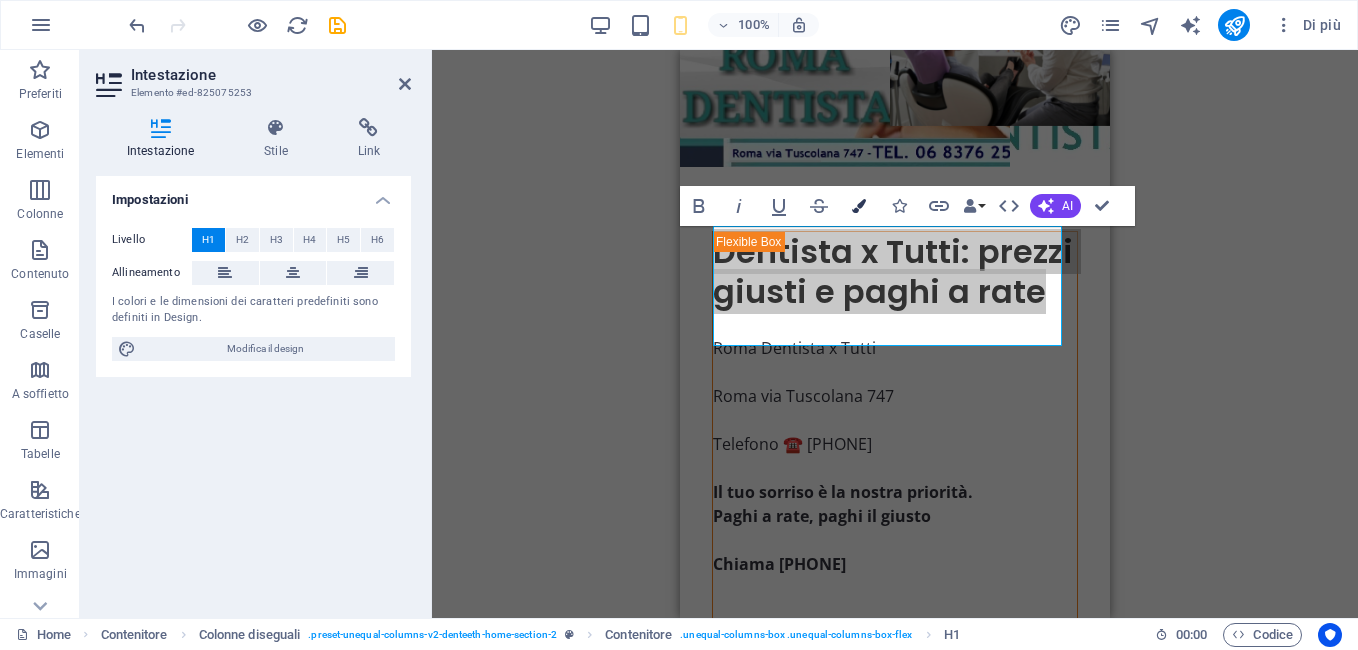 click at bounding box center [859, 206] 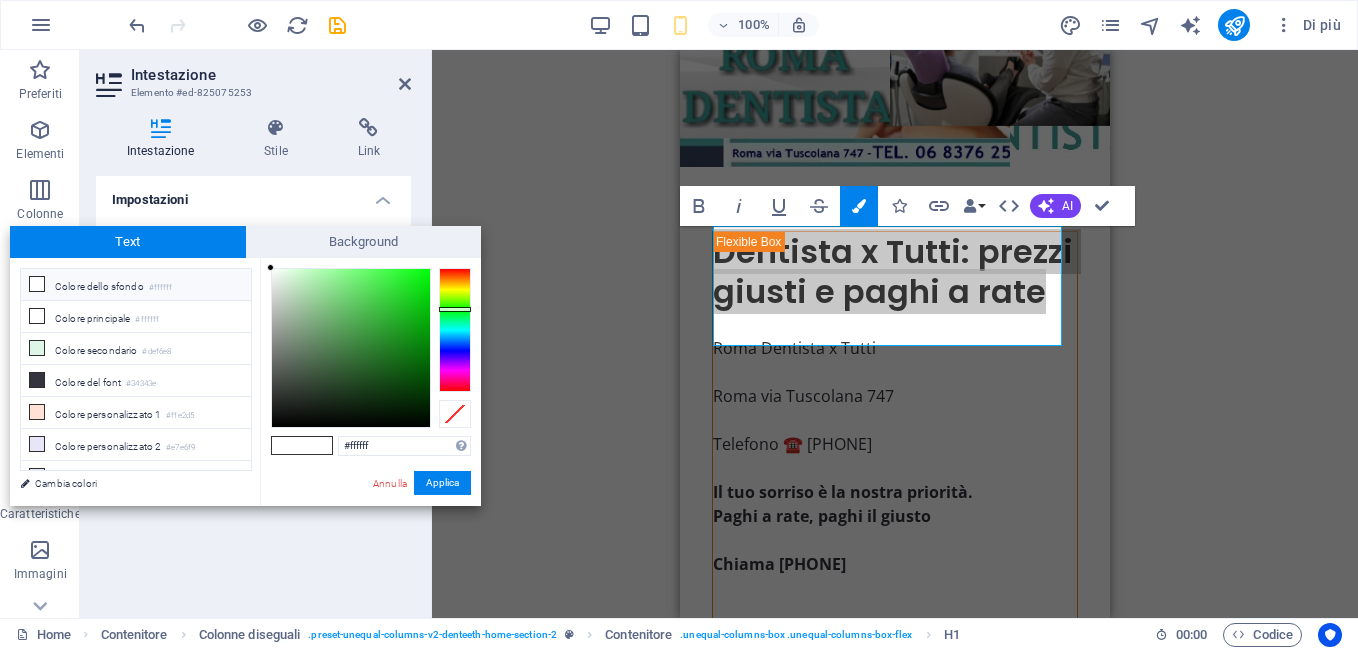 click at bounding box center [37, 284] 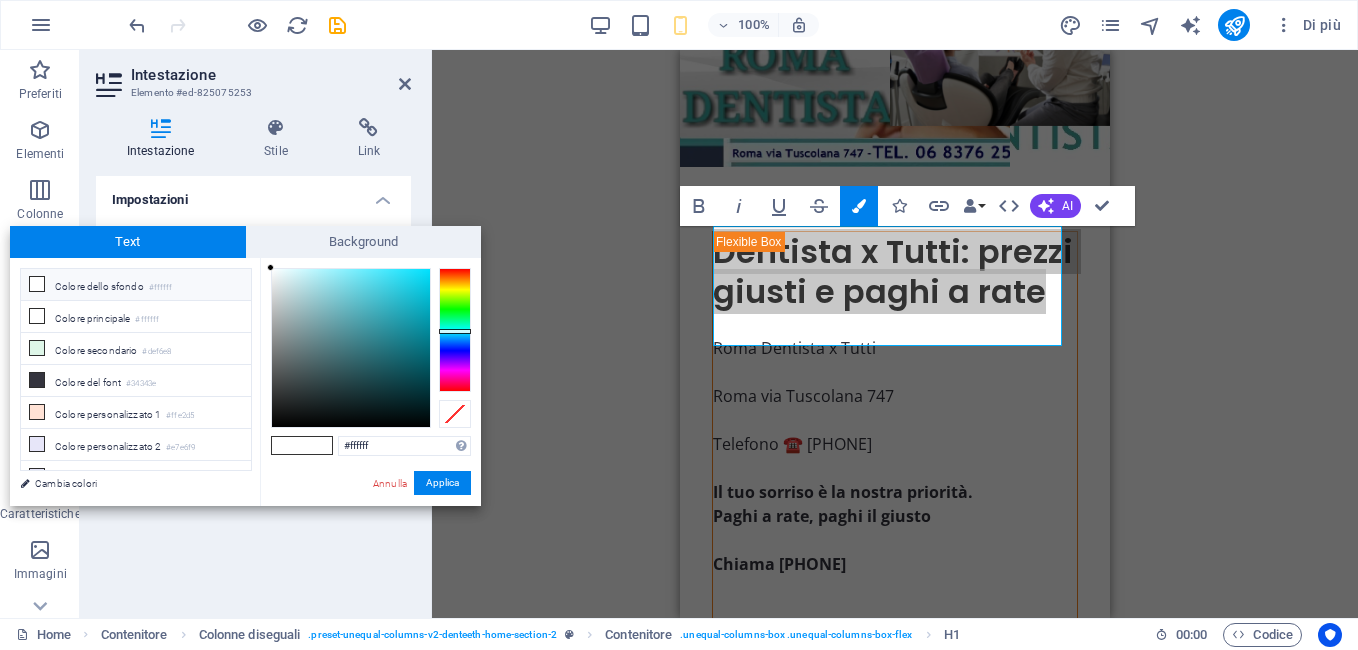 click at bounding box center (455, 330) 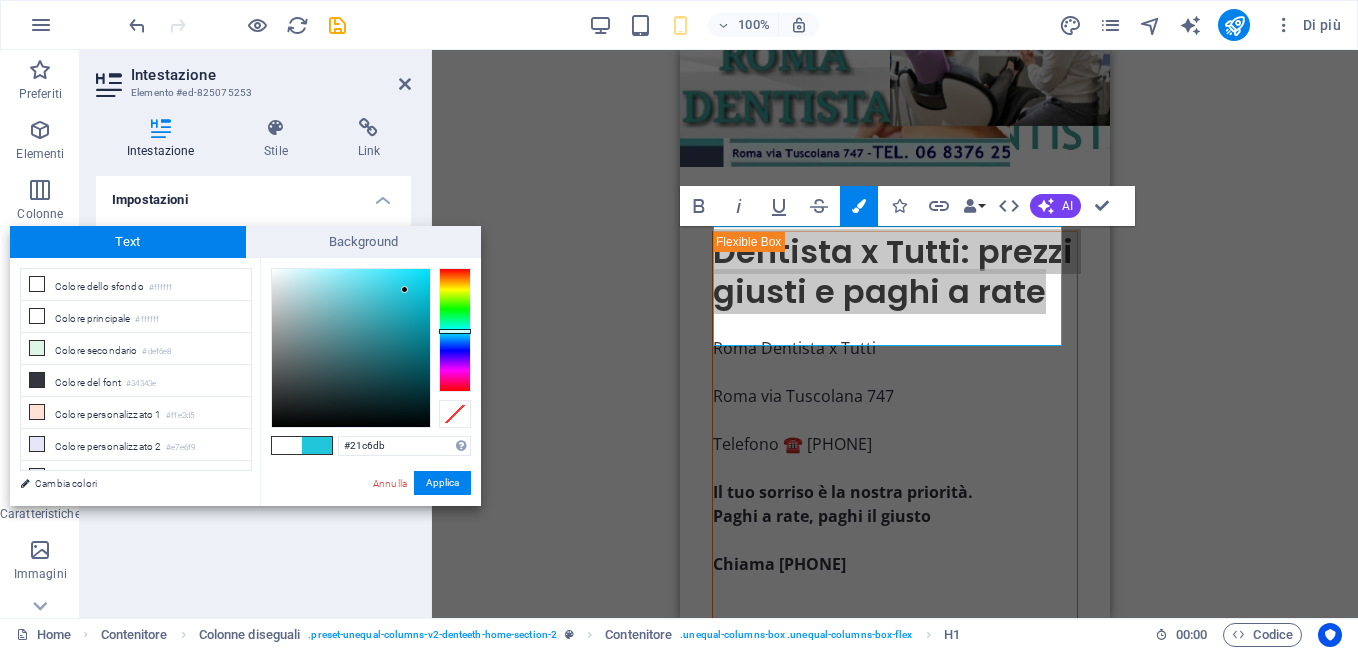 click at bounding box center [351, 348] 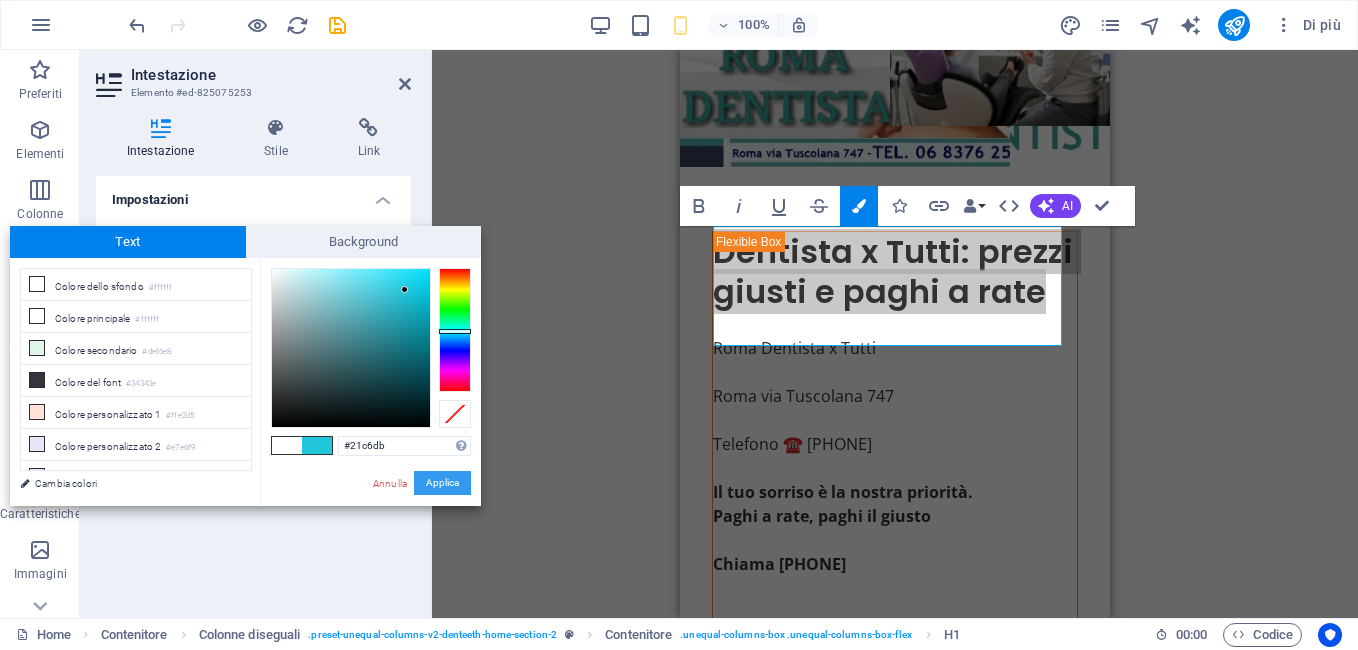 click on "Applica" at bounding box center (442, 483) 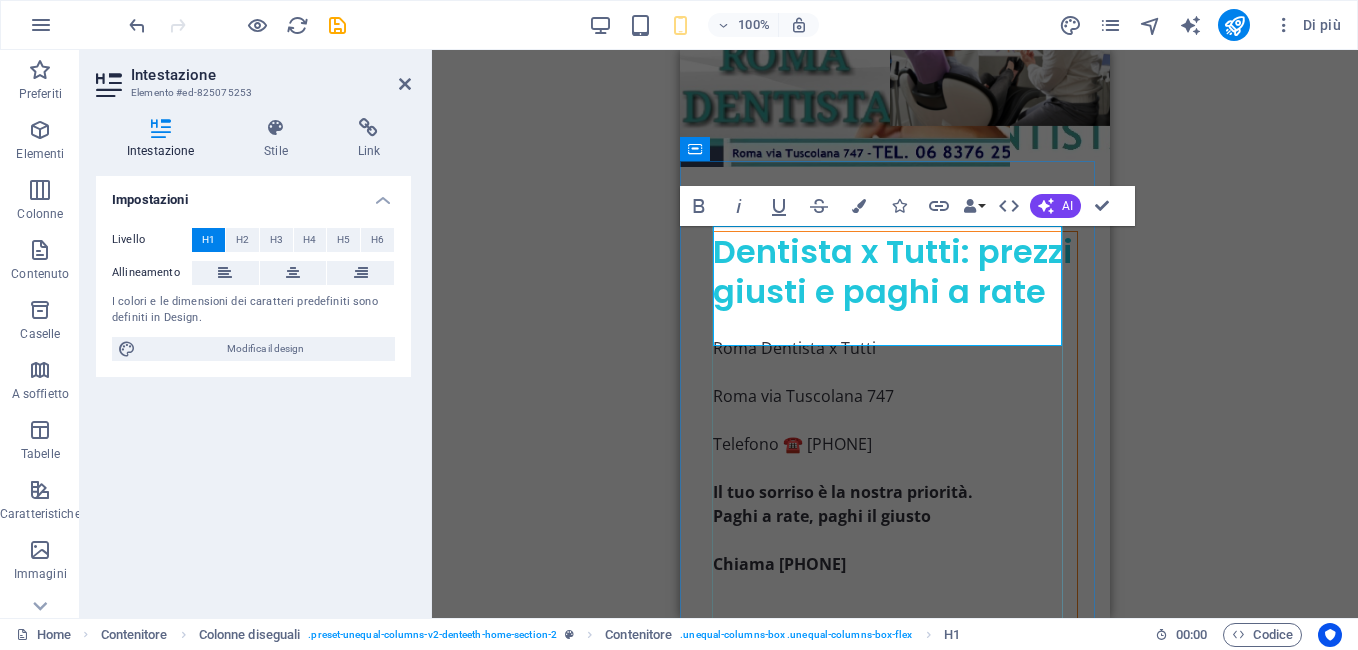 click on "Dentista x Tutti: prezzi giusti e paghi a rate" at bounding box center (895, 272) 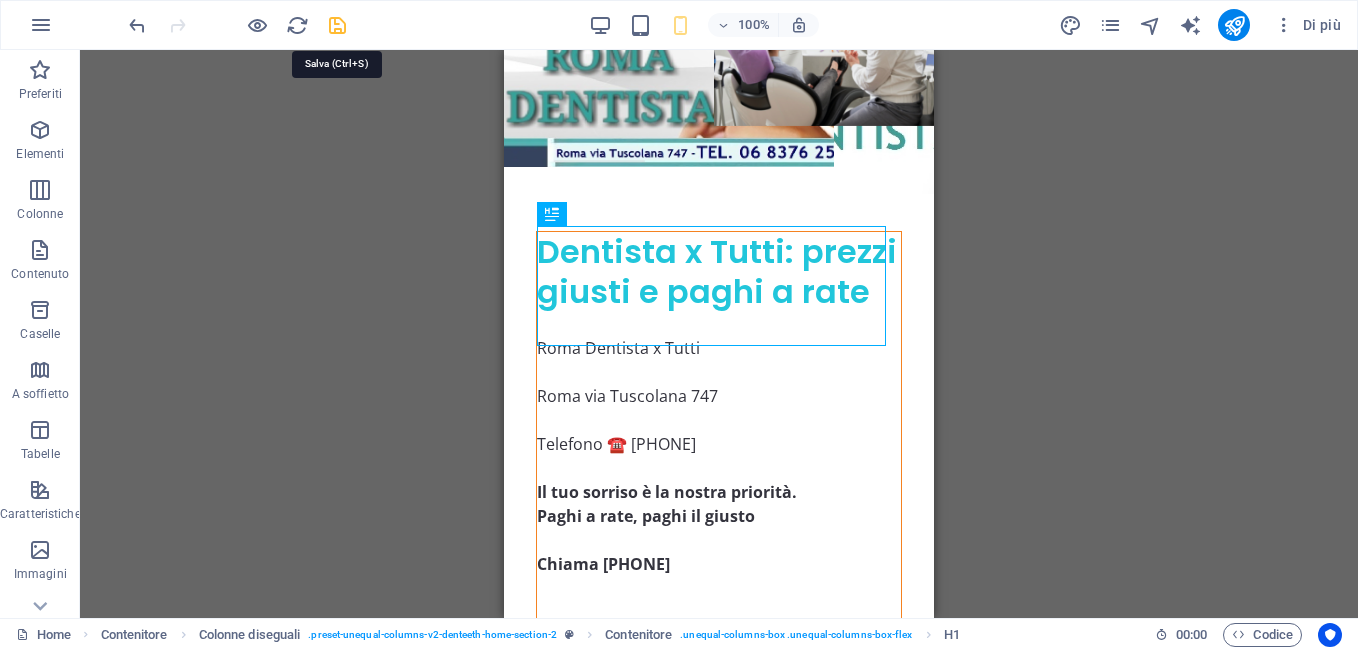 click at bounding box center [337, 25] 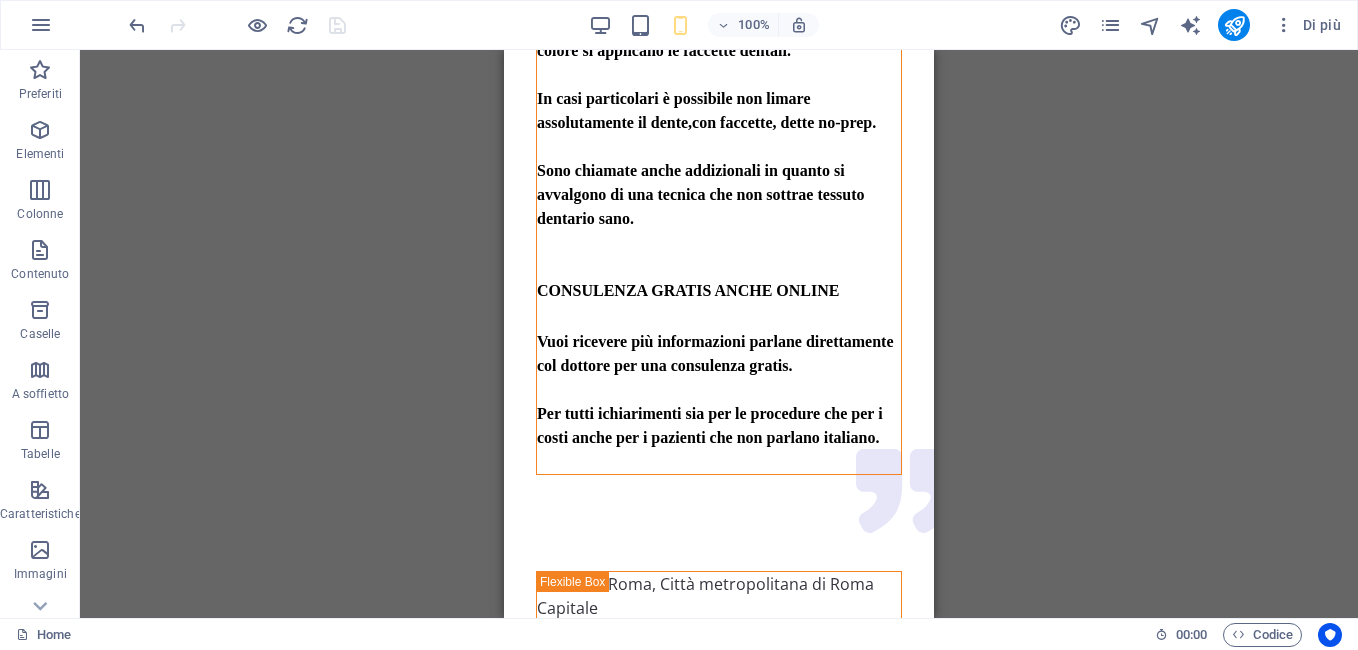 scroll, scrollTop: 5637, scrollLeft: 0, axis: vertical 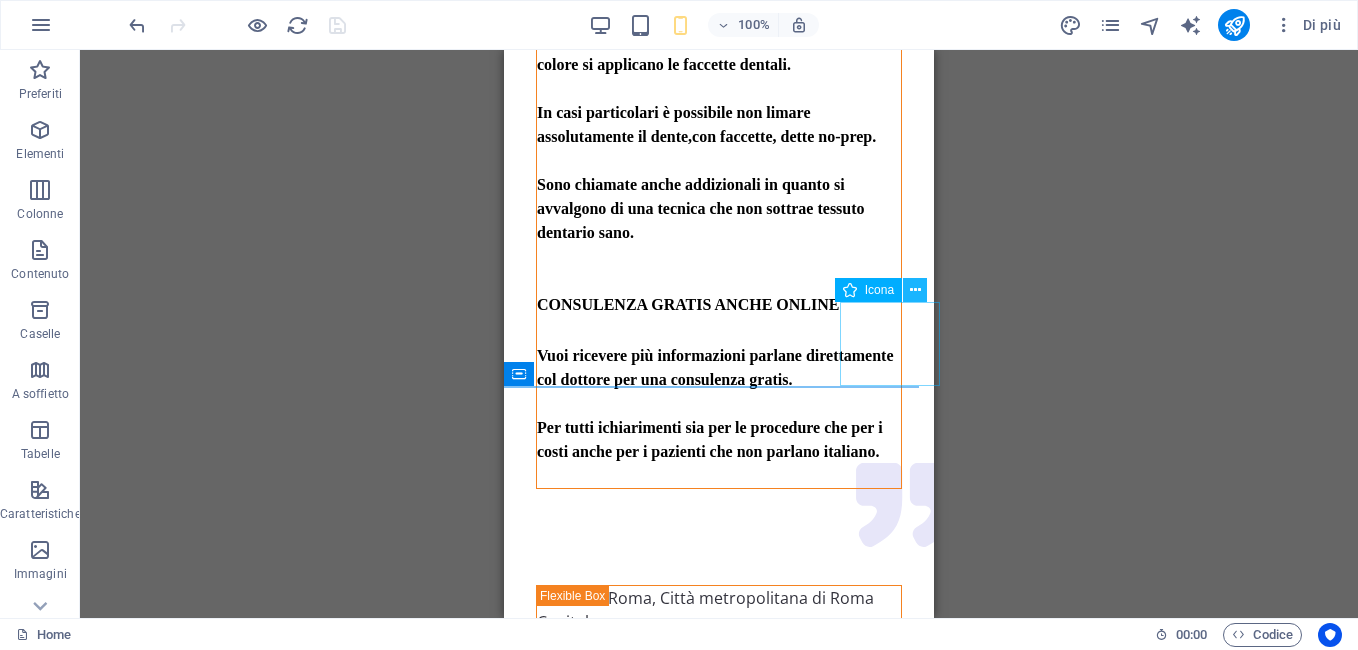 click at bounding box center (915, 290) 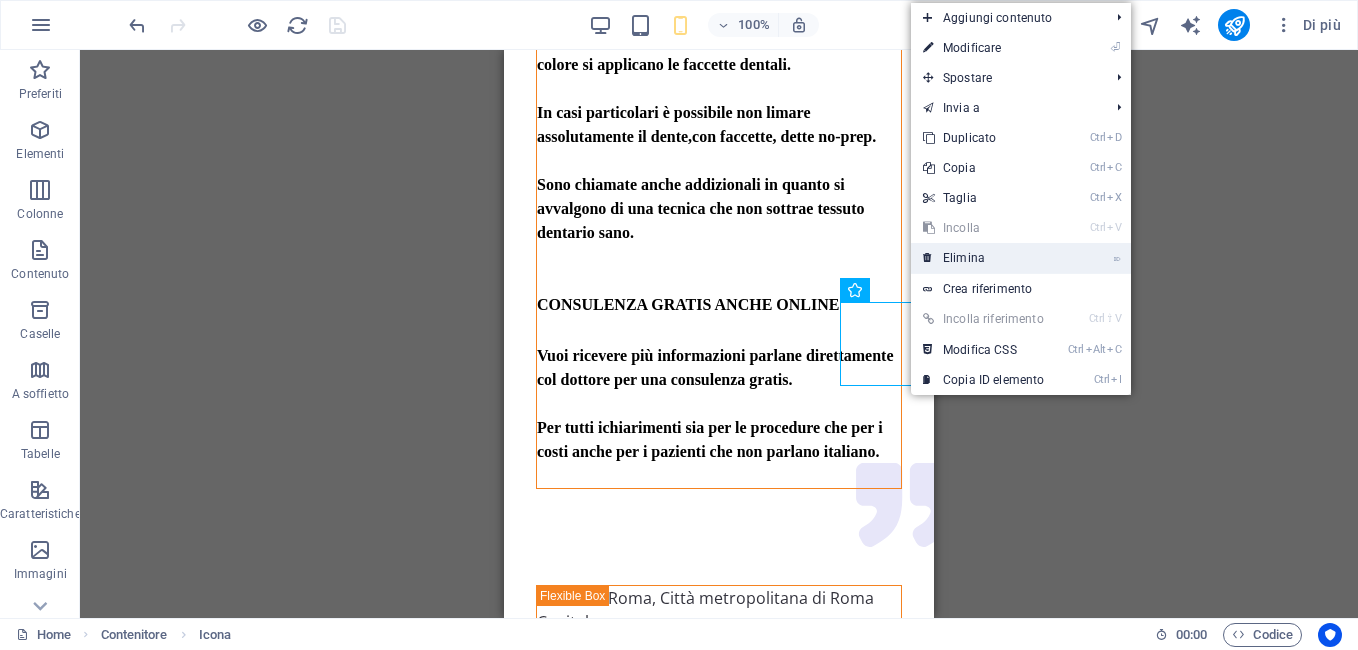 click on "⌦  Elimina" at bounding box center [983, 258] 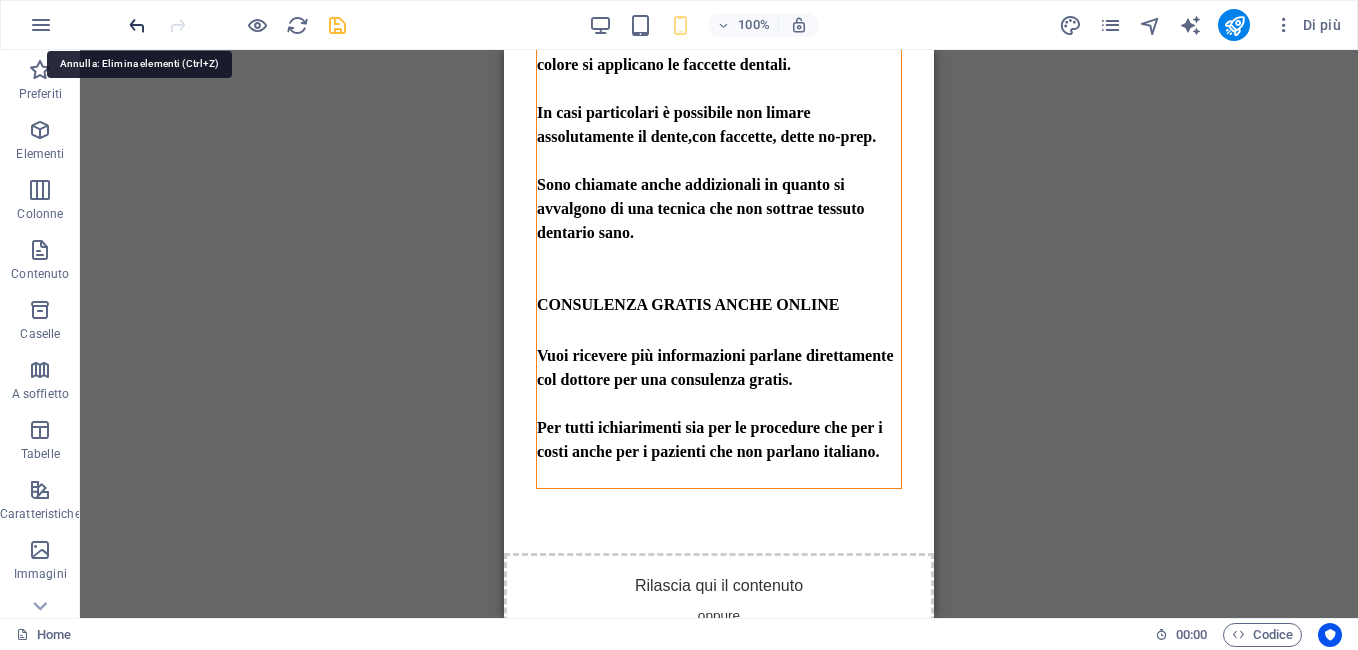 click at bounding box center (137, 25) 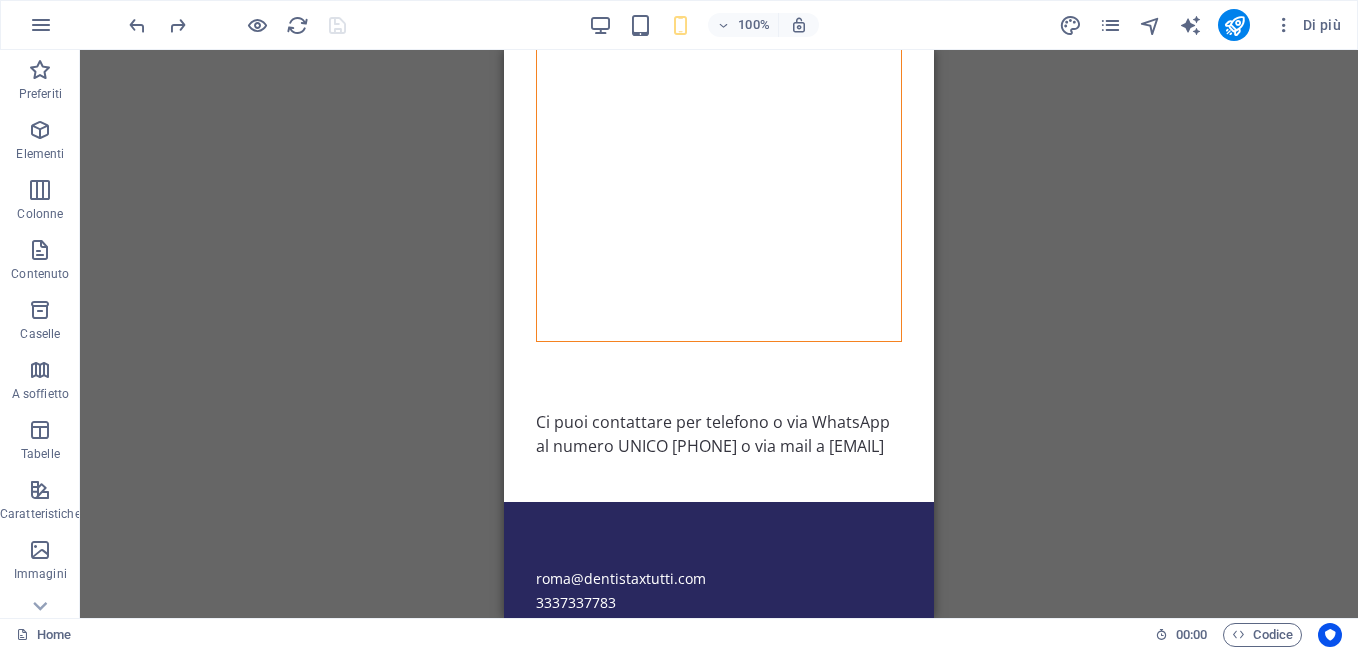 scroll, scrollTop: 6372, scrollLeft: 0, axis: vertical 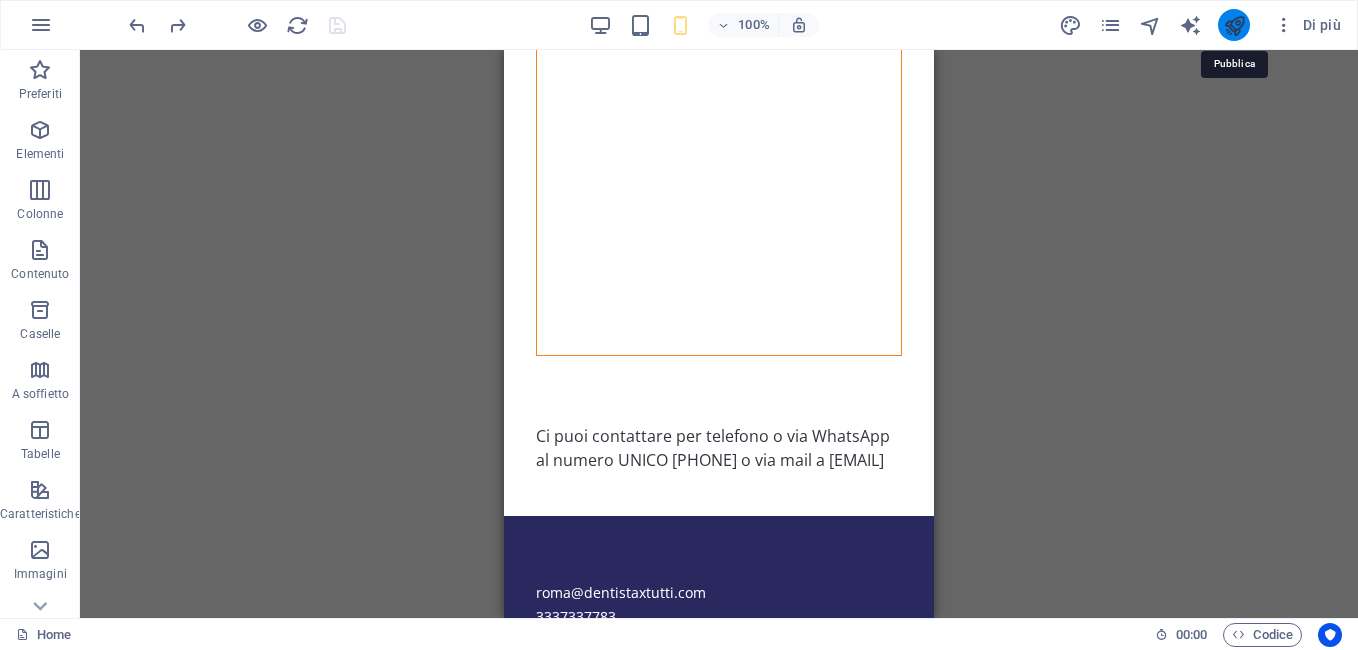 click at bounding box center (1234, 25) 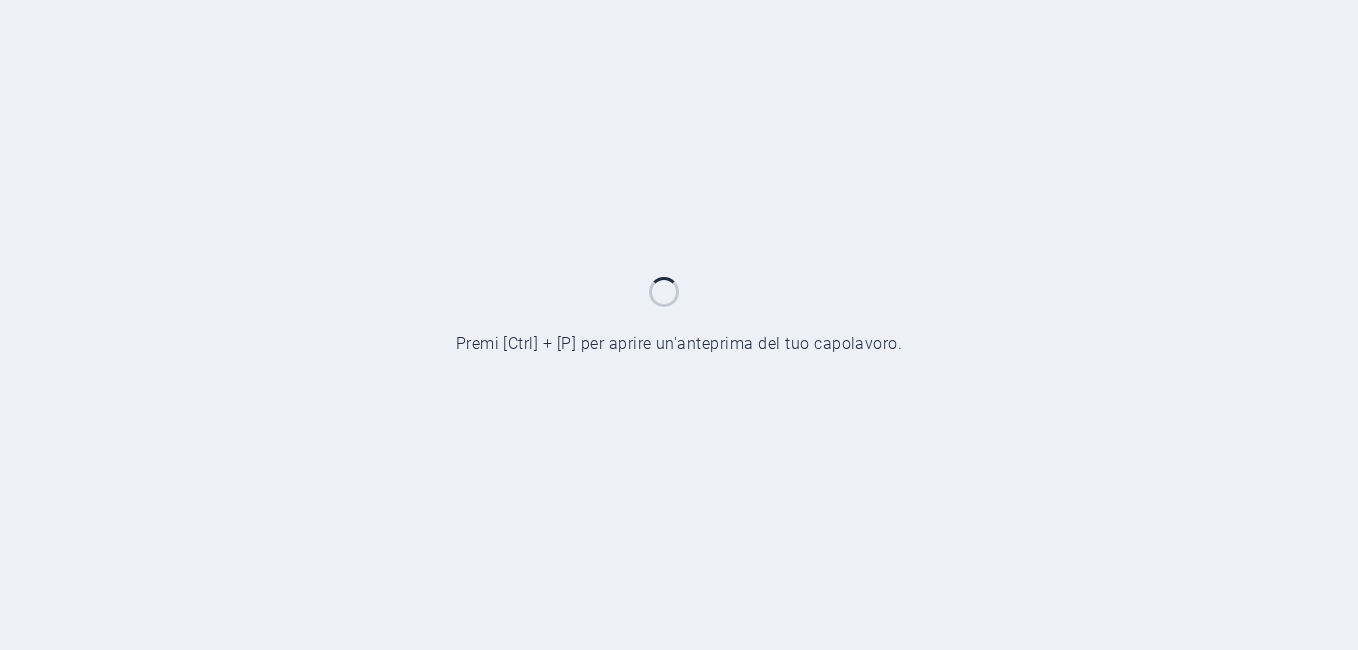scroll, scrollTop: 0, scrollLeft: 0, axis: both 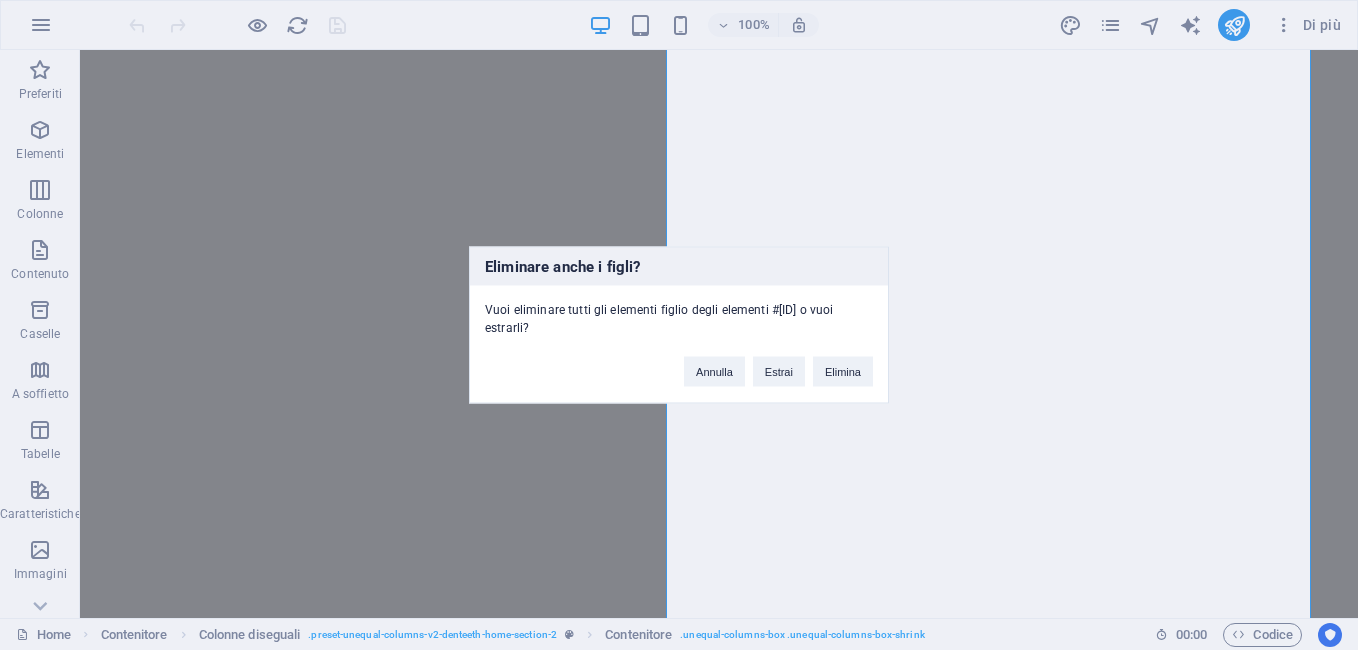 type 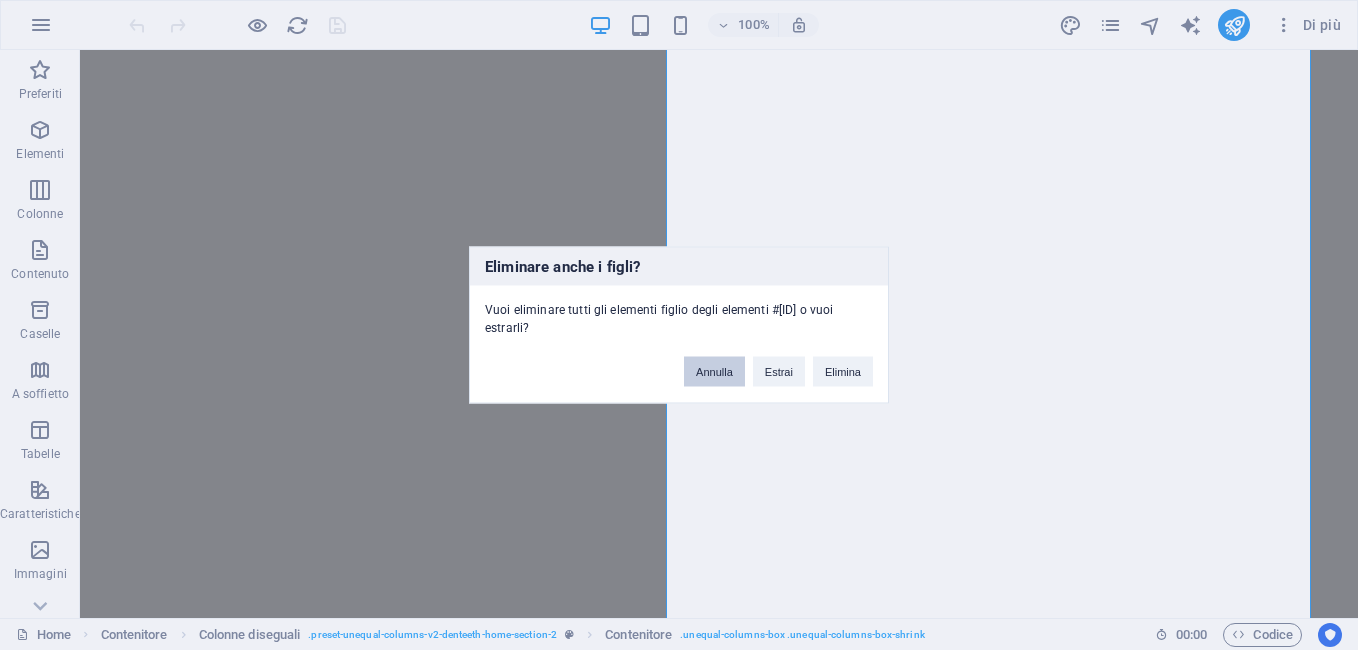 click on "Annulla" at bounding box center [714, 372] 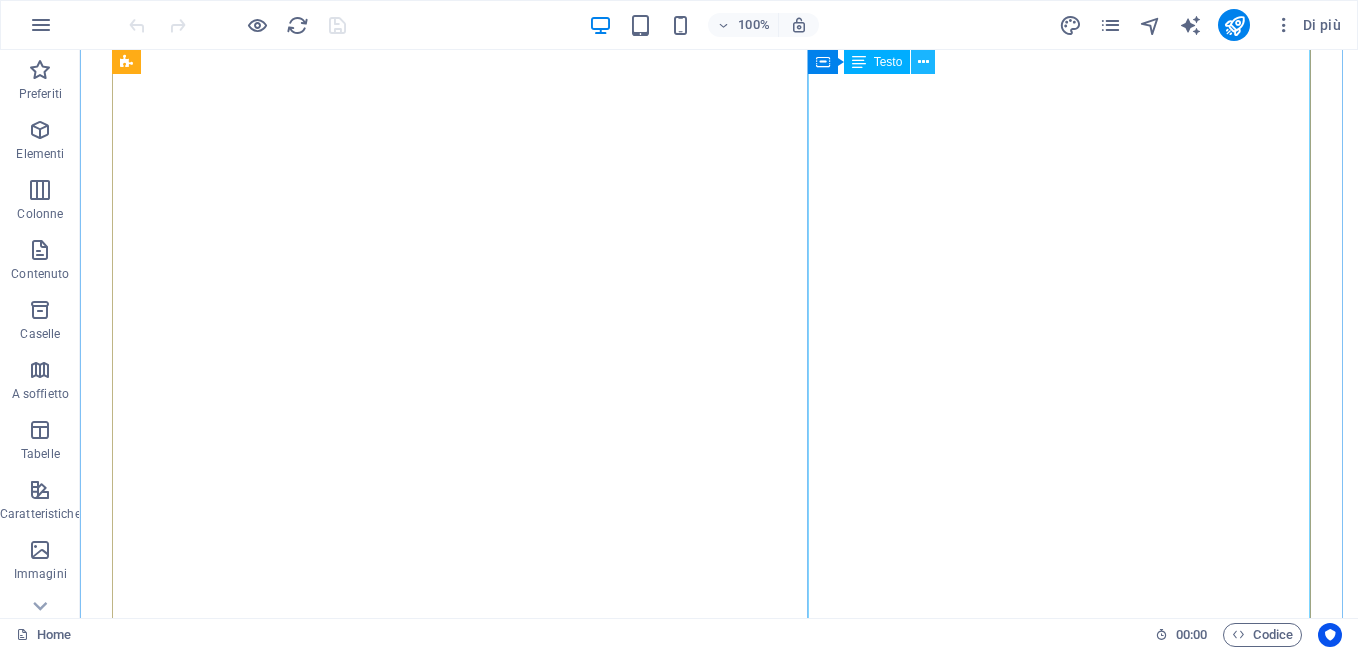 click at bounding box center (923, 62) 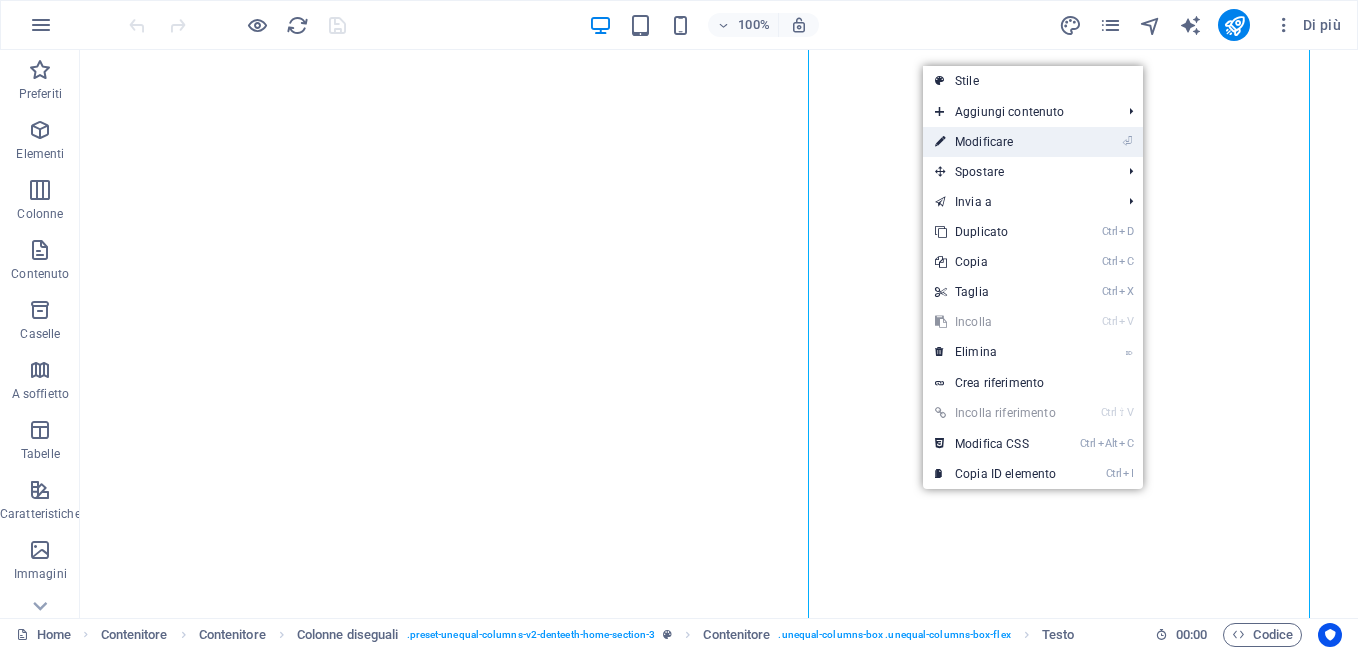click on "⏎  Modificare" at bounding box center [995, 142] 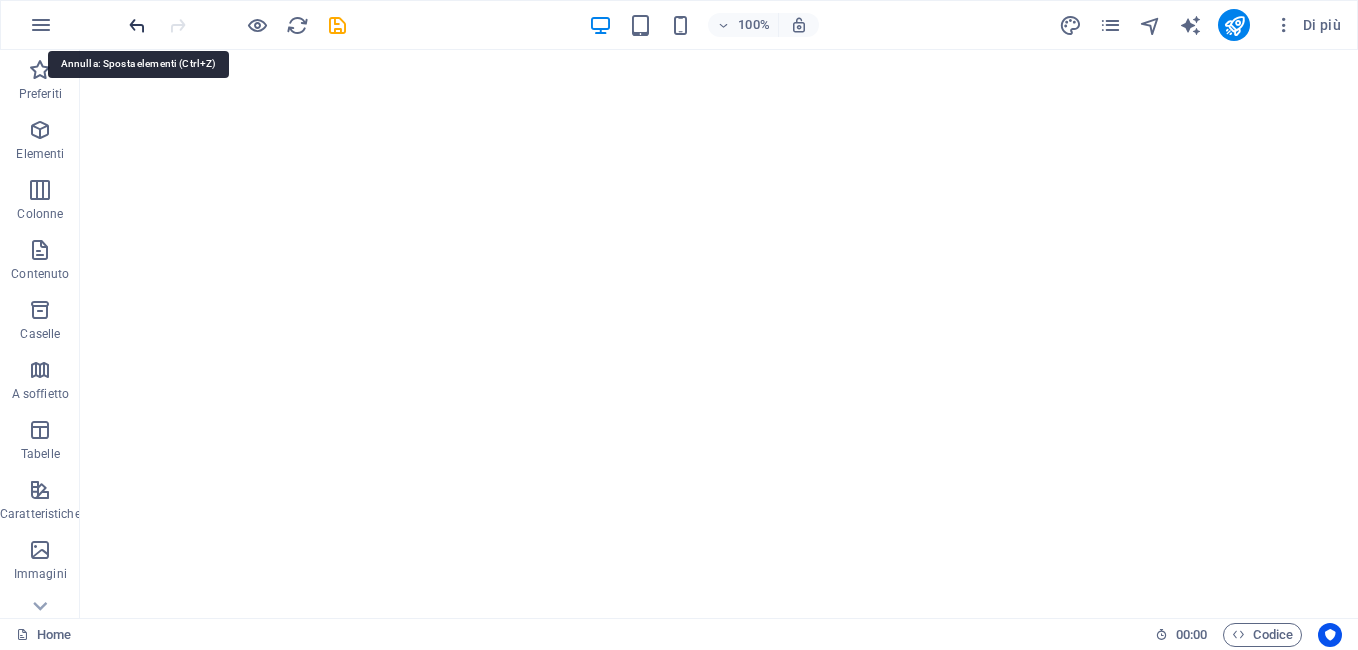 click at bounding box center [137, 25] 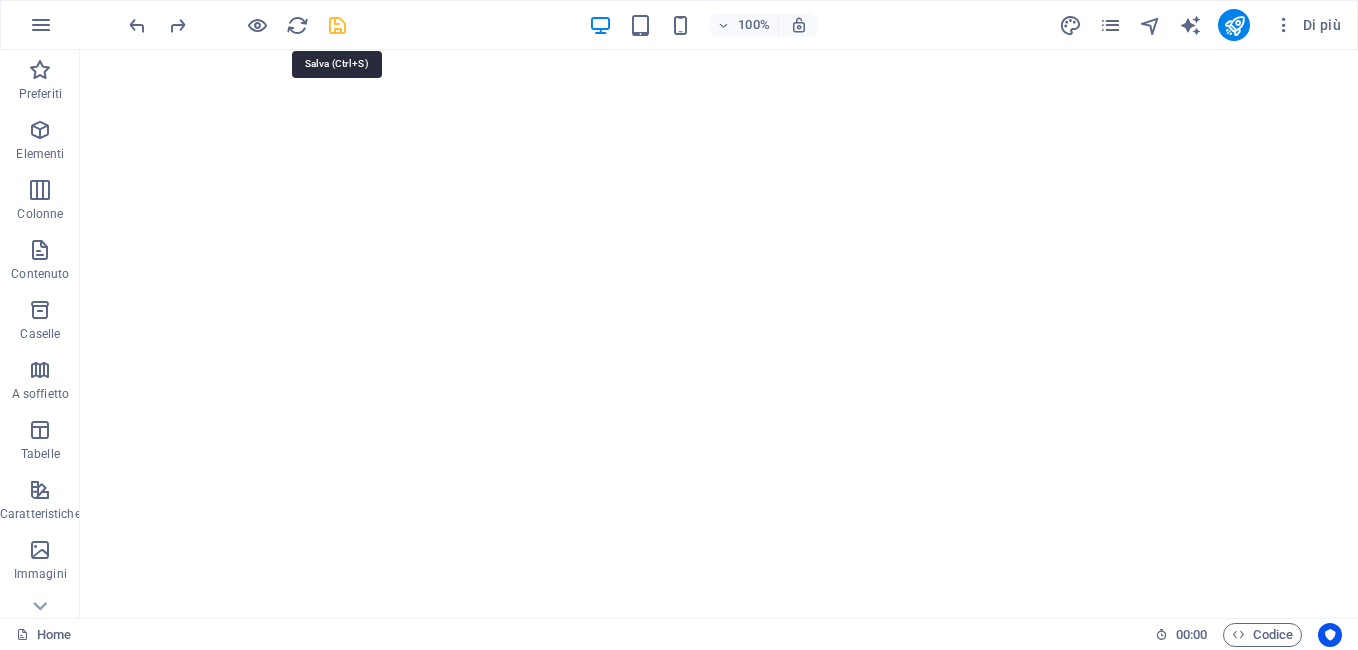 click at bounding box center [337, 25] 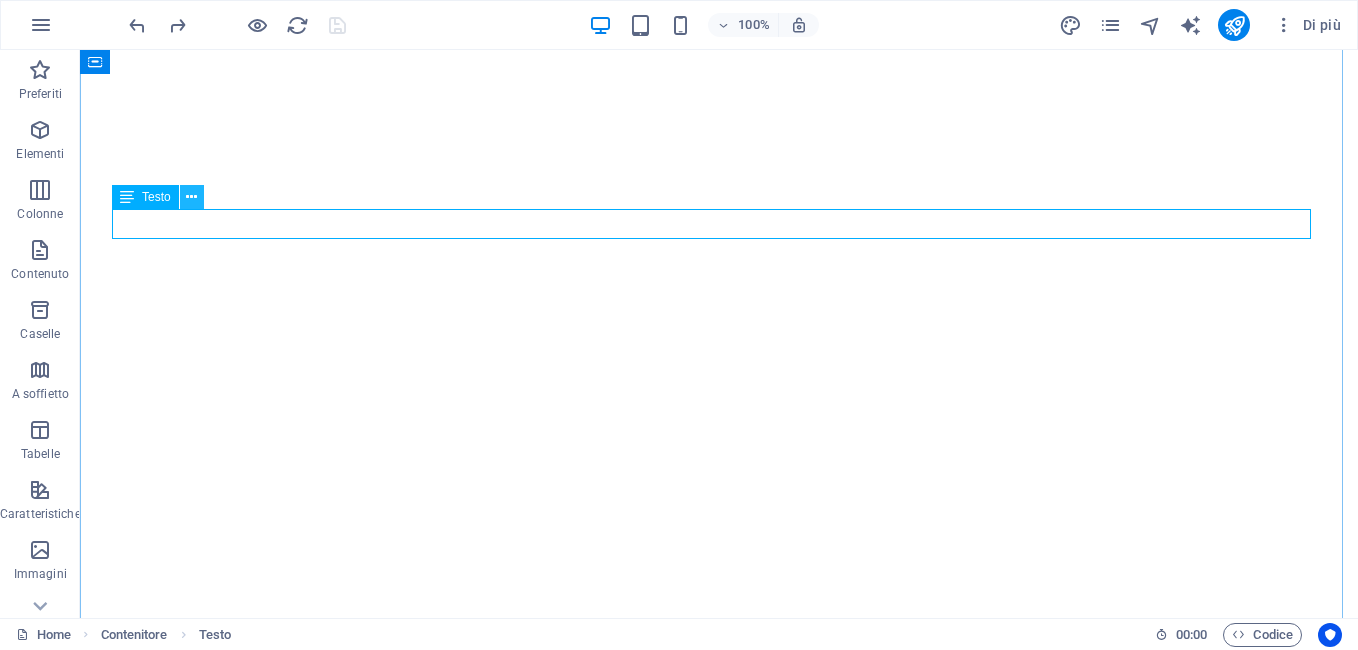 click at bounding box center [191, 197] 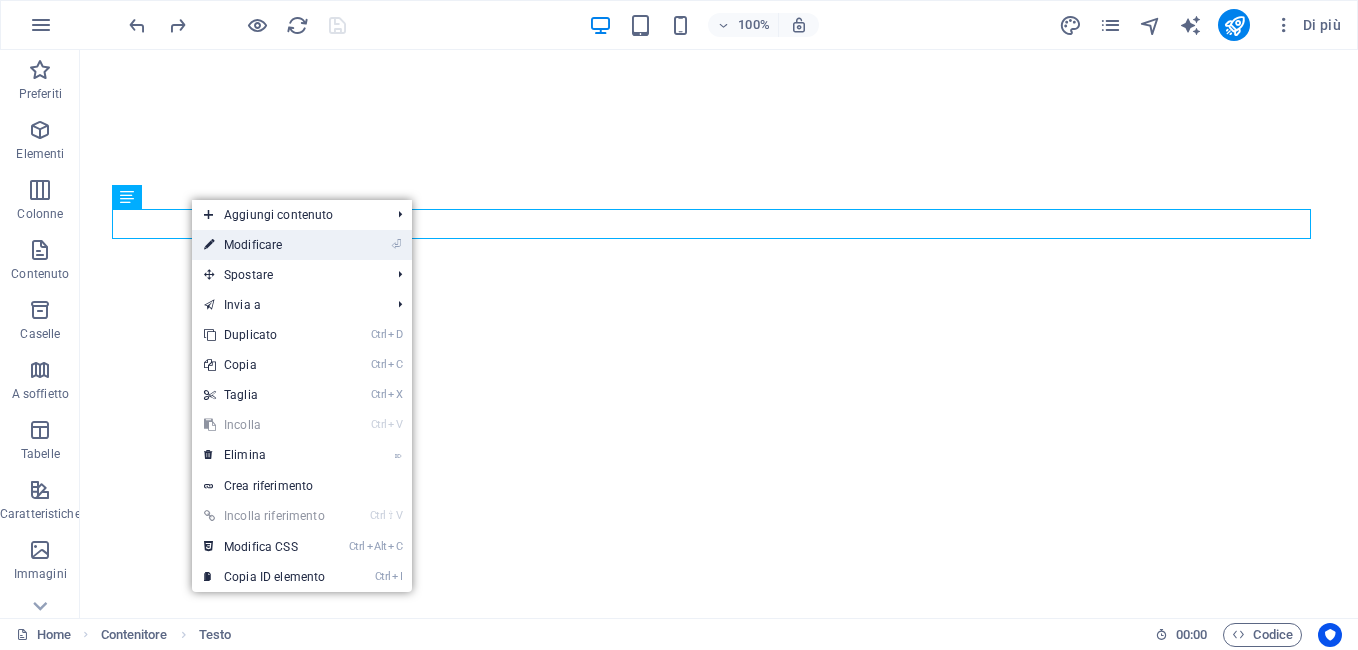 click on "⏎  Modificare" at bounding box center [264, 245] 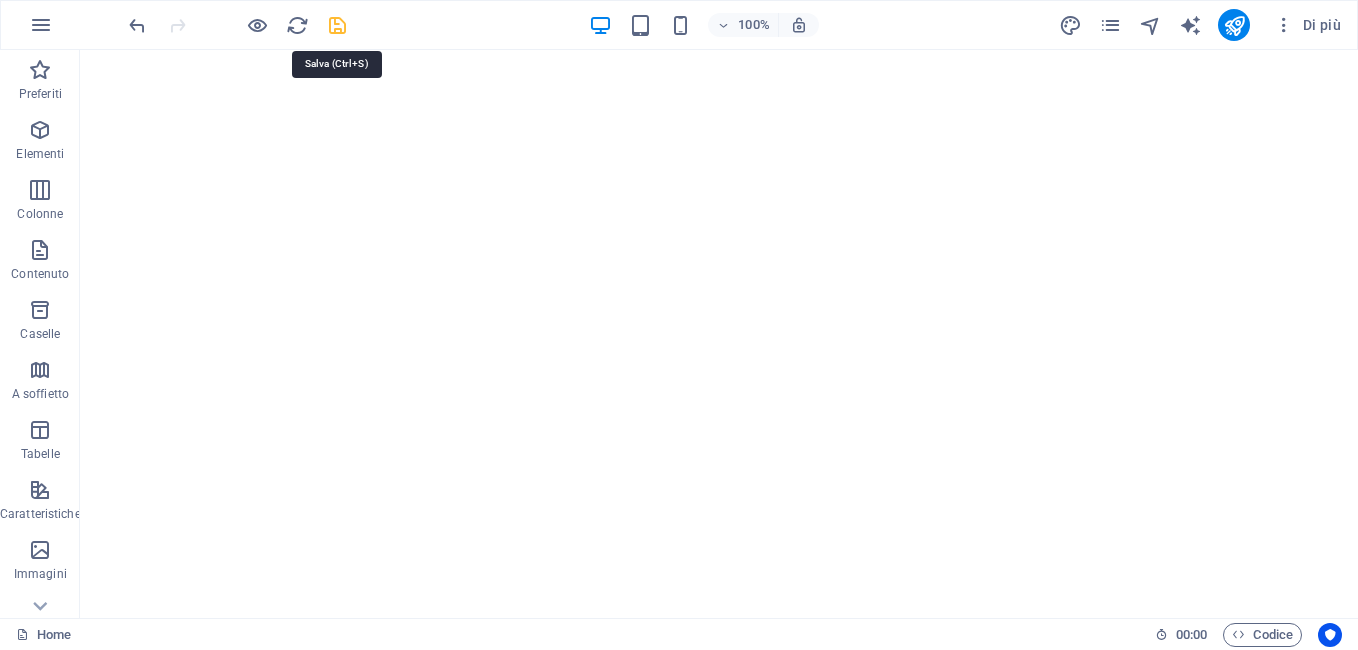 click at bounding box center (337, 25) 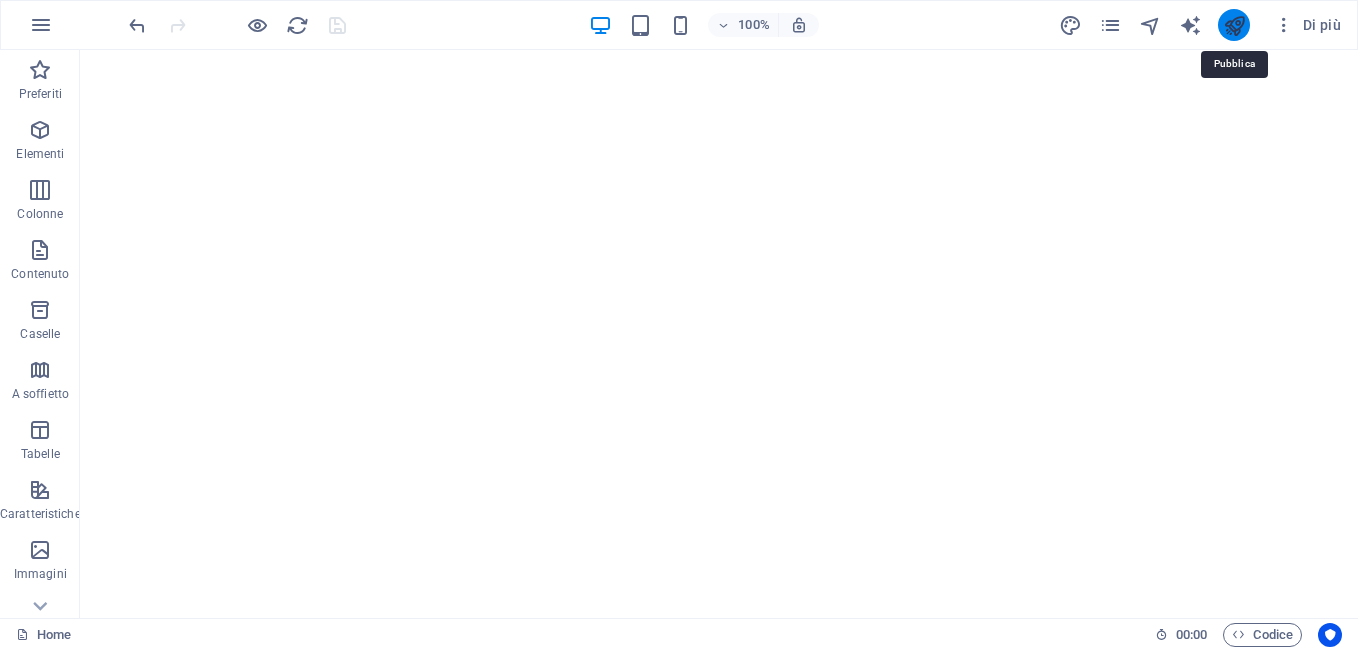 click at bounding box center (1234, 25) 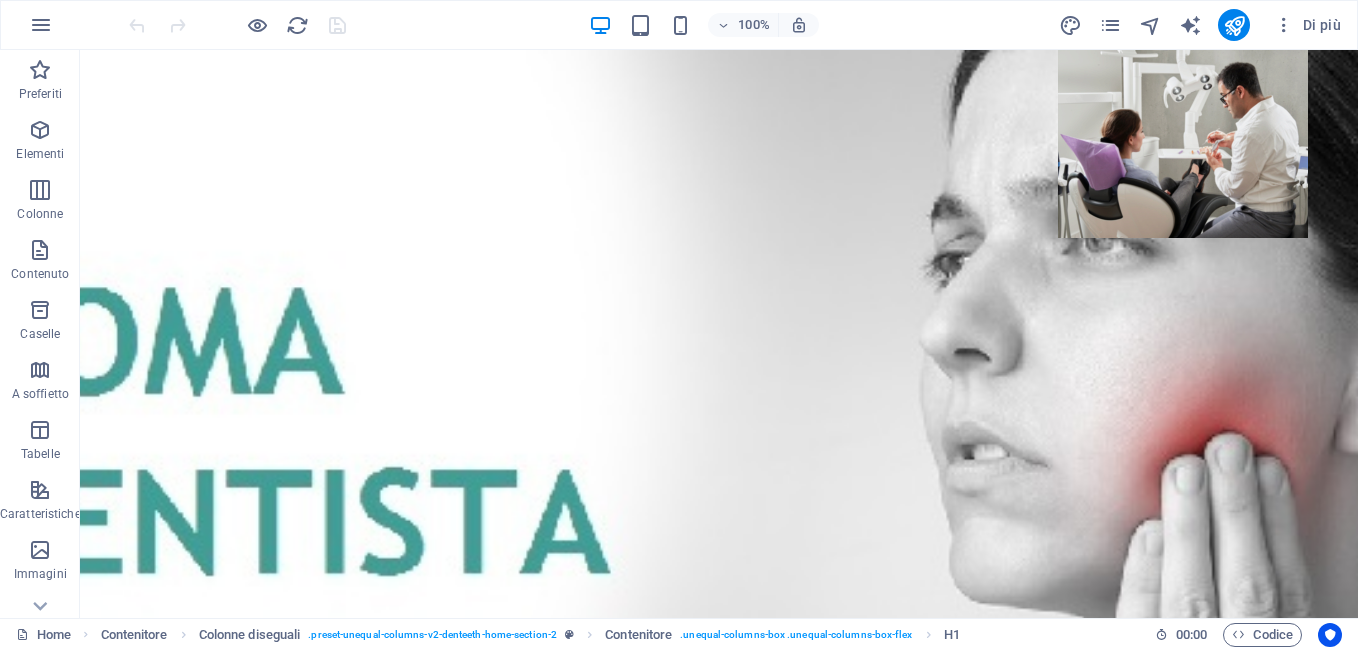 scroll, scrollTop: 1051, scrollLeft: 0, axis: vertical 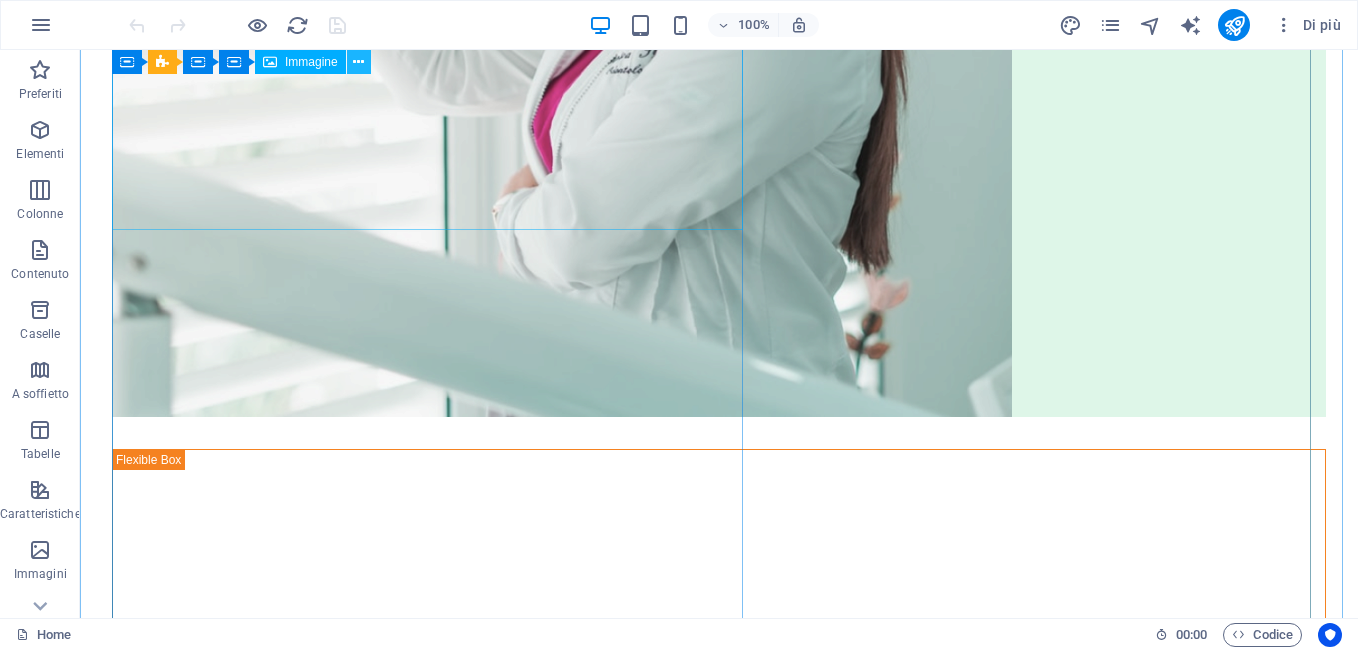 click at bounding box center (358, 62) 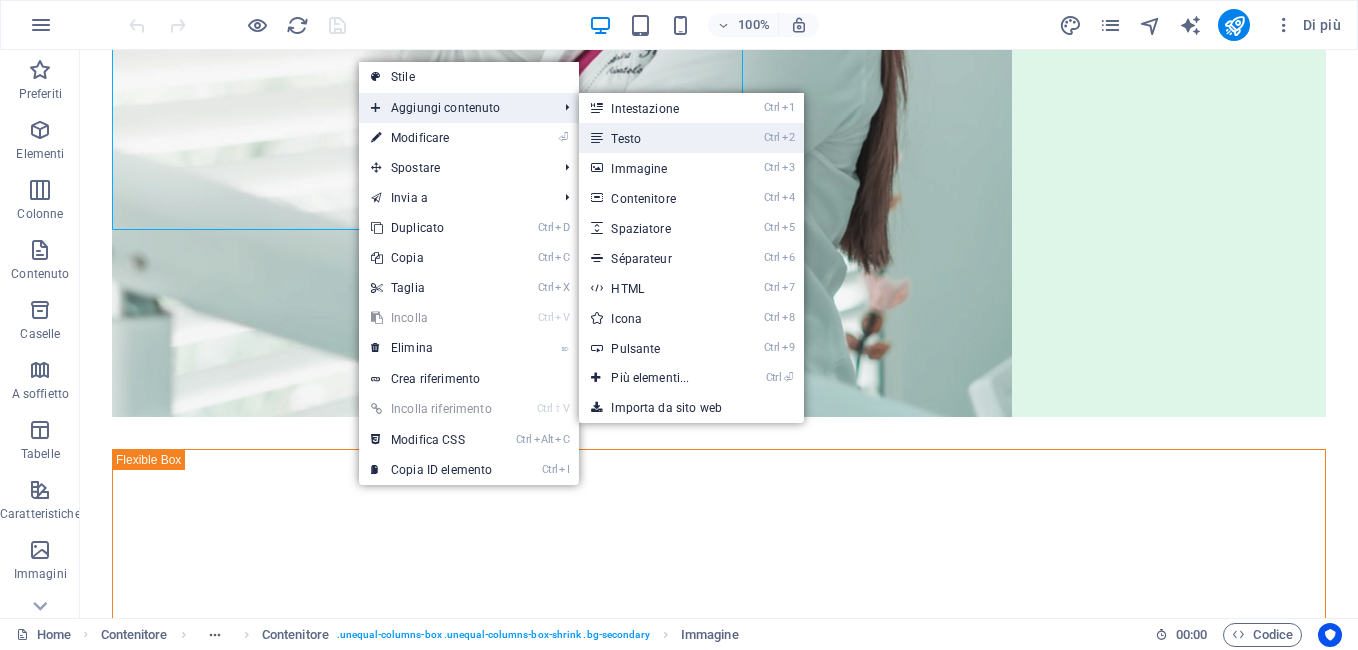 click on "Ctrl 2  Testo" at bounding box center [654, 138] 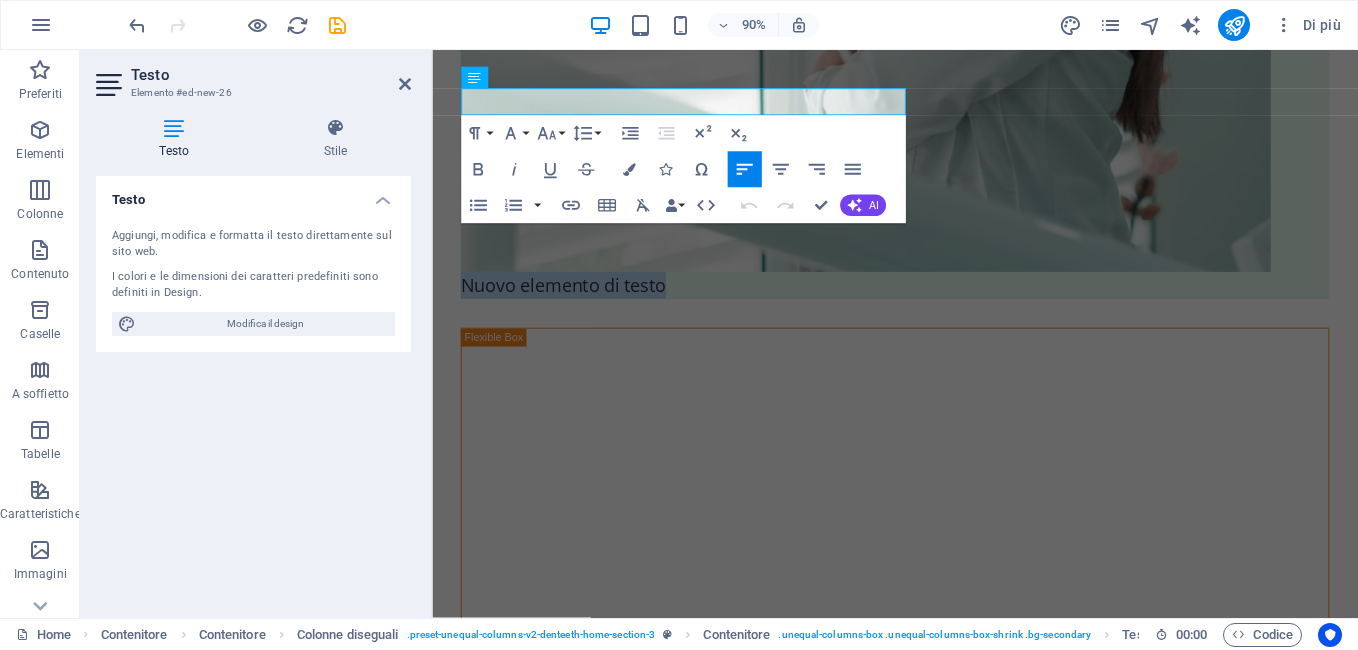 scroll, scrollTop: 3914, scrollLeft: 0, axis: vertical 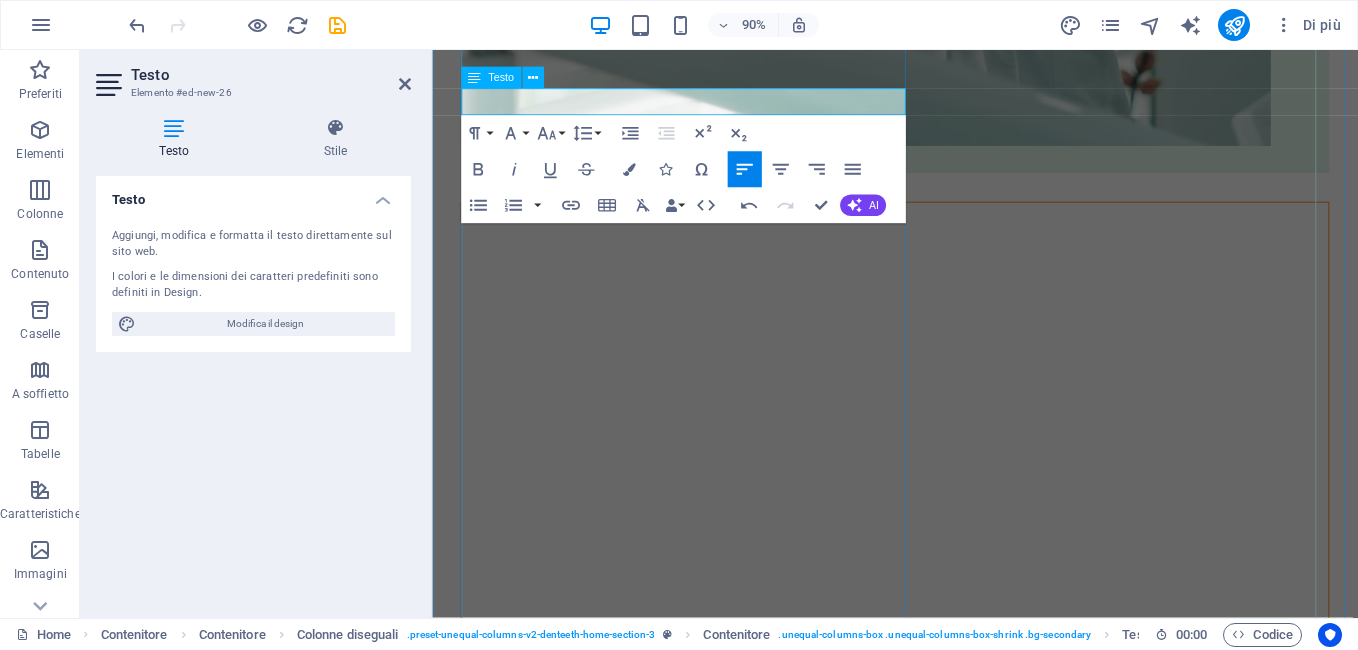 click on "Nuovo elemento di testo" at bounding box center (578, 171) 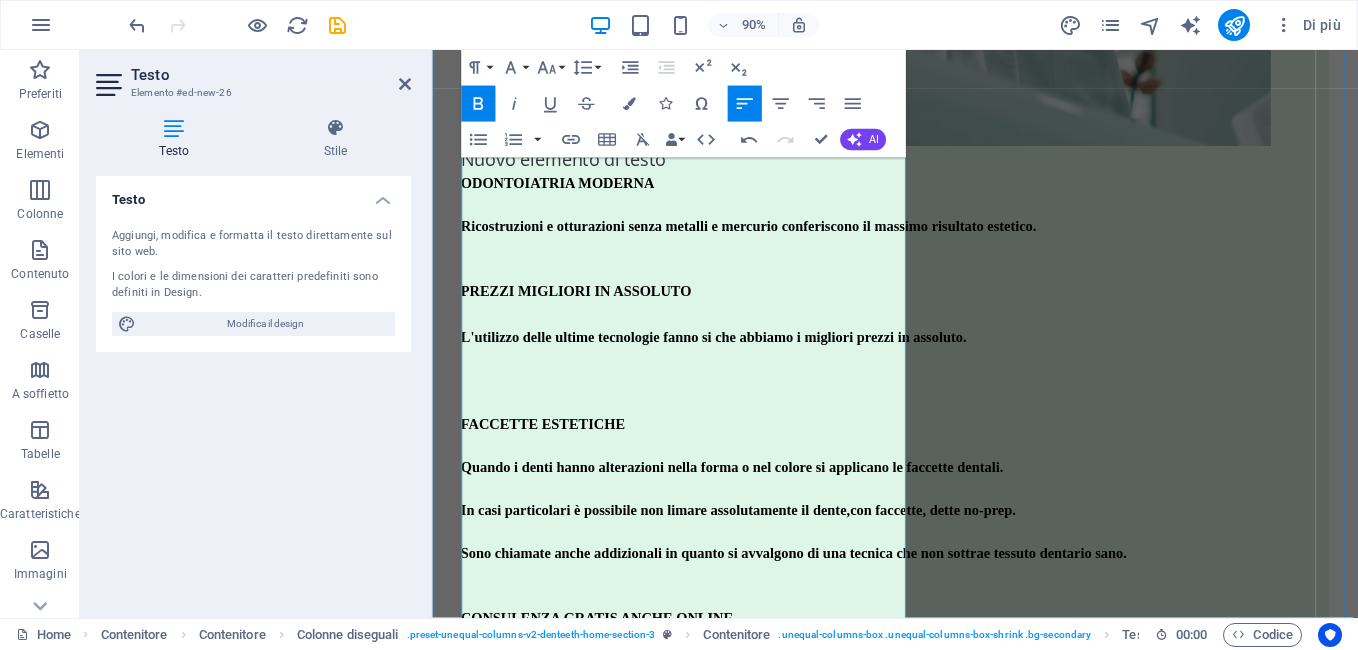 scroll, scrollTop: 4103, scrollLeft: 0, axis: vertical 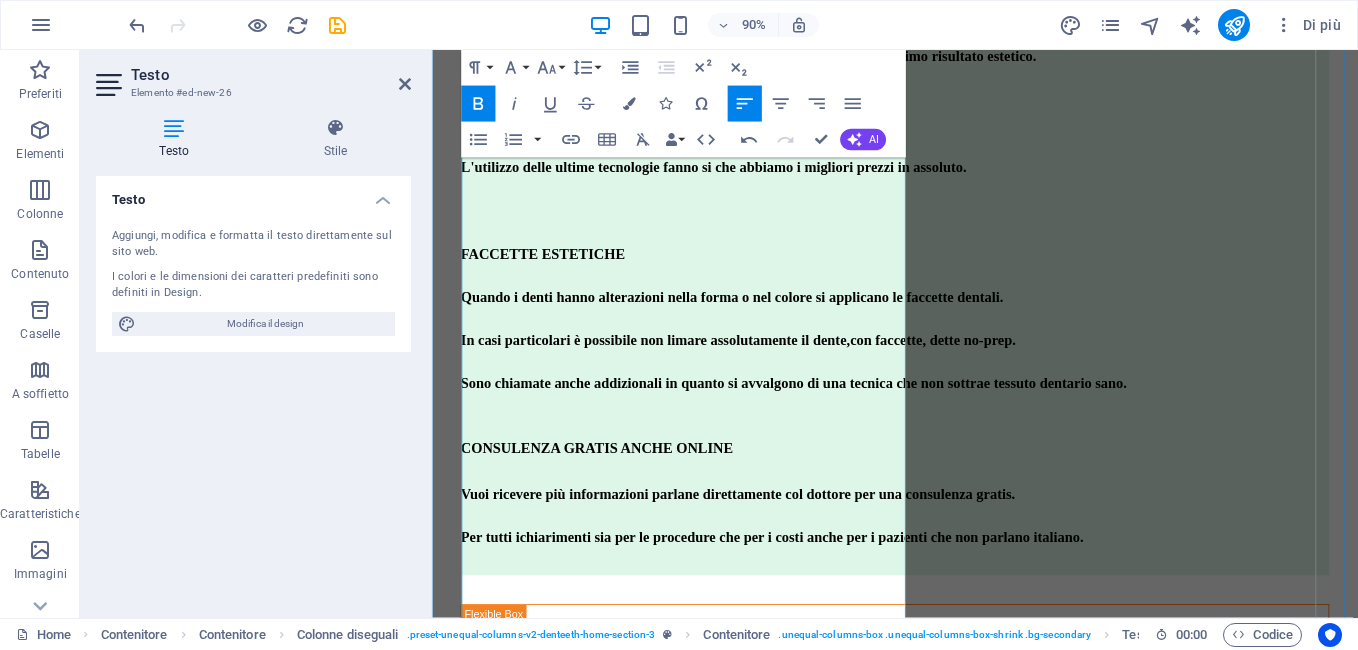 click on "FACCETTE ESTETICHE" at bounding box center [555, 276] 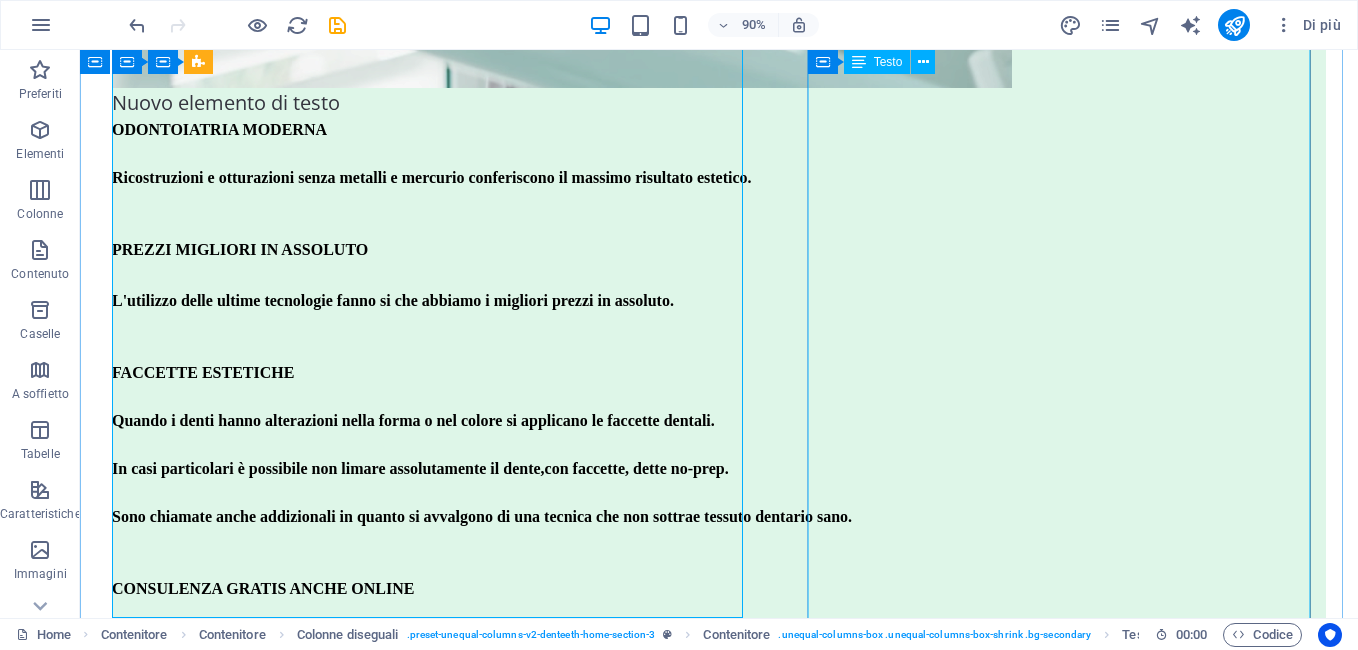 scroll, scrollTop: 4100, scrollLeft: 0, axis: vertical 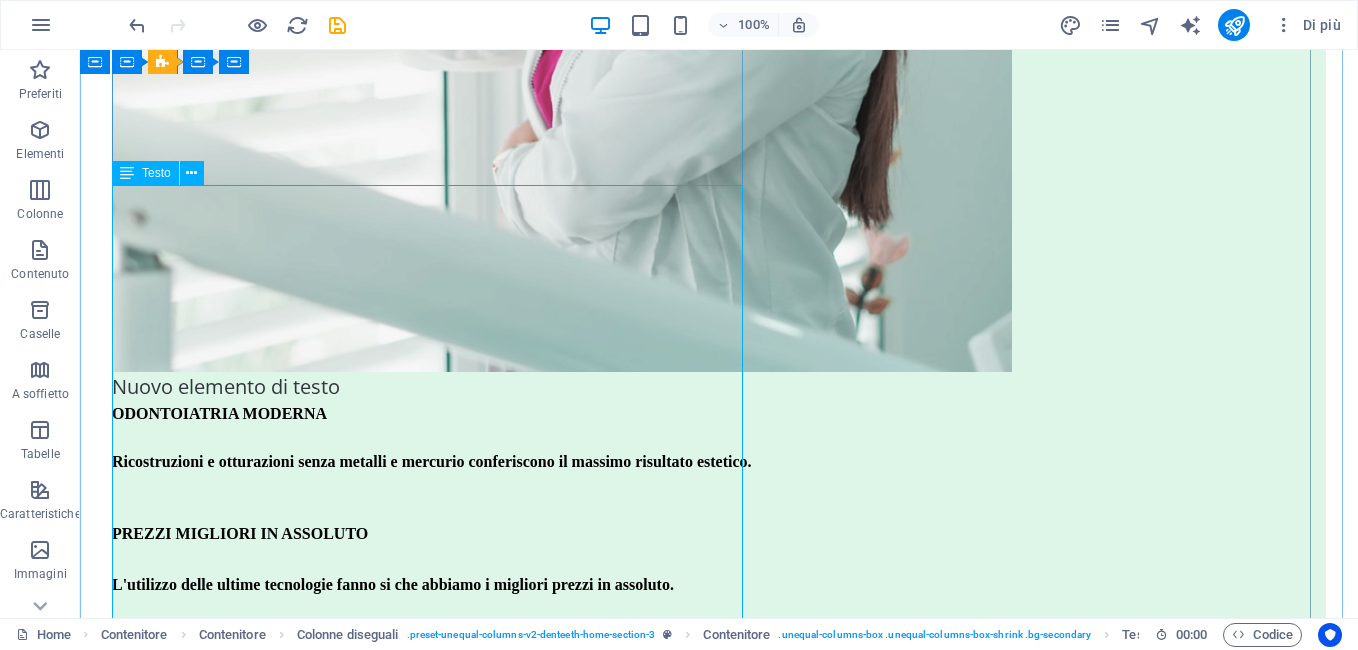 click on "Nuovo elemento di testo ODONTOIATRIA MODERNA   Ricostruzioni e otturazioni senza metalli e mercurio conferiscono il massimo risultato estetico.     PREZZI MIGLIORI IN ASSOLUTO L'utilizzo delle ultime tecnologie fanno si che abbiamo i migliori prezzi in assoluto.   FACCETTE ESTETICHE   Quando i denti hanno alterazioni nella forma o nel colore si applicano le faccette dentali.   In casi particolari è possibile non limare assolutamente il dente,con faccette, dette no-prep.   Sono chiamate anche addizionali in quanto si avvalgono di una tecnica che non sottrae tessuto dentario sano.      CONSULENZA GRATIS ANCHE ONLINE Vuoi ricevere più informazioni parlane direttamente col dottore per una consulenza gratis.   Per tutti i  chiarimenti sia per le procedure che per i costi anche per i pazienti che non parlano italiano." at bounding box center (719, 693) 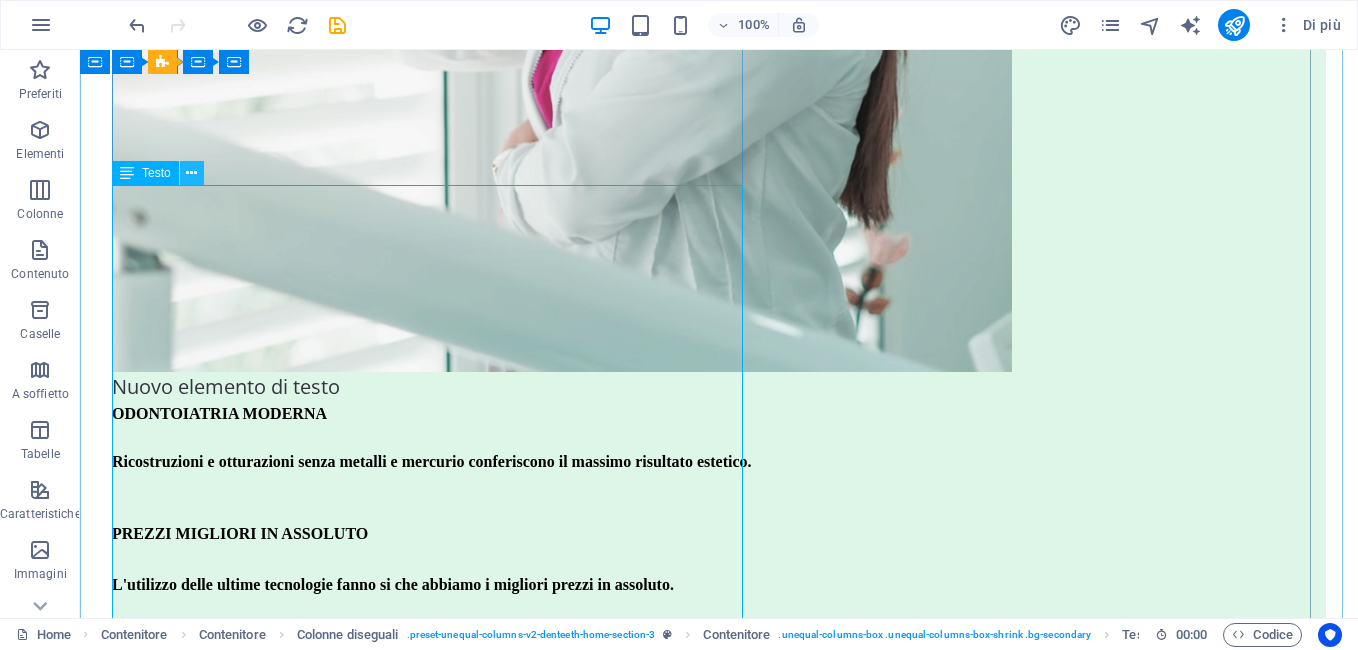 click at bounding box center [191, 173] 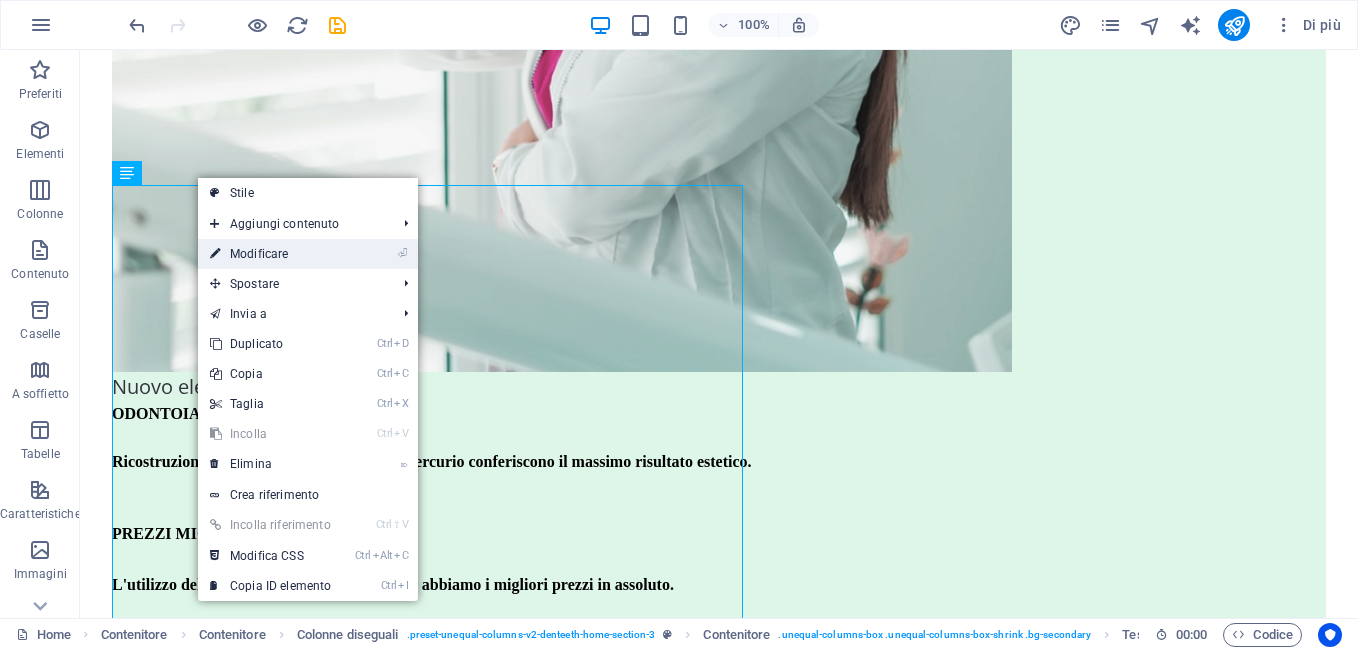 click on "⏎  Modificare" at bounding box center (270, 254) 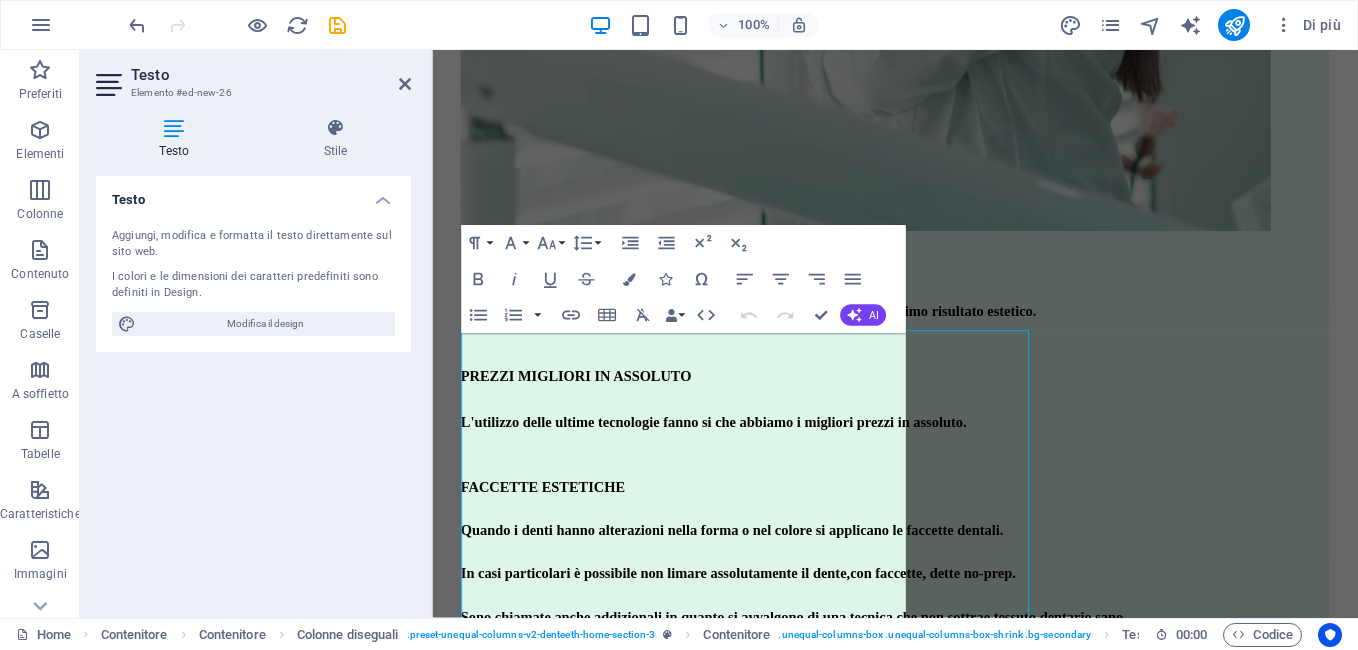 scroll, scrollTop: 3642, scrollLeft: 0, axis: vertical 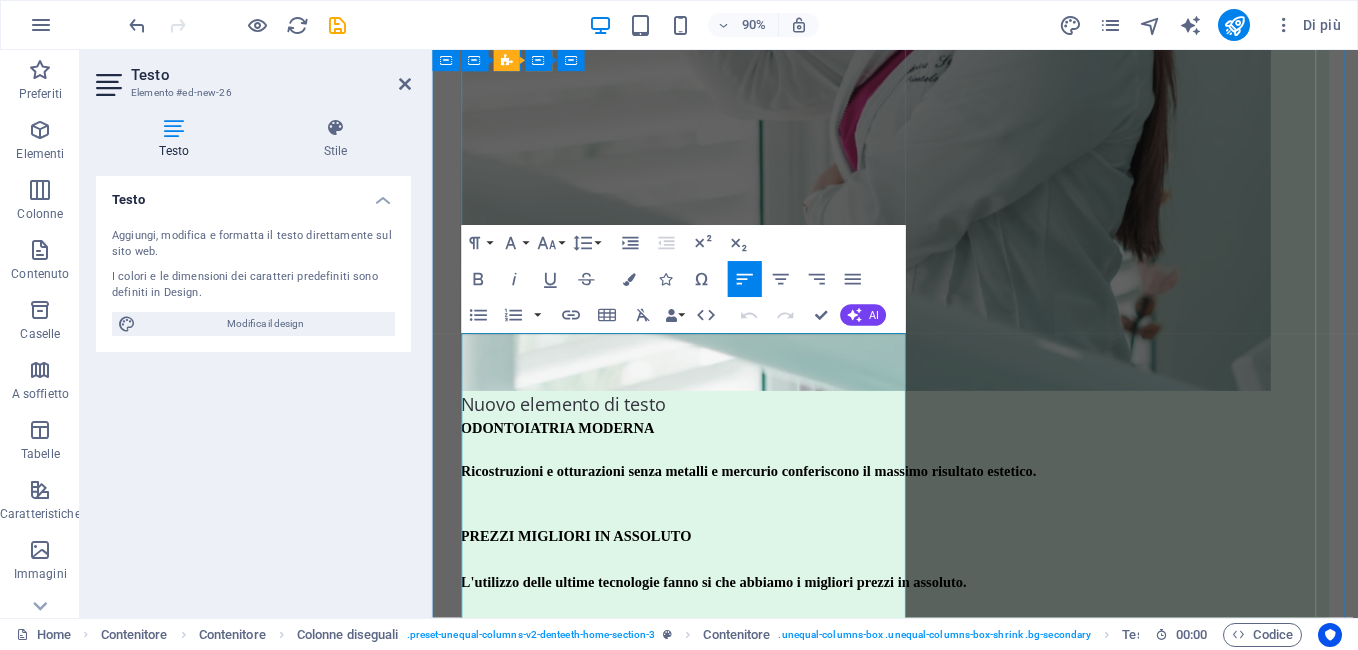 click on "Nuovo elemento di testo" at bounding box center [946, 444] 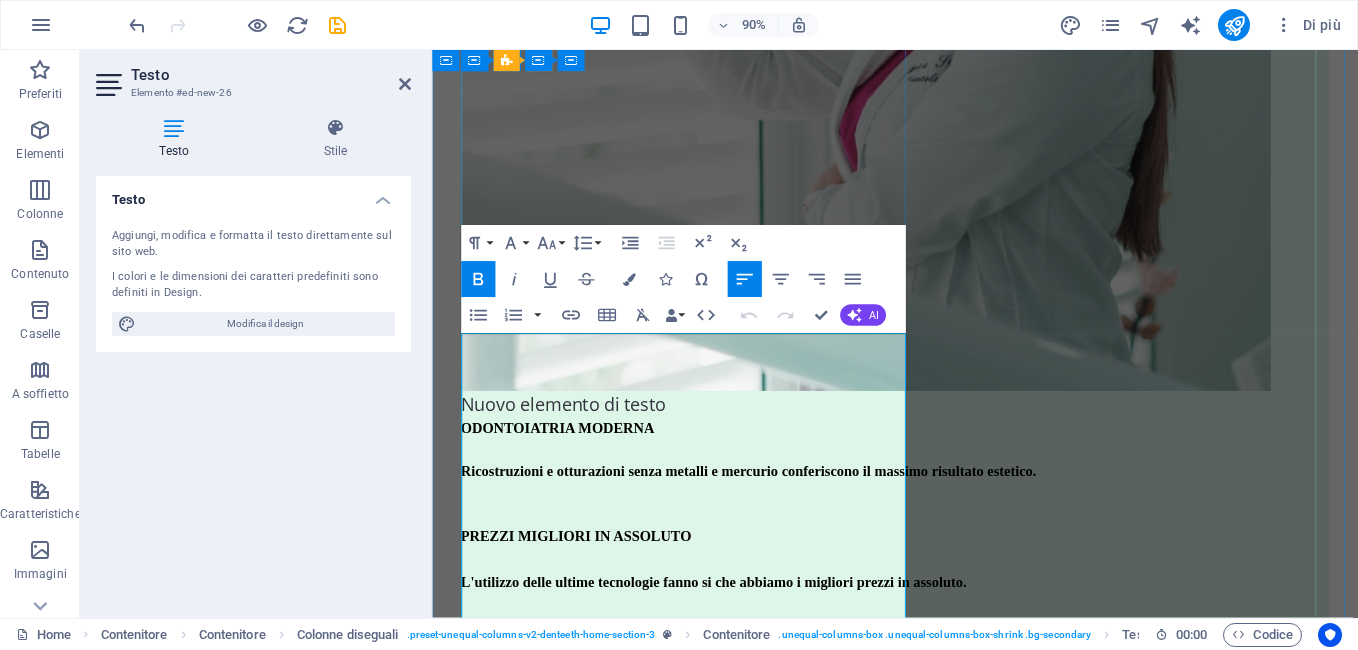click on "ODONTOIATRIA MODERNA" at bounding box center [571, 470] 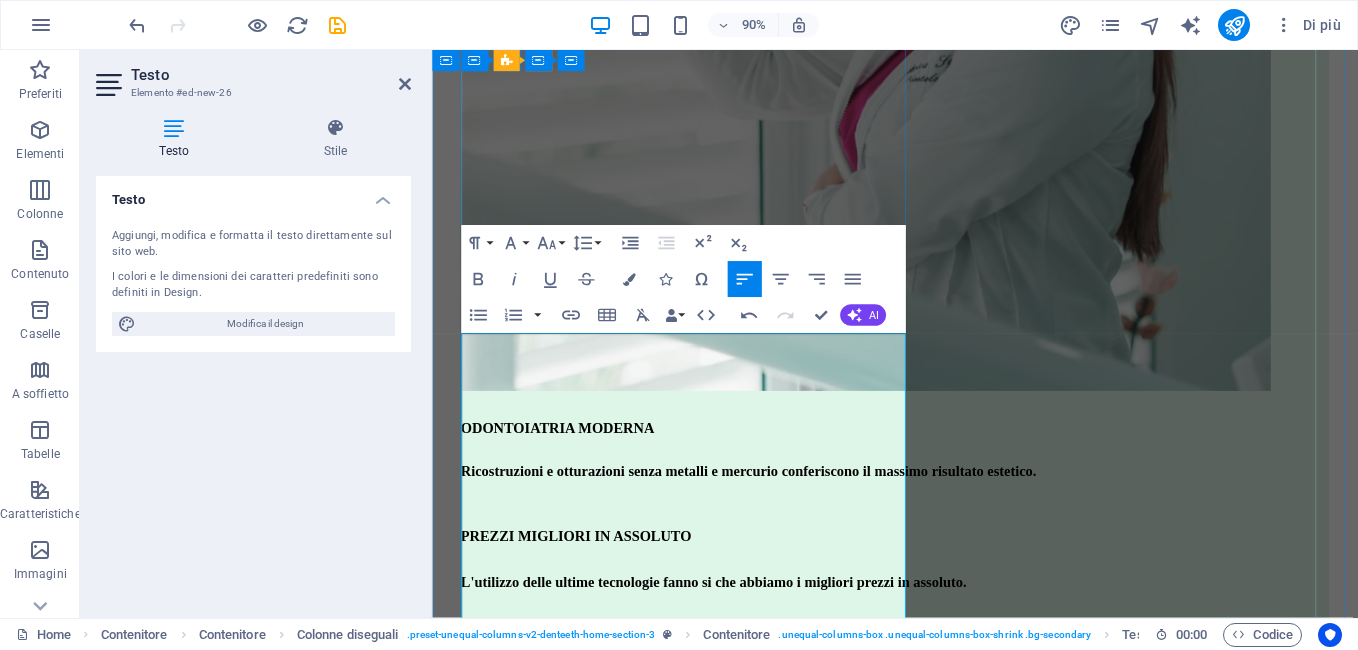 click on "ODONTOIATRIA MODERNA" at bounding box center (571, 470) 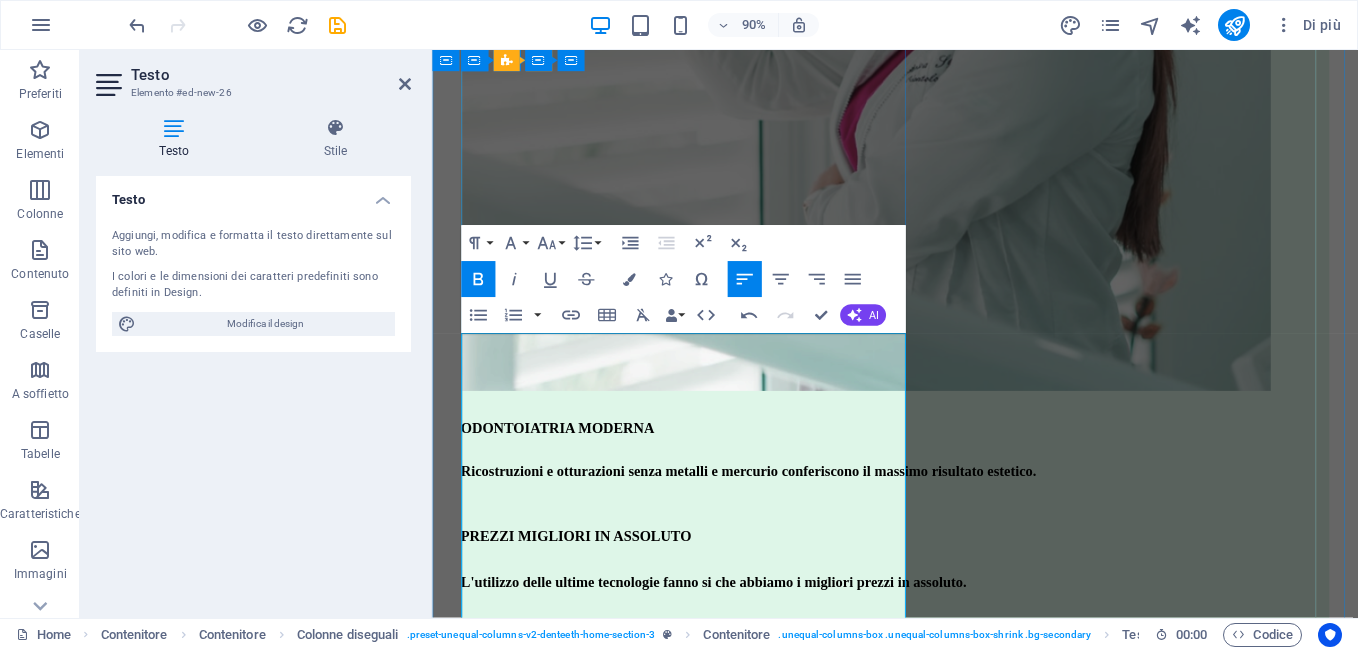 click on "ODONTOIATRIA MODERNA" at bounding box center [571, 470] 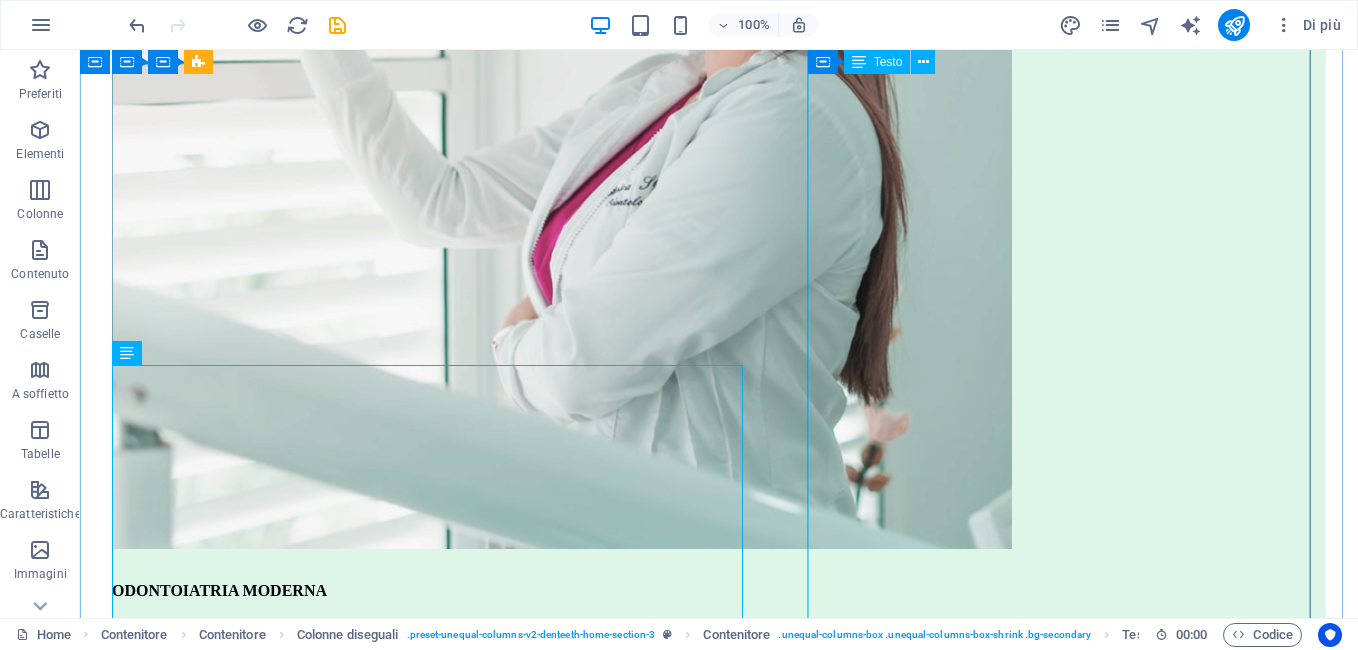 scroll, scrollTop: 3639, scrollLeft: 0, axis: vertical 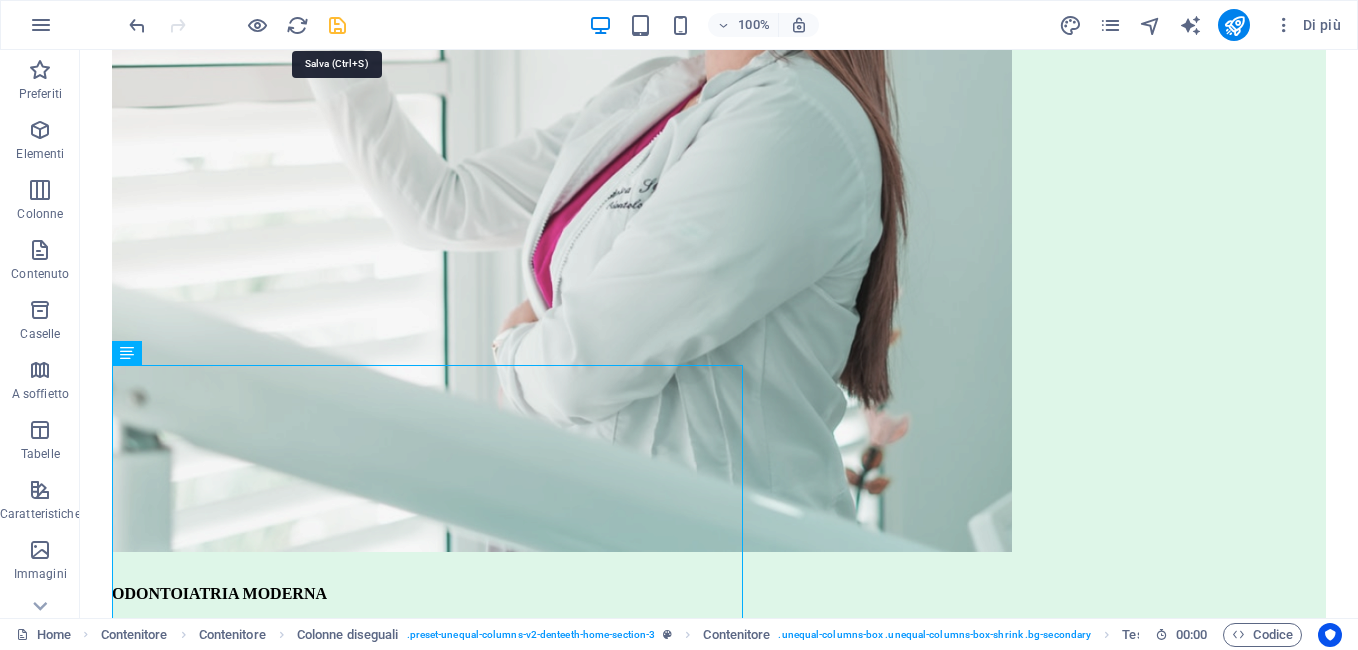click at bounding box center [337, 25] 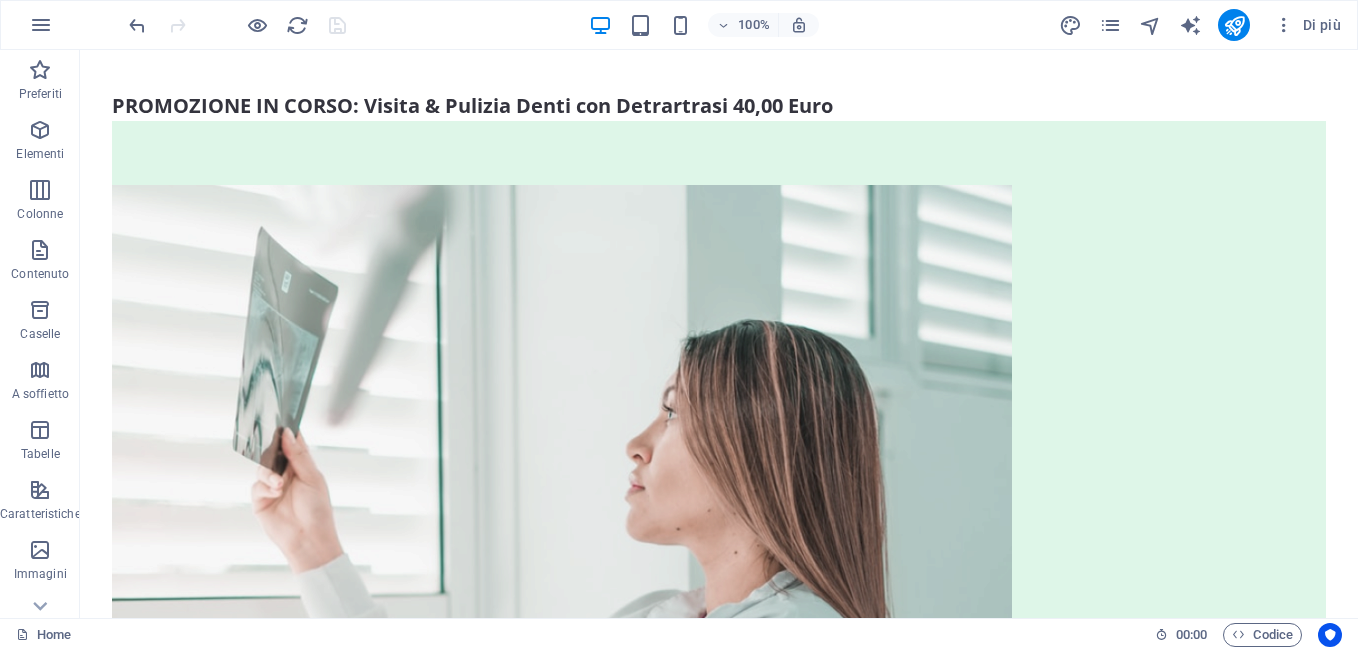 scroll, scrollTop: 3077, scrollLeft: 0, axis: vertical 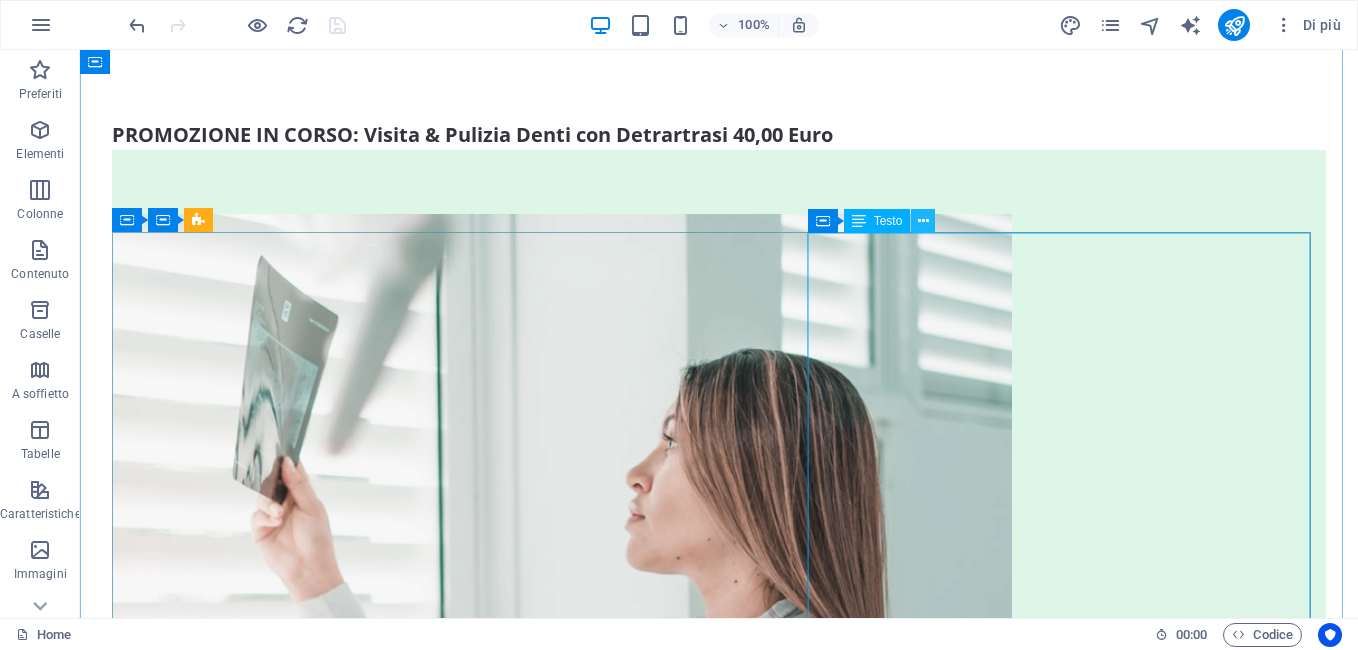 click at bounding box center (923, 221) 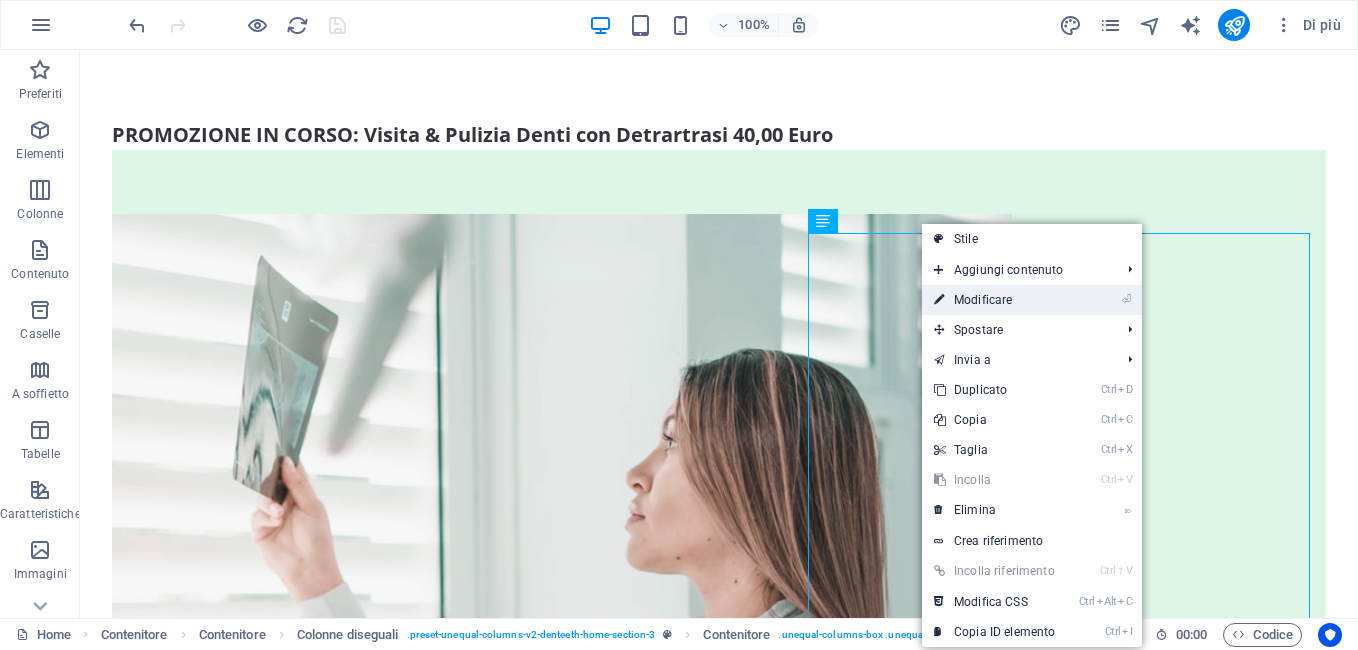 click on "⏎  Modificare" at bounding box center (994, 300) 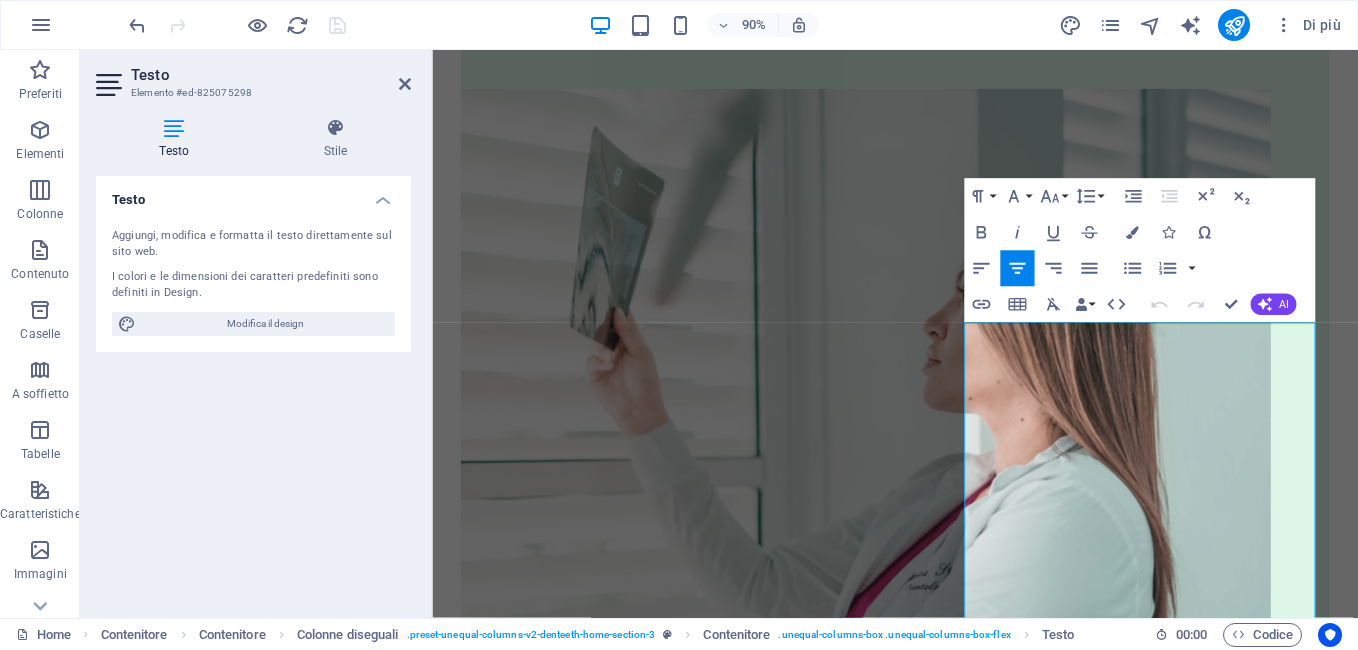 scroll, scrollTop: 3097, scrollLeft: 0, axis: vertical 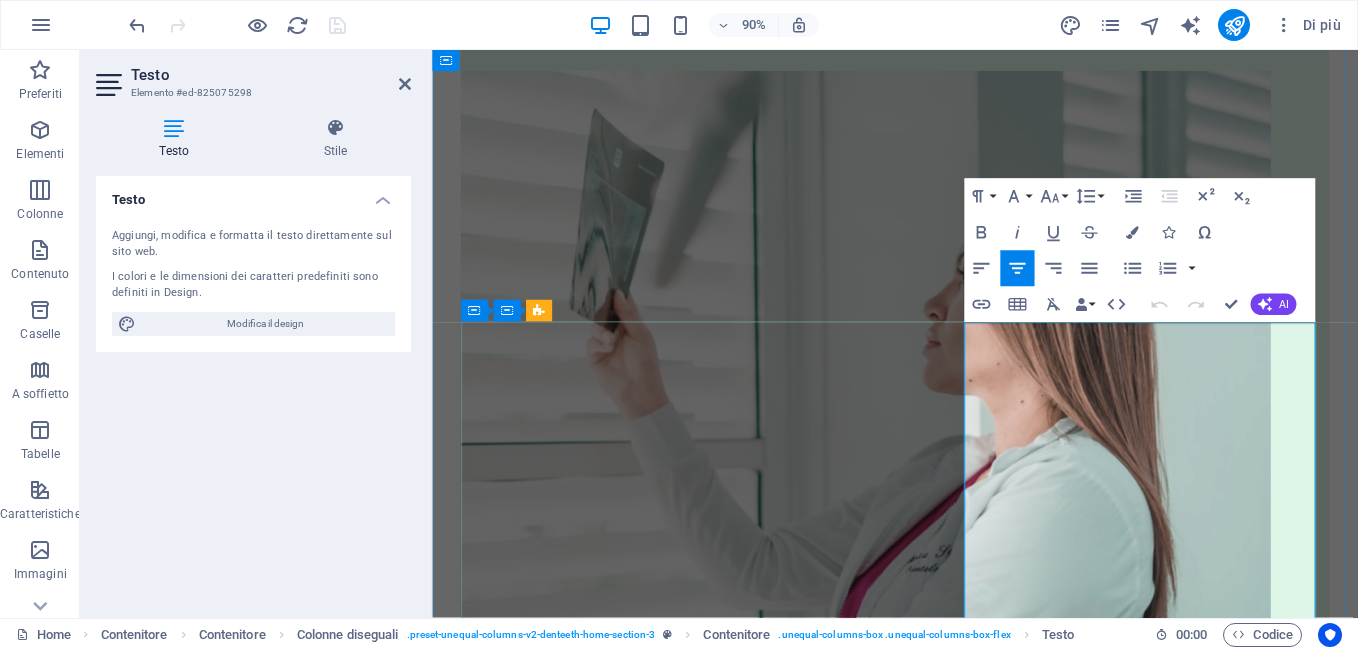 click at bounding box center (946, 1709) 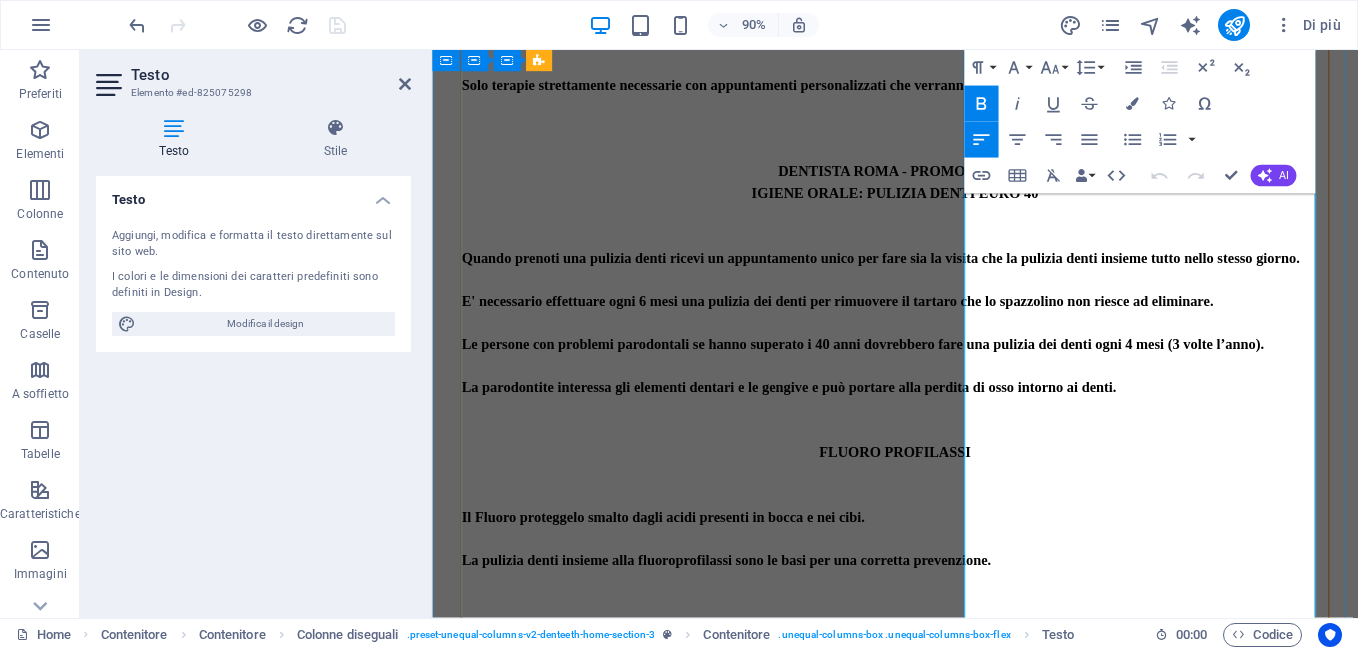scroll, scrollTop: 6084, scrollLeft: 0, axis: vertical 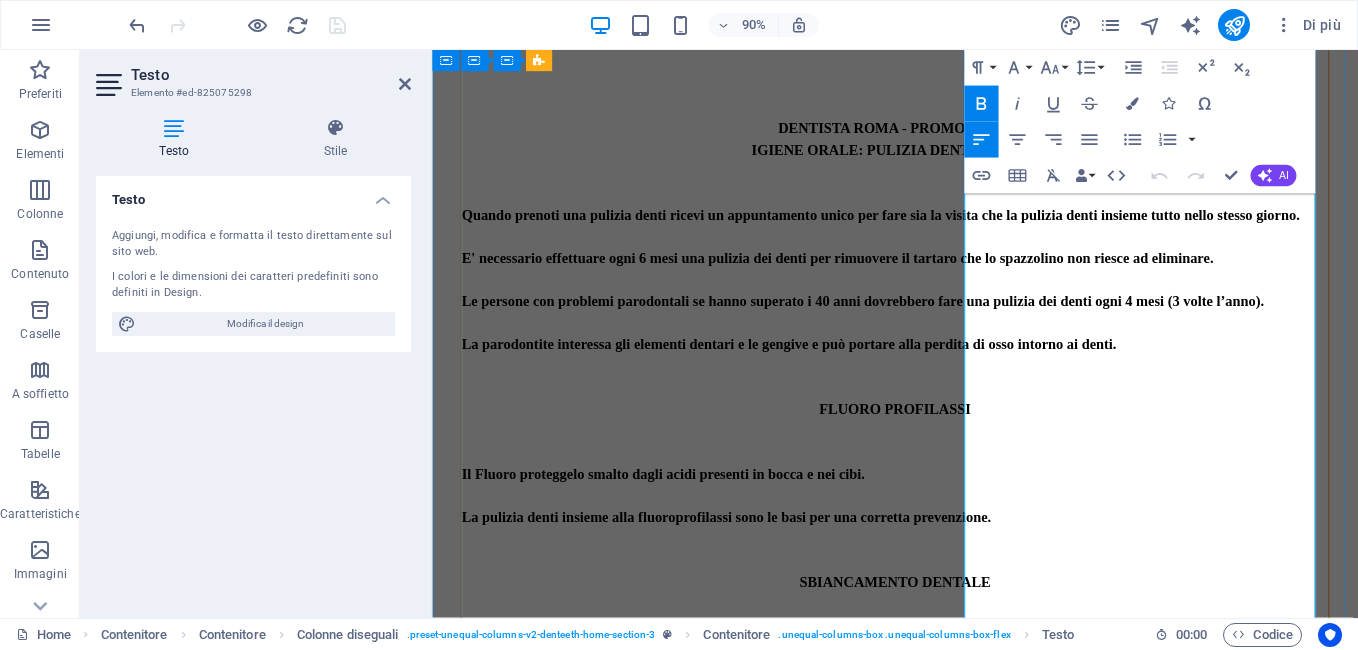 click on "Per tutti i  chiarimenti sia per le procedure che per i costi anche per i pazienti che non parlano italiano." at bounding box center [946, 1416] 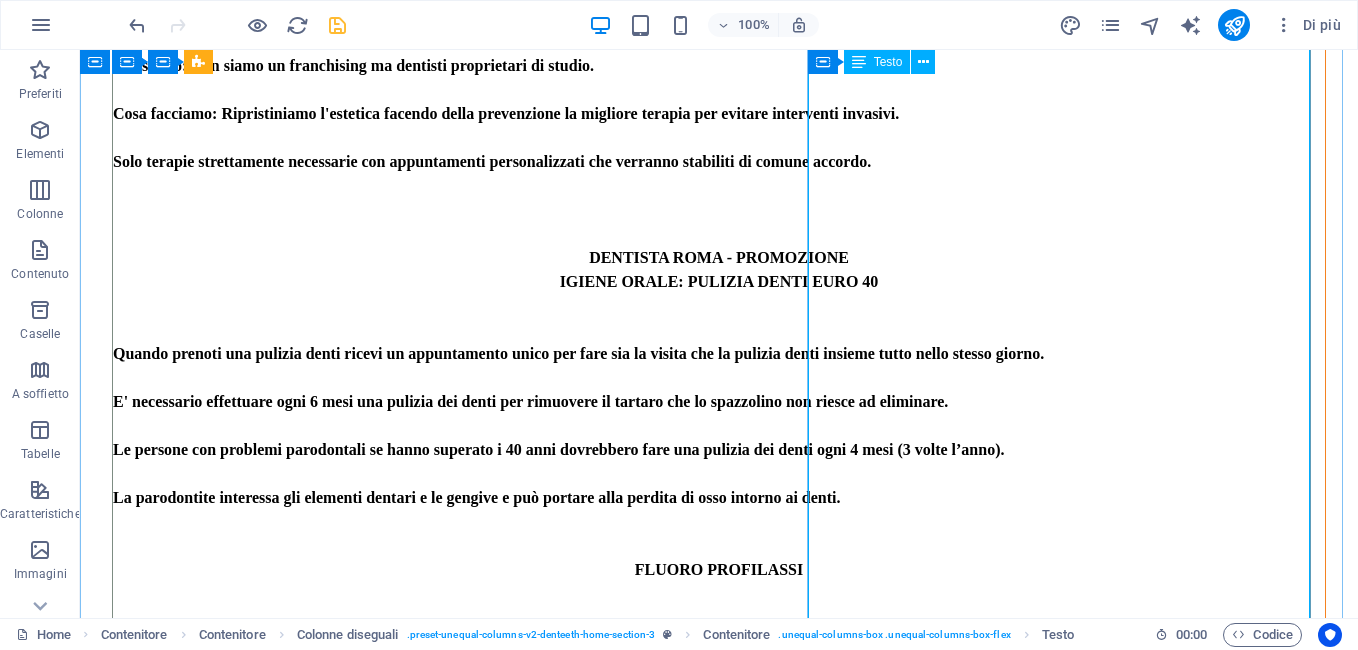 scroll, scrollTop: 4298, scrollLeft: 0, axis: vertical 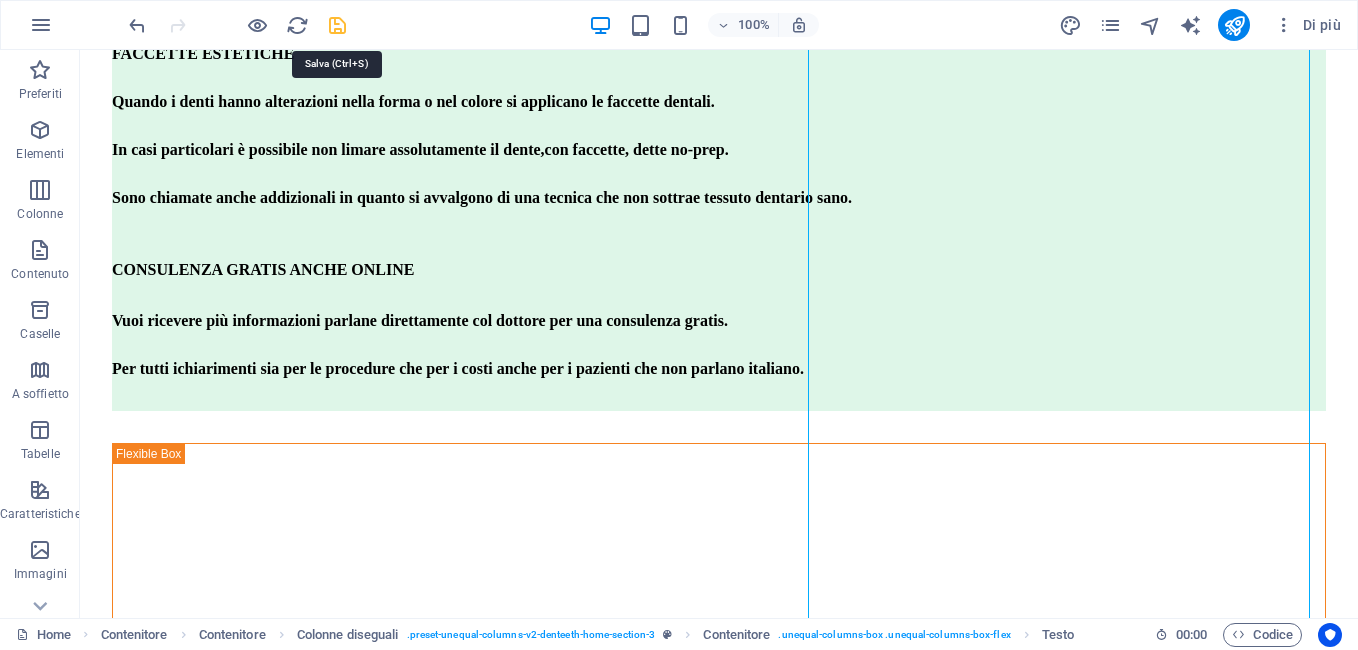 click at bounding box center [337, 25] 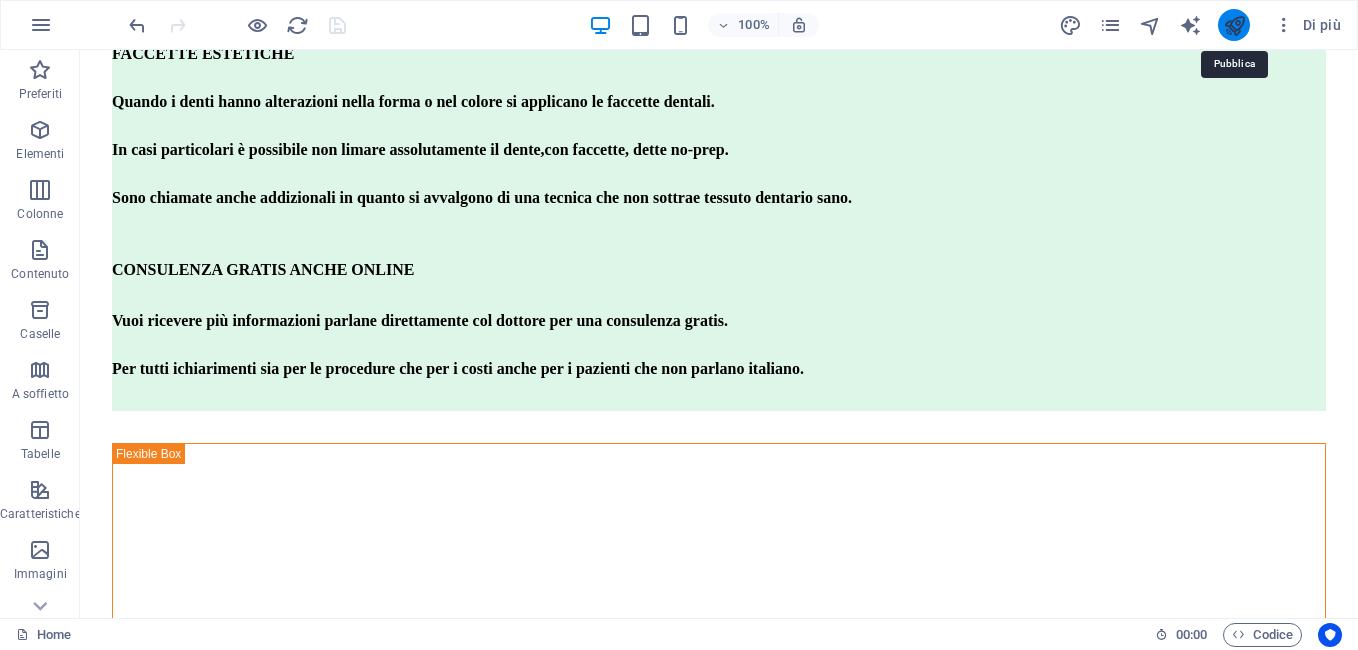click at bounding box center (1234, 25) 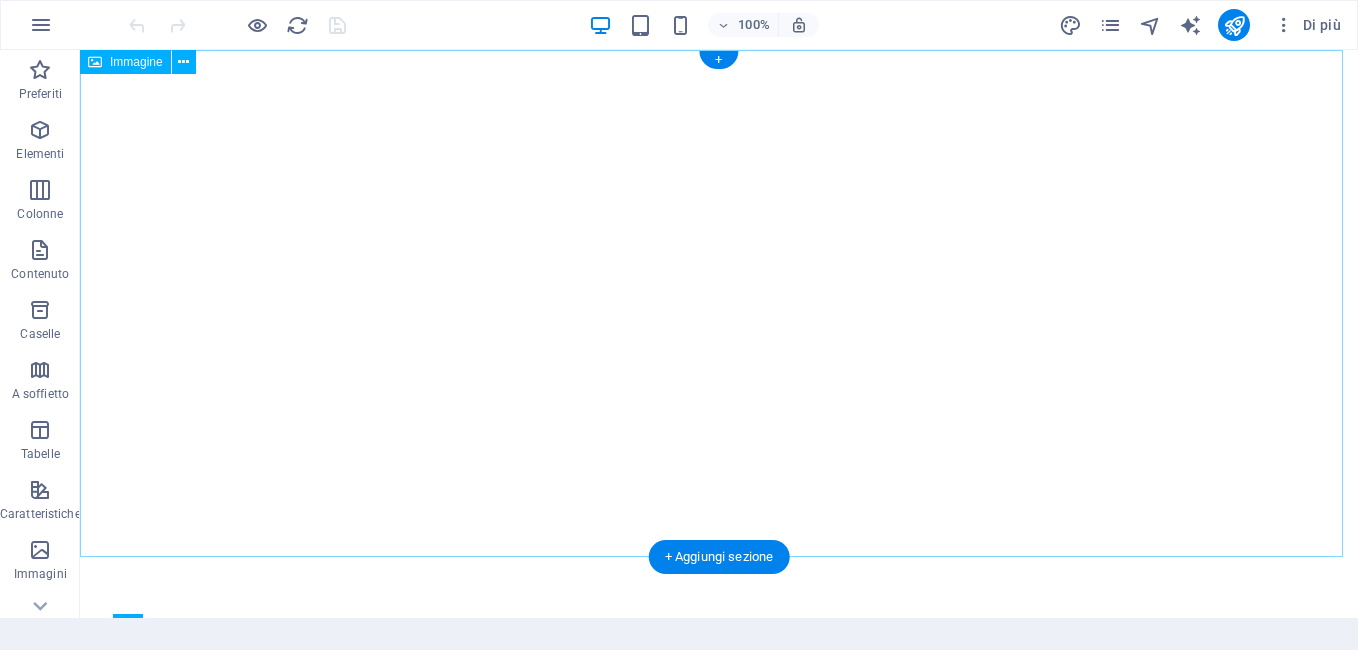 scroll, scrollTop: 0, scrollLeft: 0, axis: both 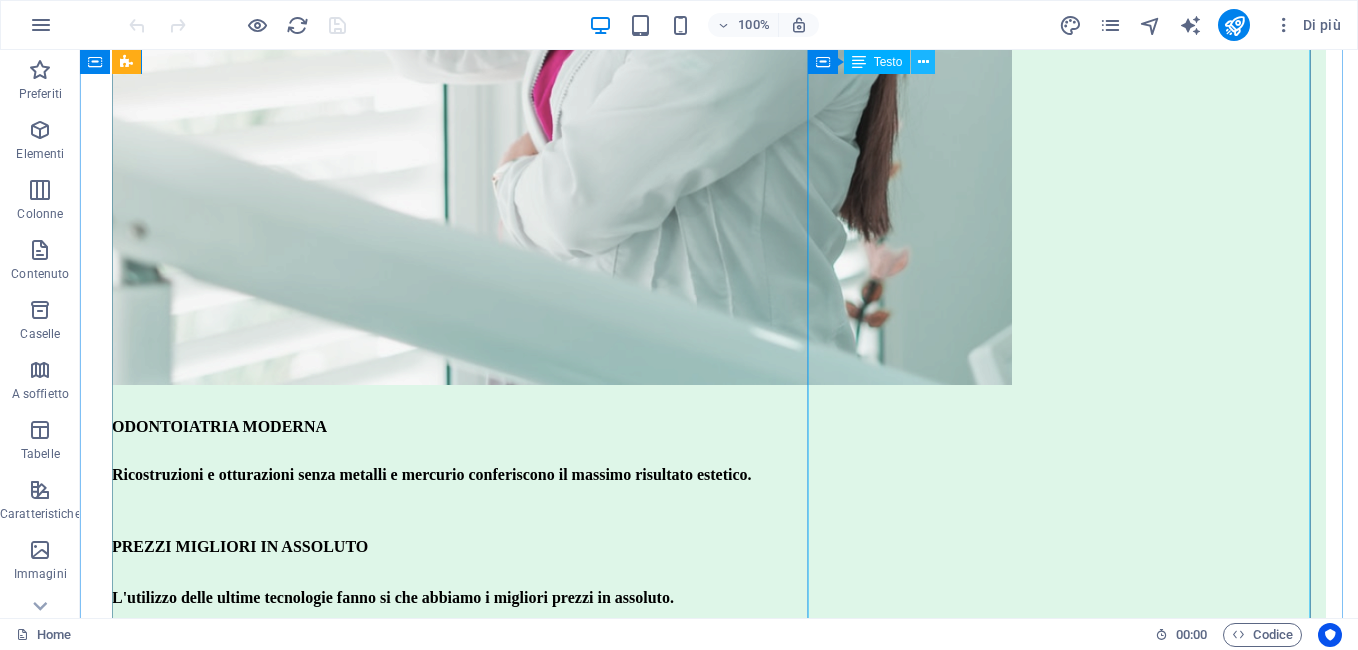 click at bounding box center [923, 62] 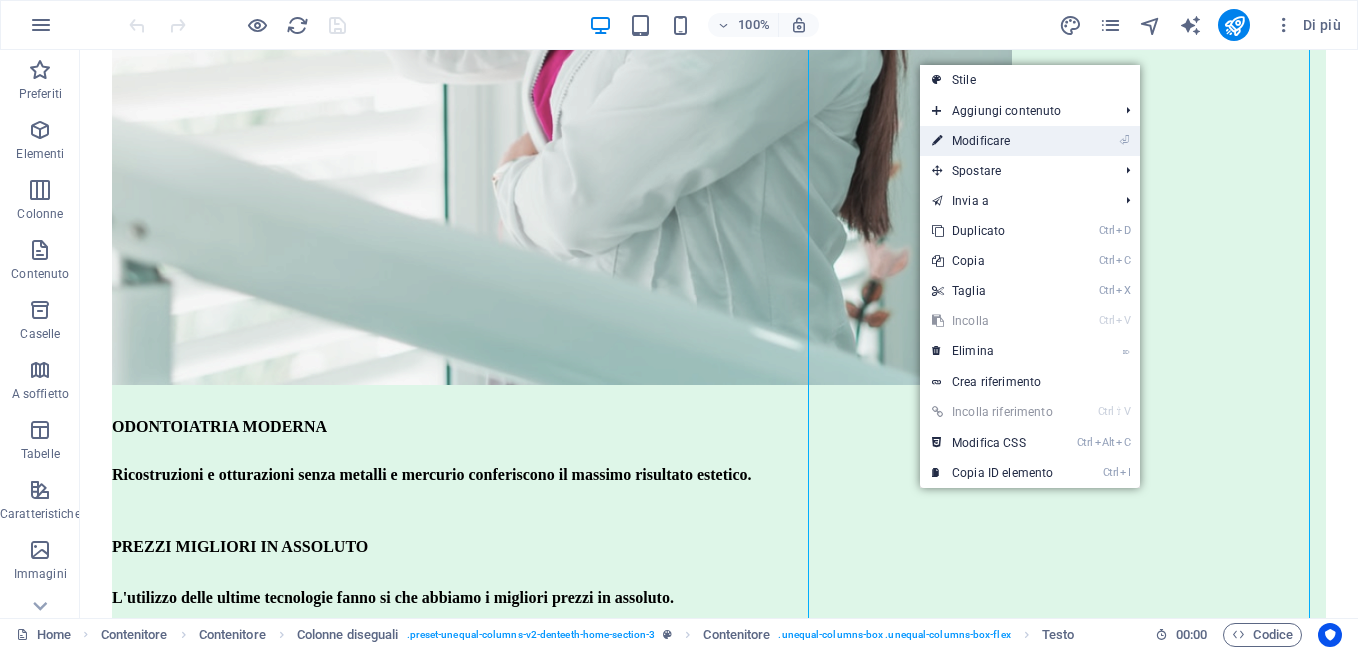 click on "⏎  Modificare" at bounding box center [992, 141] 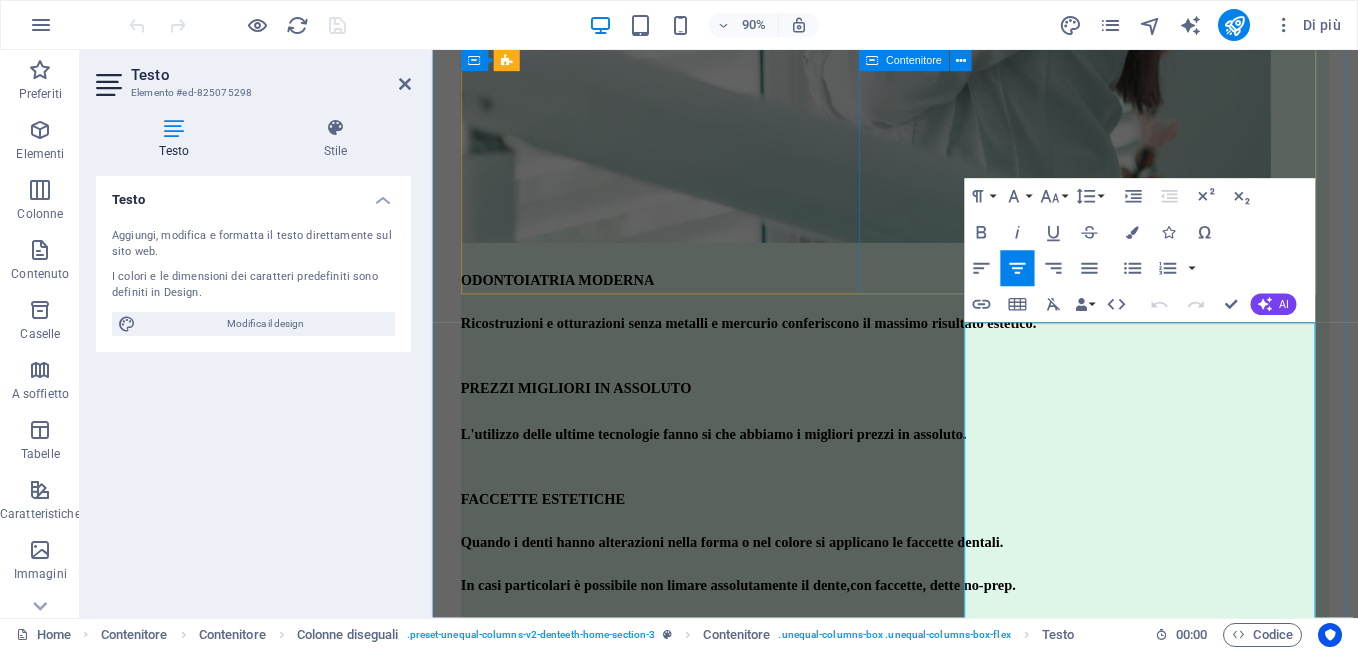 scroll, scrollTop: 3097, scrollLeft: 0, axis: vertical 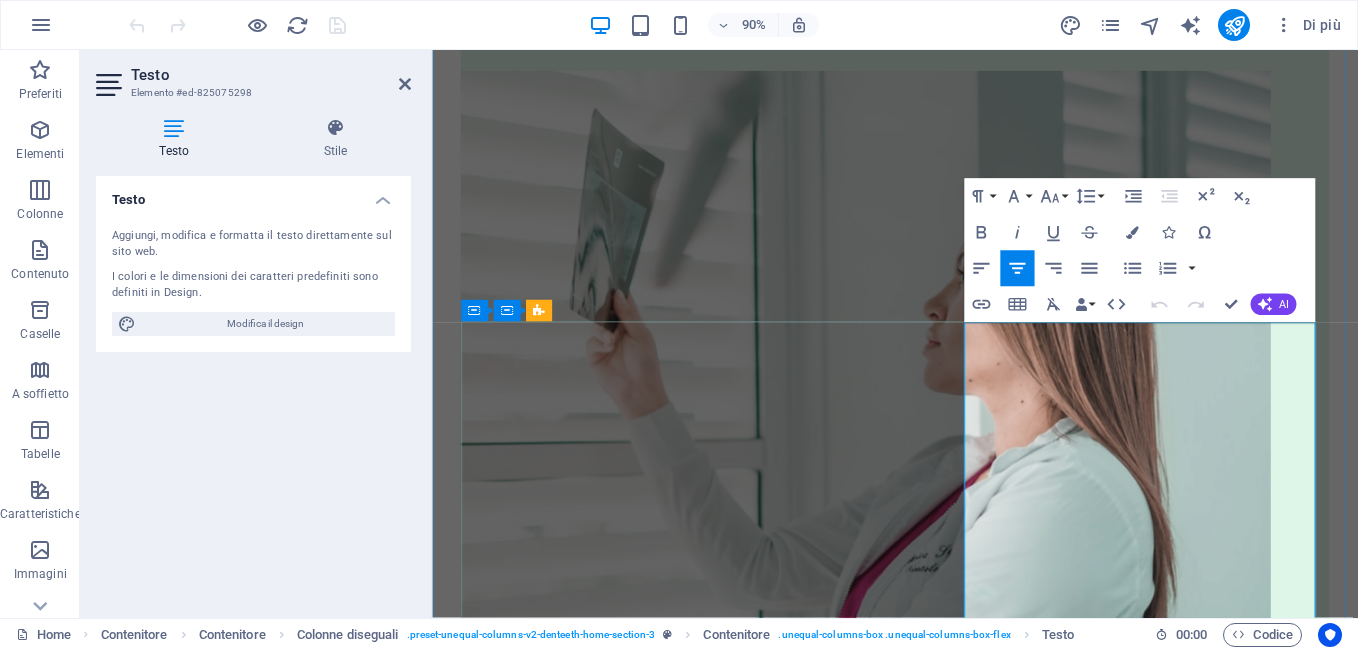 click at bounding box center (946, 1709) 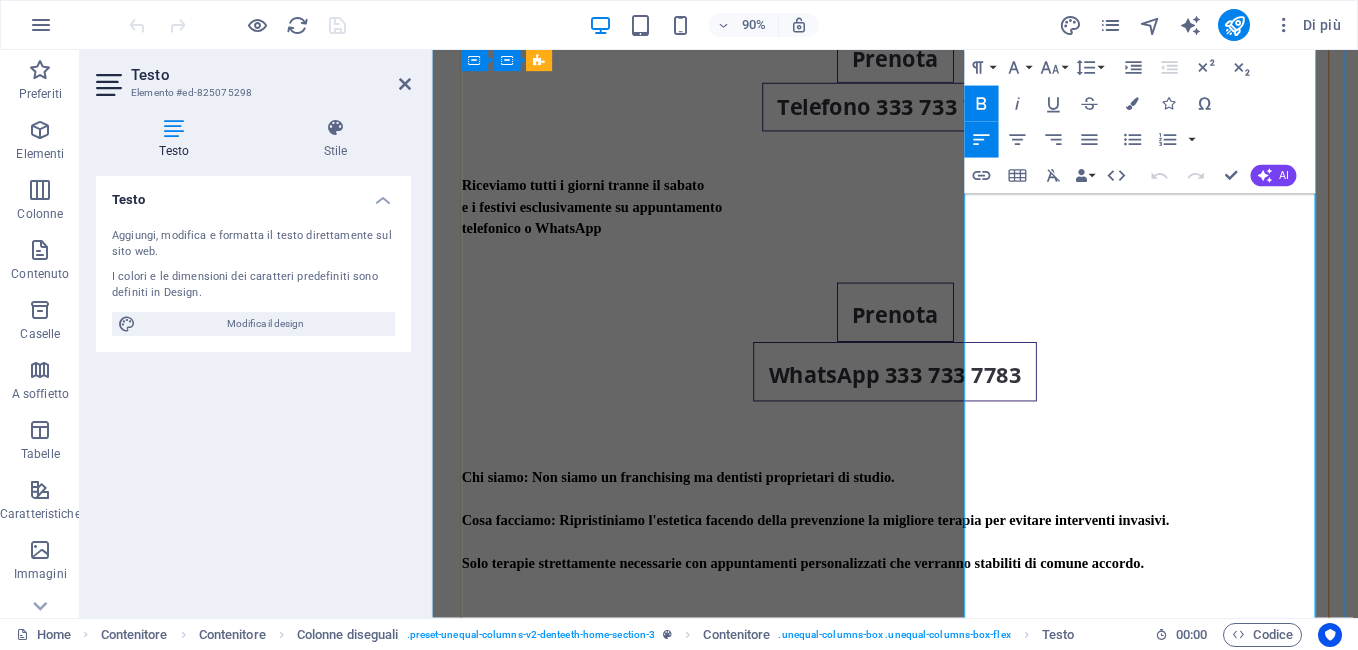 scroll, scrollTop: 5577, scrollLeft: 0, axis: vertical 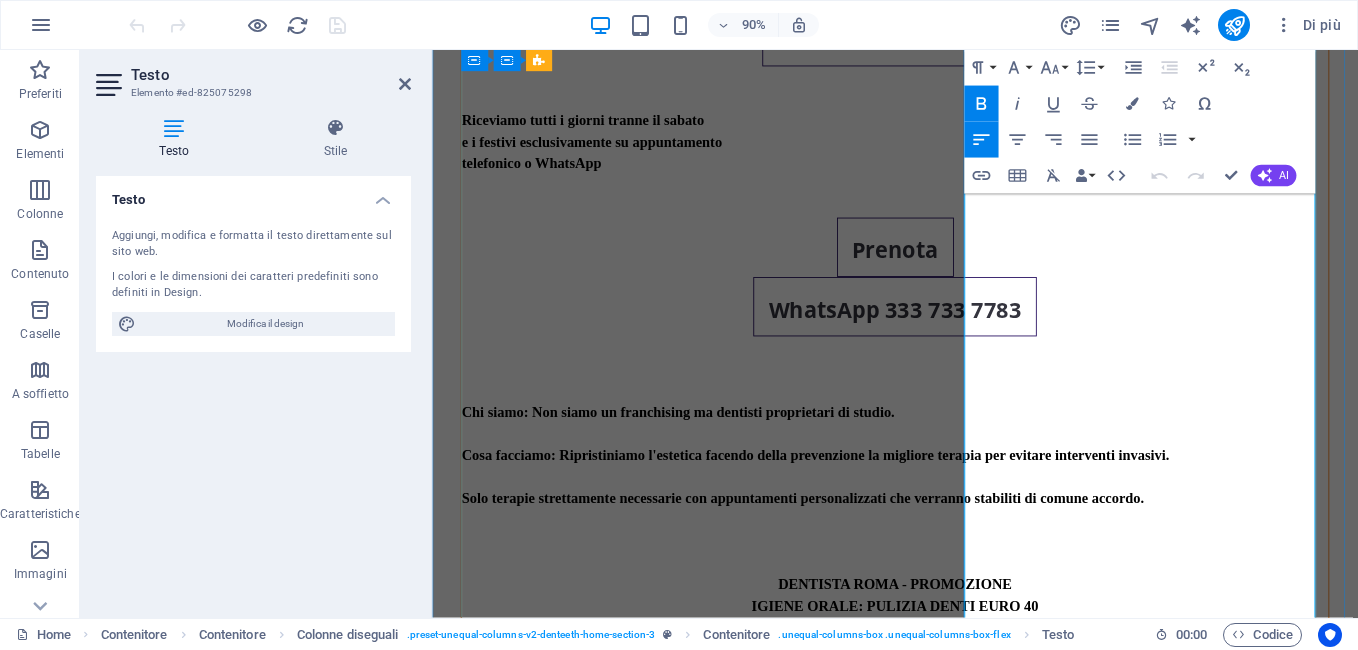 click on "L'utilizzo delle ultime tecnologie fanno si che abbiamo i migliori prezzi in assoluto." at bounding box center (946, 1512) 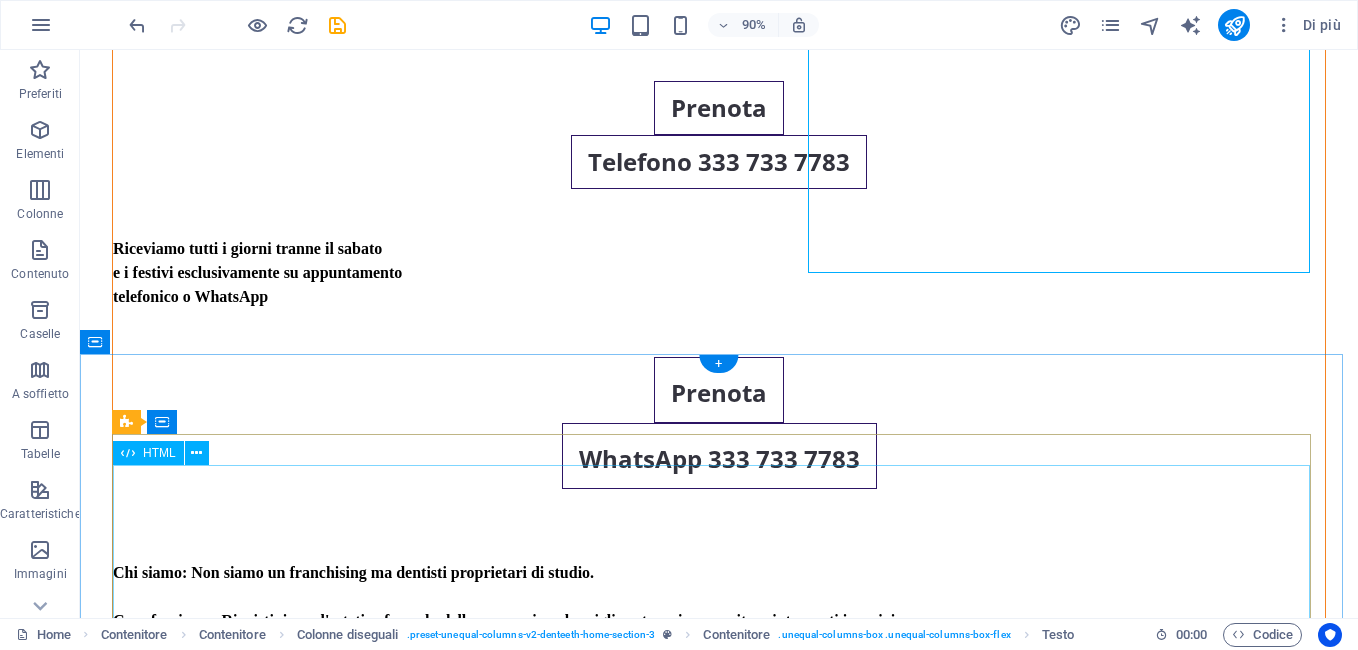 scroll, scrollTop: 5437, scrollLeft: 0, axis: vertical 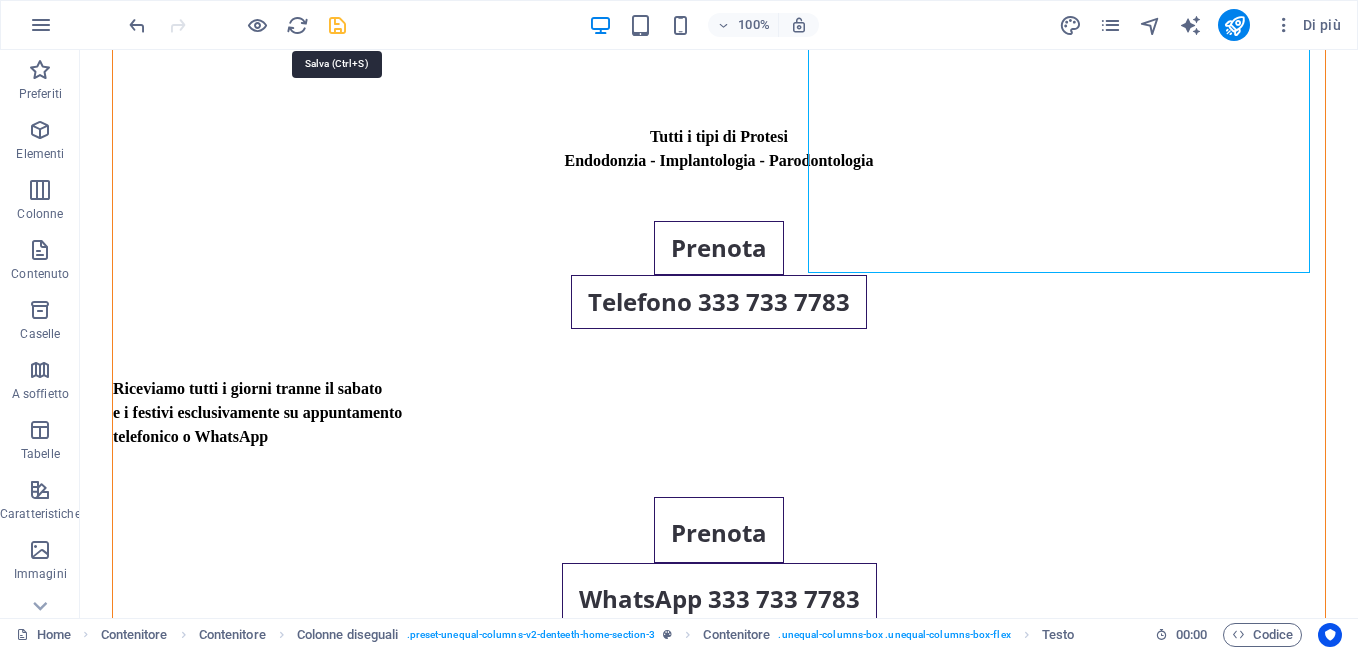 click at bounding box center (337, 25) 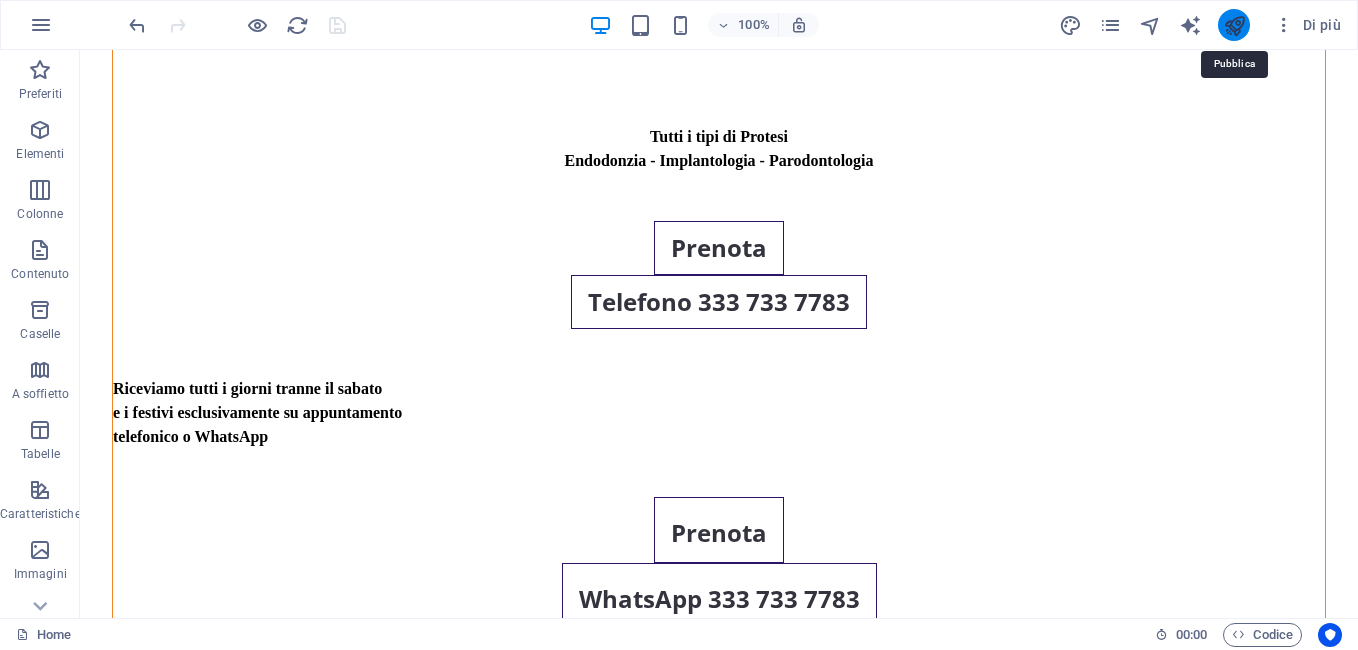 click at bounding box center [1234, 25] 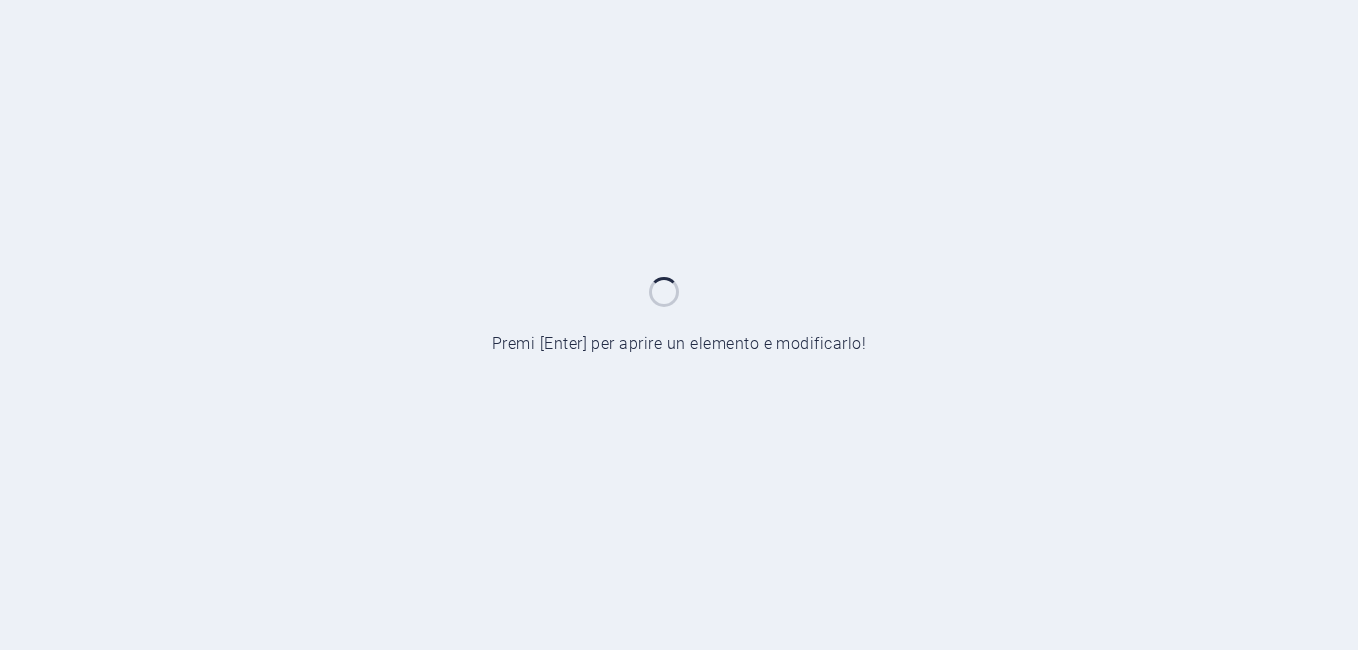 scroll, scrollTop: 0, scrollLeft: 0, axis: both 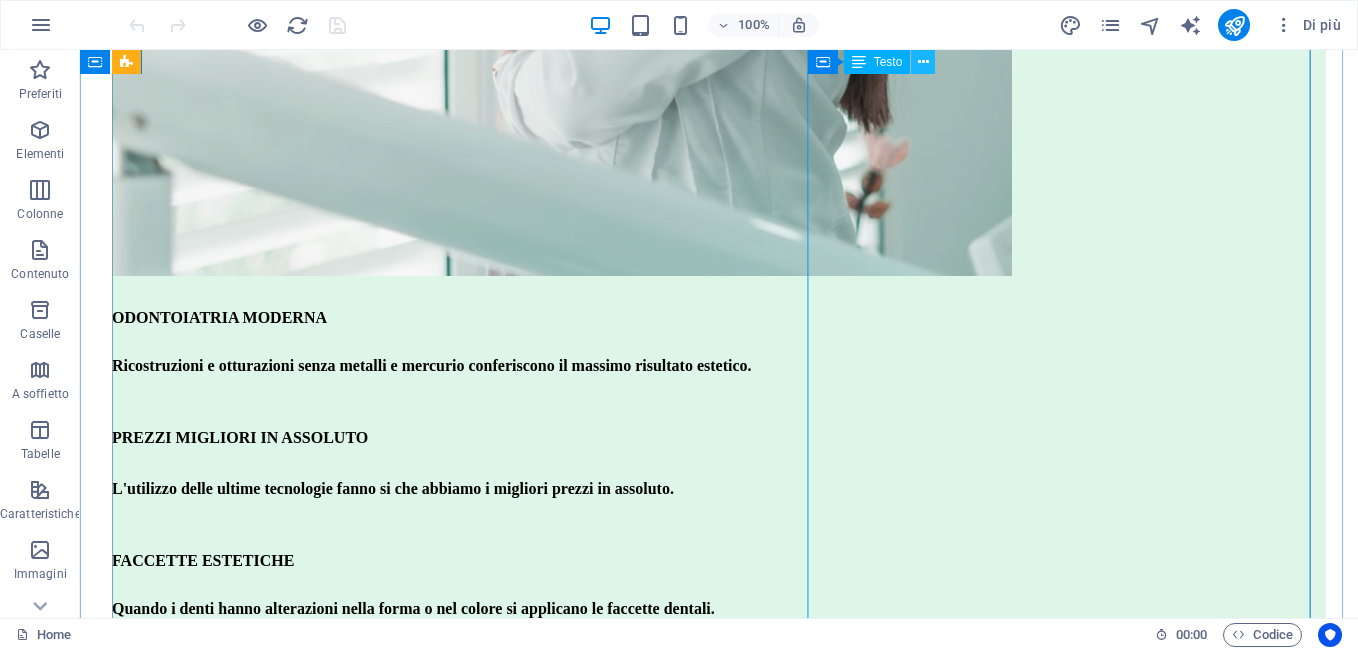 click at bounding box center [923, 62] 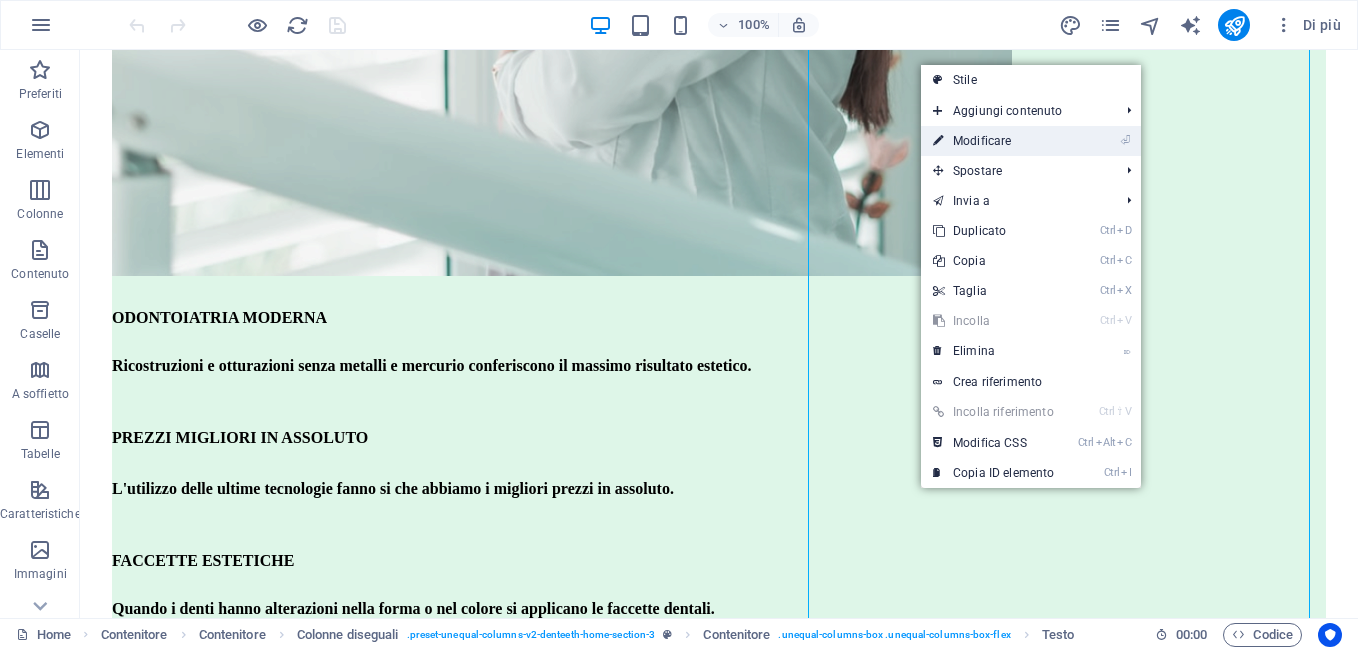 click on "⏎  Modificare" at bounding box center [993, 141] 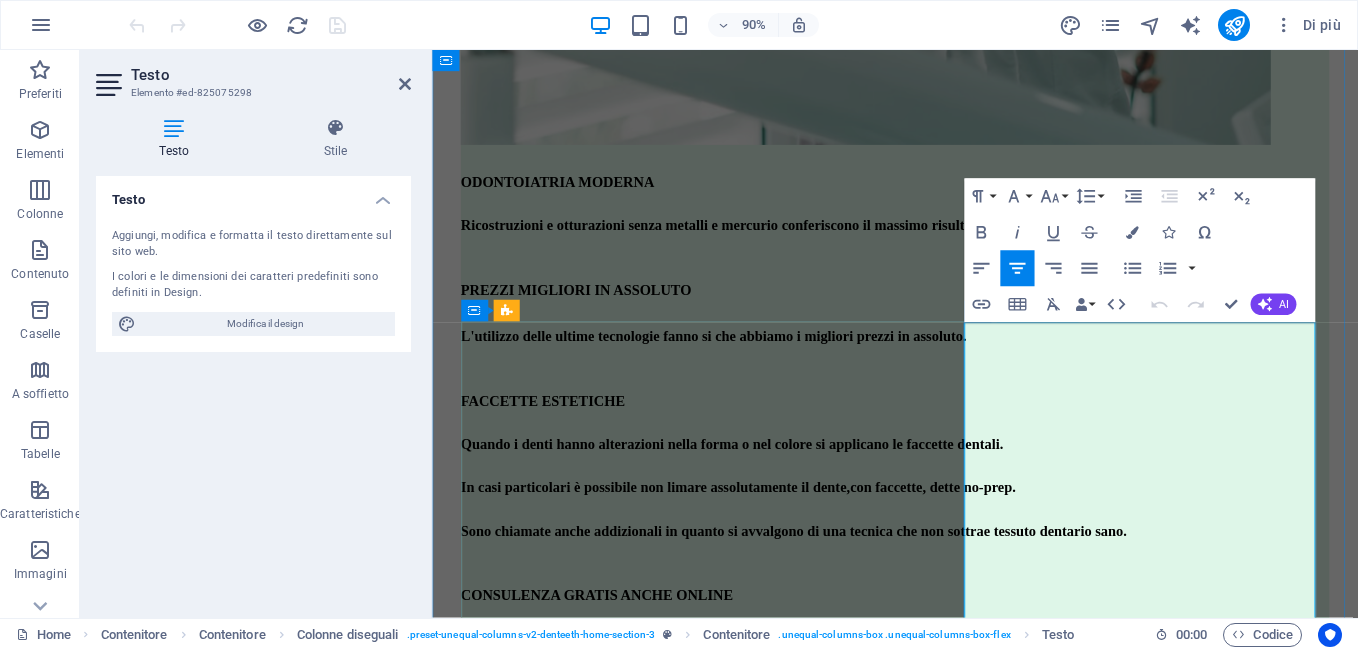 scroll, scrollTop: 3097, scrollLeft: 0, axis: vertical 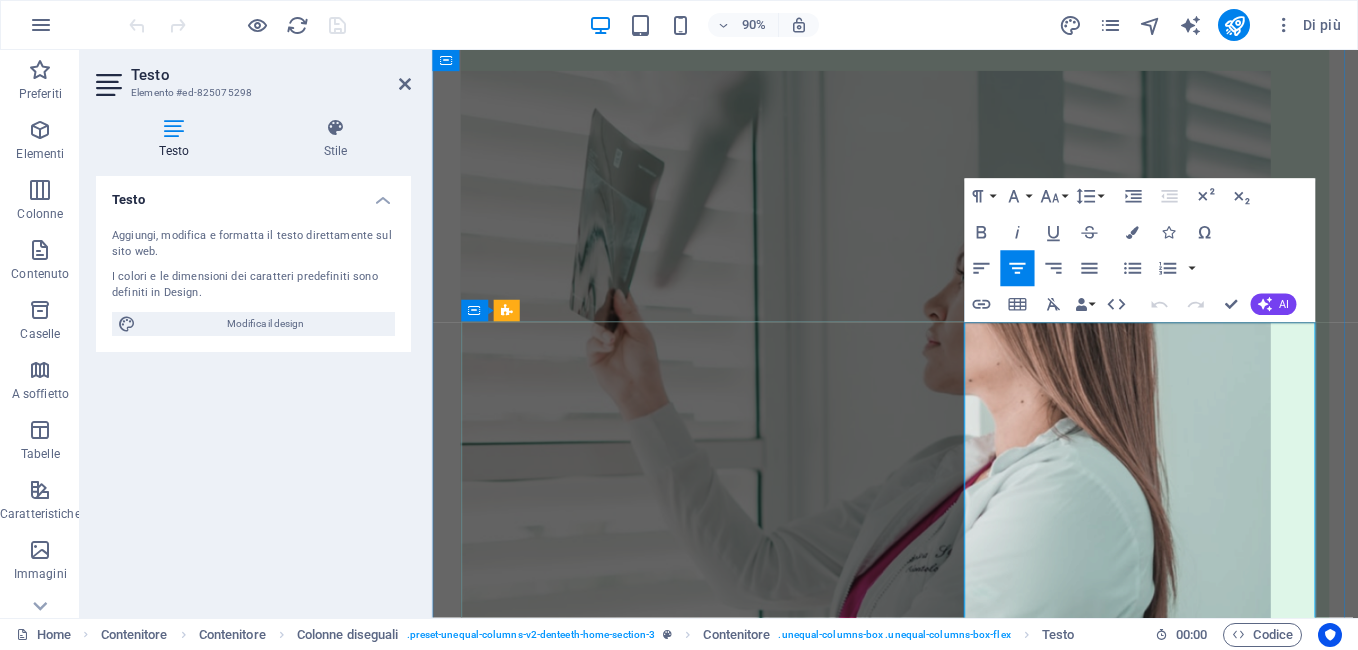 click at bounding box center (946, 1733) 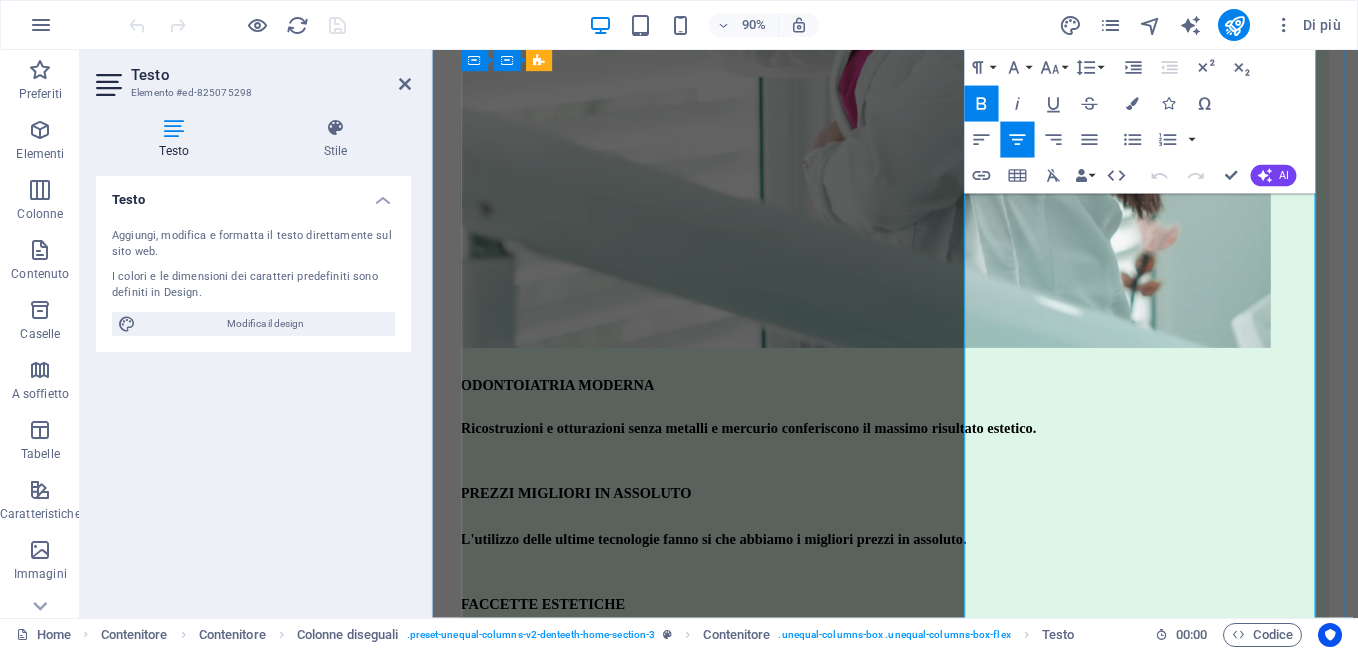 scroll, scrollTop: 3714, scrollLeft: 0, axis: vertical 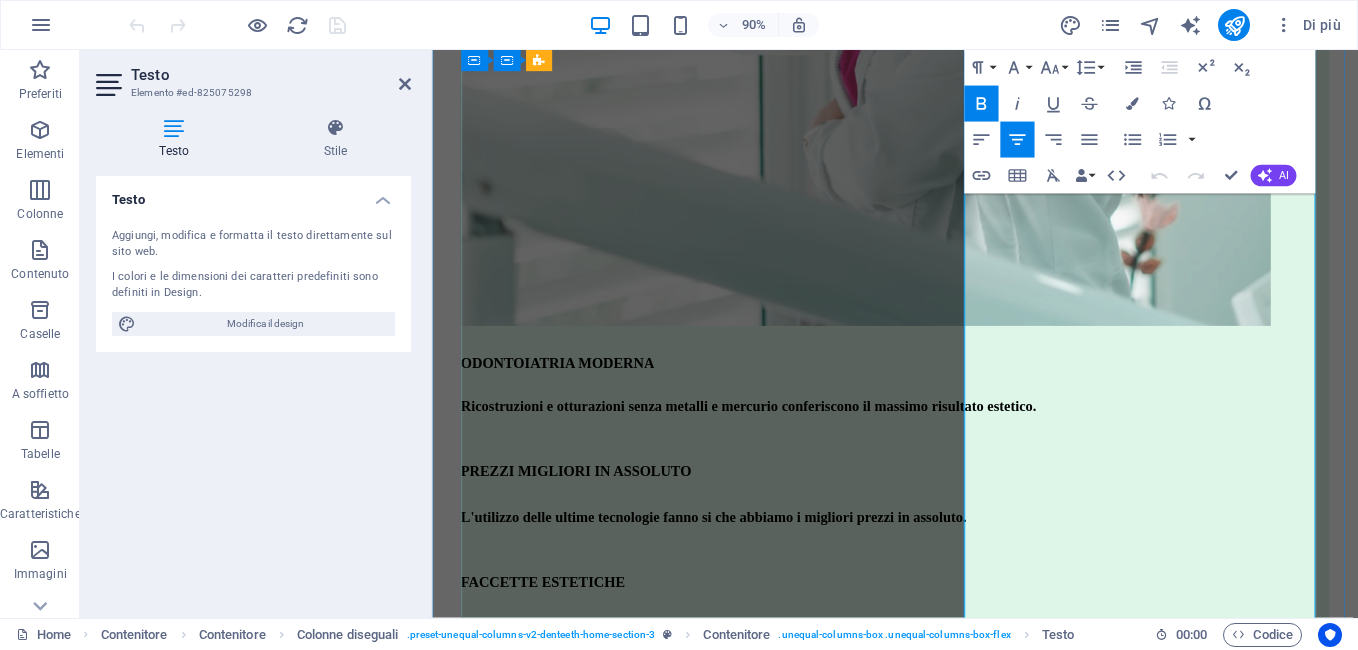 click on "Endodonzia - Implantologia - Parodontologia" at bounding box center (946, 1764) 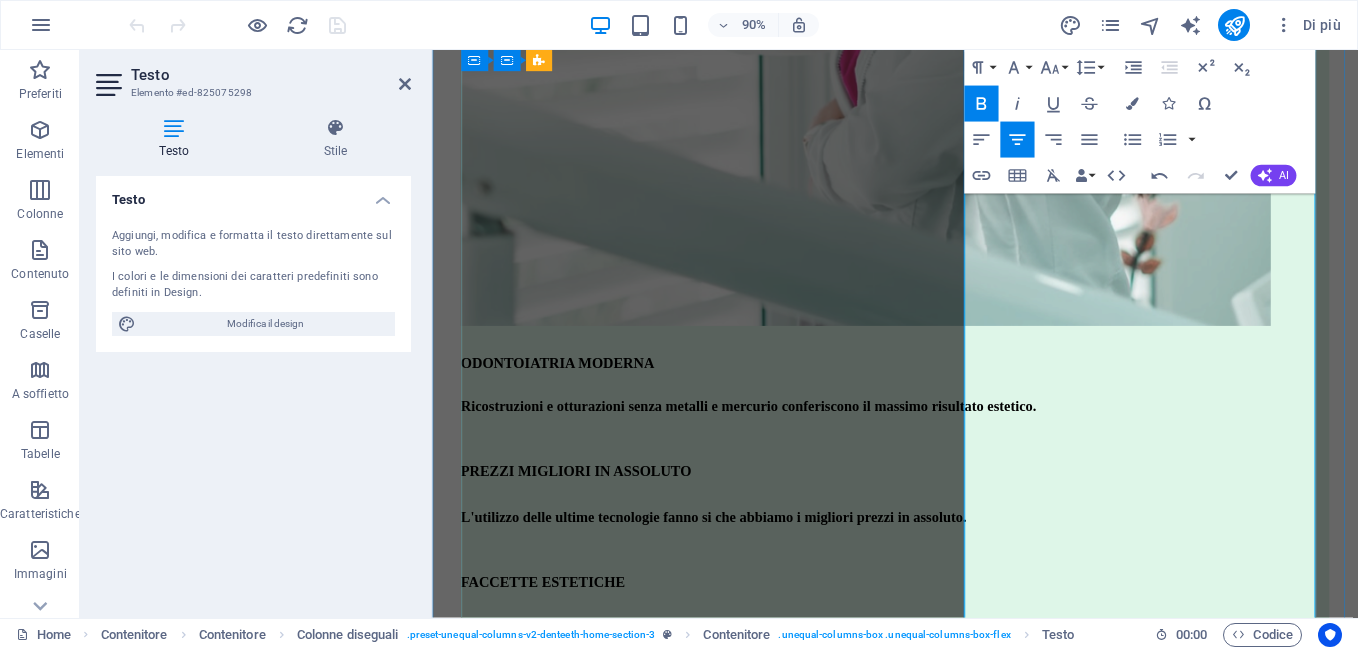 click at bounding box center (946, 1764) 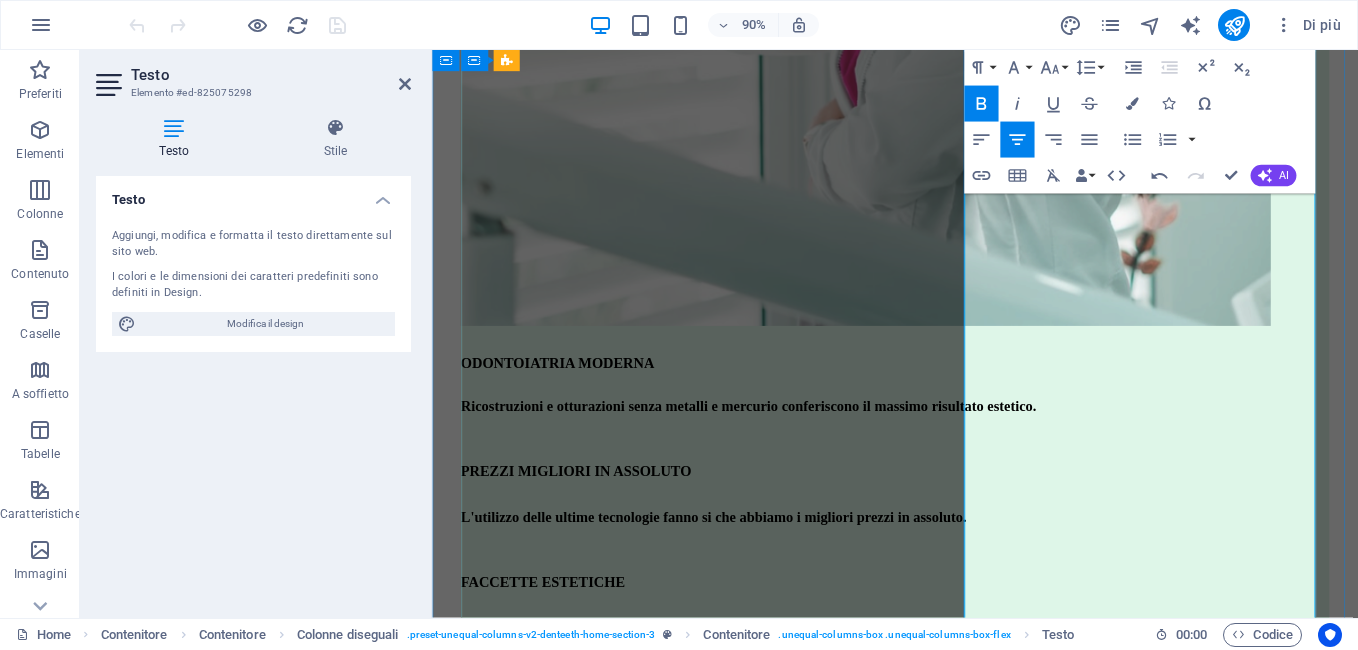 click at bounding box center (946, 1740) 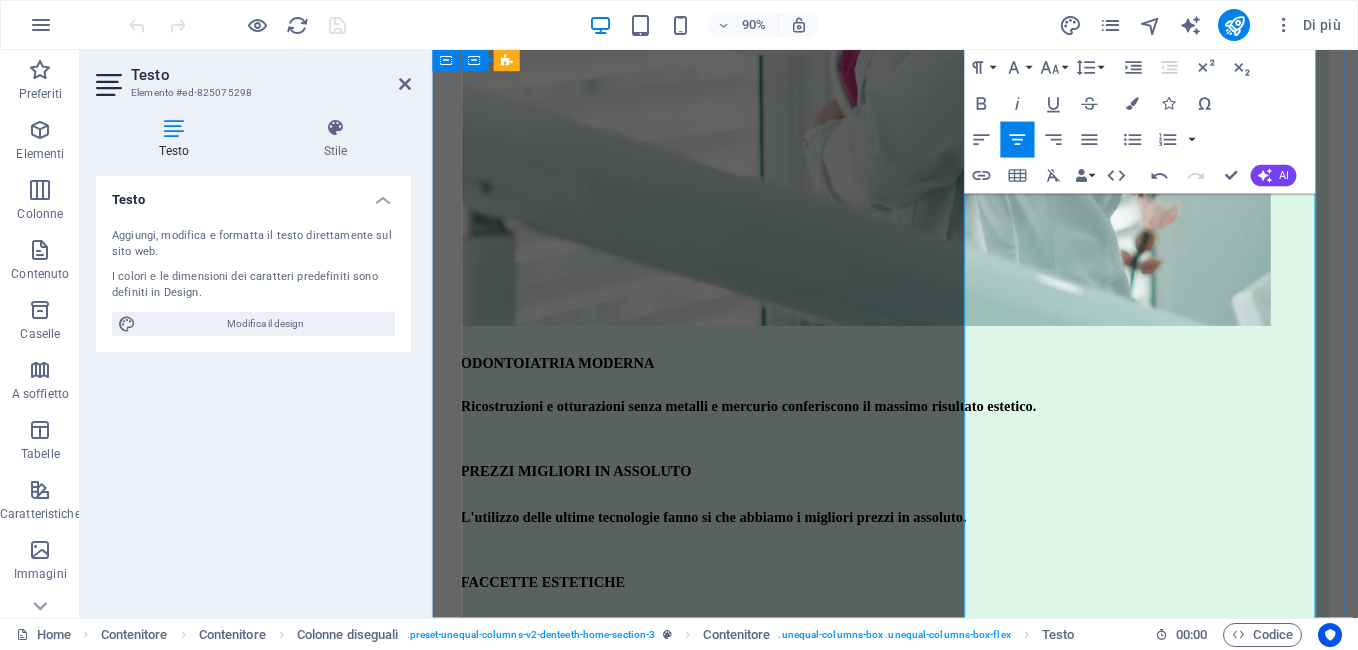 click at bounding box center (946, 1872) 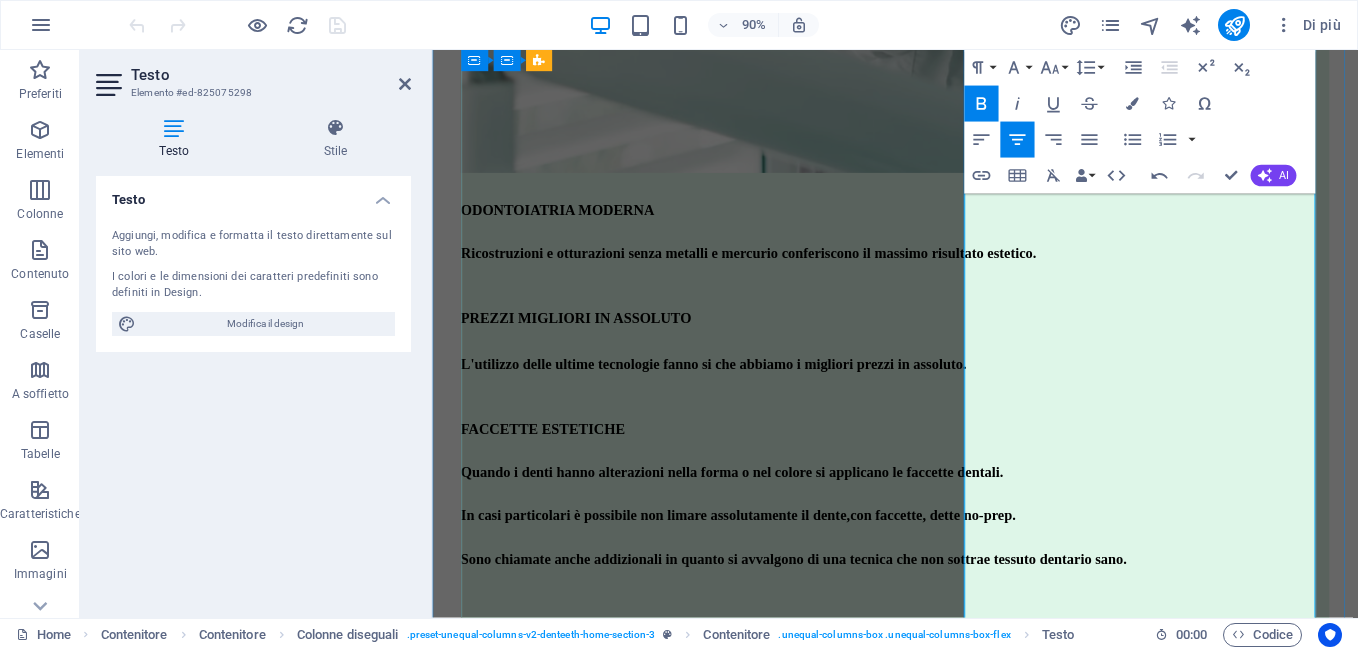 scroll, scrollTop: 3918, scrollLeft: 0, axis: vertical 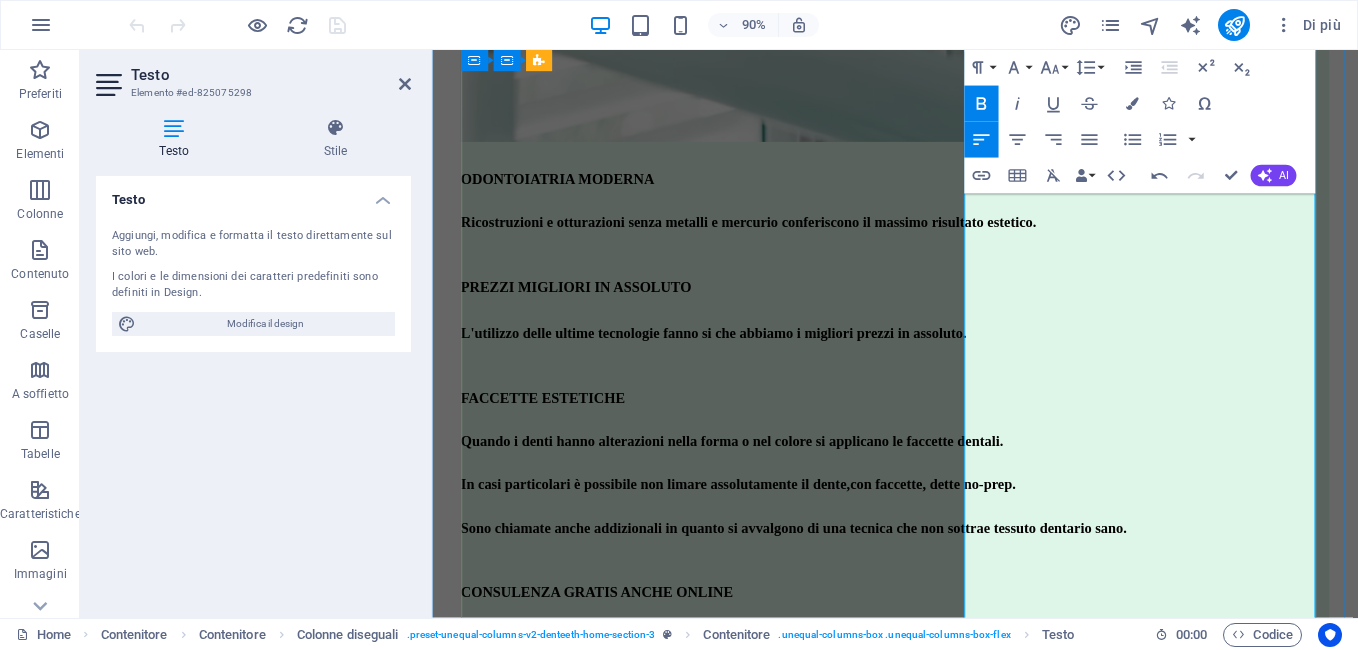 click on "telefonico o WhatsApp" at bounding box center (946, 1764) 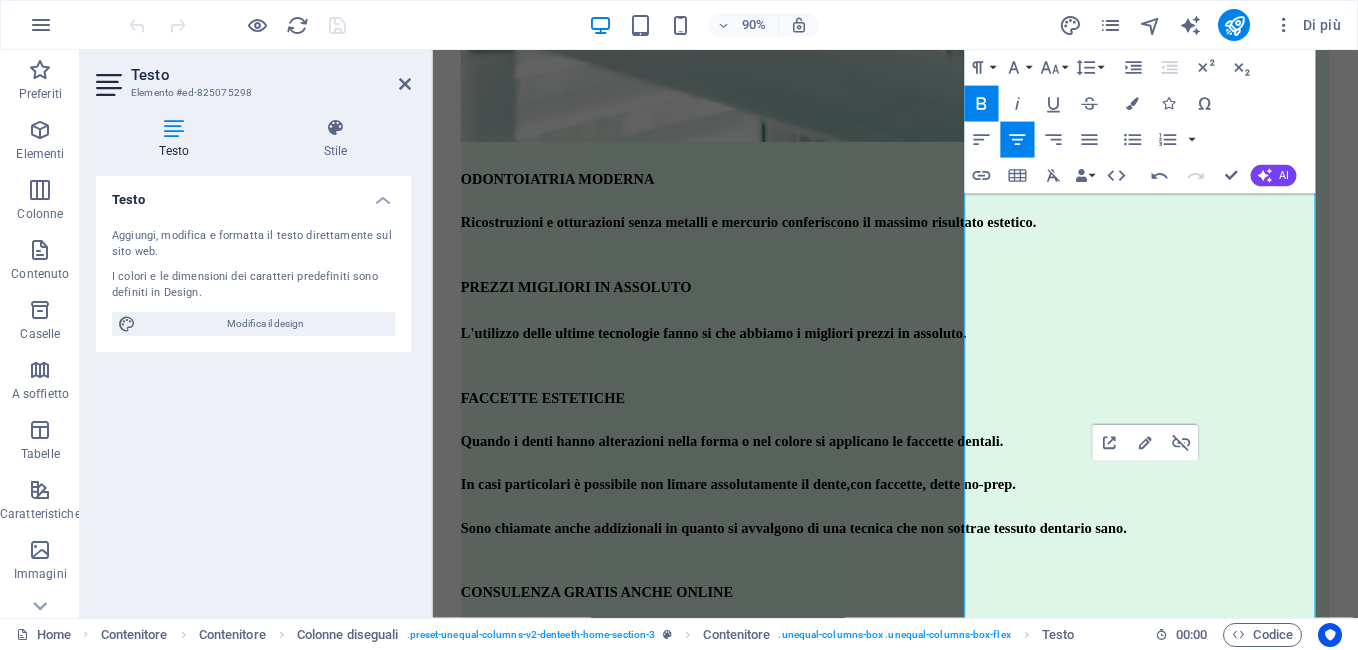 drag, startPoint x: 1241, startPoint y: 519, endPoint x: 1063, endPoint y: 532, distance: 178.47409 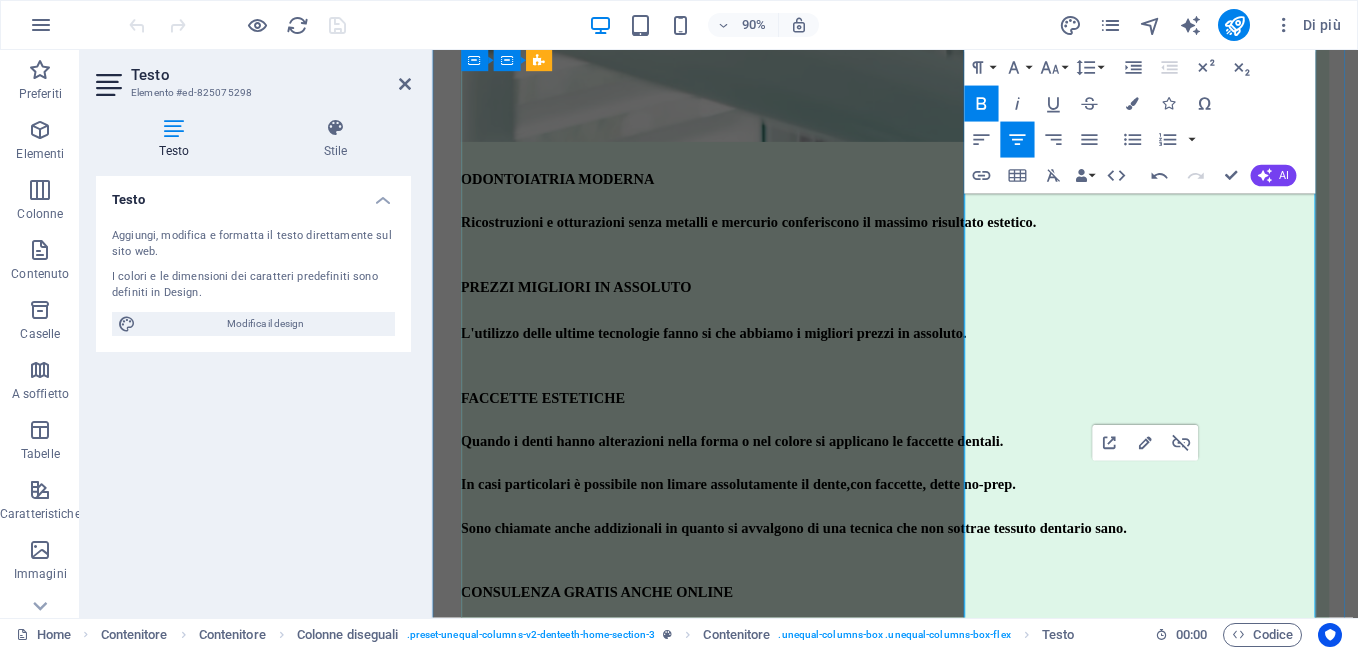 click on "Prenota" at bounding box center (946, 1833) 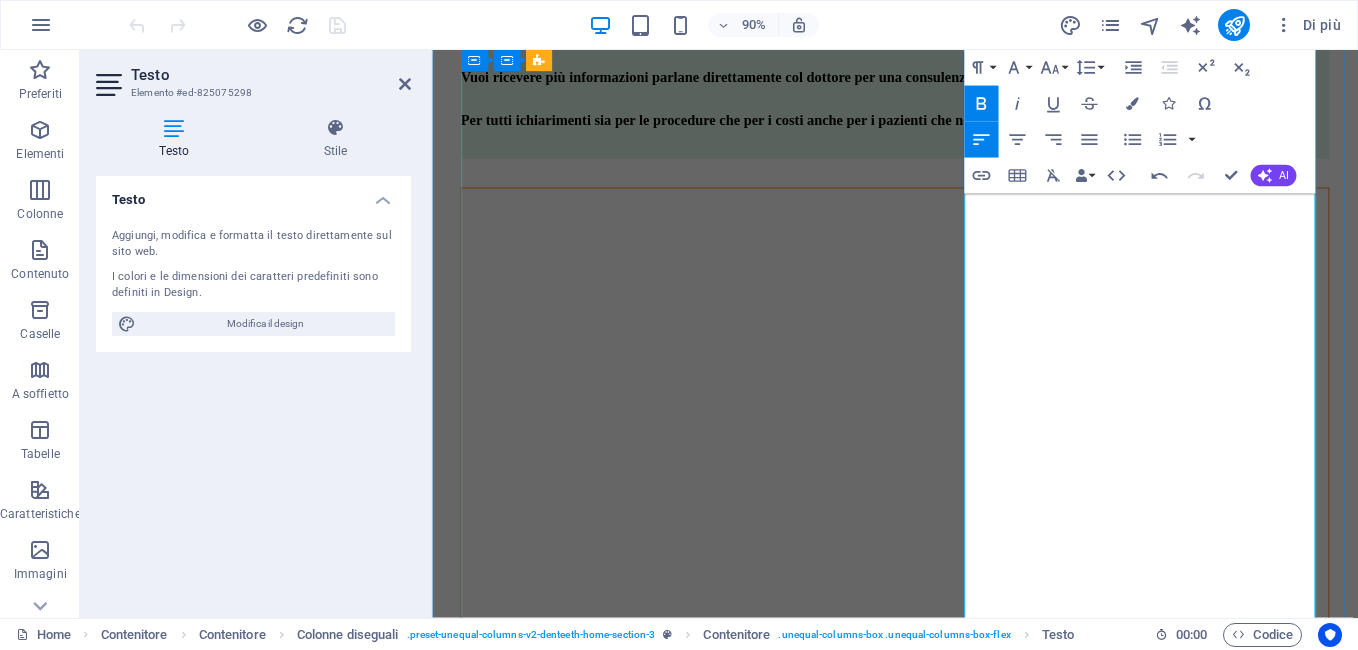scroll, scrollTop: 4566, scrollLeft: 0, axis: vertical 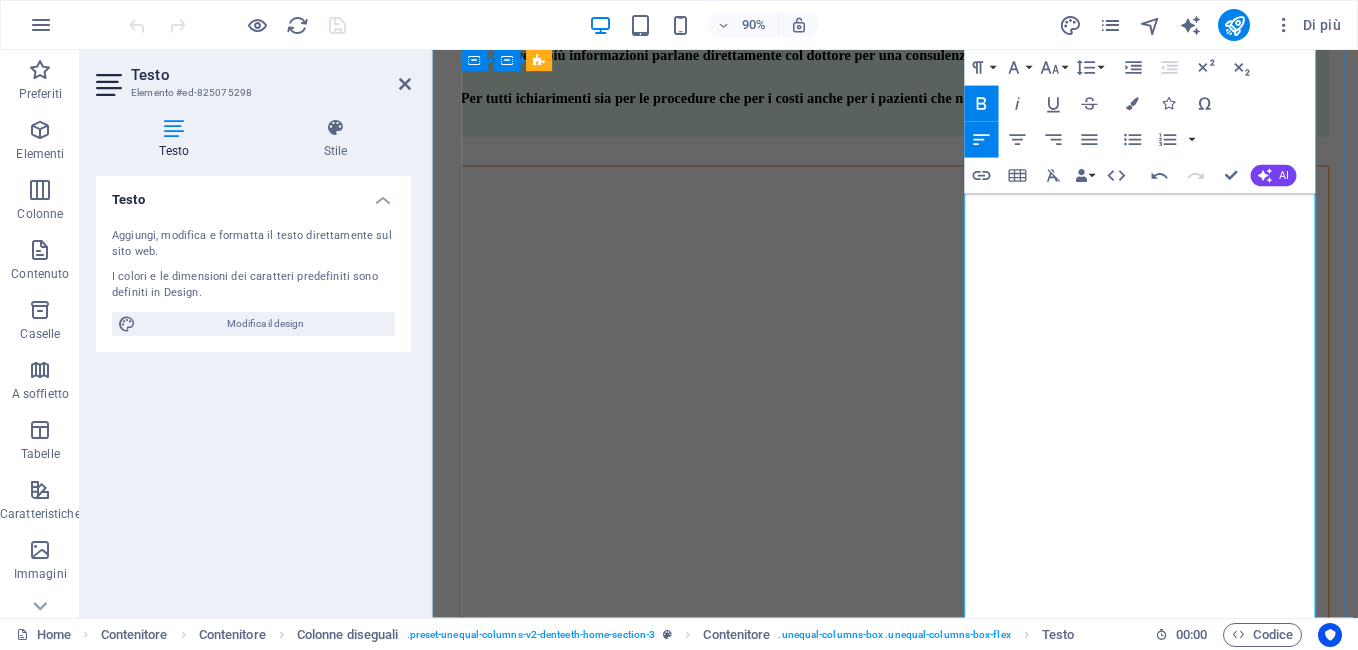 click on "DENTISTA ROMA - PROMOZIONE" at bounding box center [947, 1559] 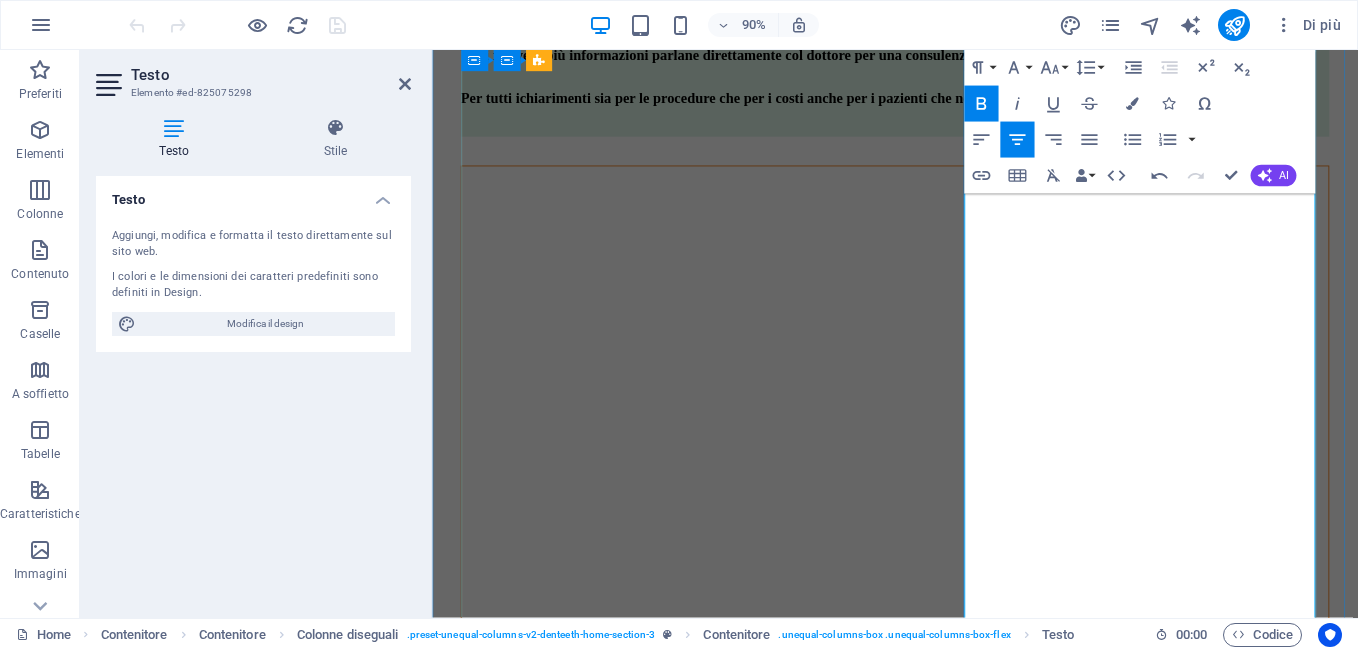drag, startPoint x: 1186, startPoint y: 352, endPoint x: 1168, endPoint y: 364, distance: 21.633308 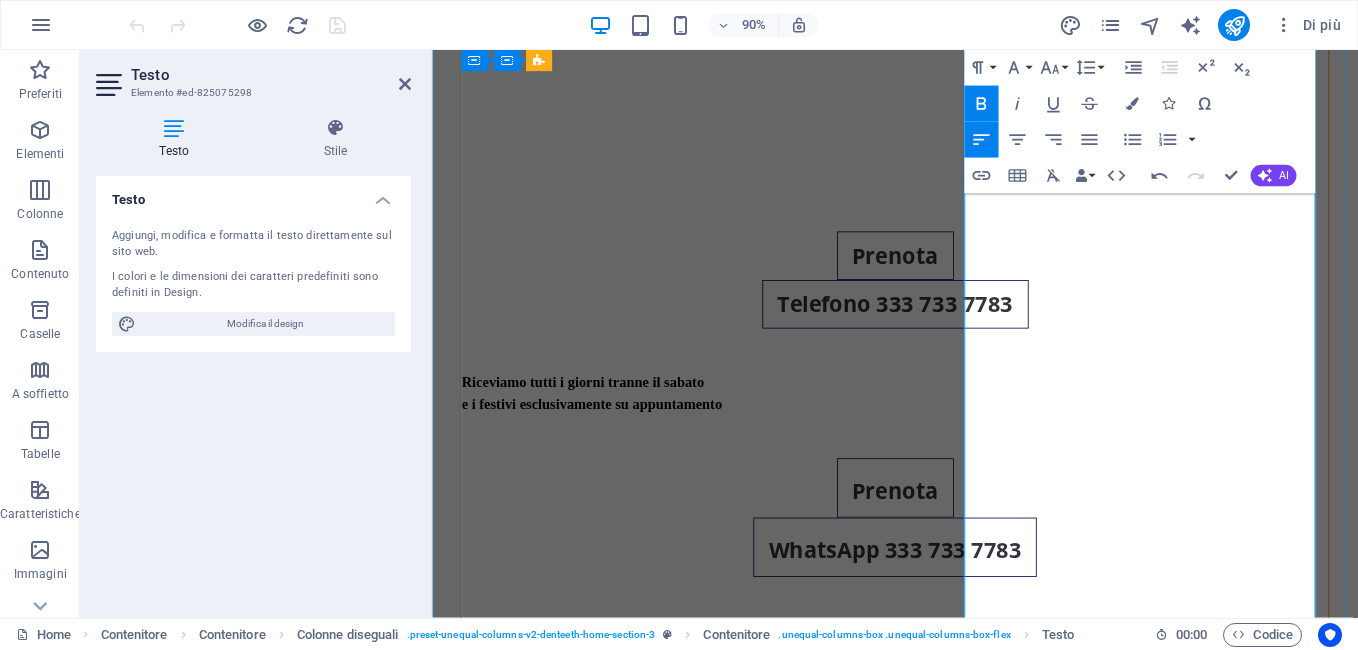 scroll, scrollTop: 5238, scrollLeft: 0, axis: vertical 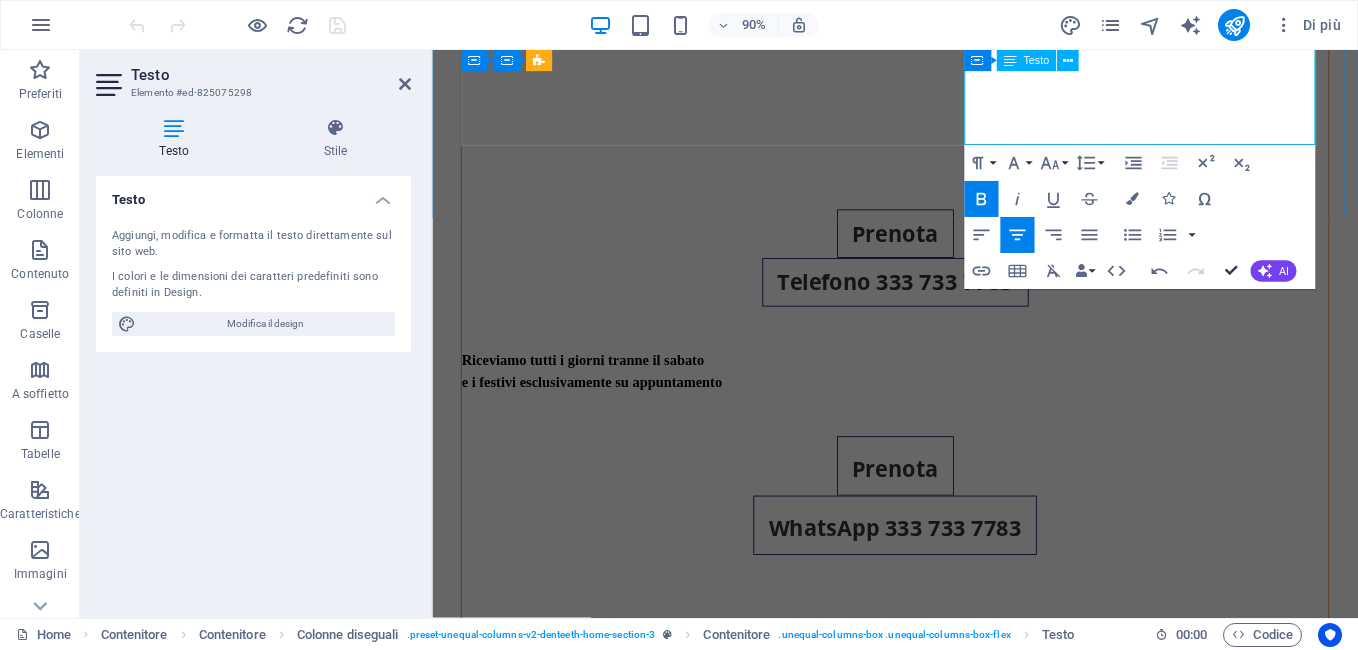 click on "Prenota  Telefono 333 733 7783     Riceviamo tutti i giorni tranne il sabato  e i festivi esclusivamente su appuntamento ​   Prenota  WhatsApp 333 733 7783       Chi siamo: Non siamo un franchising ma dentisti proprietari di studio.   Cosa facciamo: Ripristiniamo l'estetica facendo della prevenzione la migliore terapia per evitare interventi invasivi.   Solo terapie strettamente necessarie con appuntamenti personalizzati che verranno stabiliti di comune accordo.       PROMOZIONE  IGIENE ORALE:  PULIZIA DENTI EURO 40     Quando prenoti una pulizia denti ricevi un appuntamento unico per fare sia la visita che la pulizia denti insieme tutto nello stesso giorno.   E' necessario effettuare ogni 6 mesi una pulizia dei denti per rimuovere il tartaro che lo spazzolino non riesce ad eliminare.   Le persone con problemi parodontali se hanno superato i 40 anni dovrebbero fare una pulizia dei denti ogni 4 mesi (3 volte l’anno).     ​" at bounding box center (946, 348) 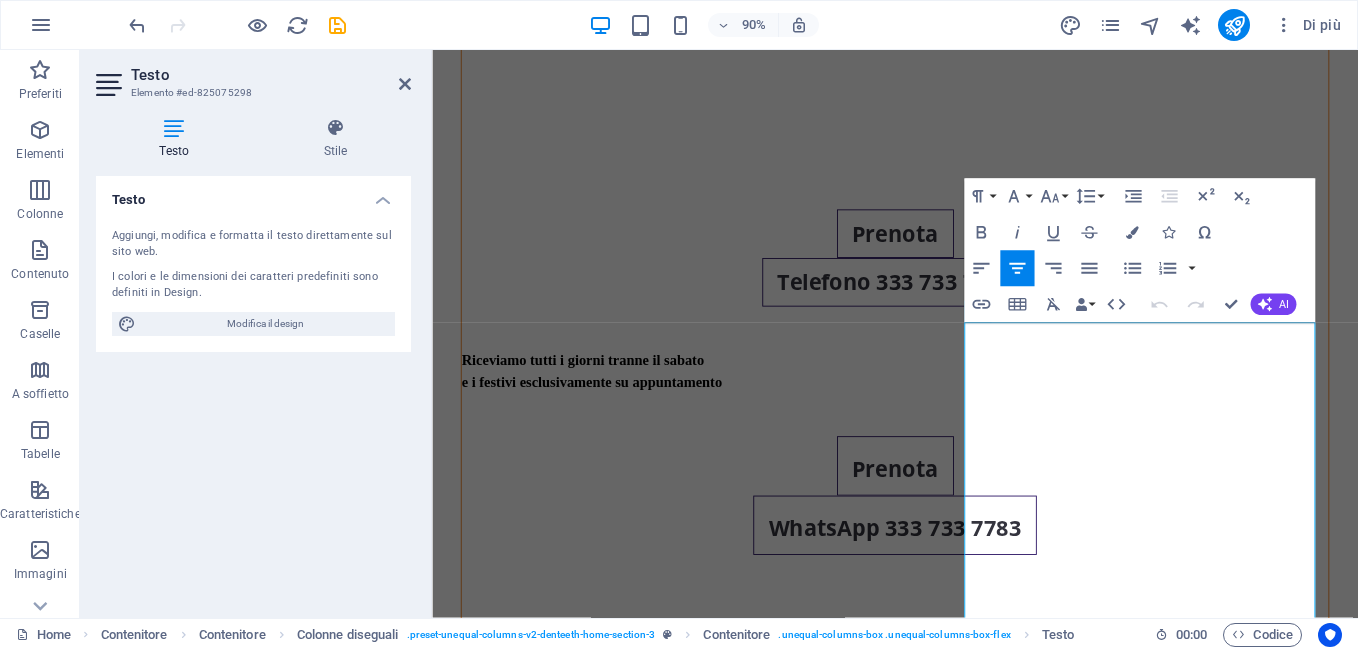 scroll, scrollTop: 3097, scrollLeft: 0, axis: vertical 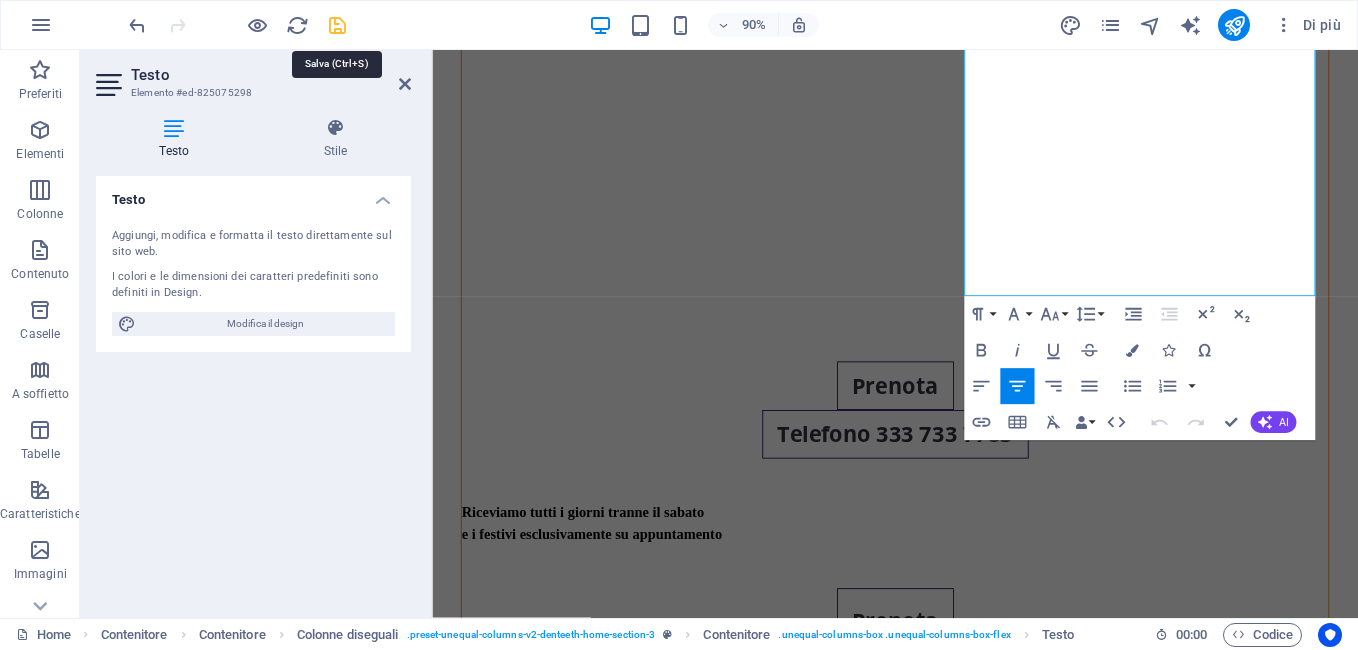 click at bounding box center [337, 25] 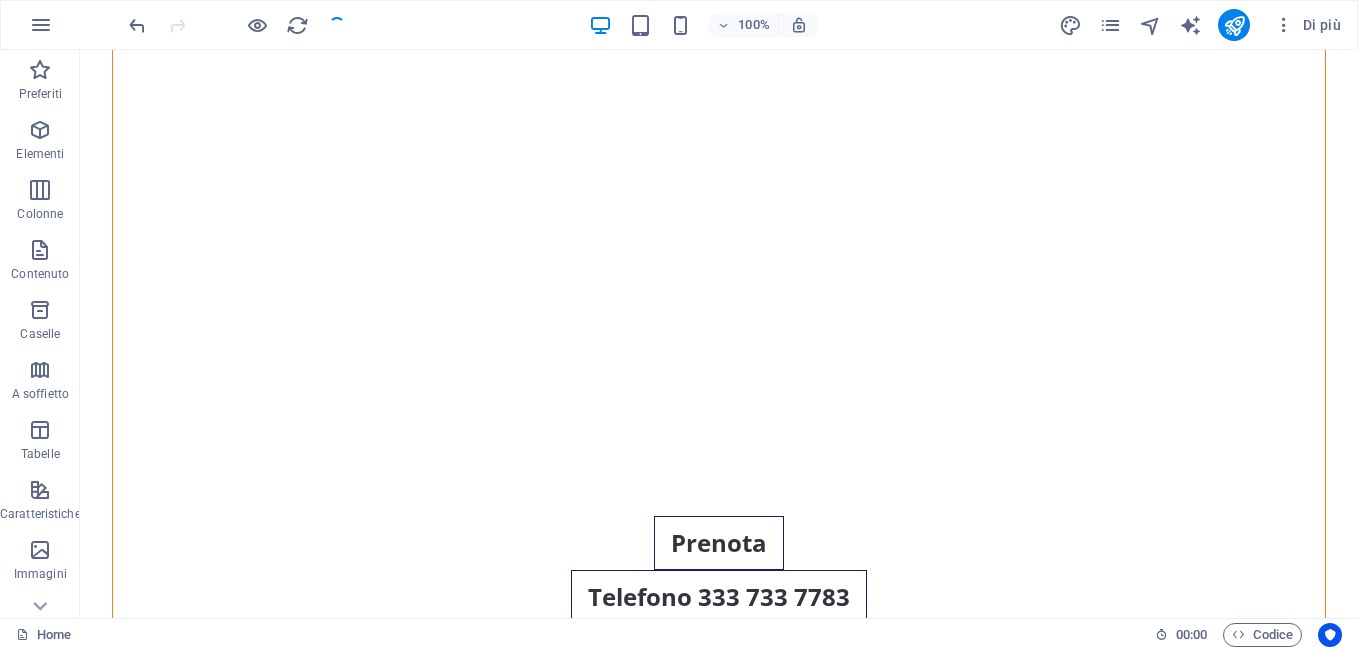 scroll, scrollTop: 4930, scrollLeft: 0, axis: vertical 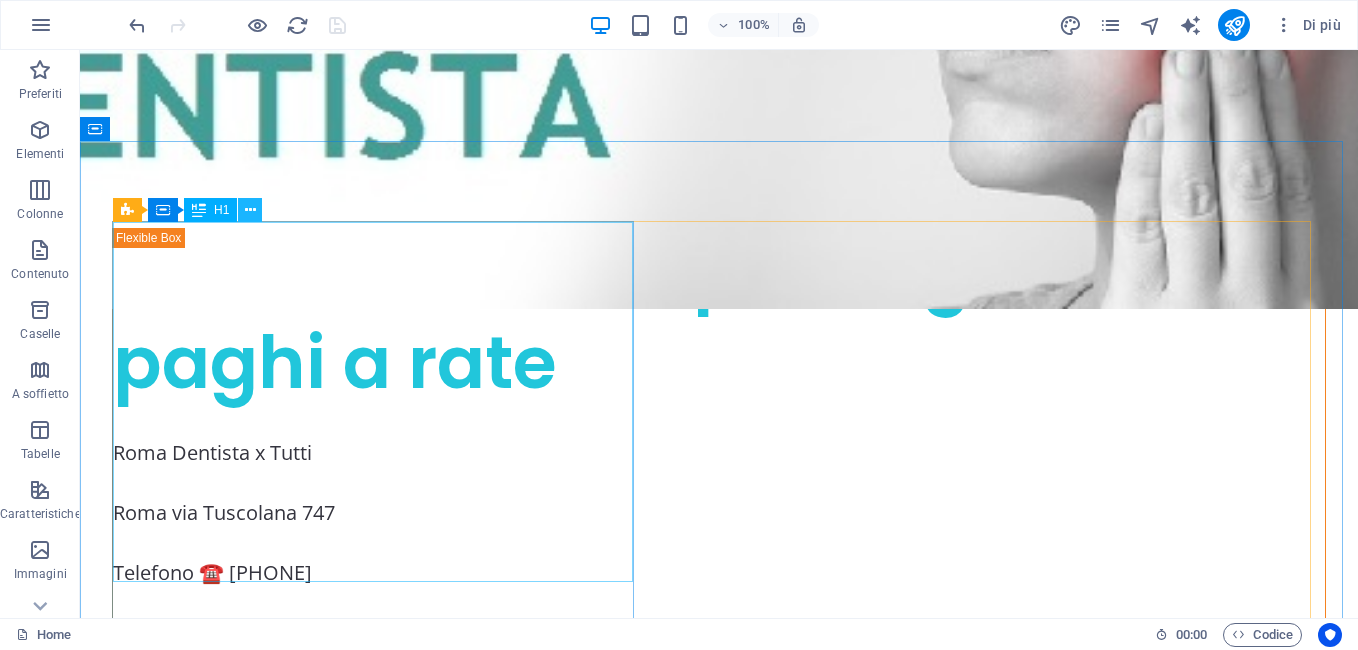 click at bounding box center [250, 210] 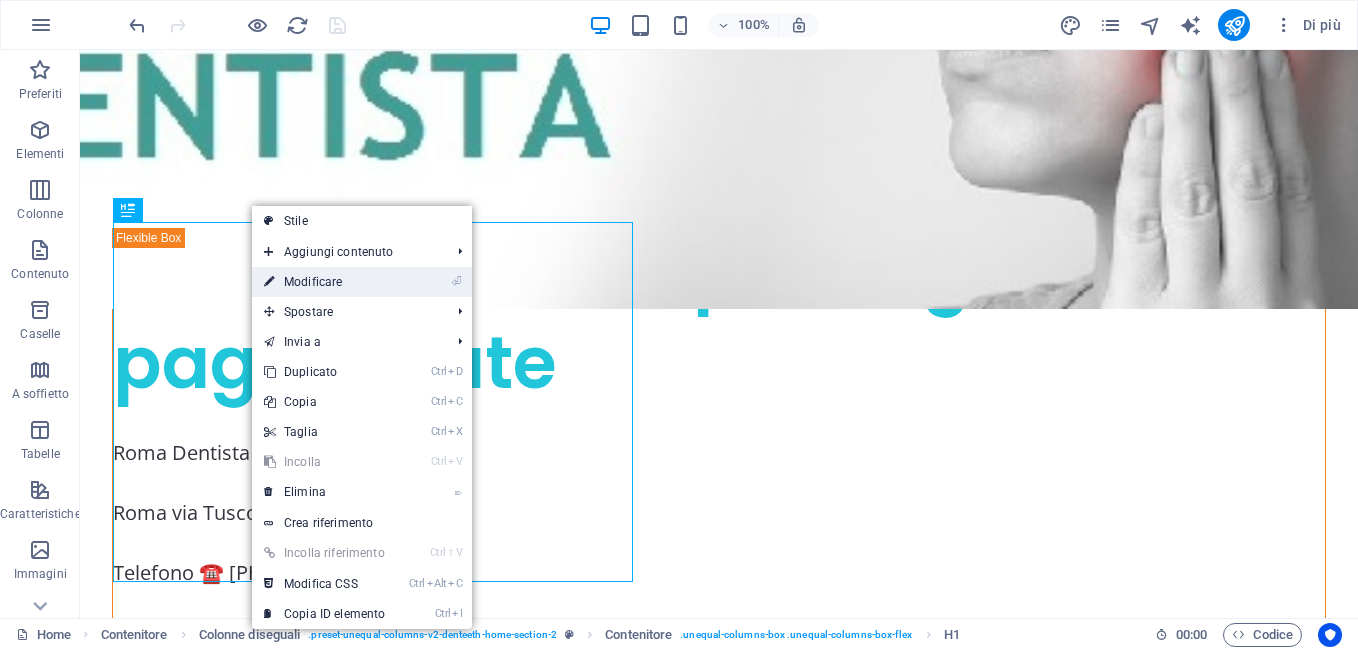 click on "⏎  Modificare" at bounding box center (324, 282) 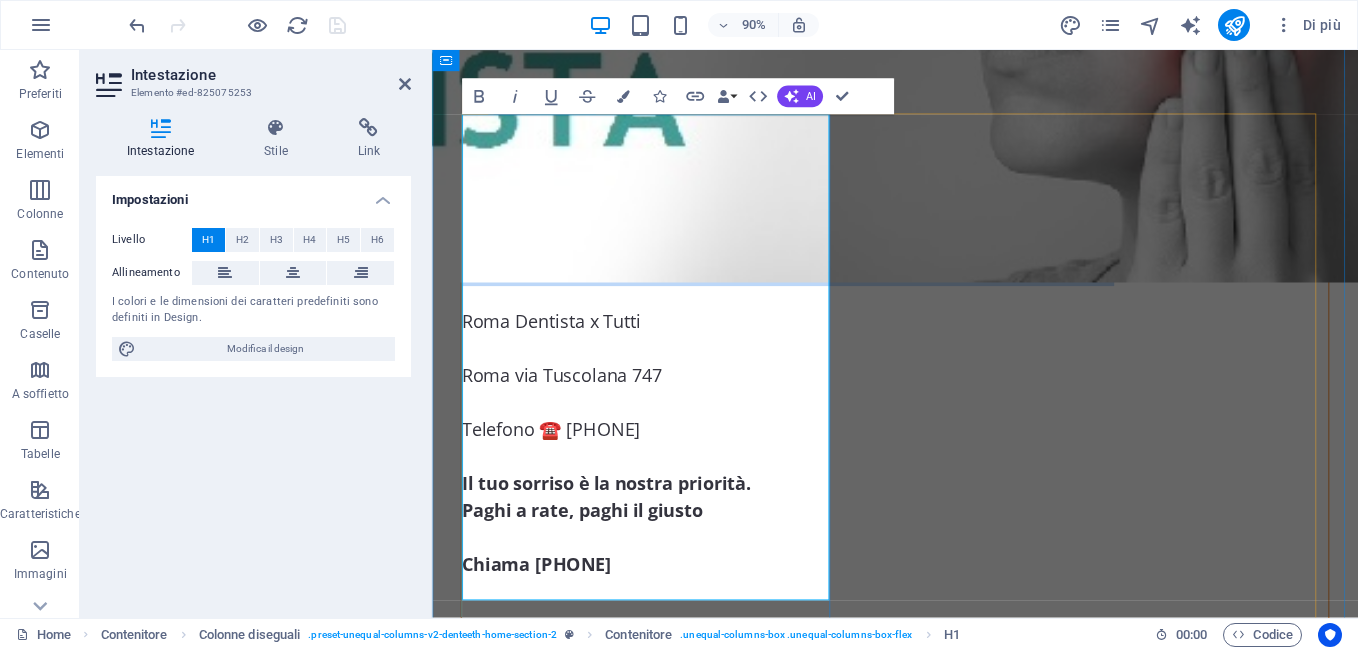 click on "Dentista x Tutti: prezzi giusti e paghi a rate" at bounding box center (861, 217) 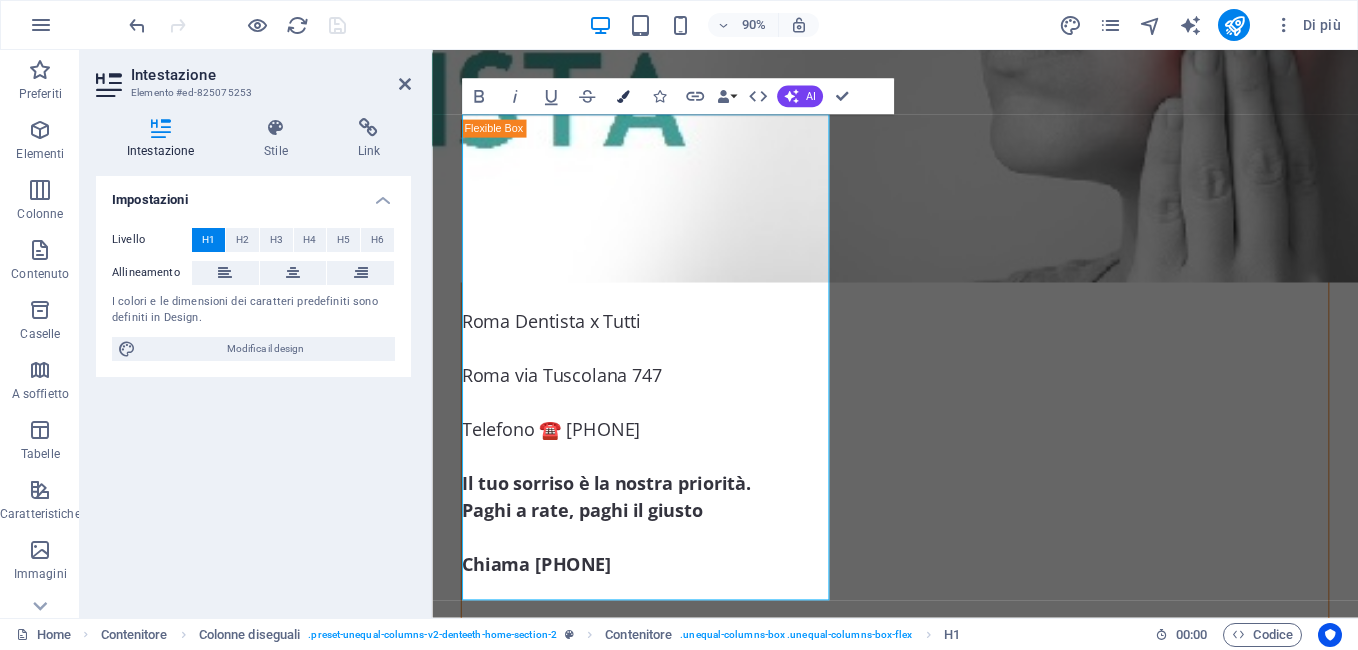 click at bounding box center (623, 97) 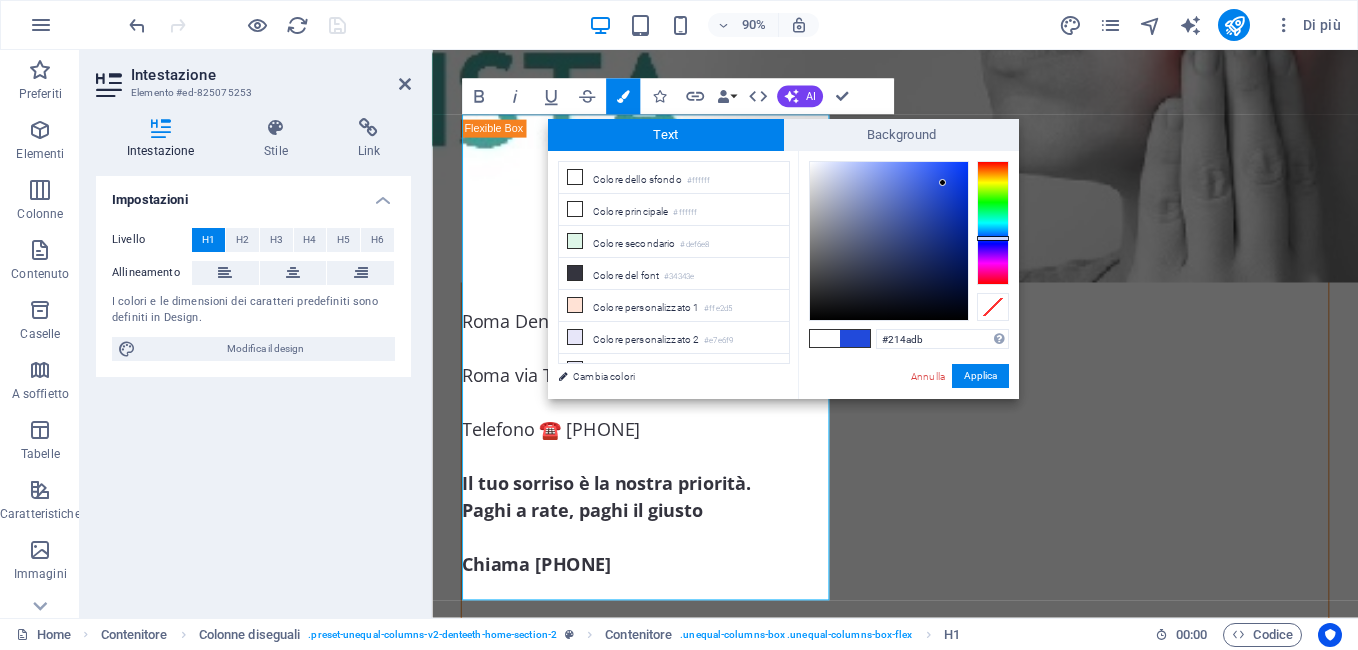 click at bounding box center (993, 223) 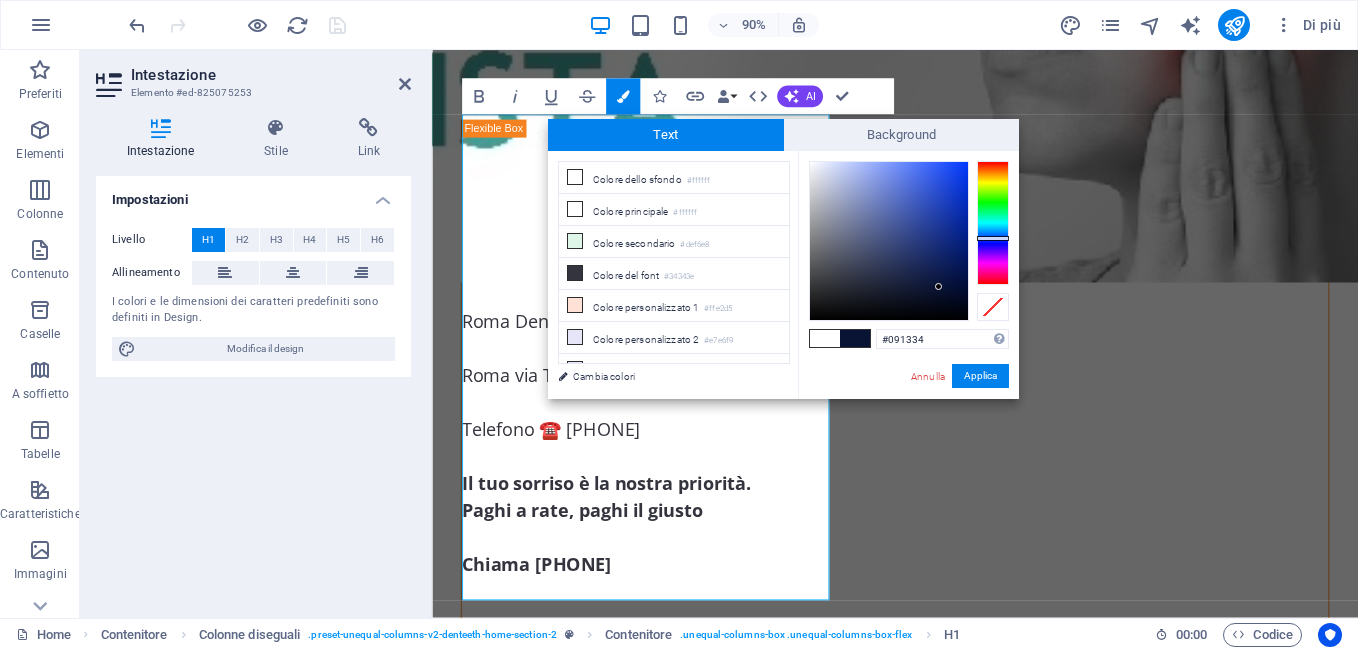 click at bounding box center (889, 241) 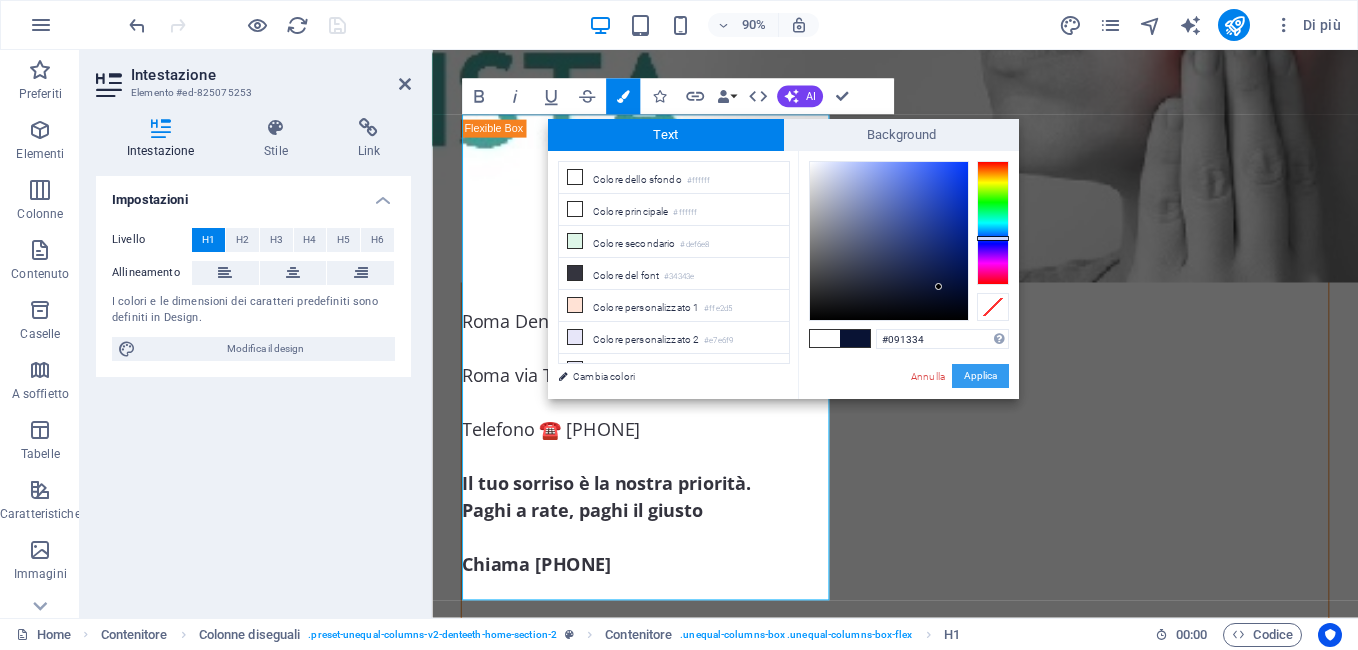 click on "Applica" at bounding box center [980, 376] 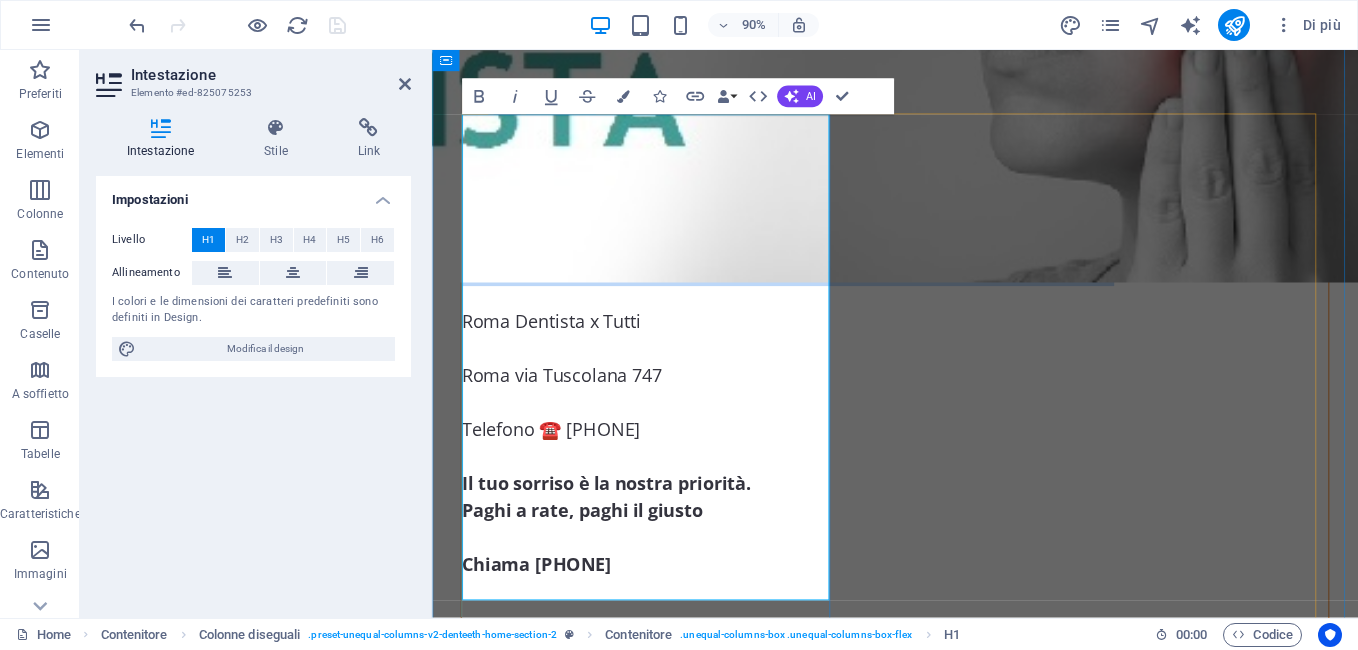 drag, startPoint x: 618, startPoint y: 618, endPoint x: 473, endPoint y: 195, distance: 447.16217 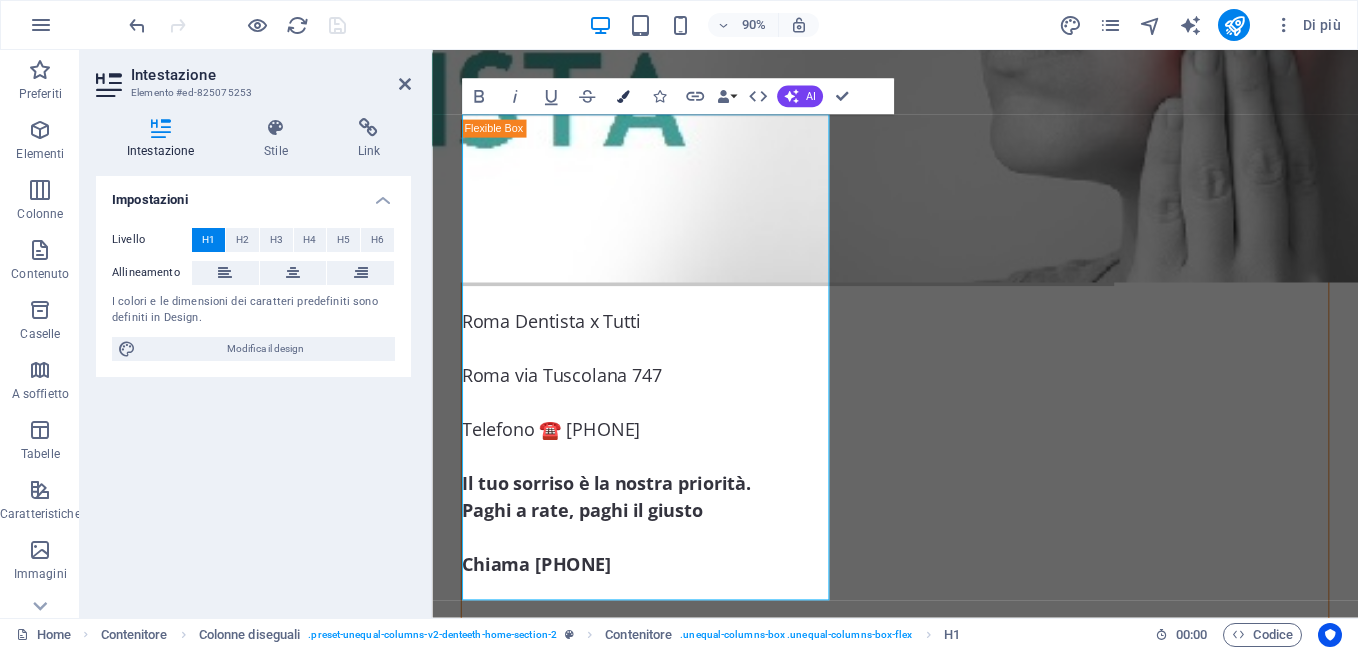 click at bounding box center [623, 97] 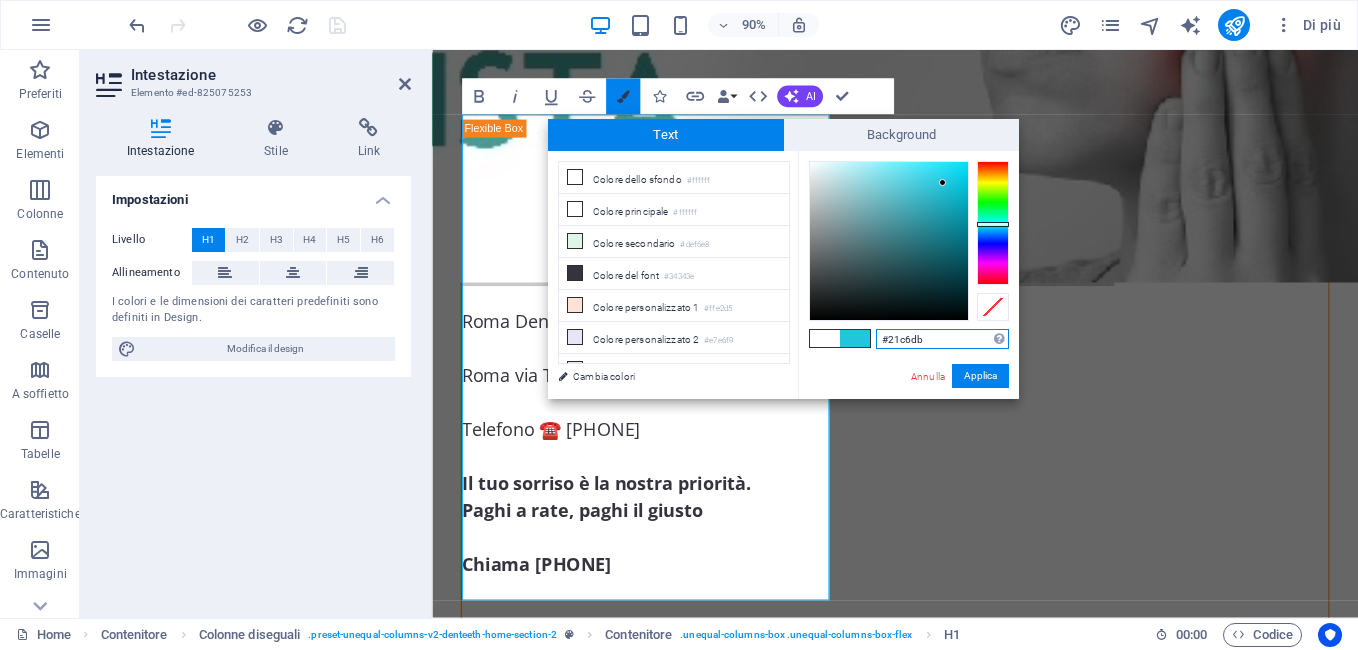 click at bounding box center (623, 97) 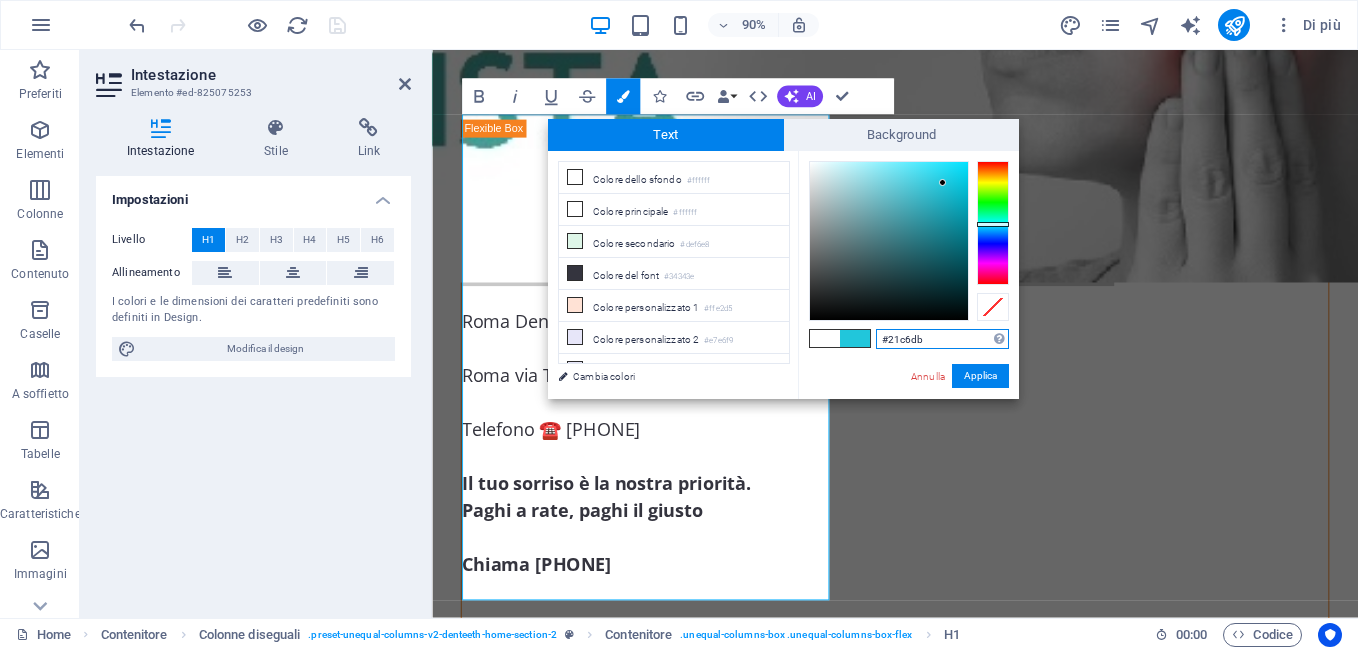 type on "#263c3f" 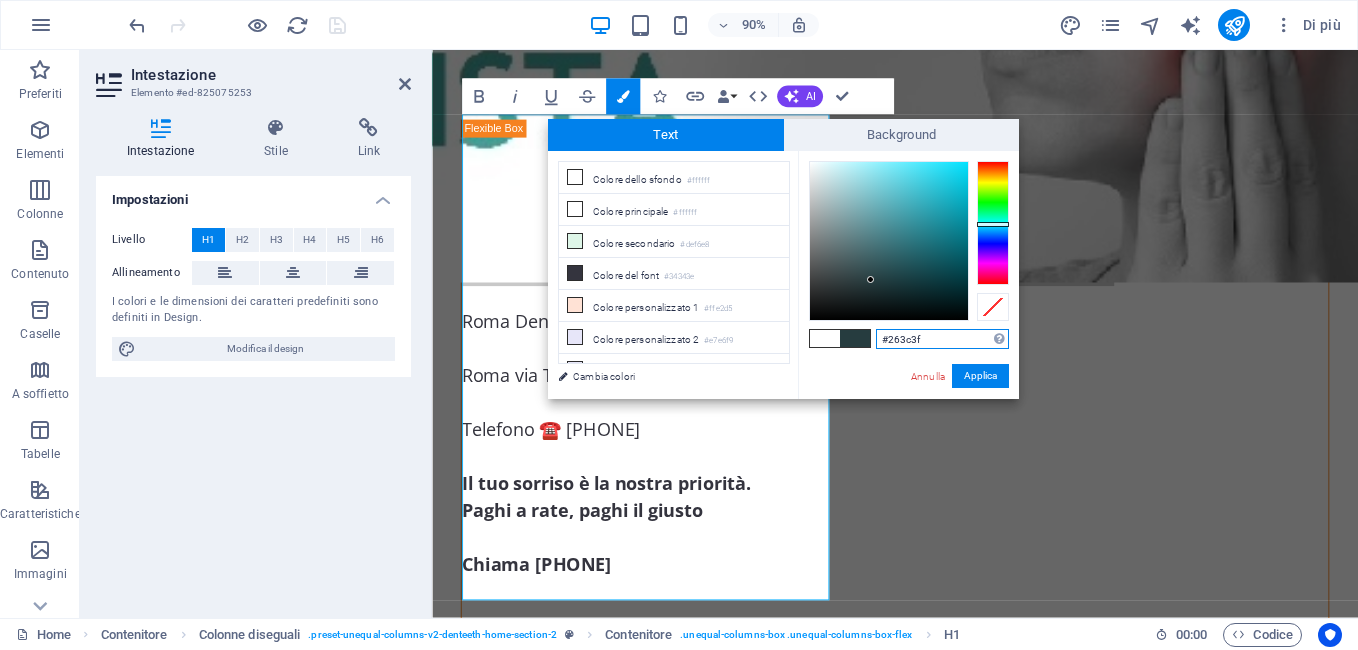 click at bounding box center (889, 241) 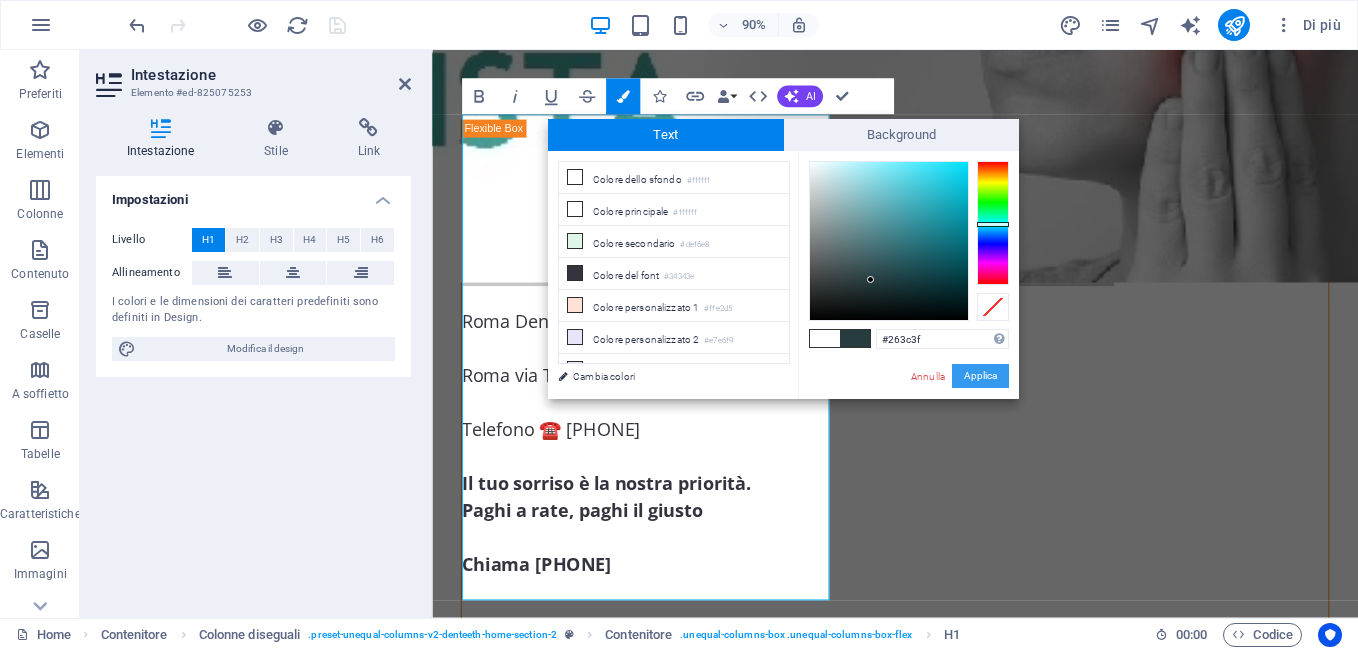 click on "Applica" at bounding box center [980, 376] 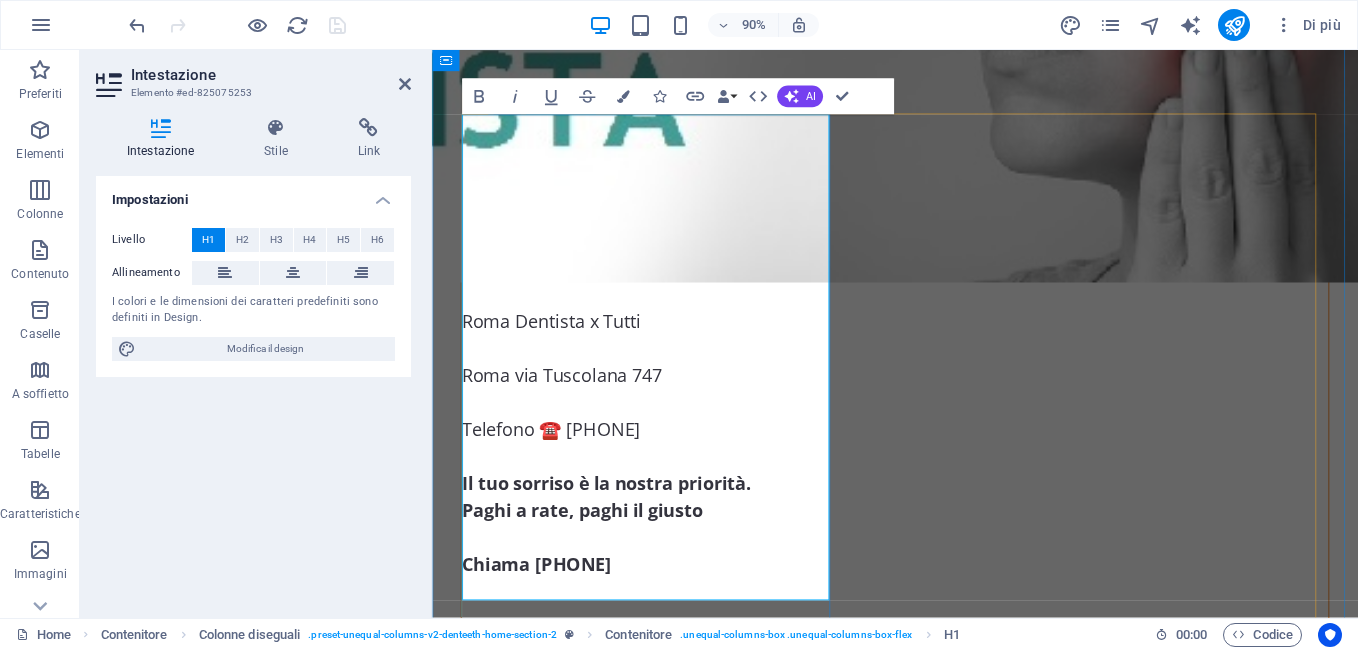 click on "Dent​​ista x Tutti: prezzi giusti e paghi a rate" at bounding box center (946, 218) 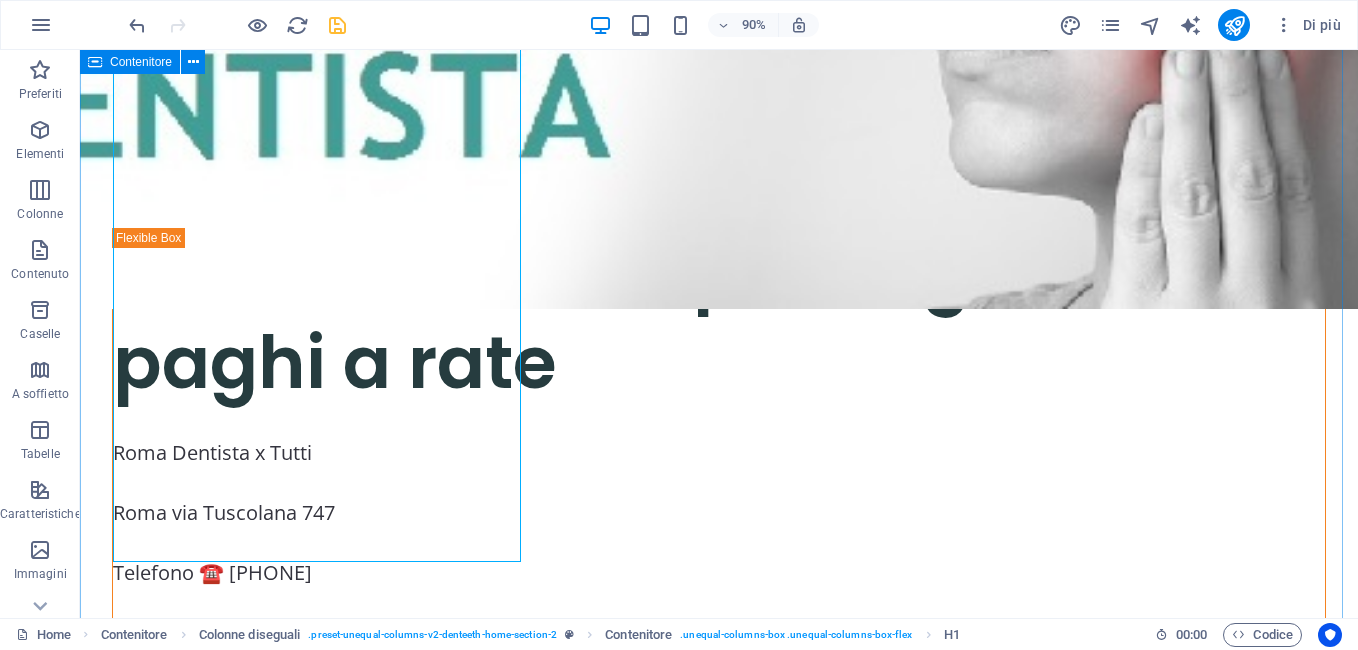 scroll, scrollTop: 516, scrollLeft: 0, axis: vertical 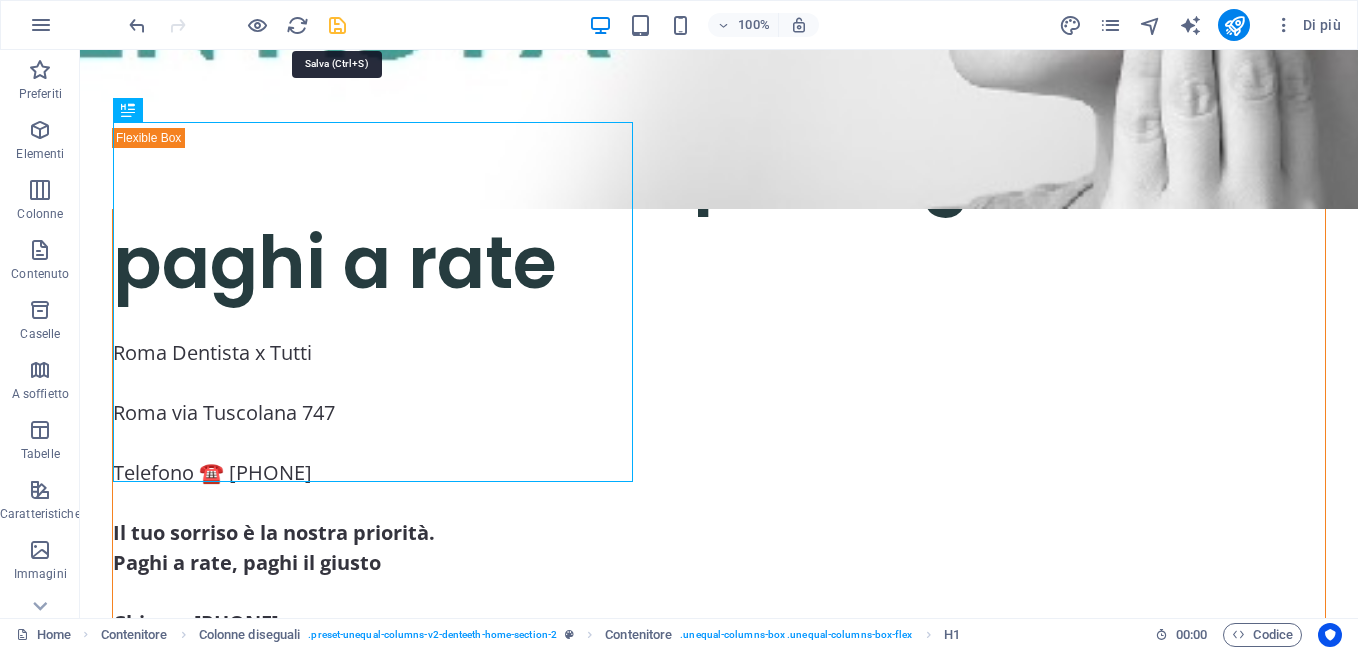 click at bounding box center [337, 25] 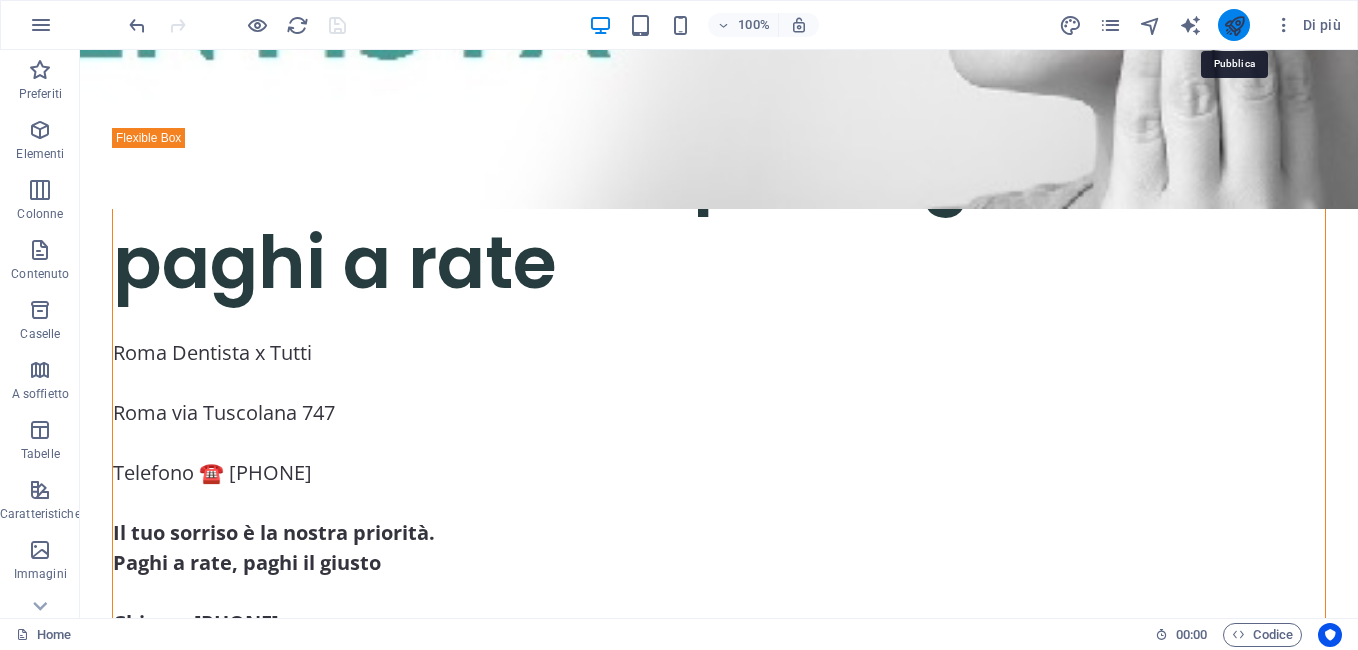 click at bounding box center (1234, 25) 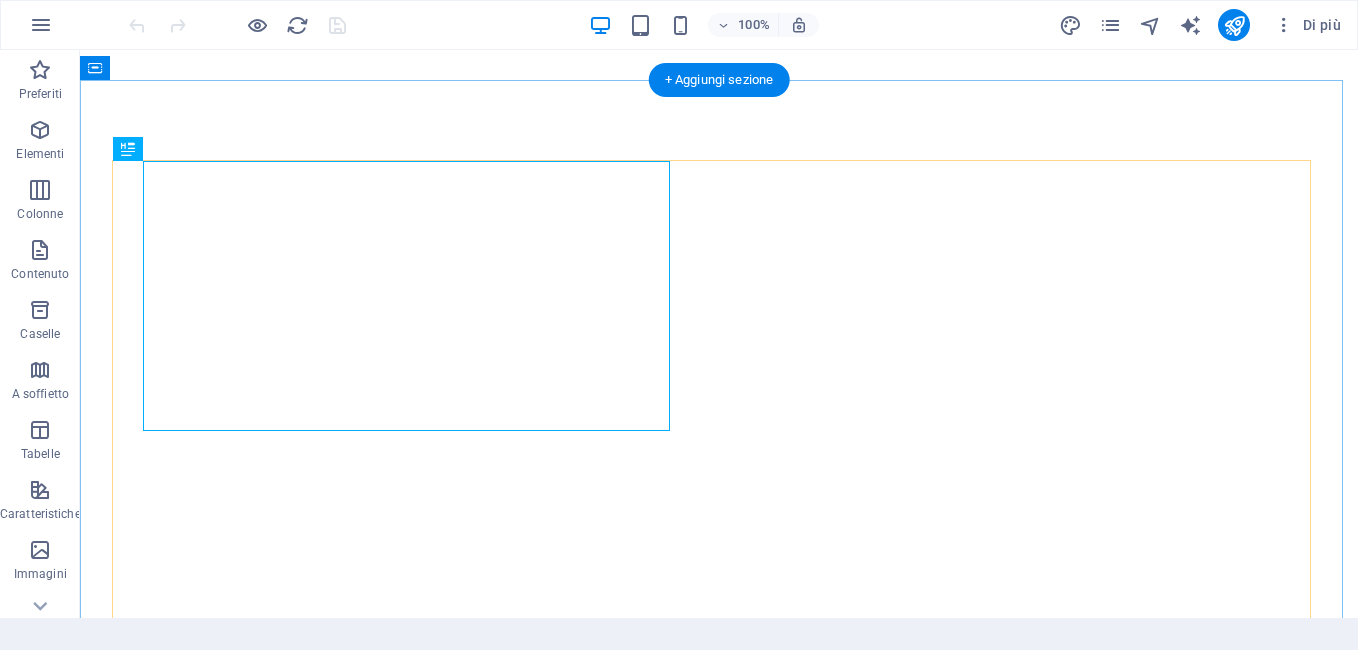 scroll, scrollTop: 0, scrollLeft: 0, axis: both 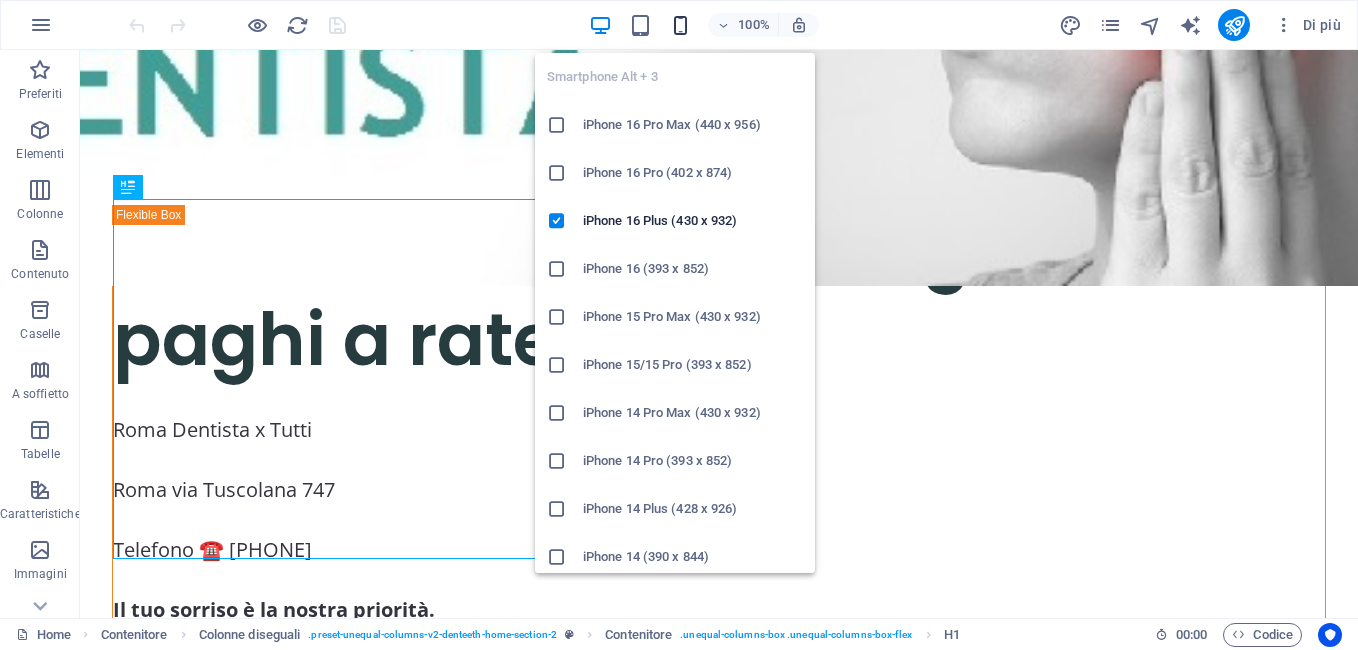 click at bounding box center [680, 25] 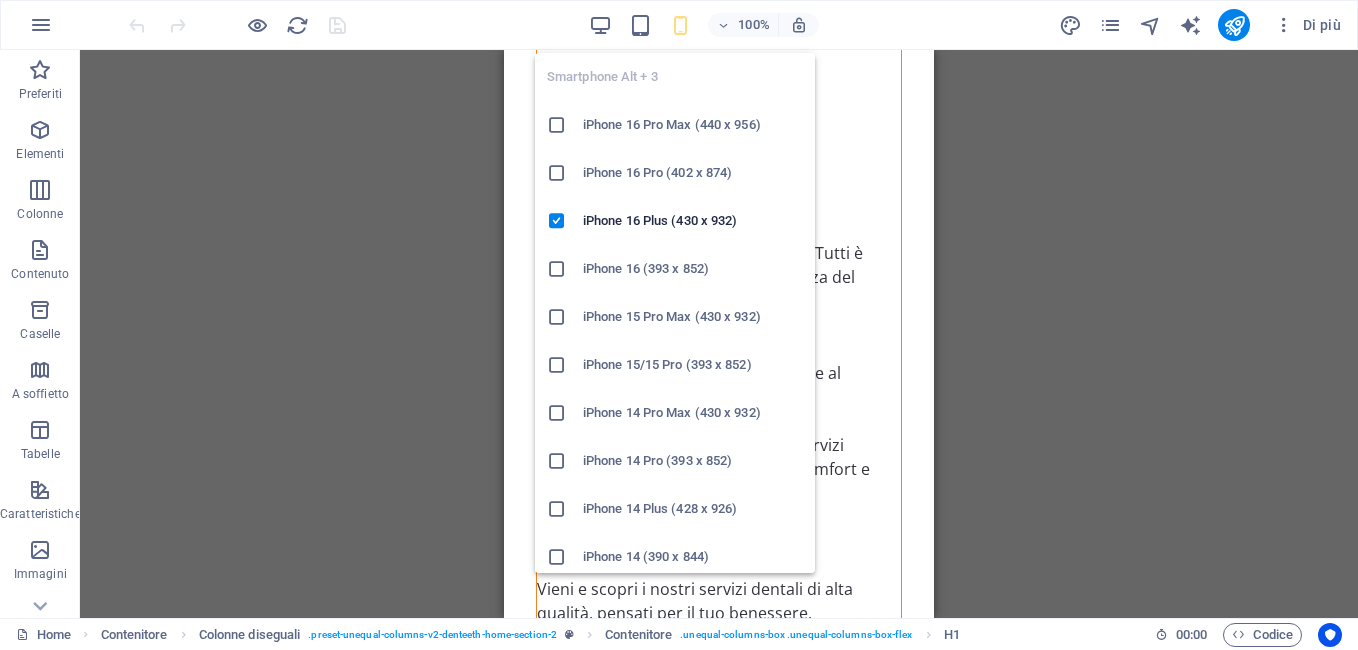scroll, scrollTop: 15, scrollLeft: 0, axis: vertical 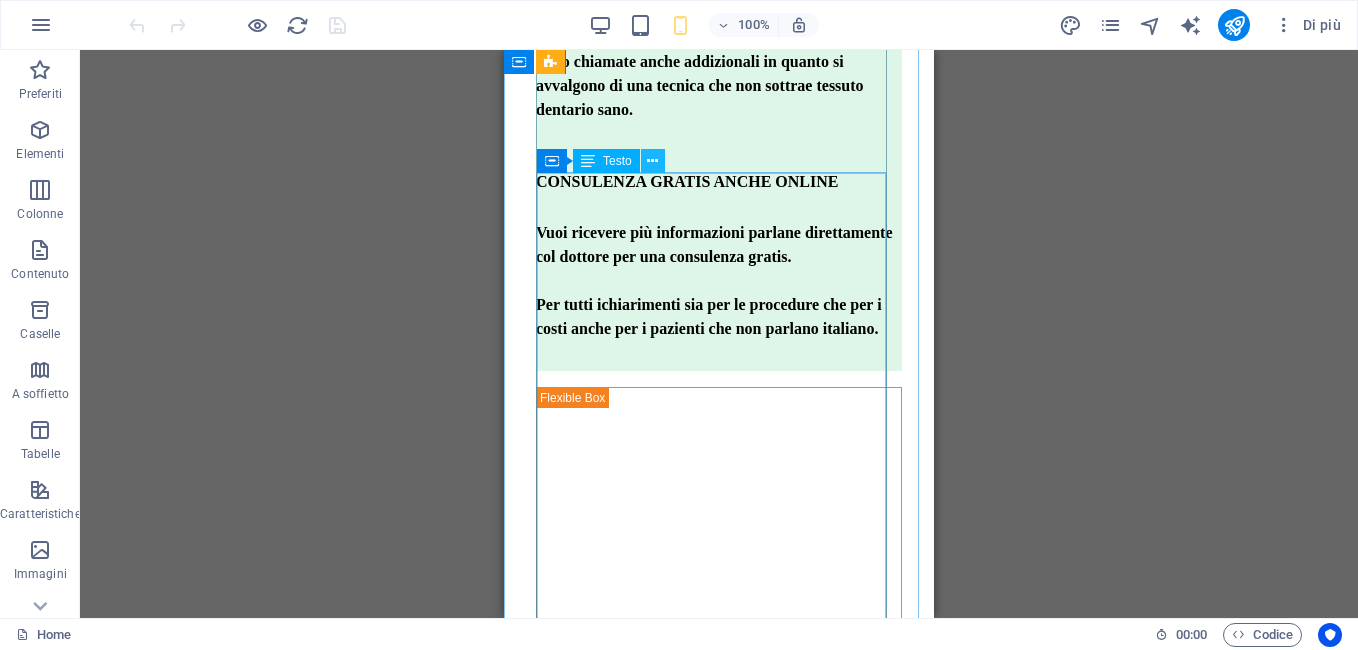 click at bounding box center (652, 161) 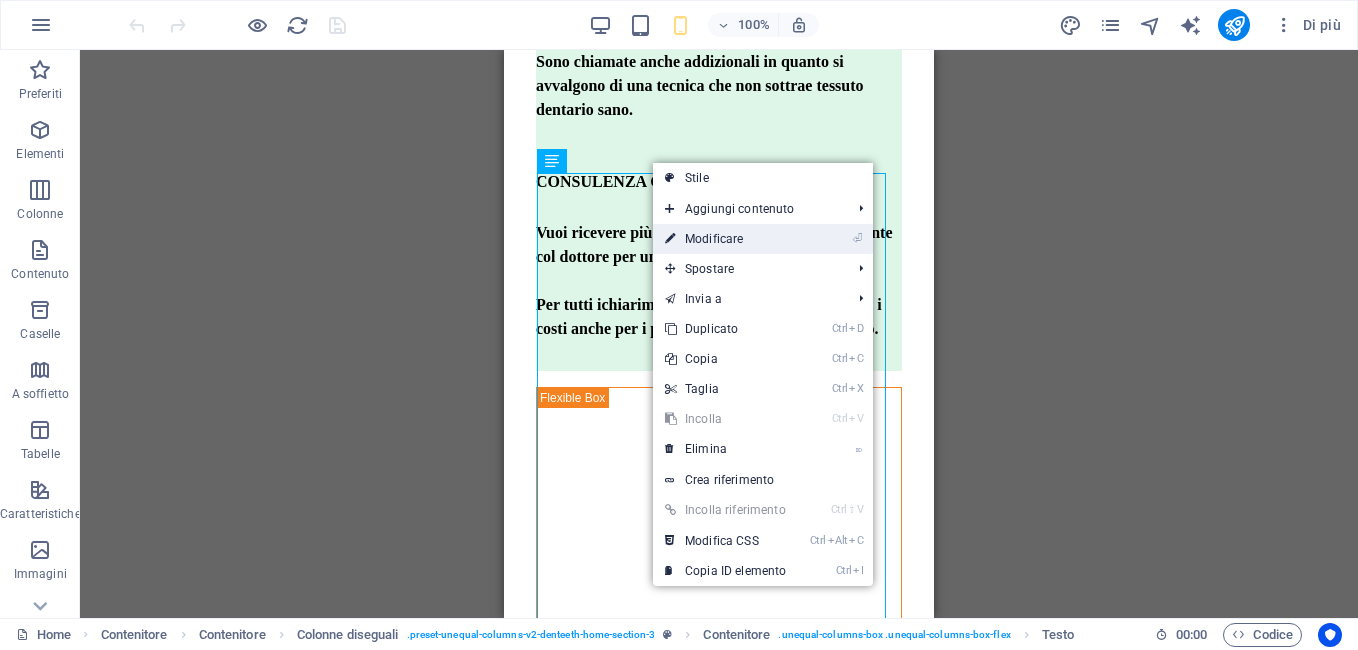 click on "⏎  Modificare" at bounding box center [725, 239] 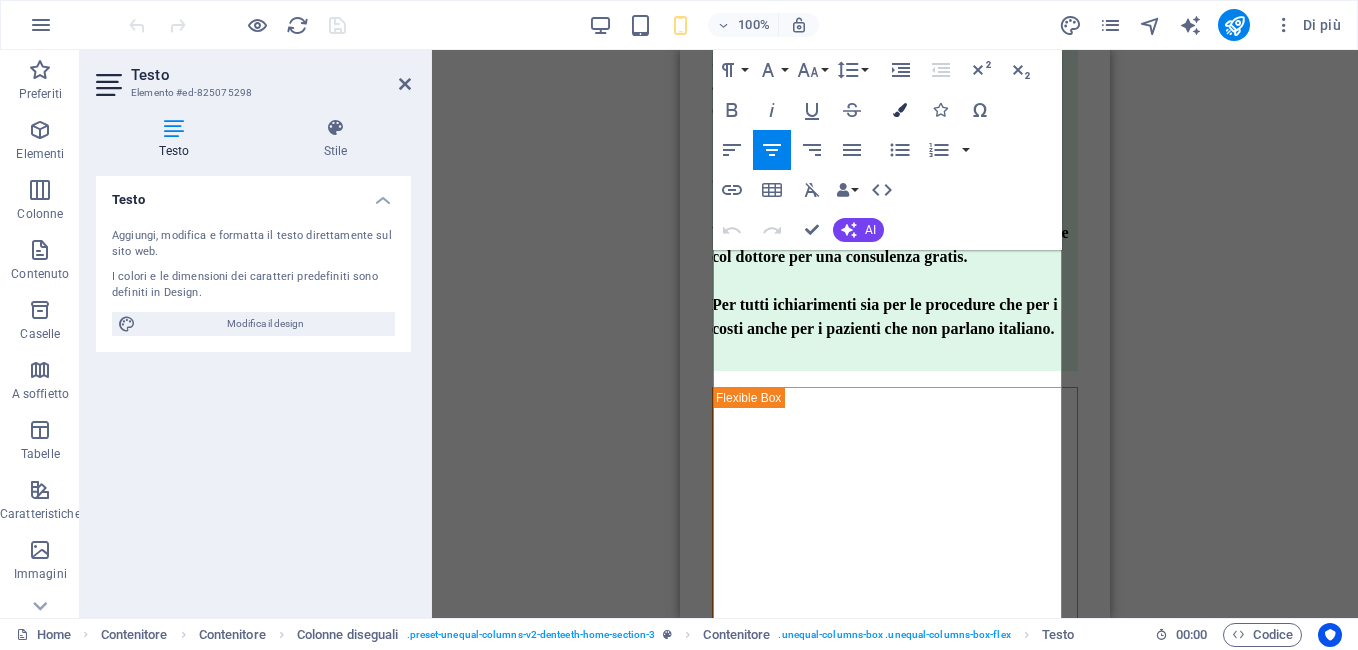 click at bounding box center [900, 110] 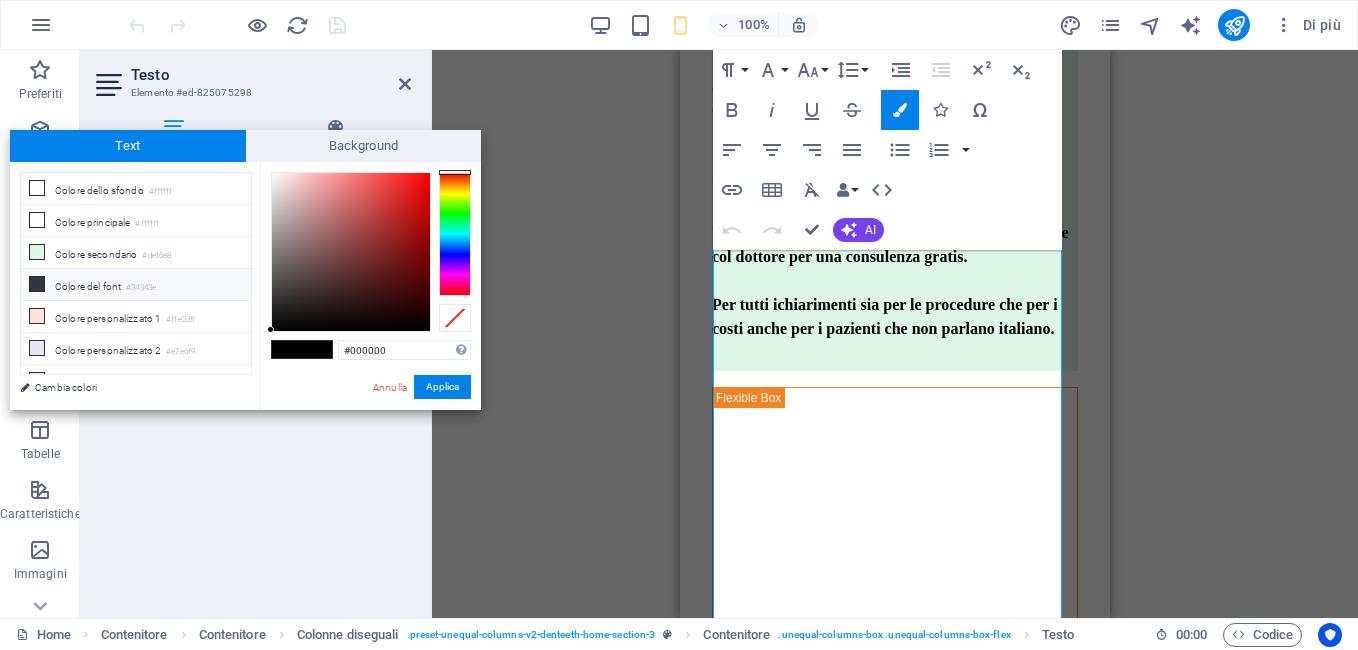 click on "Colore del font
#34343e" at bounding box center (136, 285) 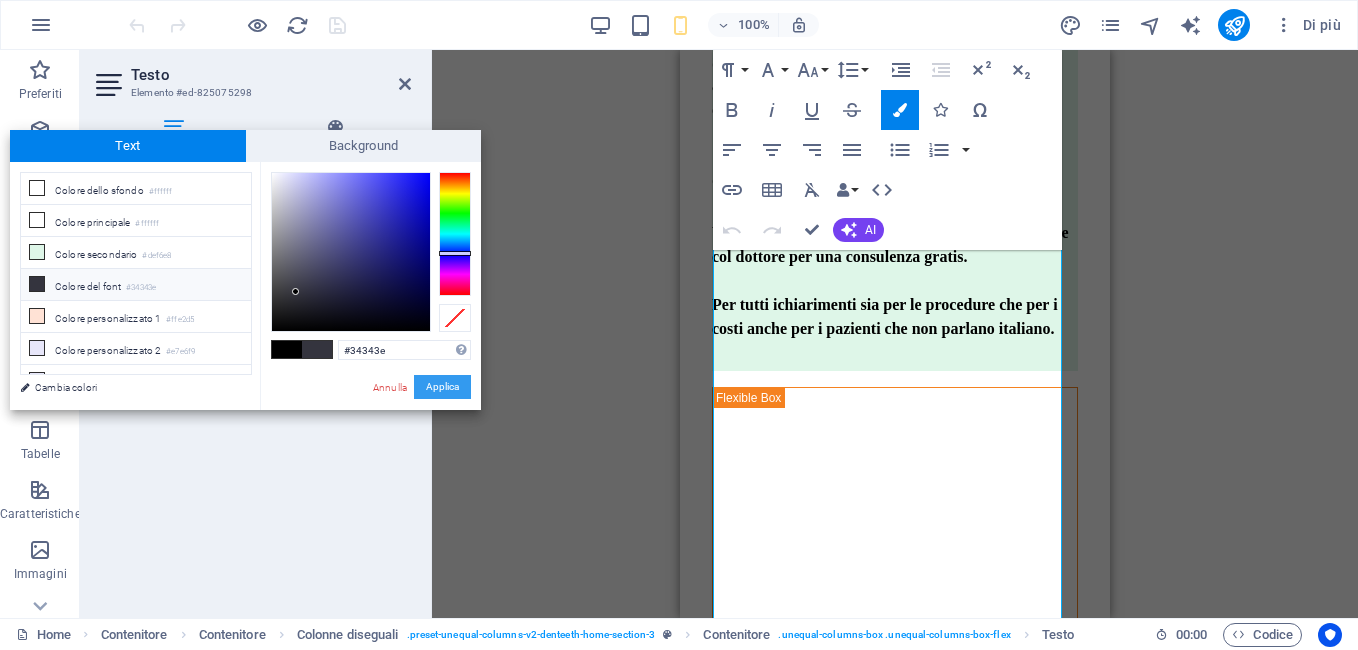 click on "Applica" at bounding box center (442, 387) 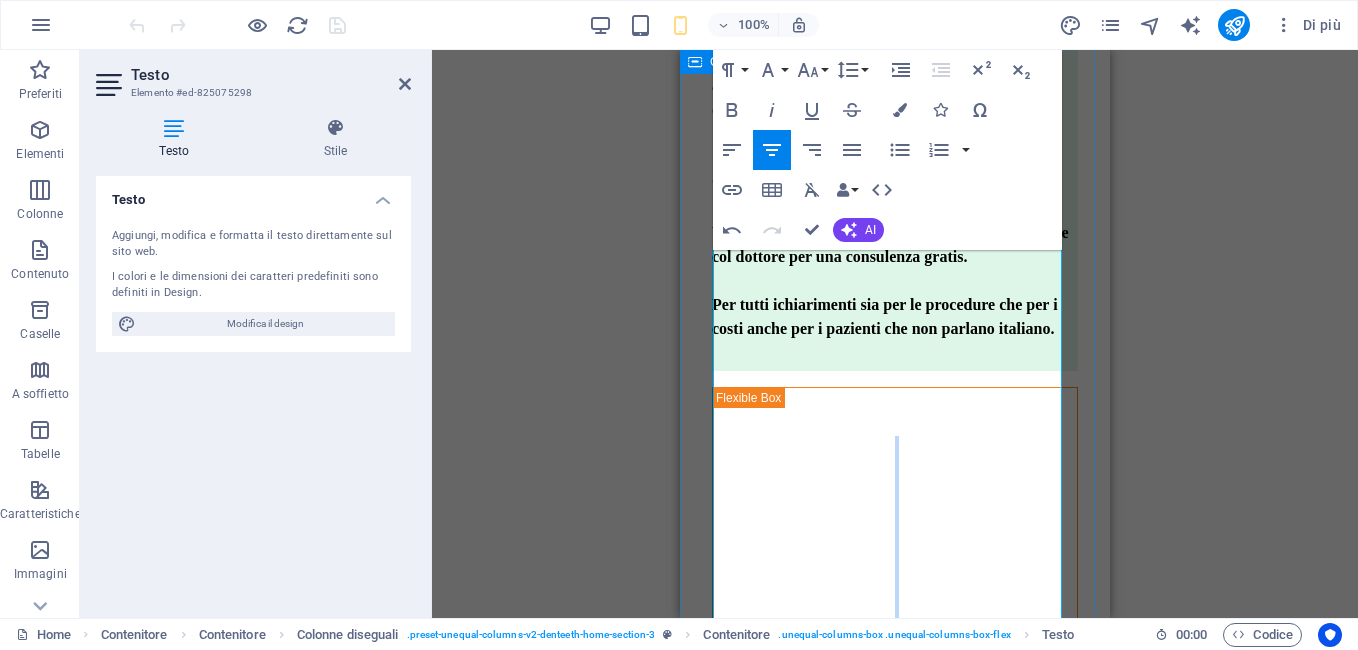 drag, startPoint x: 1017, startPoint y: 591, endPoint x: 707, endPoint y: 240, distance: 468.29584 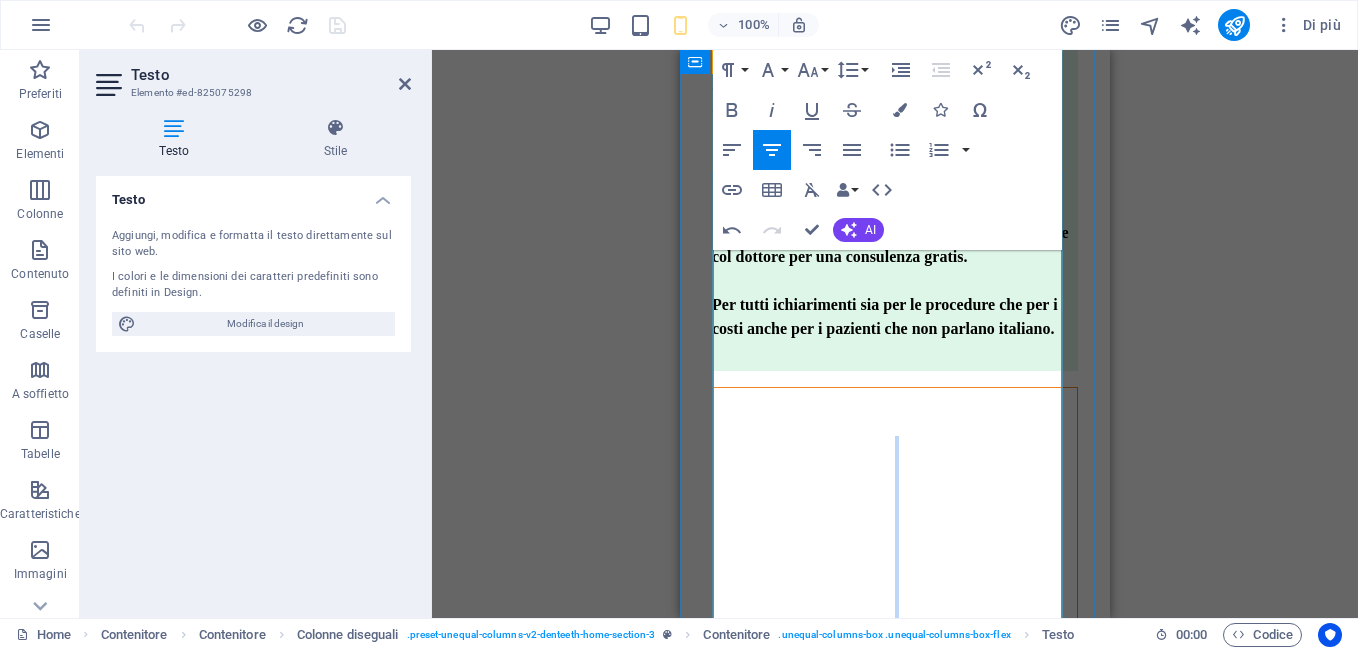 click at bounding box center (895, 520) 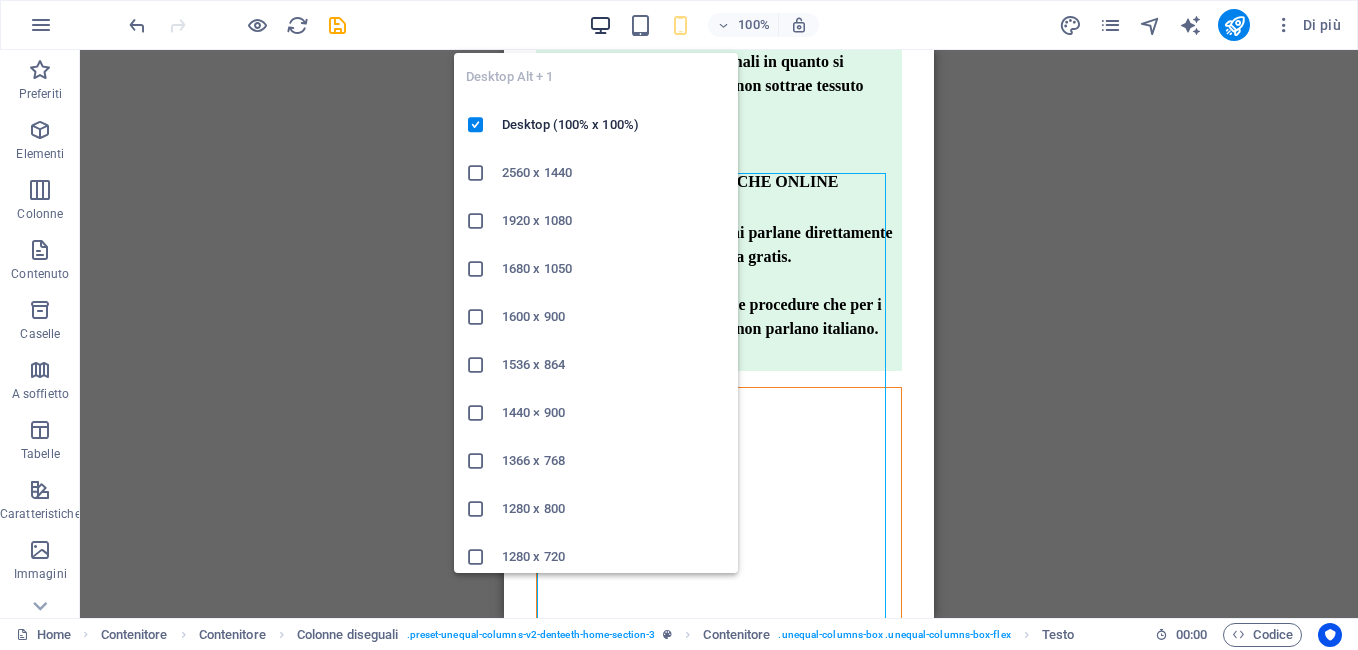 click at bounding box center (600, 25) 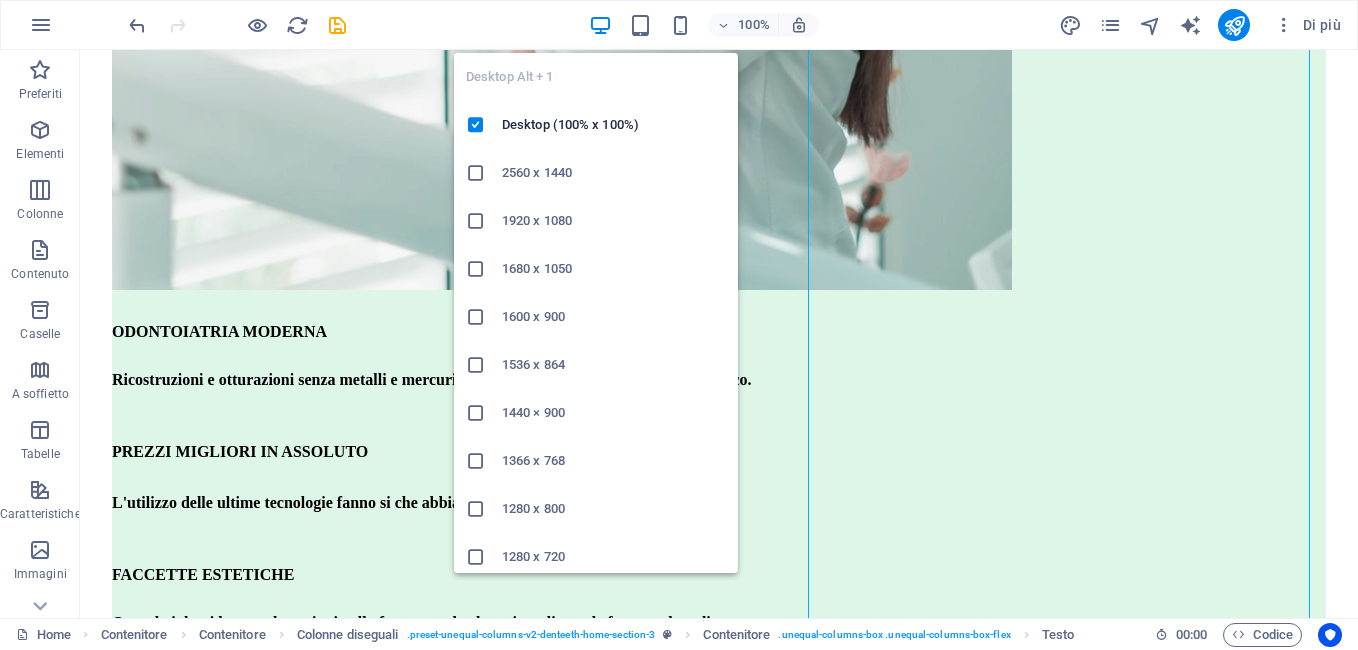 scroll, scrollTop: 4236, scrollLeft: 0, axis: vertical 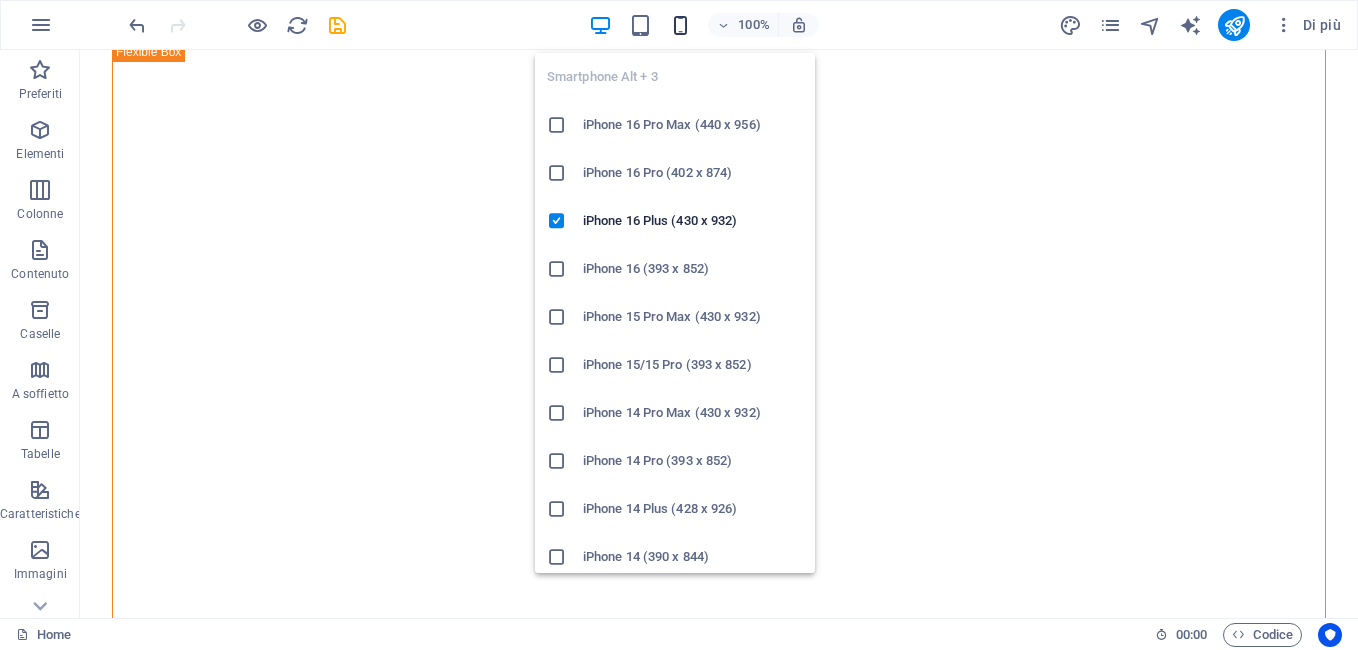 click at bounding box center [680, 25] 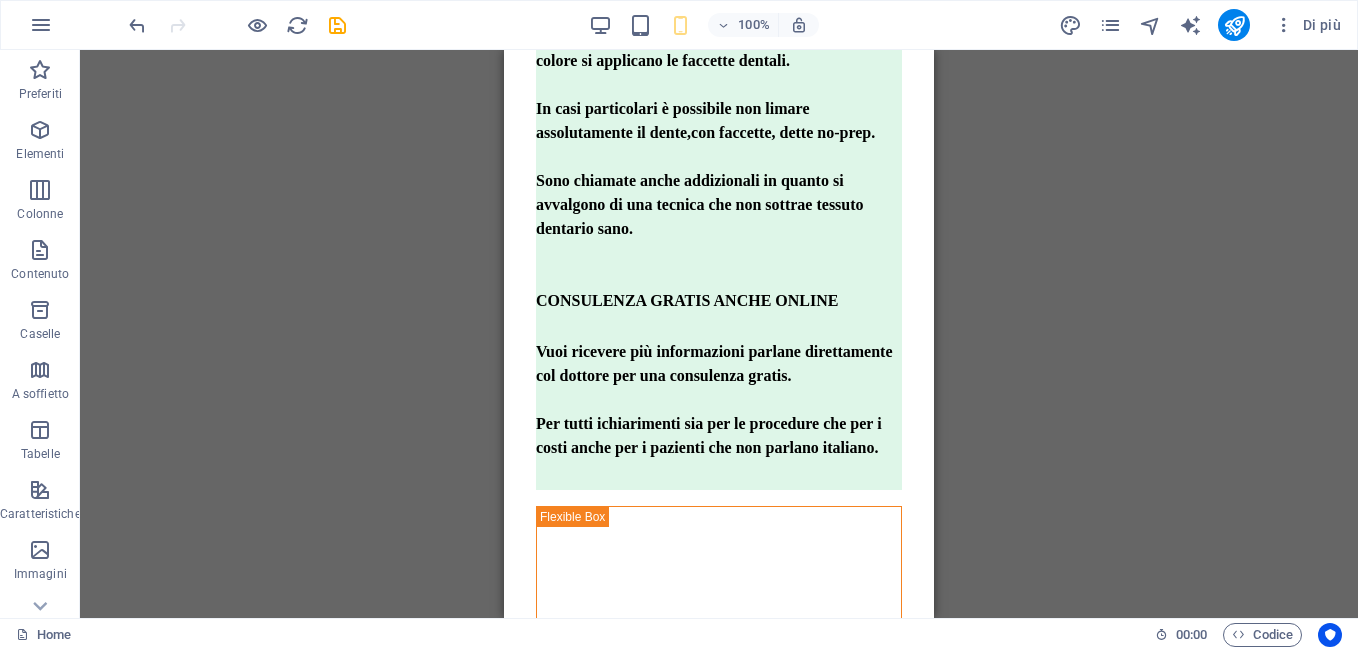 scroll, scrollTop: 3768, scrollLeft: 0, axis: vertical 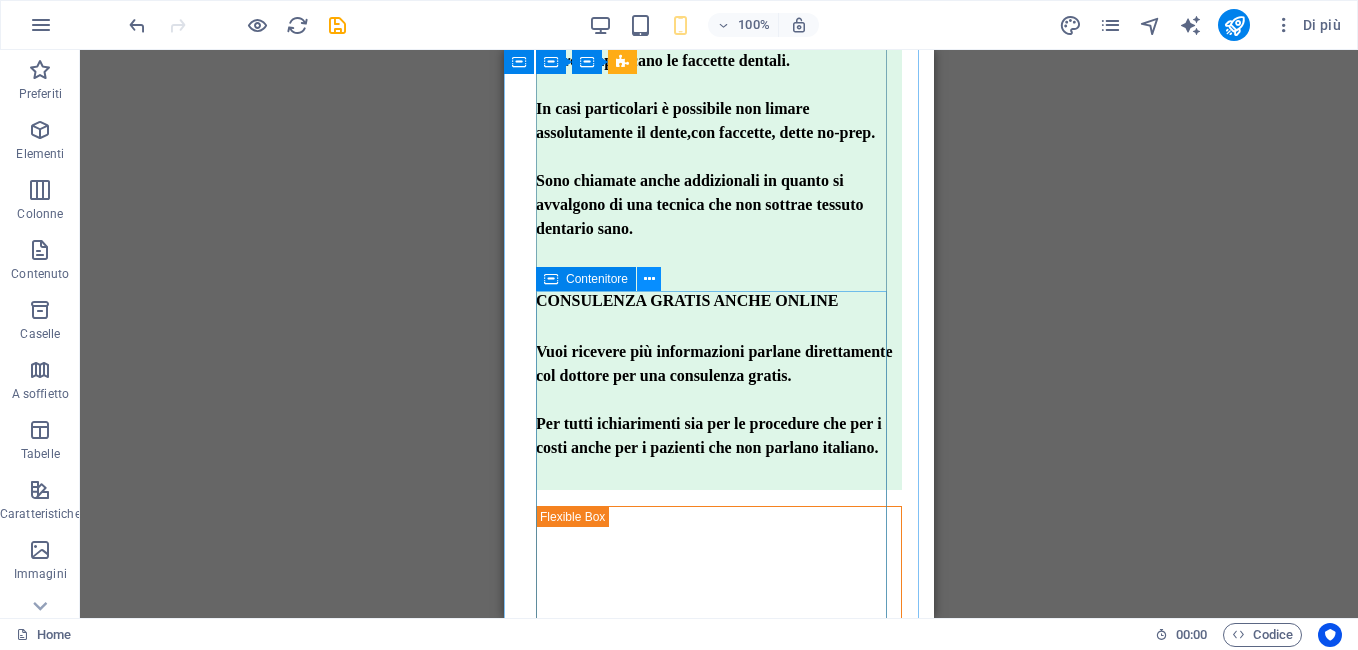 click at bounding box center [649, 279] 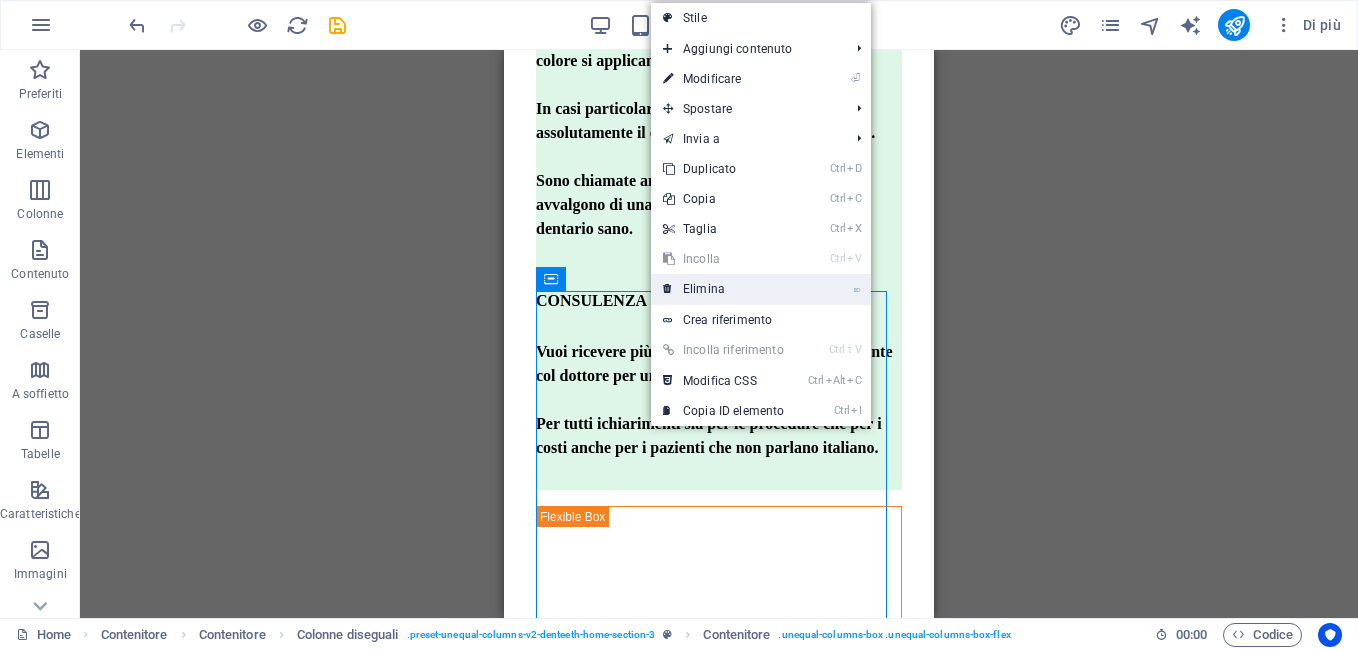 click on "⌦  Elimina" at bounding box center [723, 289] 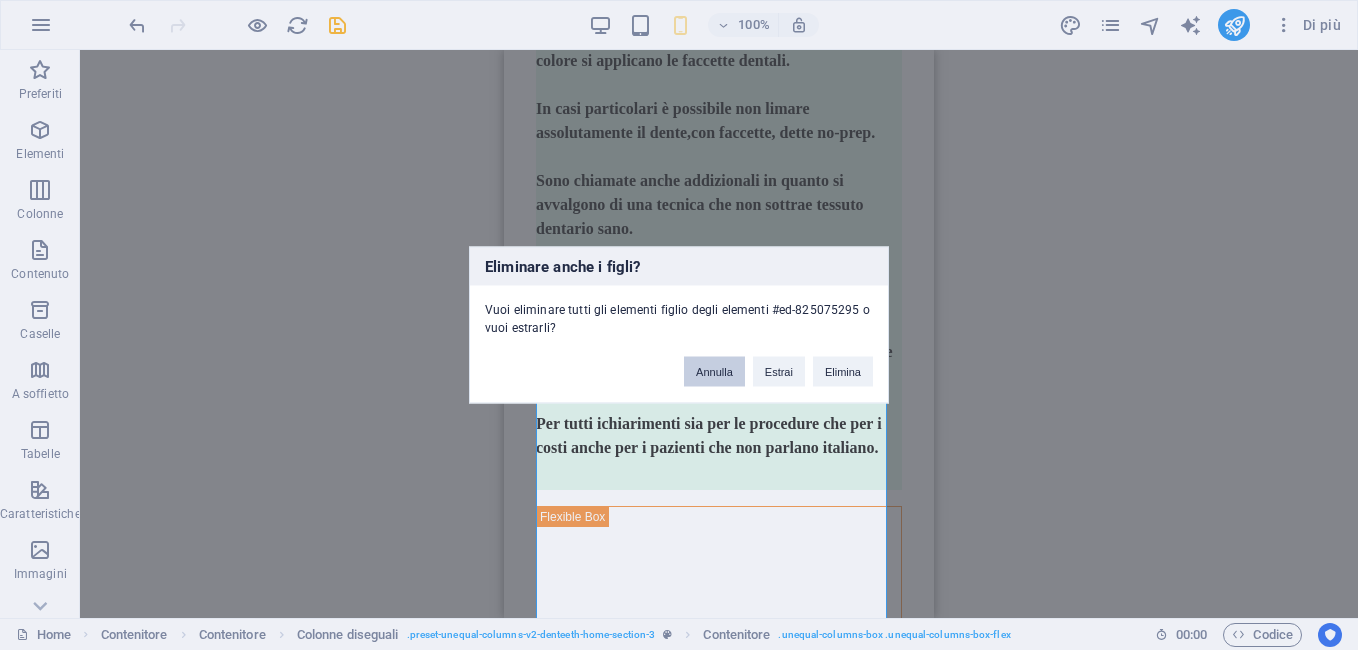 click on "Annulla" at bounding box center [714, 372] 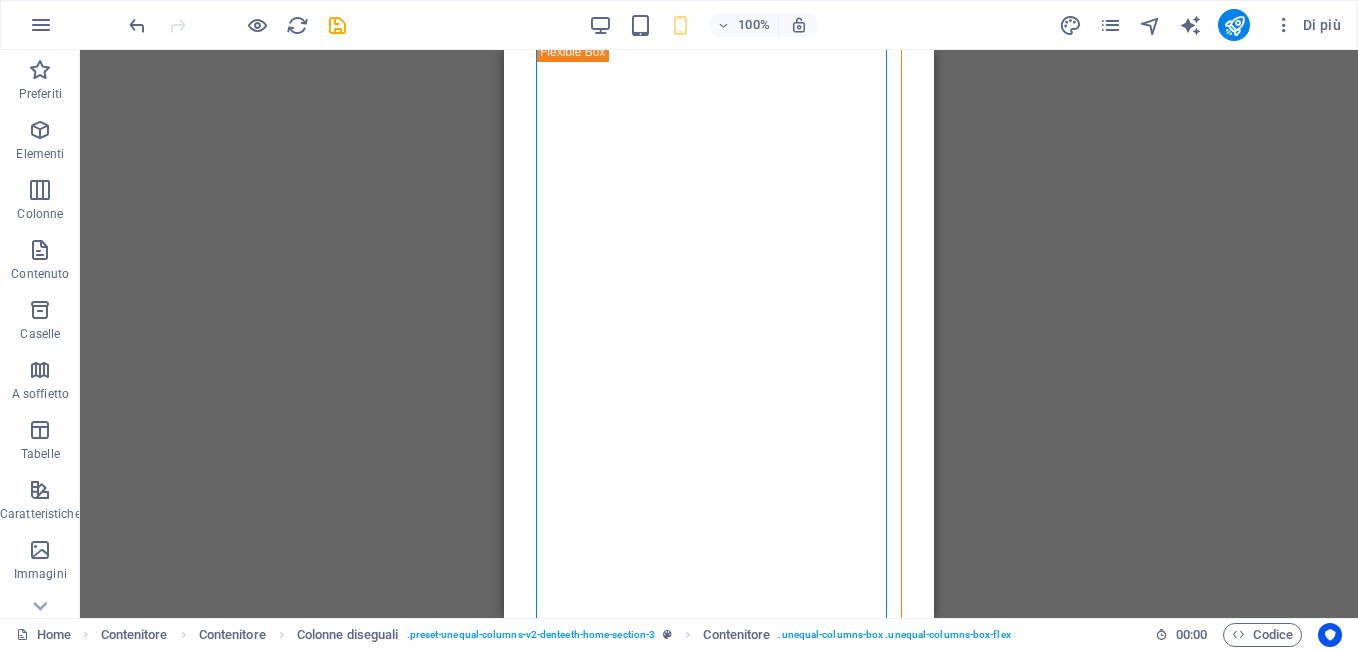 scroll, scrollTop: 4261, scrollLeft: 0, axis: vertical 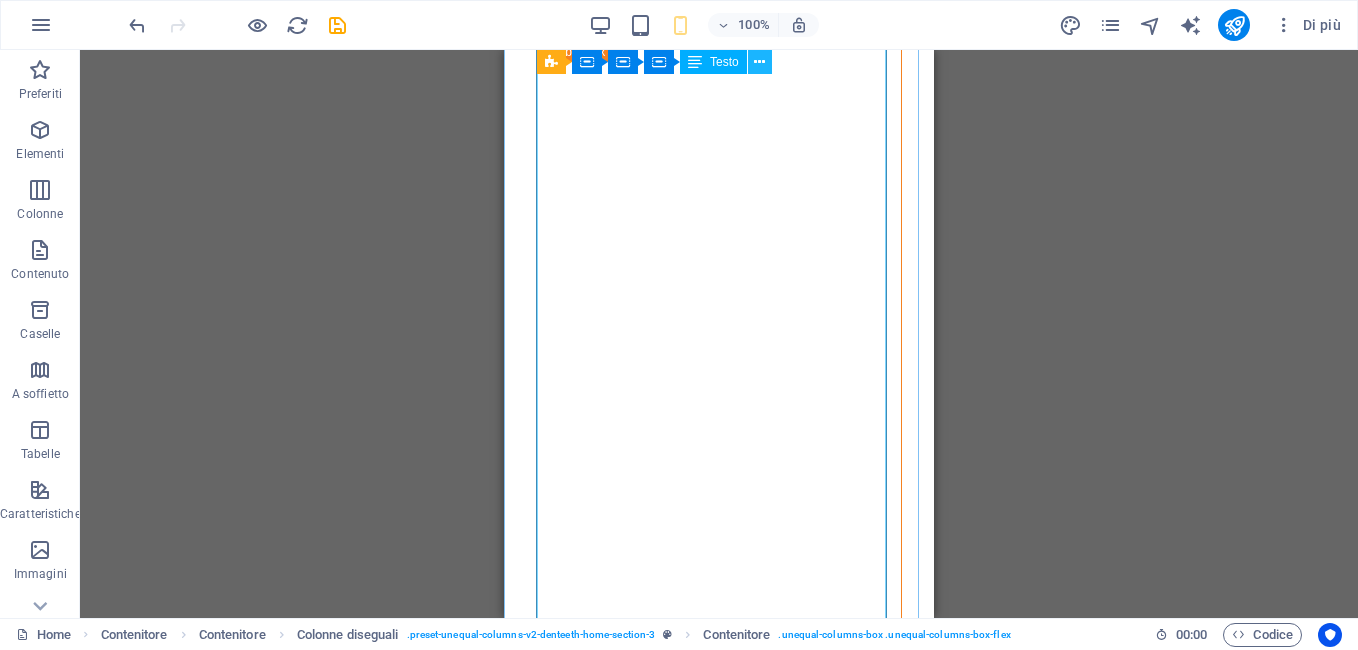 click at bounding box center (759, 62) 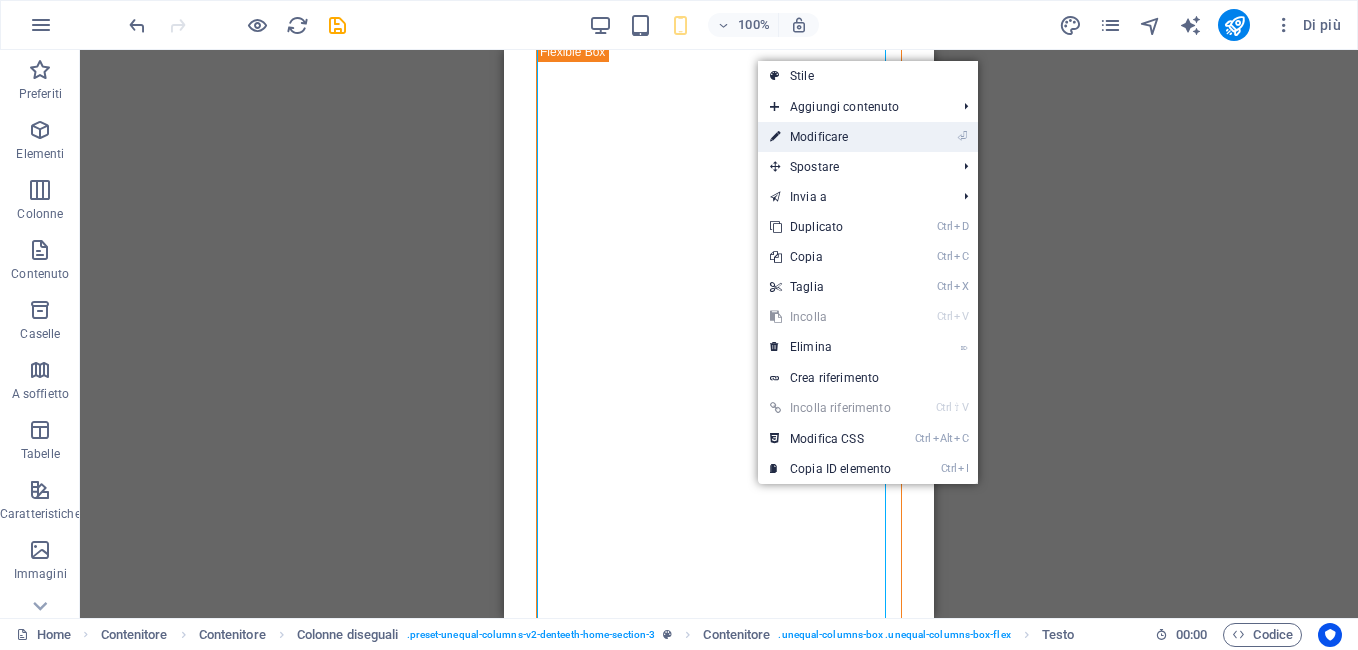 click on "⏎  Modificare" at bounding box center [830, 137] 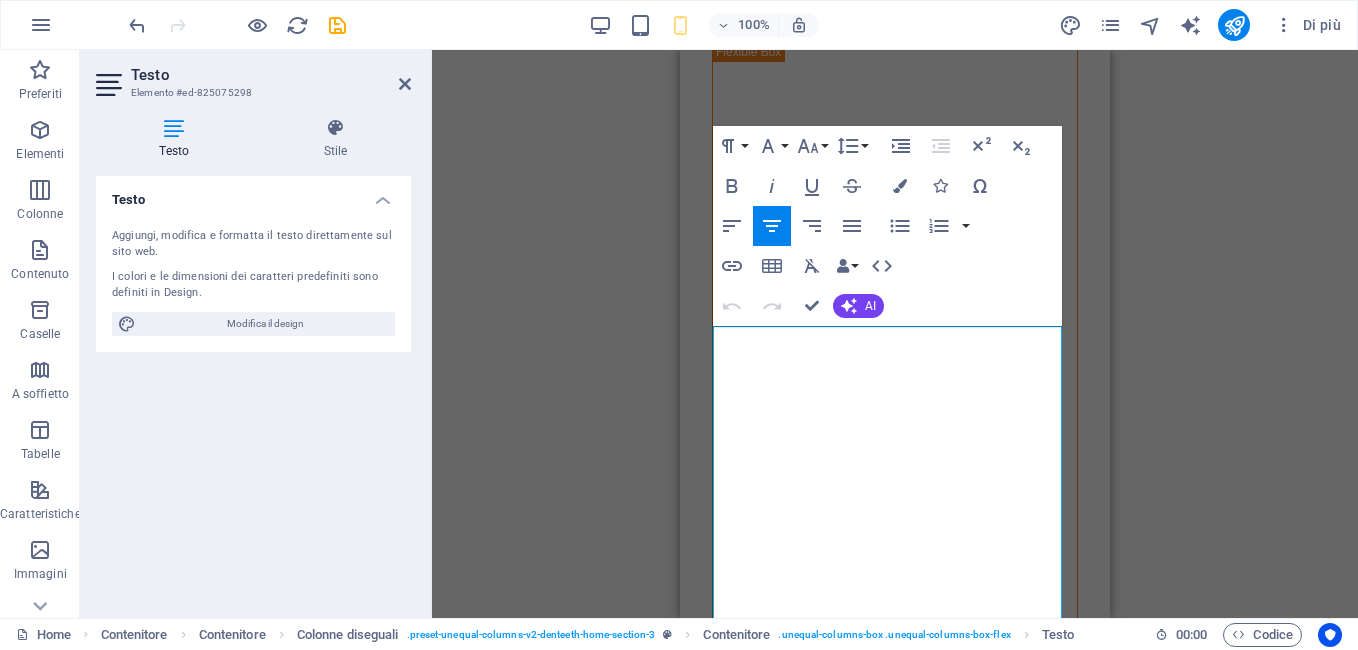 scroll, scrollTop: 3748, scrollLeft: 0, axis: vertical 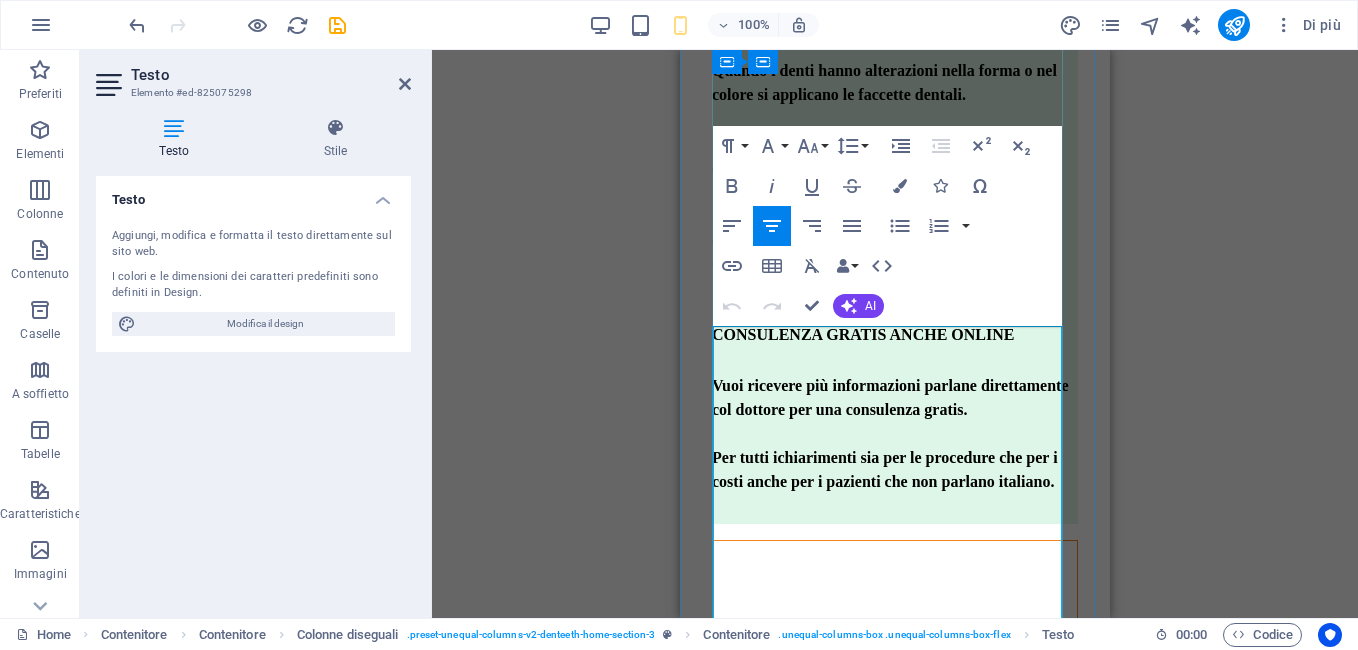 click at bounding box center [895, 769] 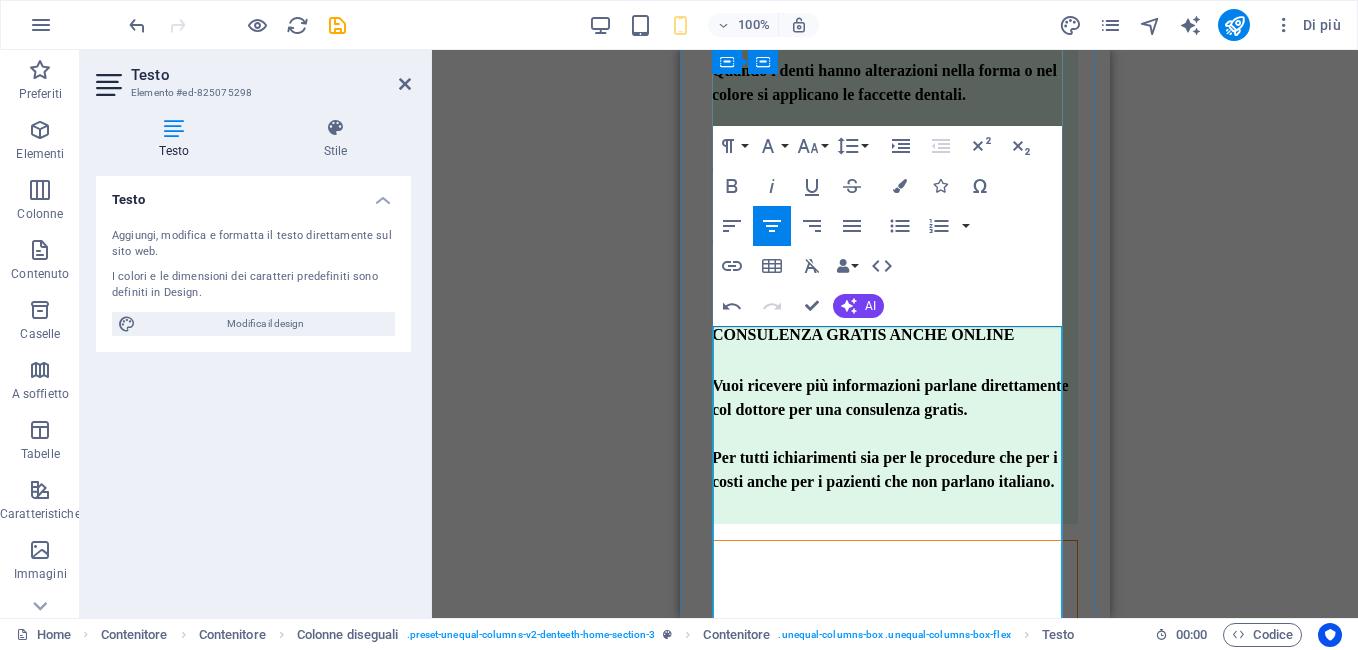click at bounding box center [895, 793] 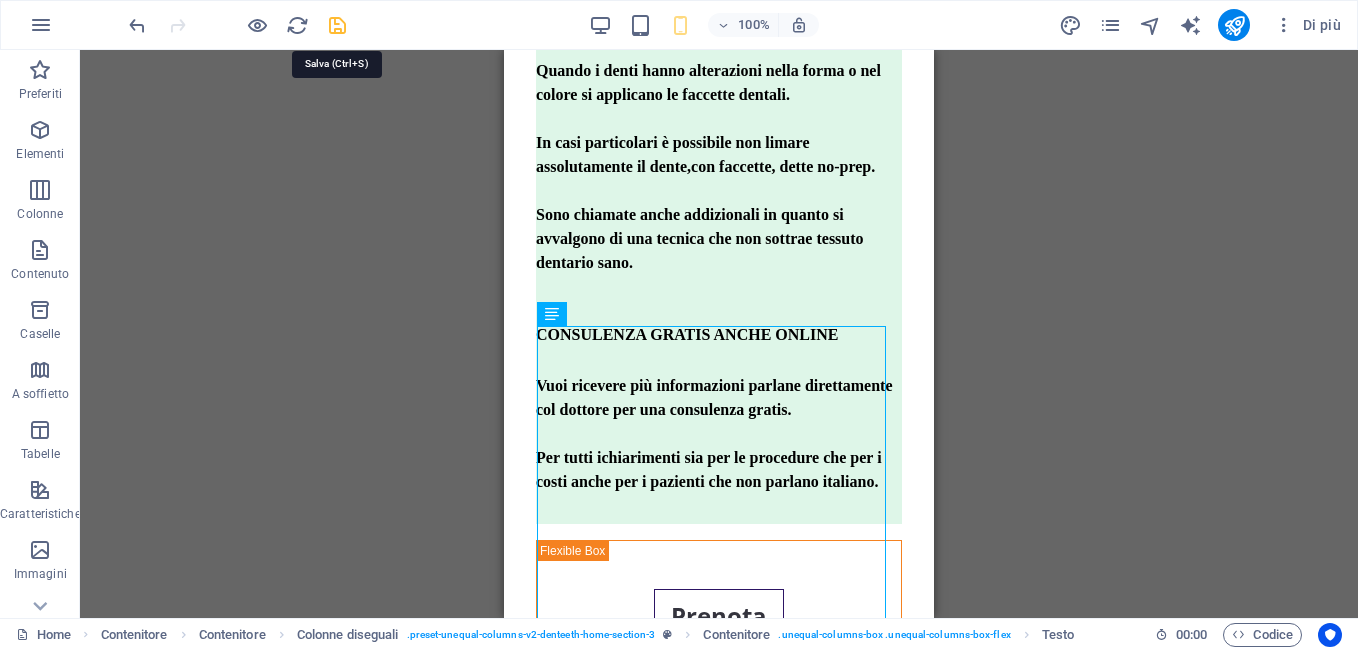 click at bounding box center [337, 25] 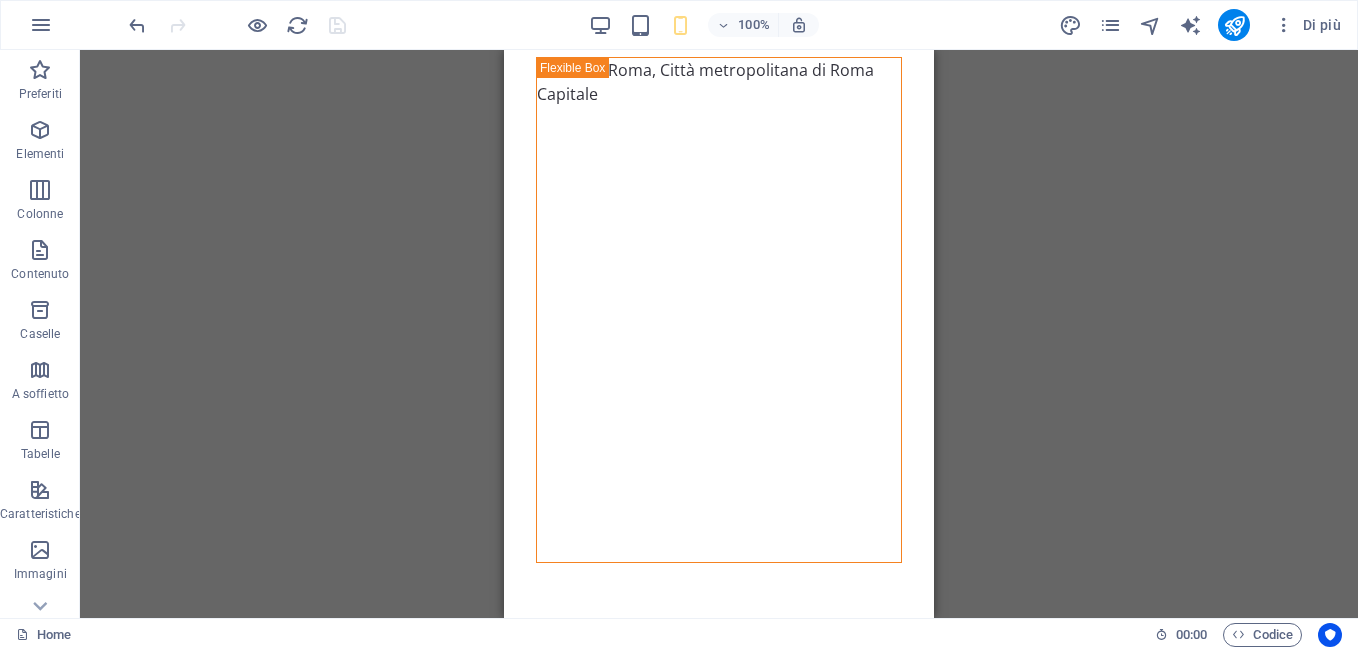 scroll, scrollTop: 5919, scrollLeft: 0, axis: vertical 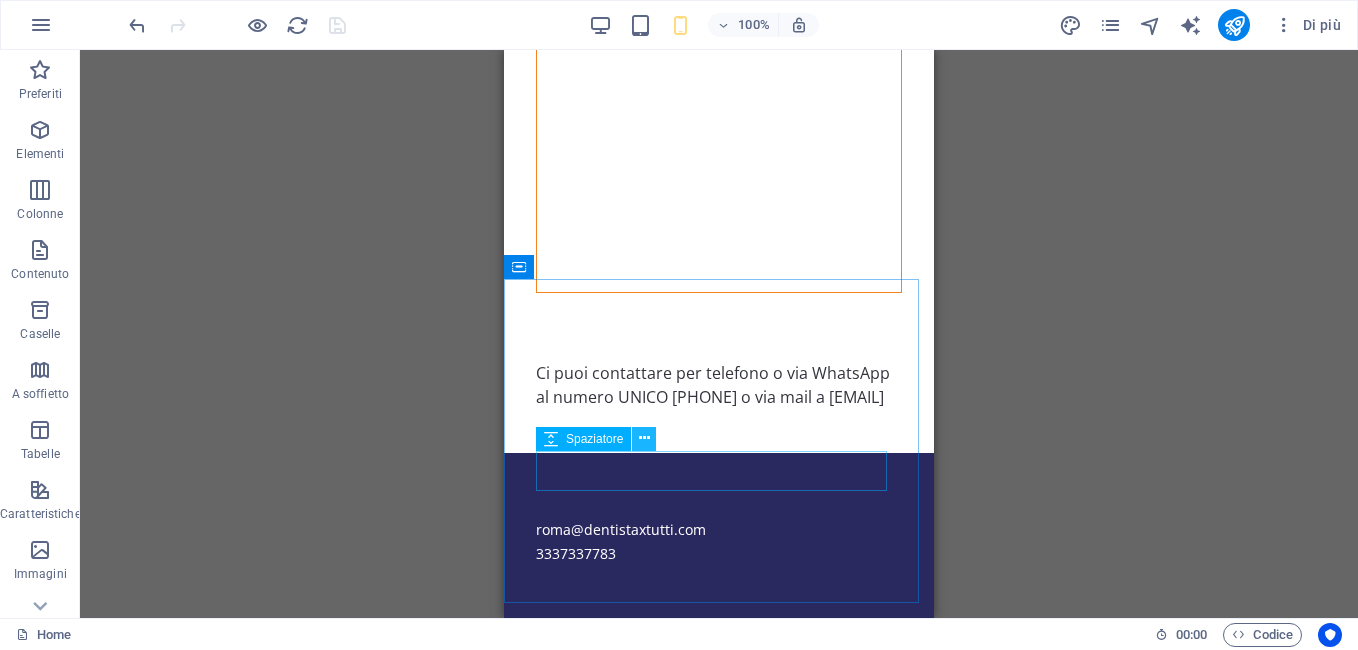 click at bounding box center [644, 438] 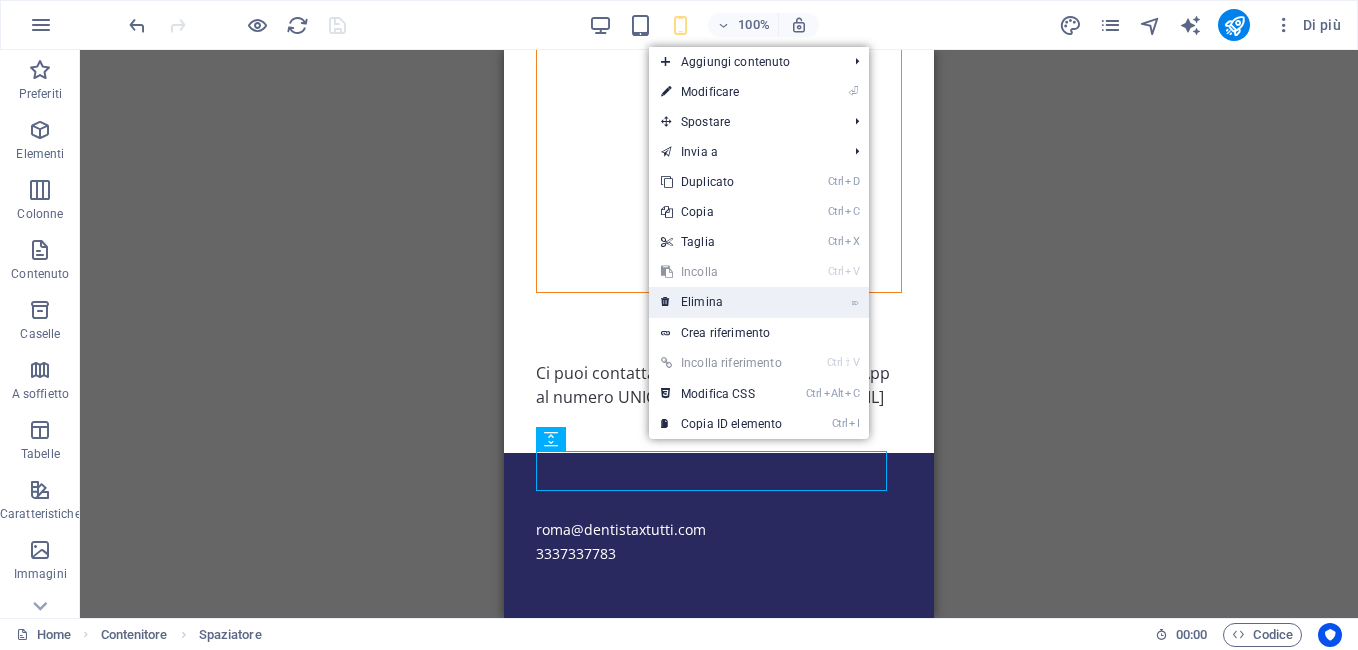 click on "⌦  Elimina" at bounding box center [721, 302] 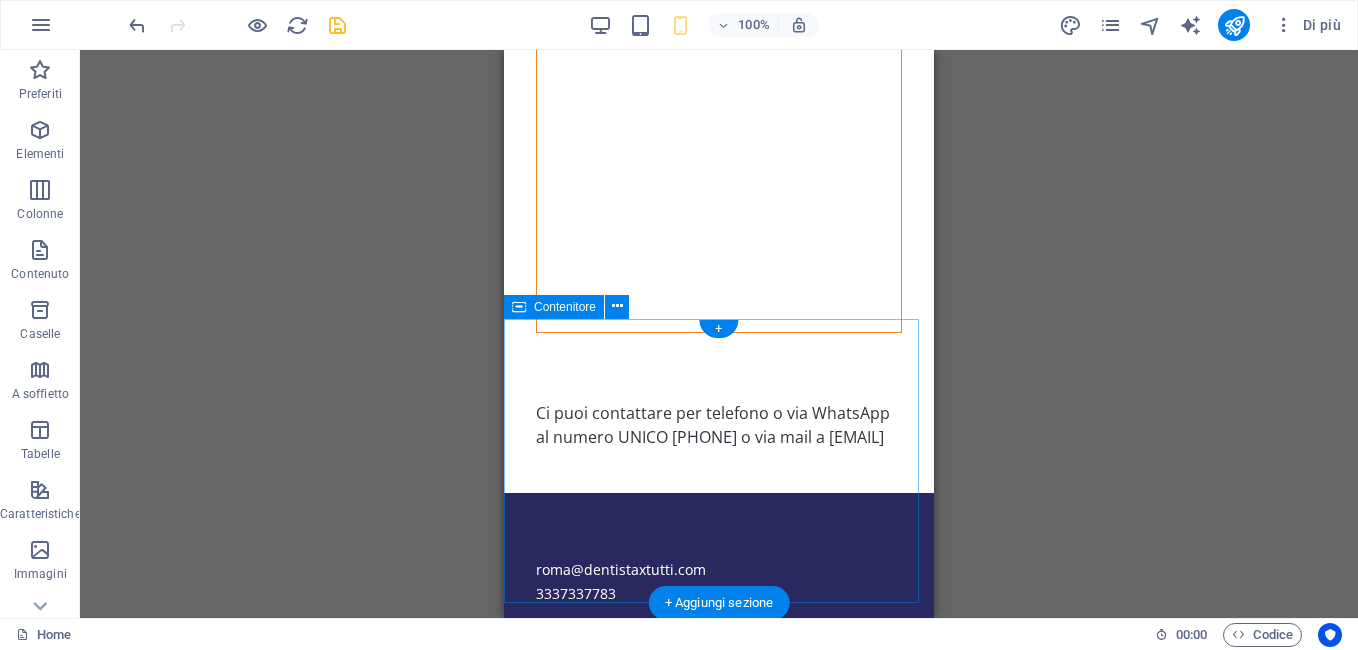 click on "[EMAIL] [PHONE]   via Tuscolana 747 [CITY]    [POSTAL_CODE]" at bounding box center [719, 635] 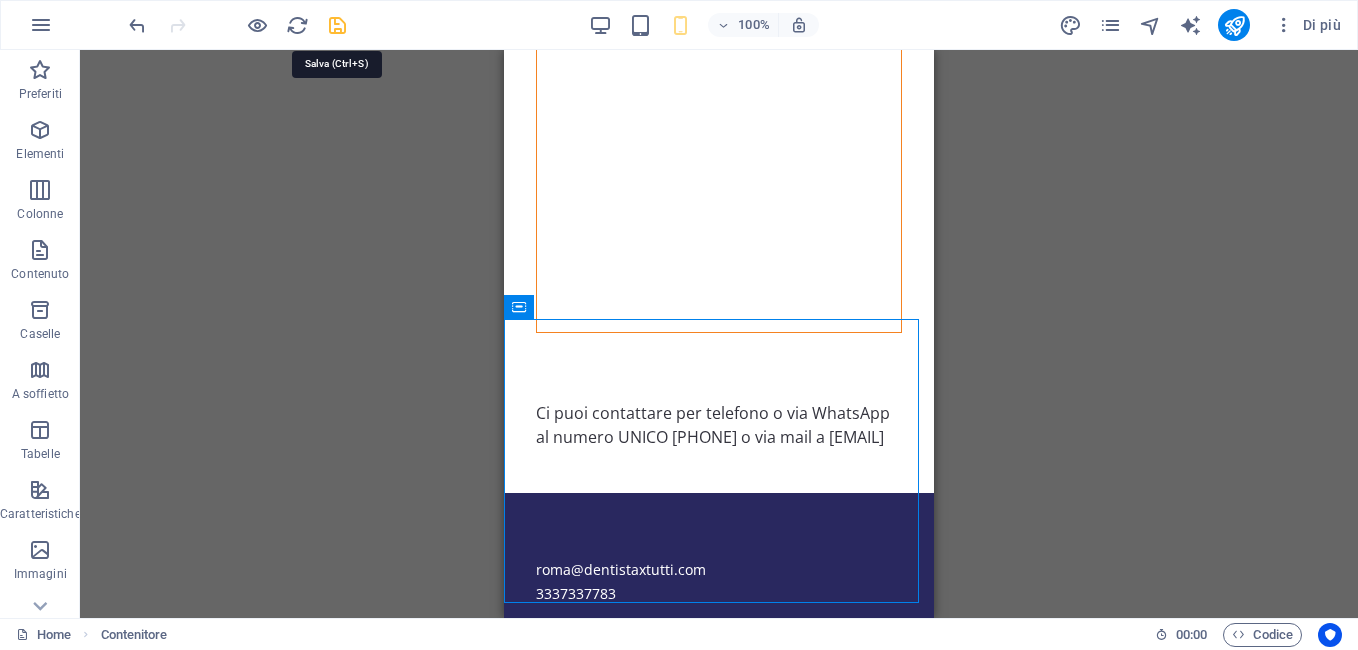click at bounding box center [337, 25] 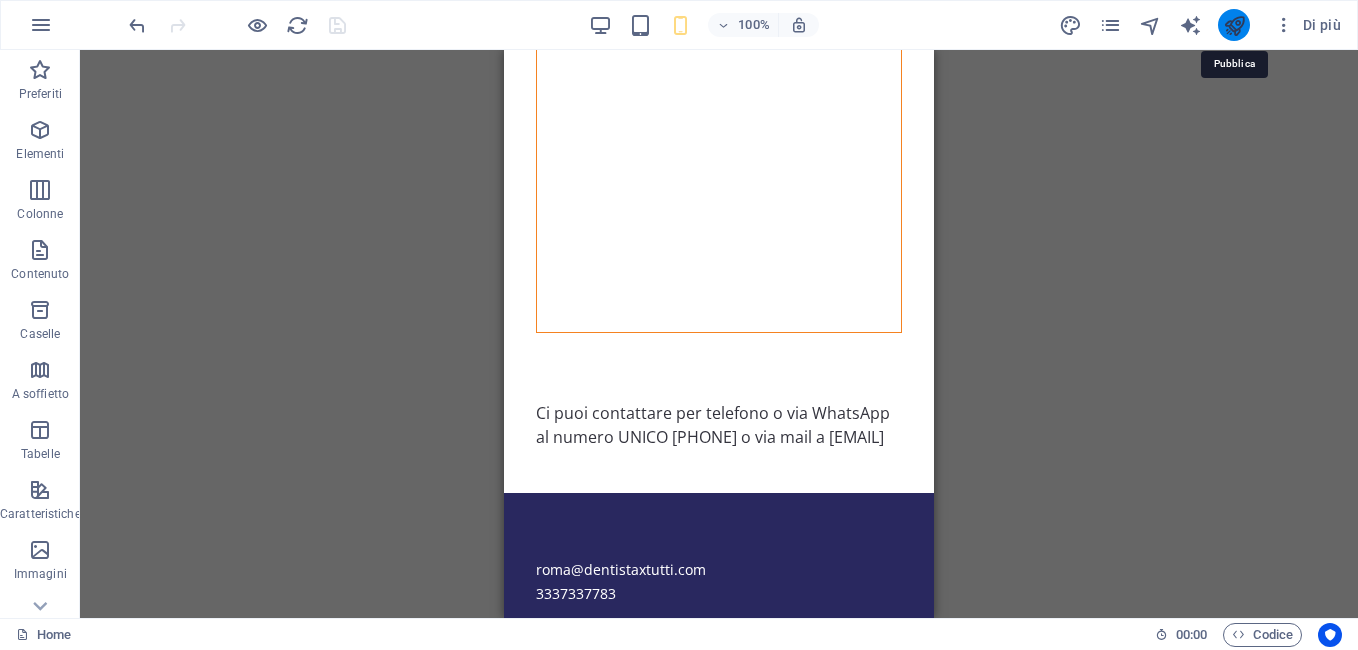 click at bounding box center [1234, 25] 